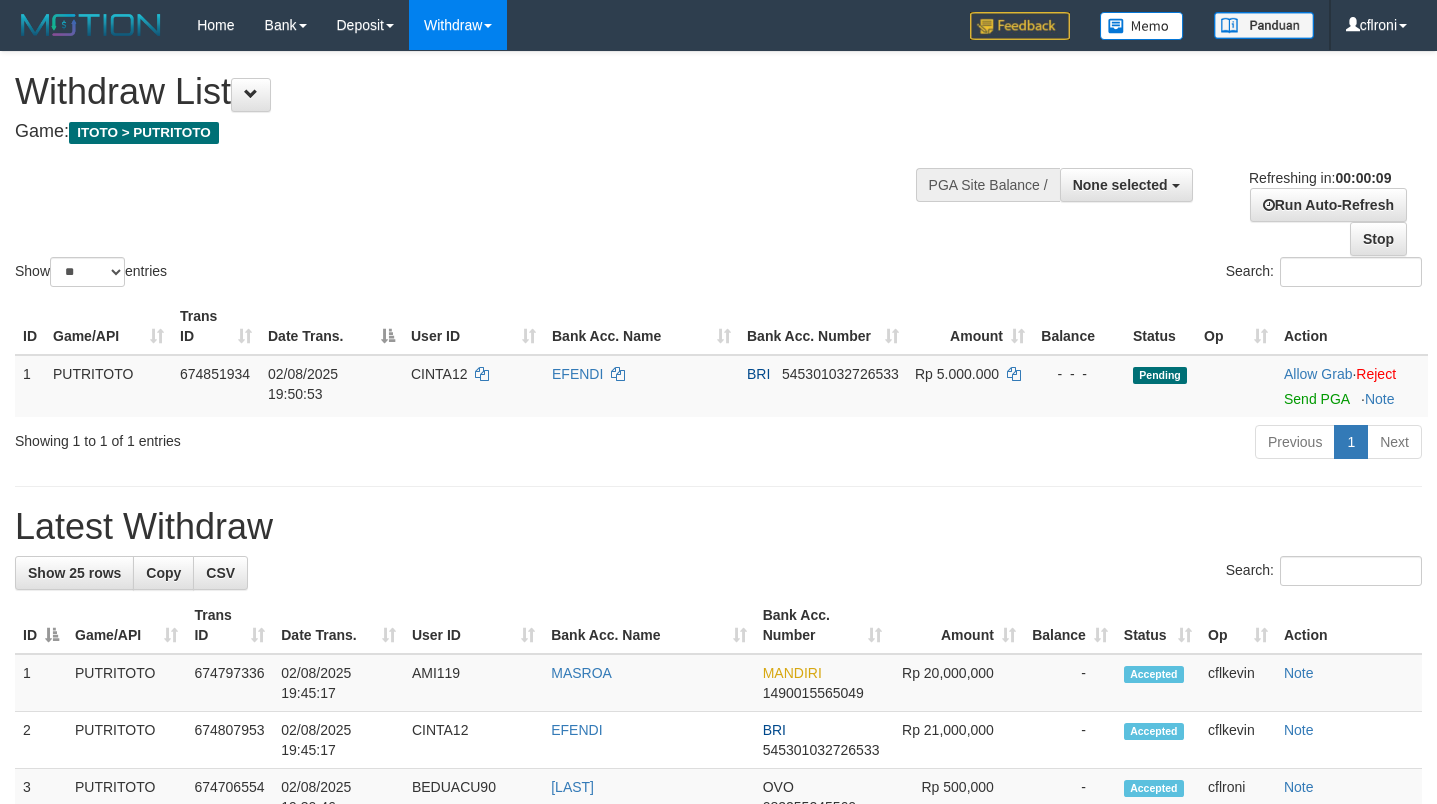 select 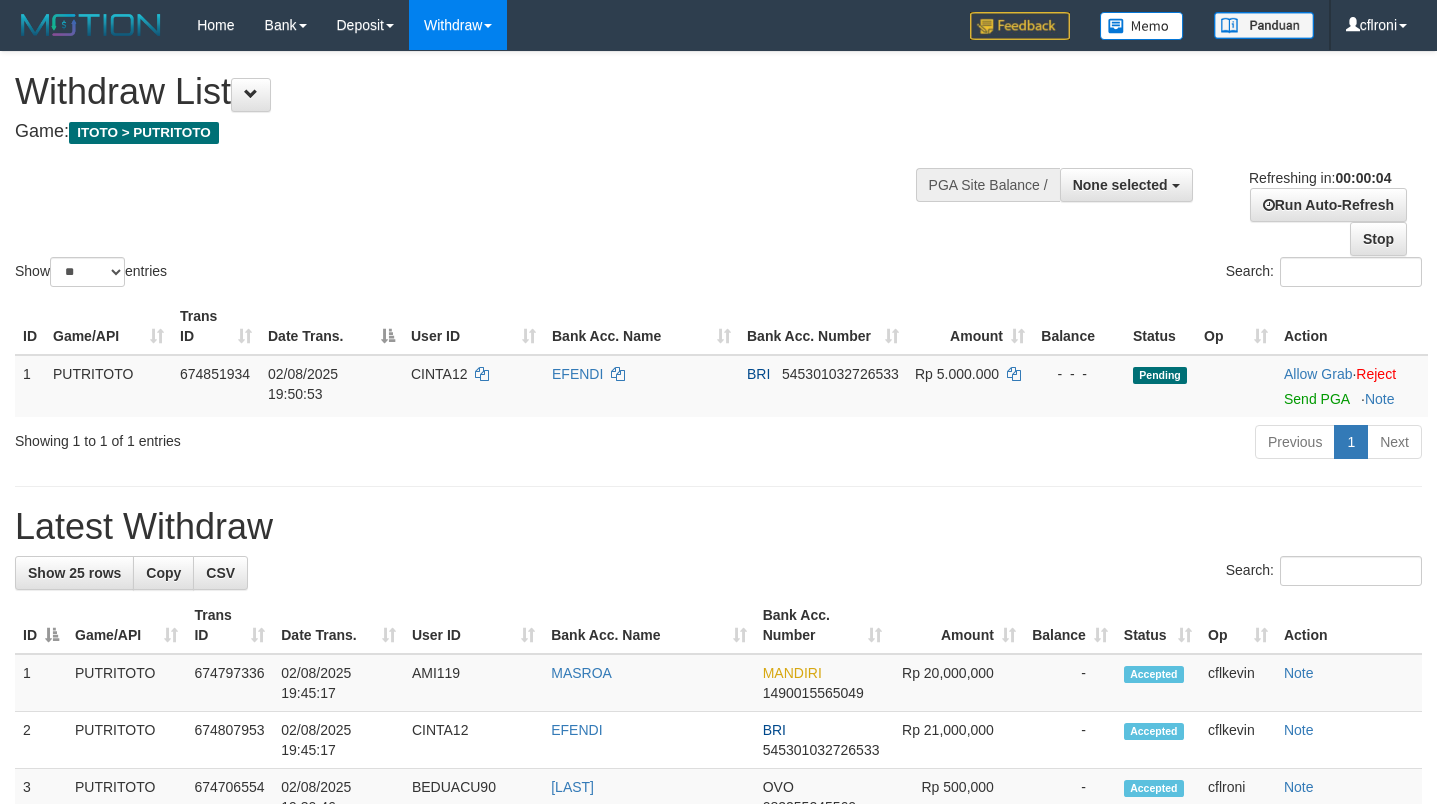 scroll, scrollTop: 0, scrollLeft: 0, axis: both 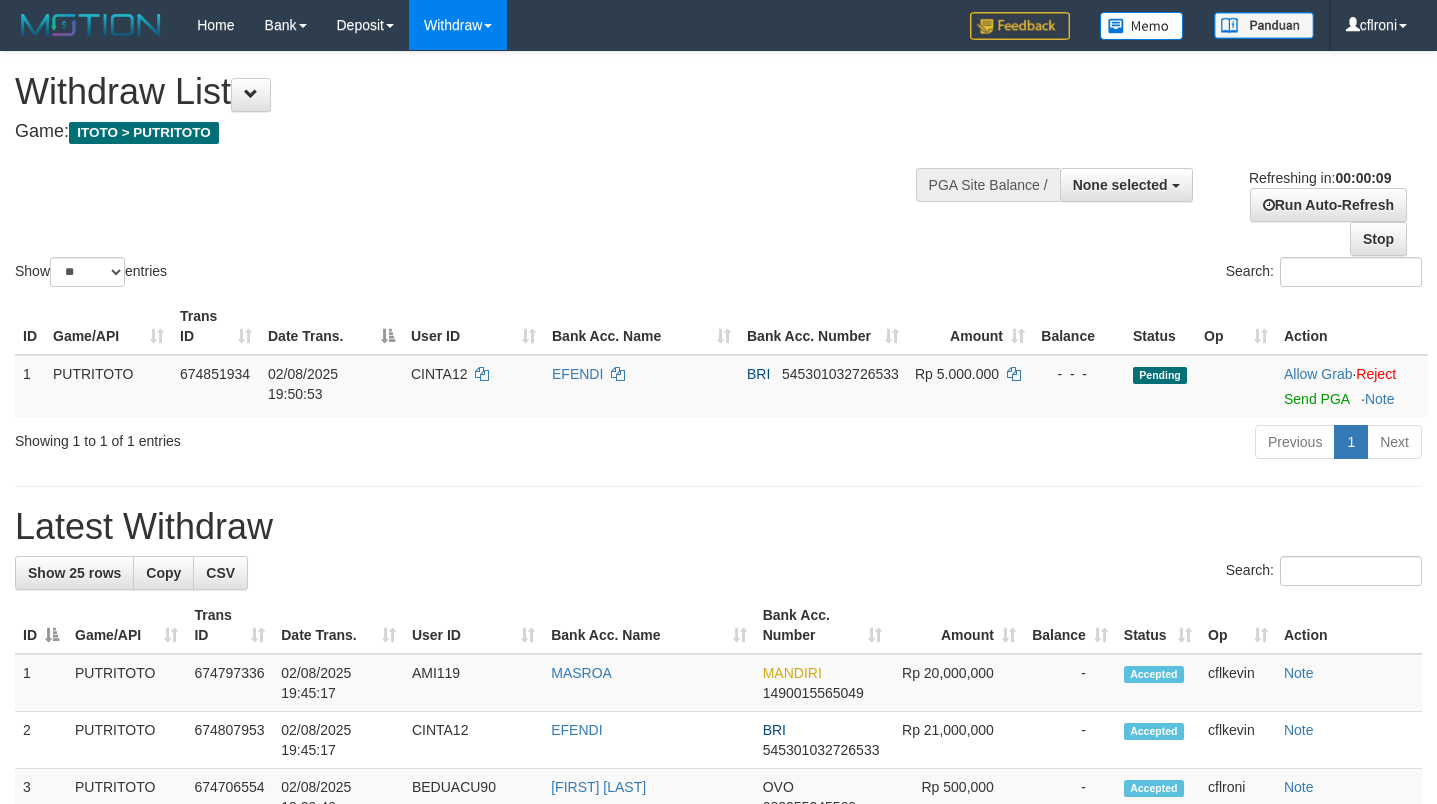 select 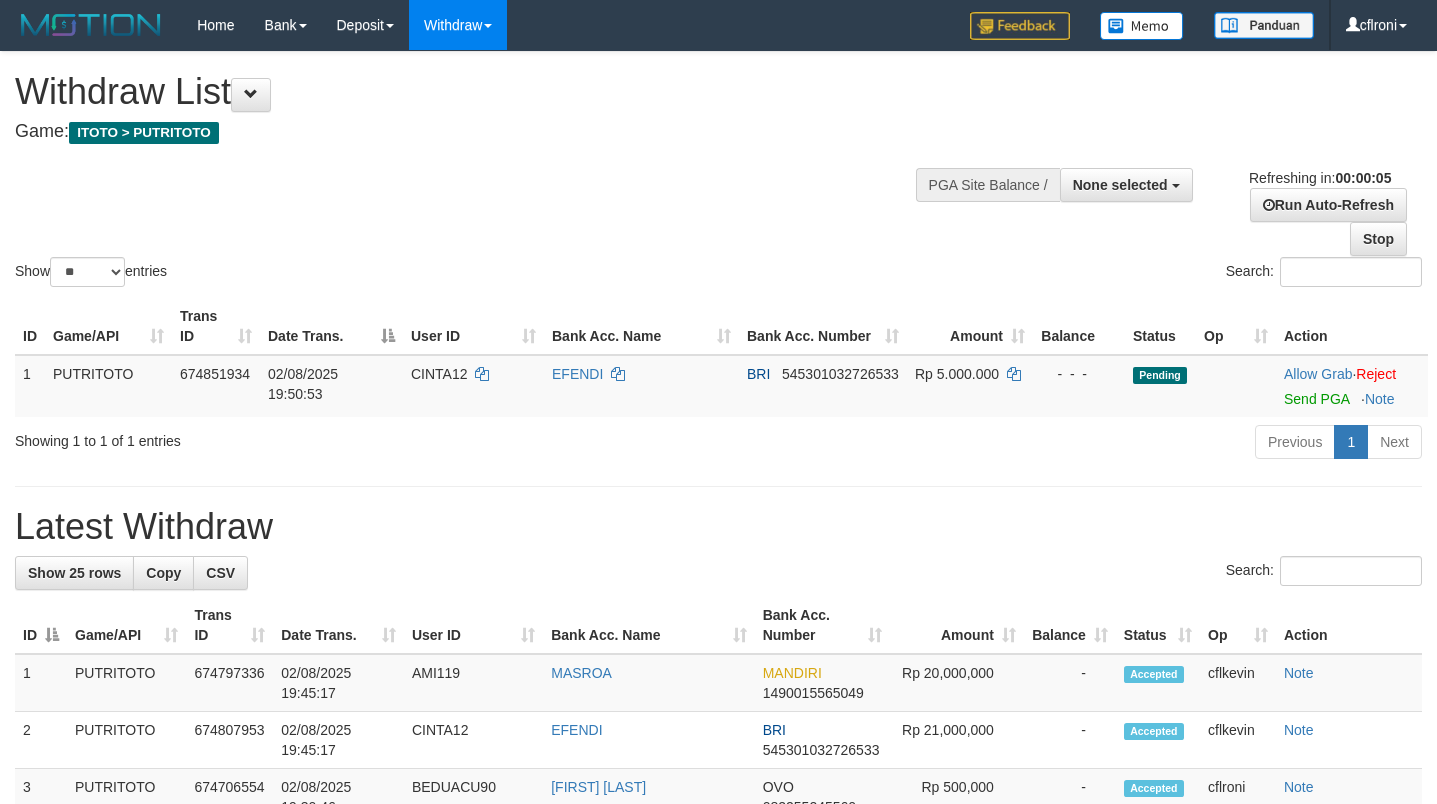 scroll, scrollTop: 0, scrollLeft: 0, axis: both 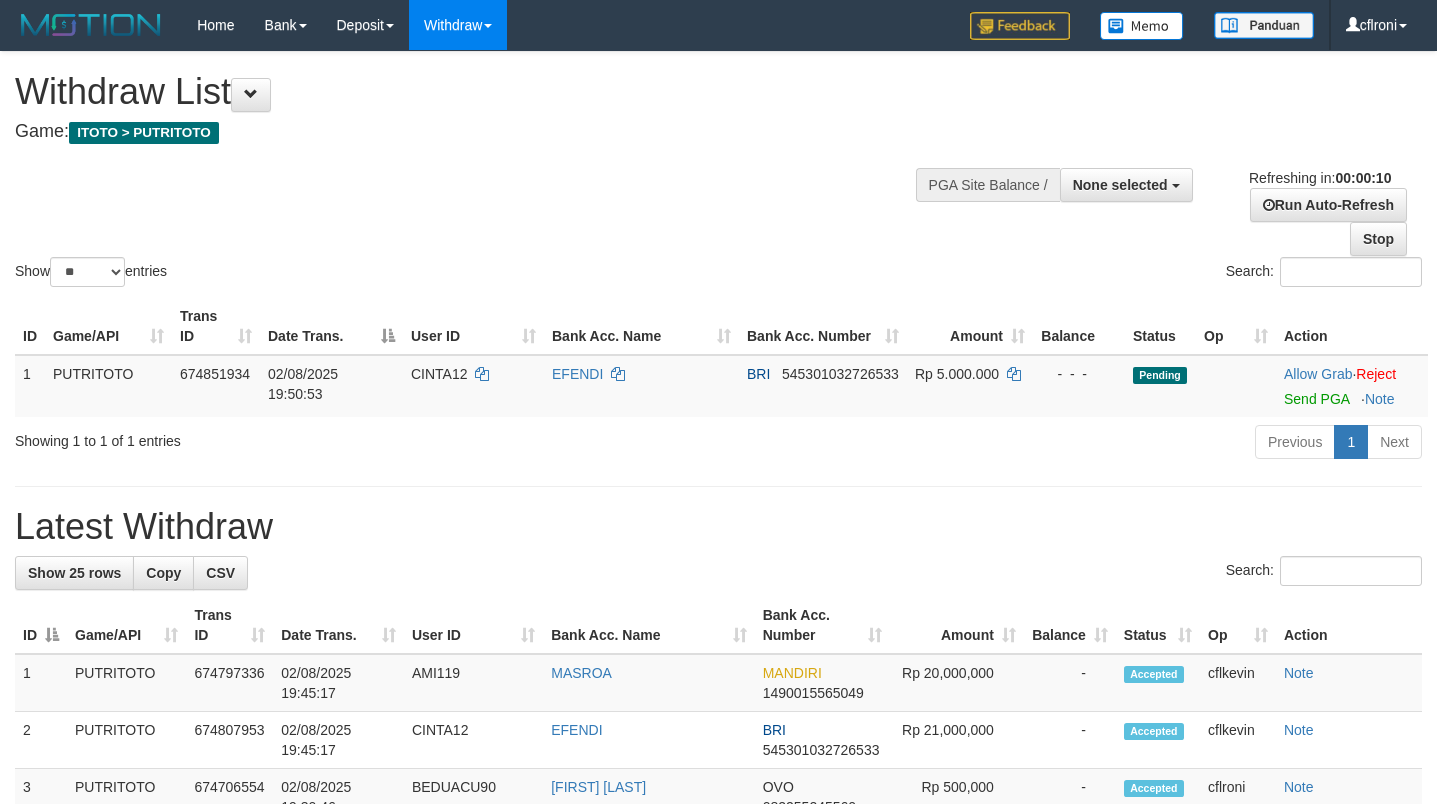 select 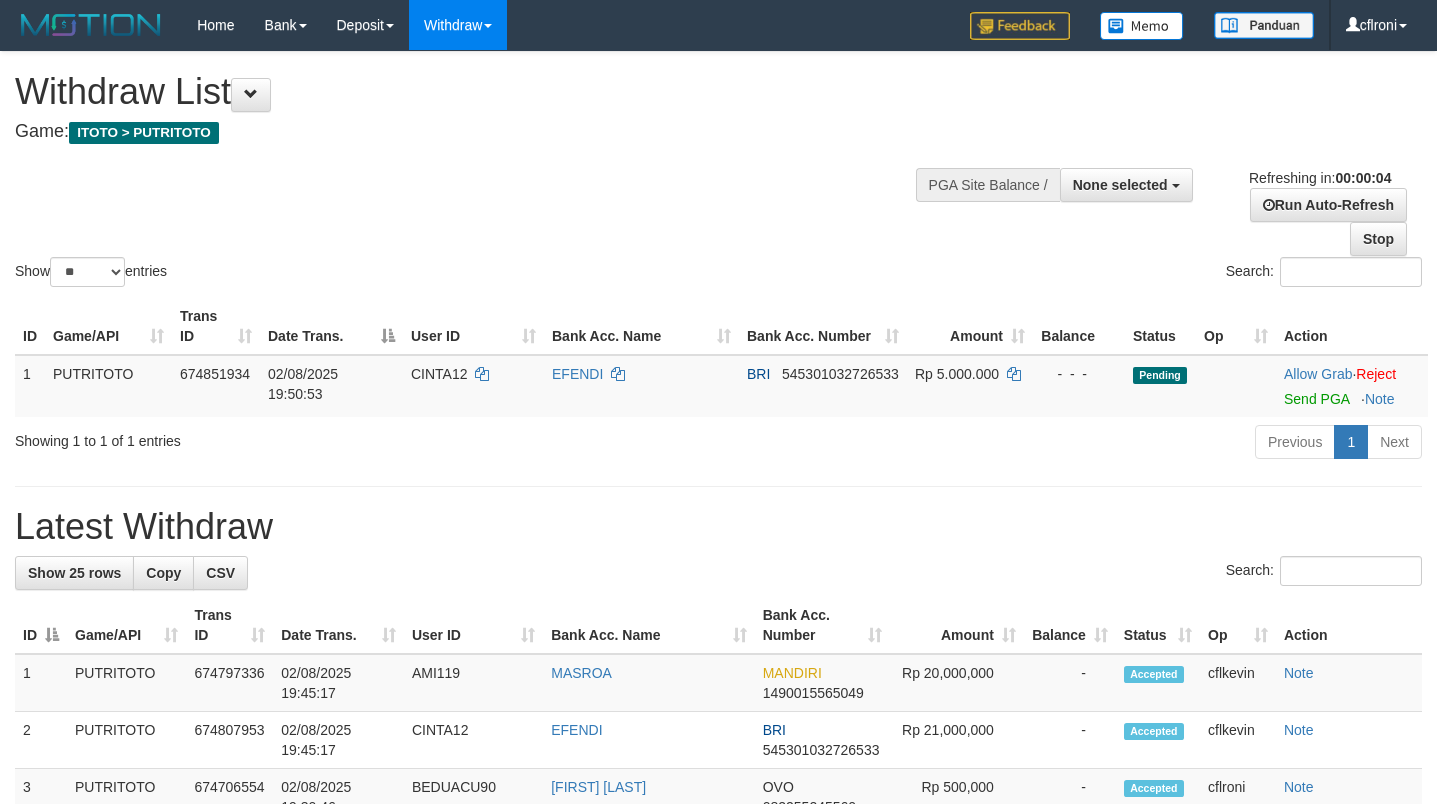 scroll, scrollTop: 0, scrollLeft: 0, axis: both 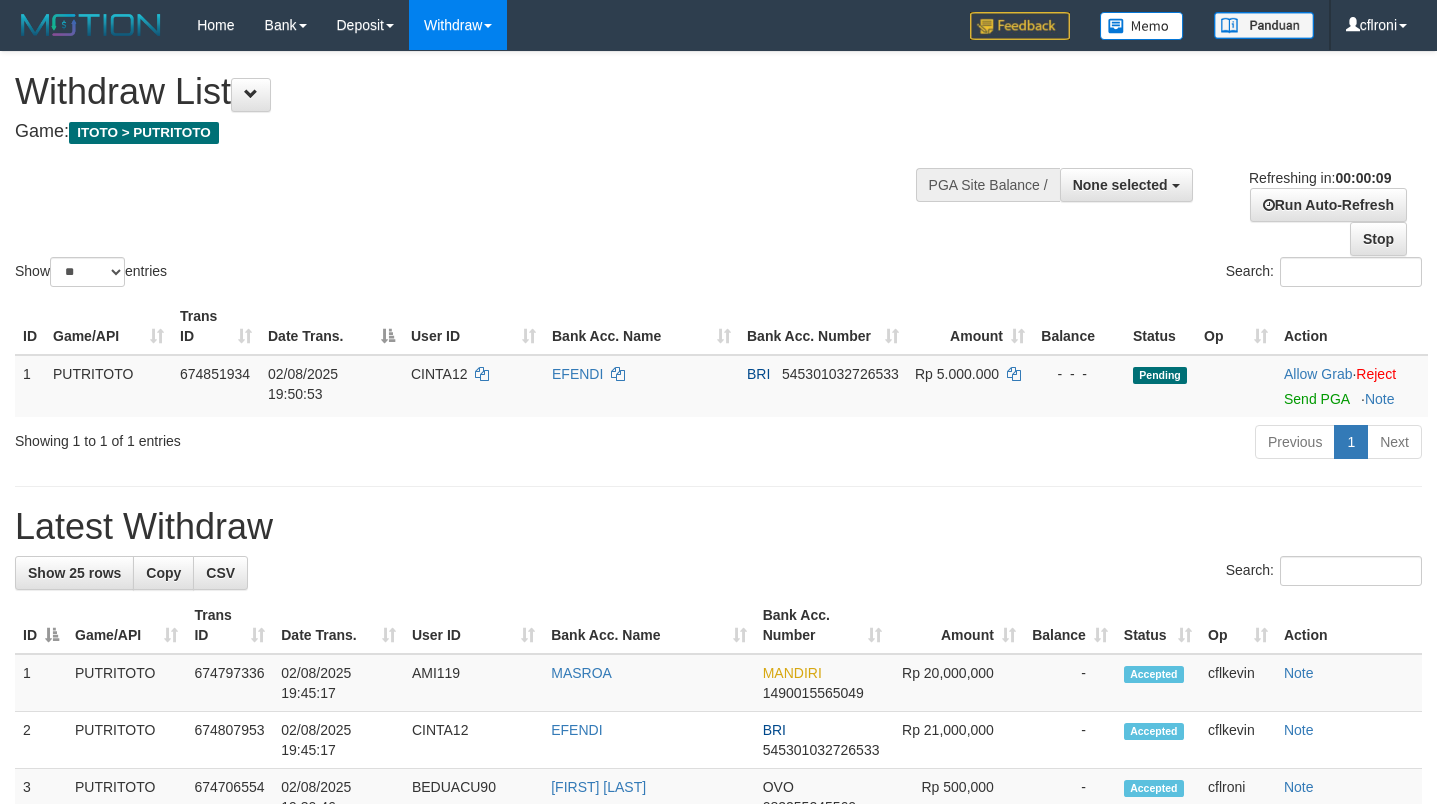 select 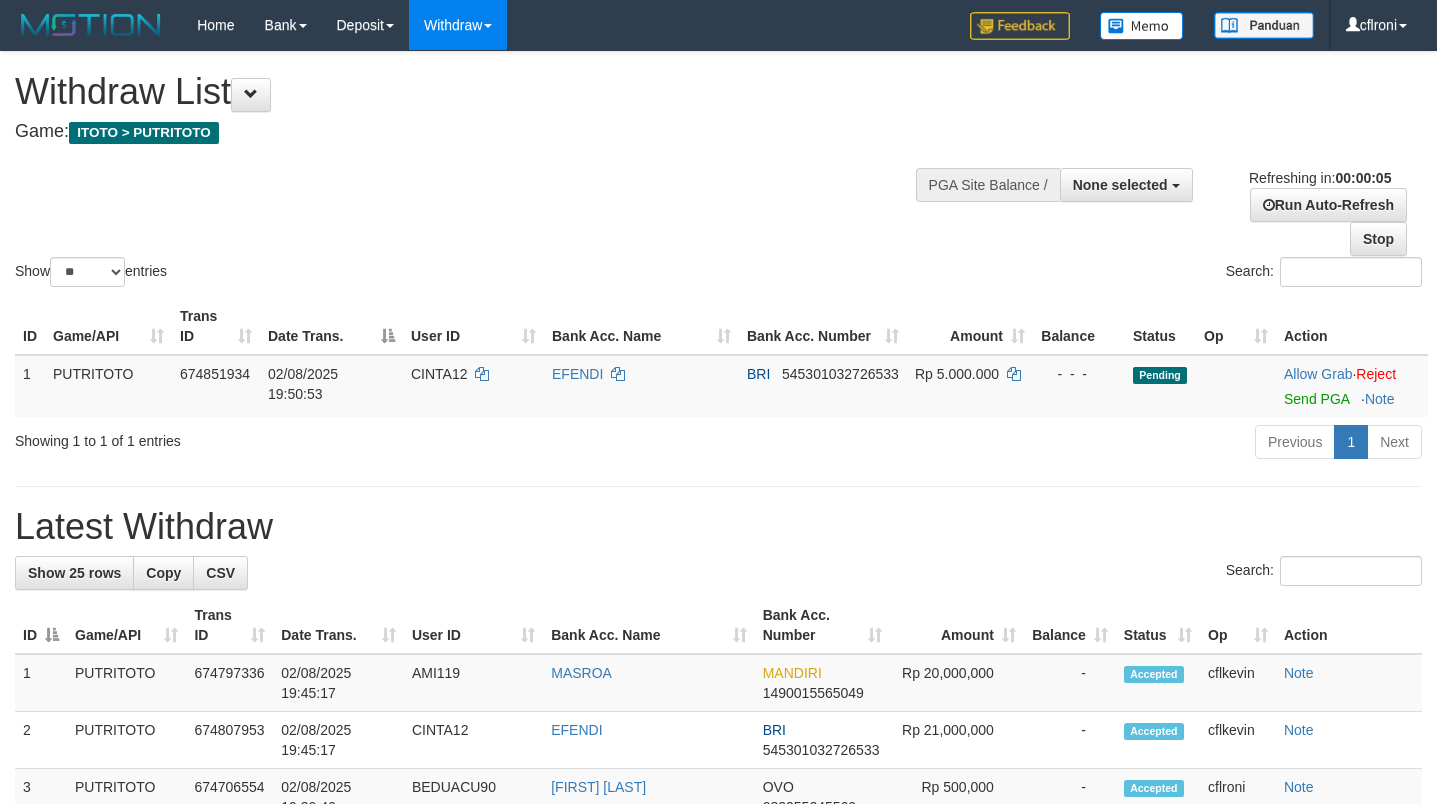 scroll, scrollTop: 0, scrollLeft: 0, axis: both 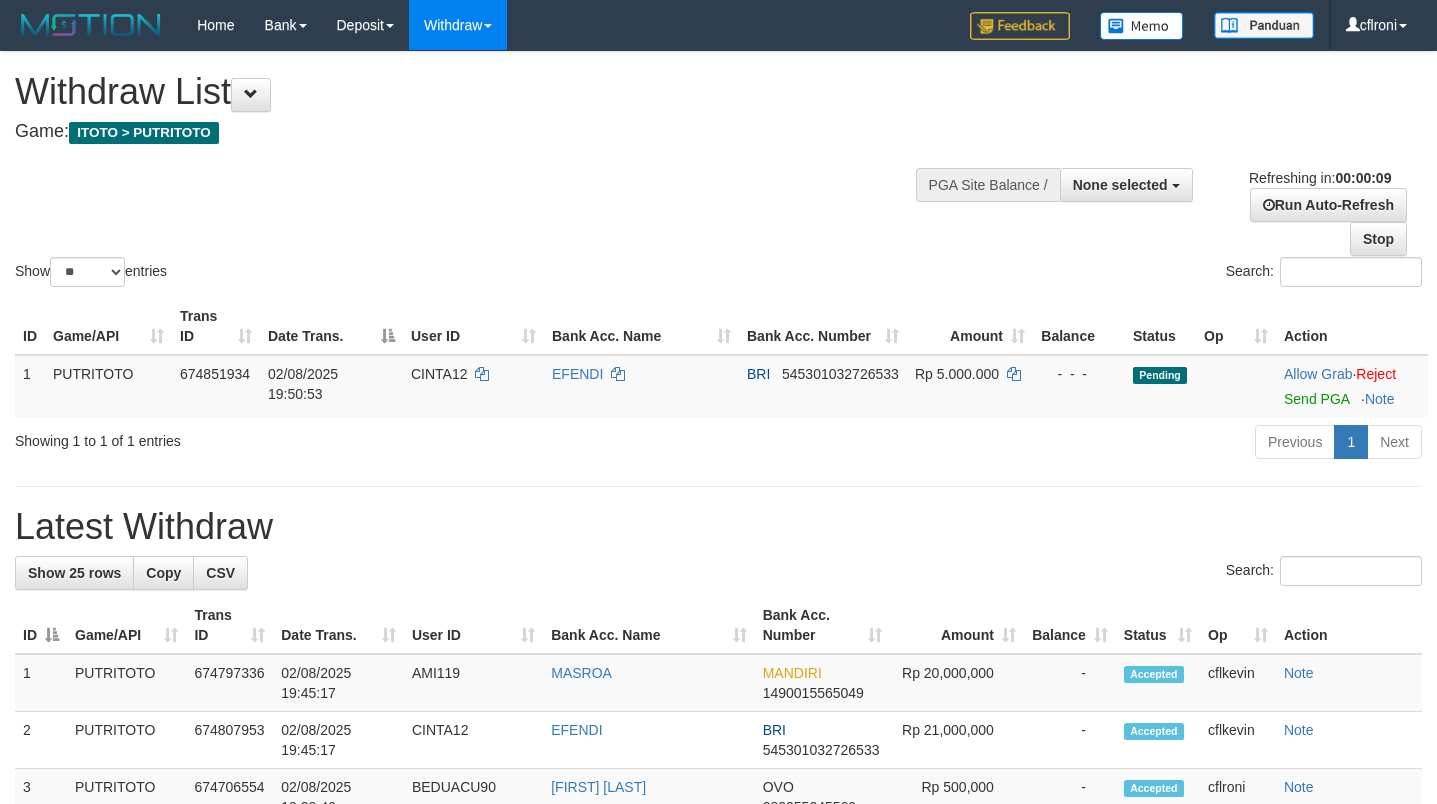 select 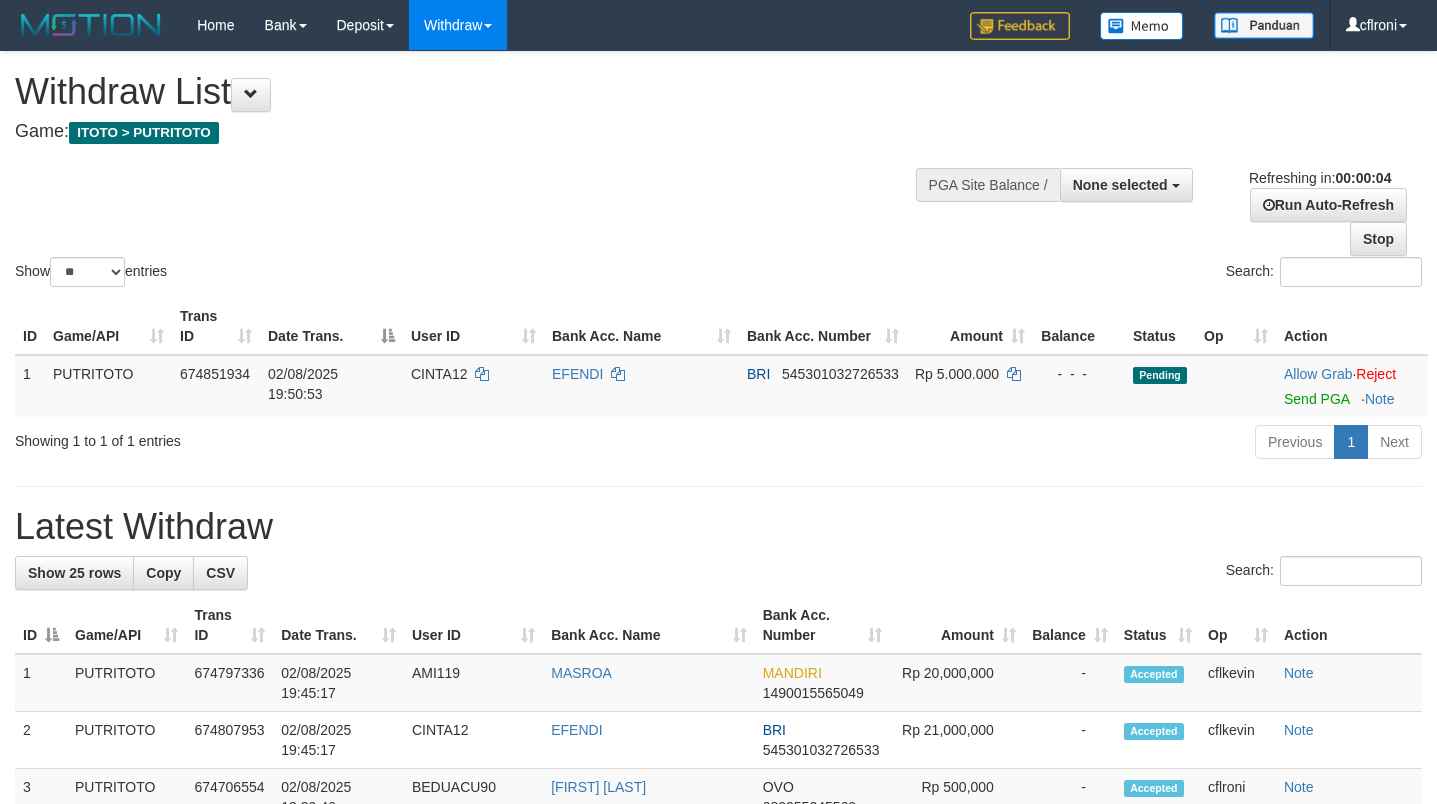 scroll, scrollTop: 0, scrollLeft: 0, axis: both 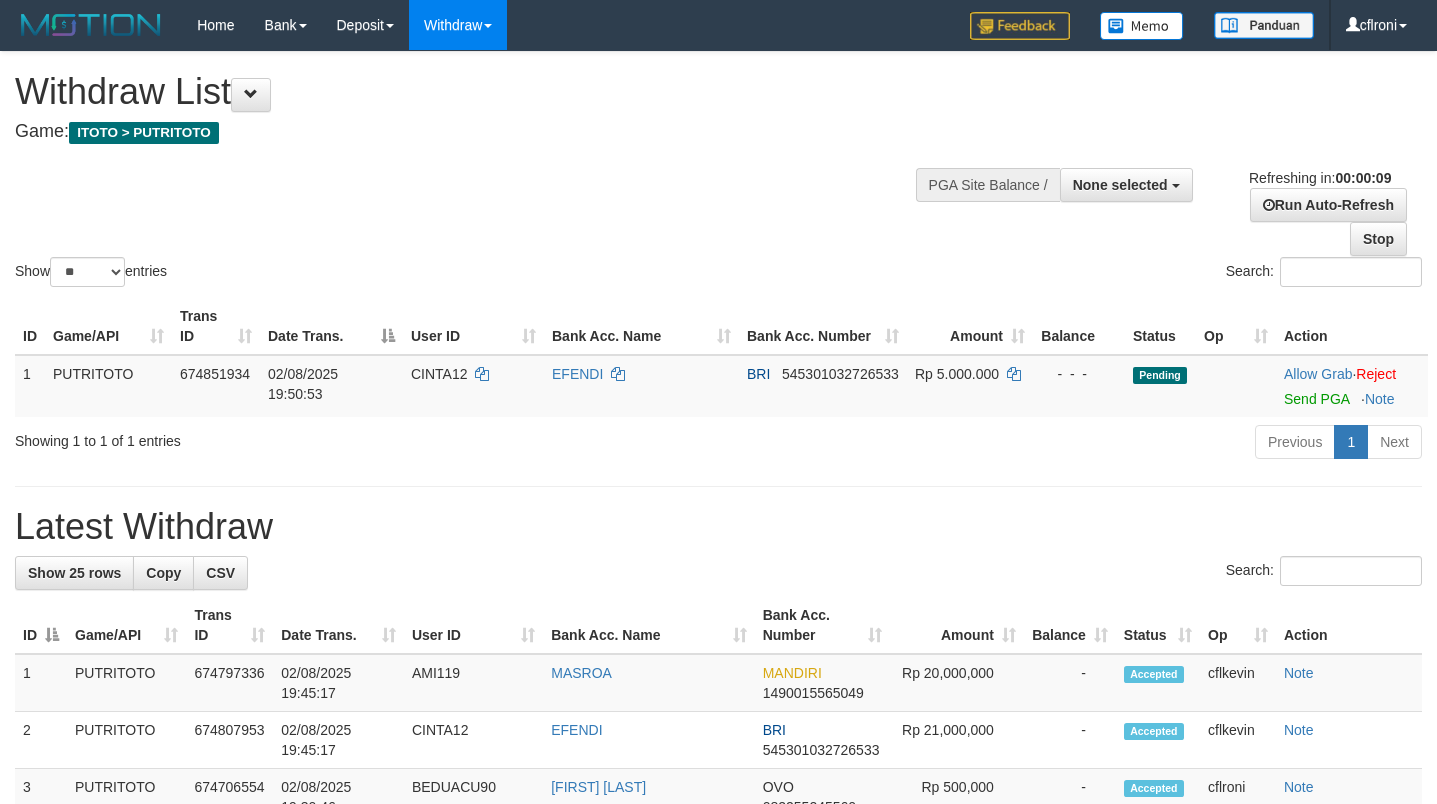 select 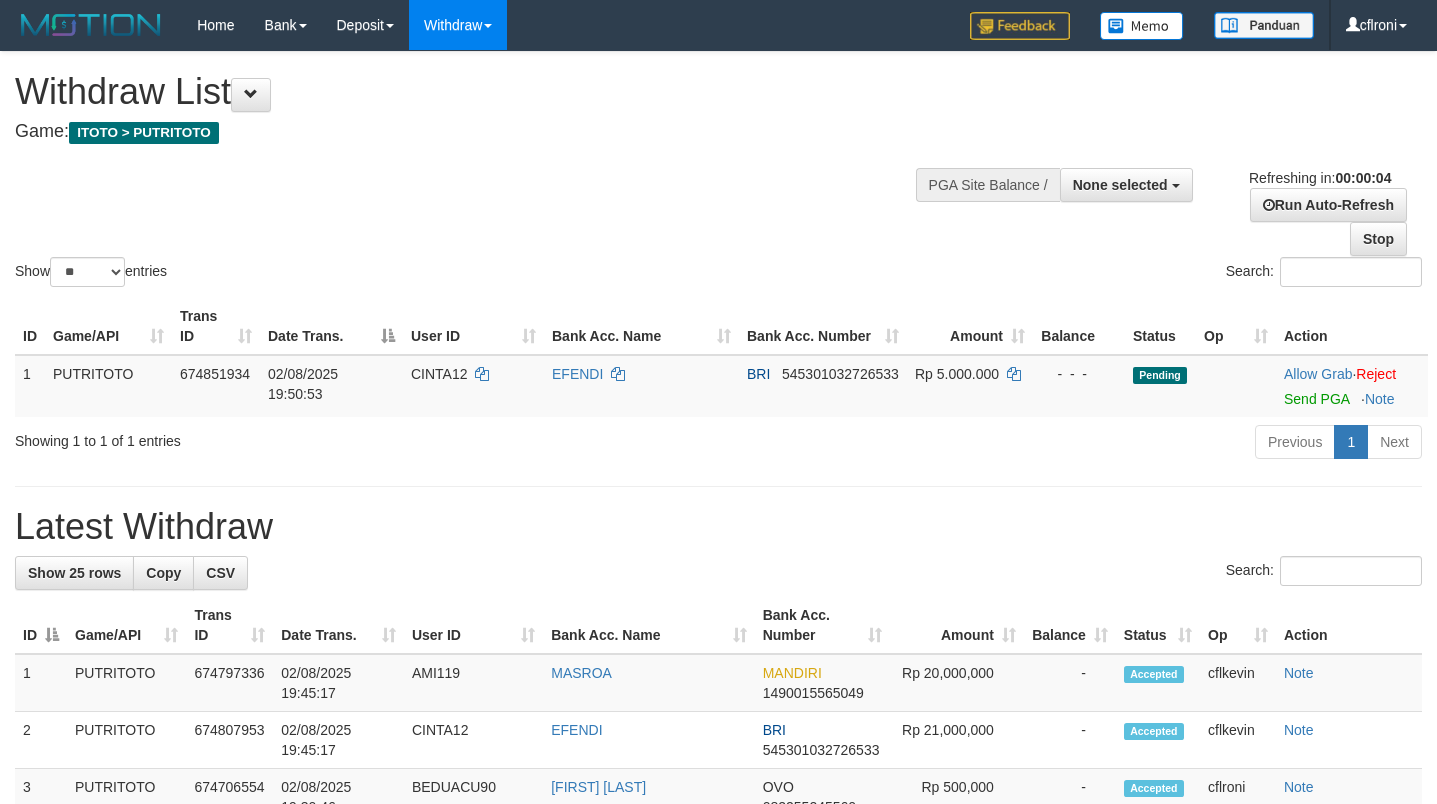 scroll, scrollTop: 0, scrollLeft: 0, axis: both 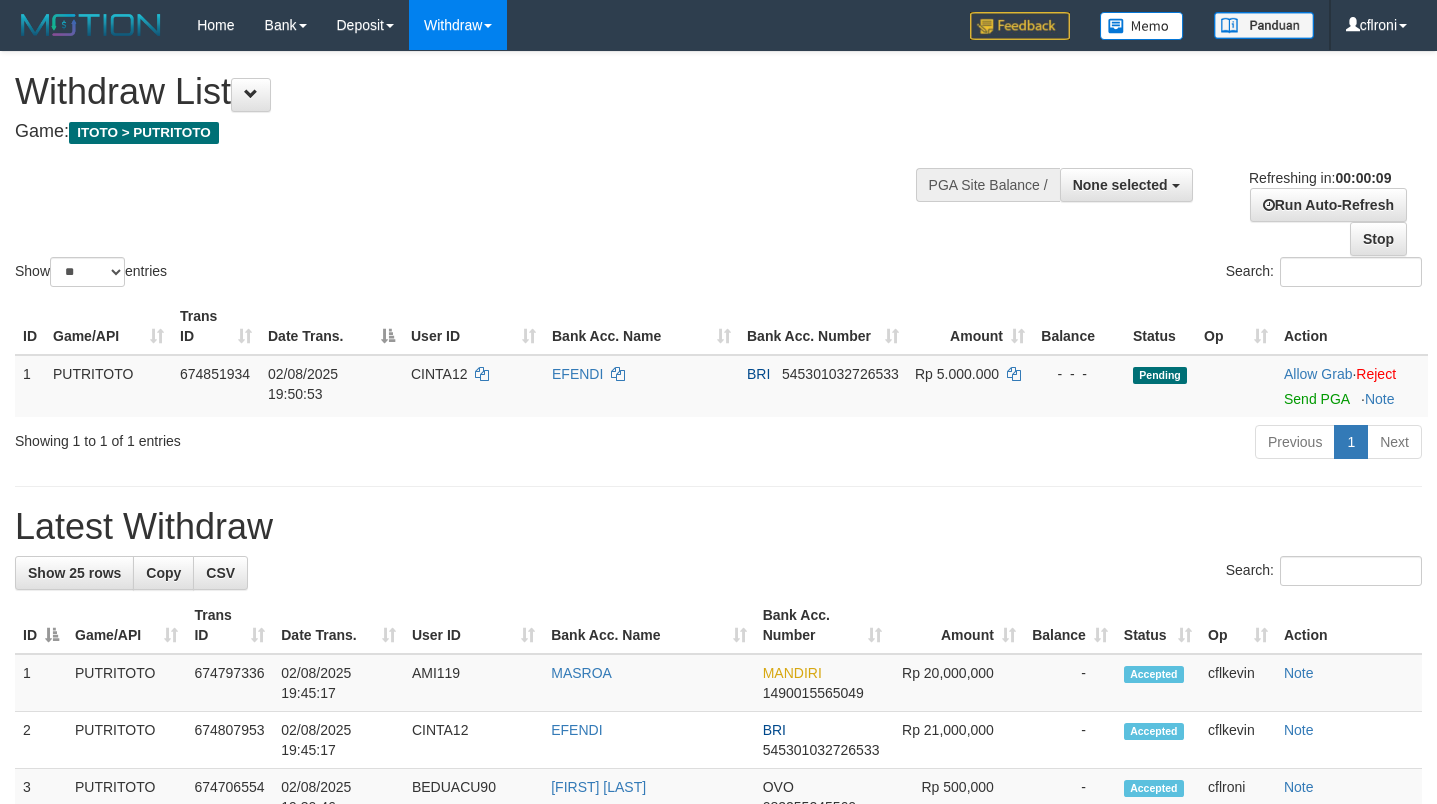select 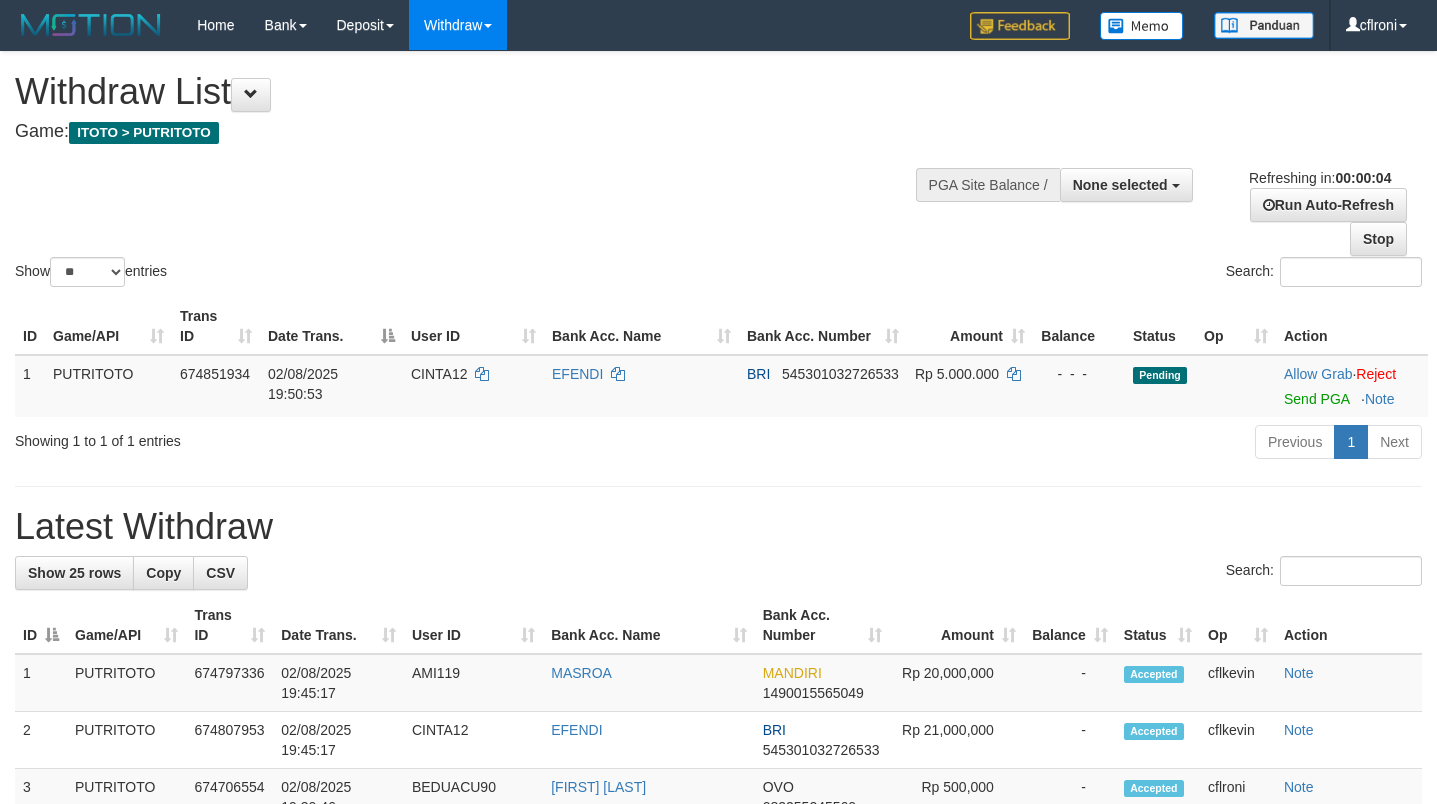 scroll, scrollTop: 0, scrollLeft: 0, axis: both 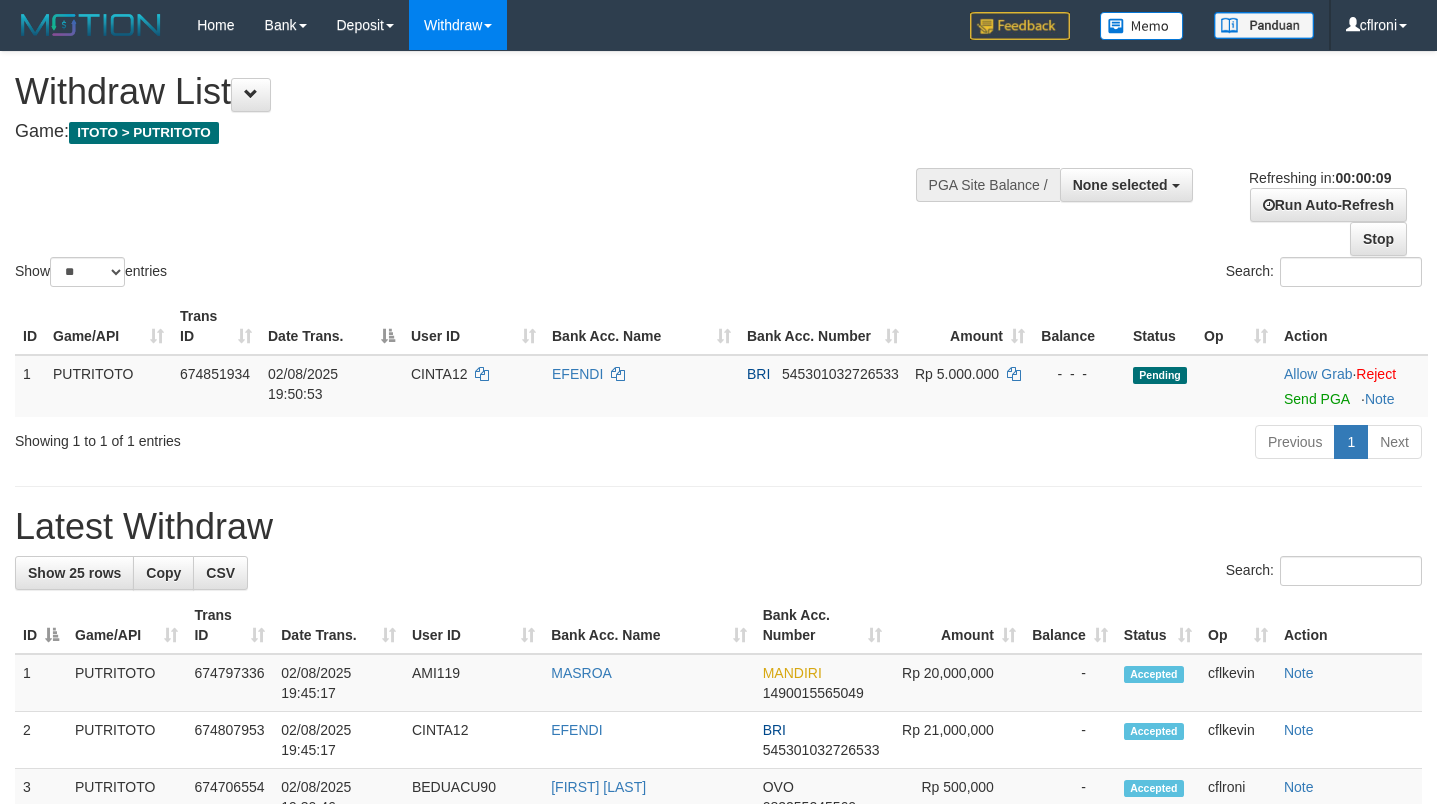 select 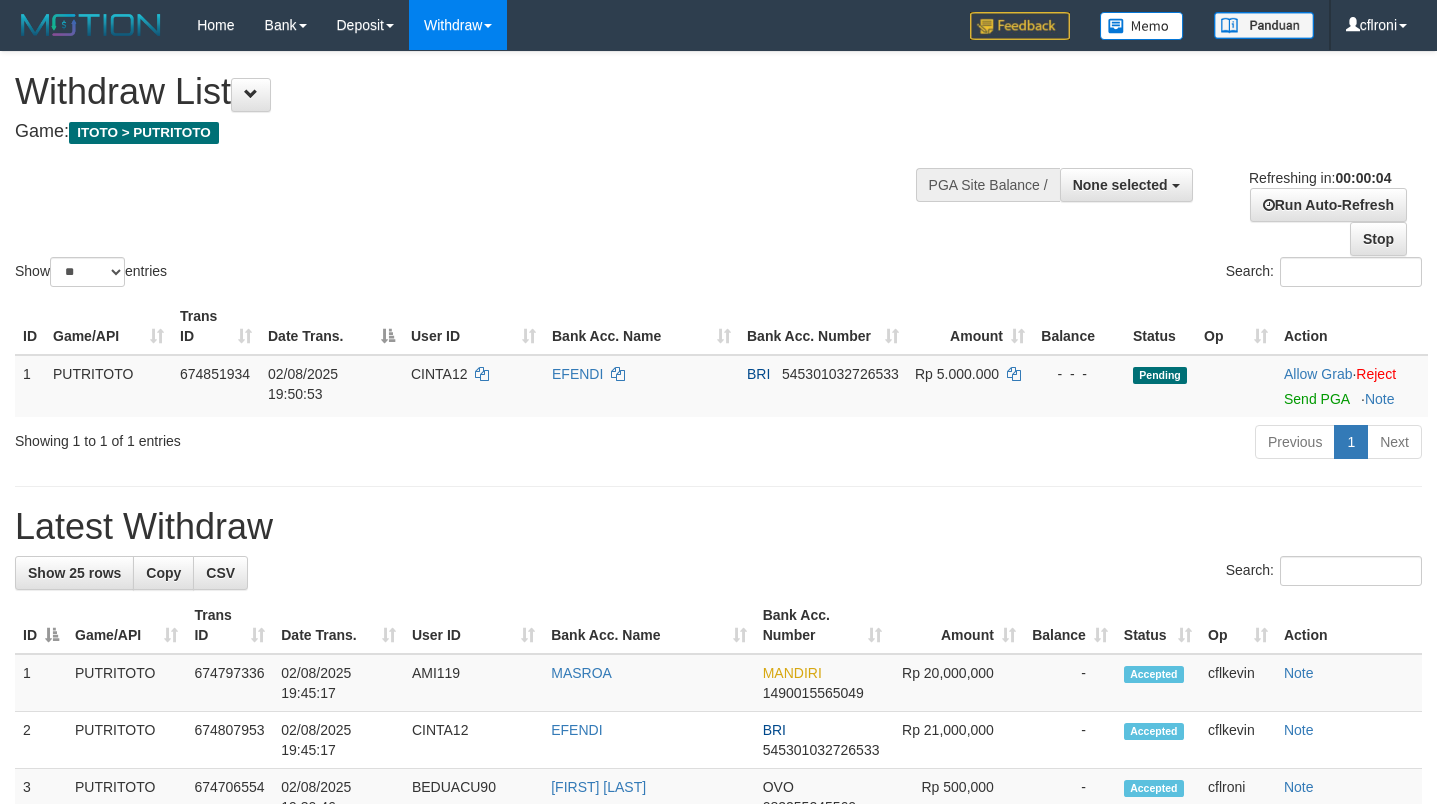 scroll, scrollTop: 0, scrollLeft: 0, axis: both 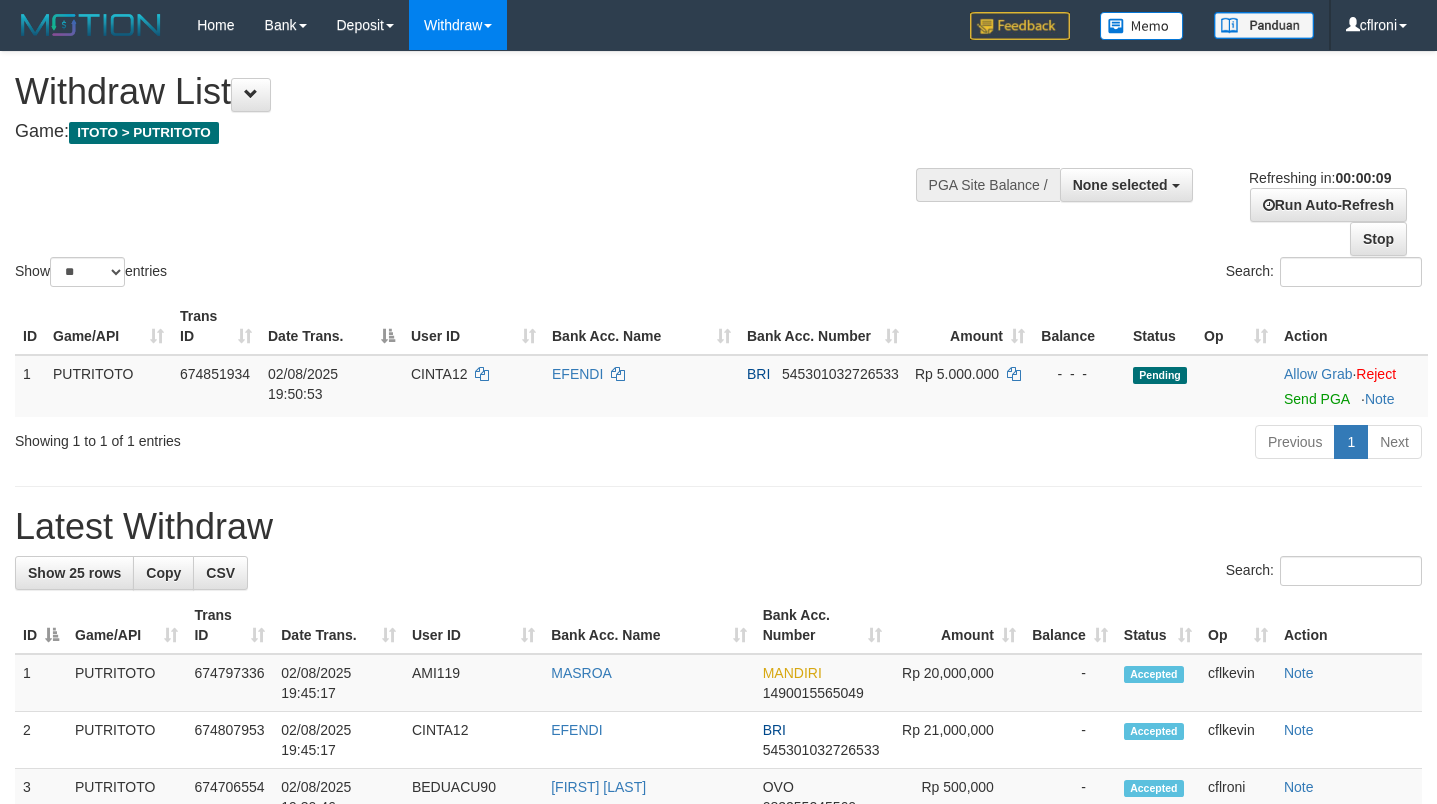 select 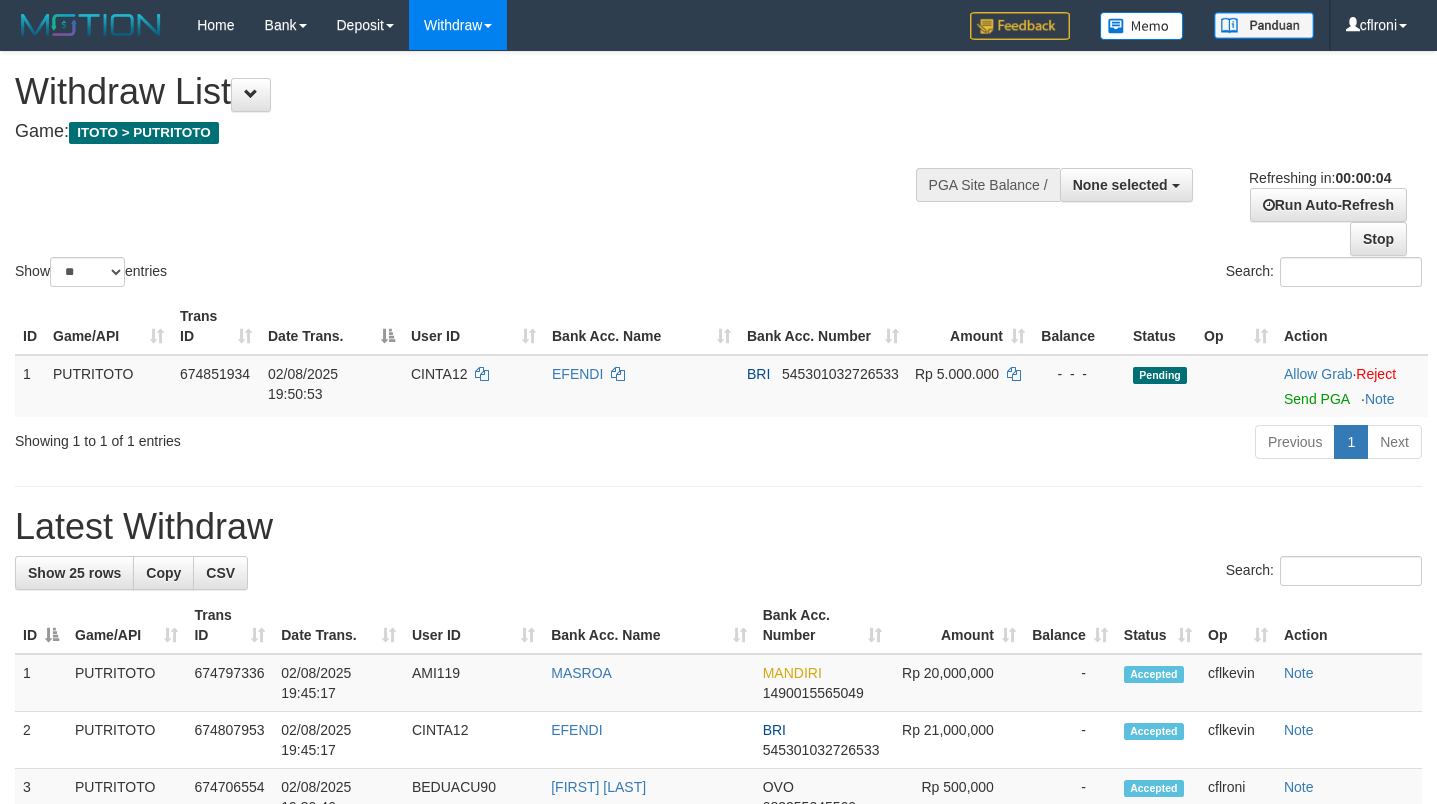 scroll, scrollTop: 0, scrollLeft: 0, axis: both 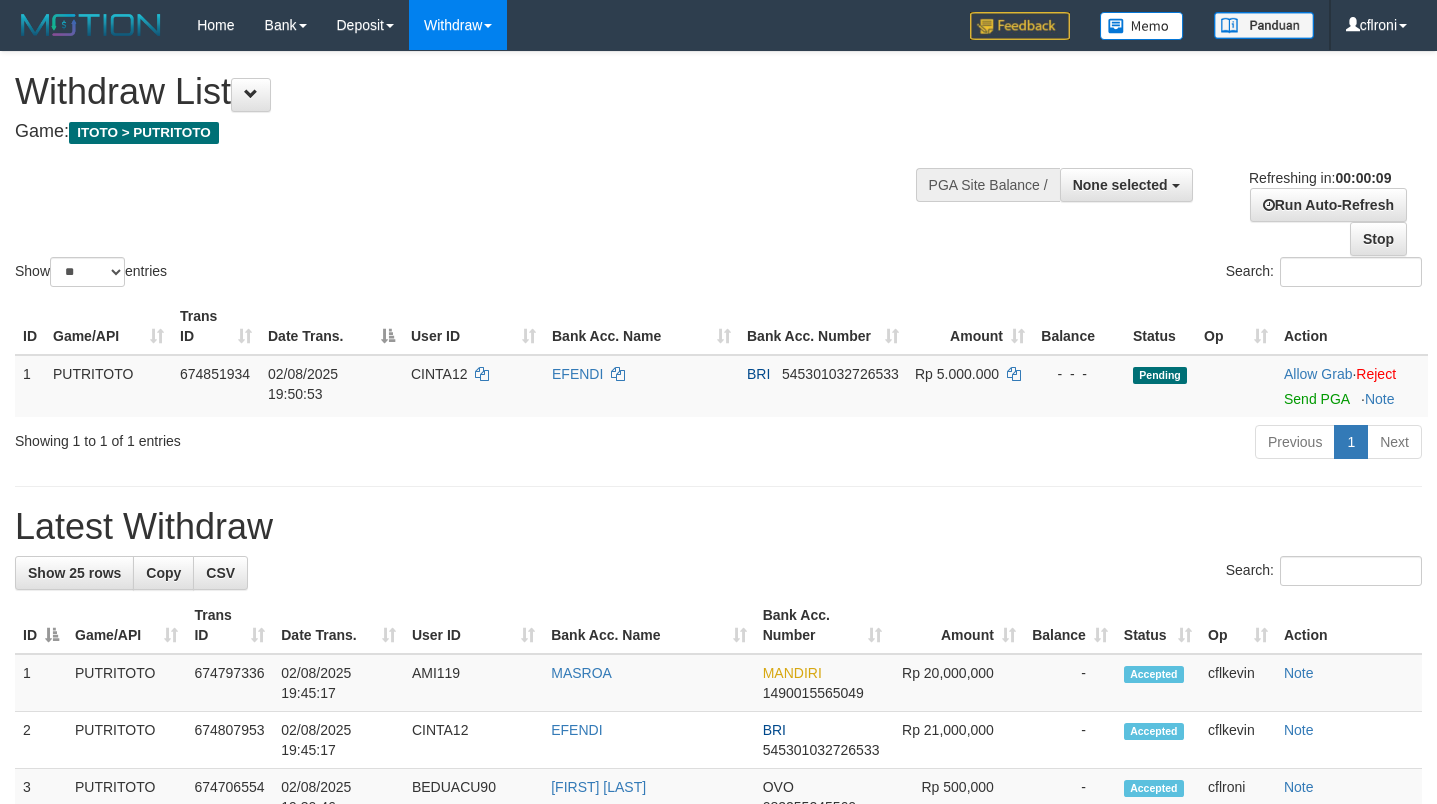 select 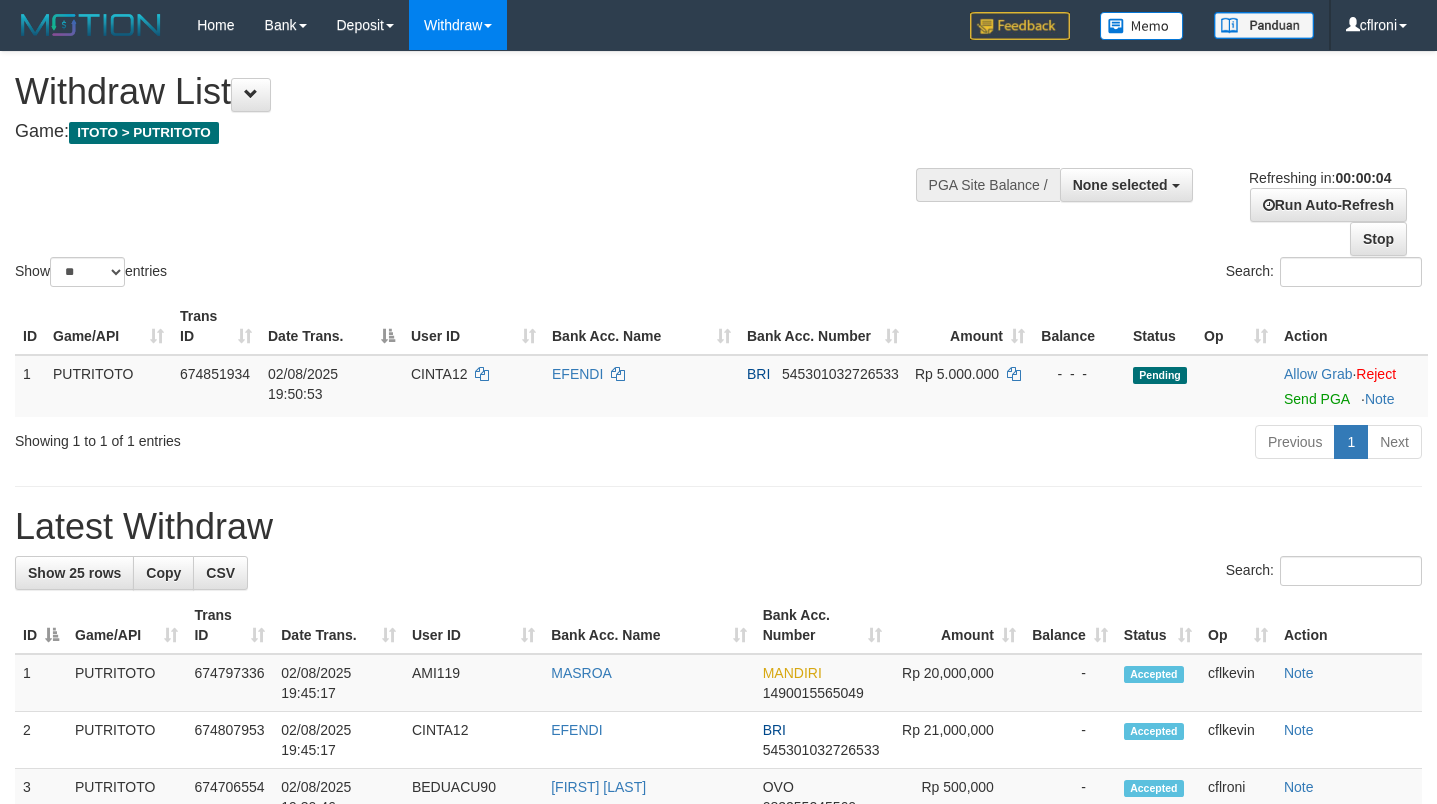 scroll, scrollTop: 0, scrollLeft: 0, axis: both 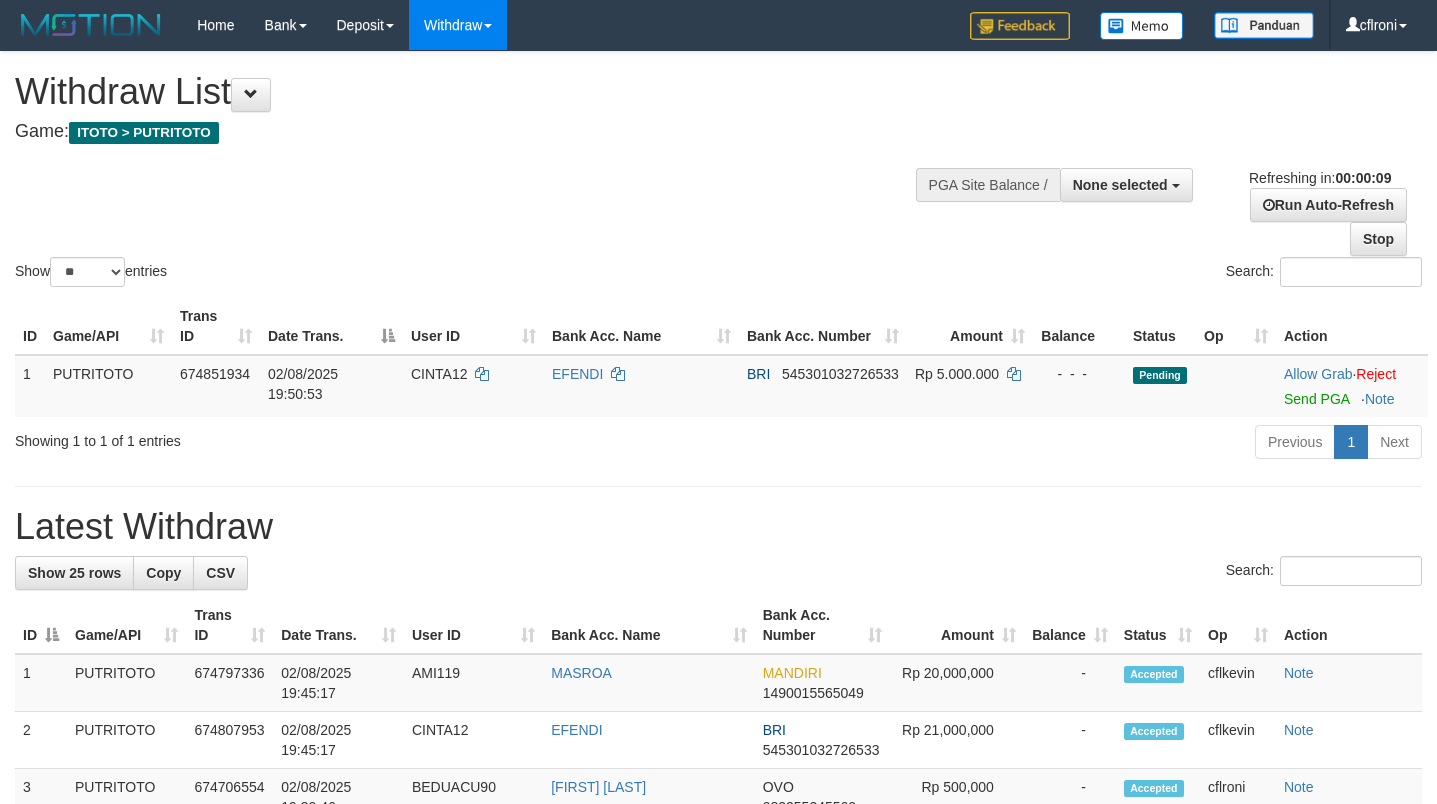 select 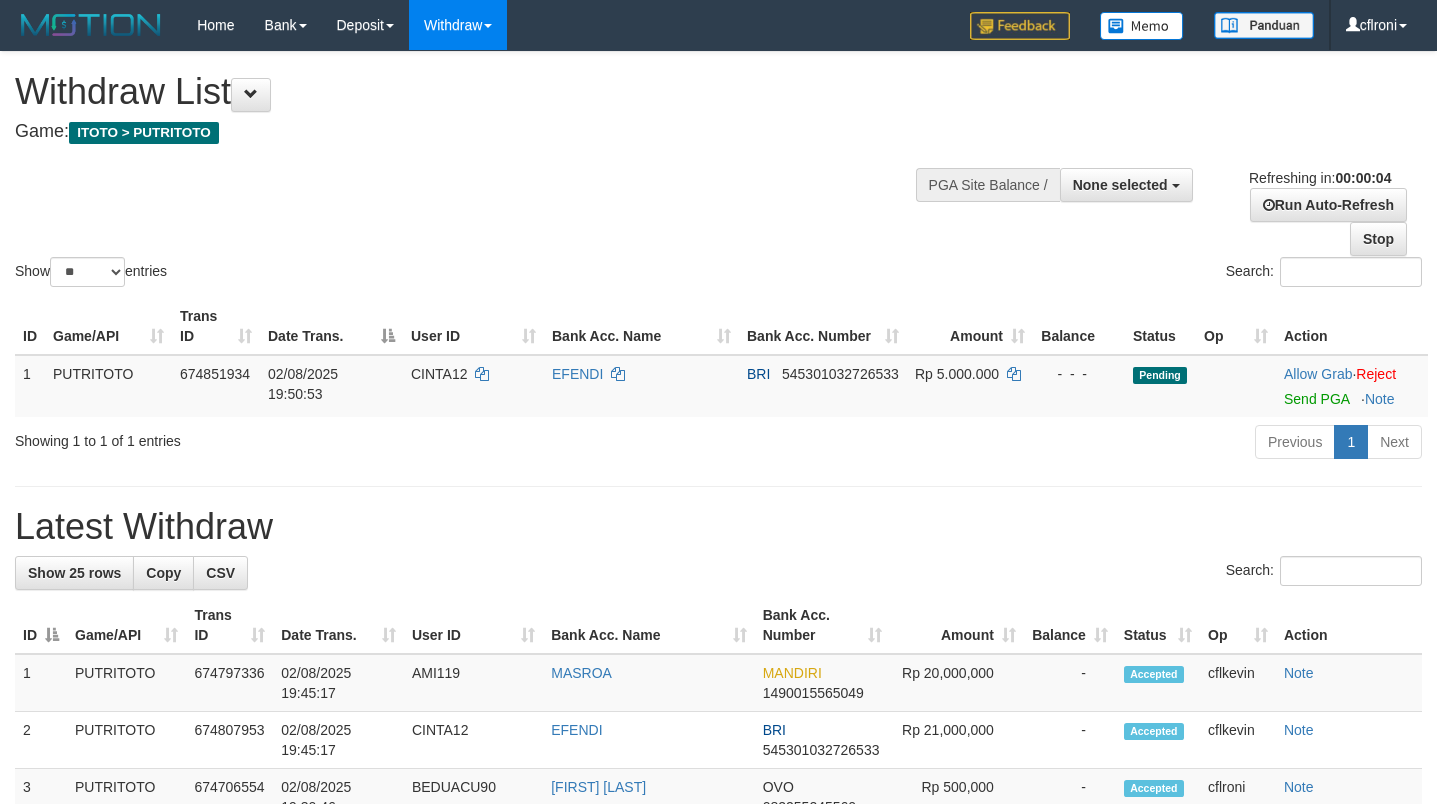 scroll, scrollTop: 0, scrollLeft: 0, axis: both 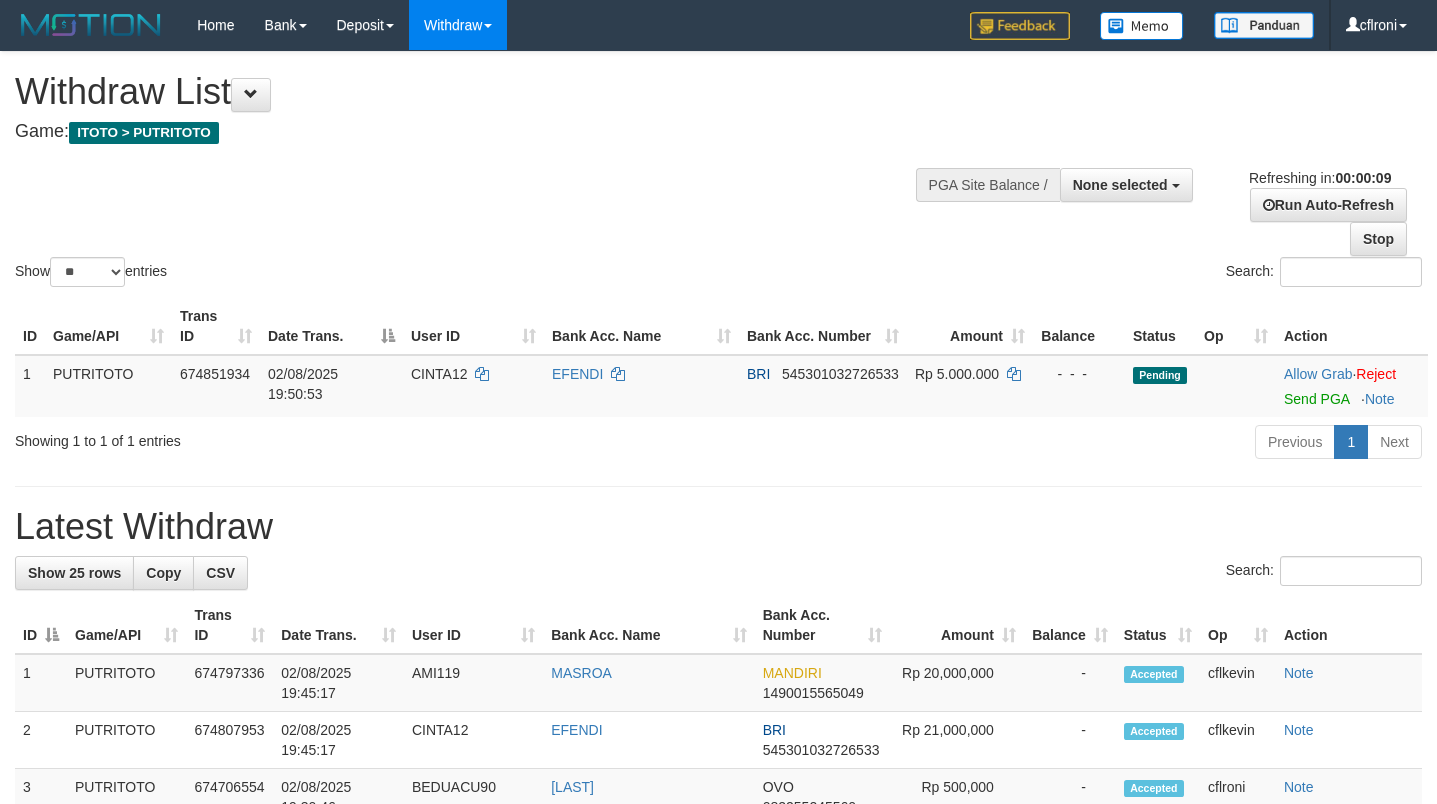 select 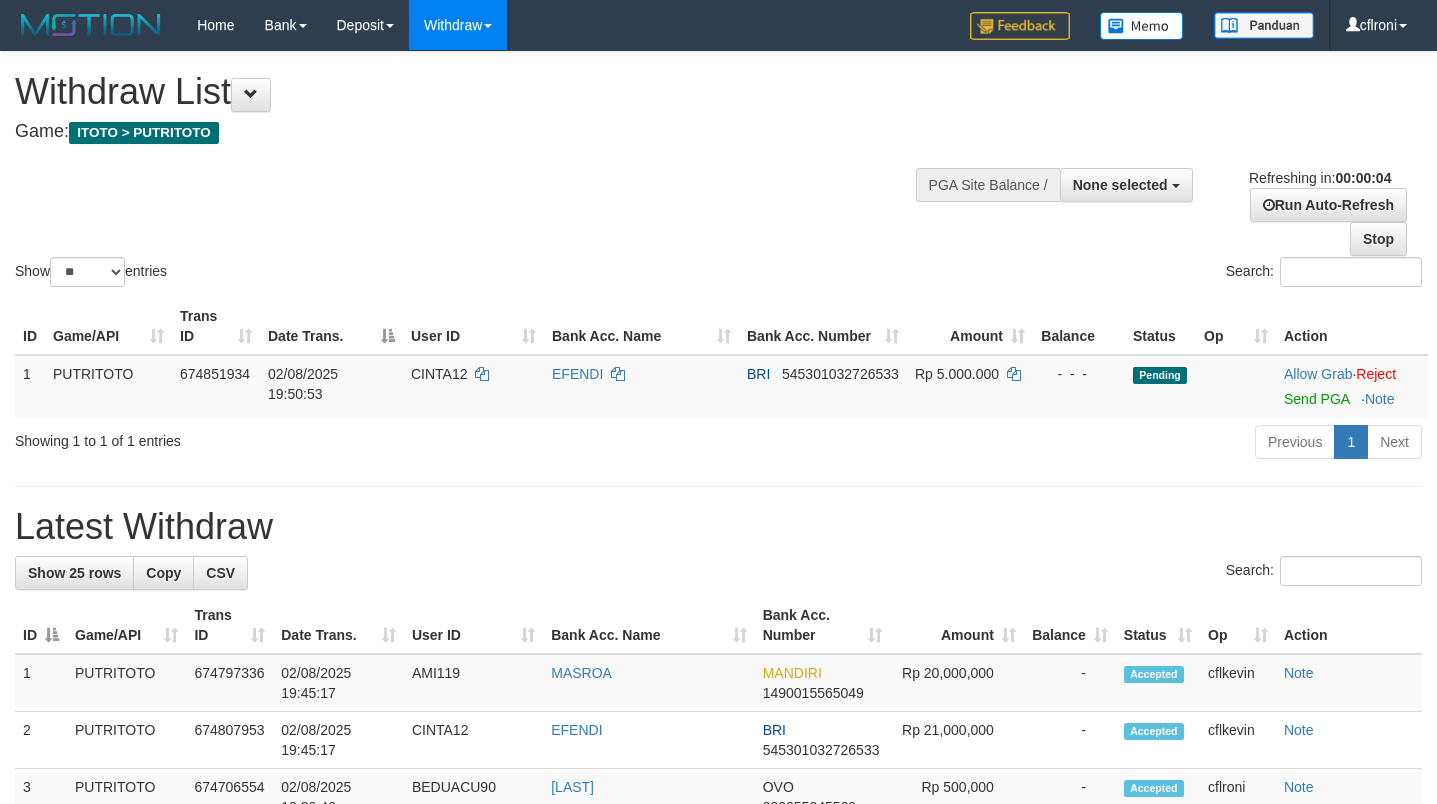 scroll, scrollTop: 0, scrollLeft: 0, axis: both 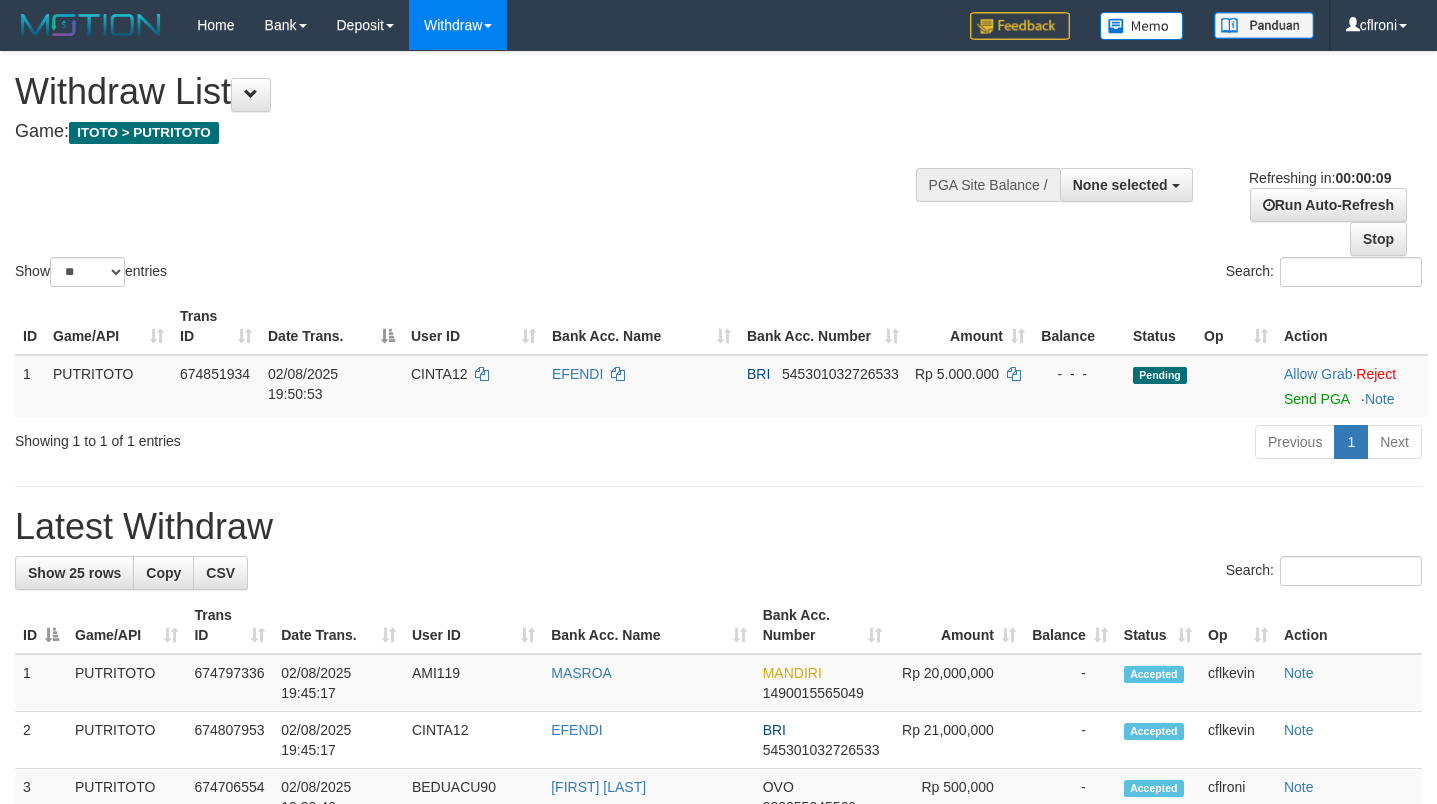 select 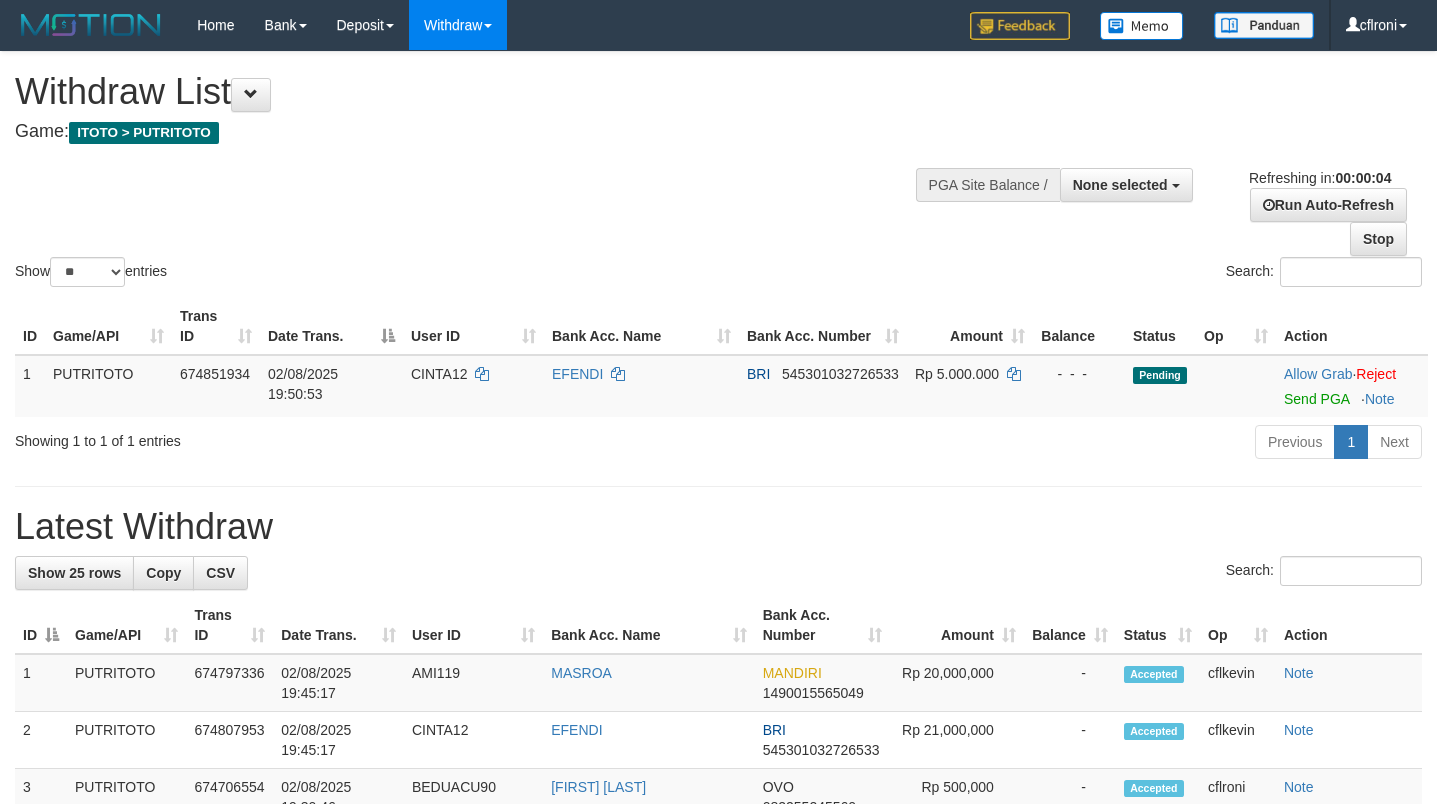 scroll, scrollTop: 0, scrollLeft: 0, axis: both 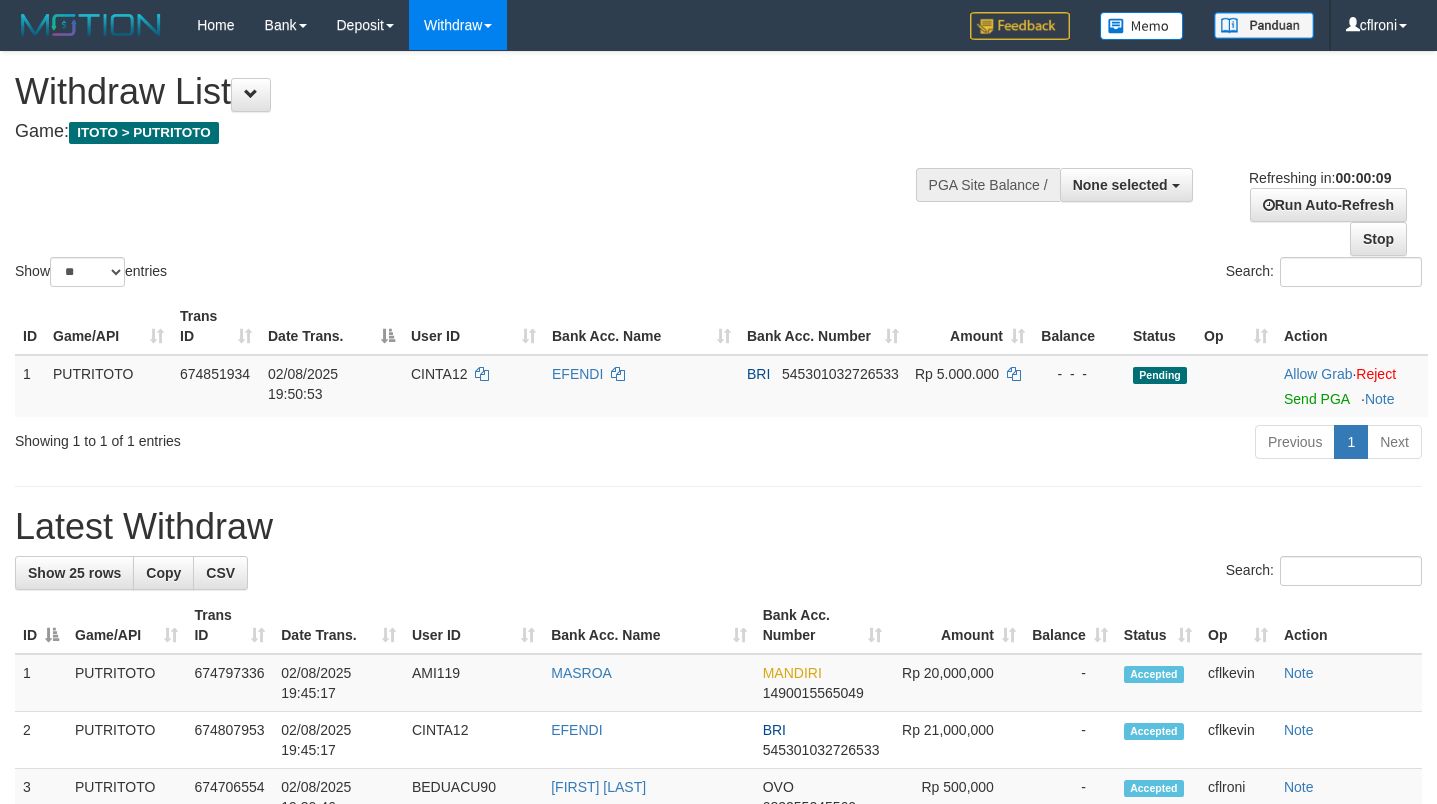 select 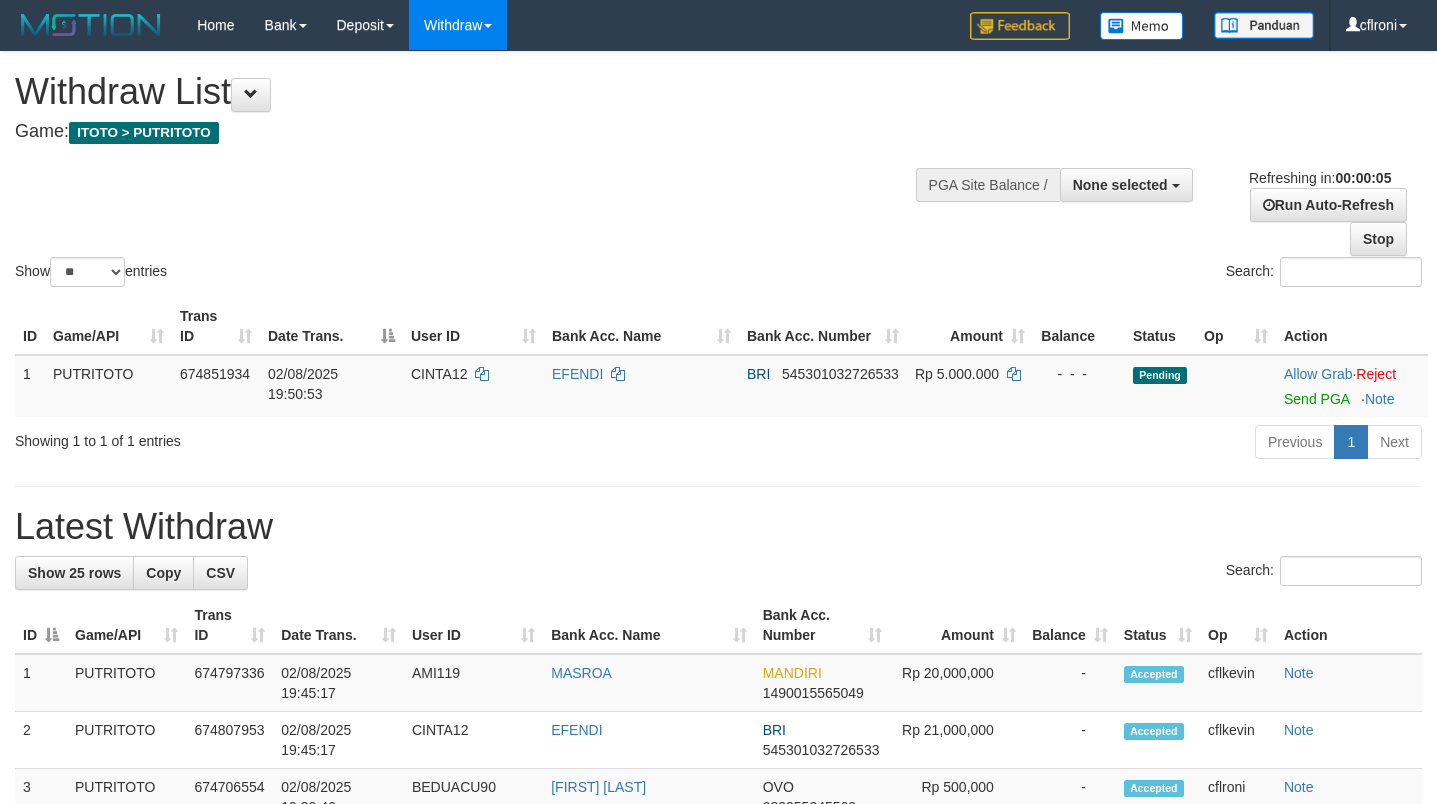scroll, scrollTop: 0, scrollLeft: 0, axis: both 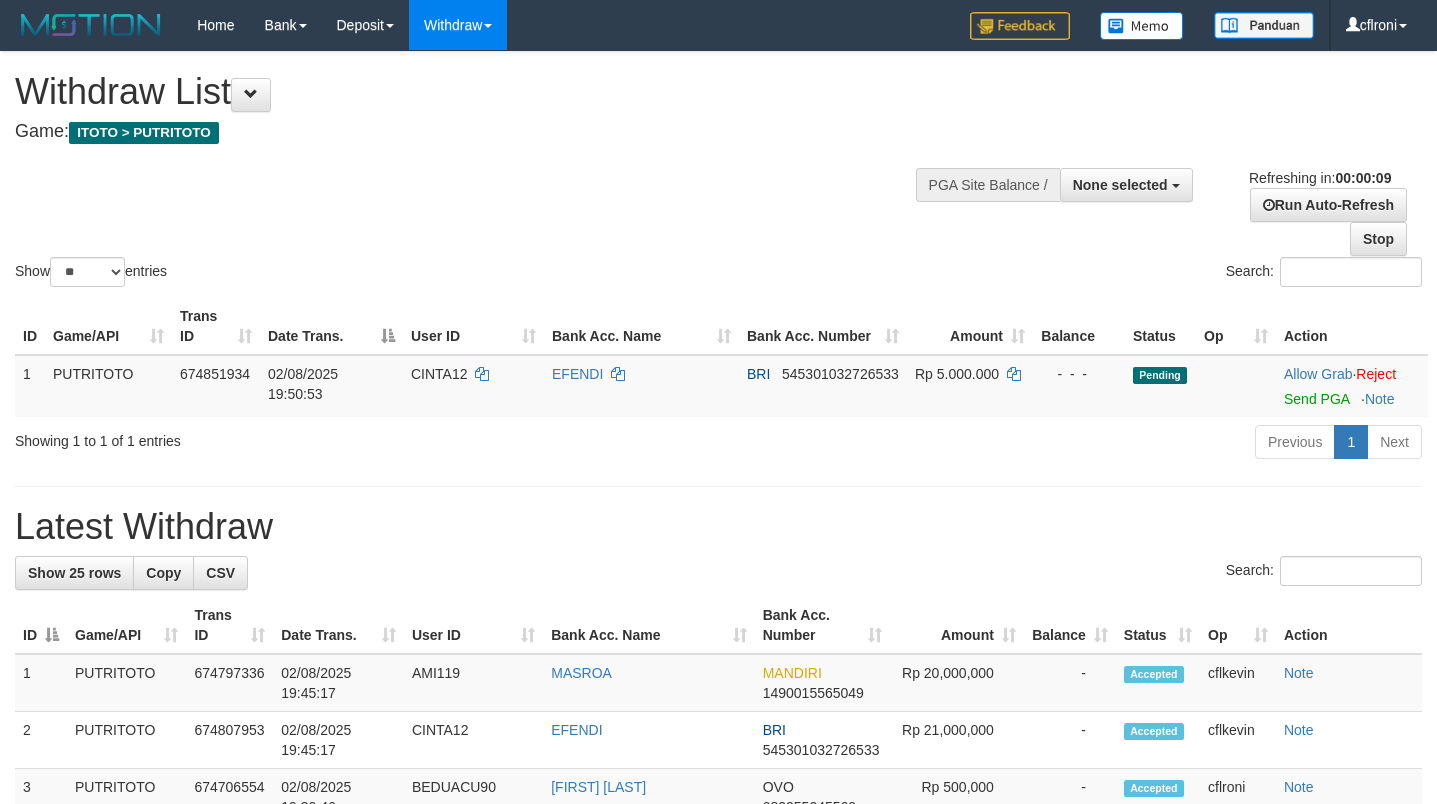 select 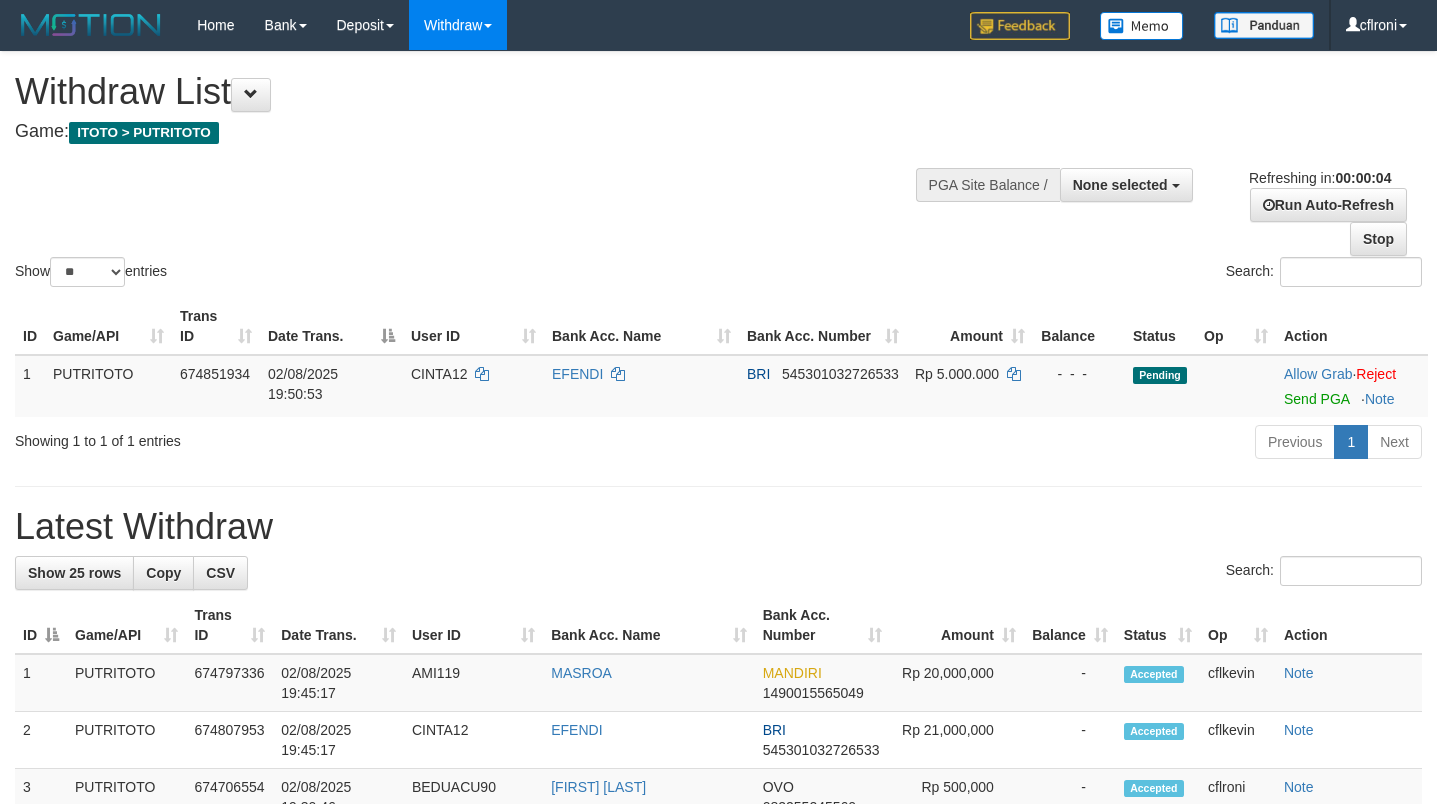 scroll, scrollTop: 0, scrollLeft: 0, axis: both 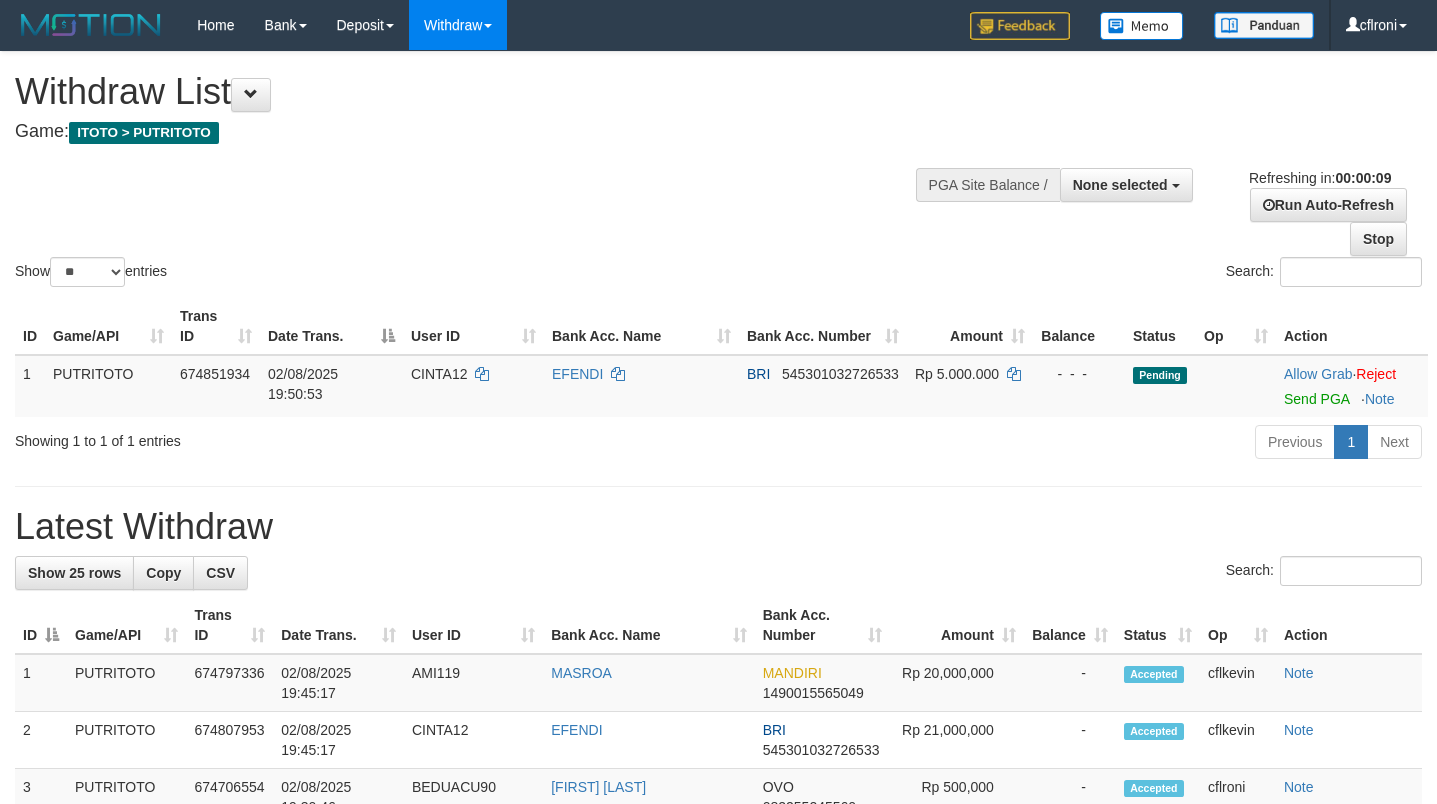select 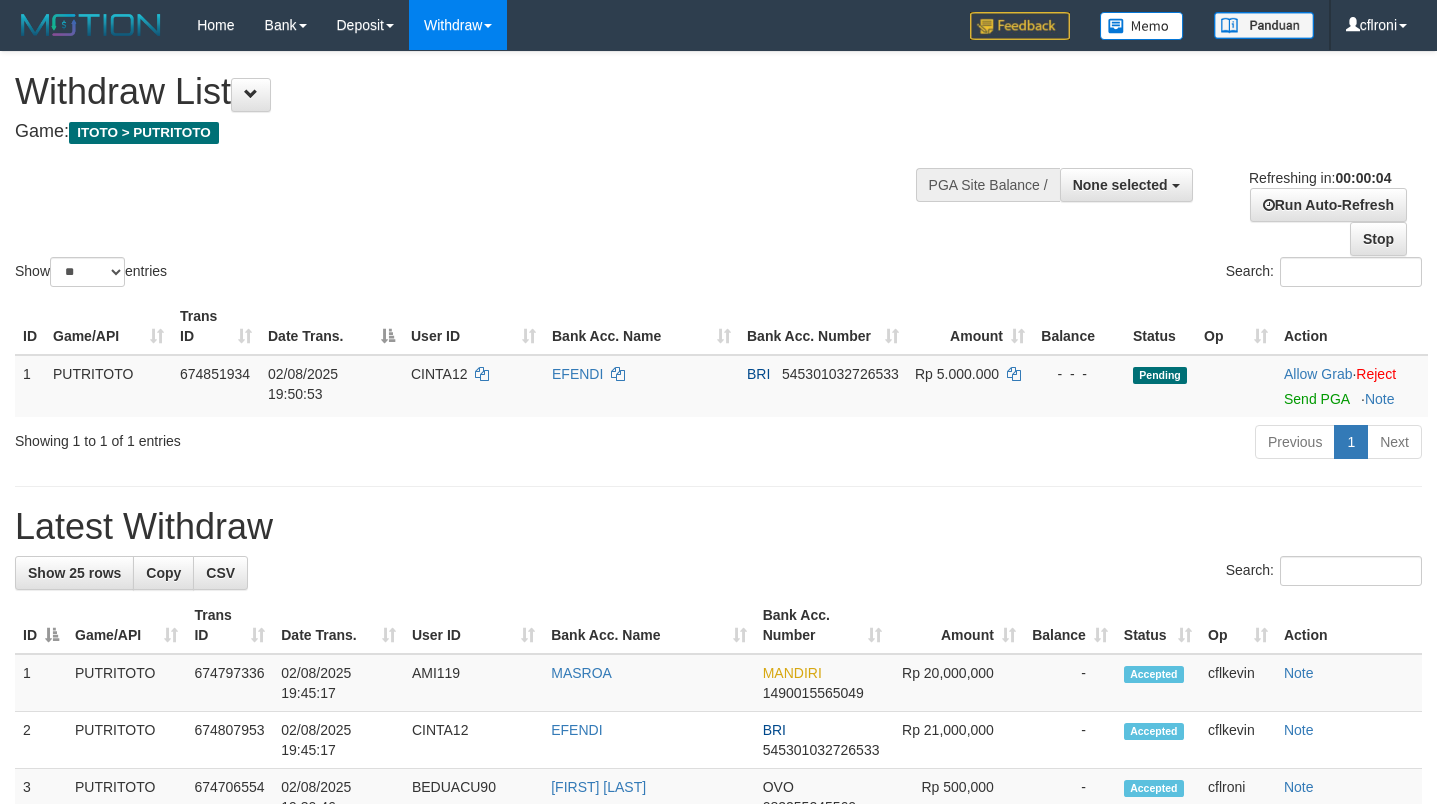 scroll, scrollTop: 0, scrollLeft: 0, axis: both 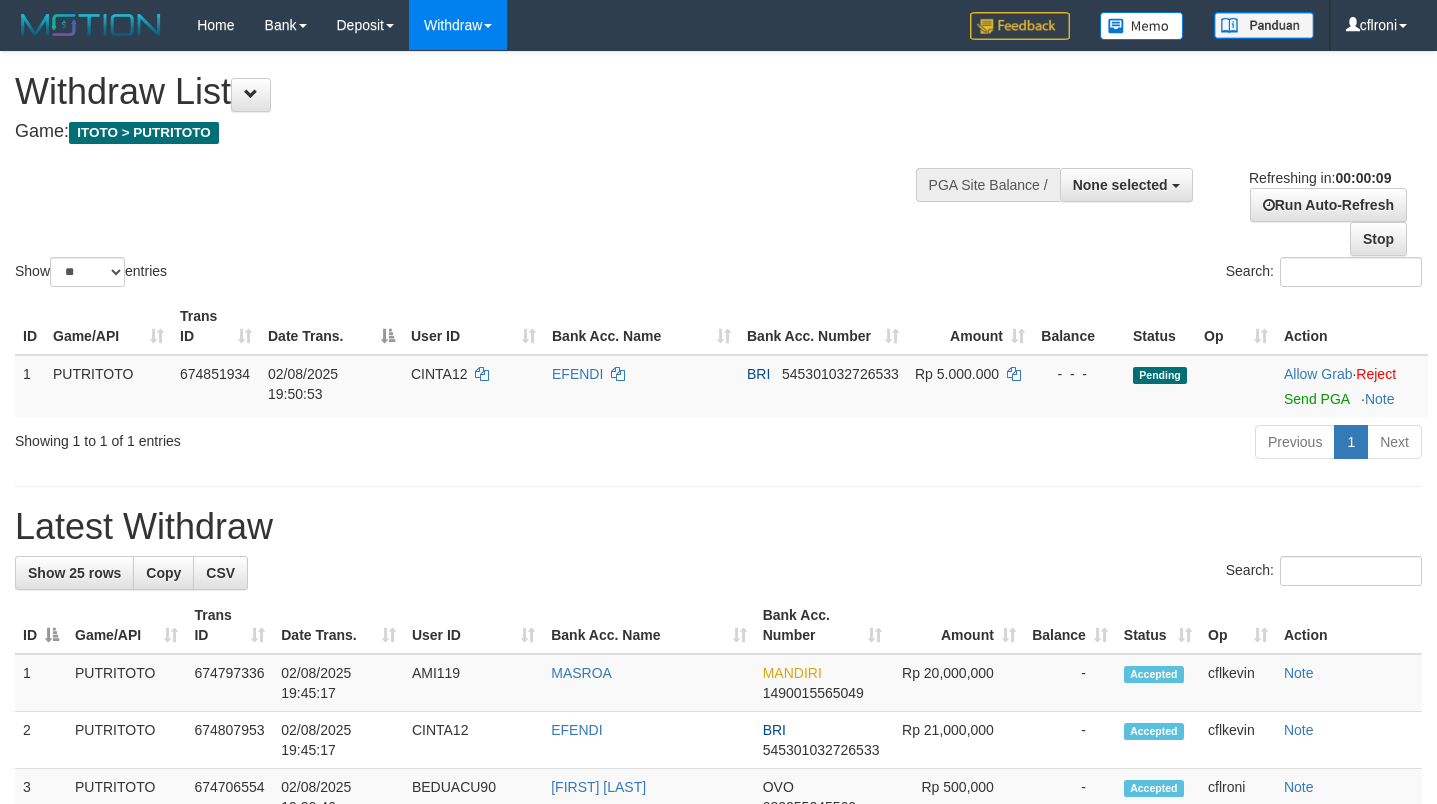select 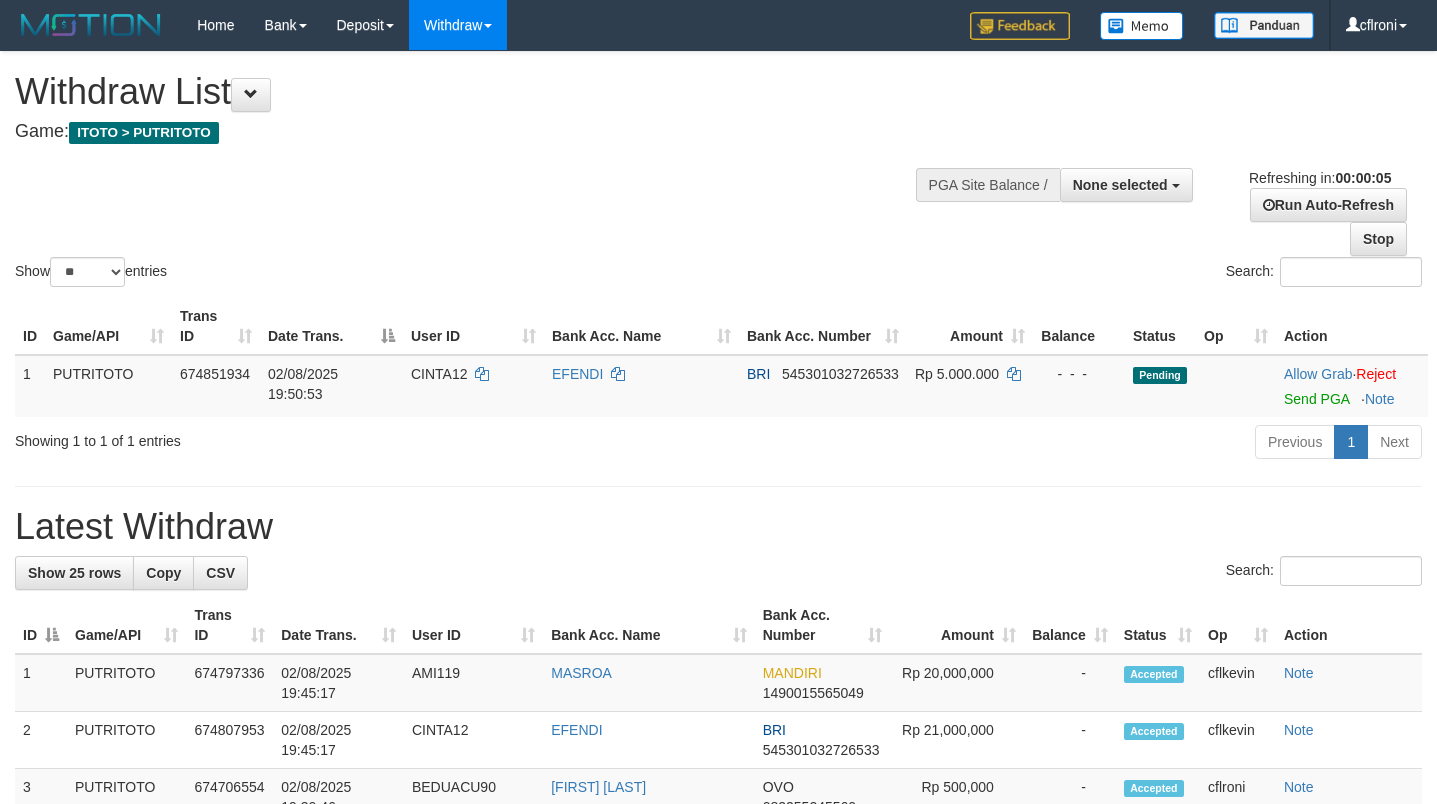scroll, scrollTop: 0, scrollLeft: 0, axis: both 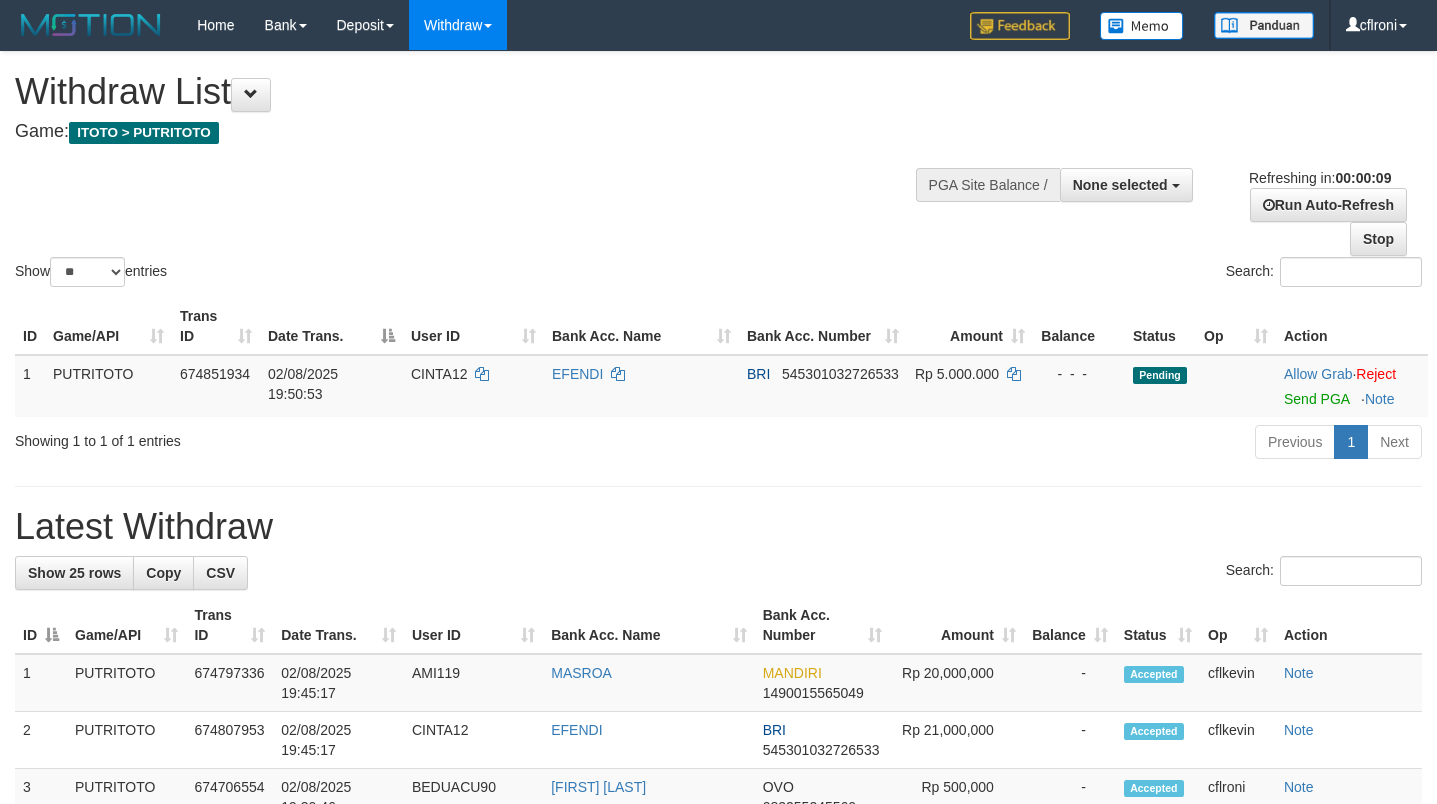 select 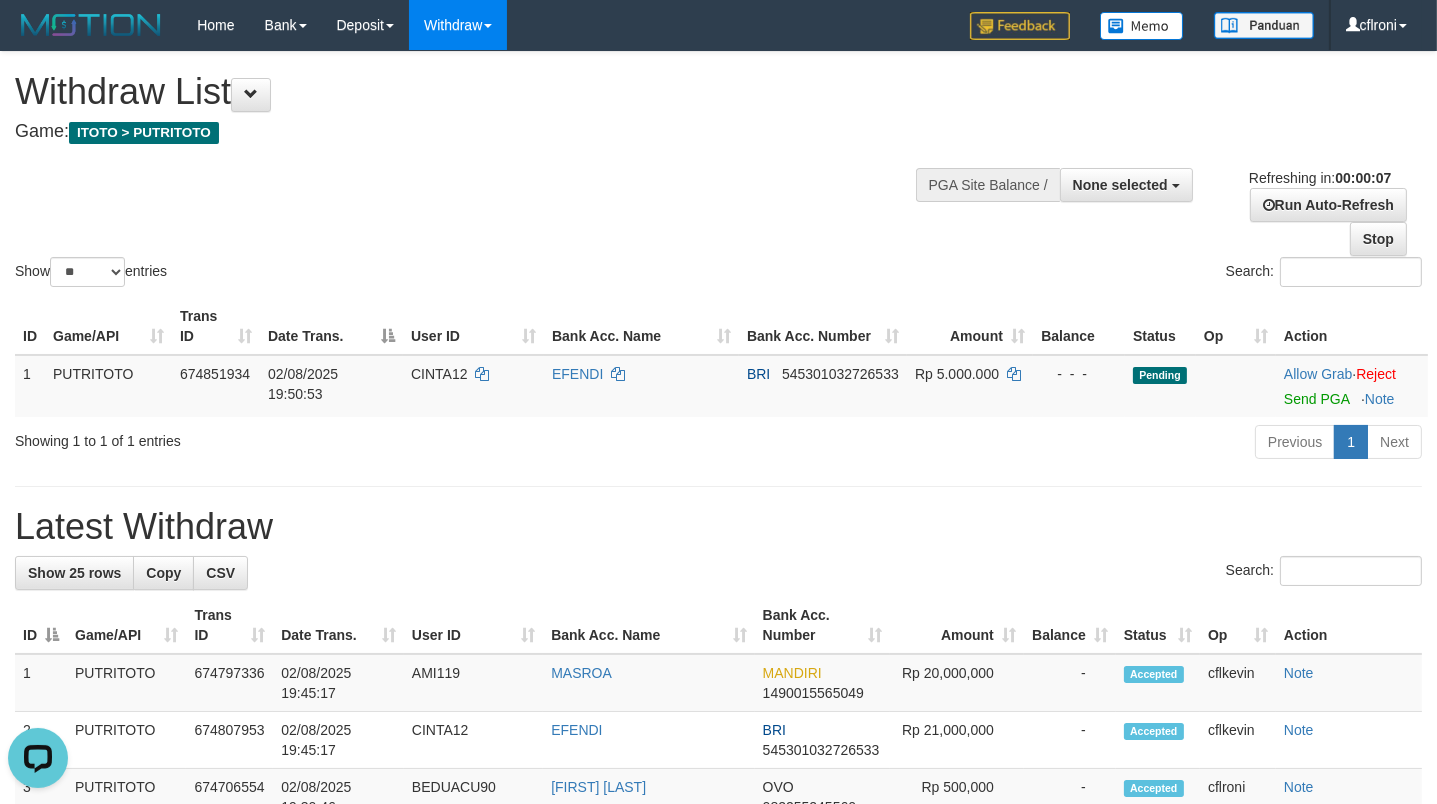 scroll, scrollTop: 0, scrollLeft: 0, axis: both 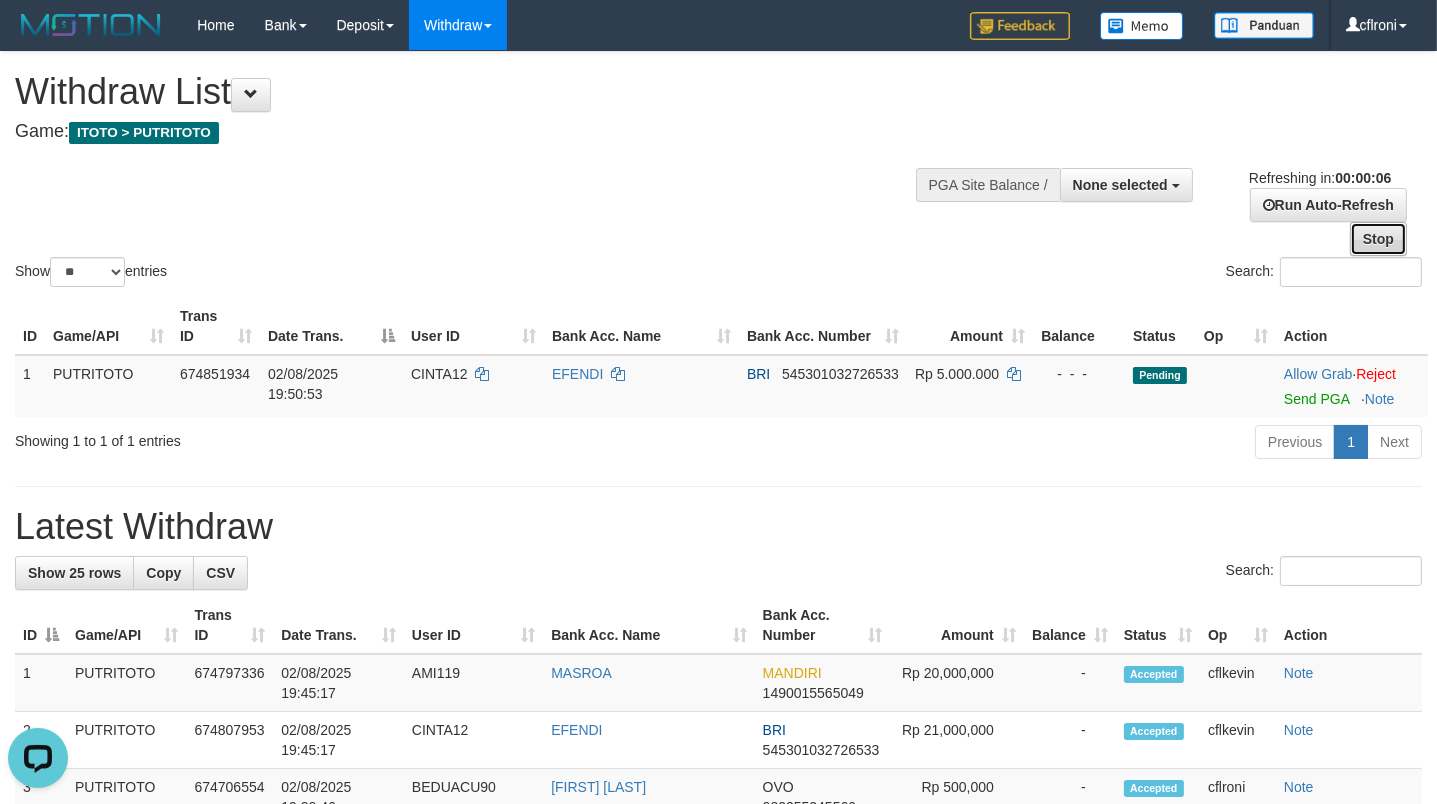 click on "Stop" at bounding box center (1378, 239) 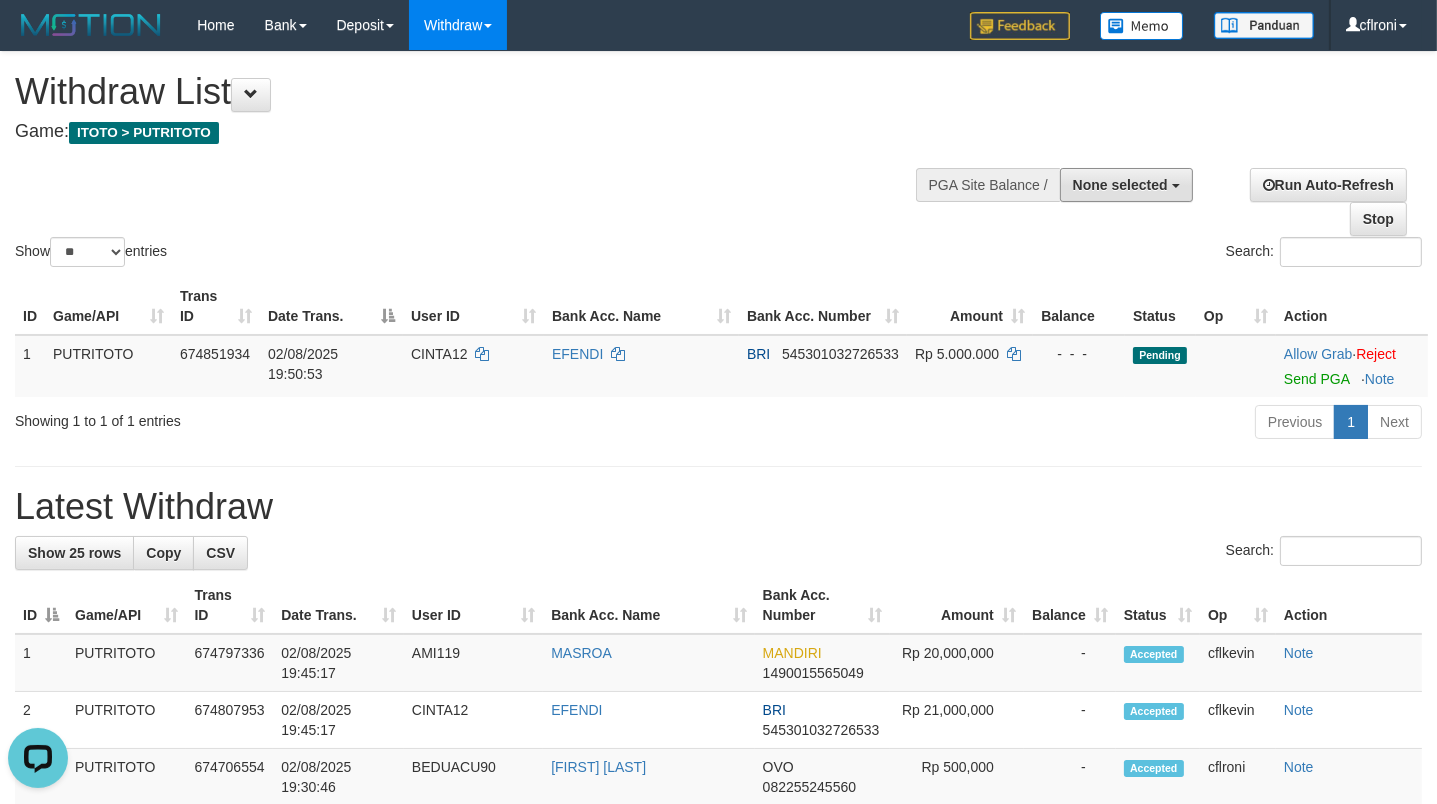 drag, startPoint x: 1140, startPoint y: 183, endPoint x: 1120, endPoint y: 237, distance: 57.58472 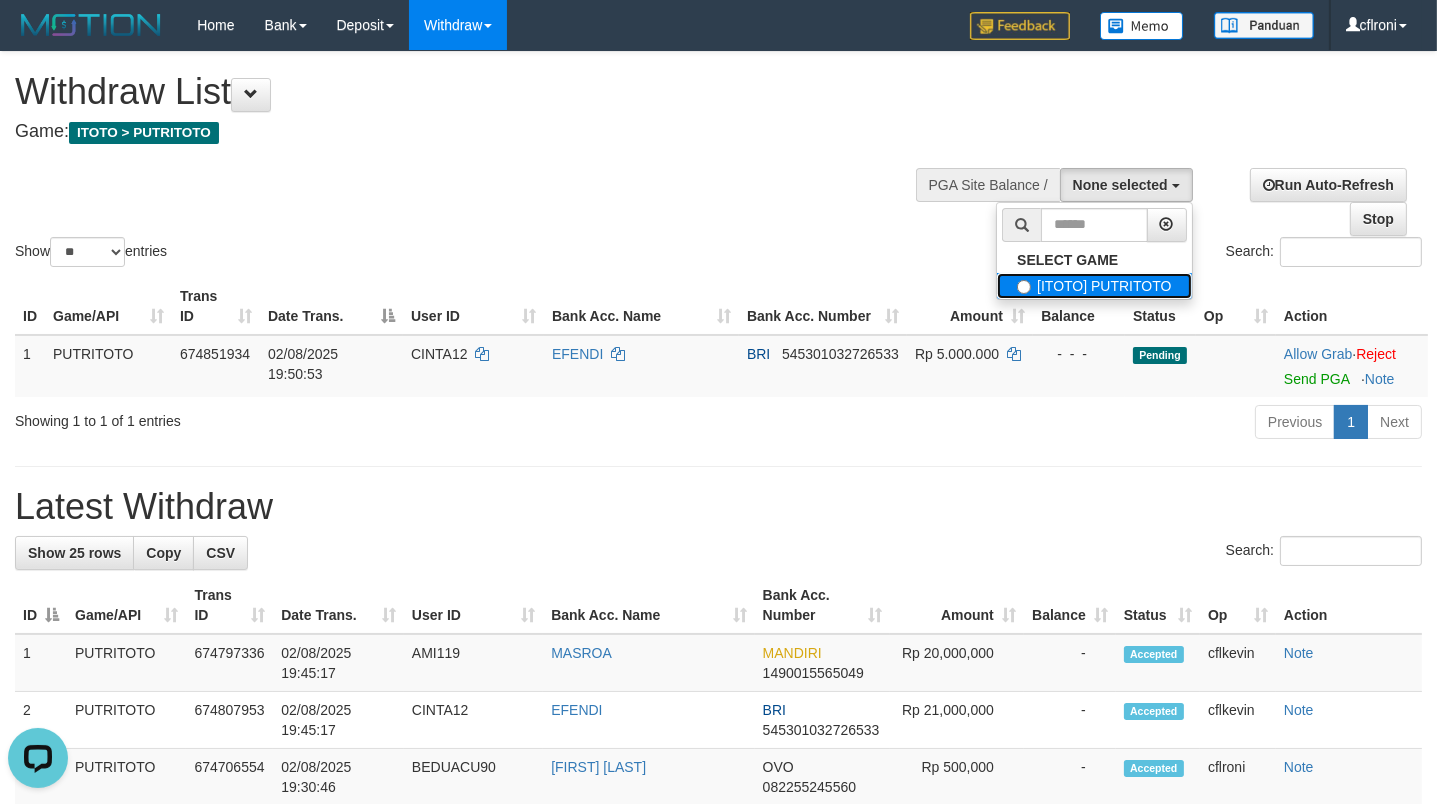 click on "[ITOTO] PUTRITOTO" at bounding box center (1094, 286) 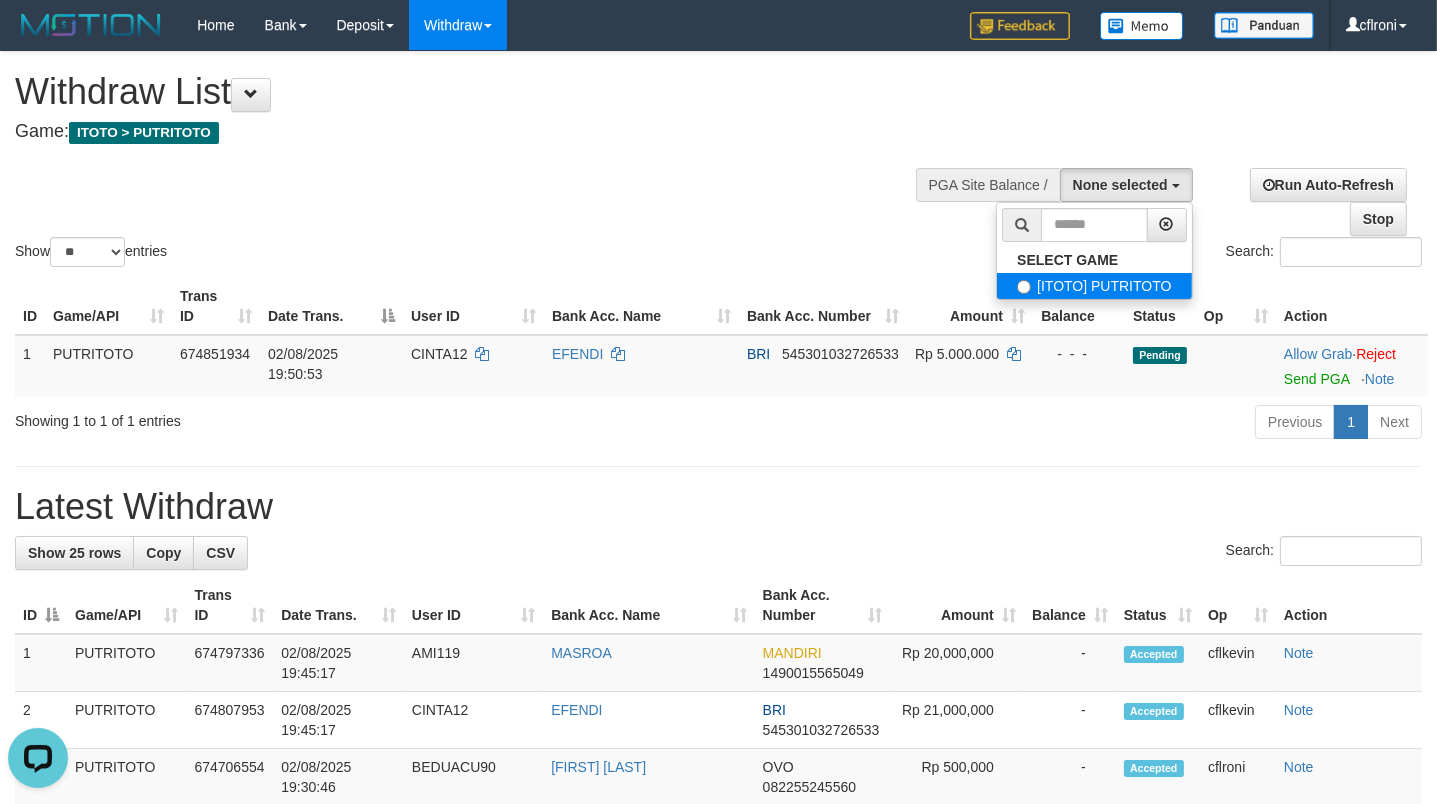 select on "****" 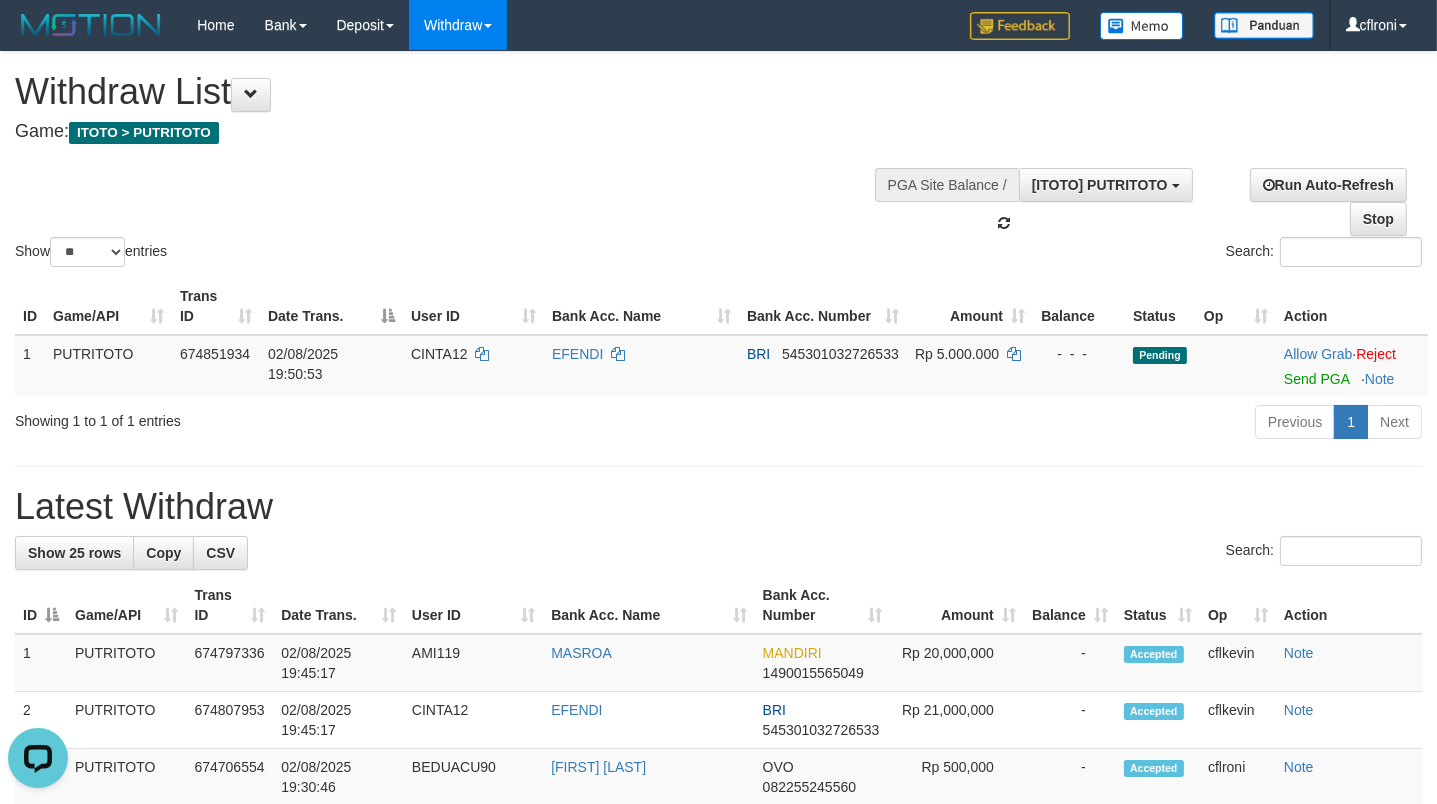 scroll, scrollTop: 17, scrollLeft: 0, axis: vertical 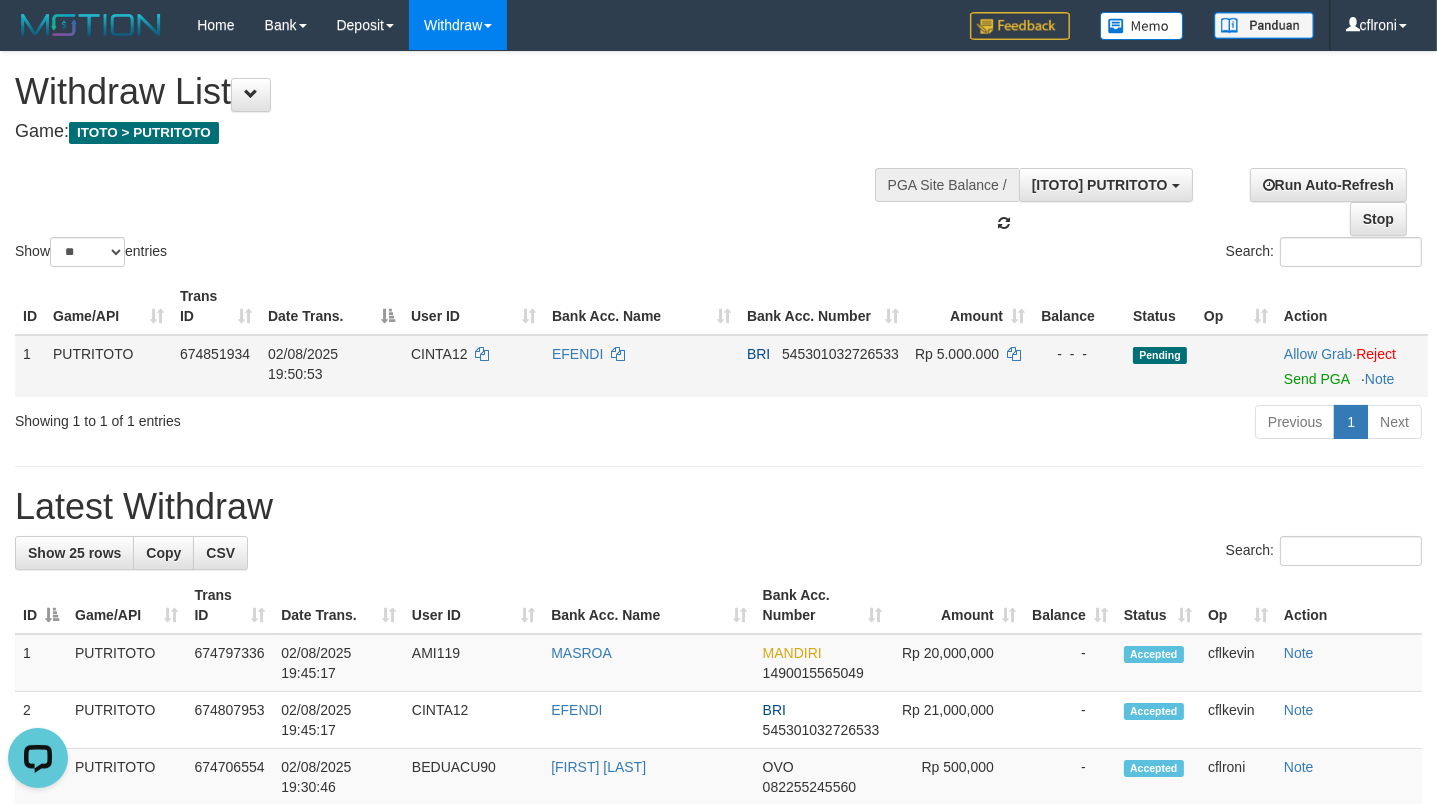 click on "EFENDI" at bounding box center [641, 366] 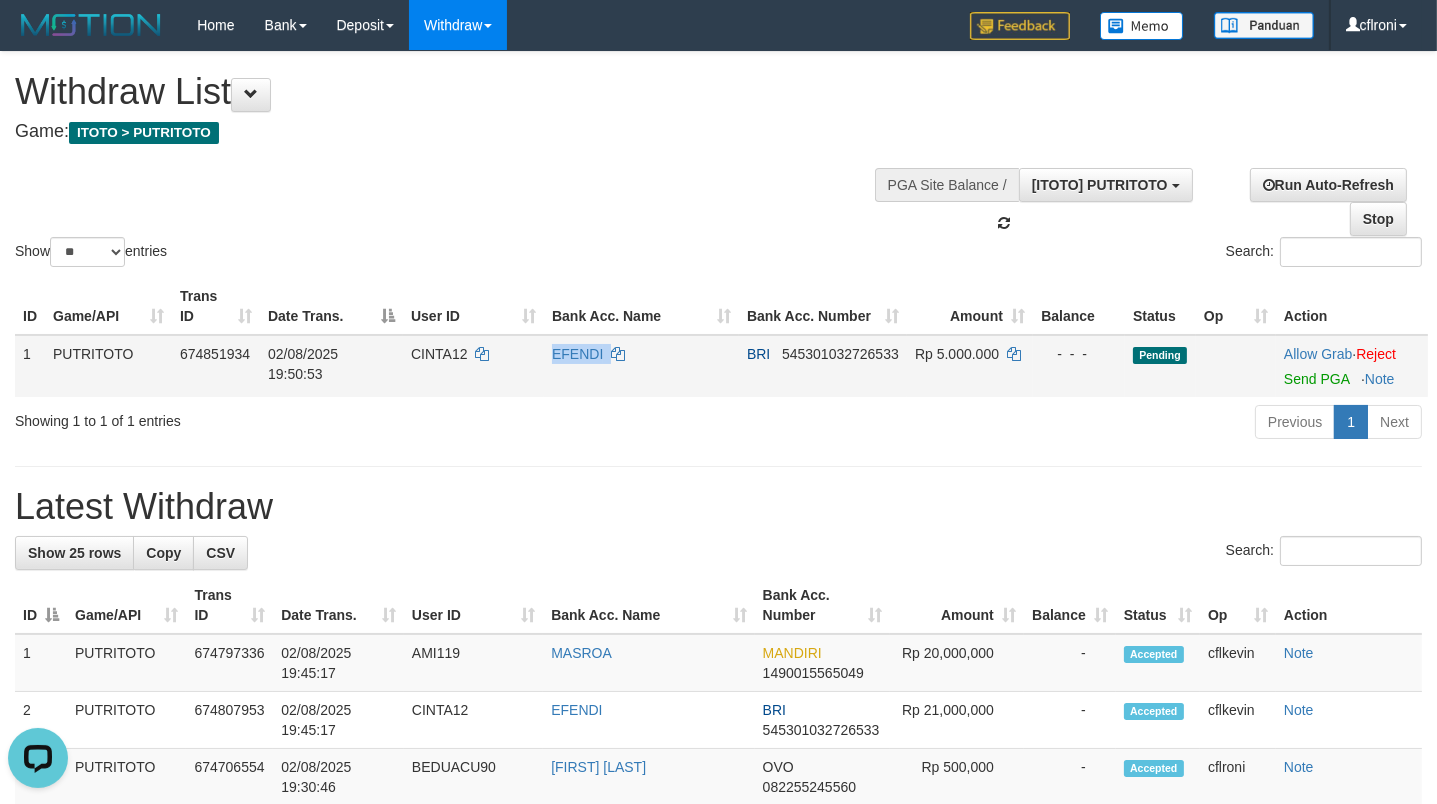 click on "EFENDI" at bounding box center [641, 366] 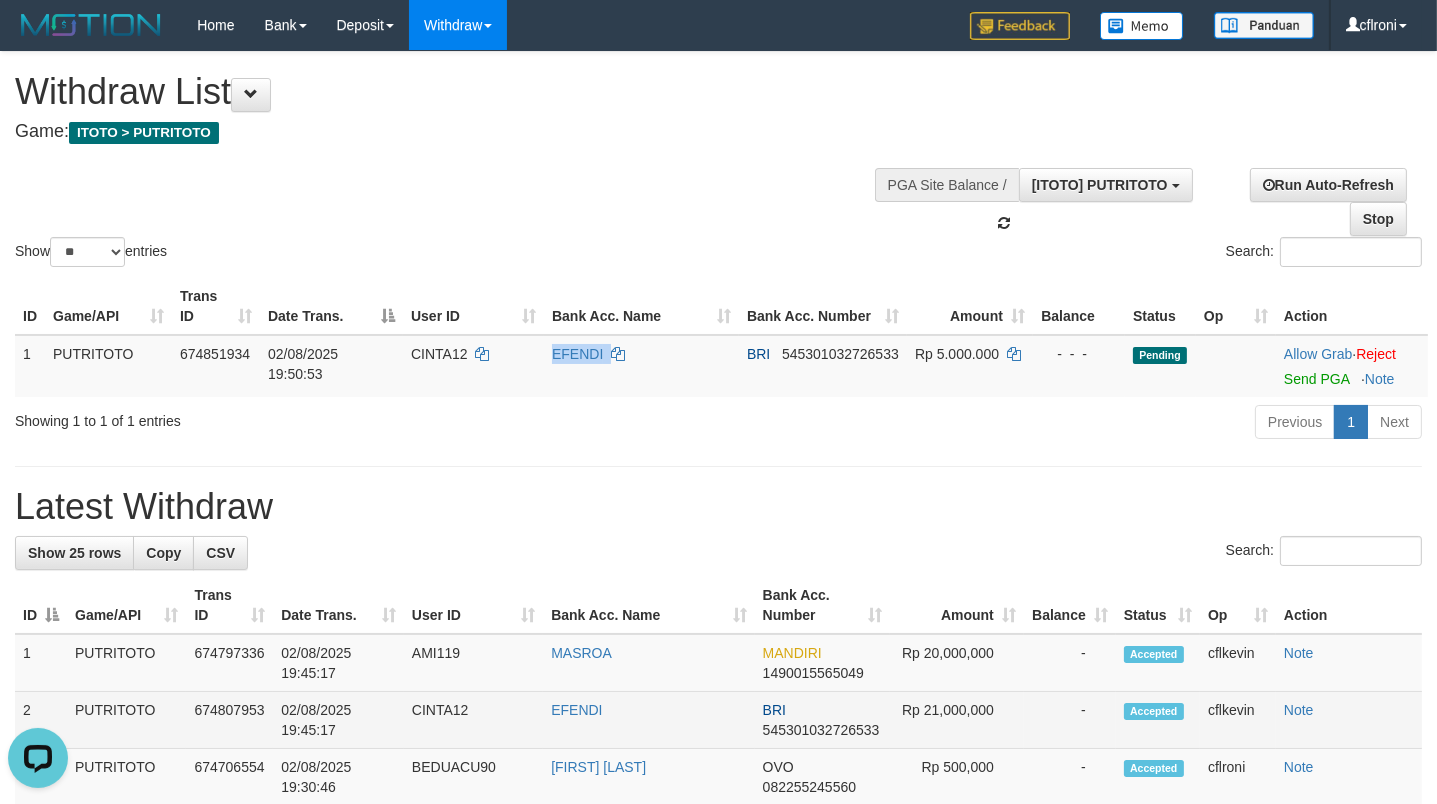 copy on "EFENDI" 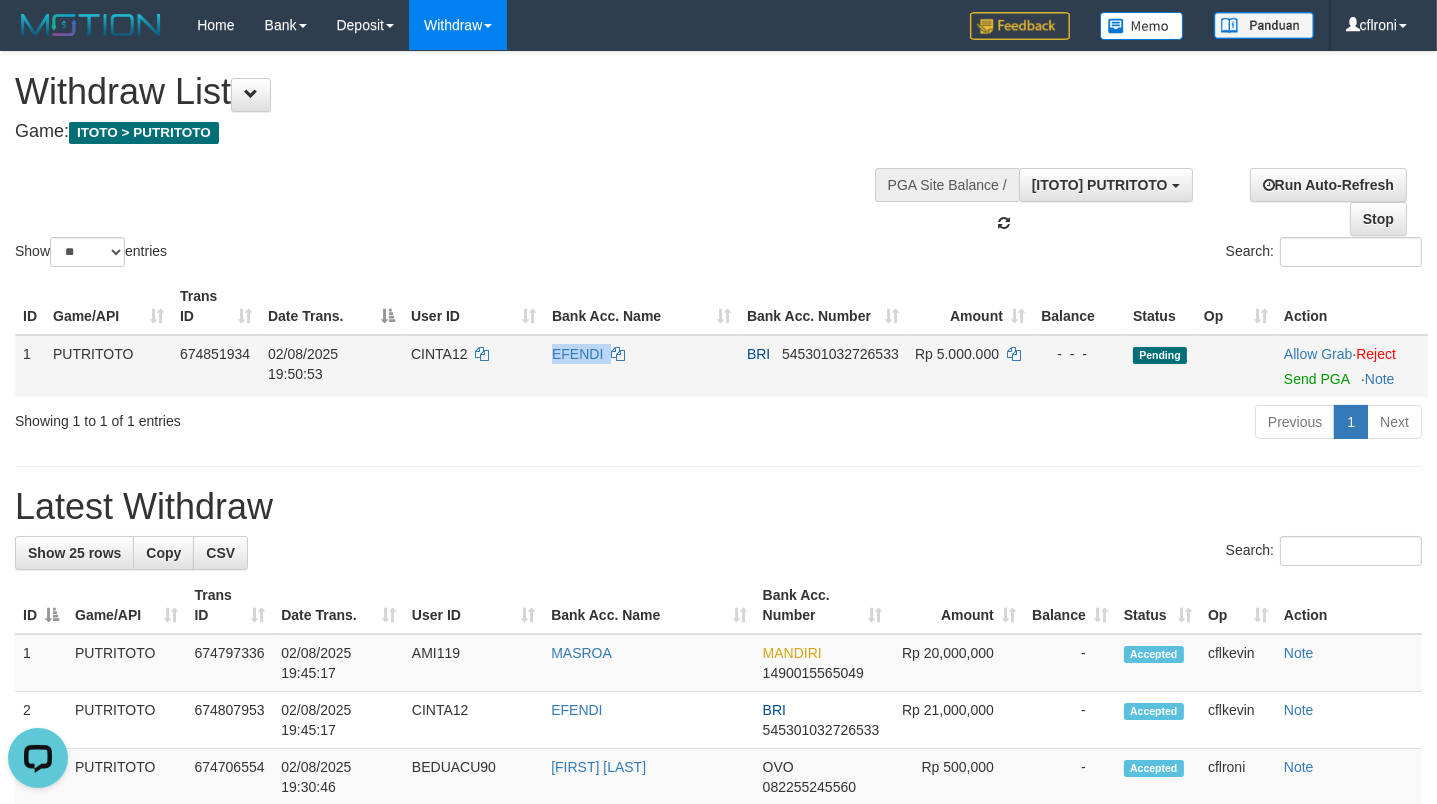 drag, startPoint x: 440, startPoint y: 384, endPoint x: 753, endPoint y: 382, distance: 313.00638 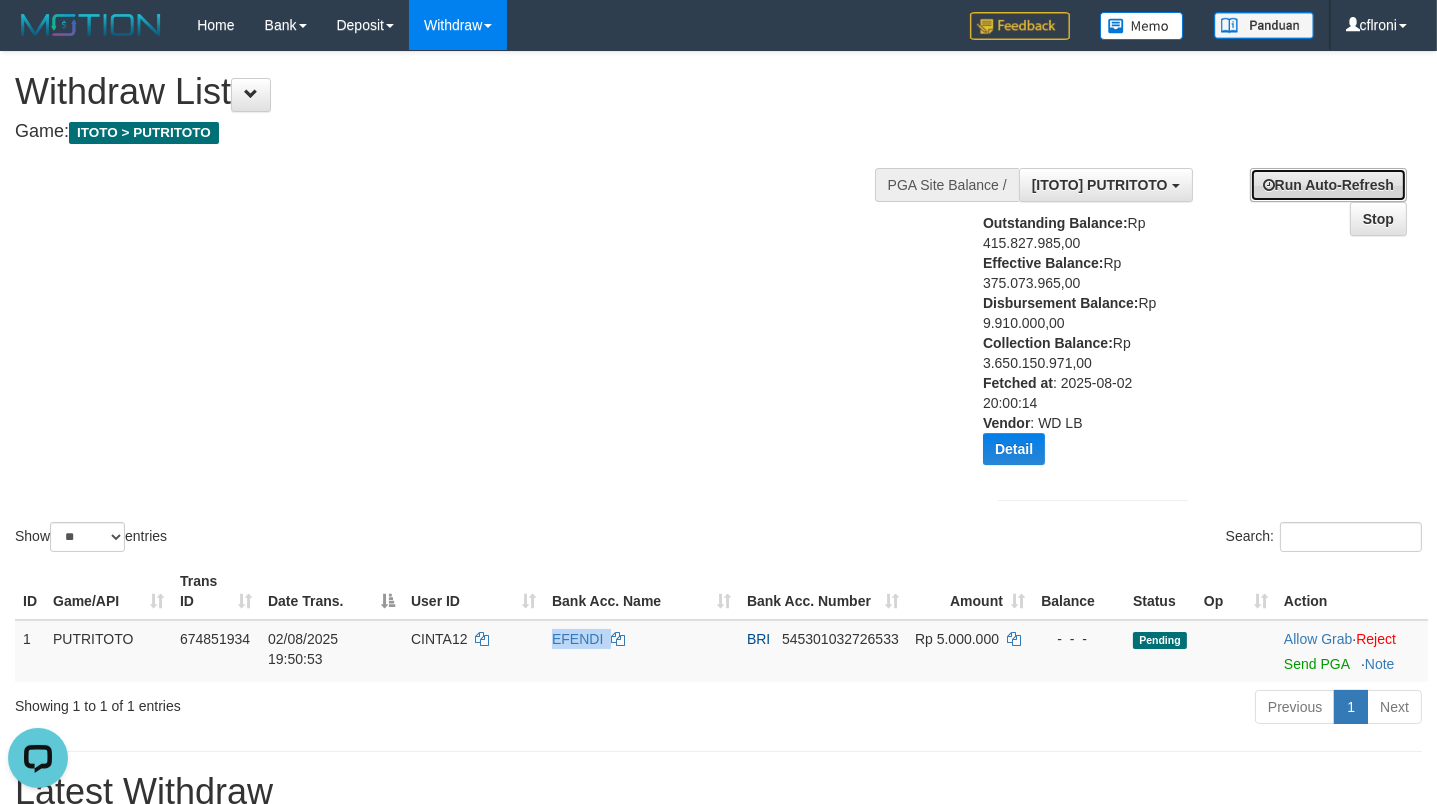 click at bounding box center (1269, 185) 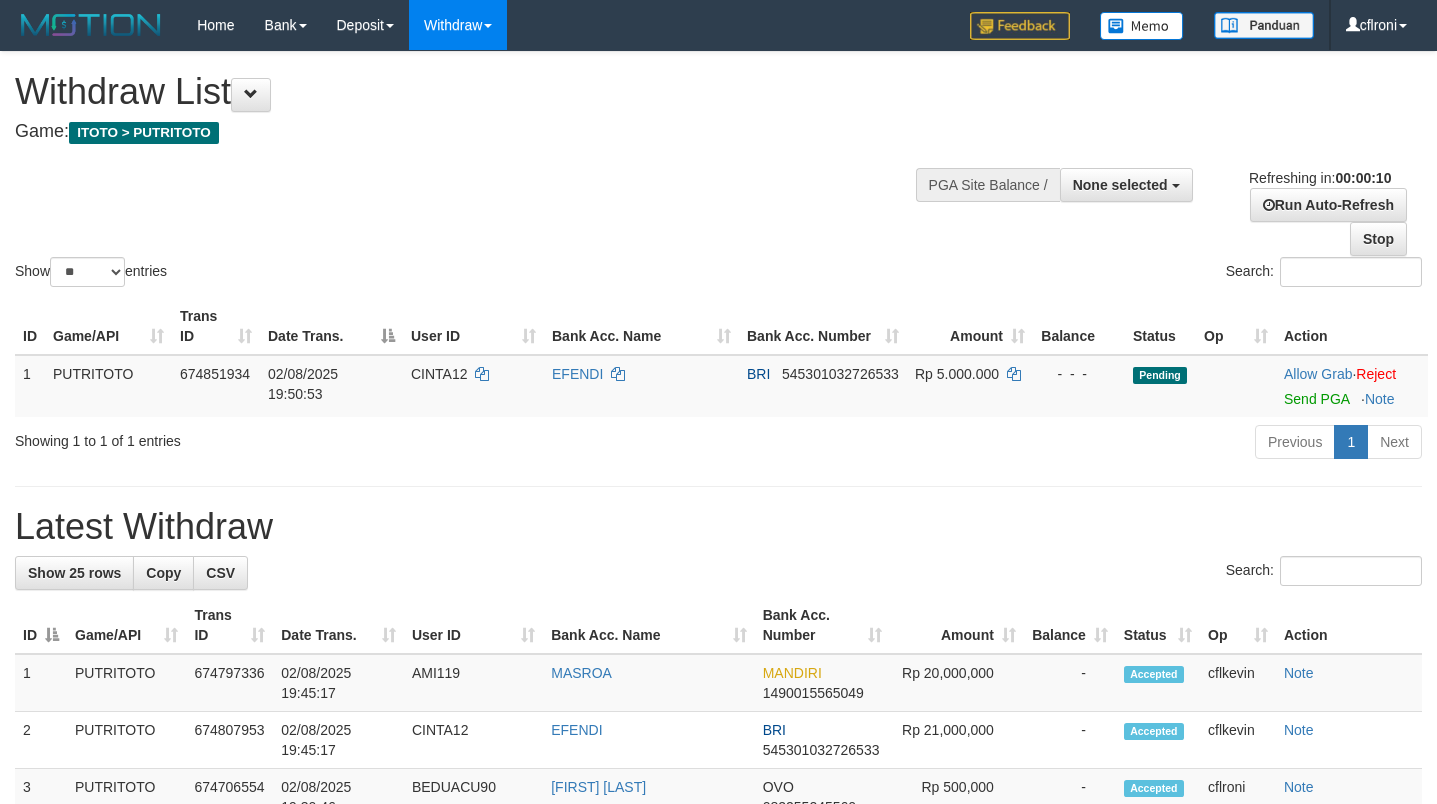 select 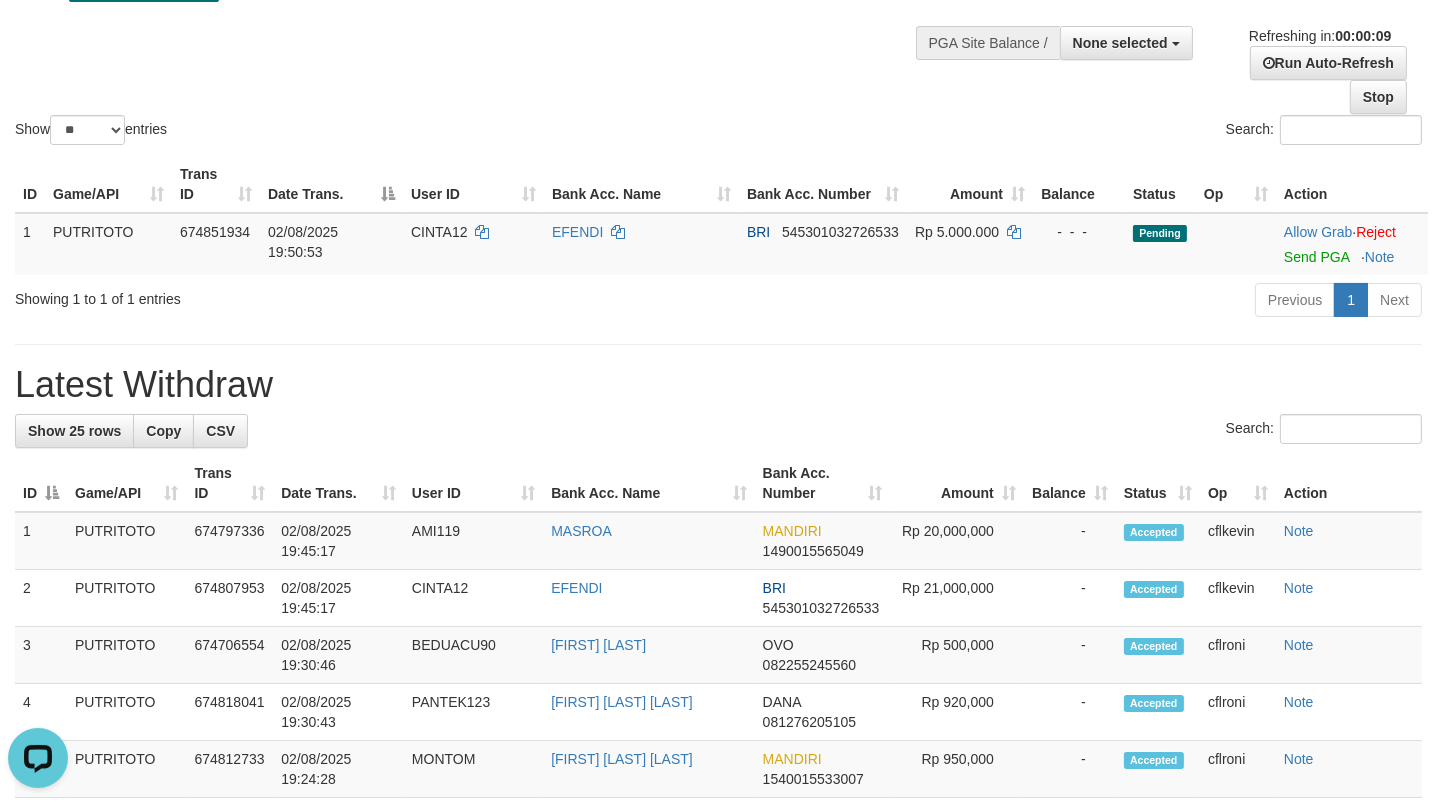 scroll, scrollTop: 0, scrollLeft: 0, axis: both 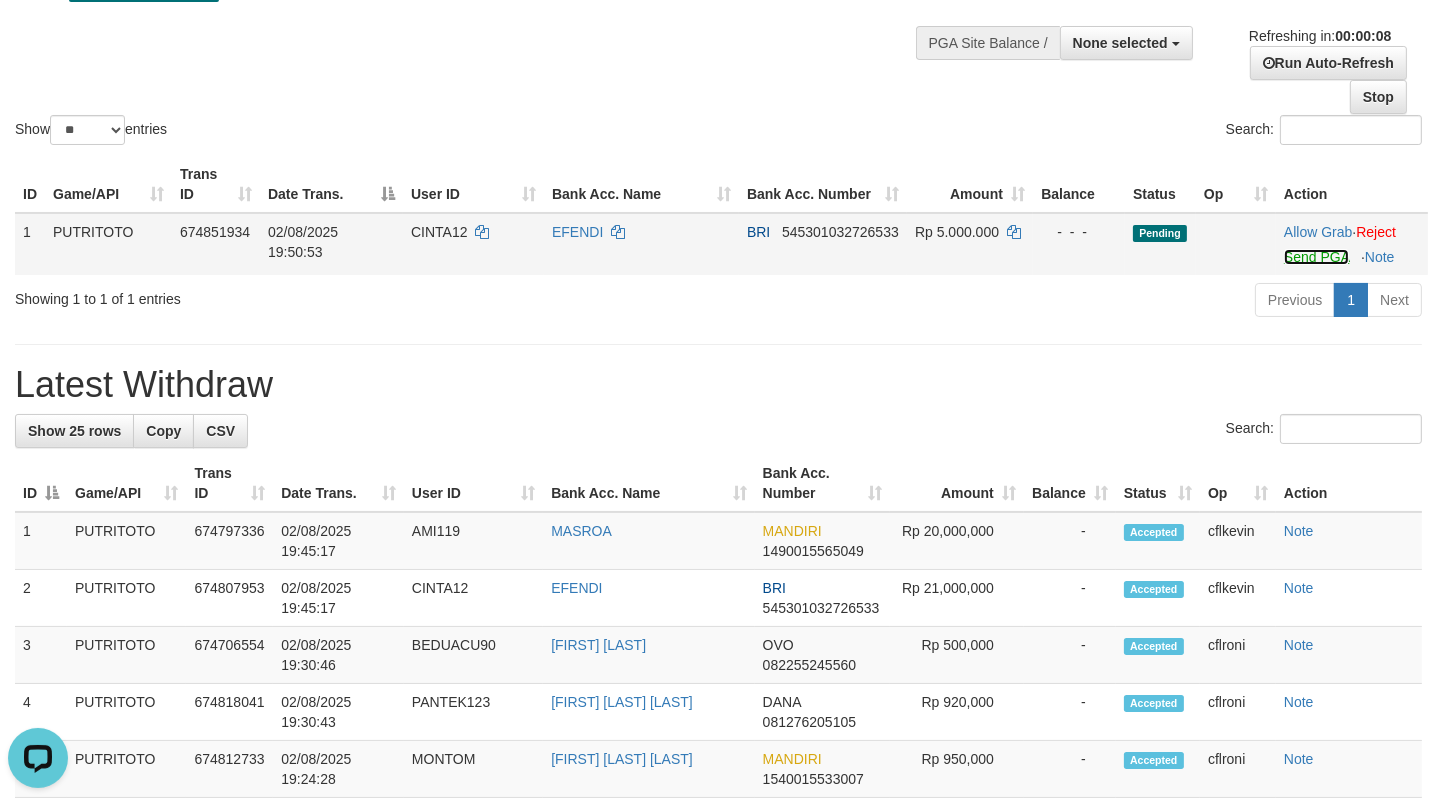click on "Send PGA" at bounding box center [1316, 257] 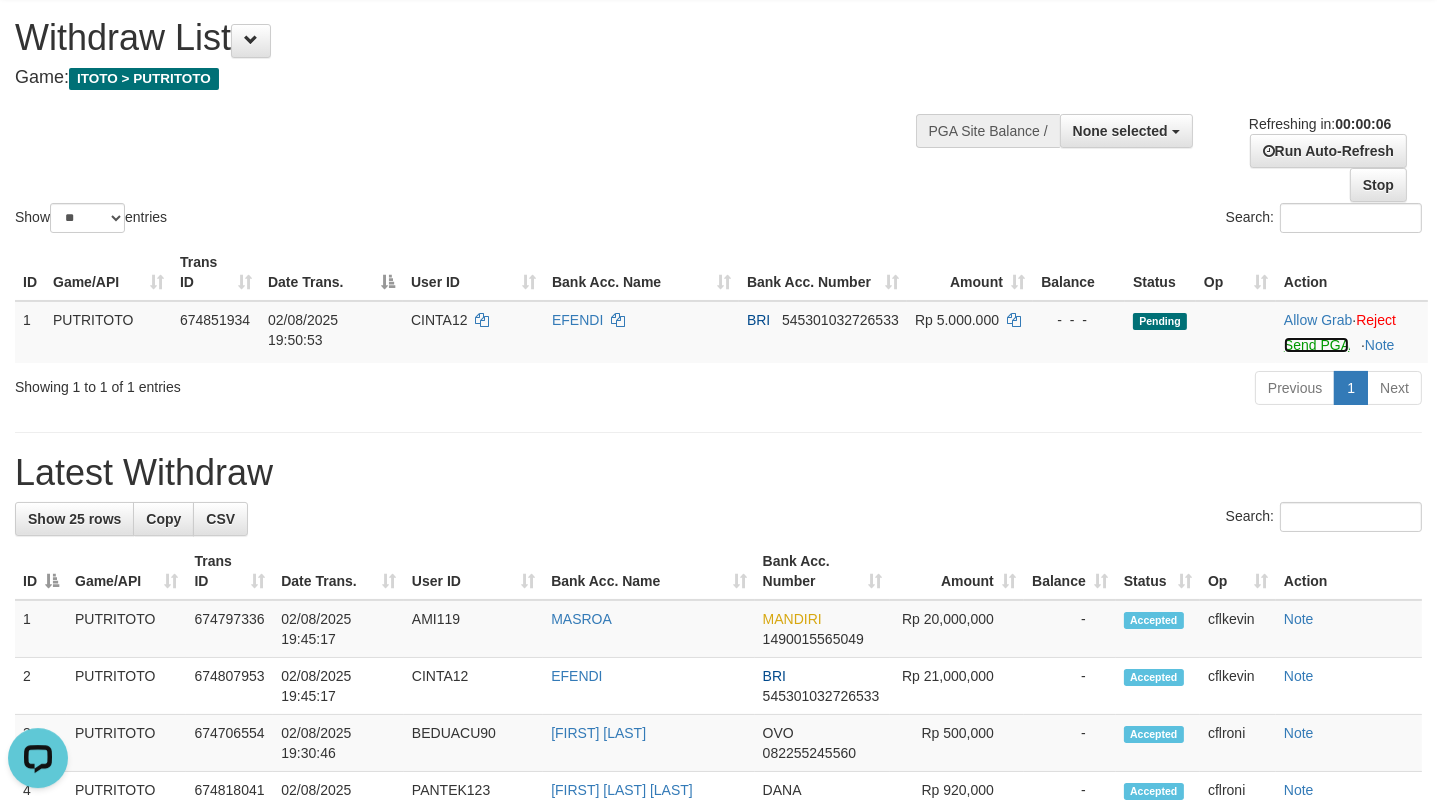 scroll, scrollTop: 0, scrollLeft: 0, axis: both 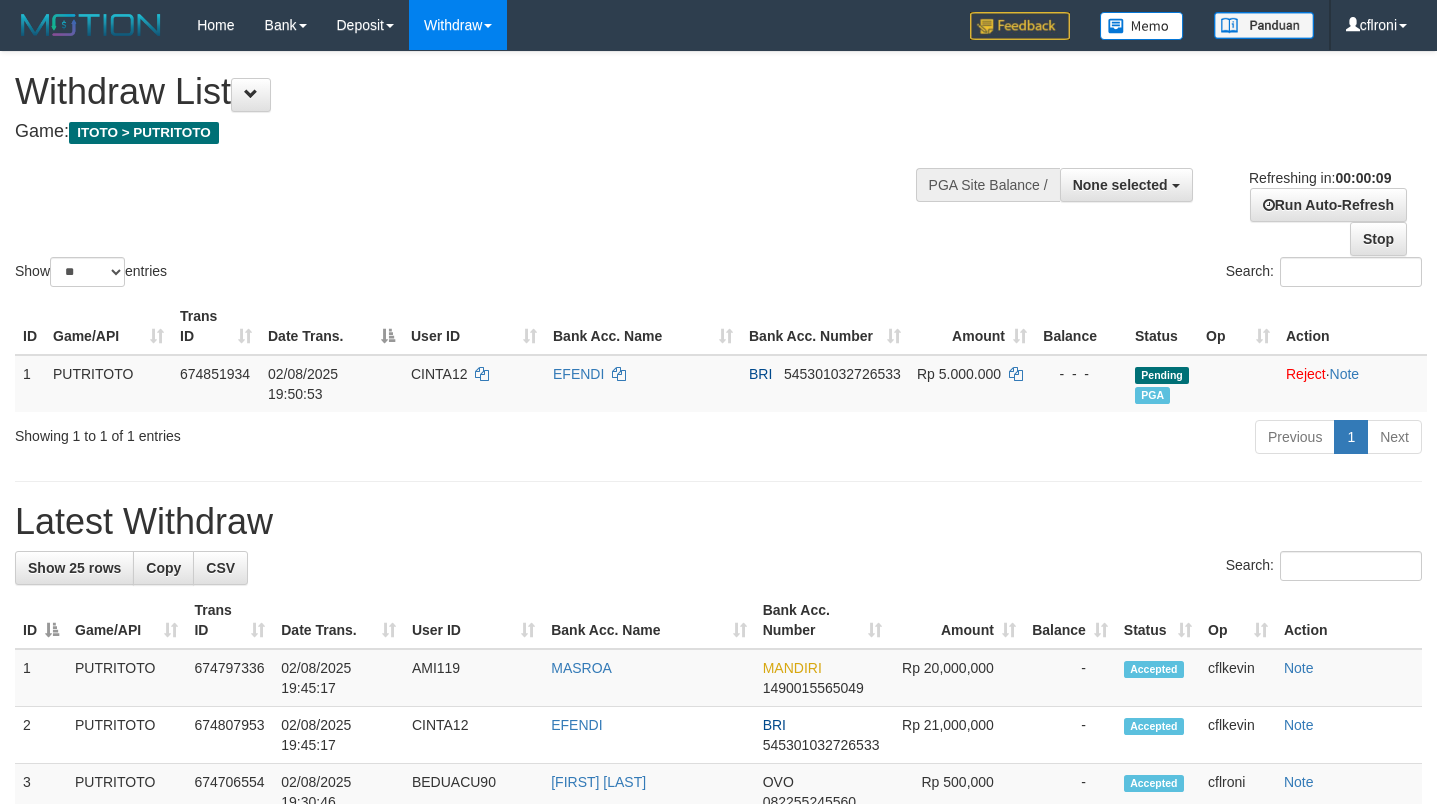select 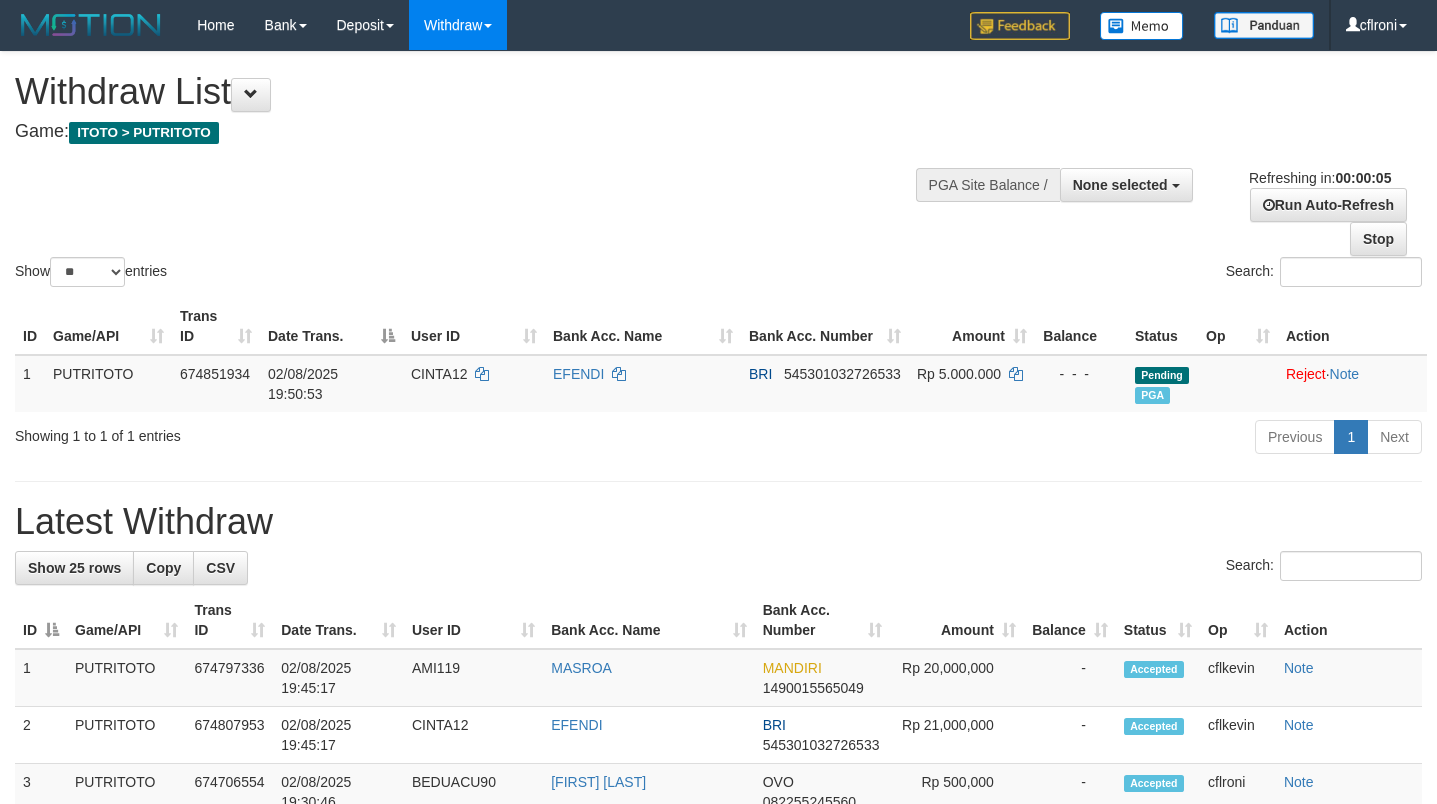 scroll, scrollTop: 0, scrollLeft: 0, axis: both 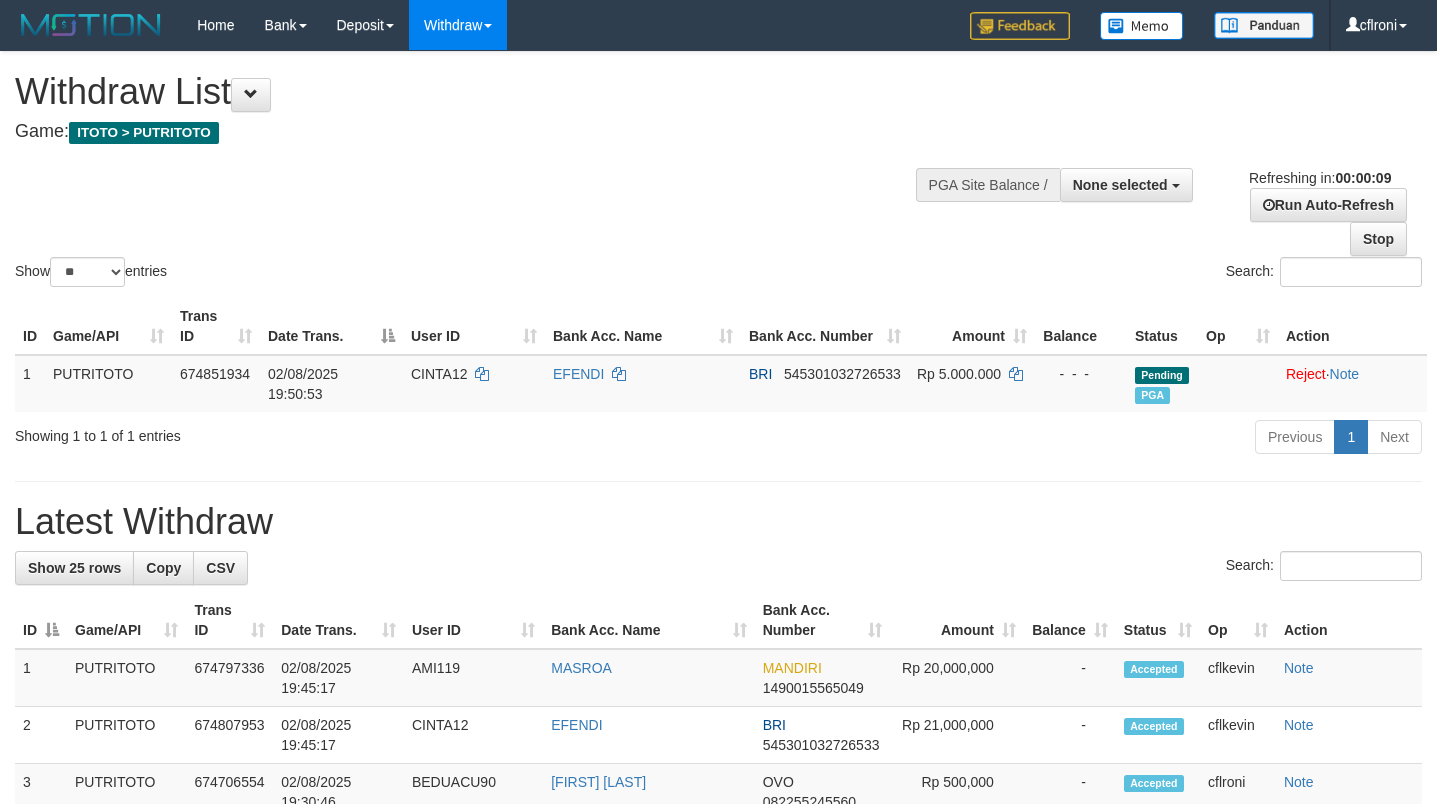 select 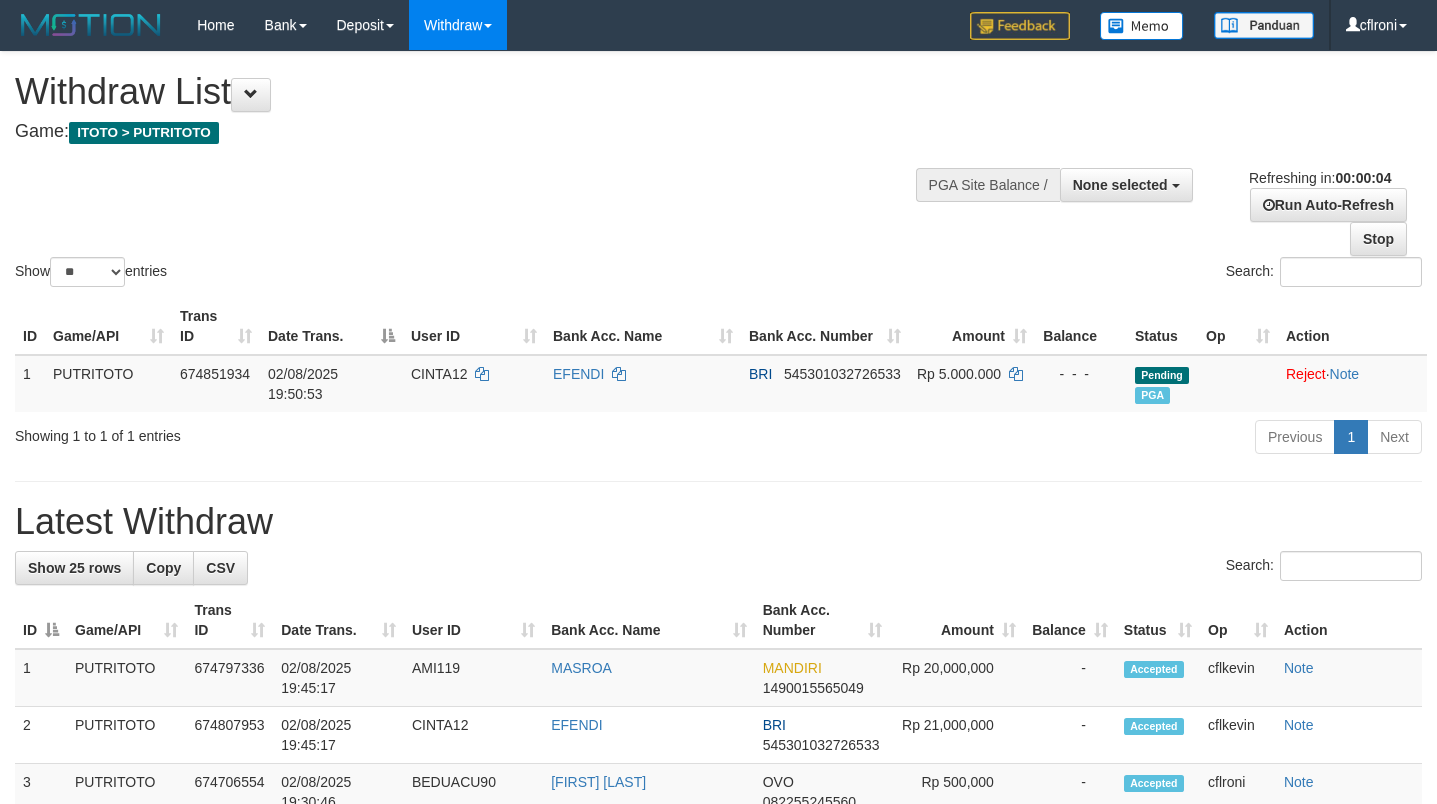 scroll, scrollTop: 0, scrollLeft: 0, axis: both 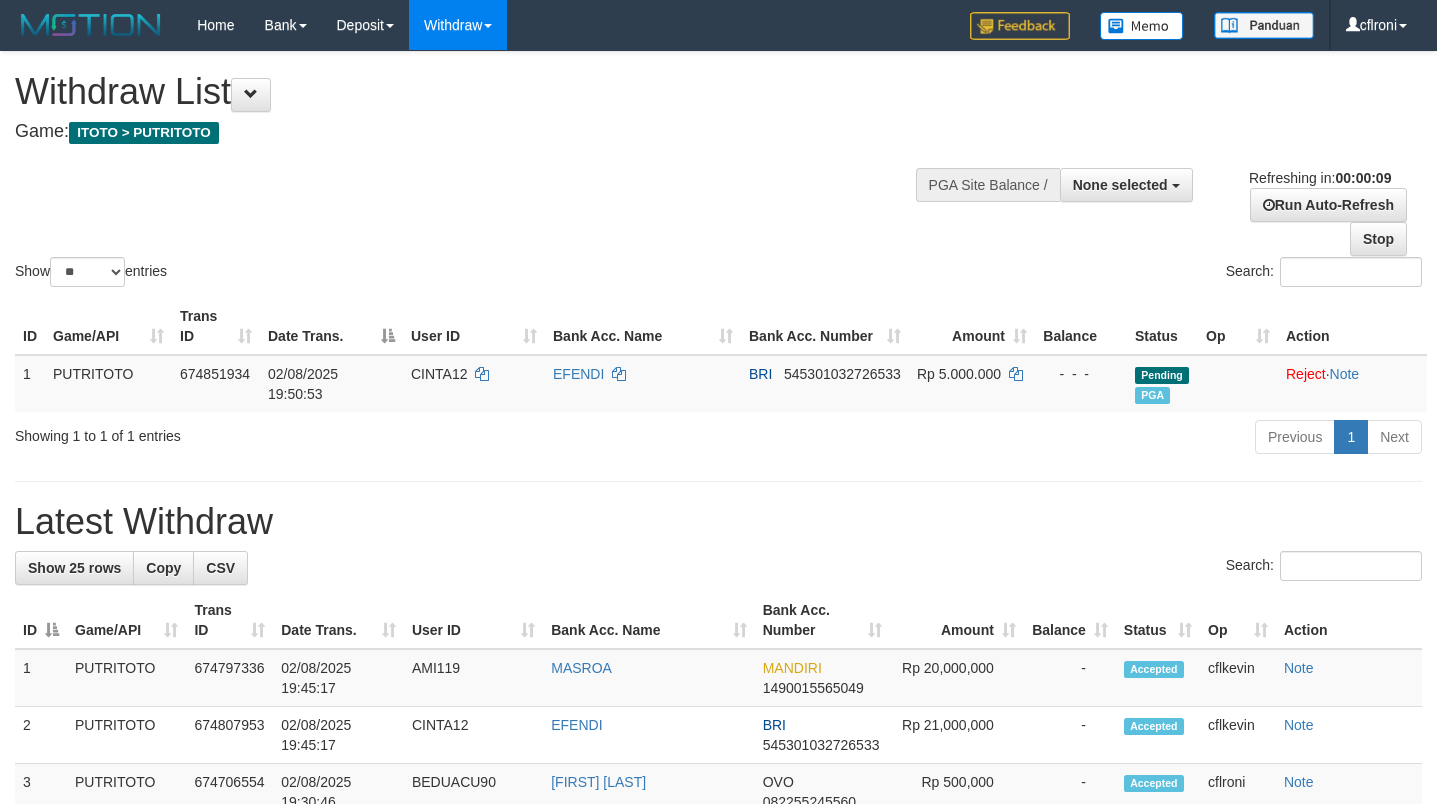 select 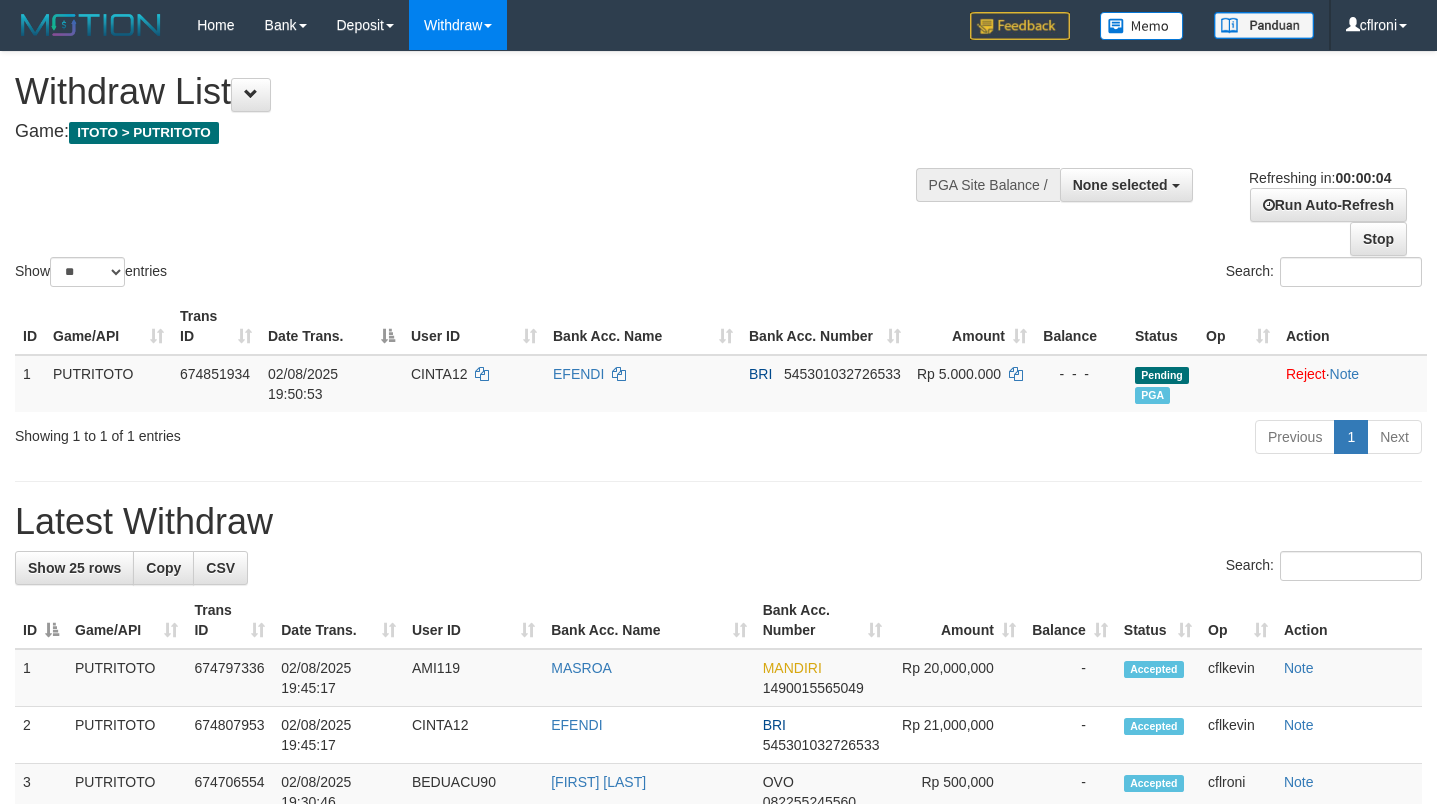 scroll, scrollTop: 0, scrollLeft: 0, axis: both 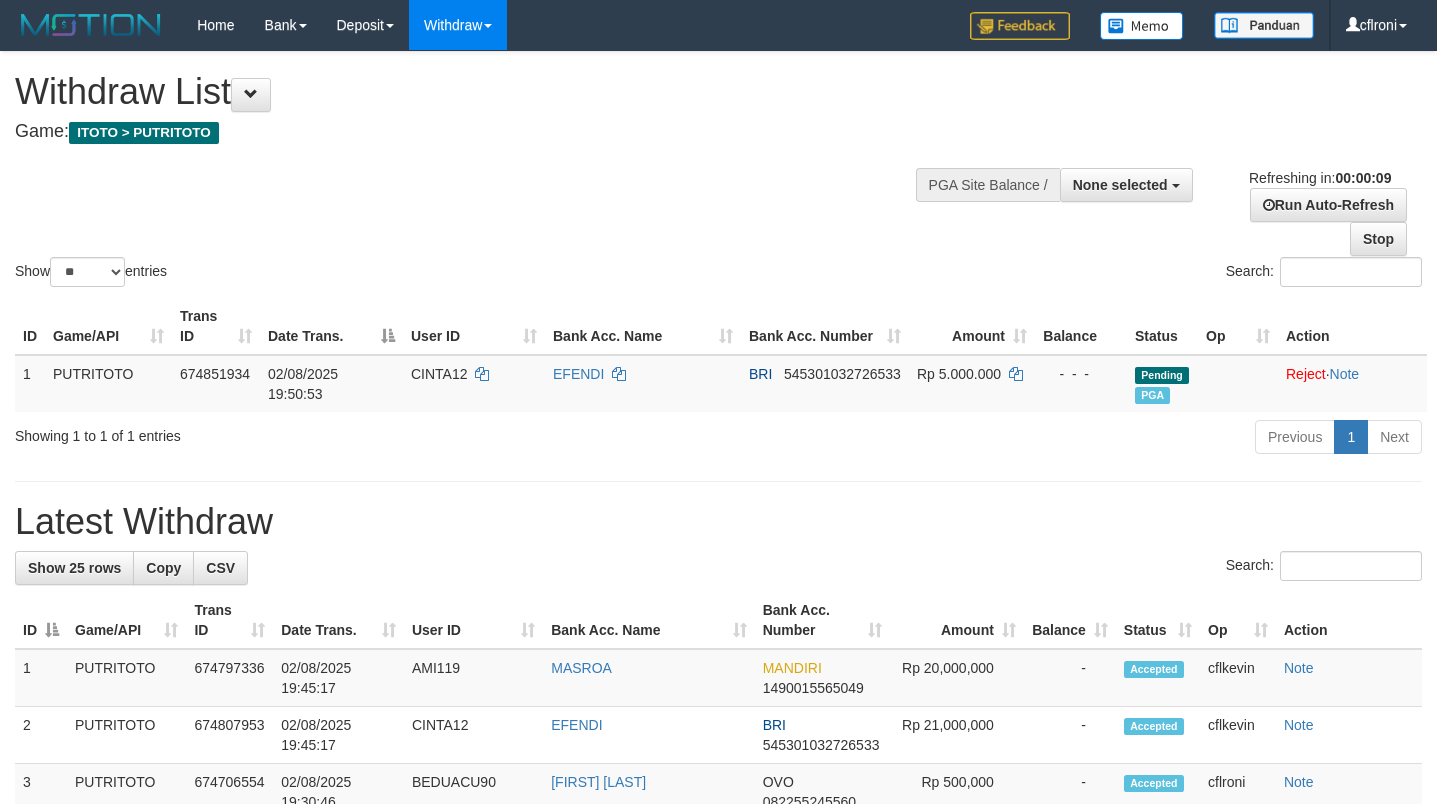 select 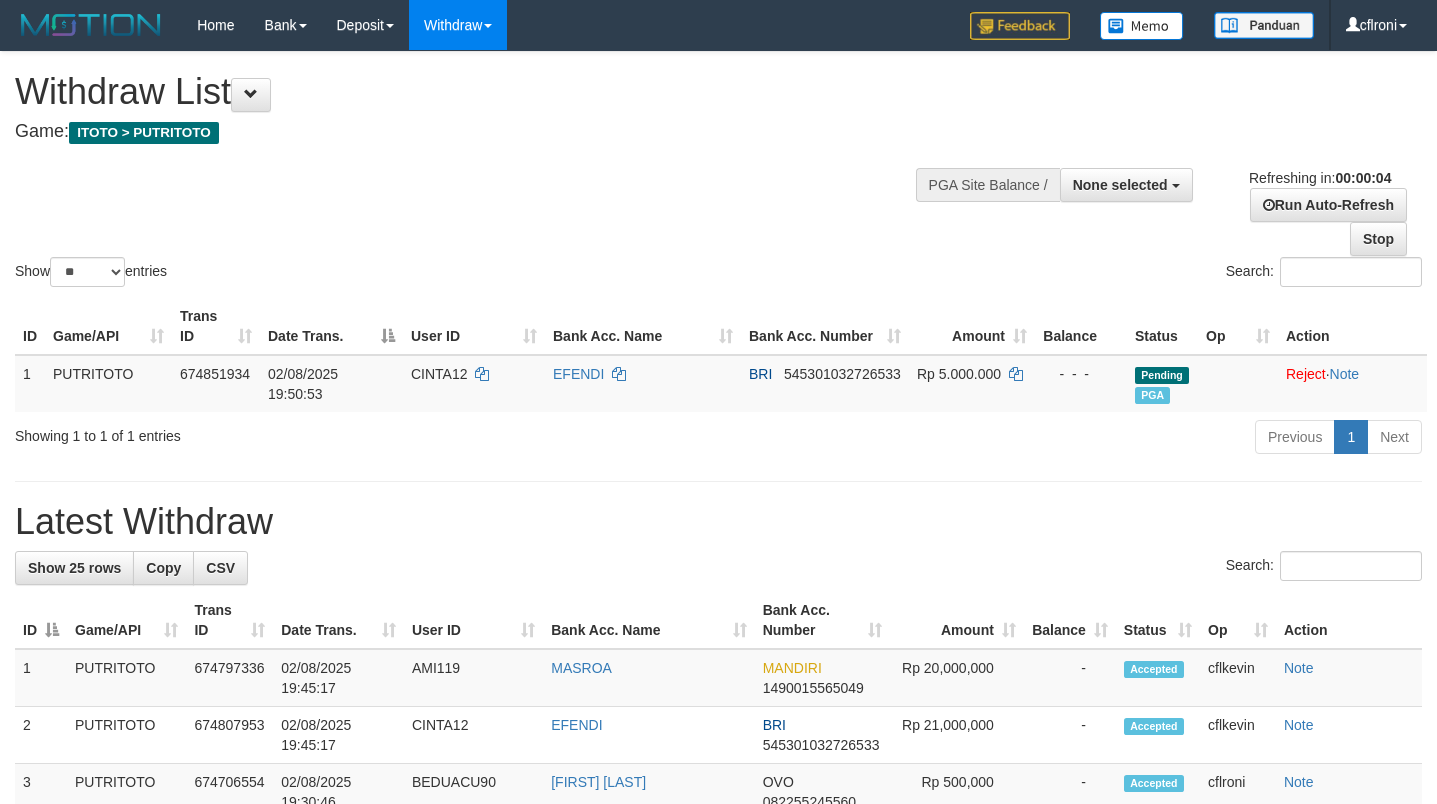 scroll, scrollTop: 0, scrollLeft: 0, axis: both 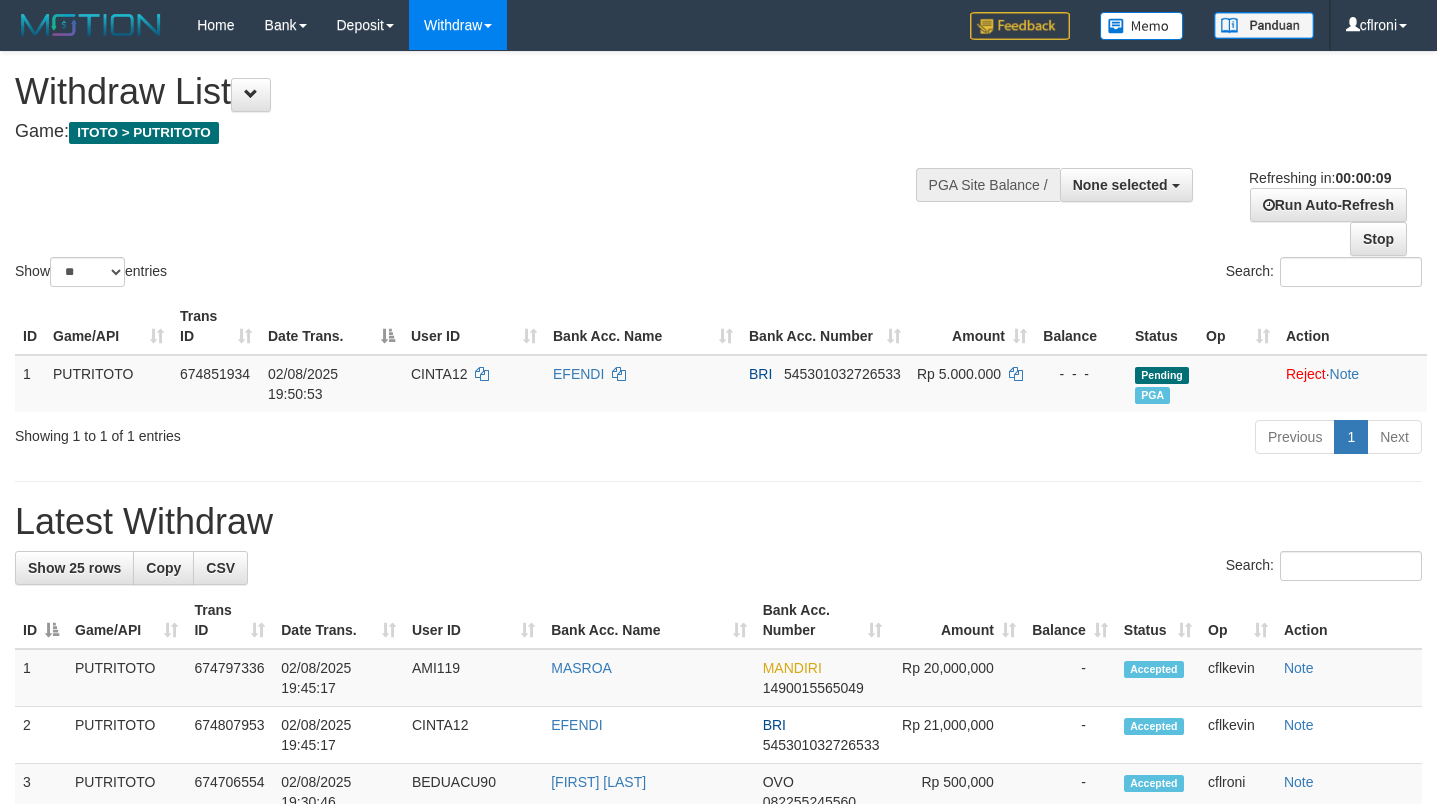 select 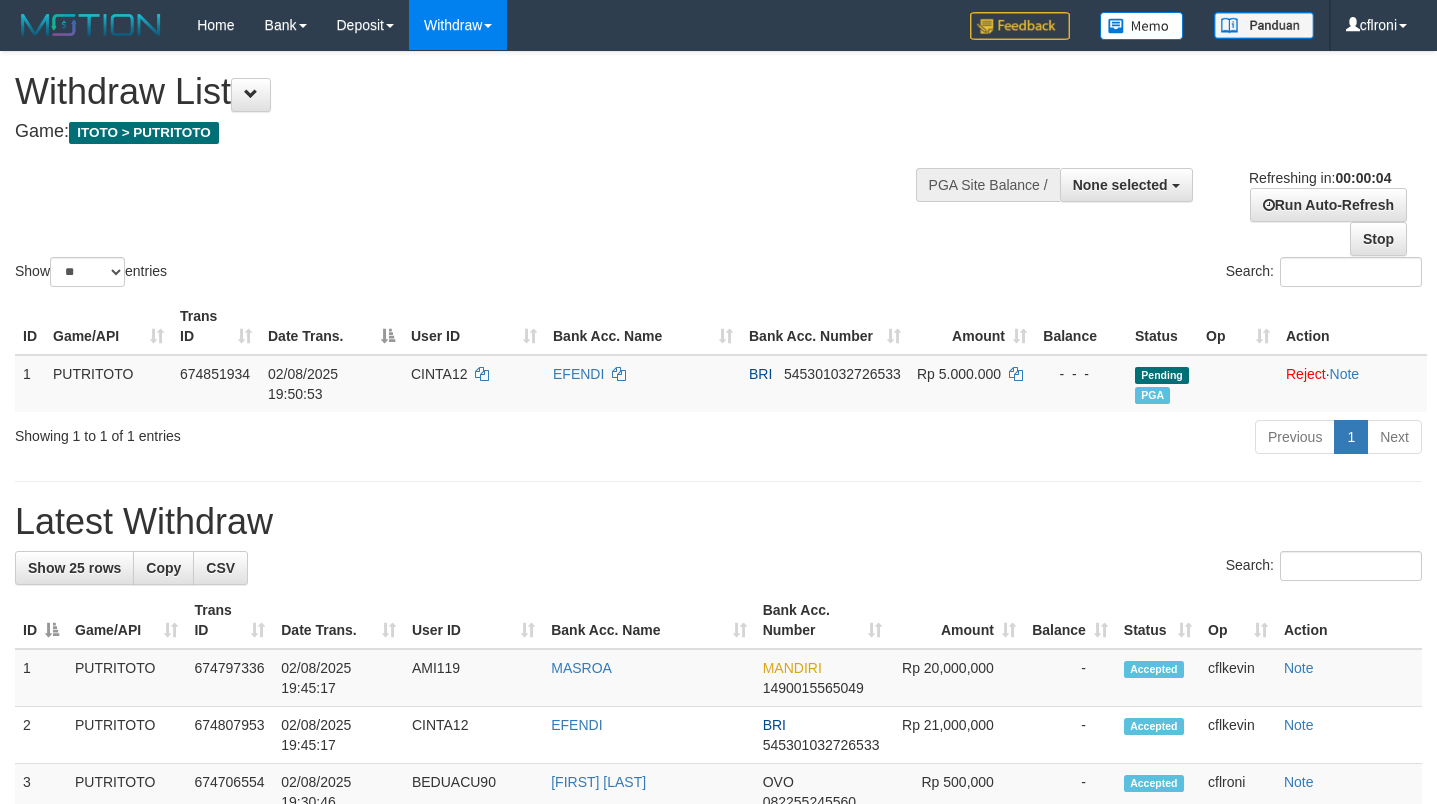 scroll, scrollTop: 0, scrollLeft: 0, axis: both 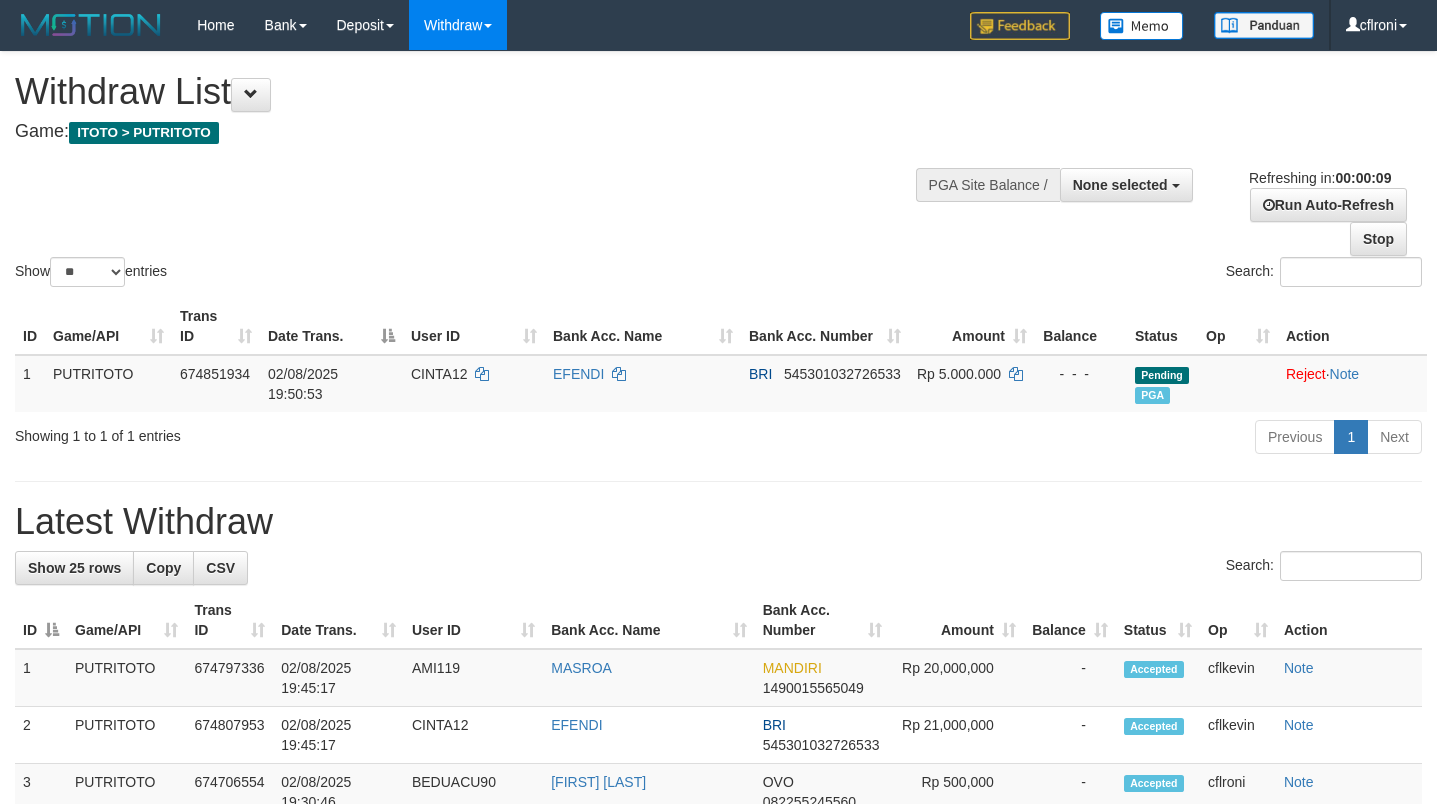 select 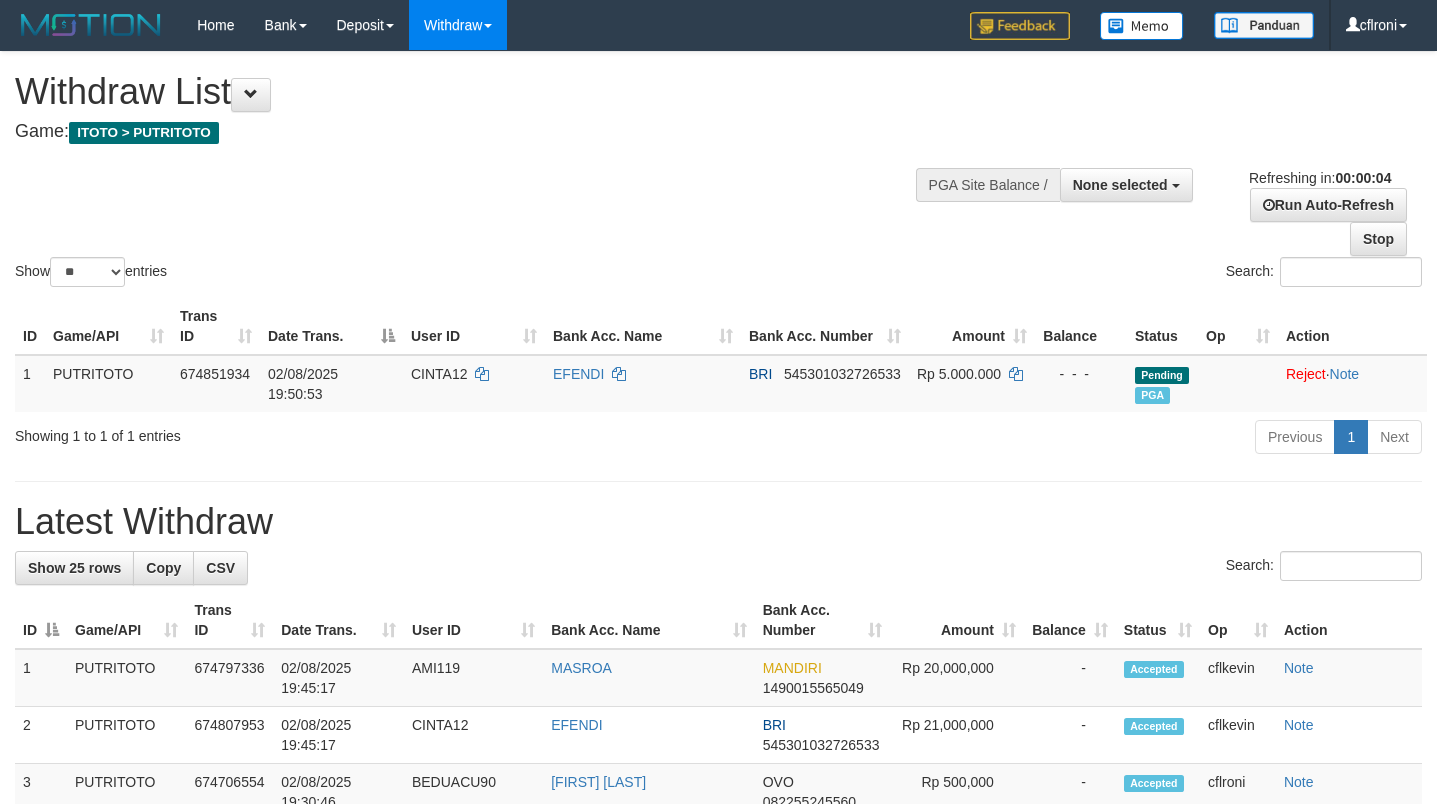 scroll, scrollTop: 0, scrollLeft: 0, axis: both 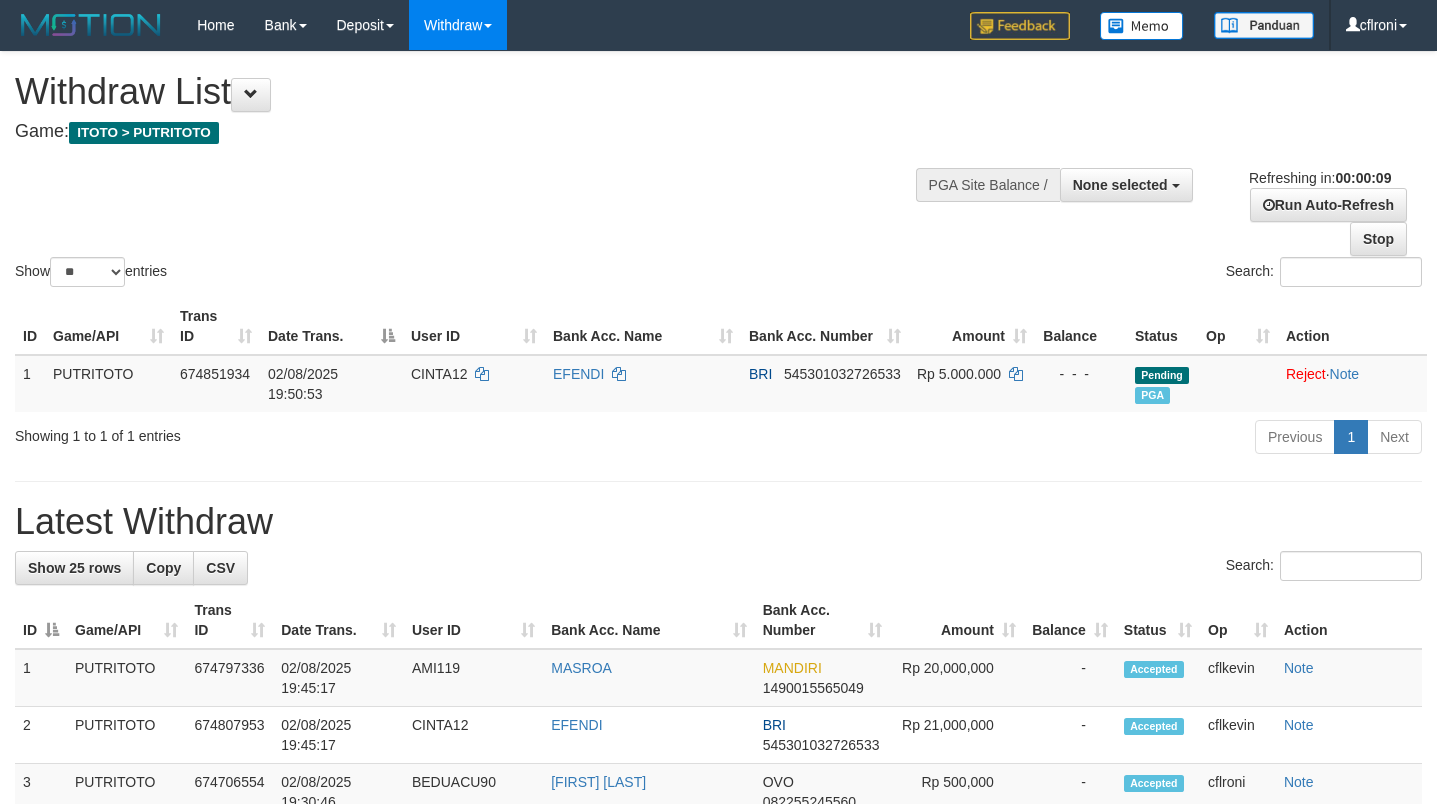 select 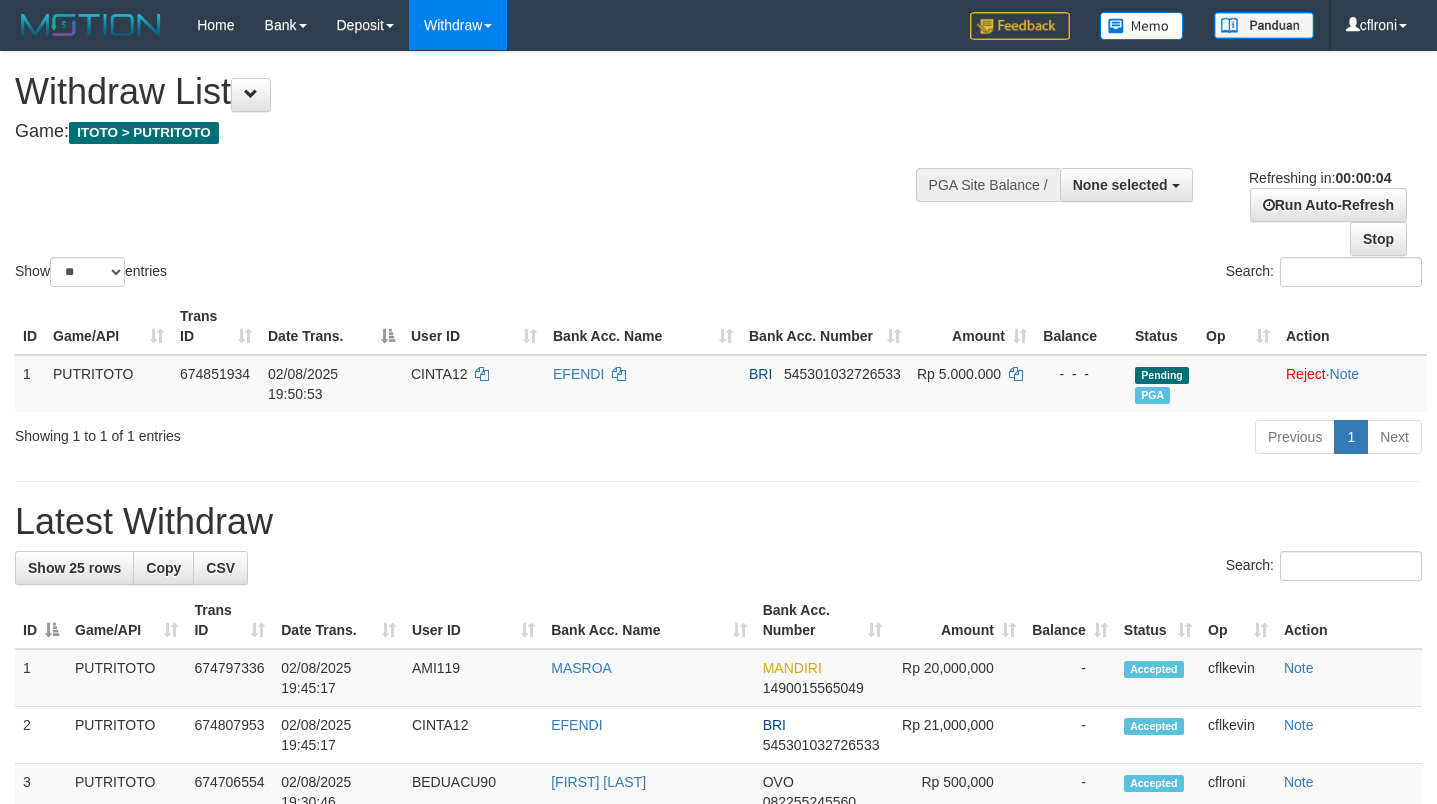 scroll, scrollTop: 0, scrollLeft: 0, axis: both 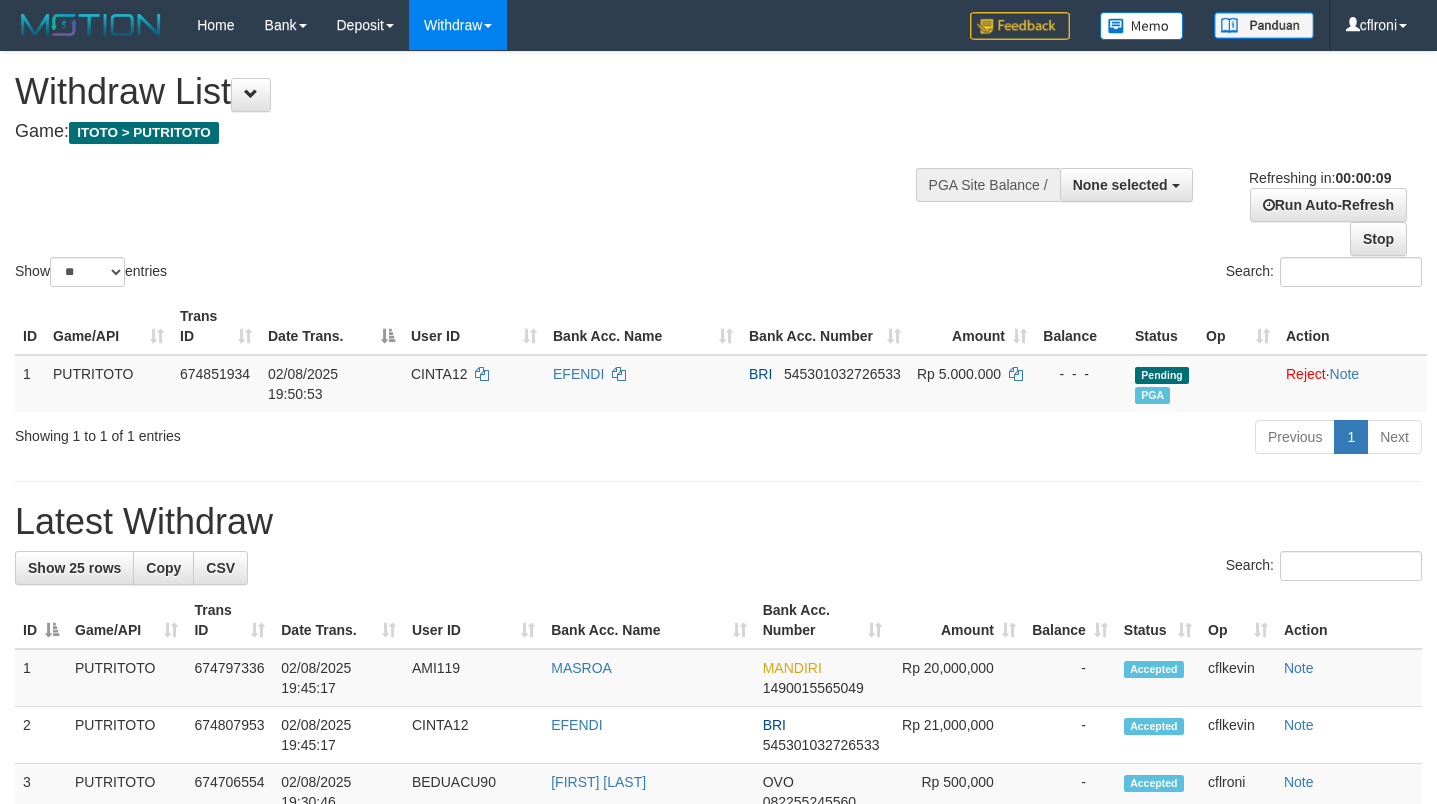 select 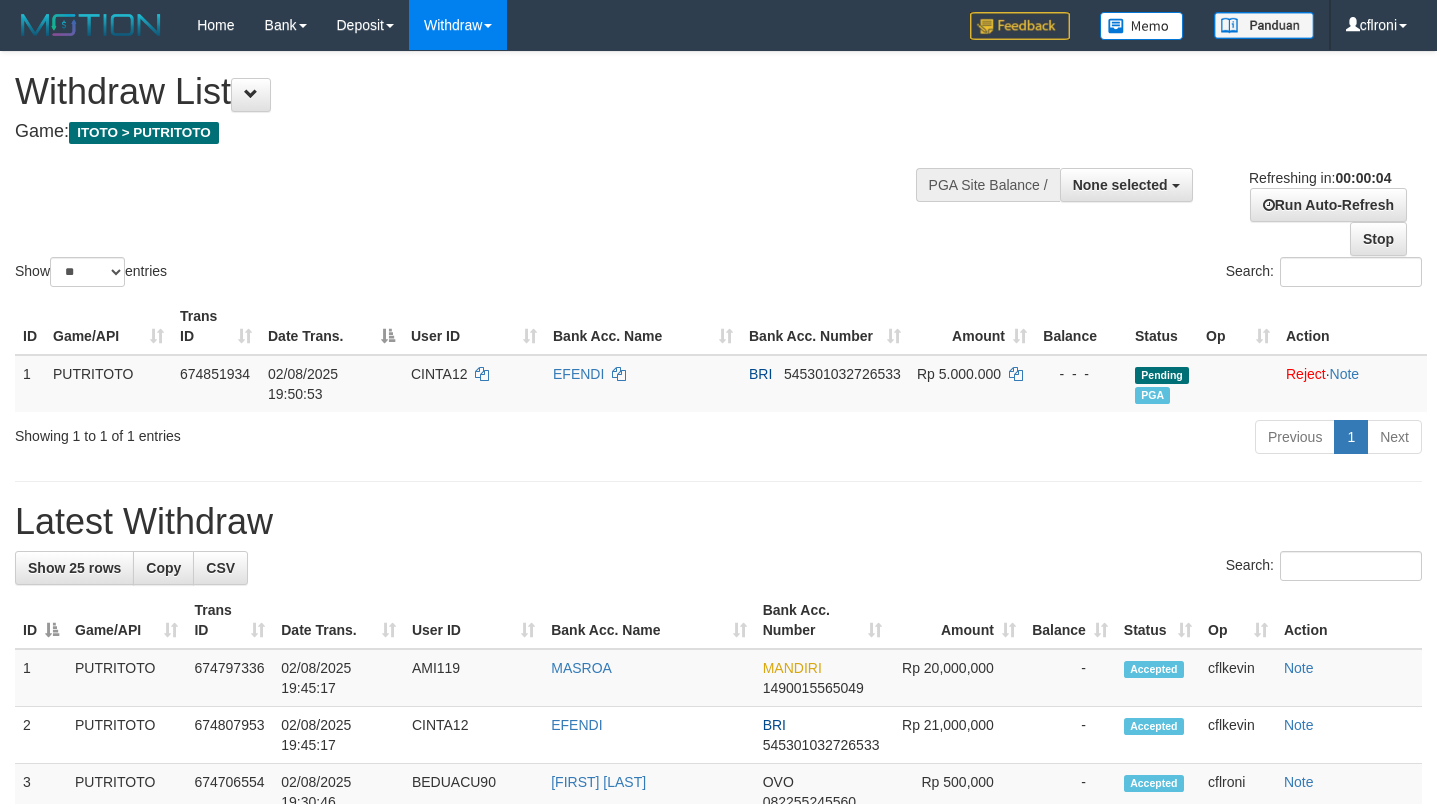 scroll, scrollTop: 0, scrollLeft: 0, axis: both 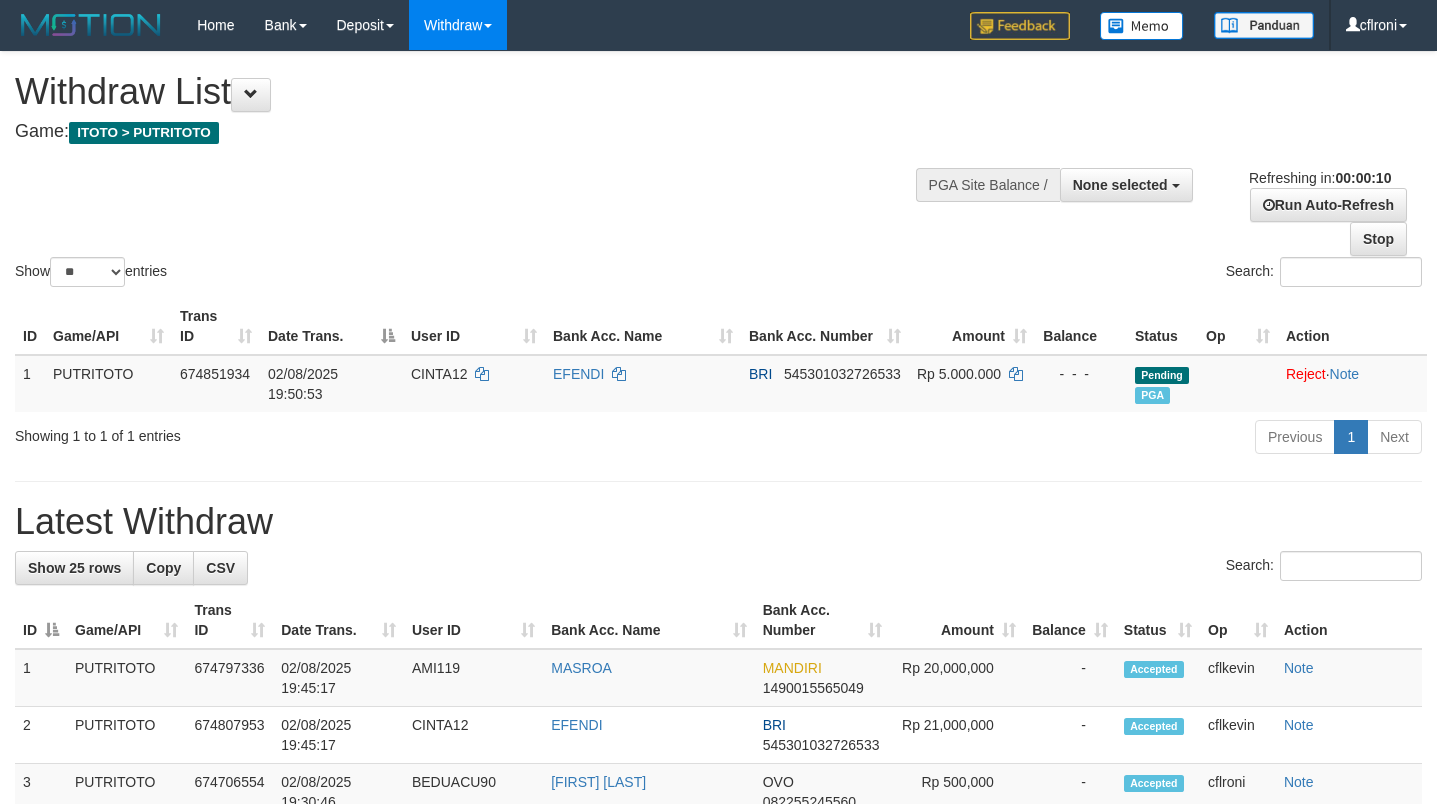select 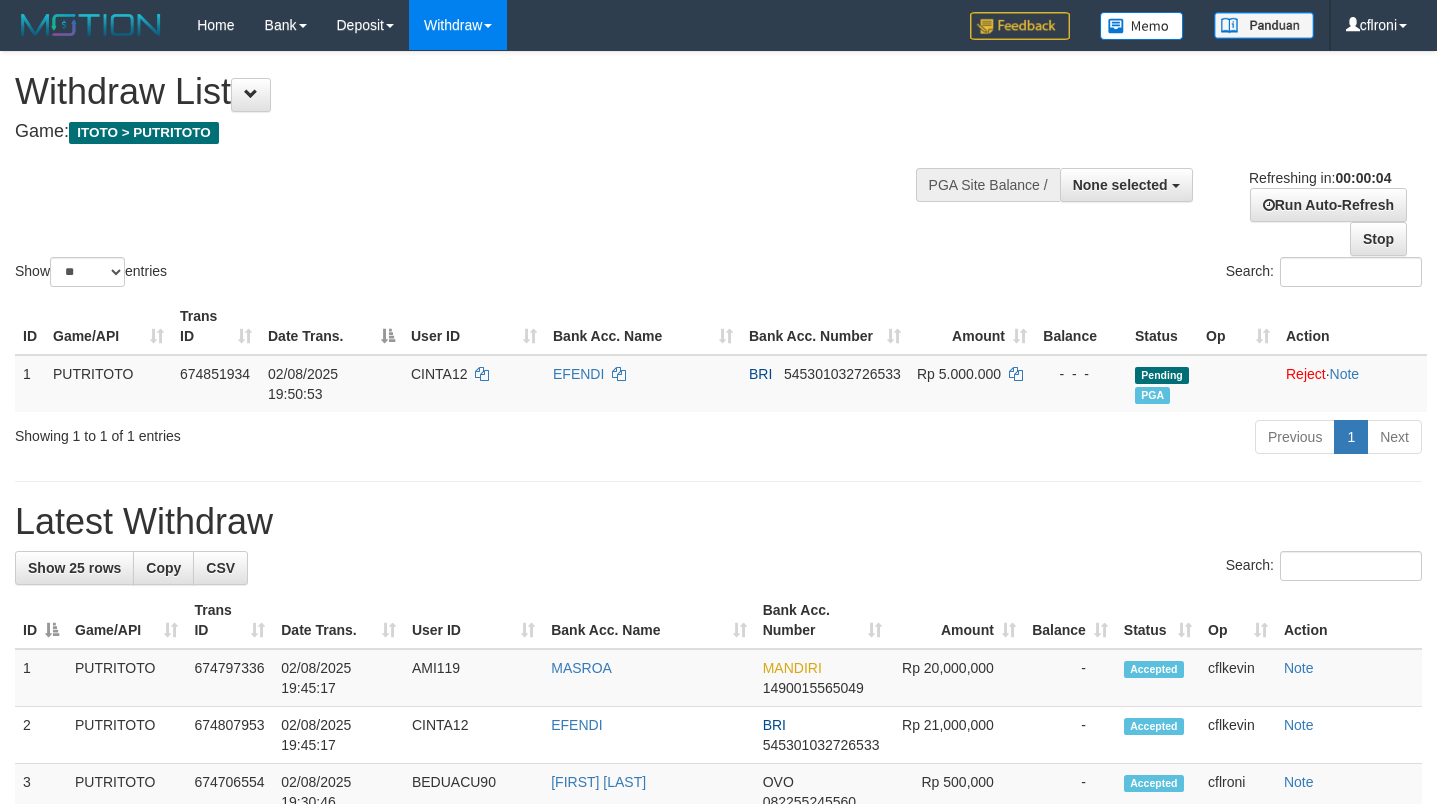 scroll, scrollTop: 0, scrollLeft: 0, axis: both 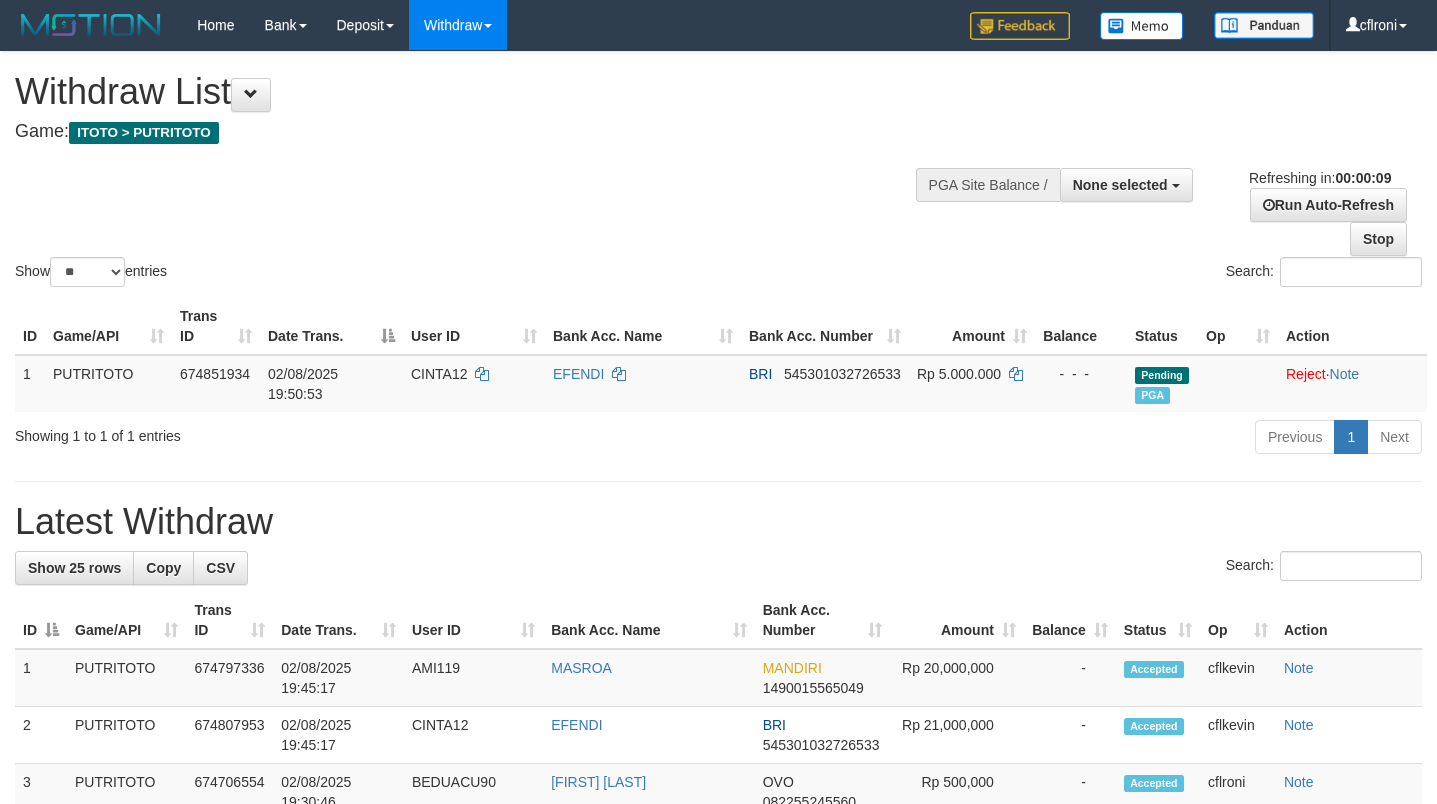 select 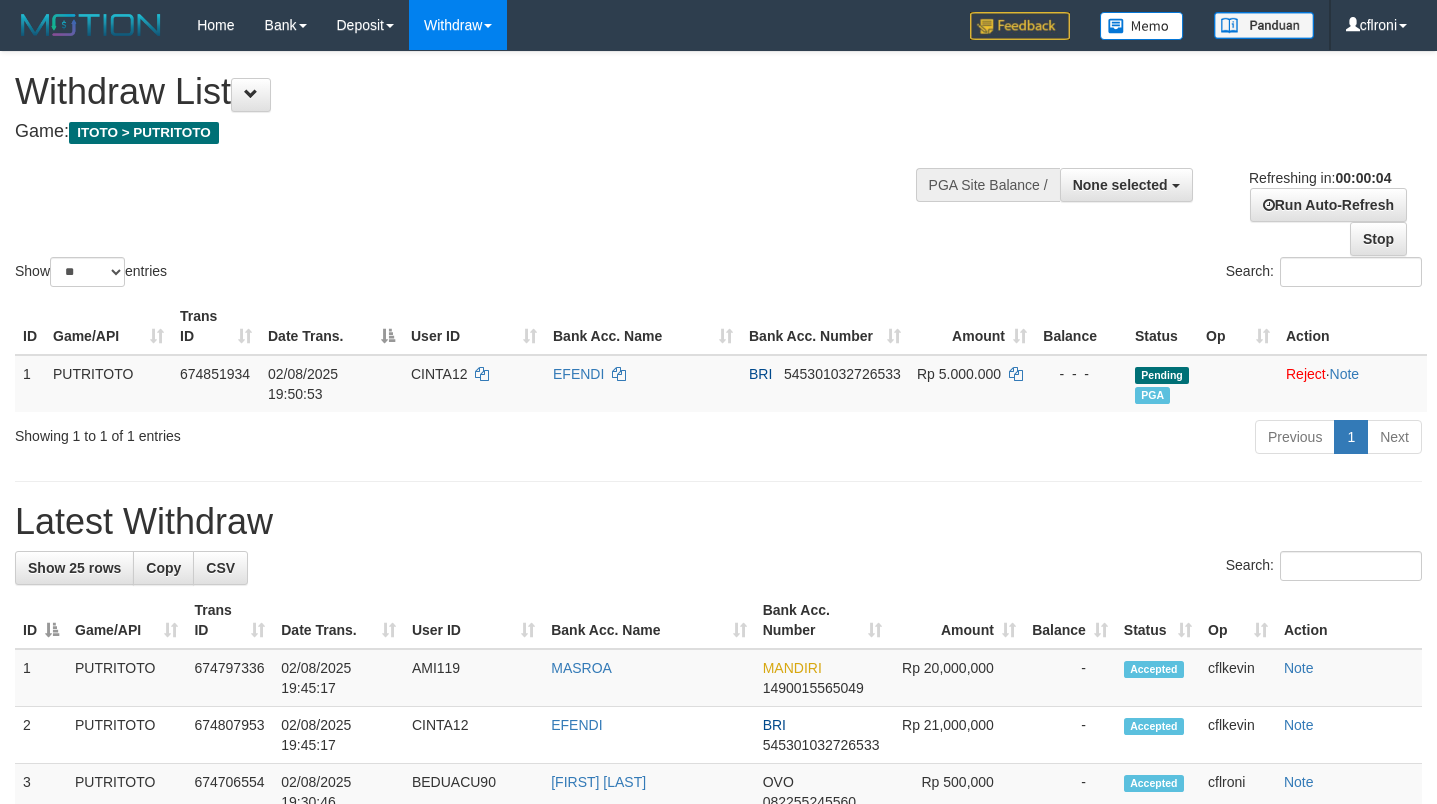 scroll, scrollTop: 0, scrollLeft: 0, axis: both 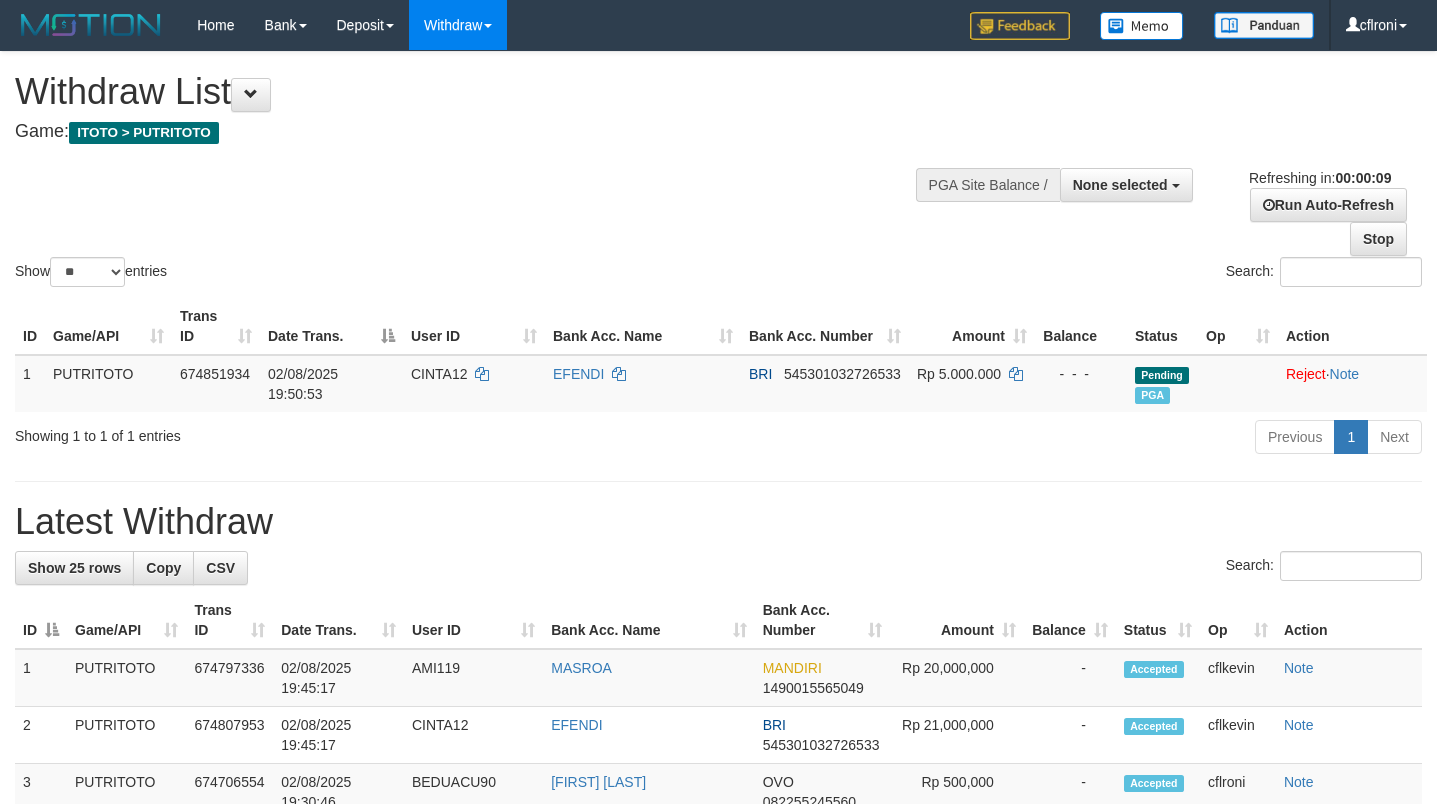 select 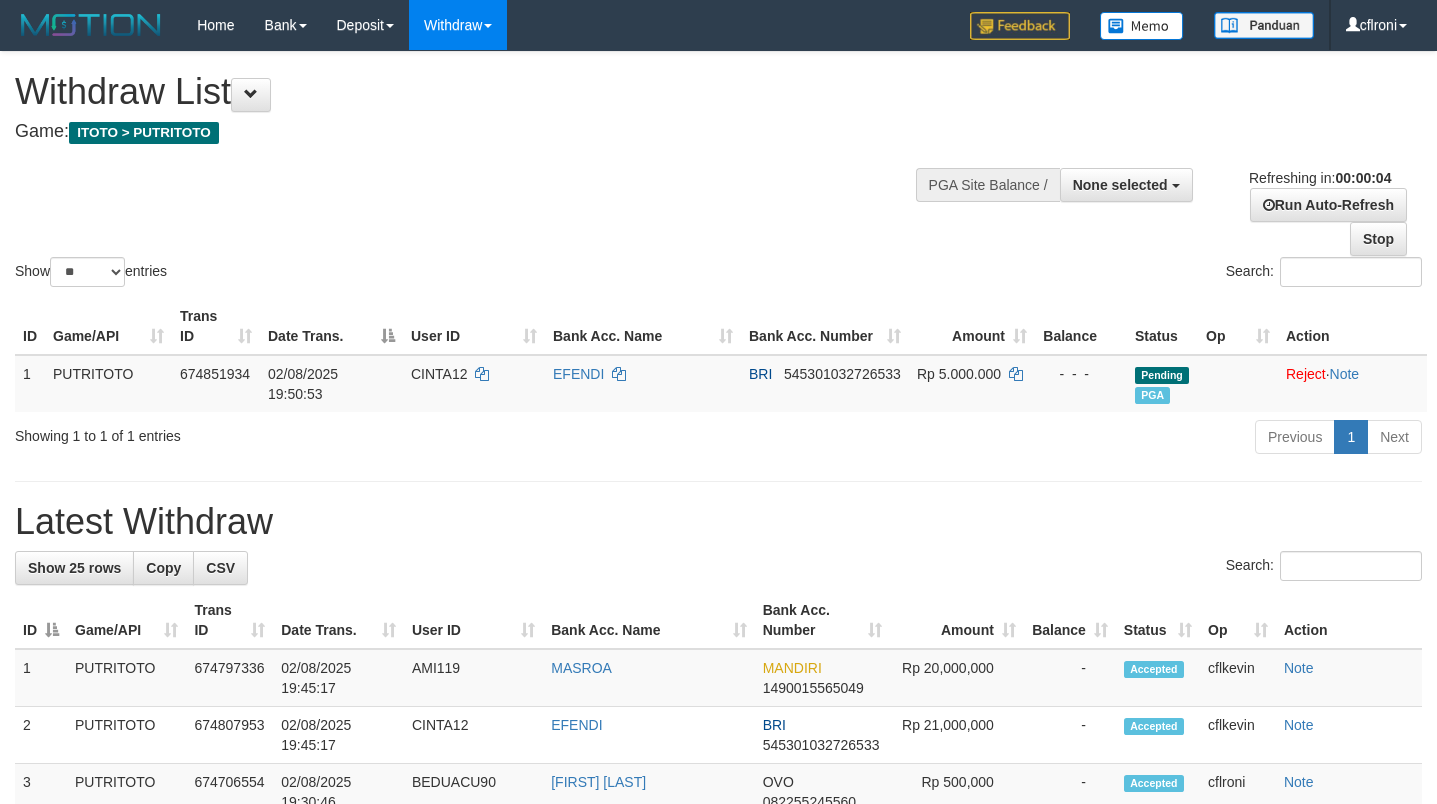 scroll, scrollTop: 0, scrollLeft: 0, axis: both 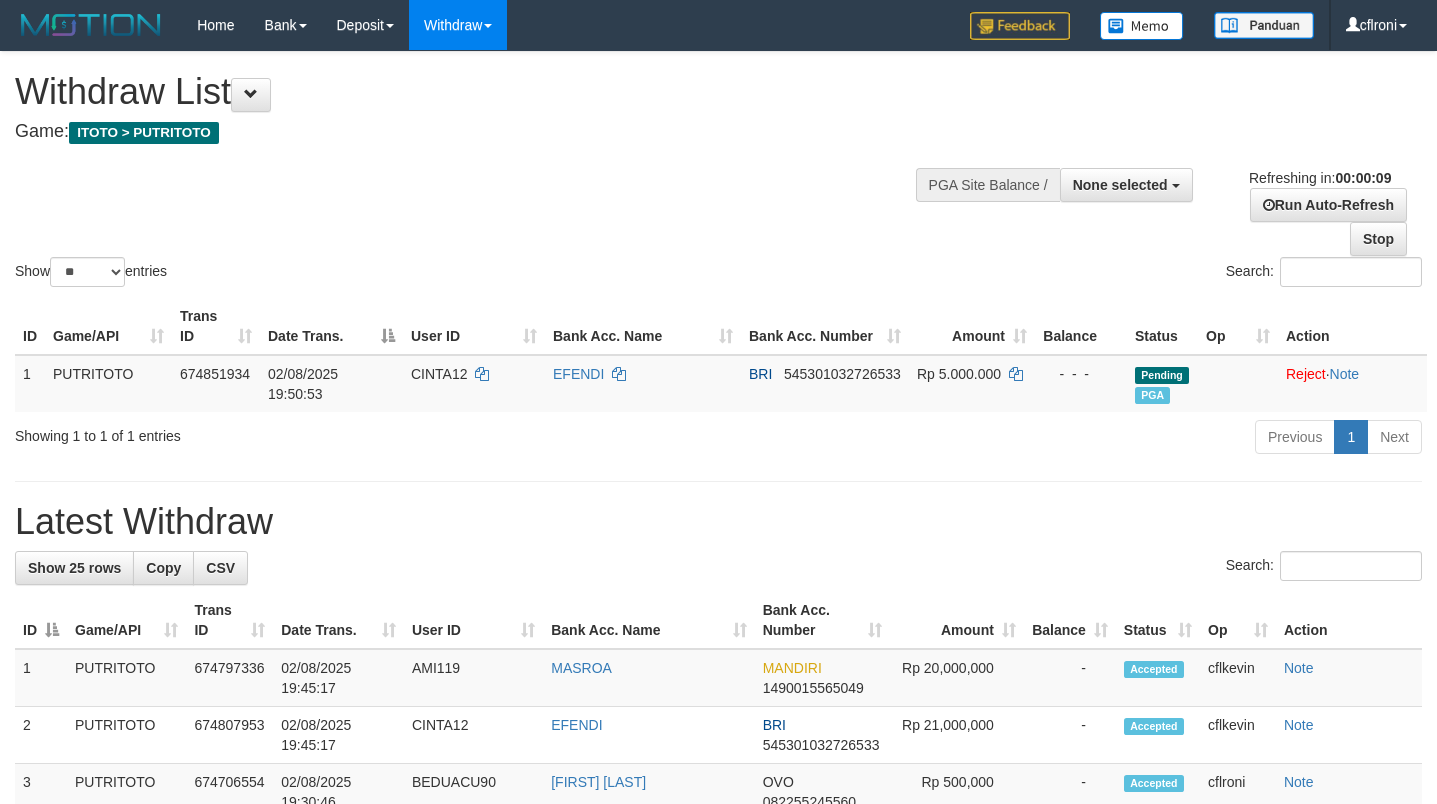 select 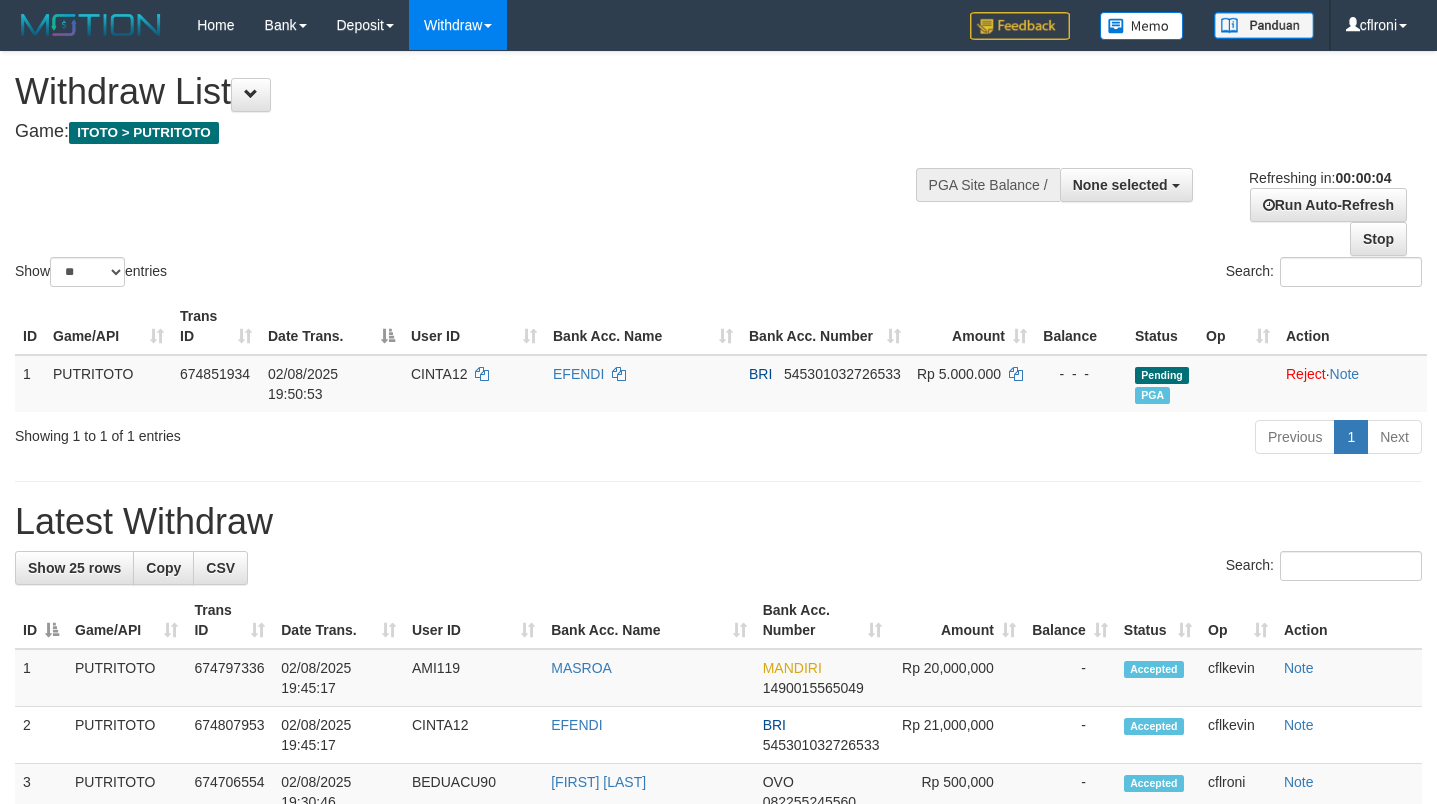 scroll, scrollTop: 0, scrollLeft: 0, axis: both 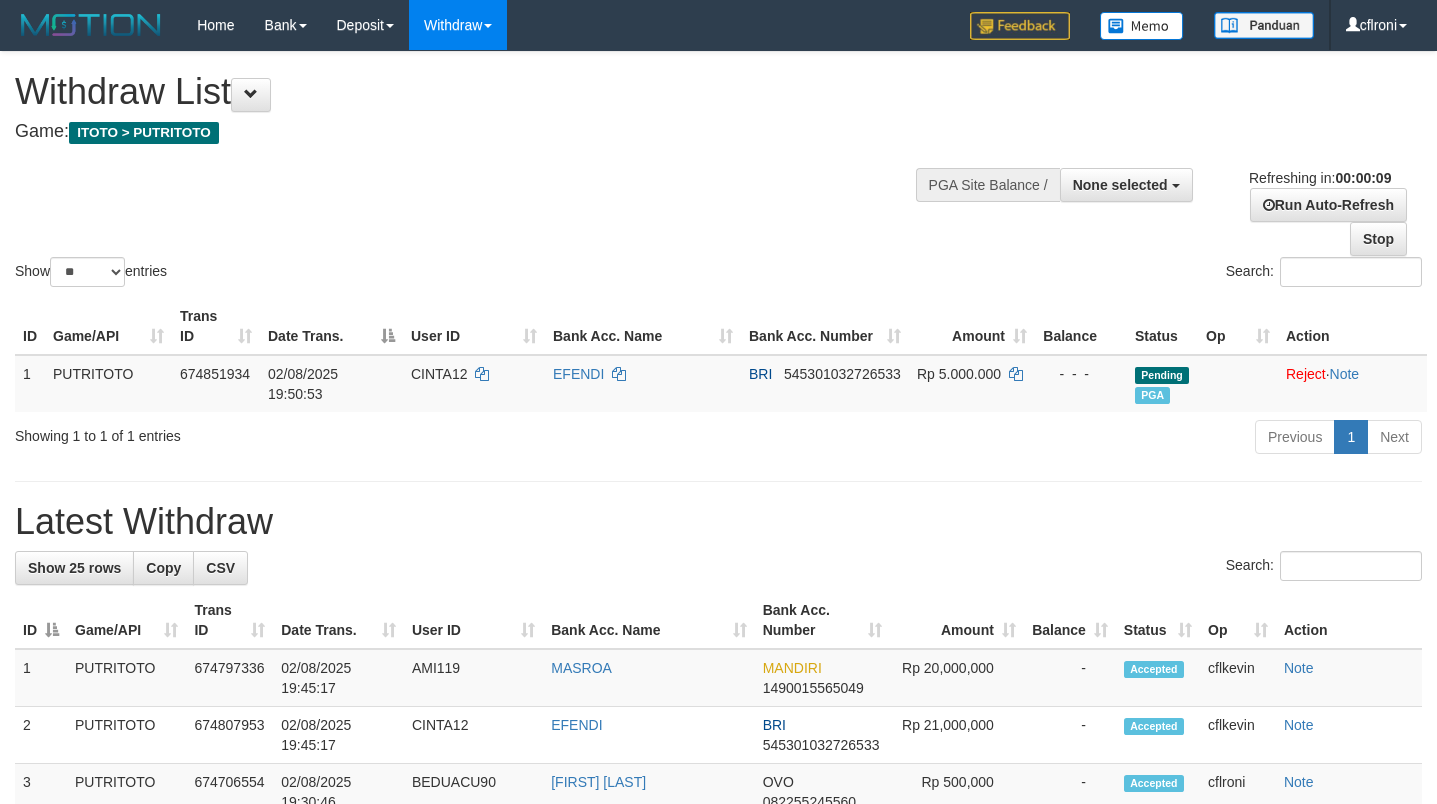 select 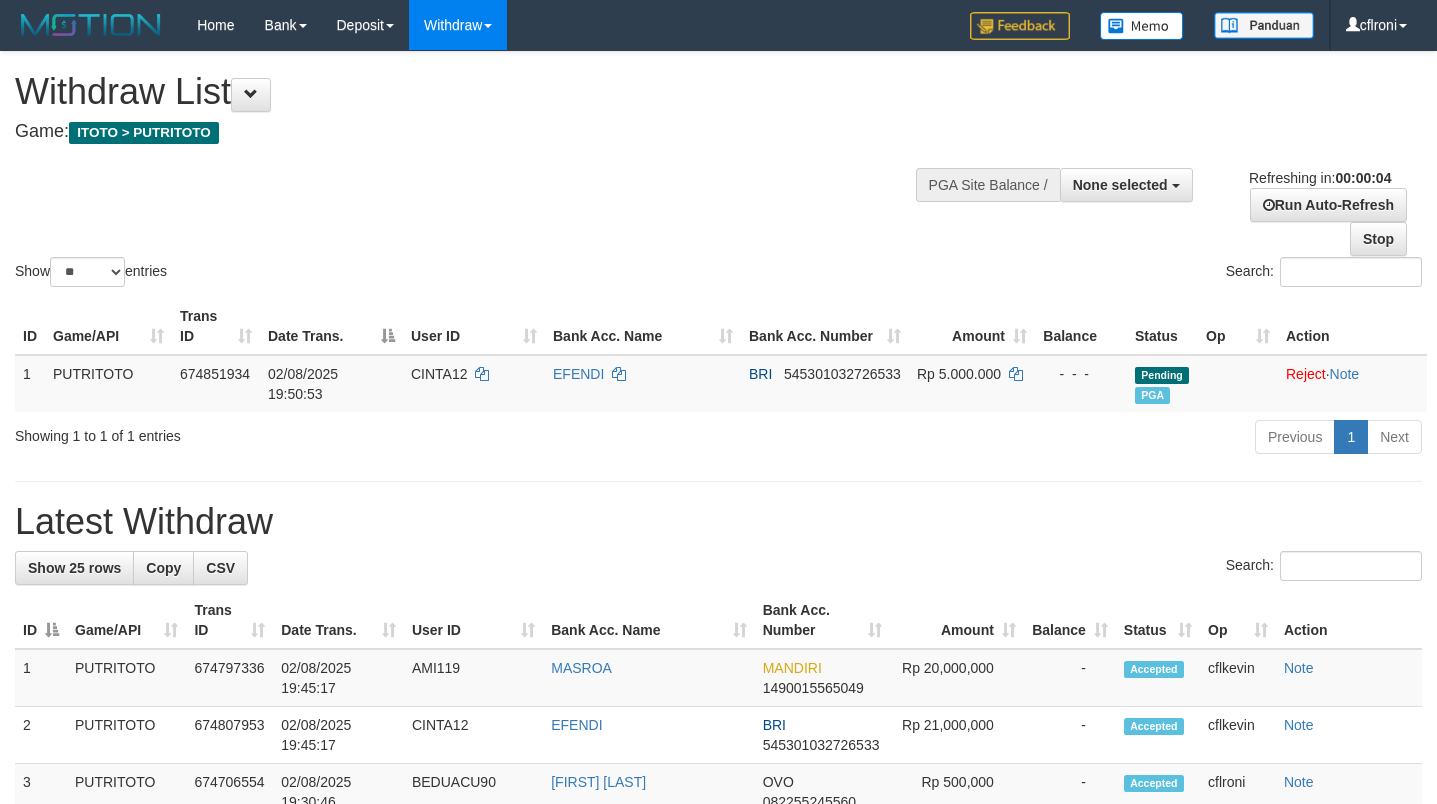 scroll, scrollTop: 0, scrollLeft: 0, axis: both 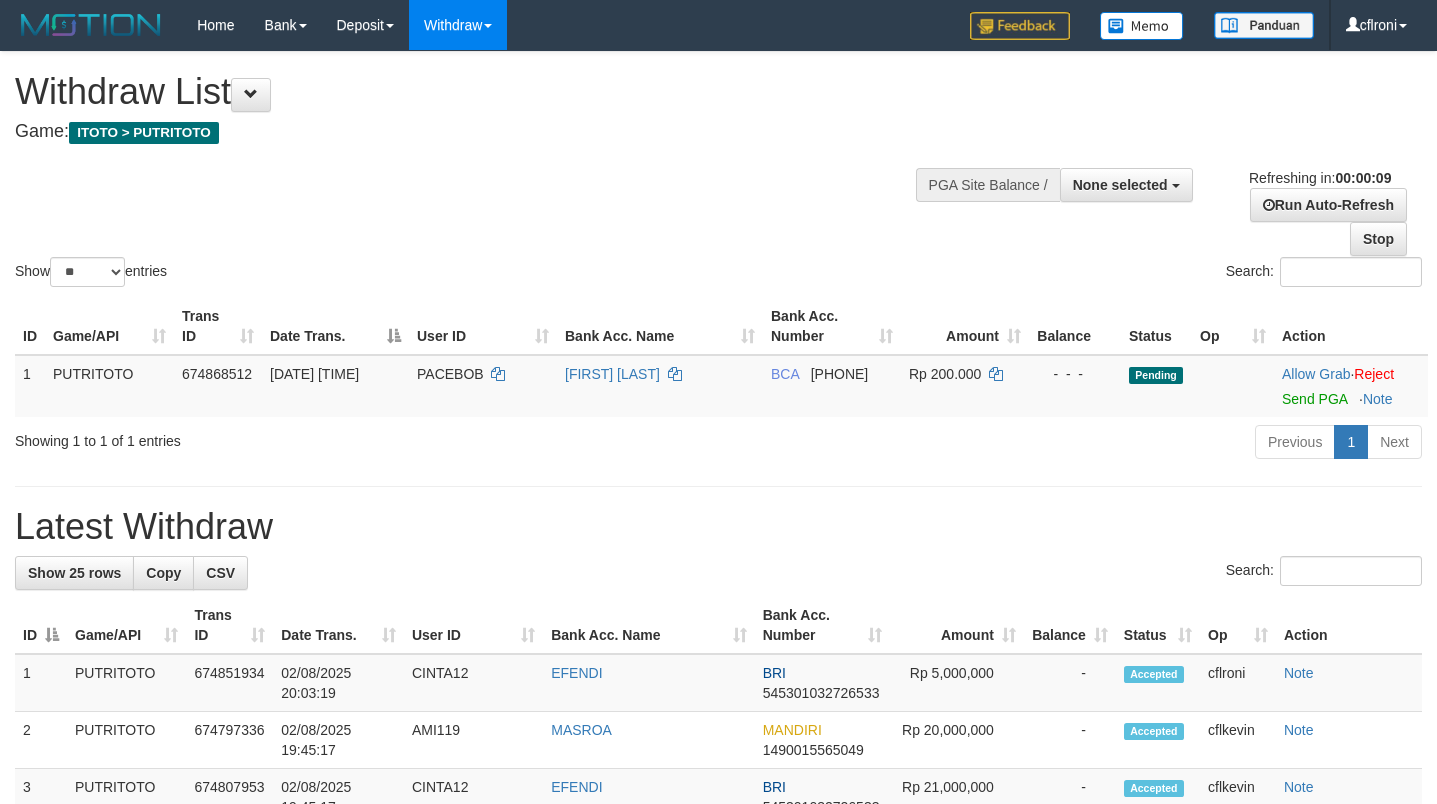 select 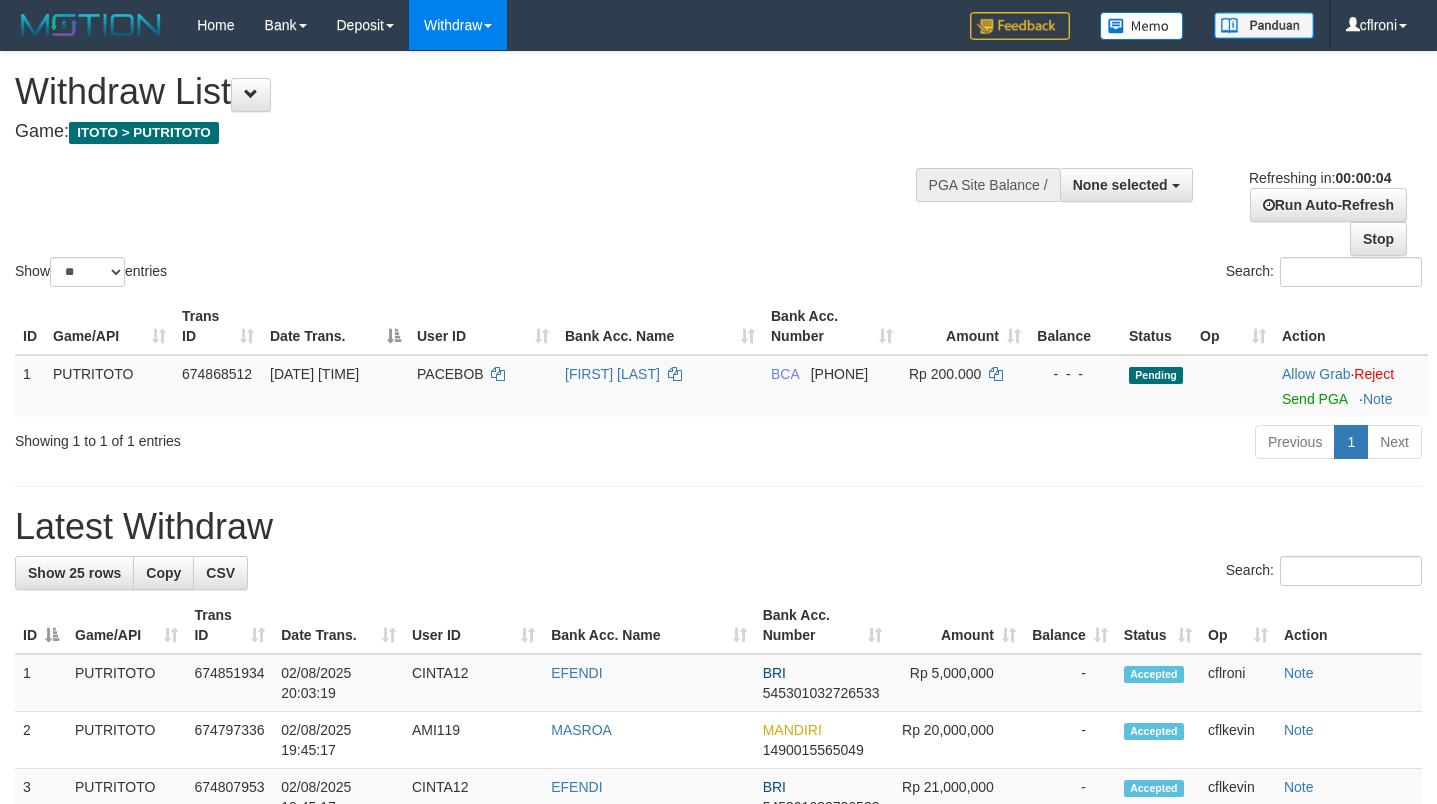 scroll, scrollTop: 0, scrollLeft: 0, axis: both 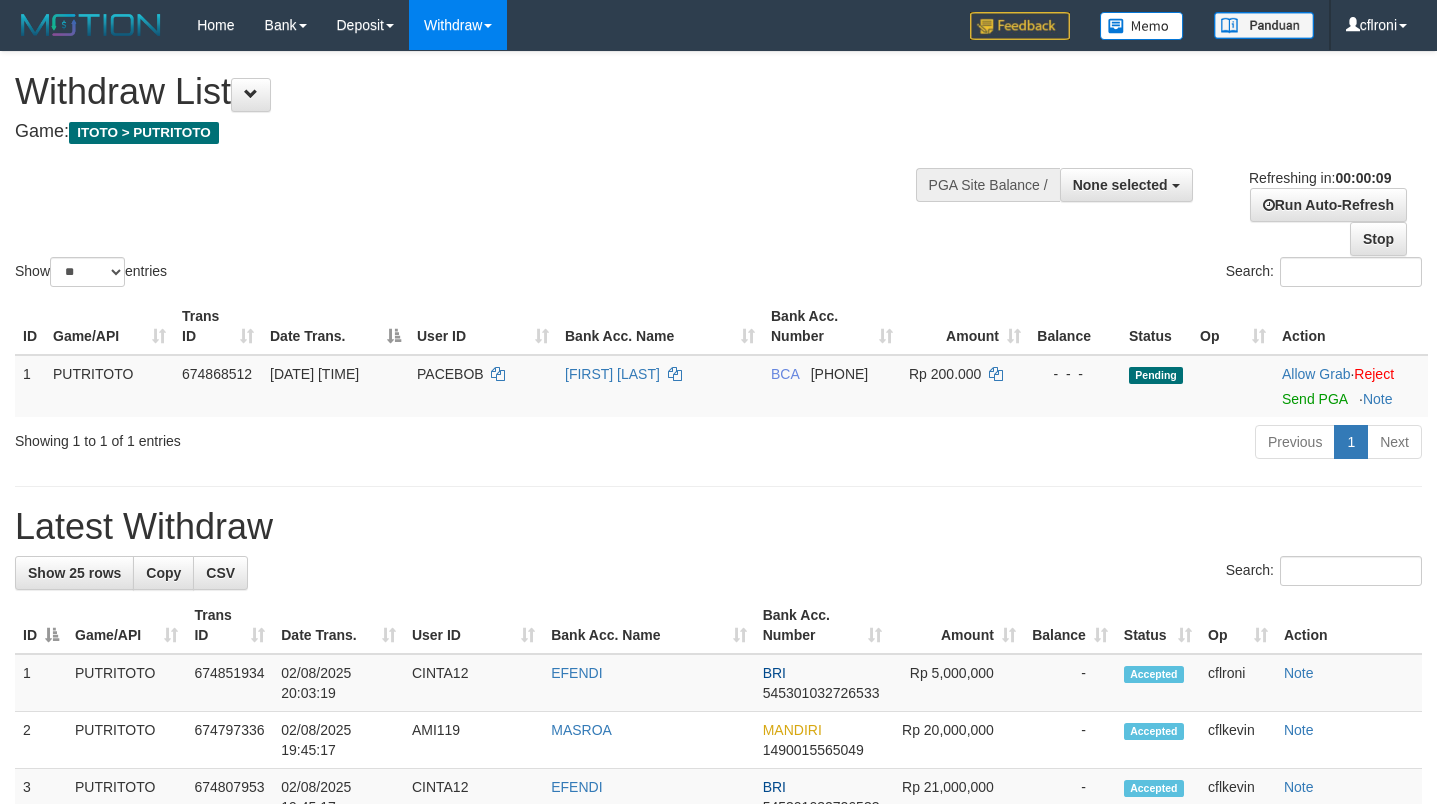 select 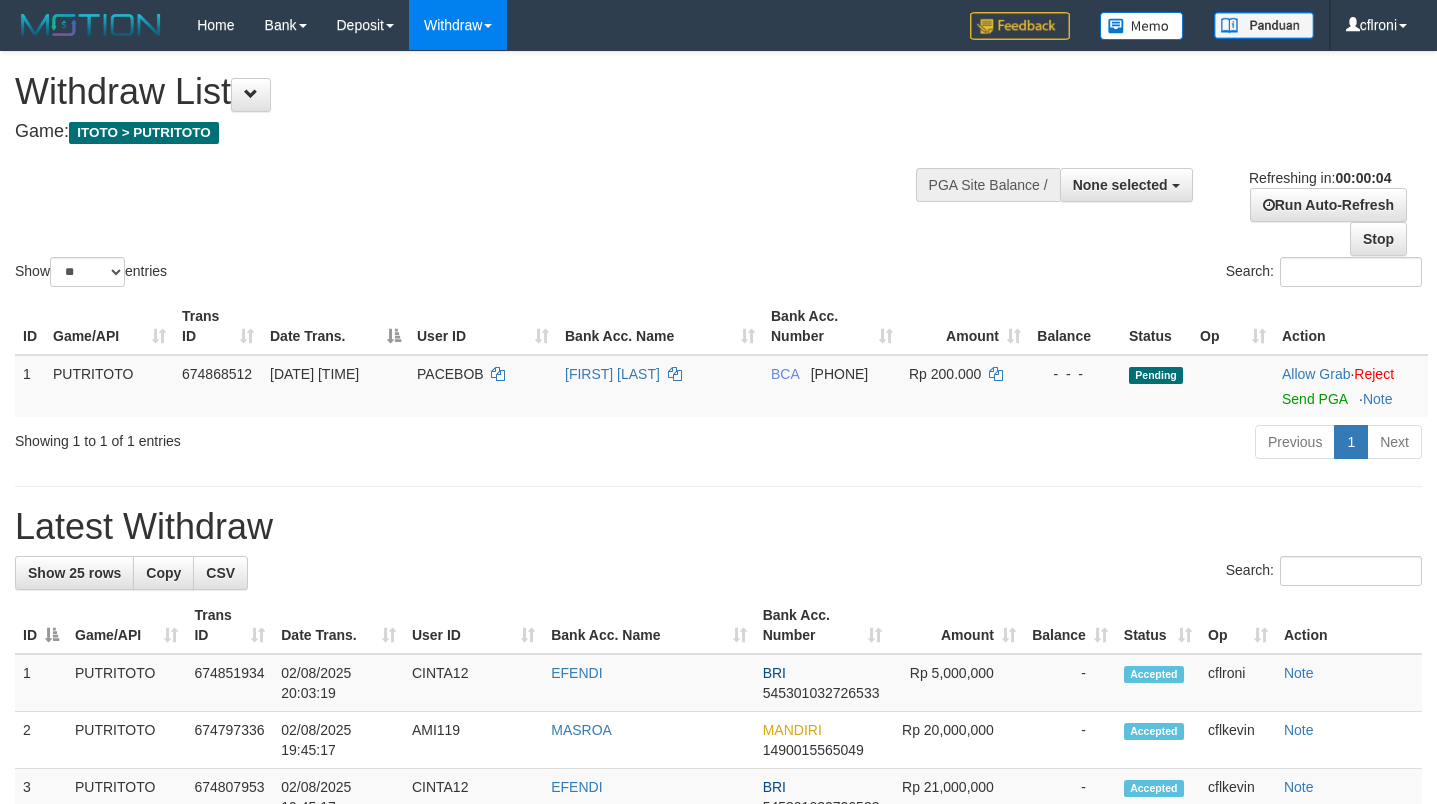 scroll, scrollTop: 0, scrollLeft: 0, axis: both 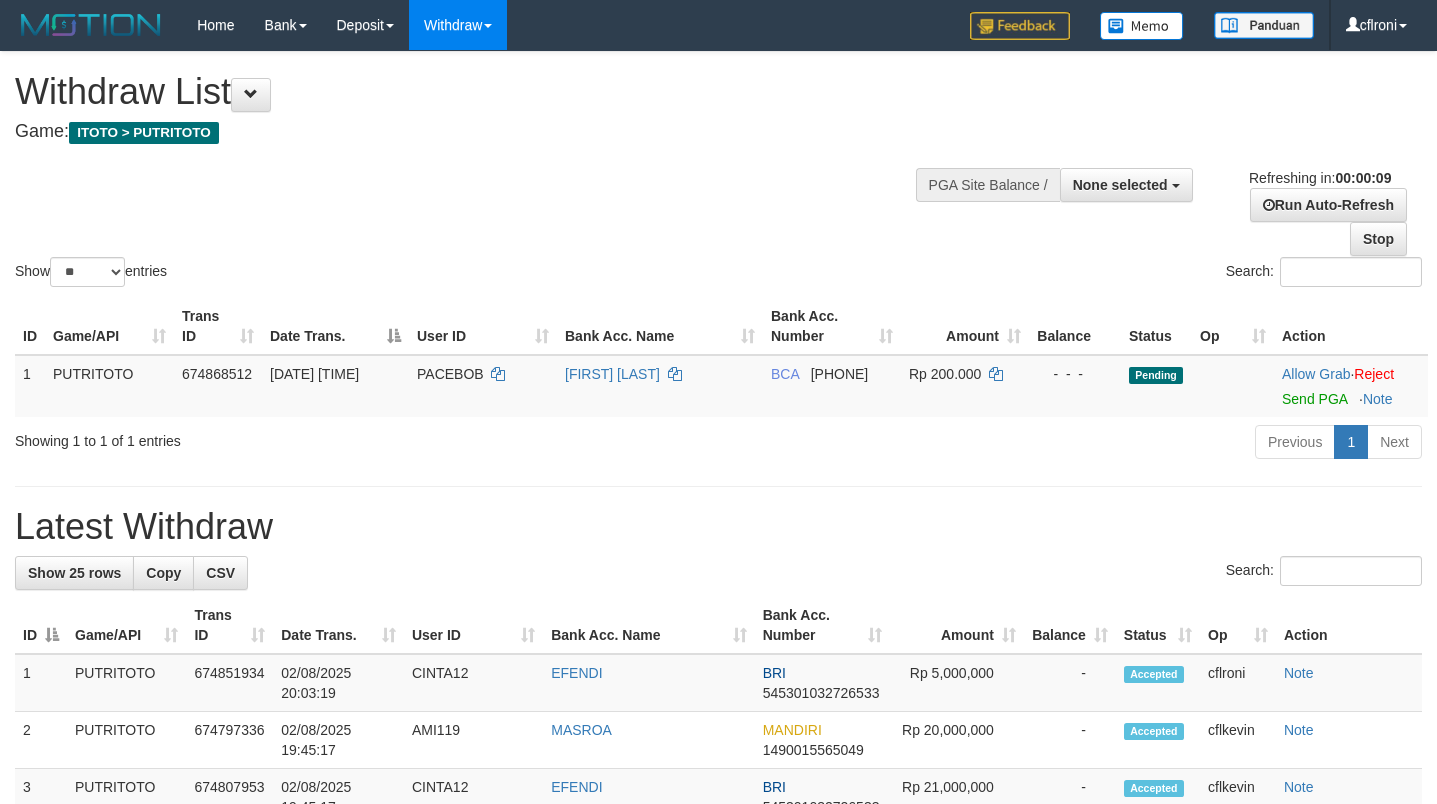 select 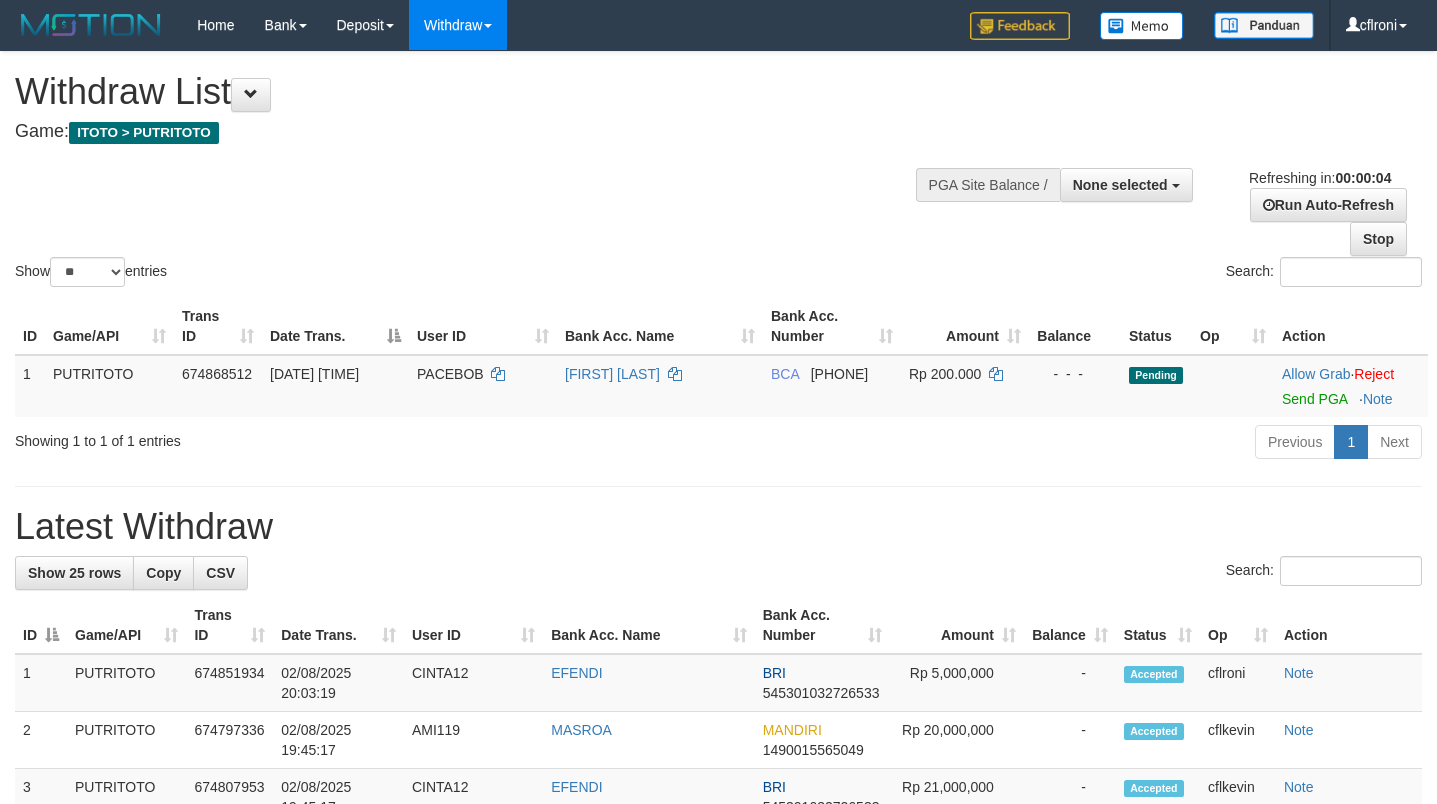 scroll, scrollTop: 0, scrollLeft: 0, axis: both 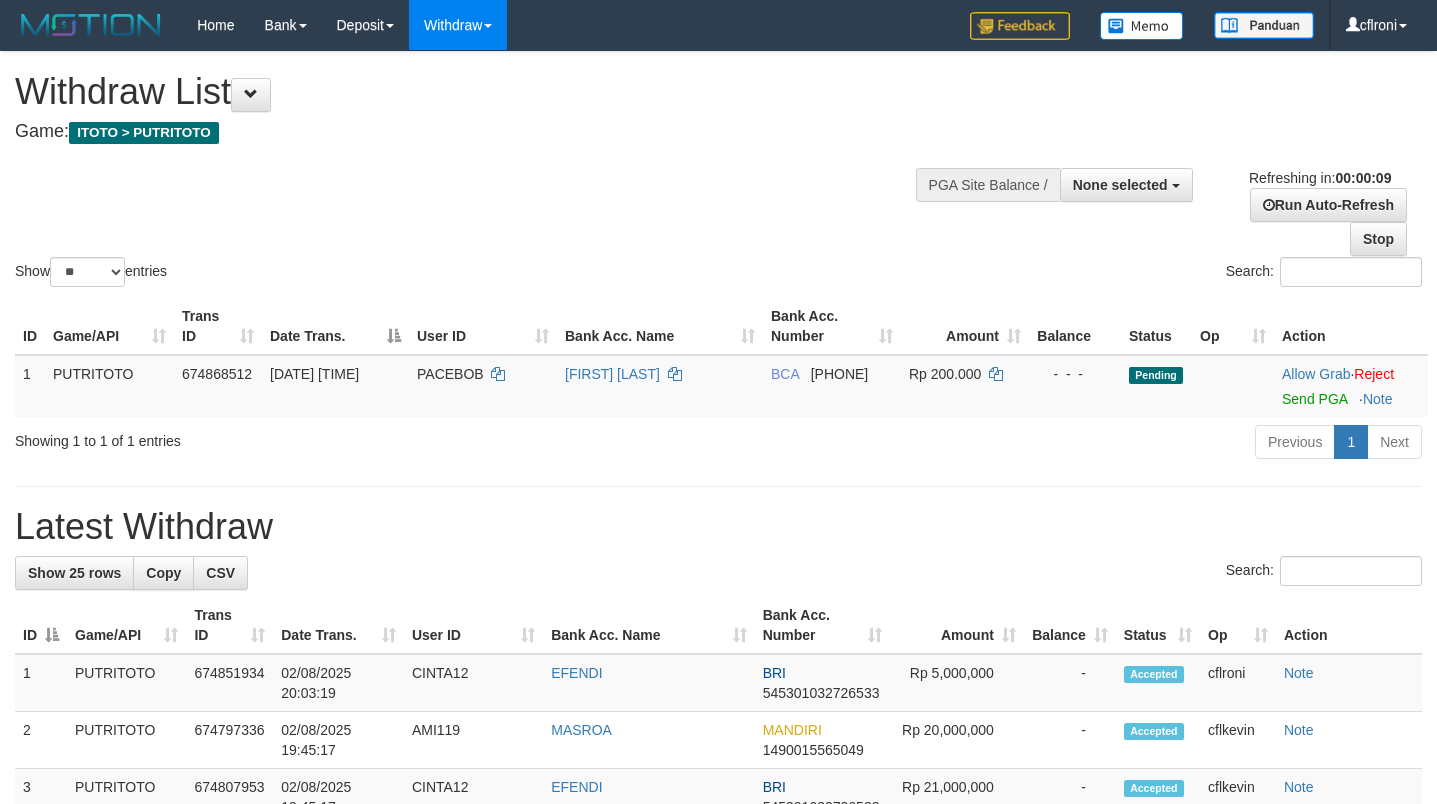 select 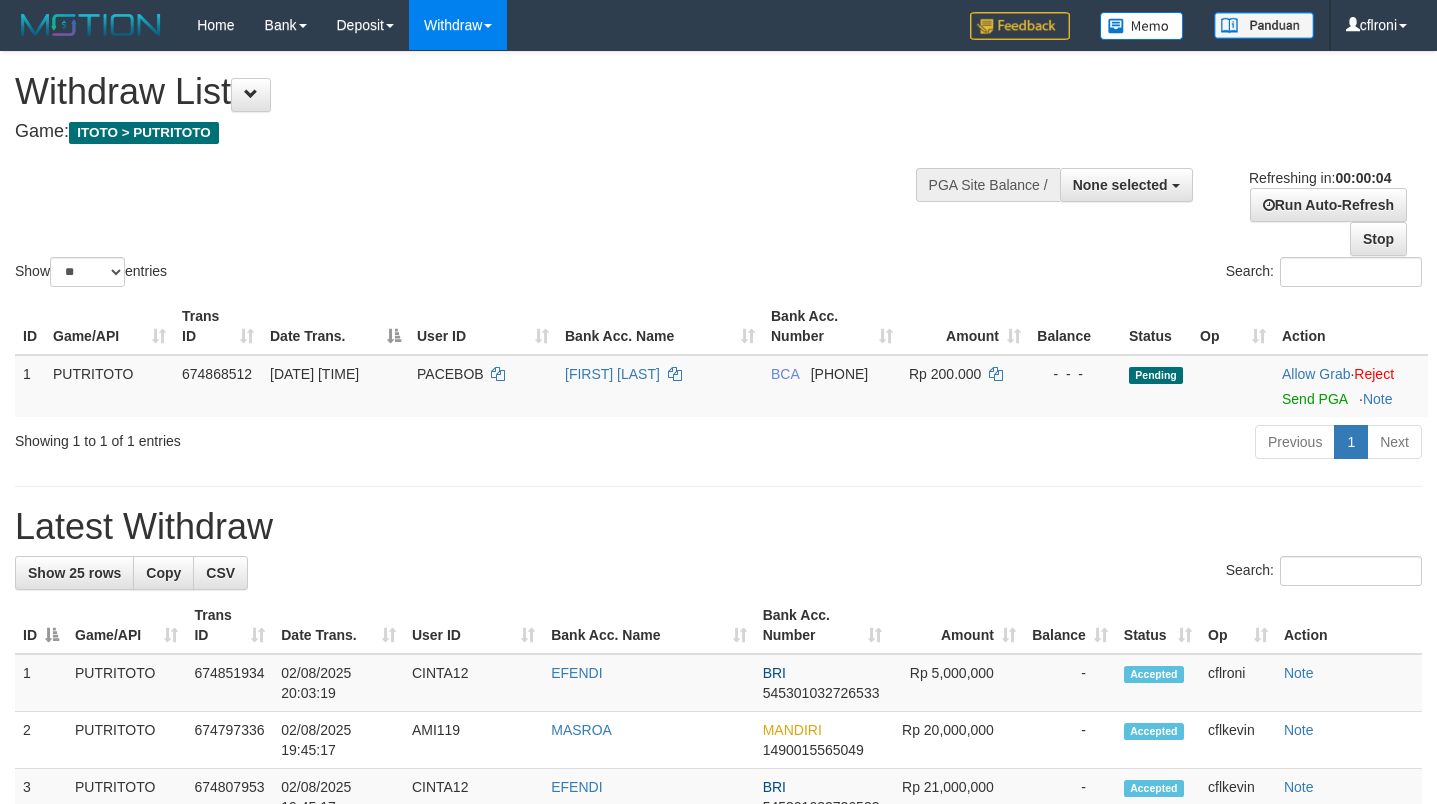 scroll, scrollTop: 0, scrollLeft: 0, axis: both 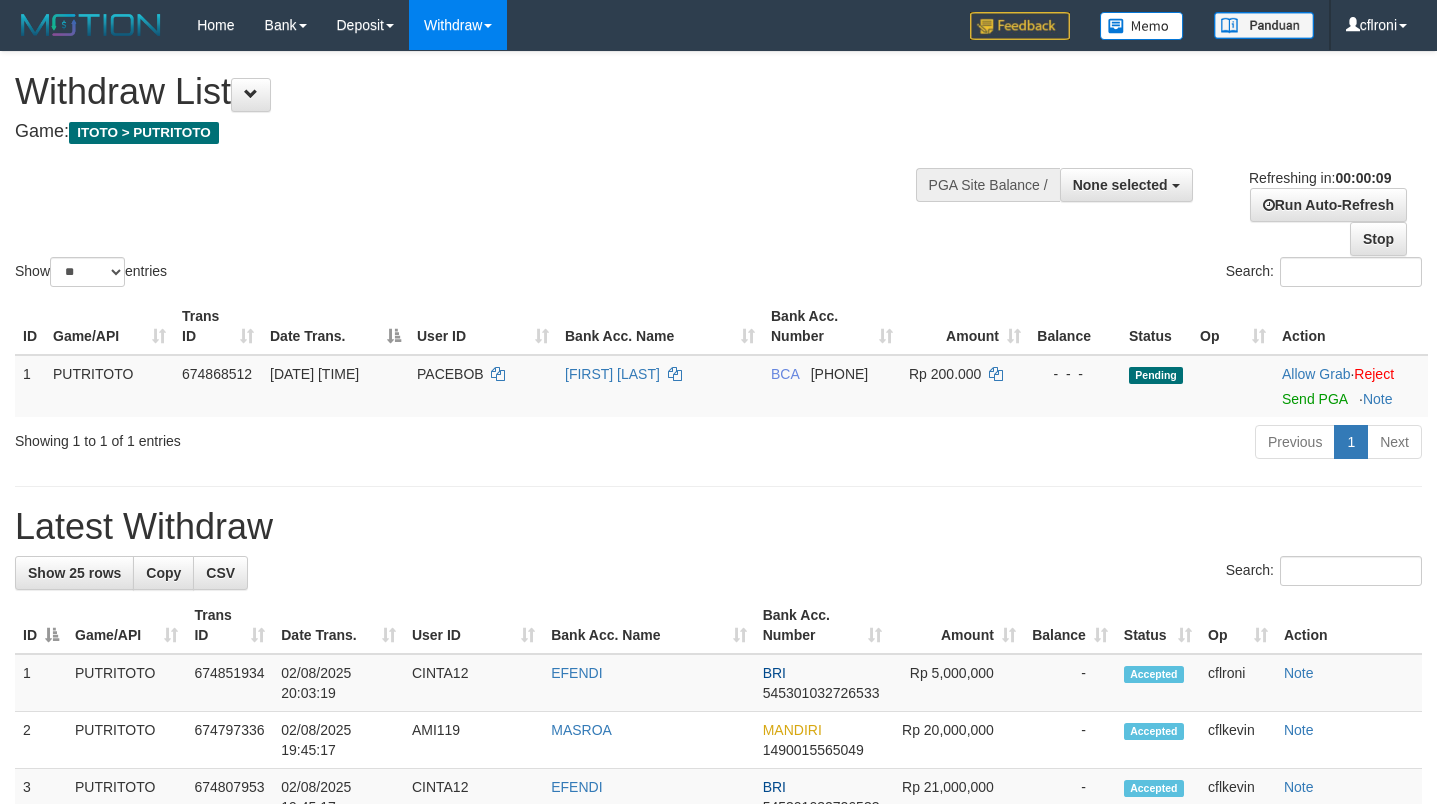 select 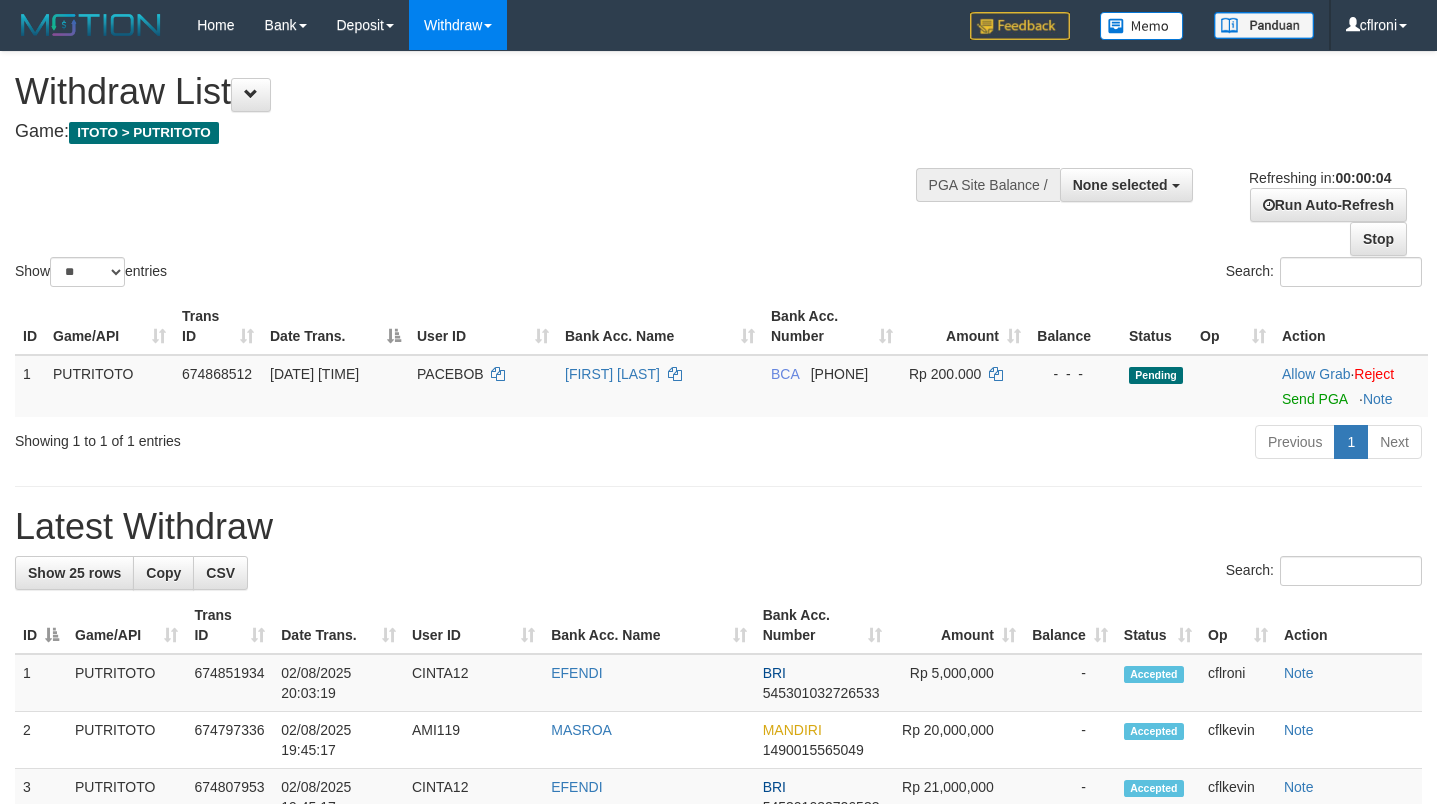 scroll, scrollTop: 0, scrollLeft: 0, axis: both 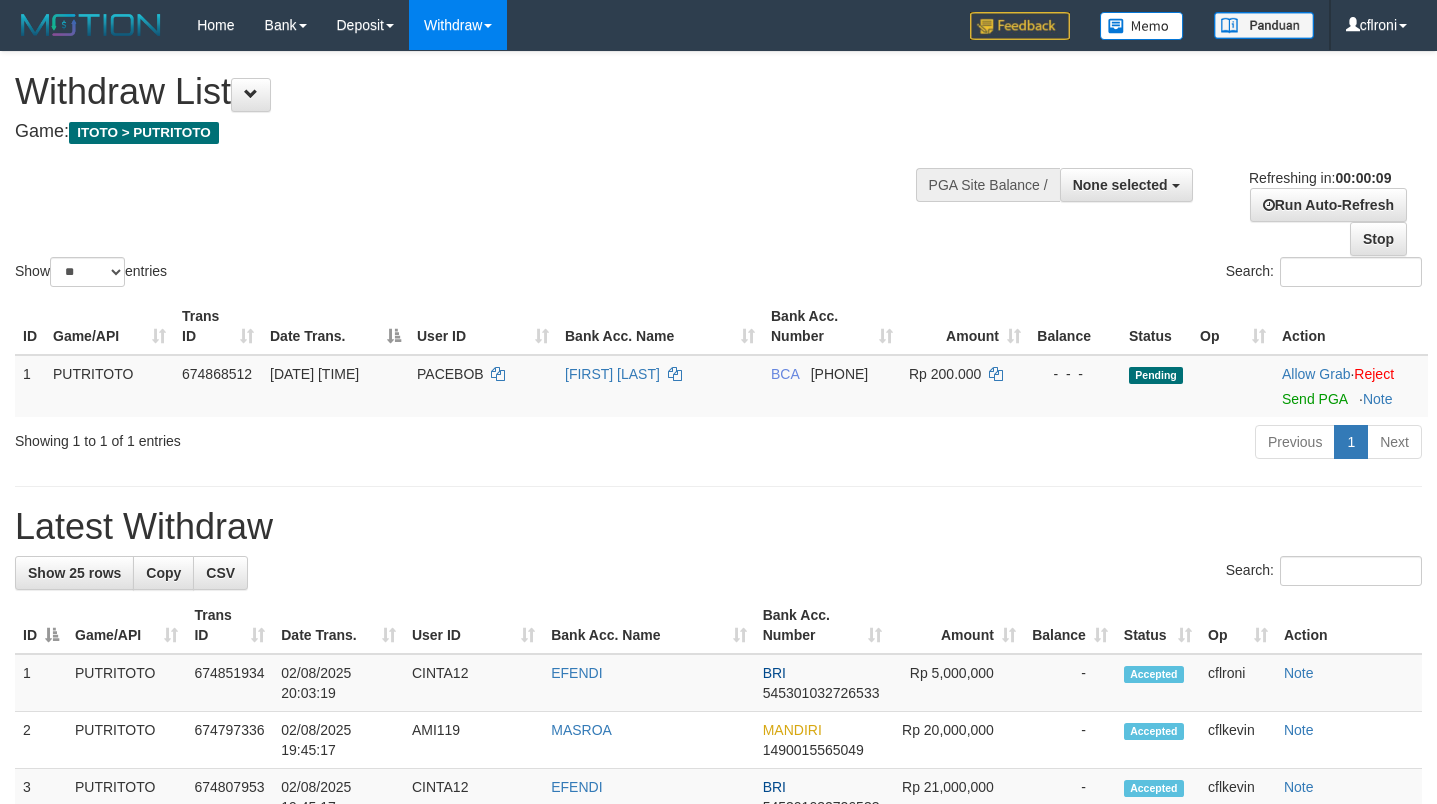 select 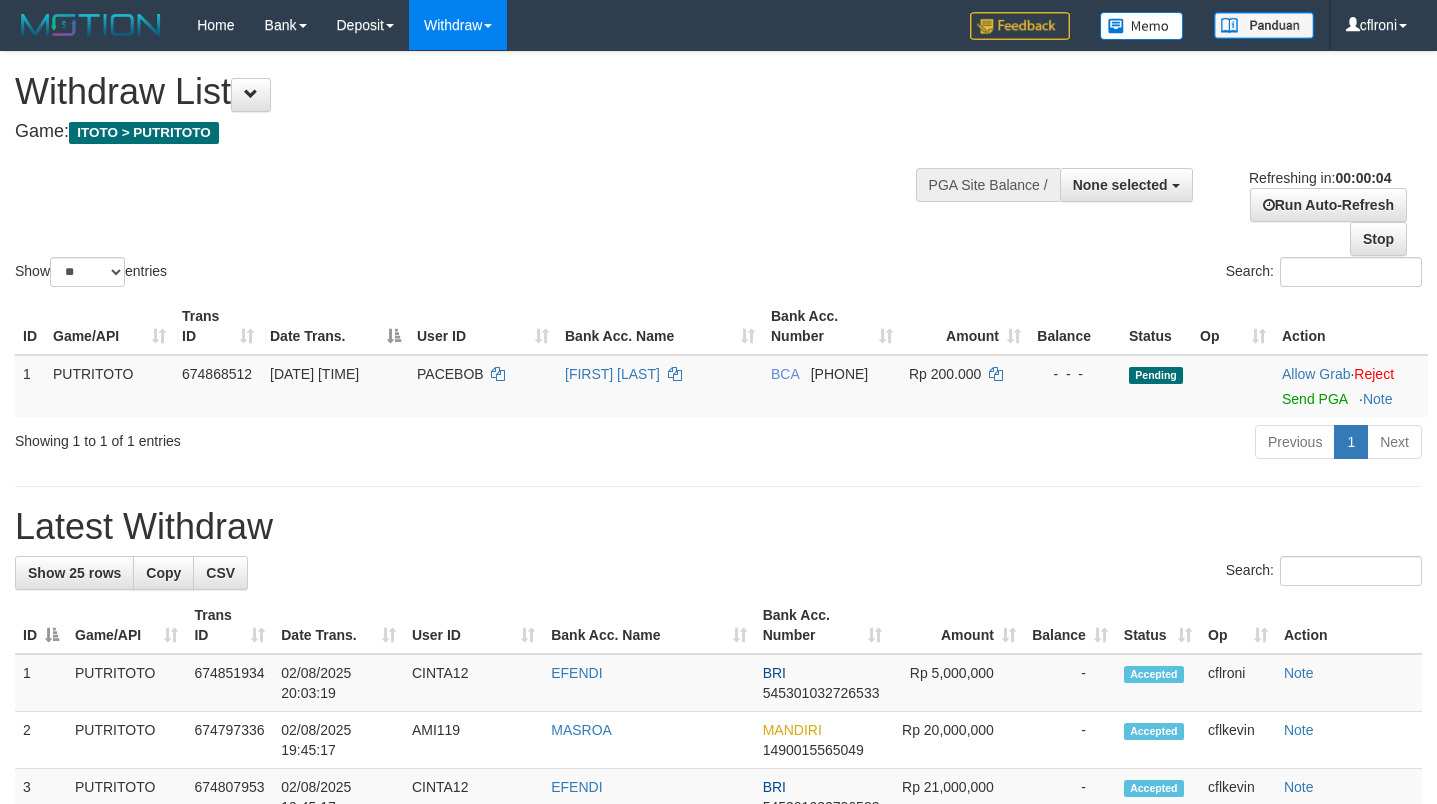 scroll, scrollTop: 0, scrollLeft: 0, axis: both 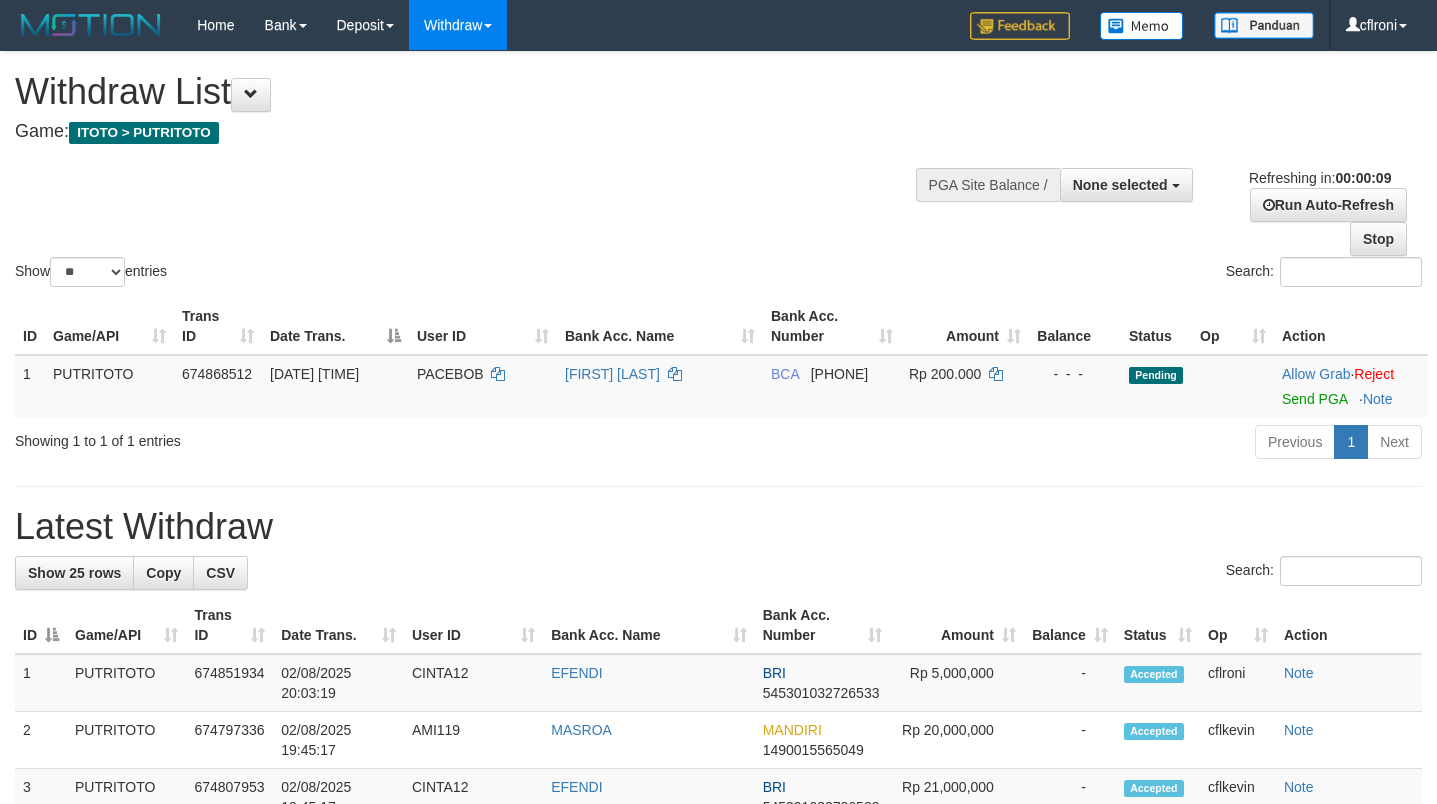 select 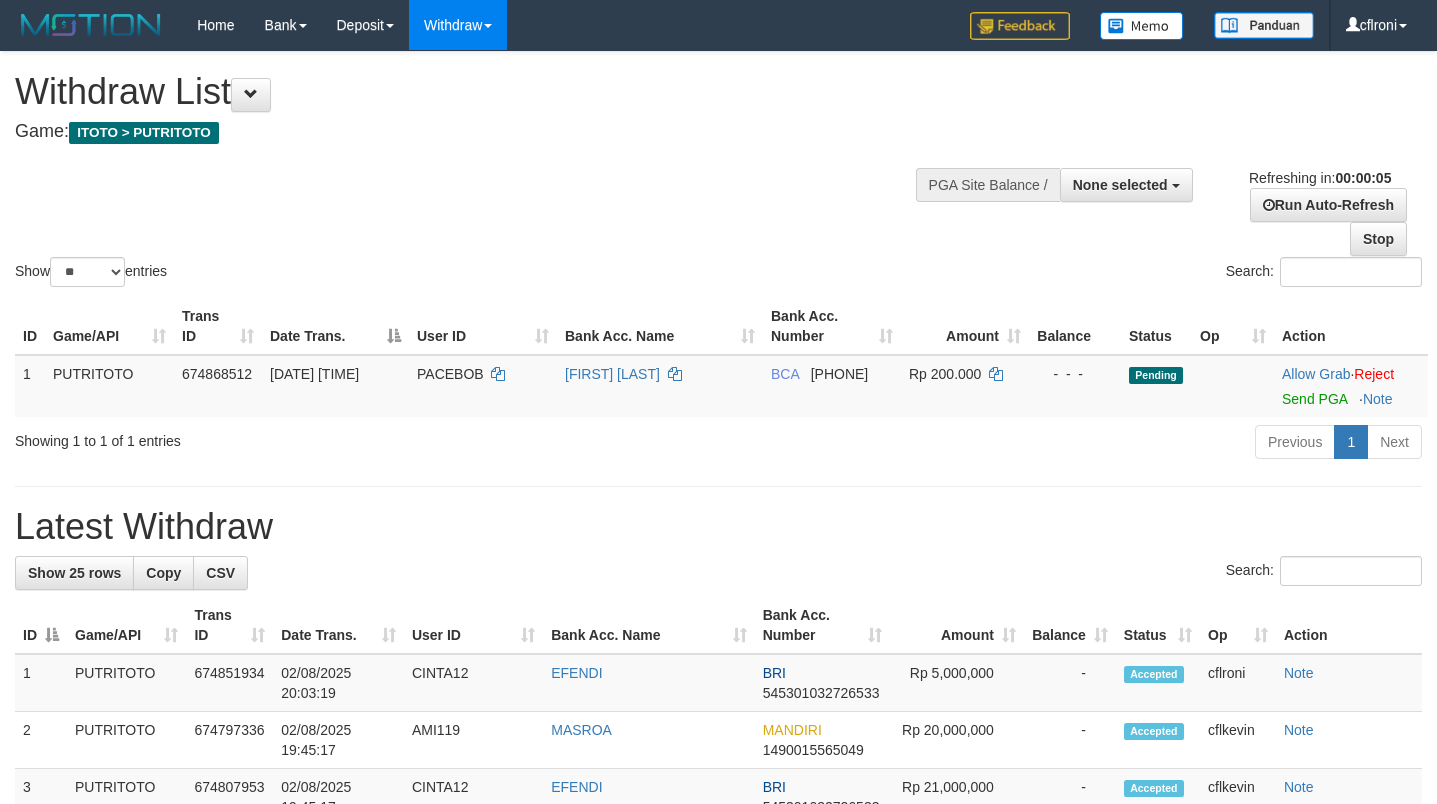 scroll, scrollTop: 0, scrollLeft: 0, axis: both 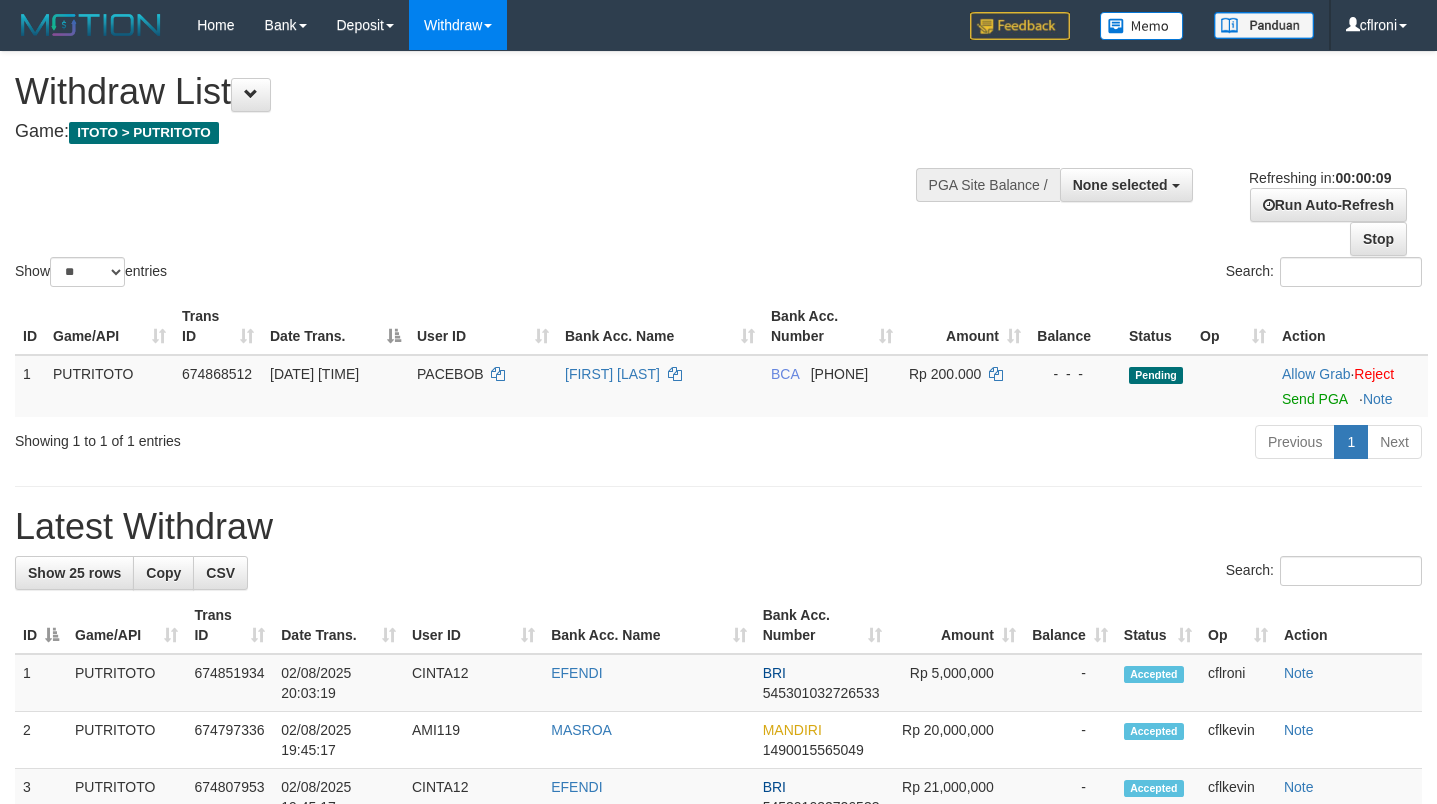 select 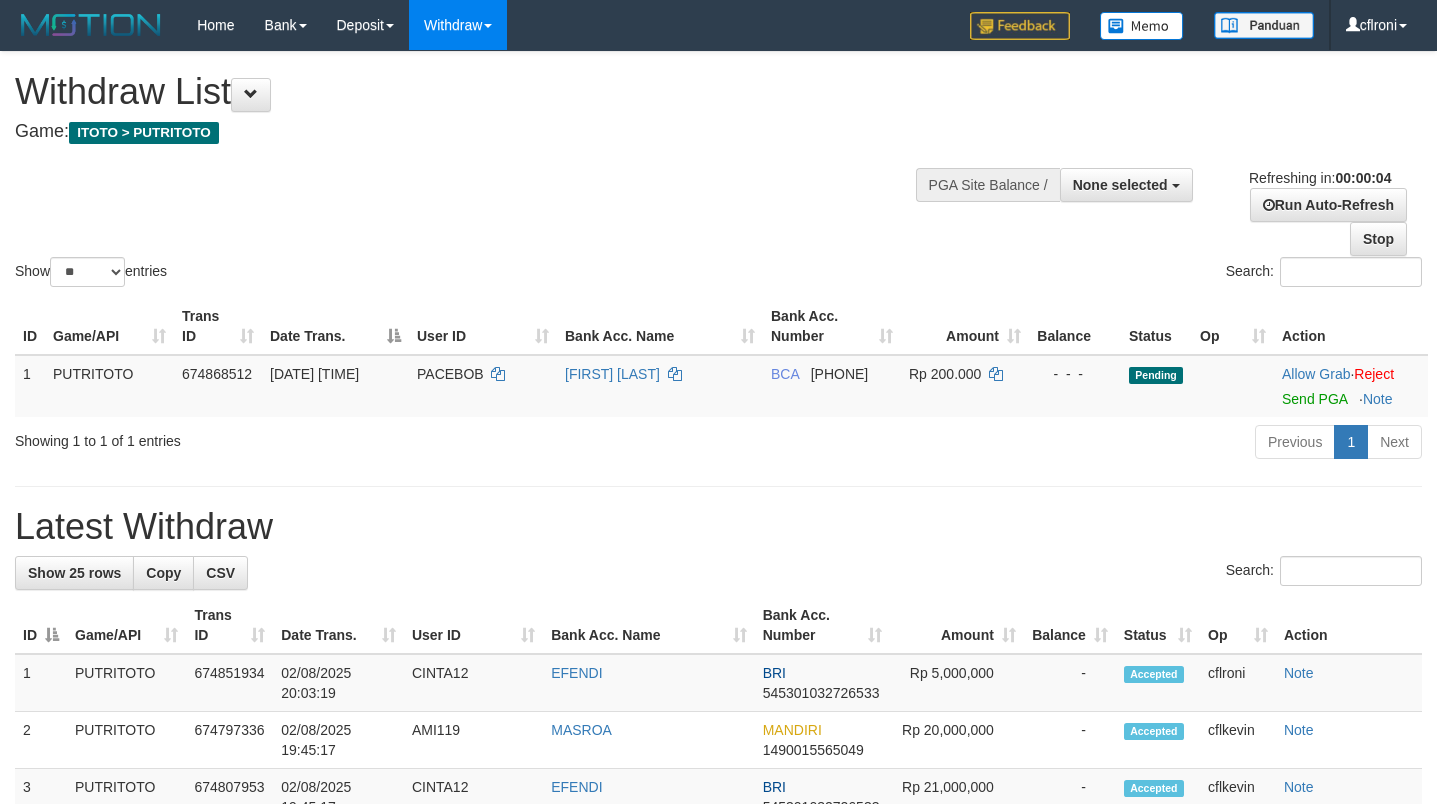 scroll, scrollTop: 0, scrollLeft: 0, axis: both 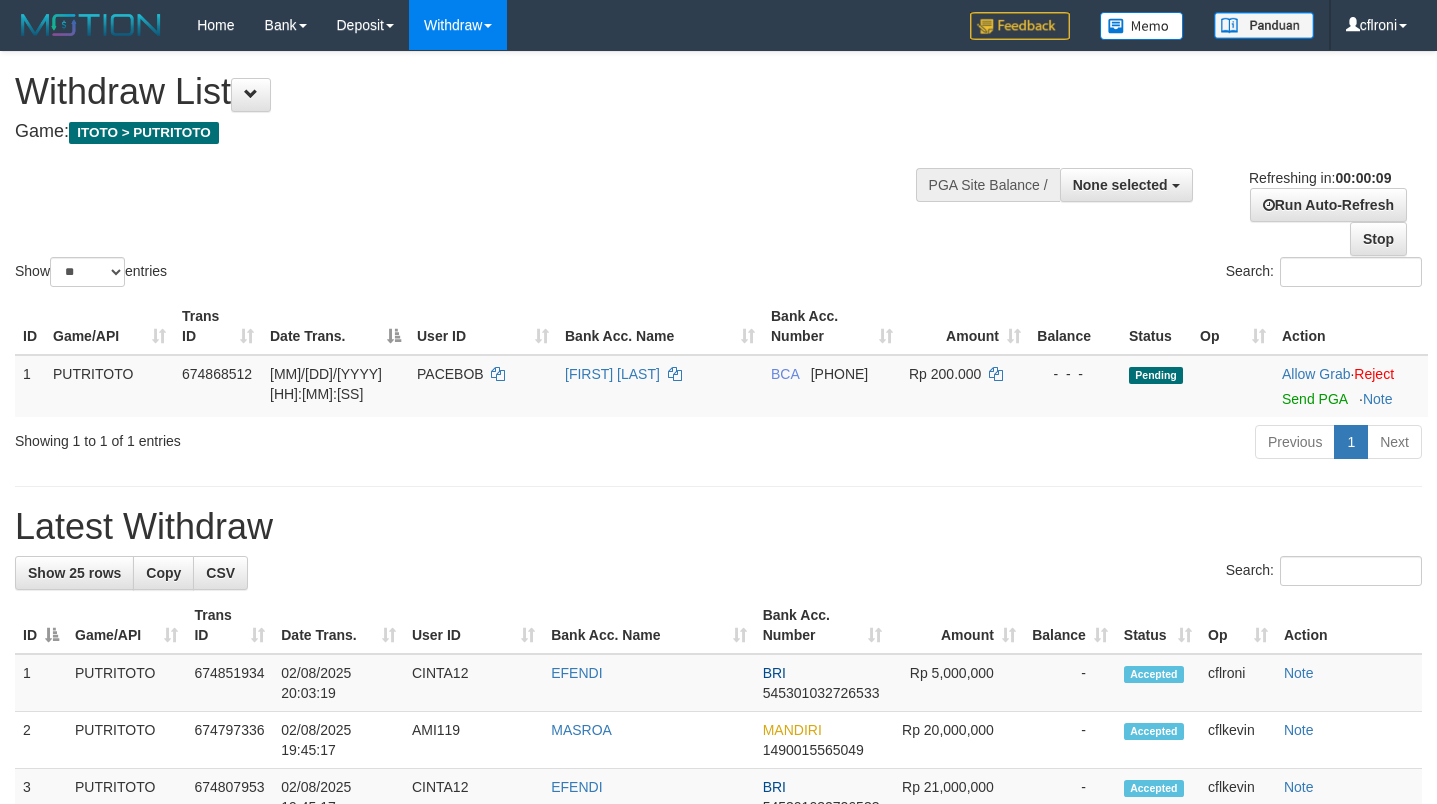 select 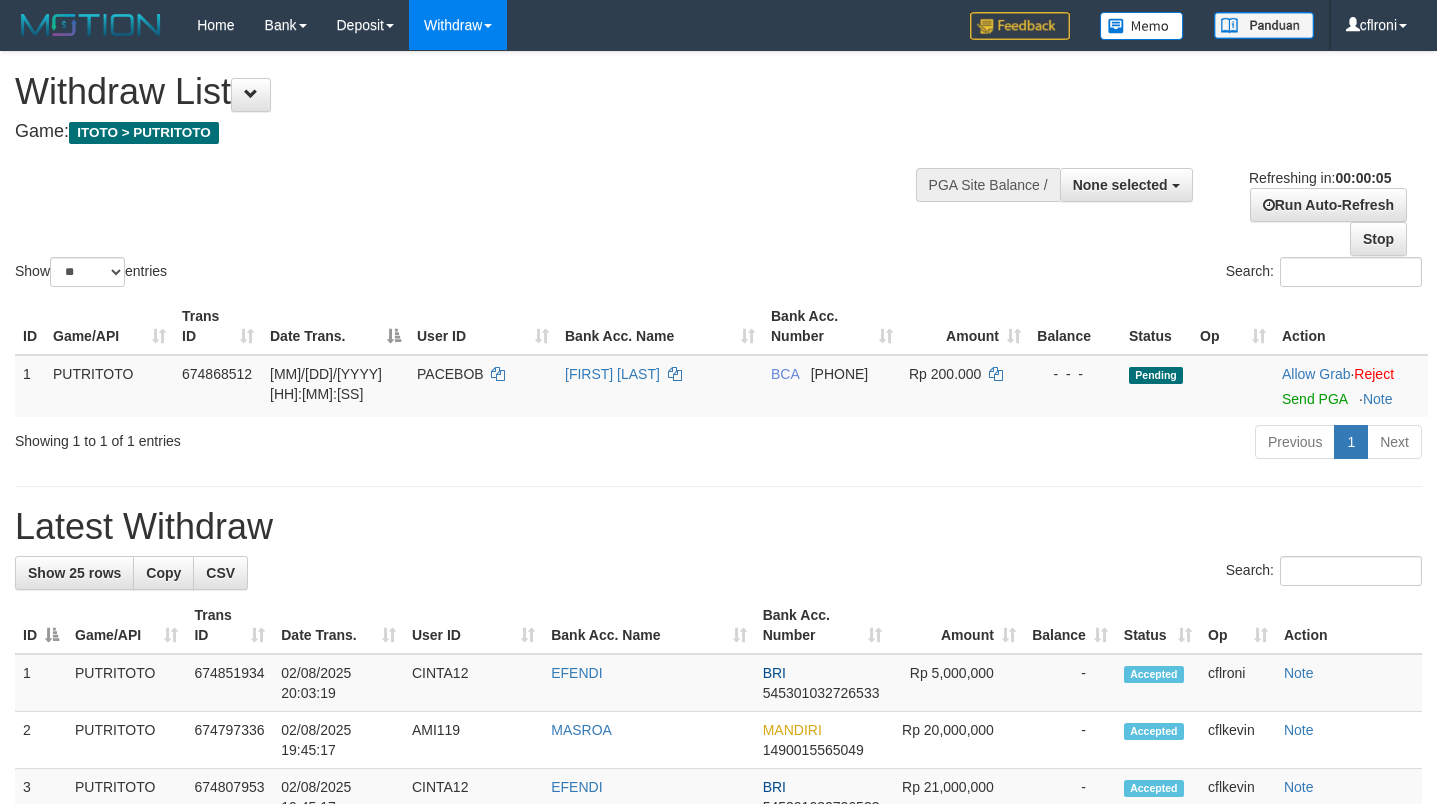 scroll, scrollTop: 0, scrollLeft: 0, axis: both 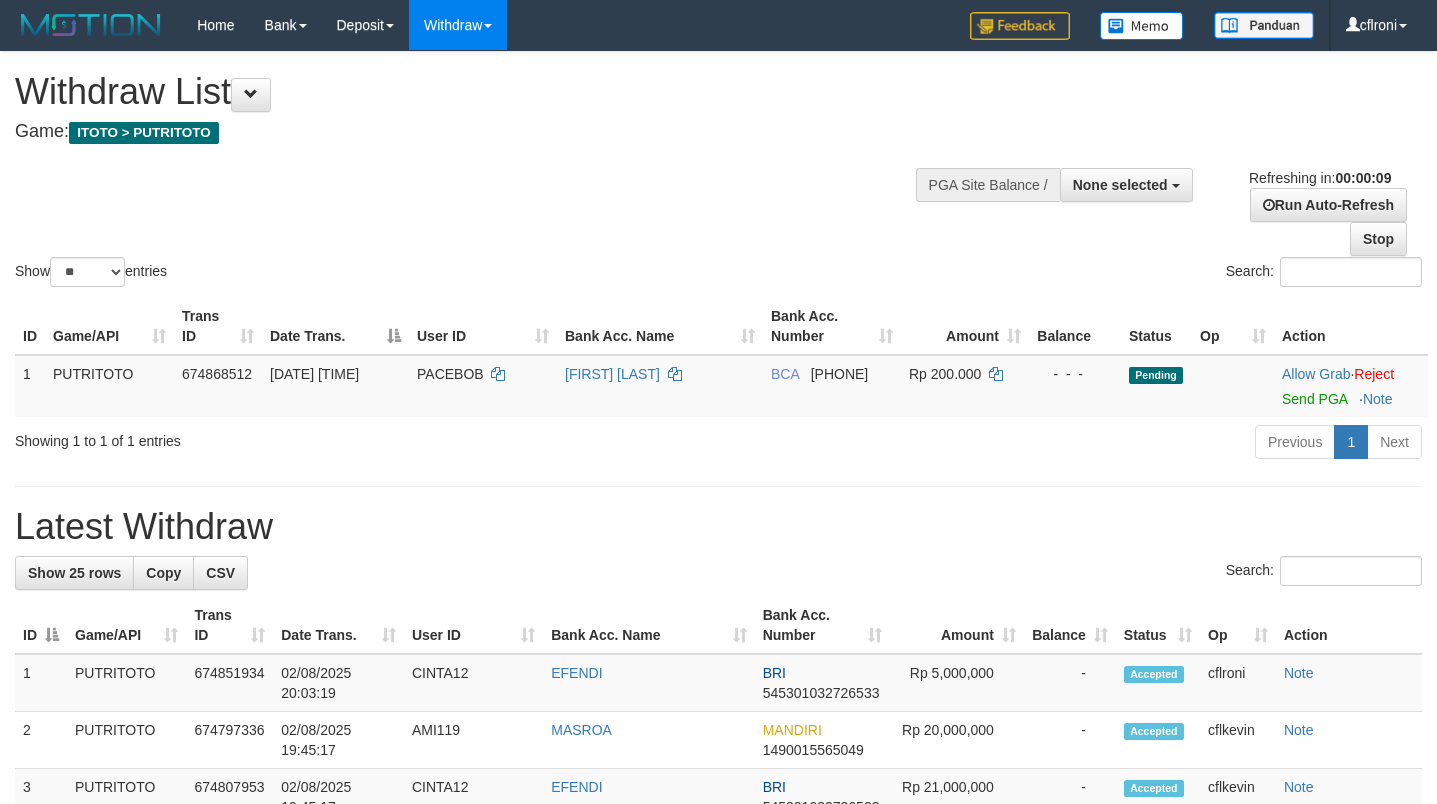 select 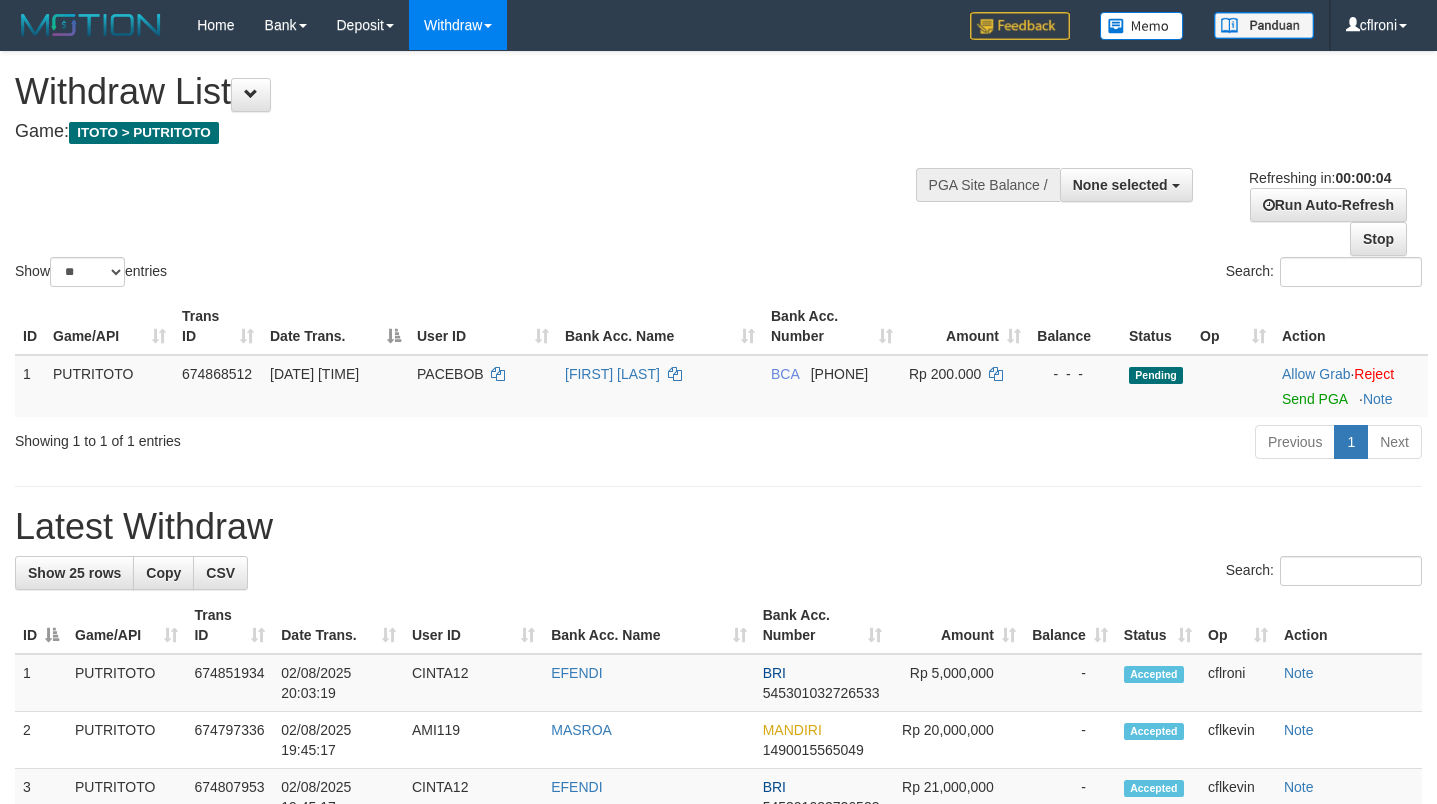 scroll, scrollTop: 0, scrollLeft: 0, axis: both 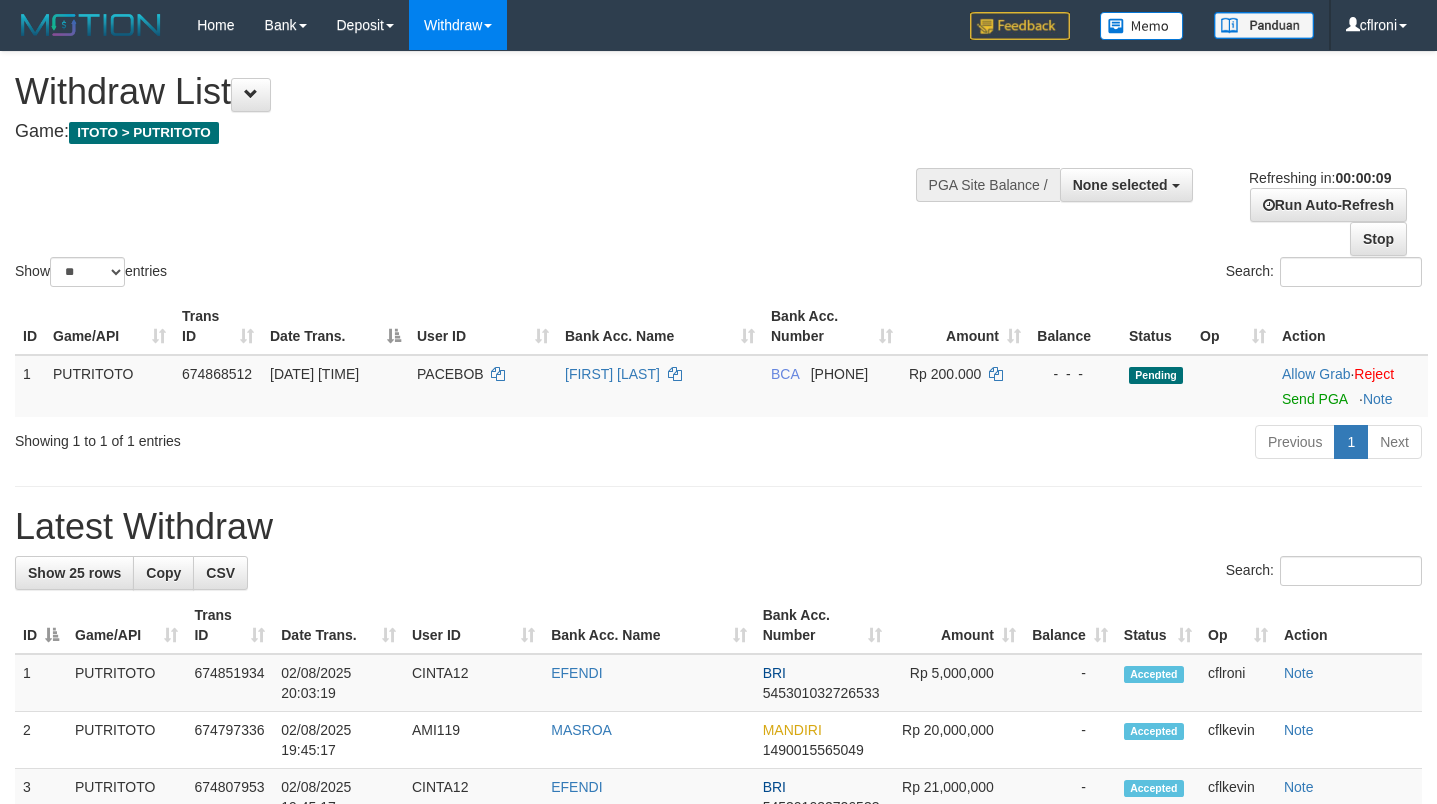 select 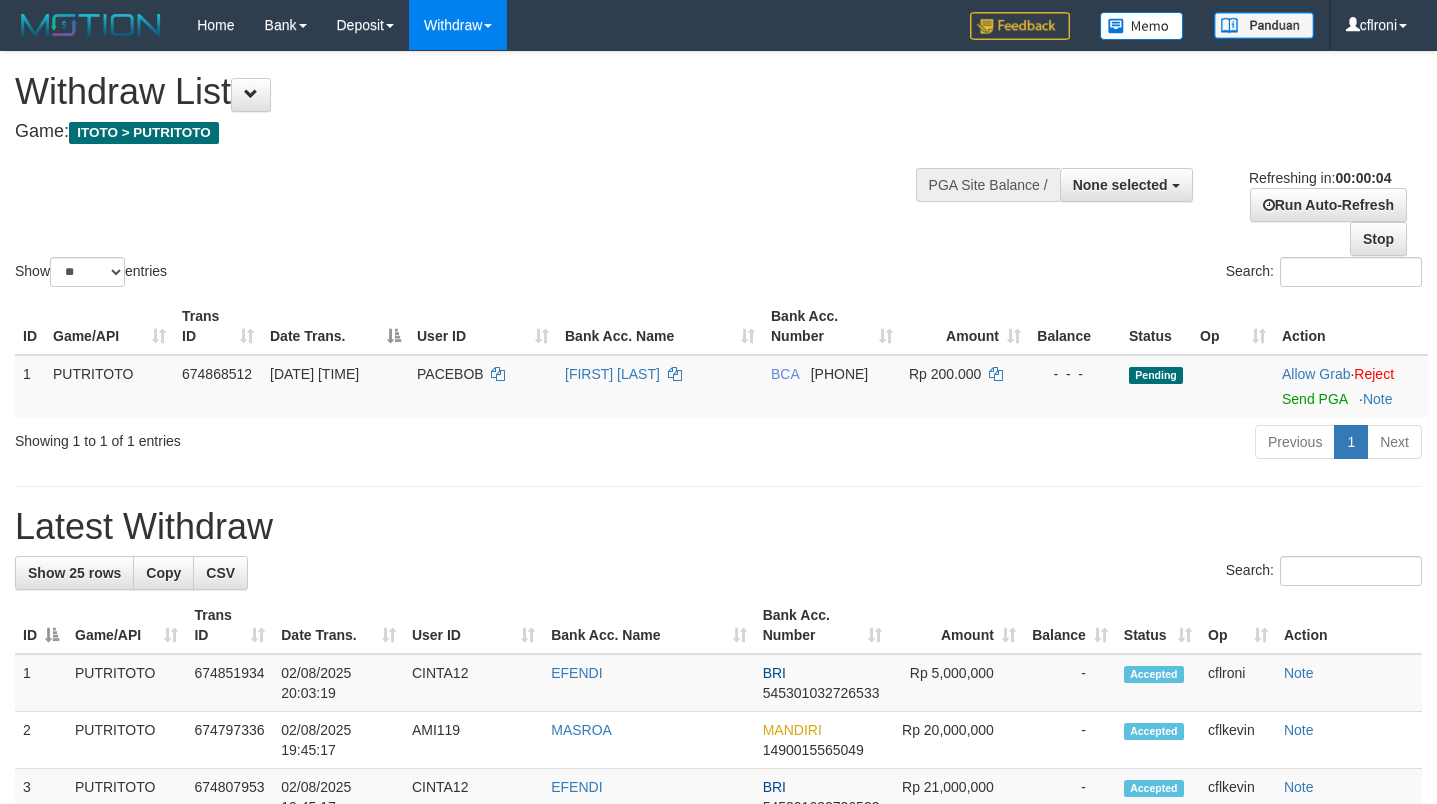 scroll, scrollTop: 0, scrollLeft: 0, axis: both 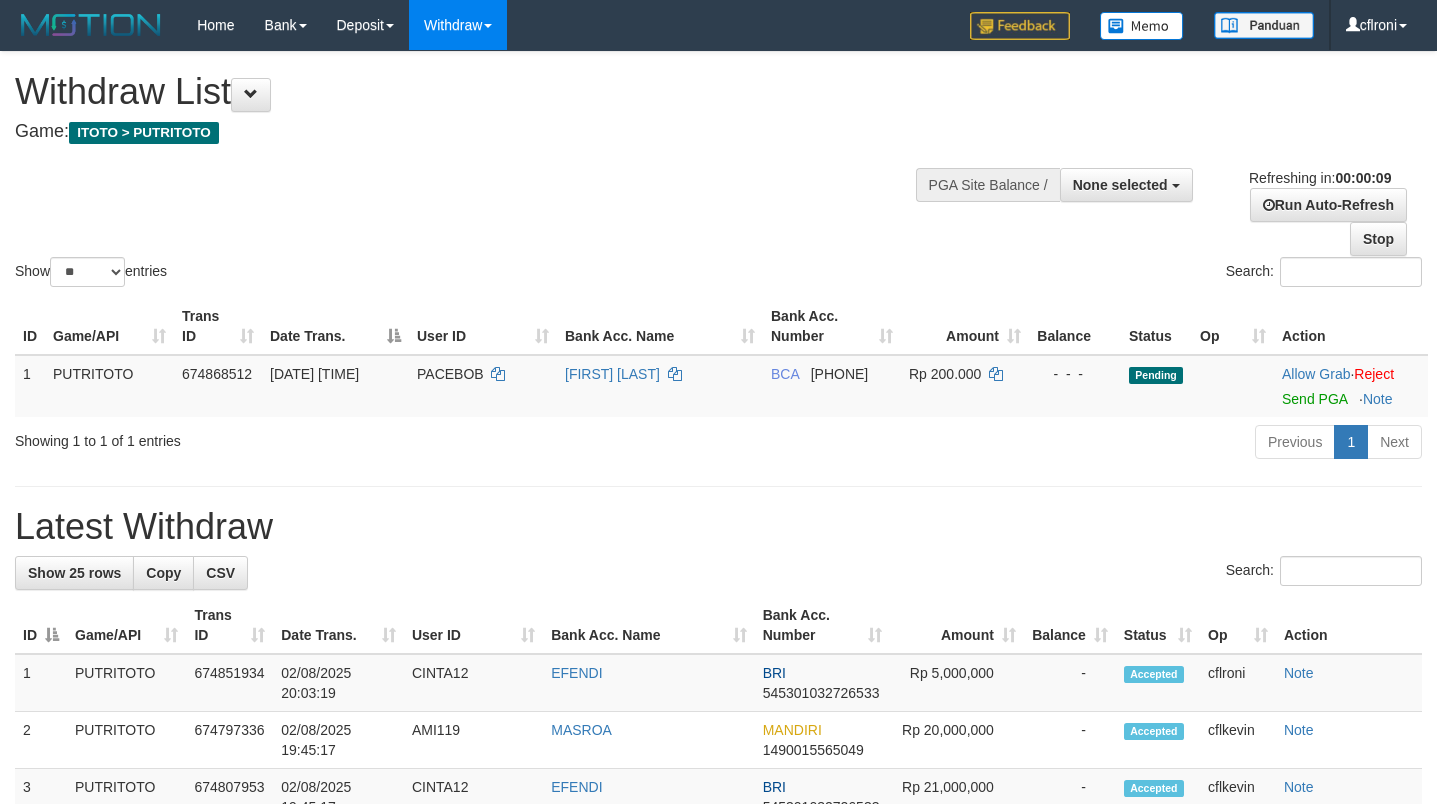 select 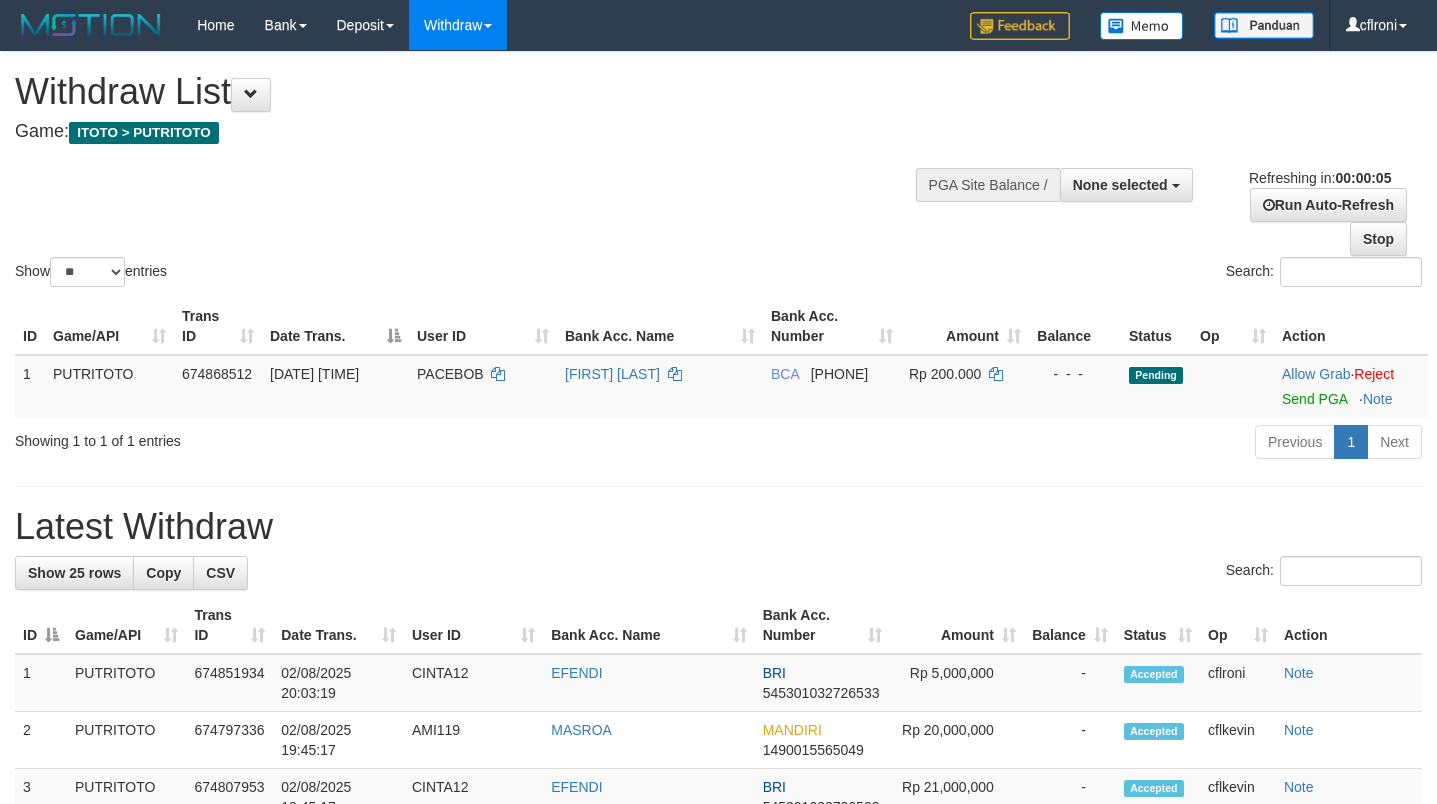 scroll, scrollTop: 0, scrollLeft: 0, axis: both 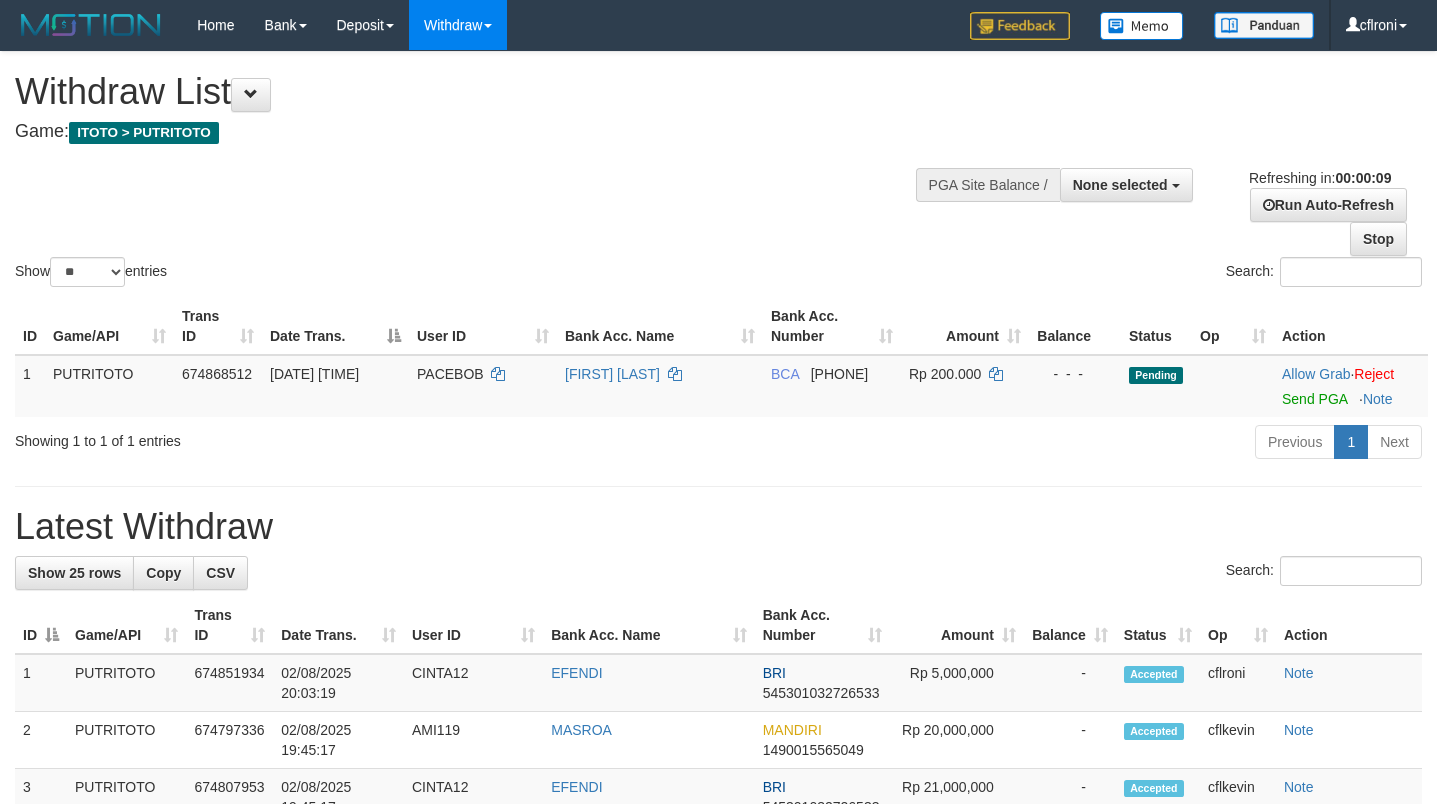 select 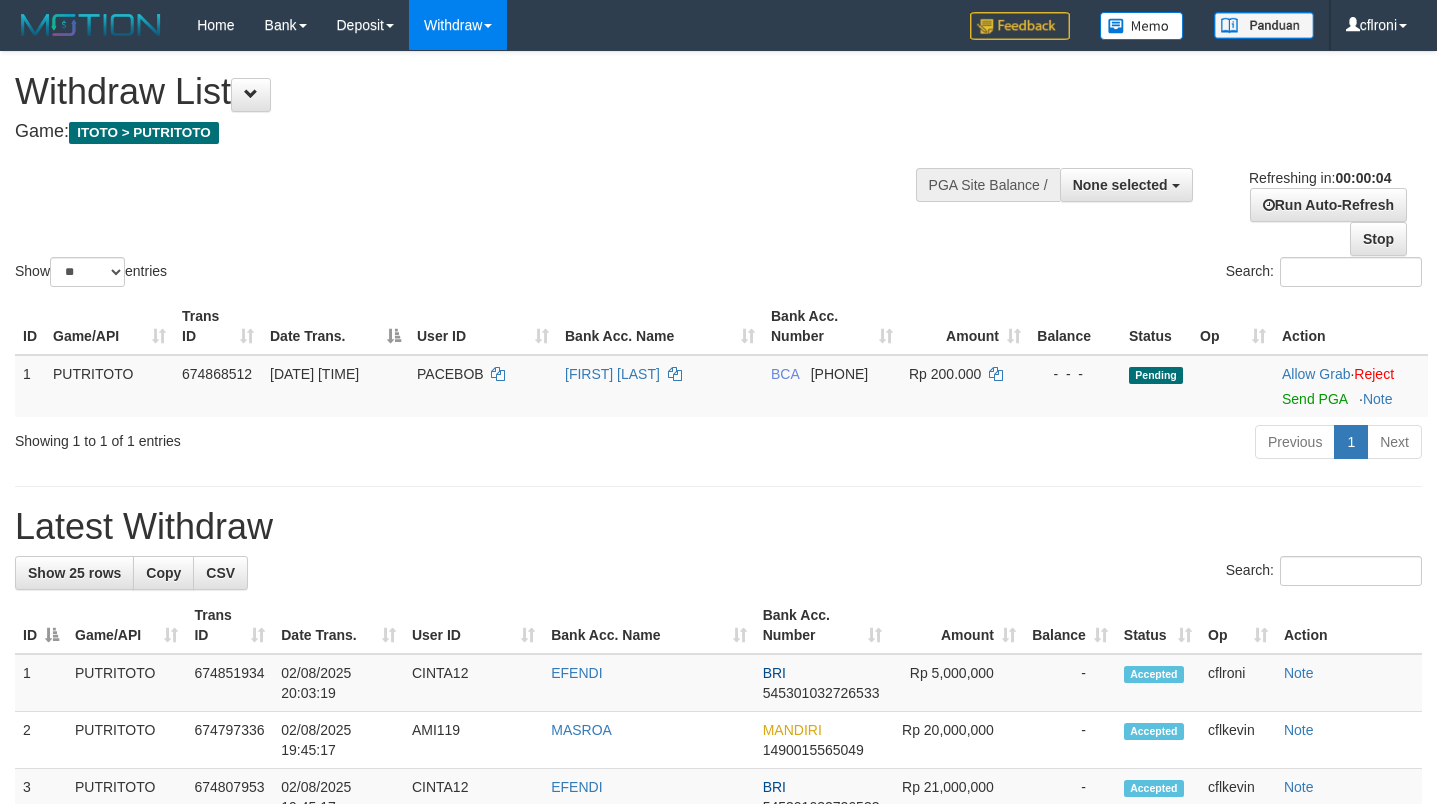 scroll, scrollTop: 0, scrollLeft: 0, axis: both 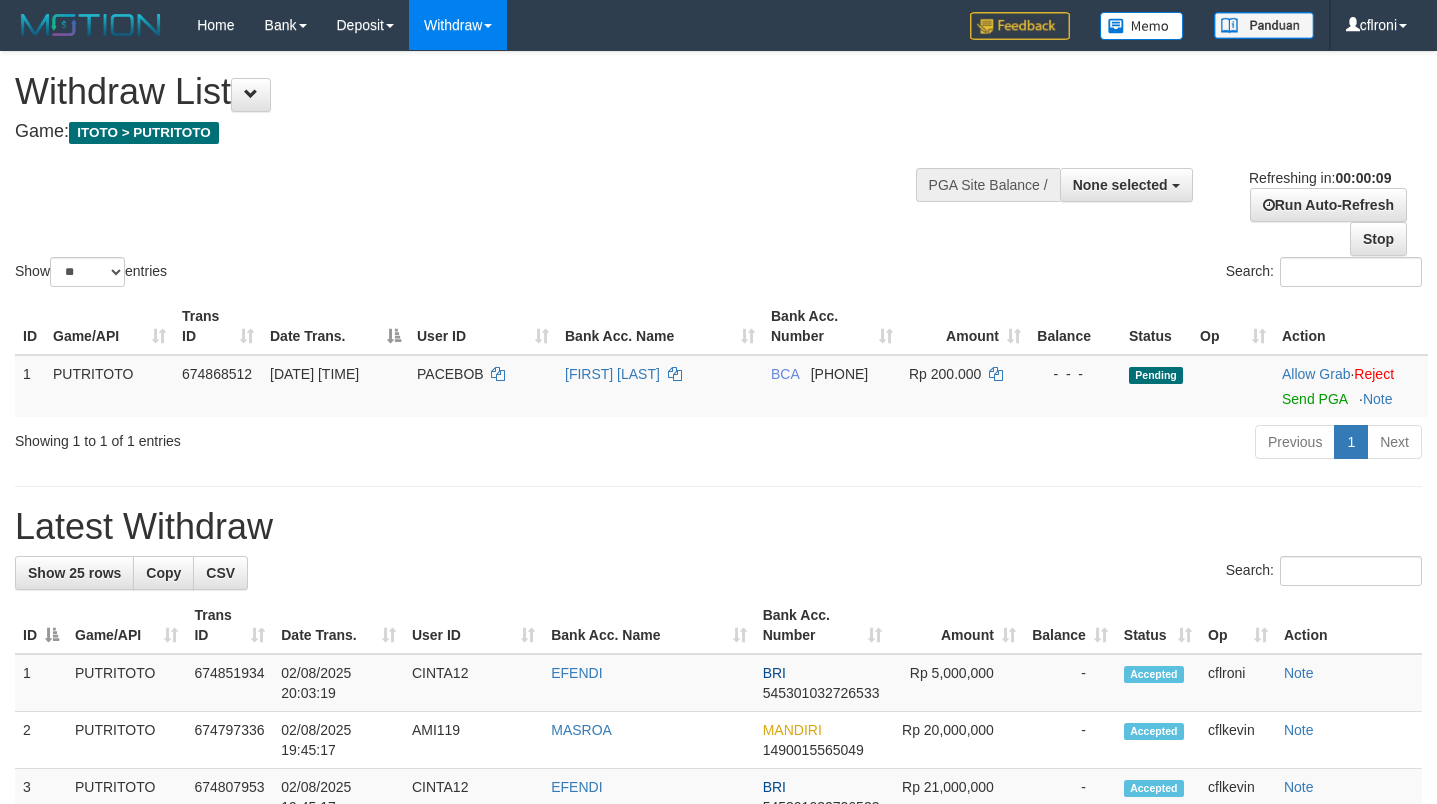 select 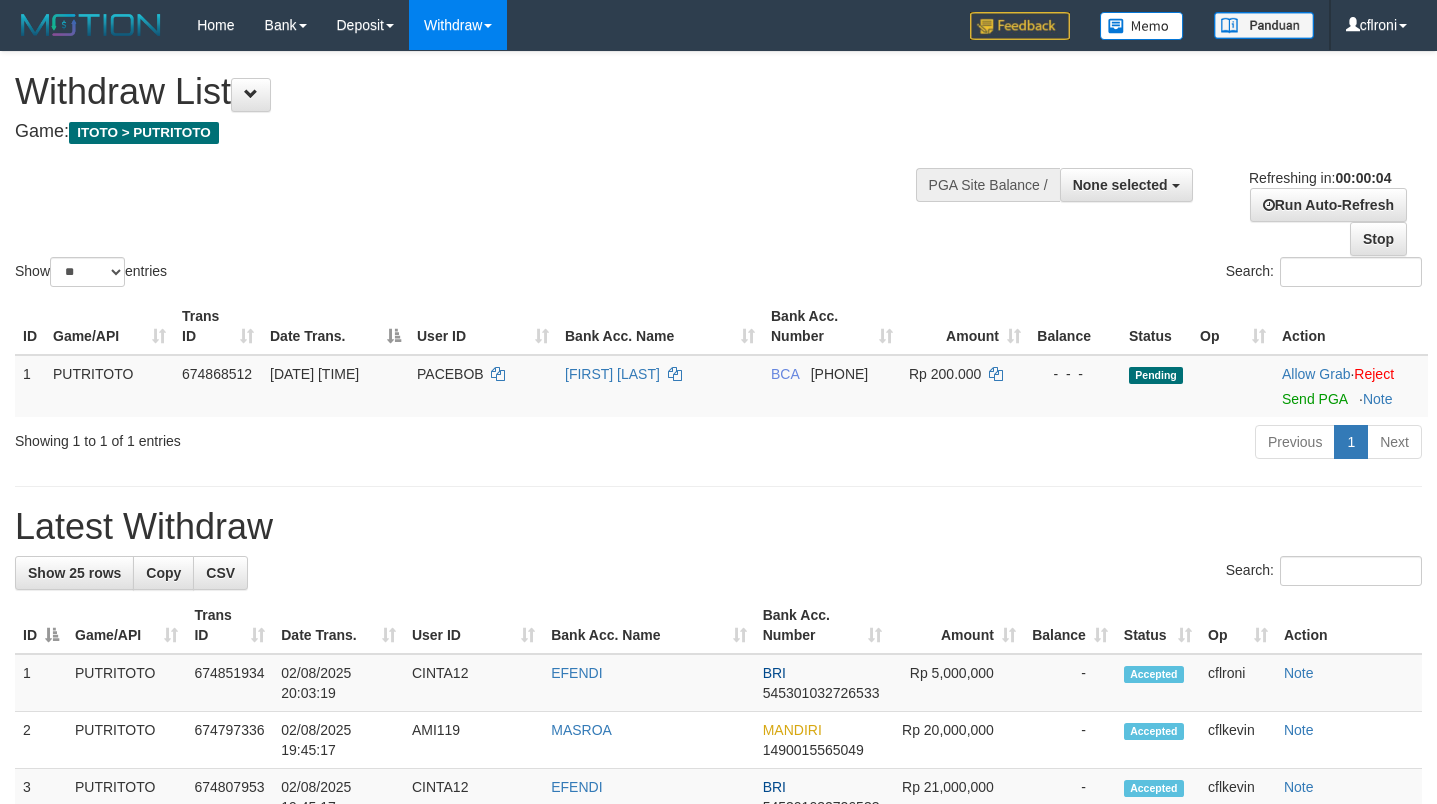 scroll, scrollTop: 0, scrollLeft: 0, axis: both 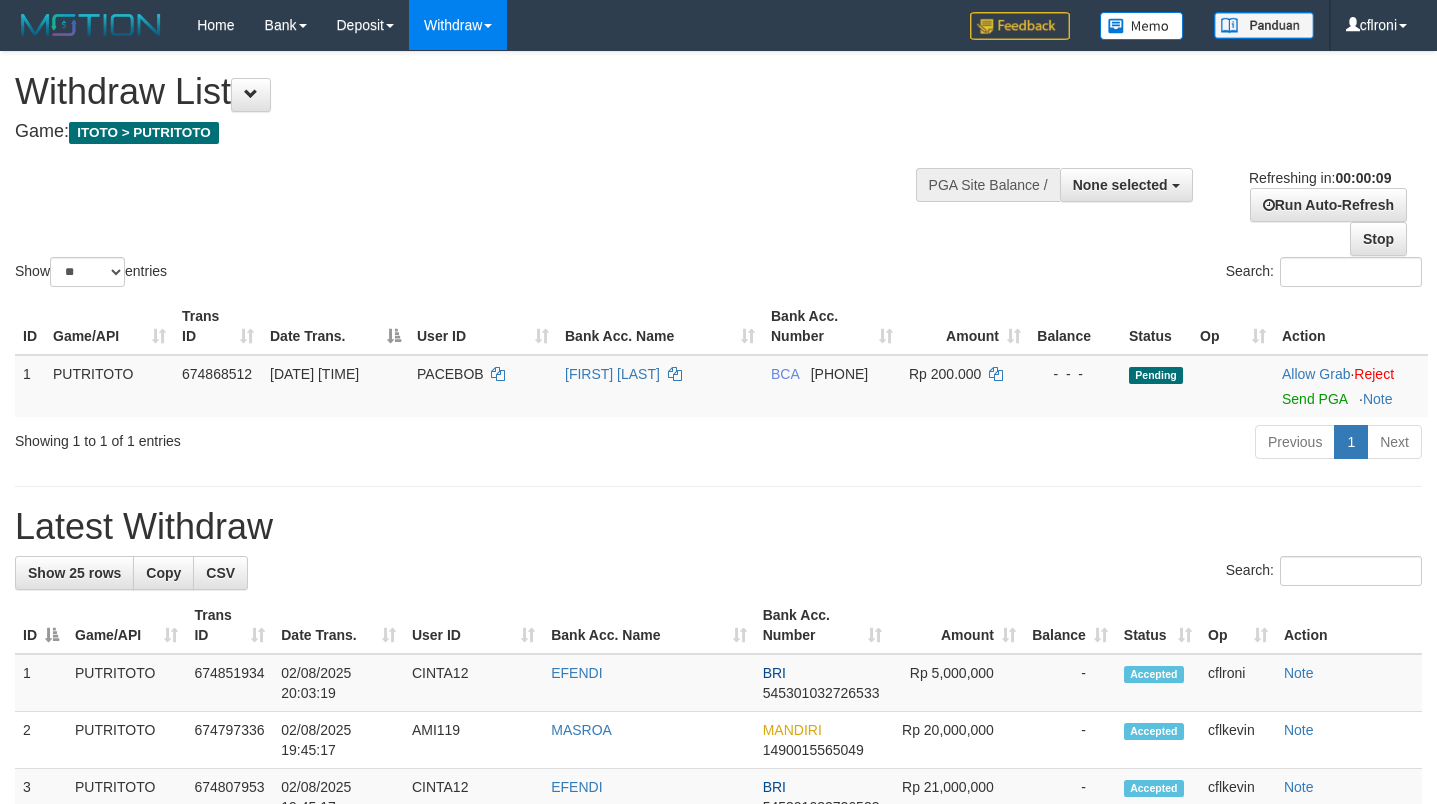 select 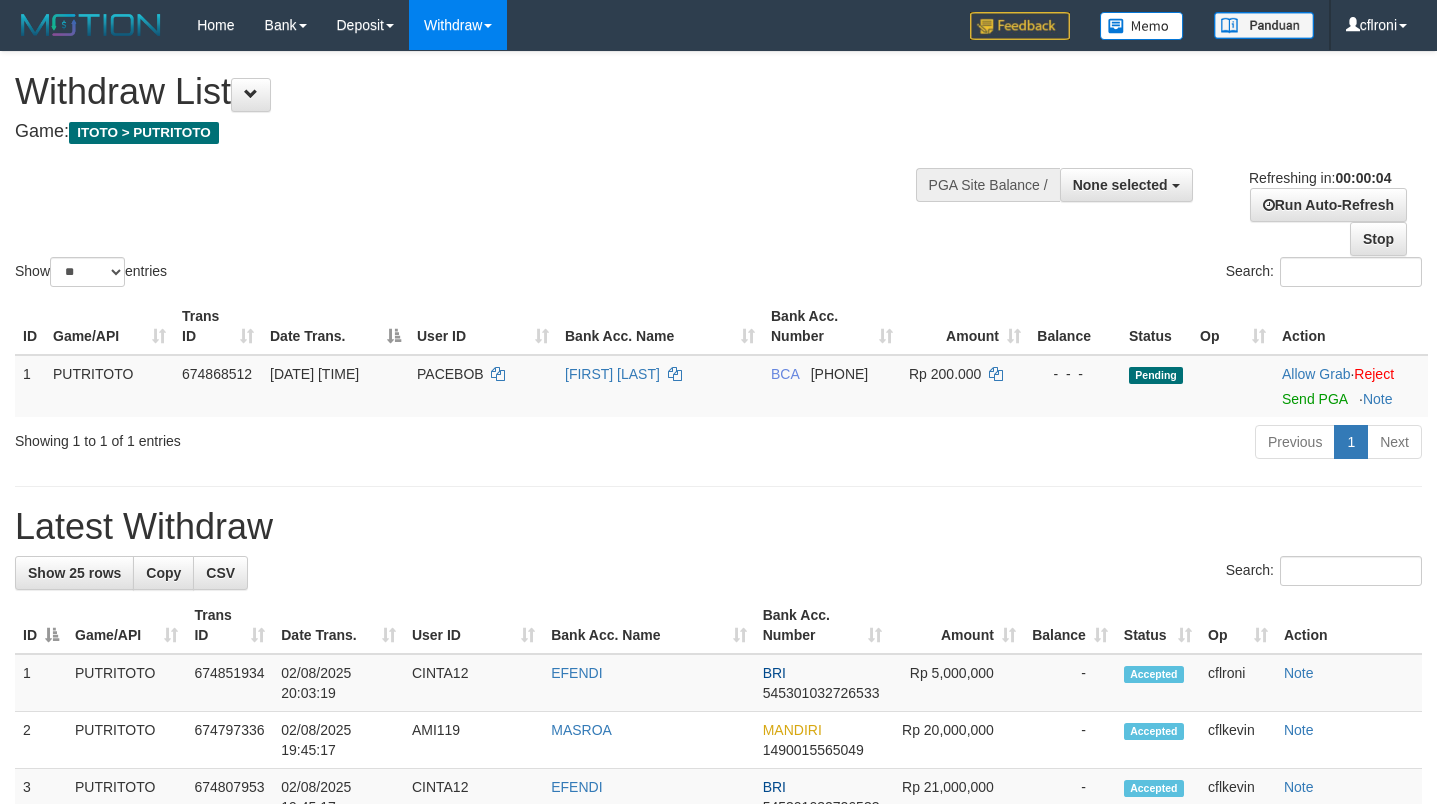 scroll, scrollTop: 0, scrollLeft: 0, axis: both 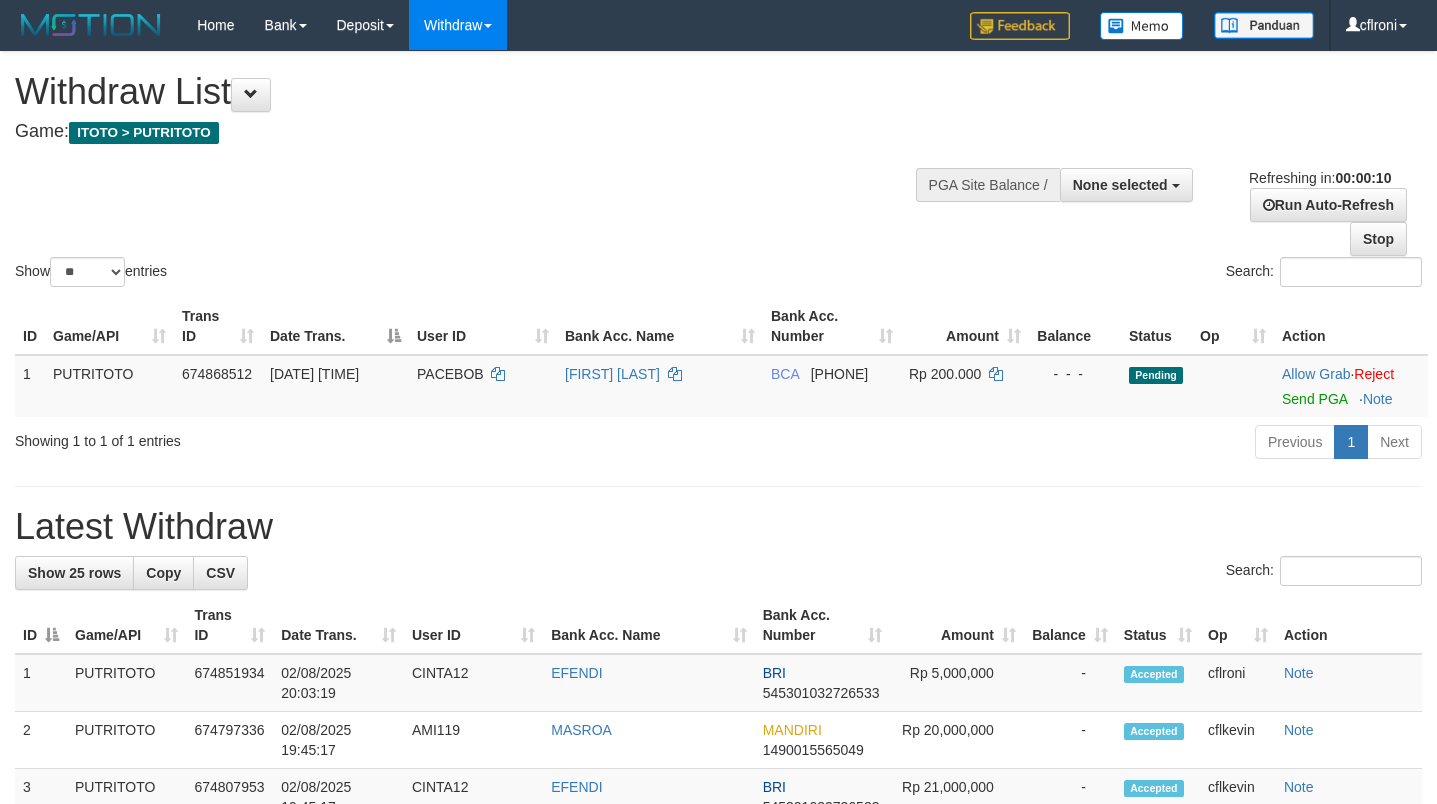 select 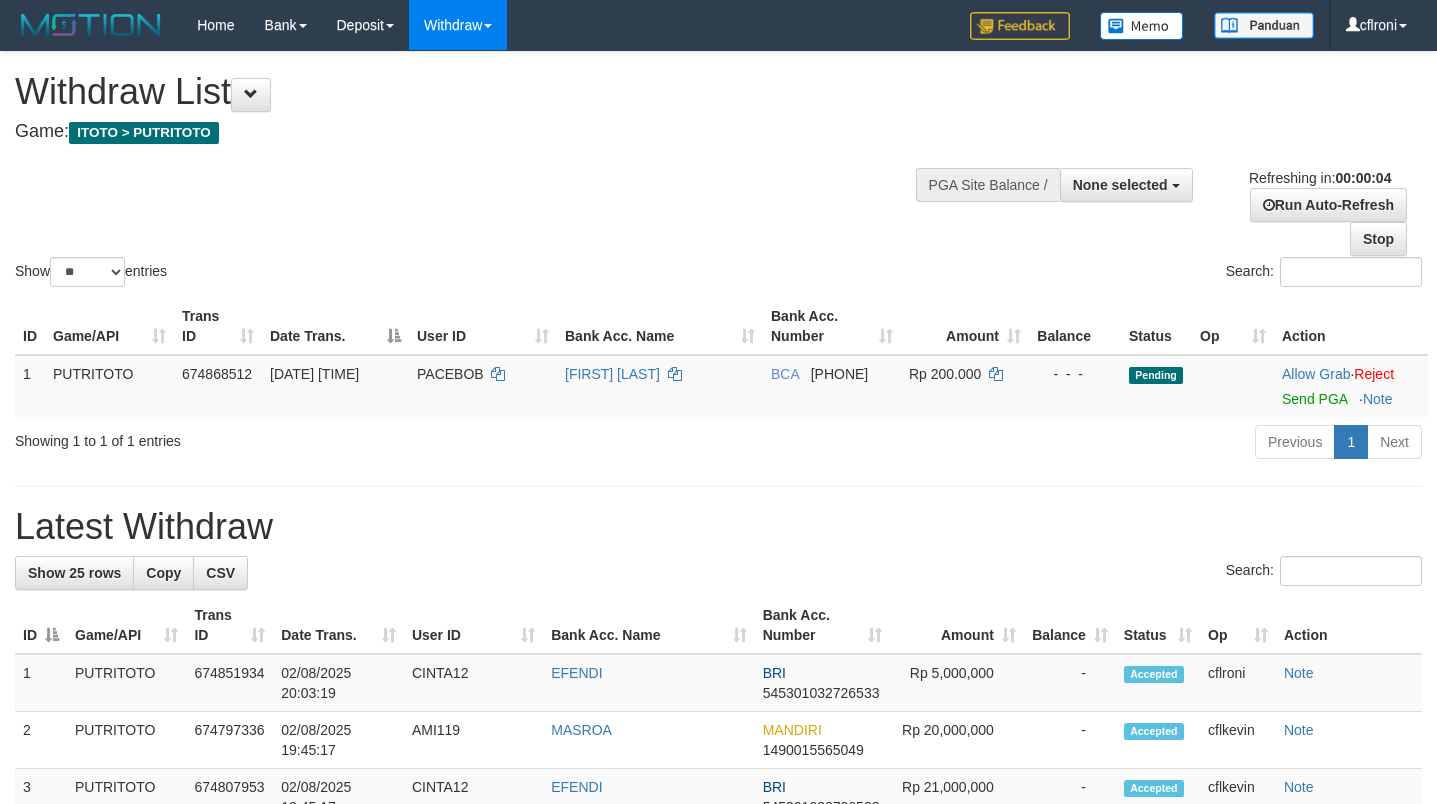 scroll, scrollTop: 0, scrollLeft: 0, axis: both 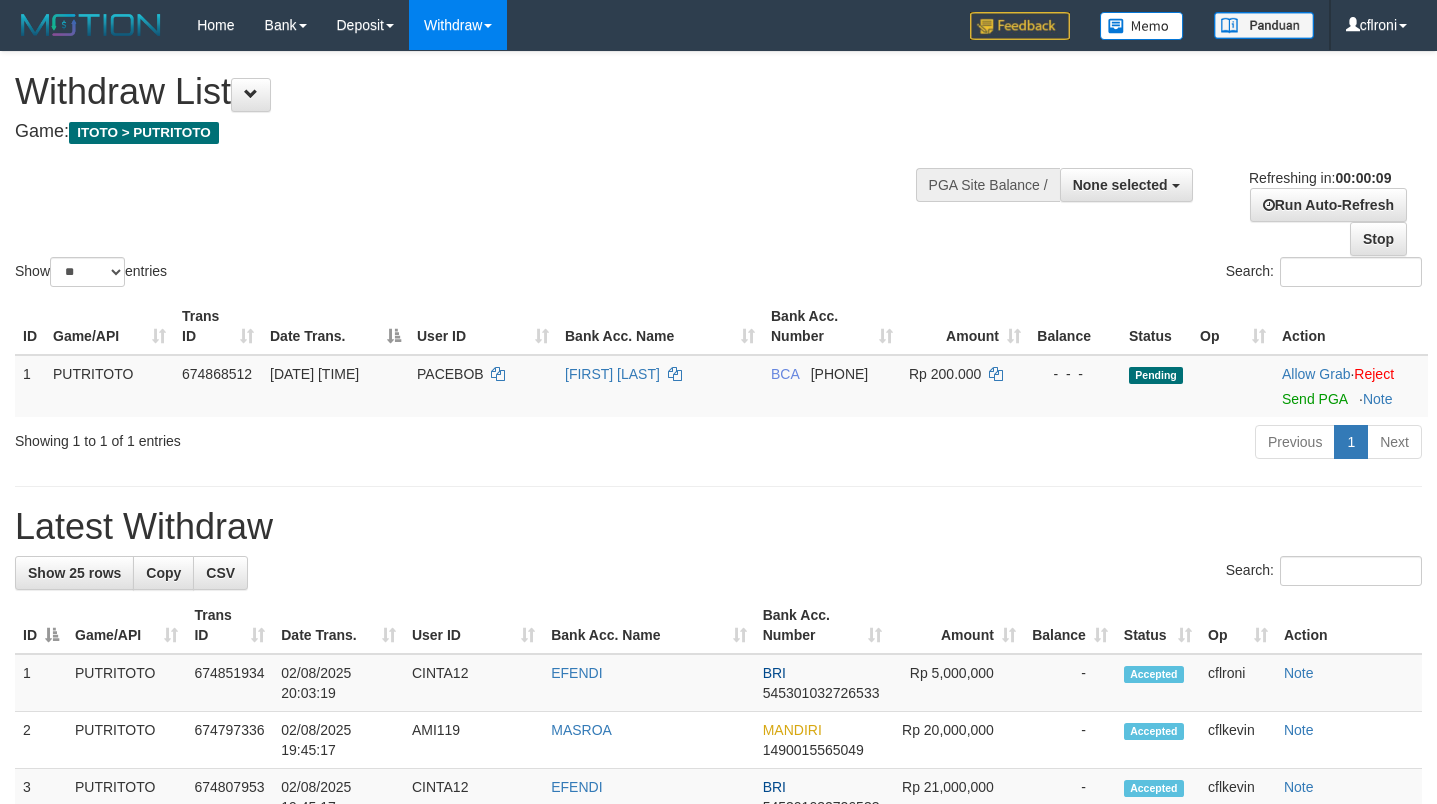 select 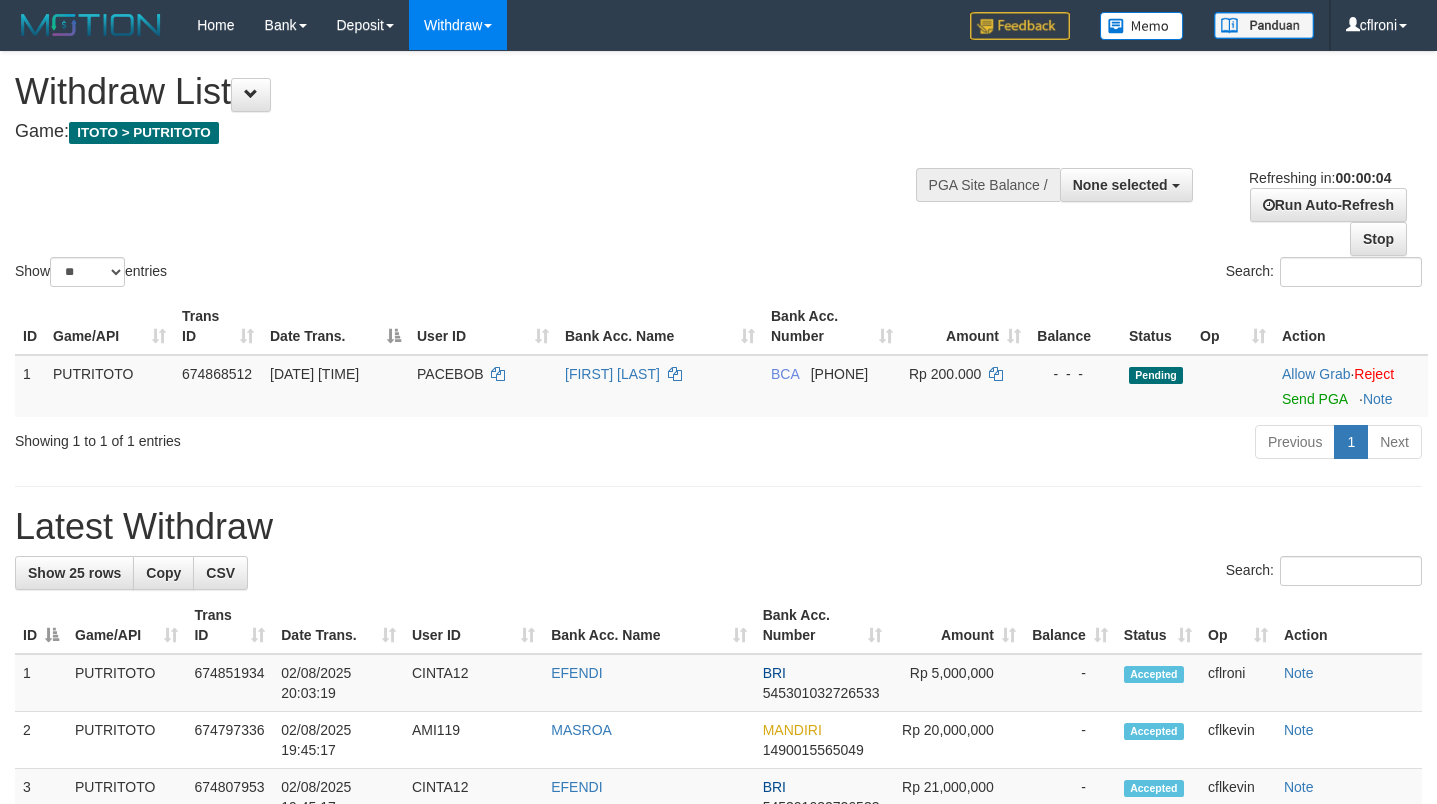 scroll, scrollTop: 0, scrollLeft: 0, axis: both 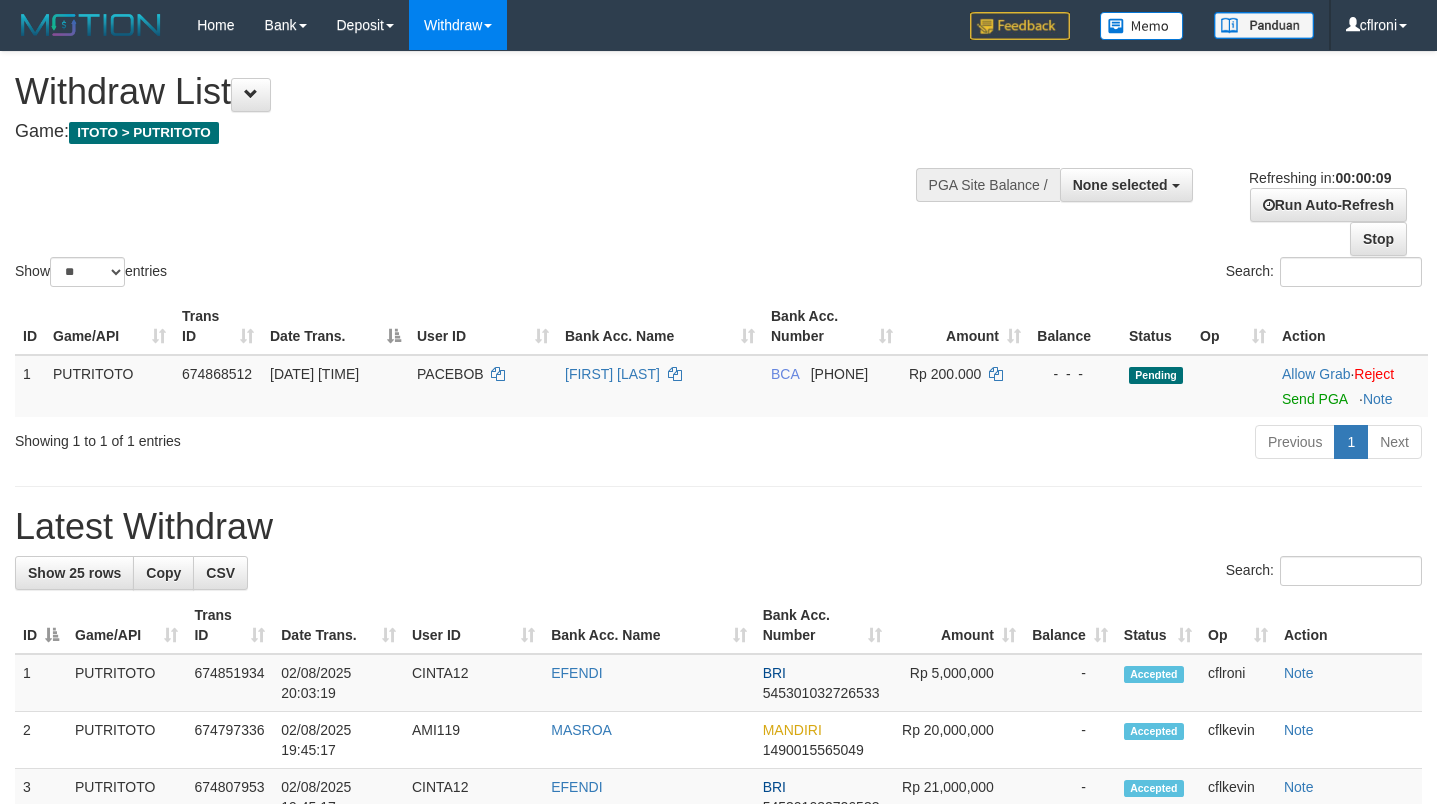 select 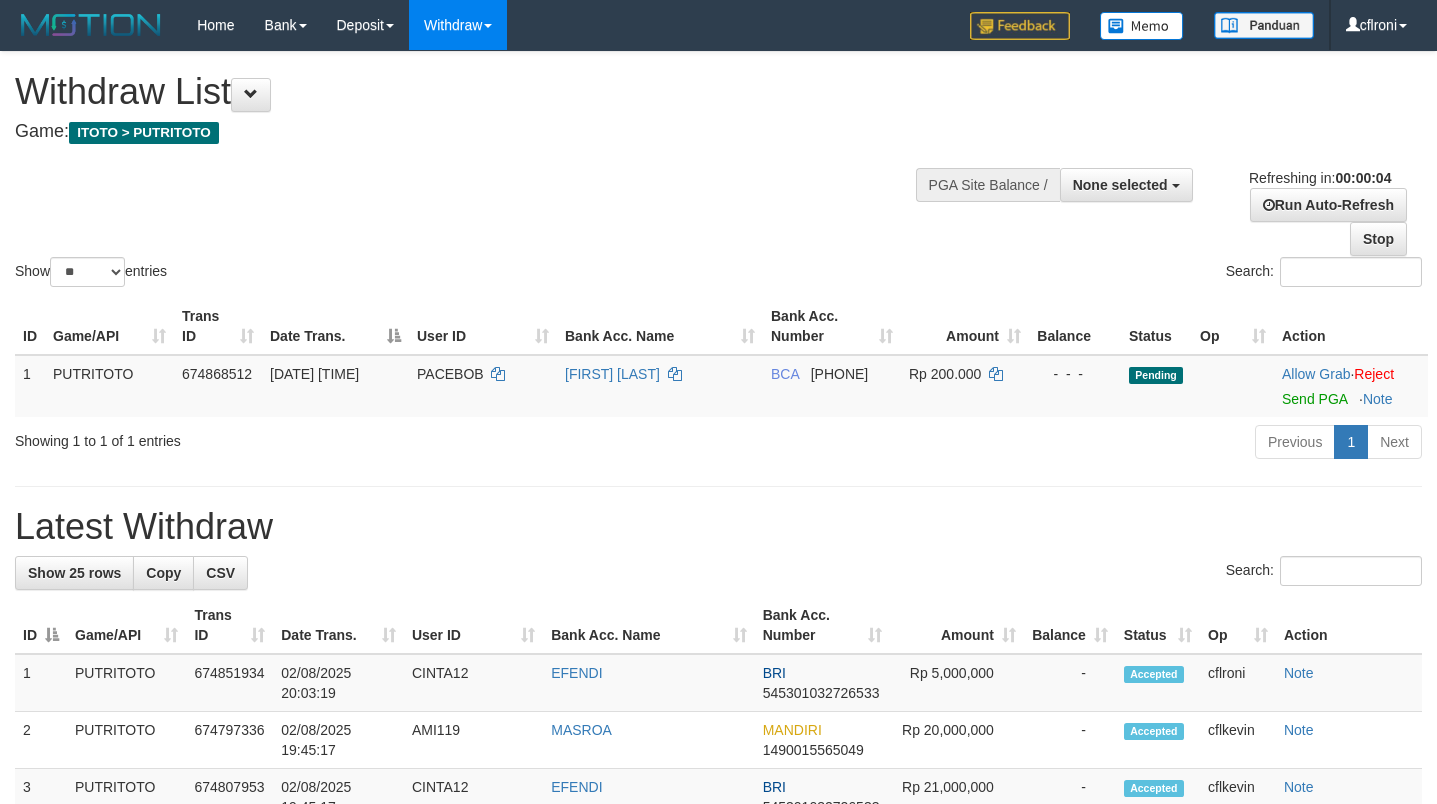 scroll, scrollTop: 0, scrollLeft: 0, axis: both 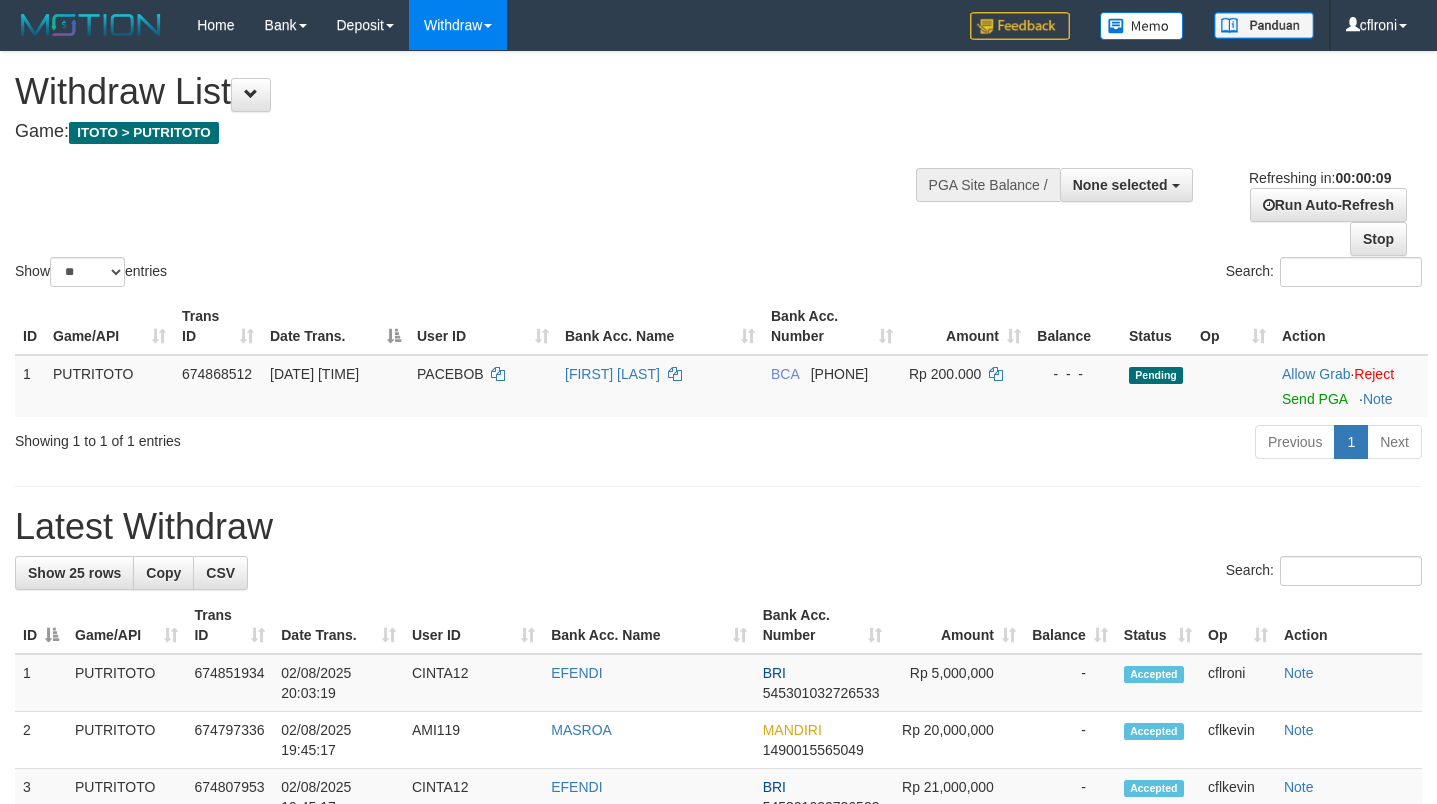 select 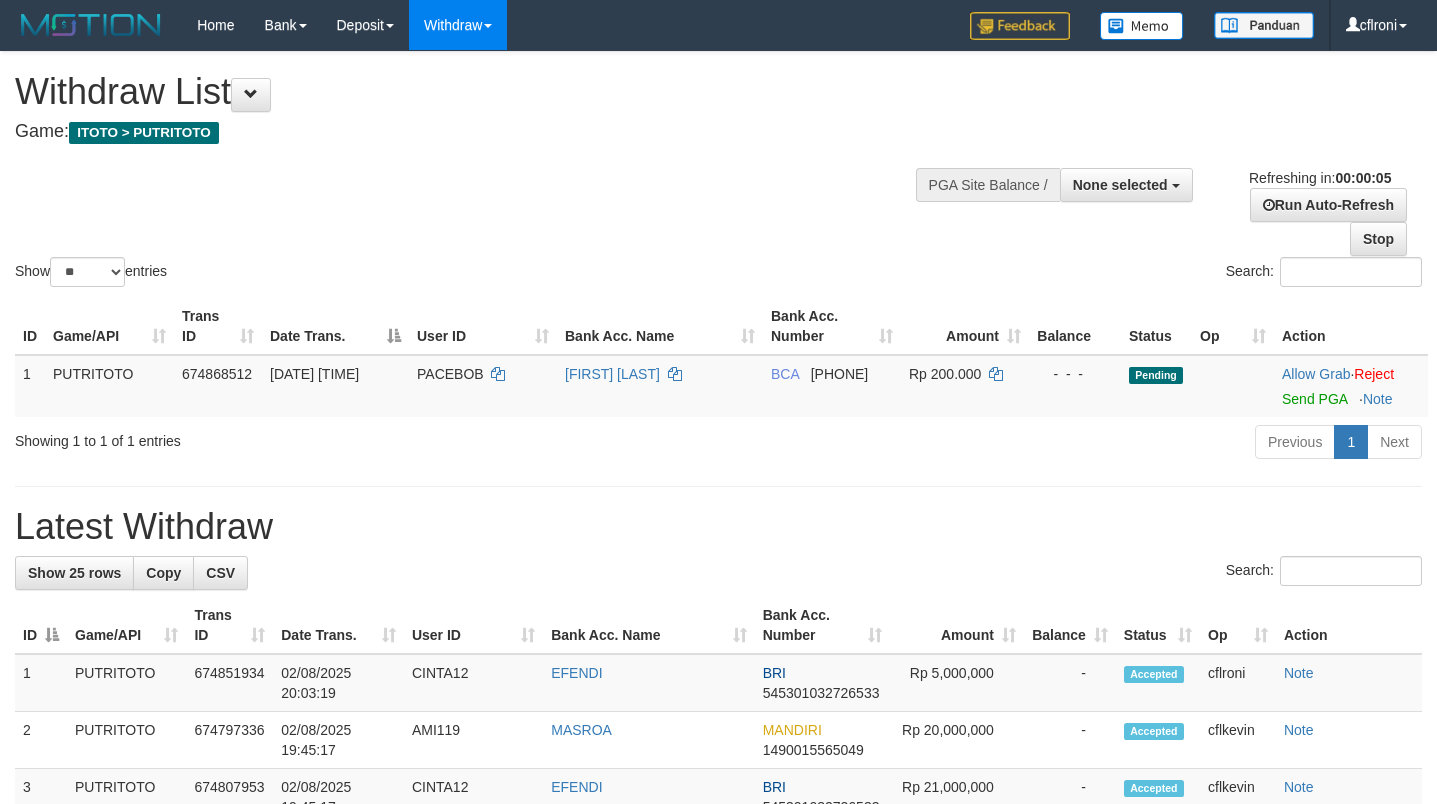 scroll, scrollTop: 0, scrollLeft: 0, axis: both 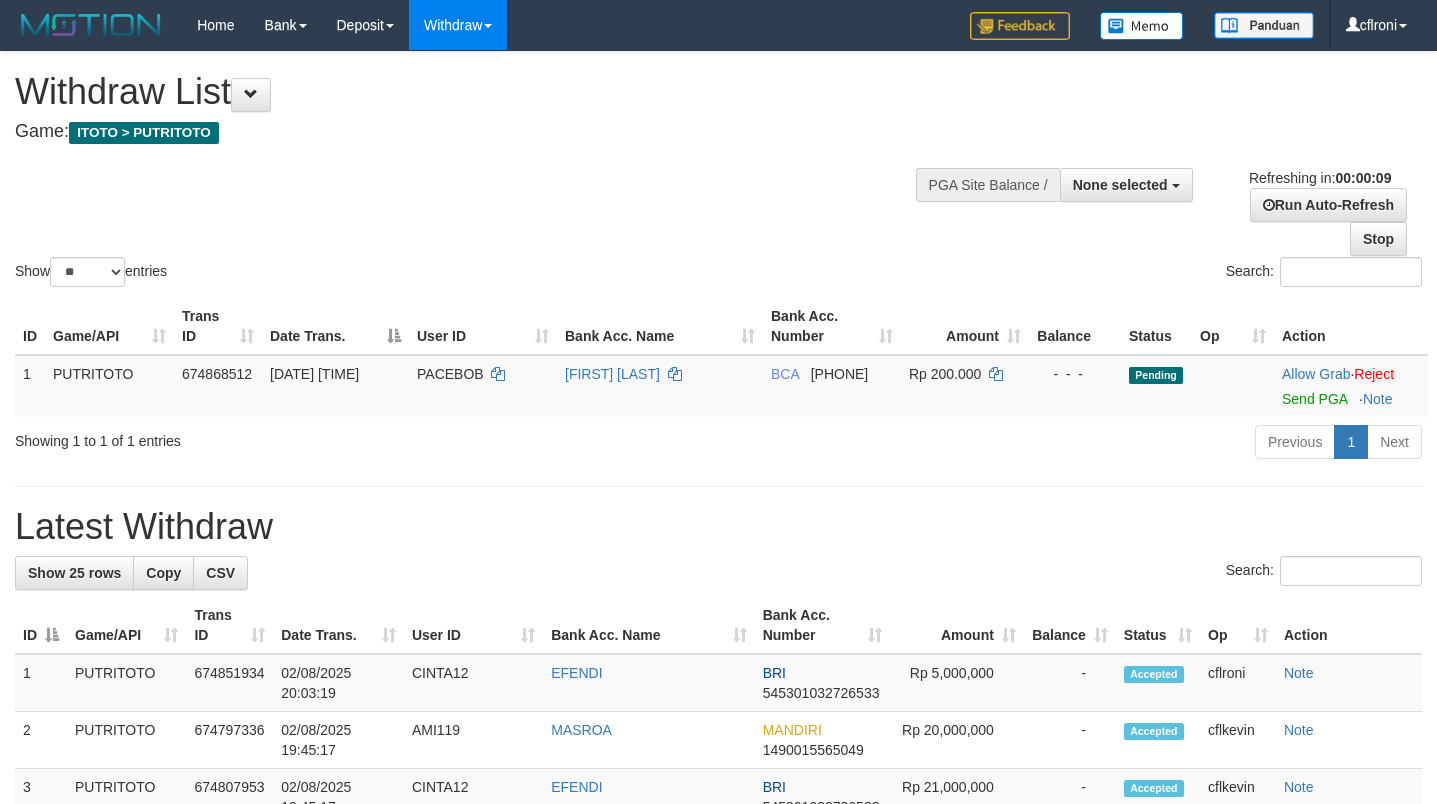 select 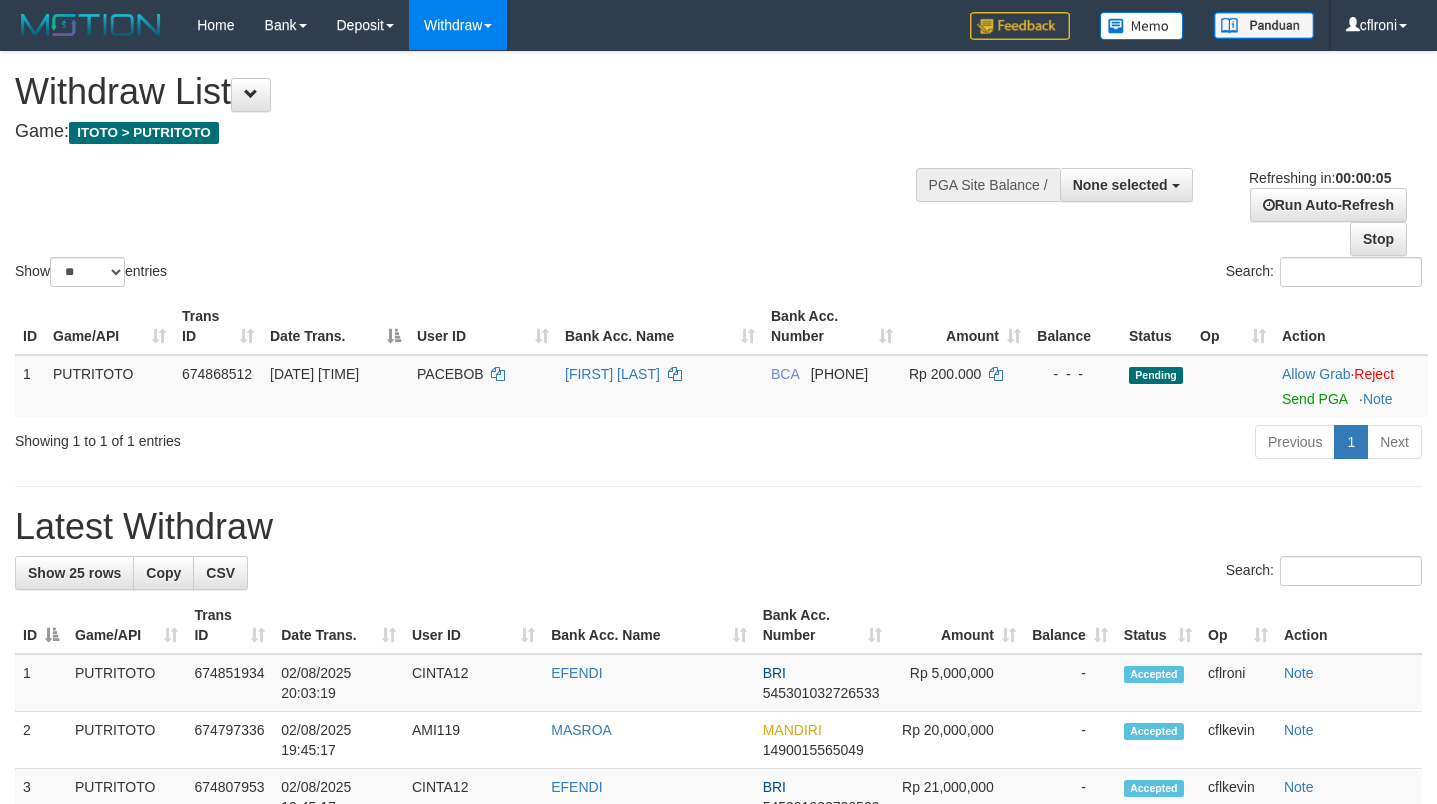 scroll, scrollTop: 0, scrollLeft: 0, axis: both 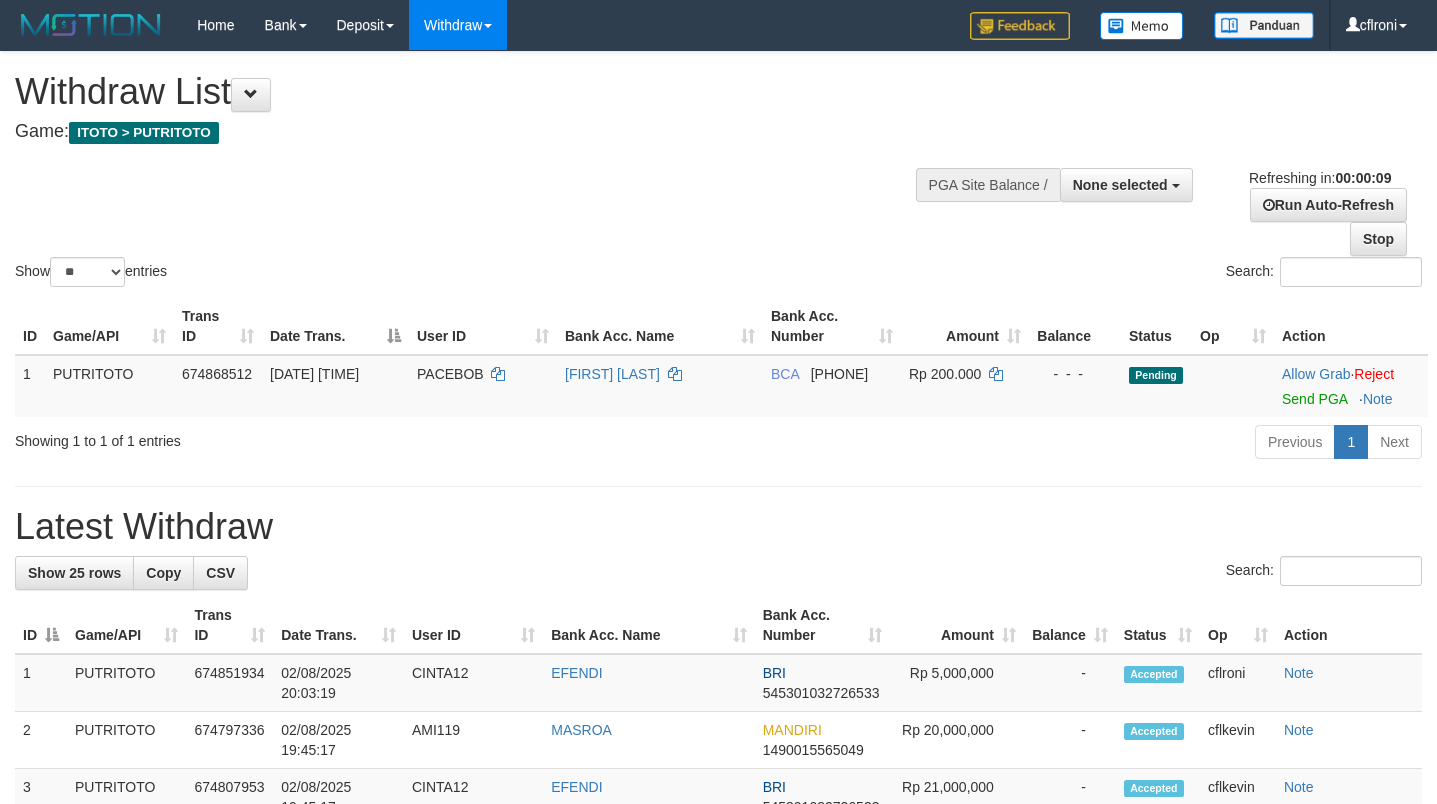 select 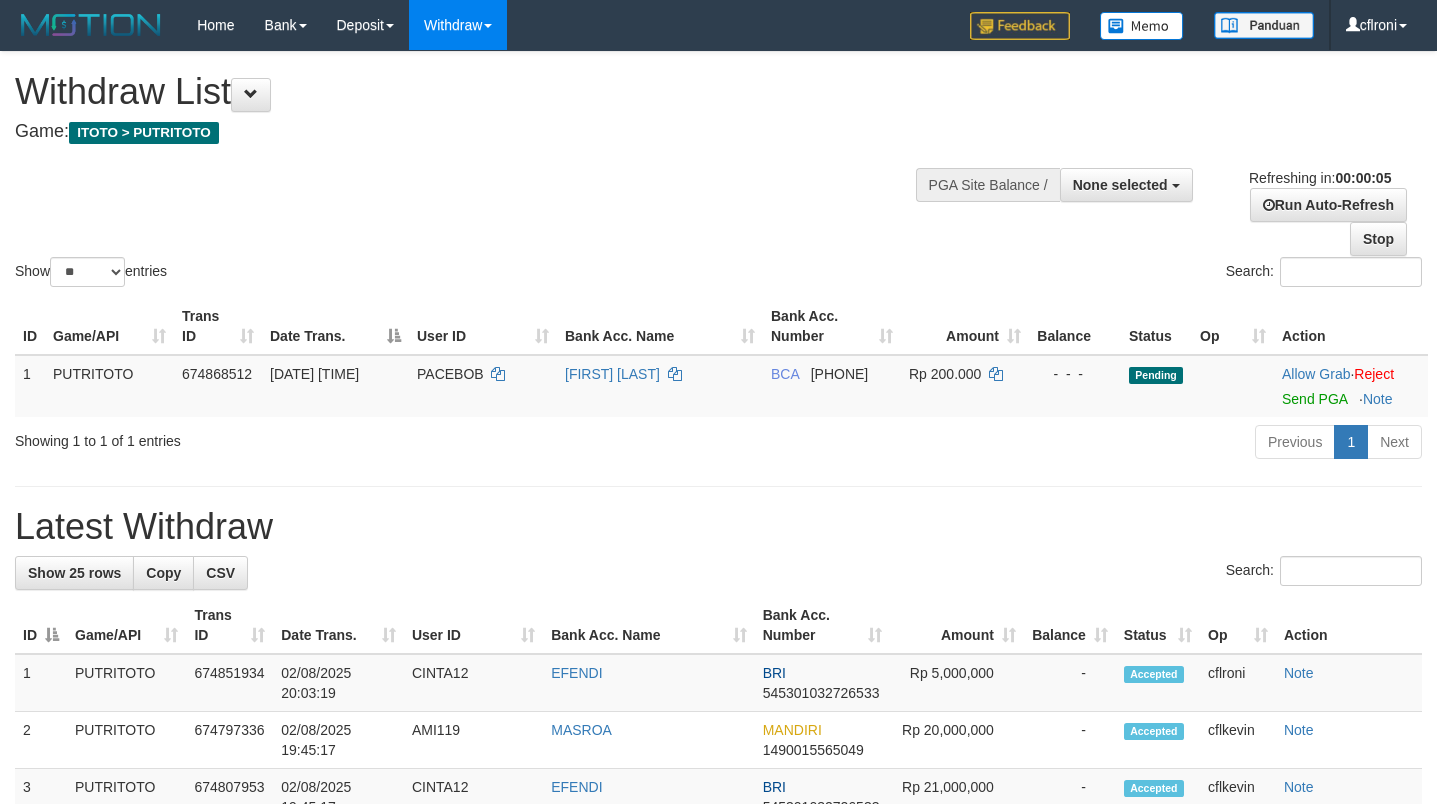 scroll, scrollTop: 0, scrollLeft: 0, axis: both 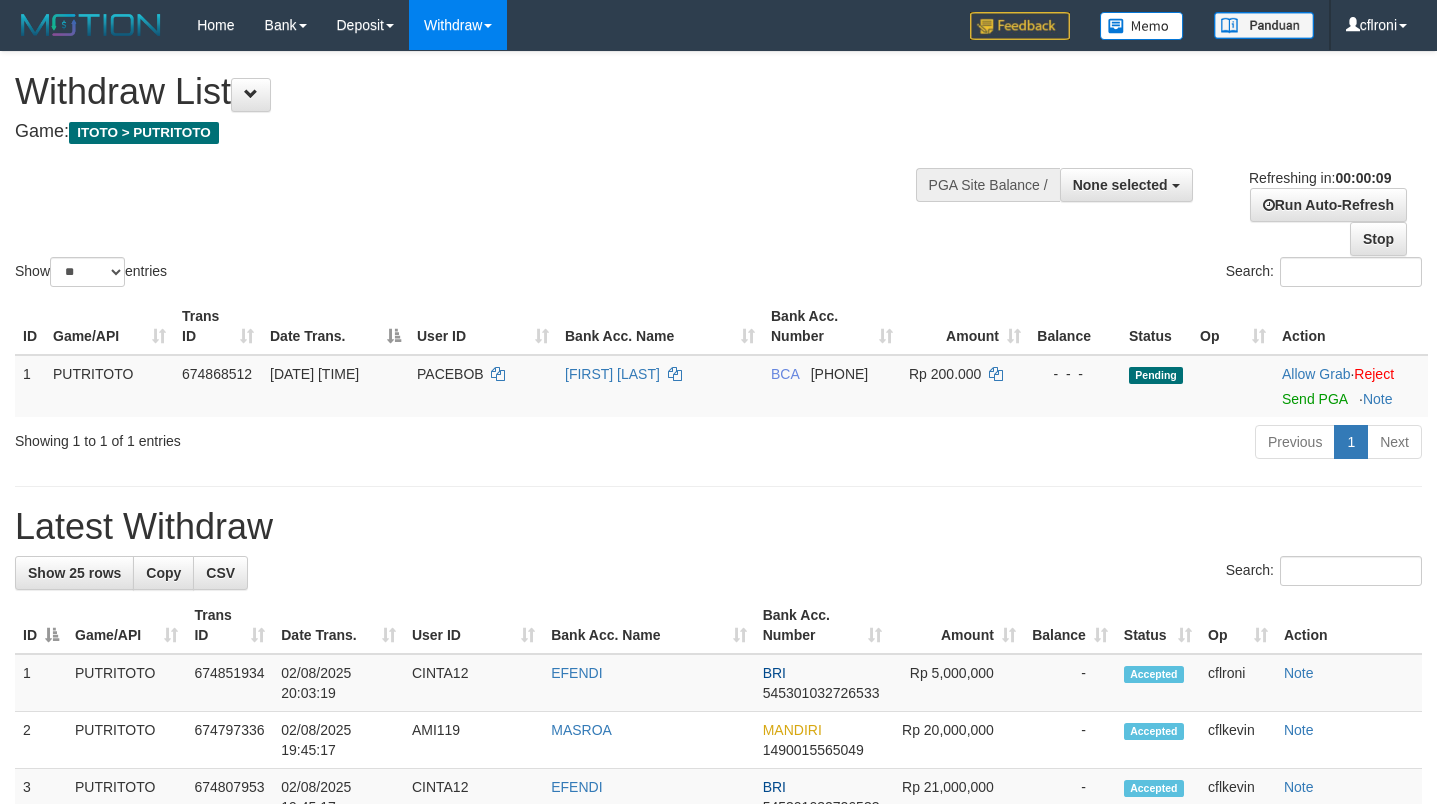 select 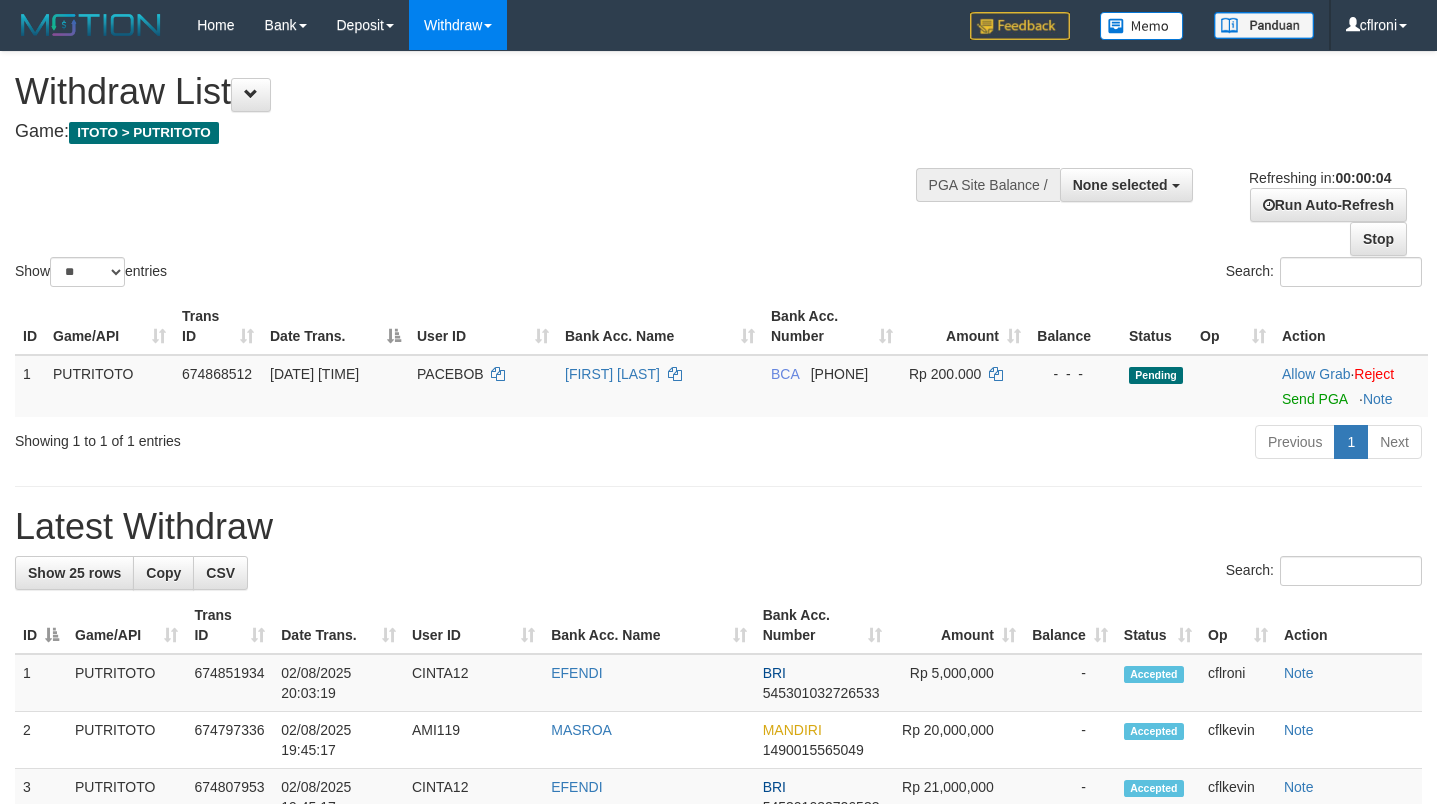 scroll, scrollTop: 0, scrollLeft: 0, axis: both 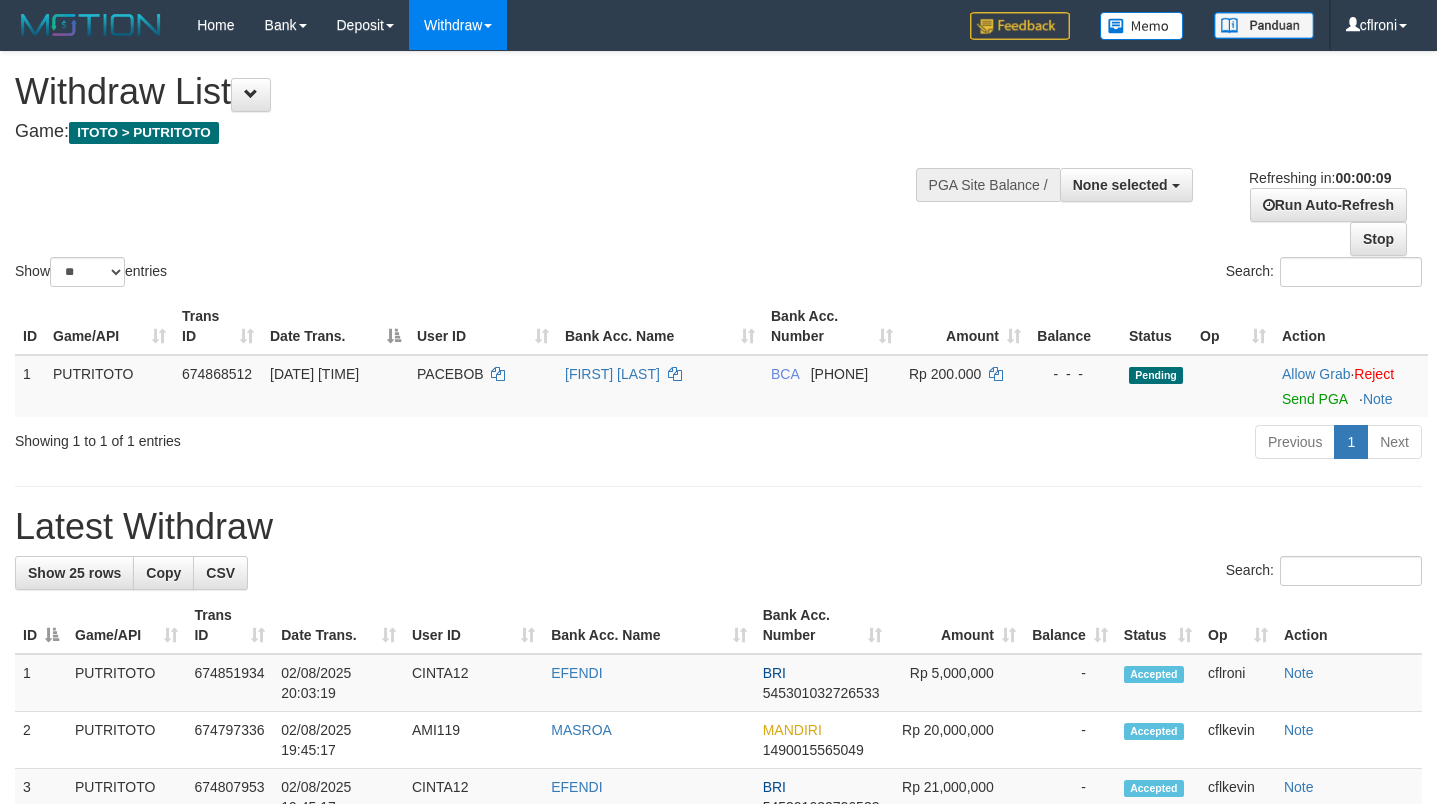 select 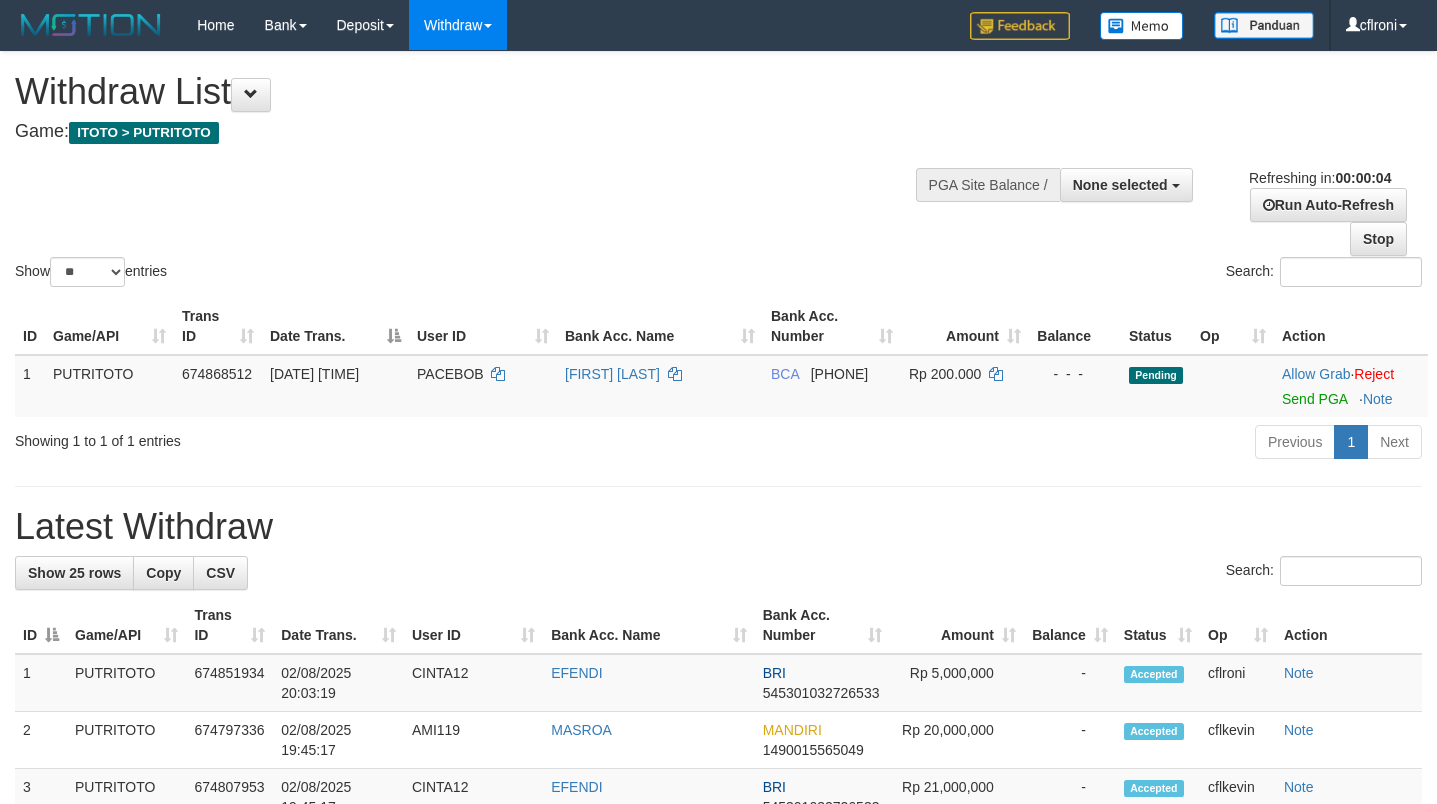 scroll, scrollTop: 0, scrollLeft: 0, axis: both 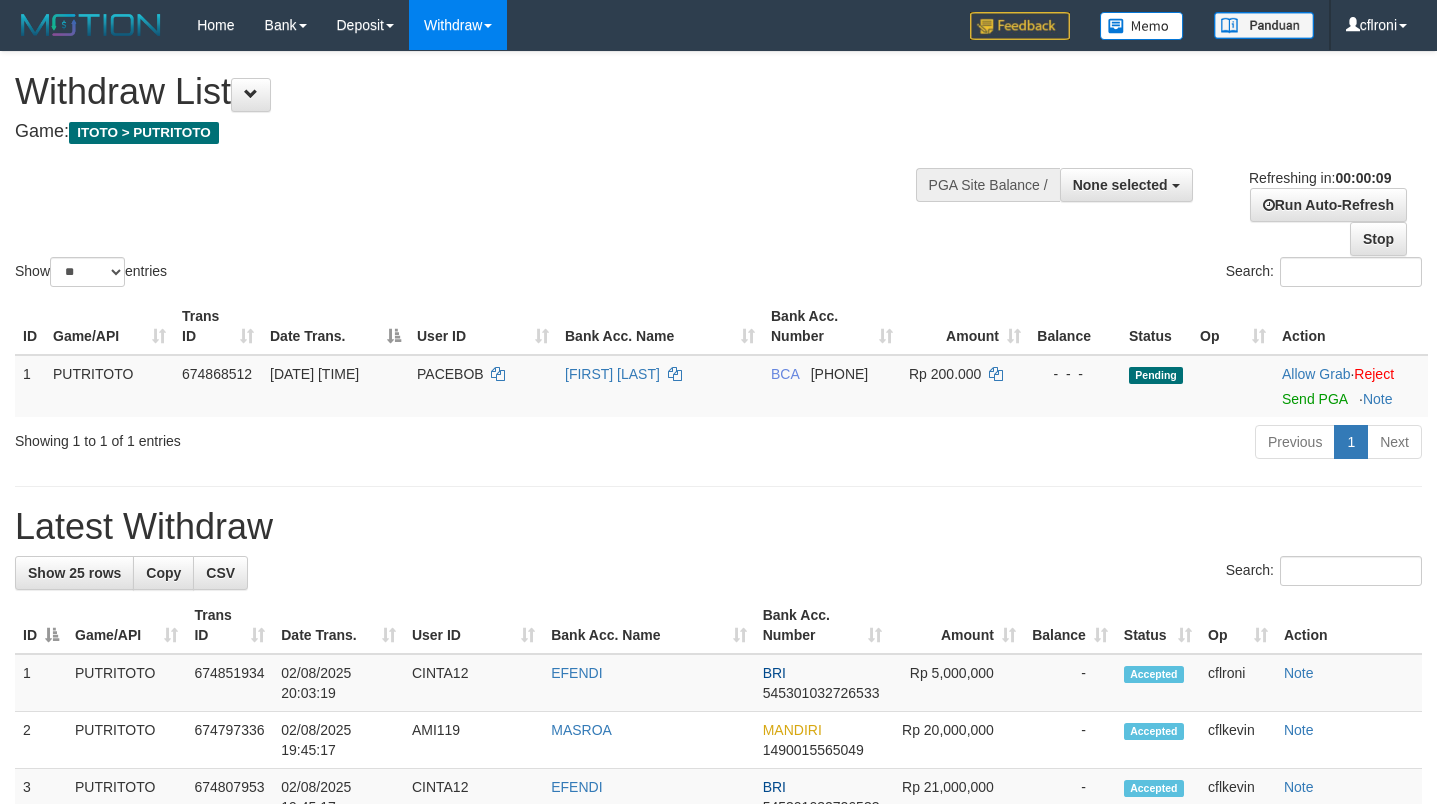 select 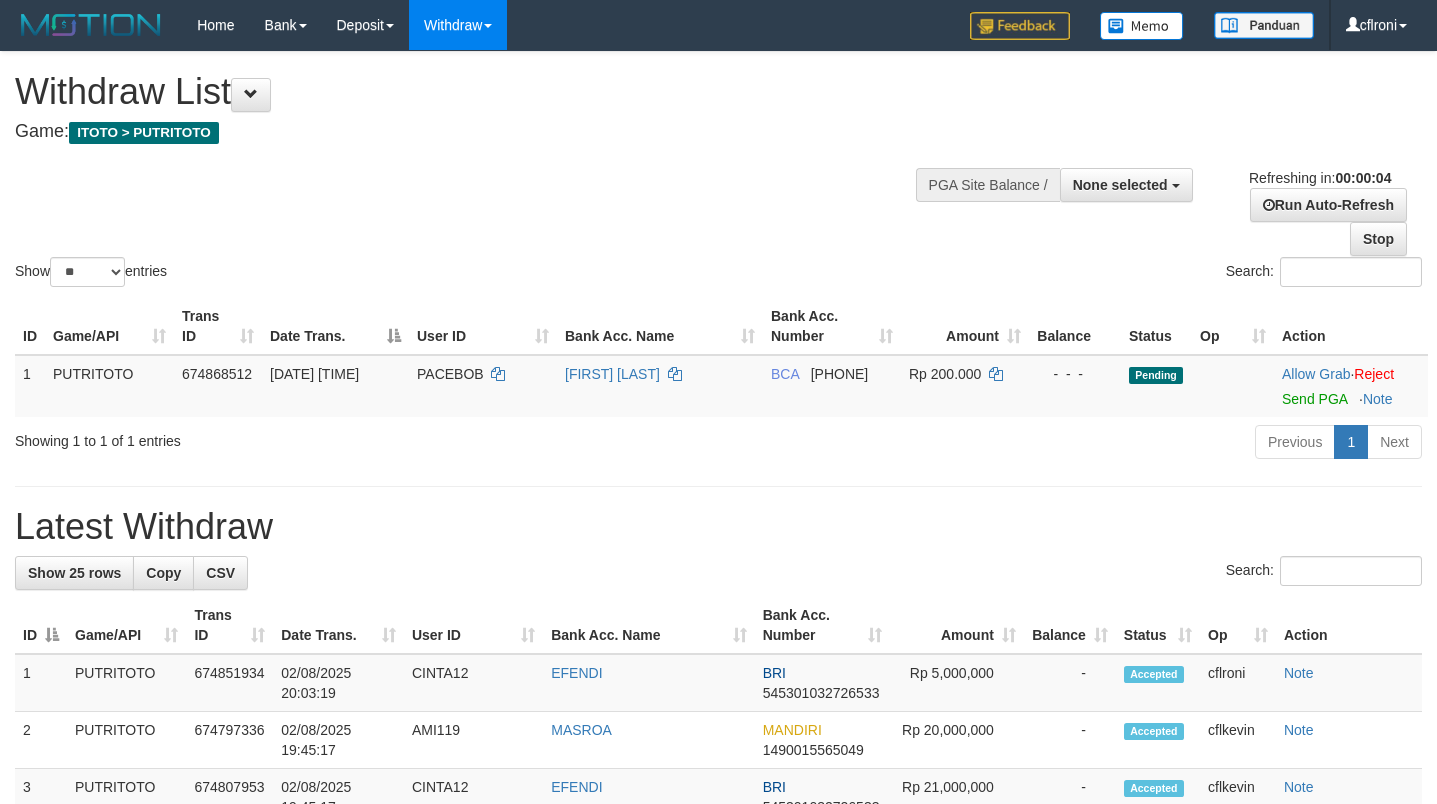 scroll, scrollTop: 0, scrollLeft: 0, axis: both 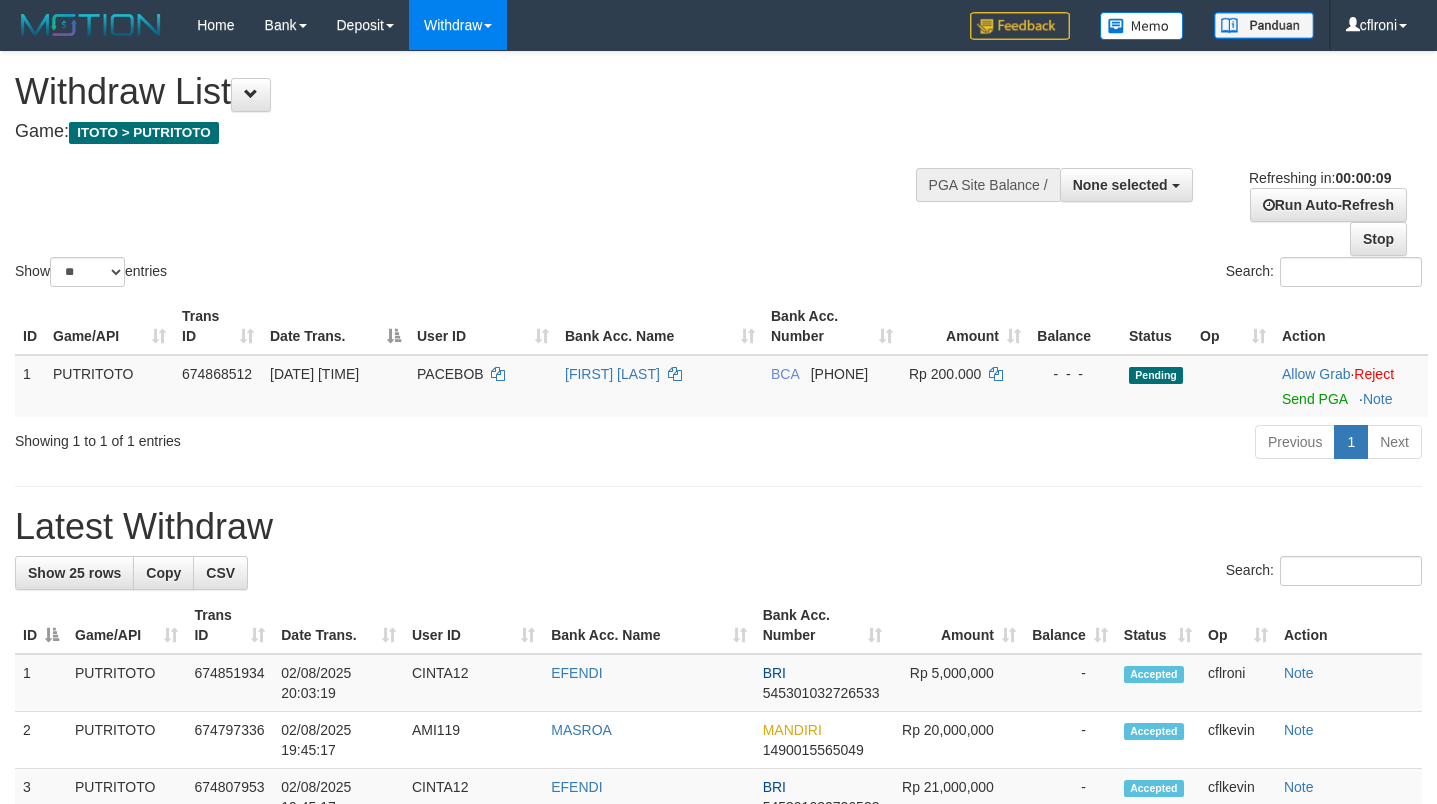 select 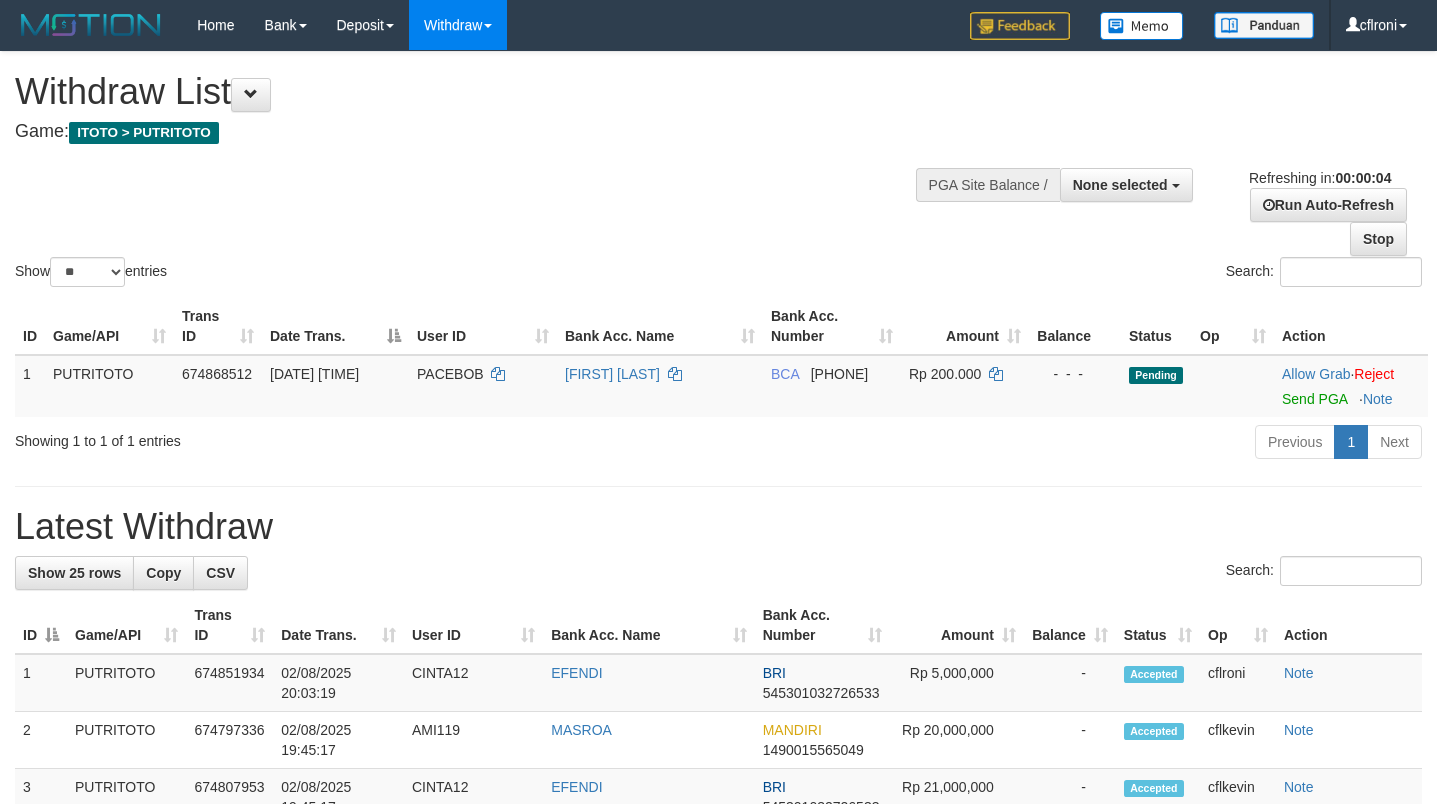 scroll, scrollTop: 0, scrollLeft: 0, axis: both 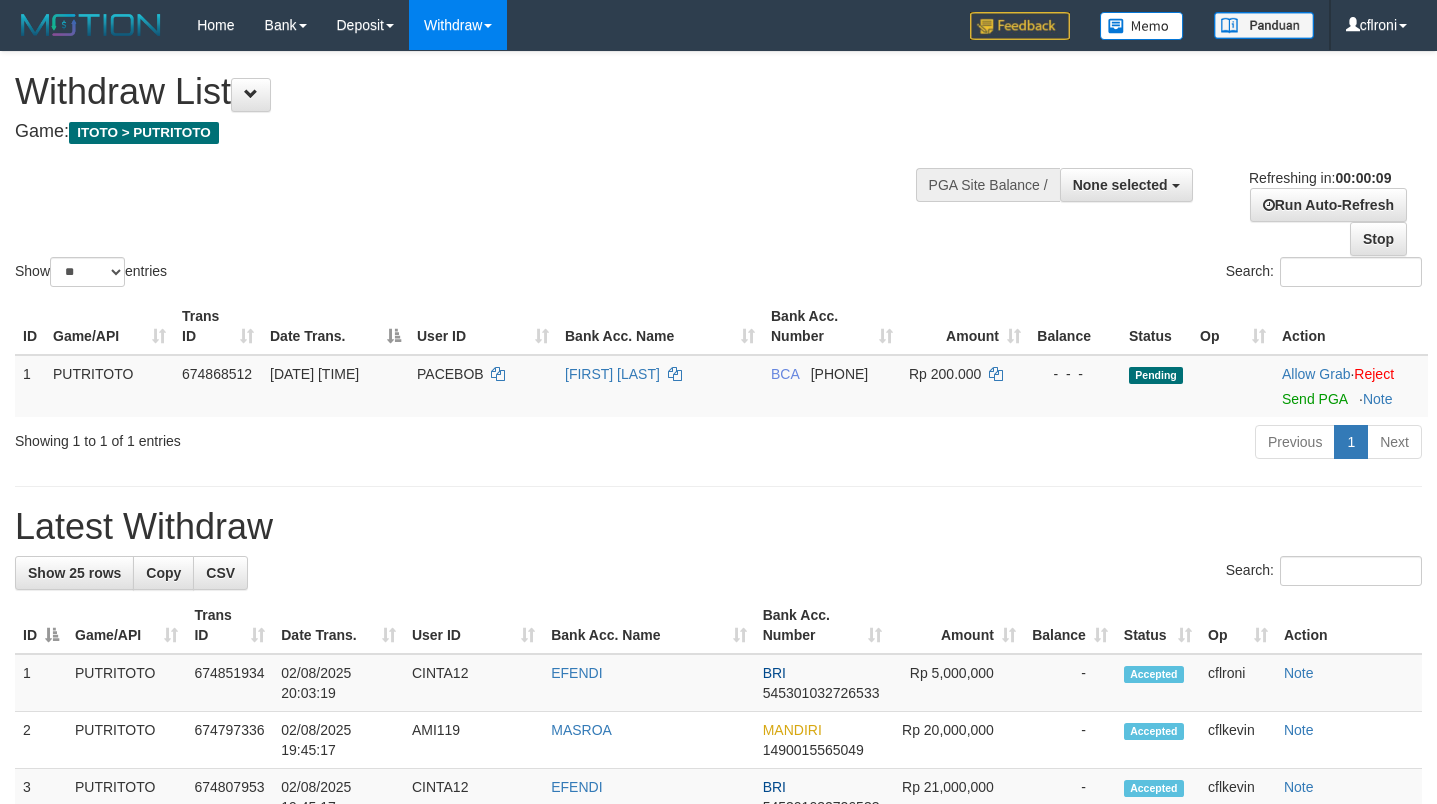 select 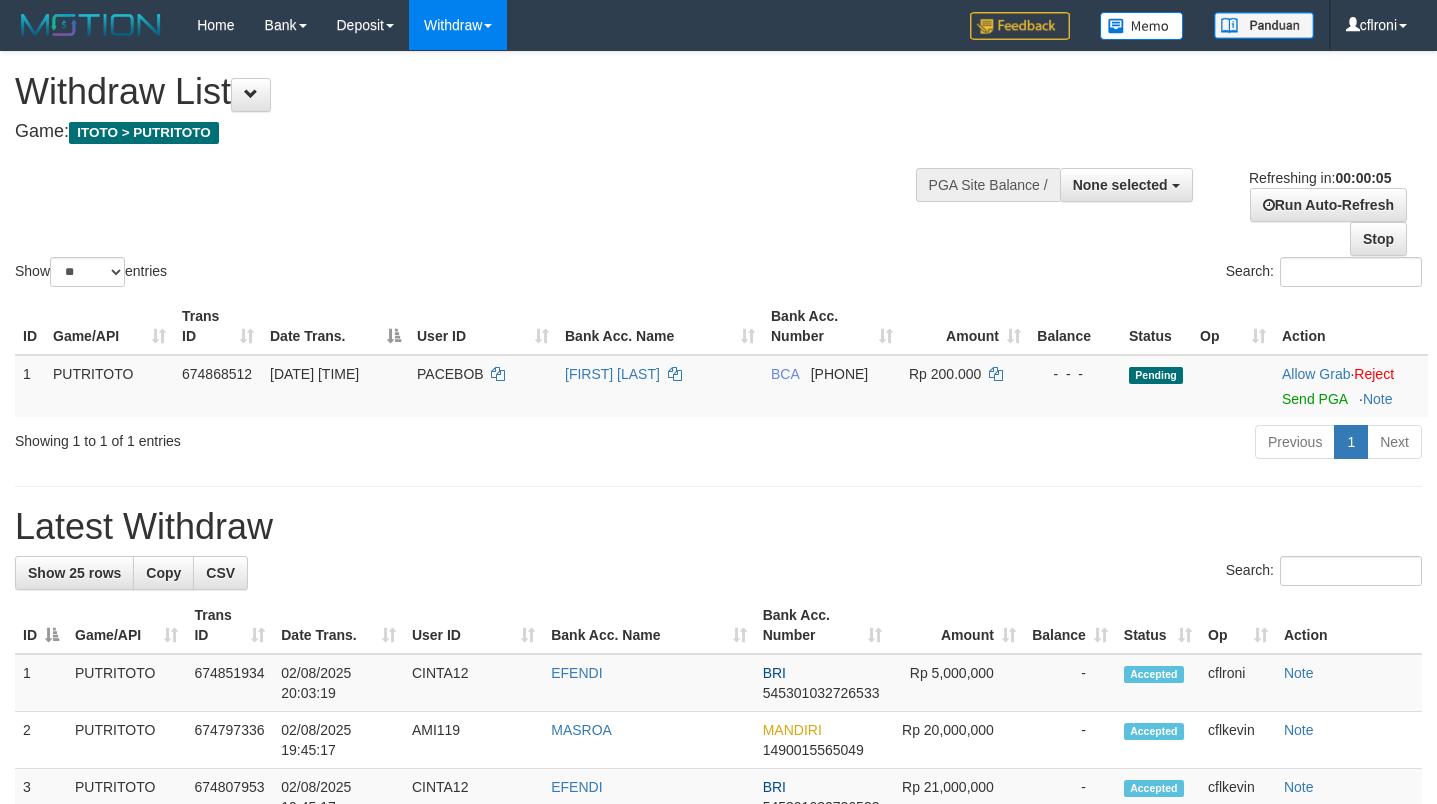 scroll, scrollTop: 0, scrollLeft: 0, axis: both 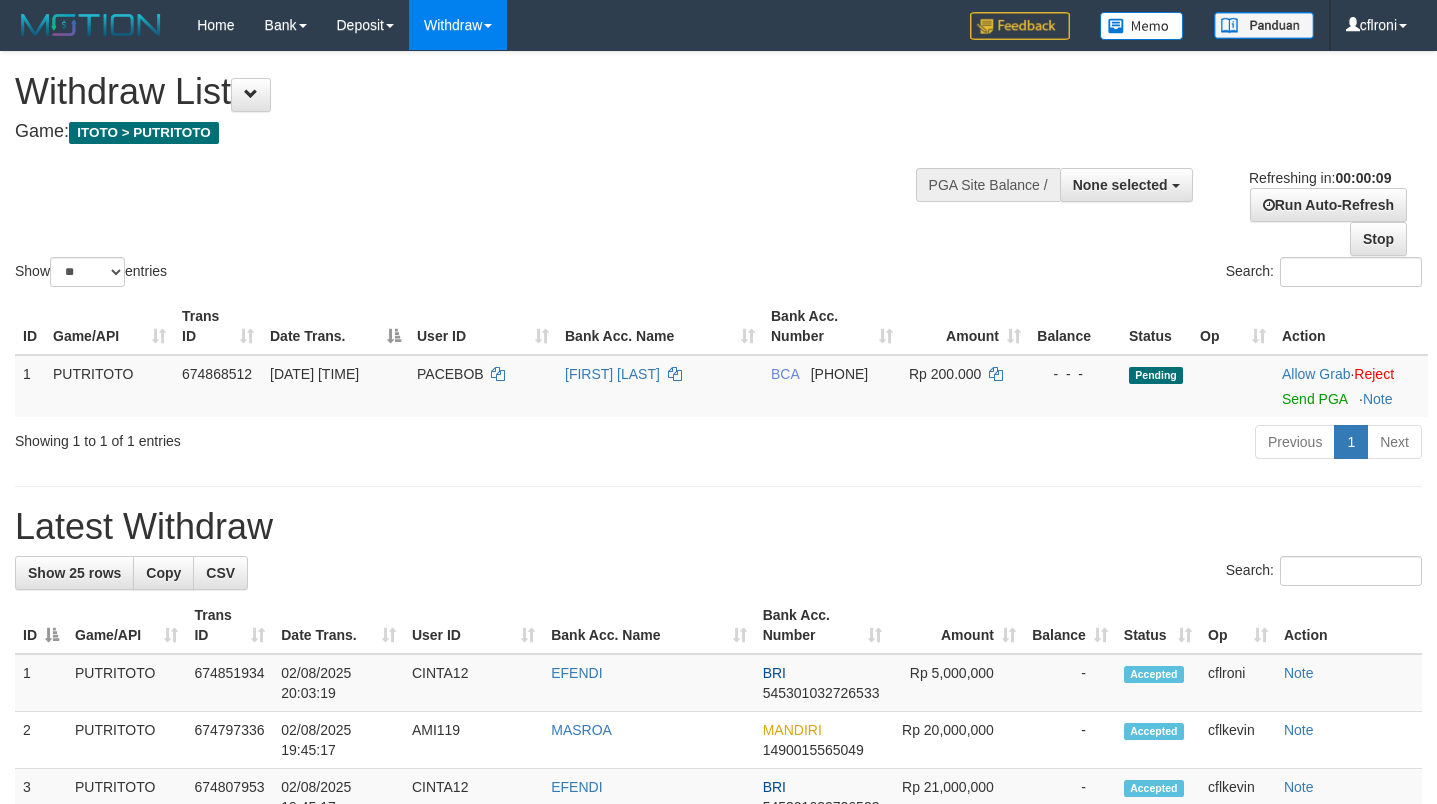 select 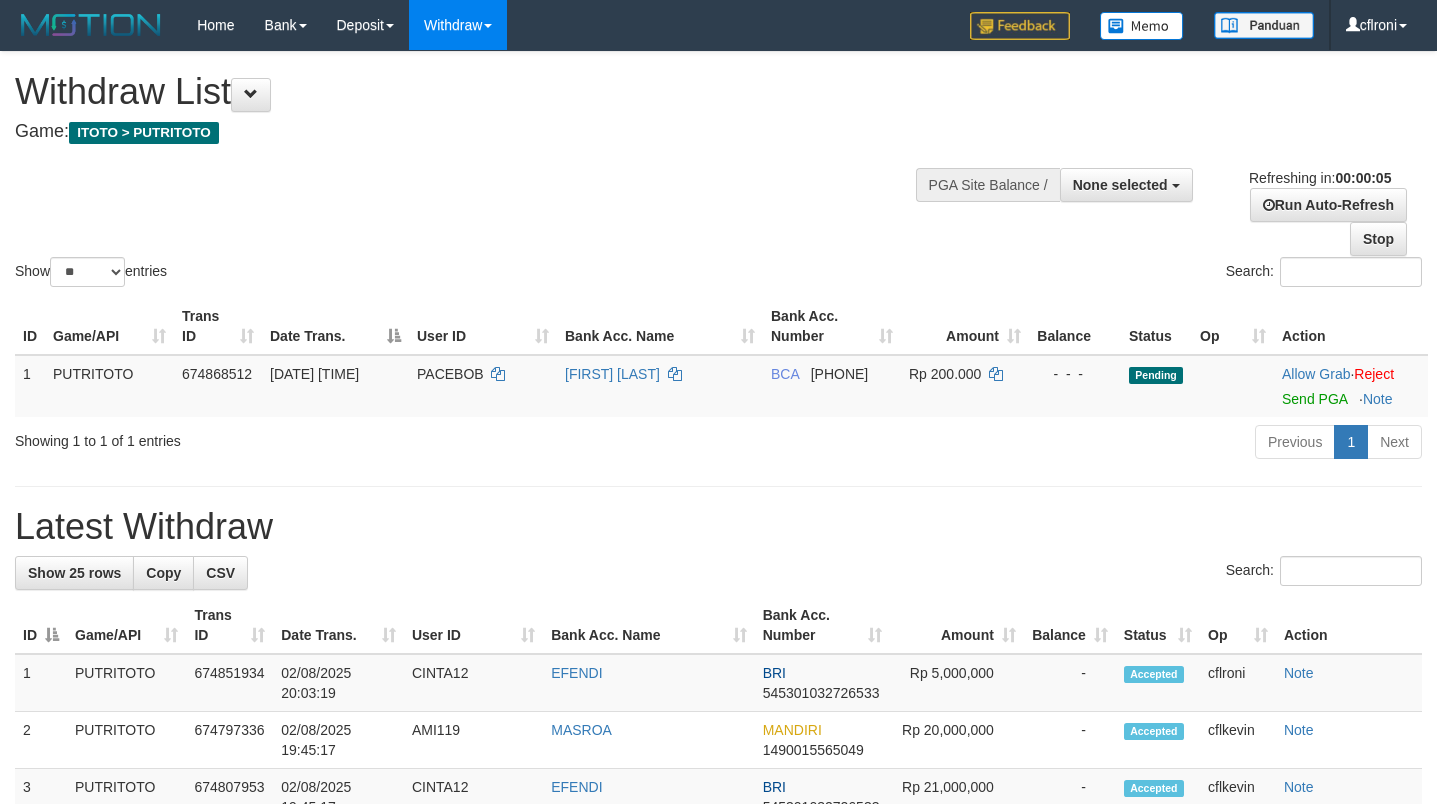 scroll, scrollTop: 0, scrollLeft: 0, axis: both 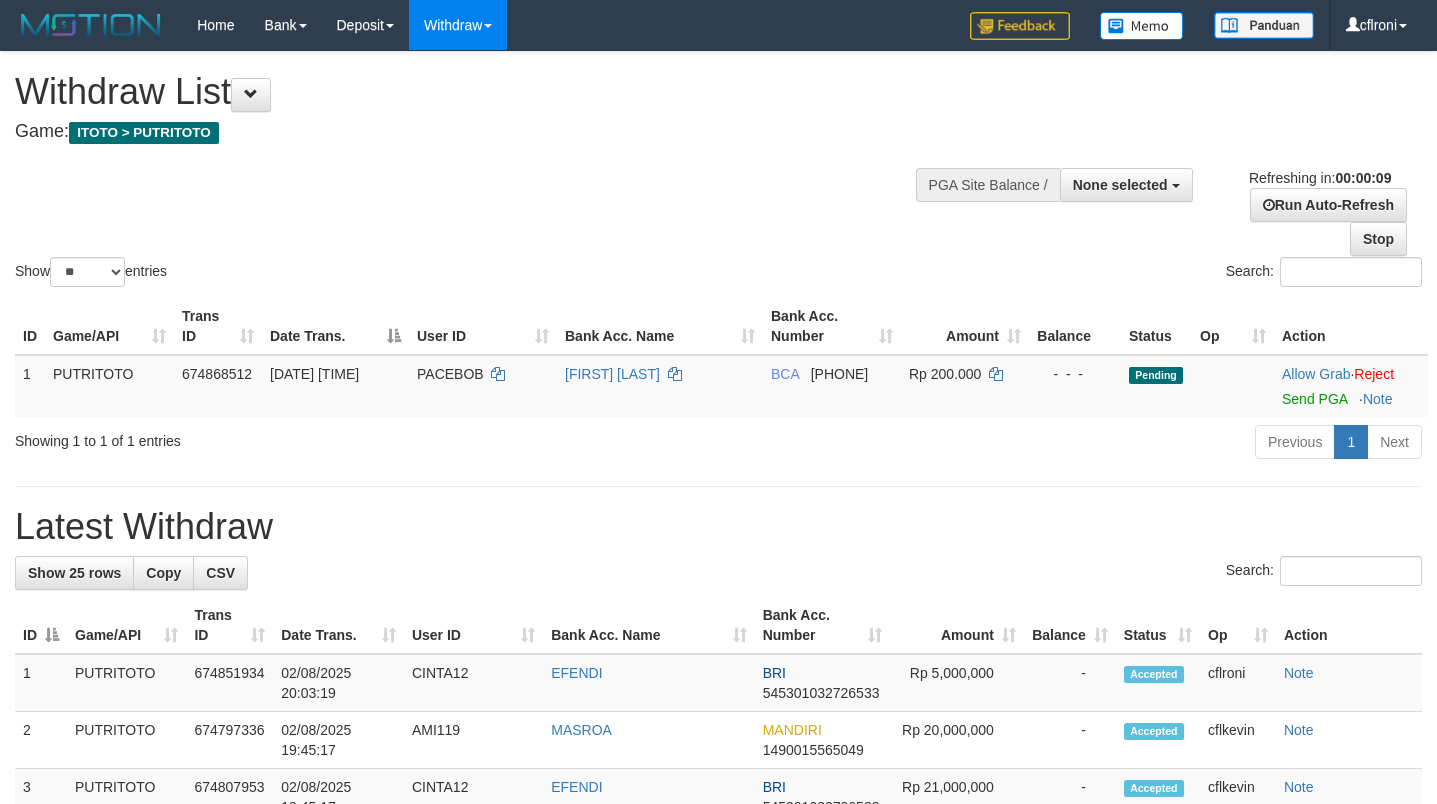 select 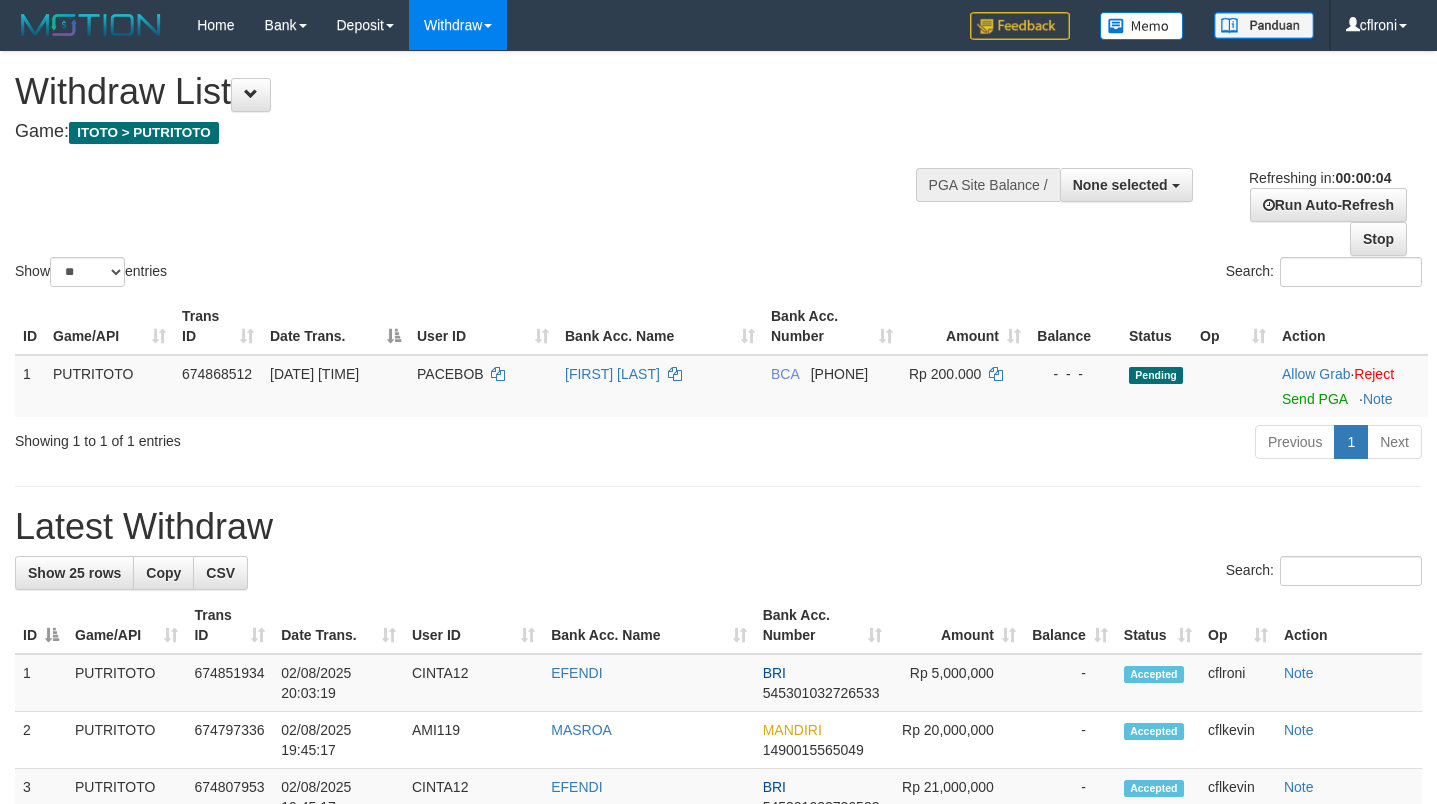 scroll, scrollTop: 0, scrollLeft: 0, axis: both 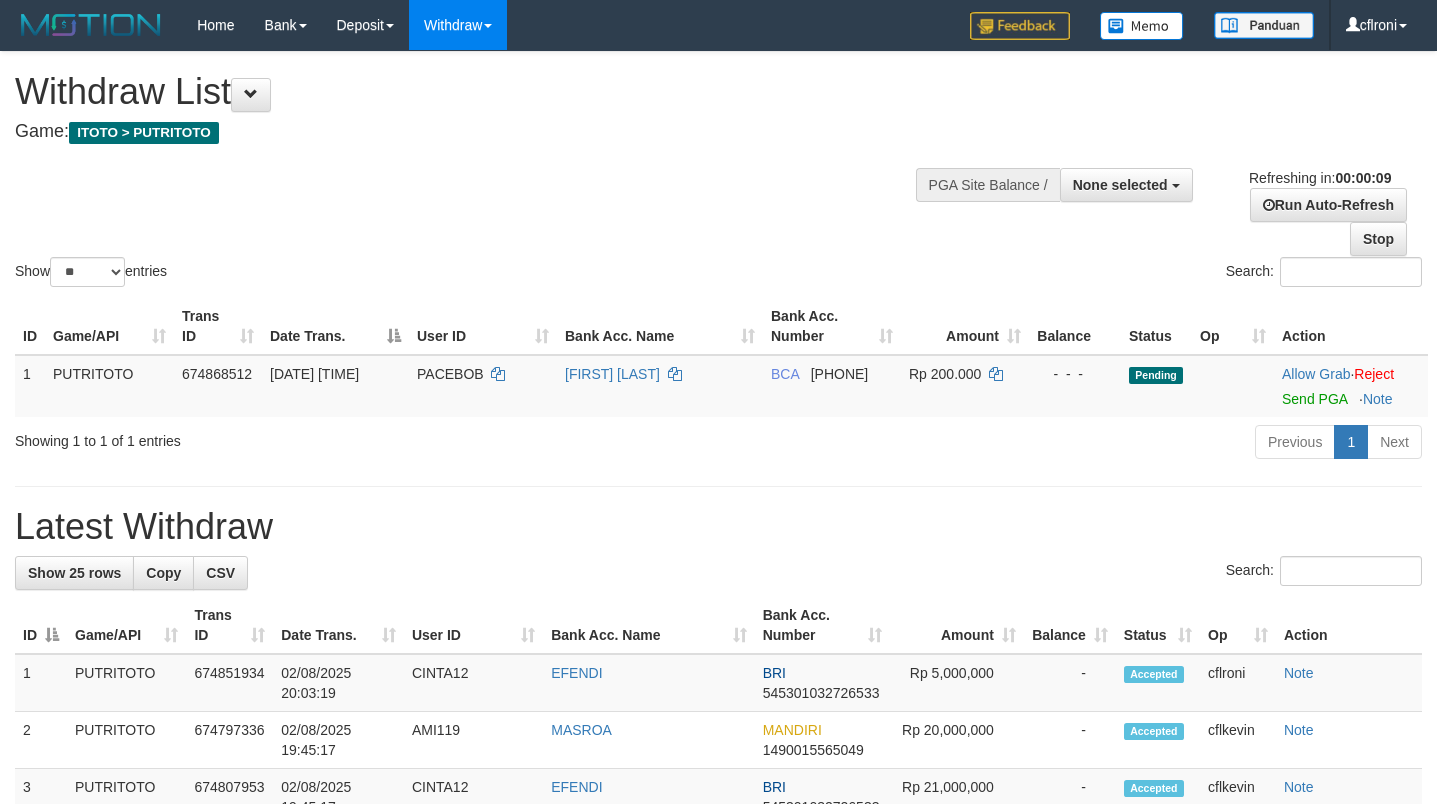 select 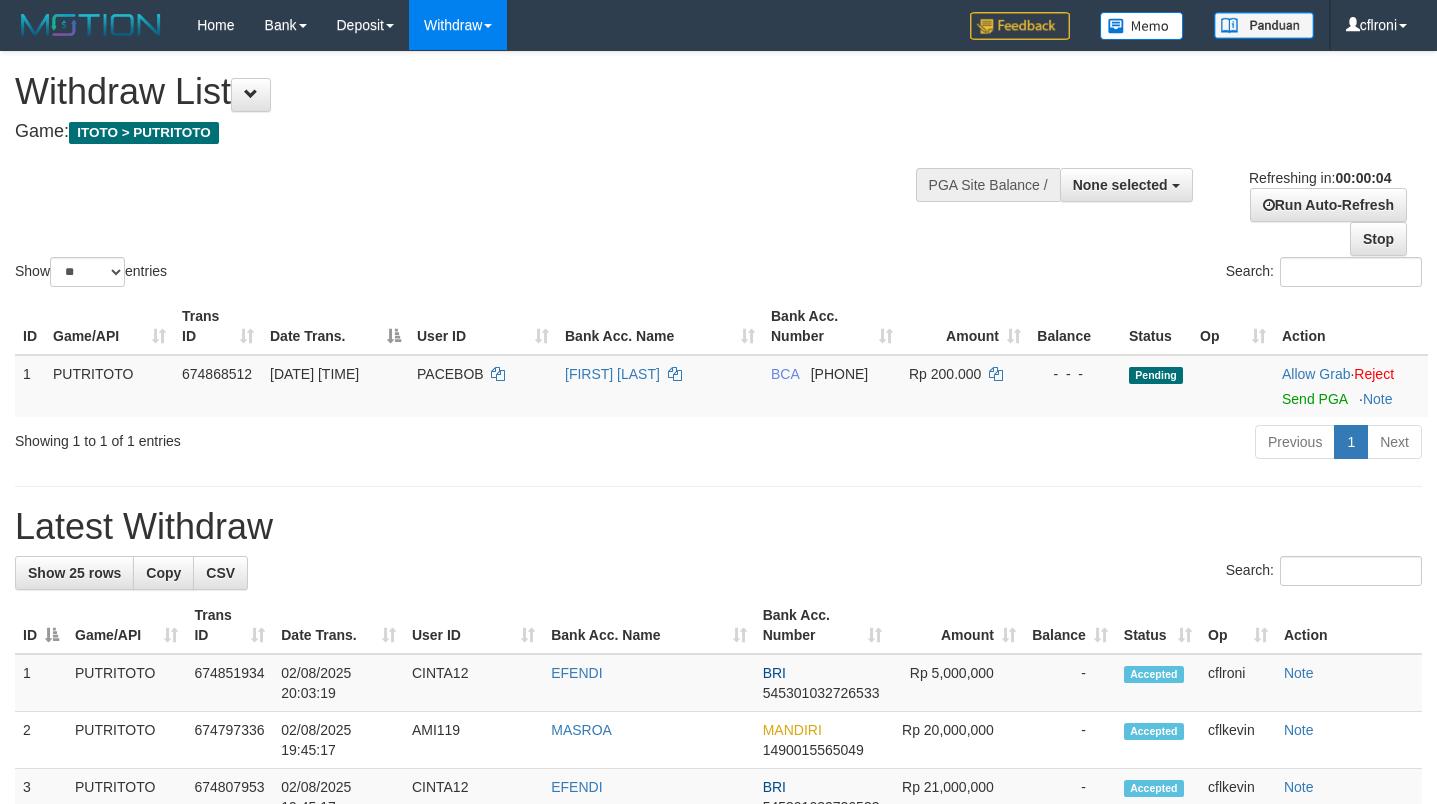 scroll, scrollTop: 0, scrollLeft: 0, axis: both 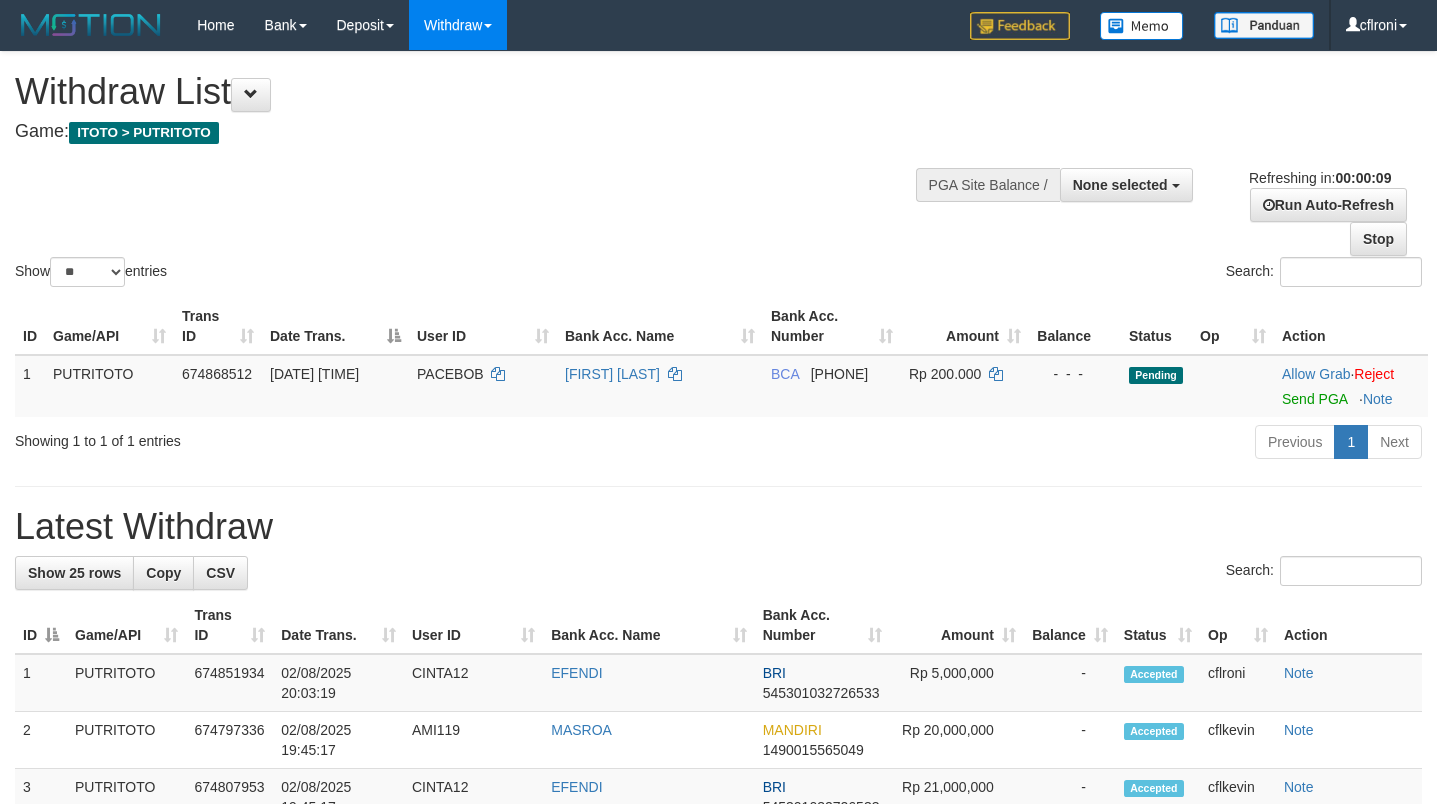 select 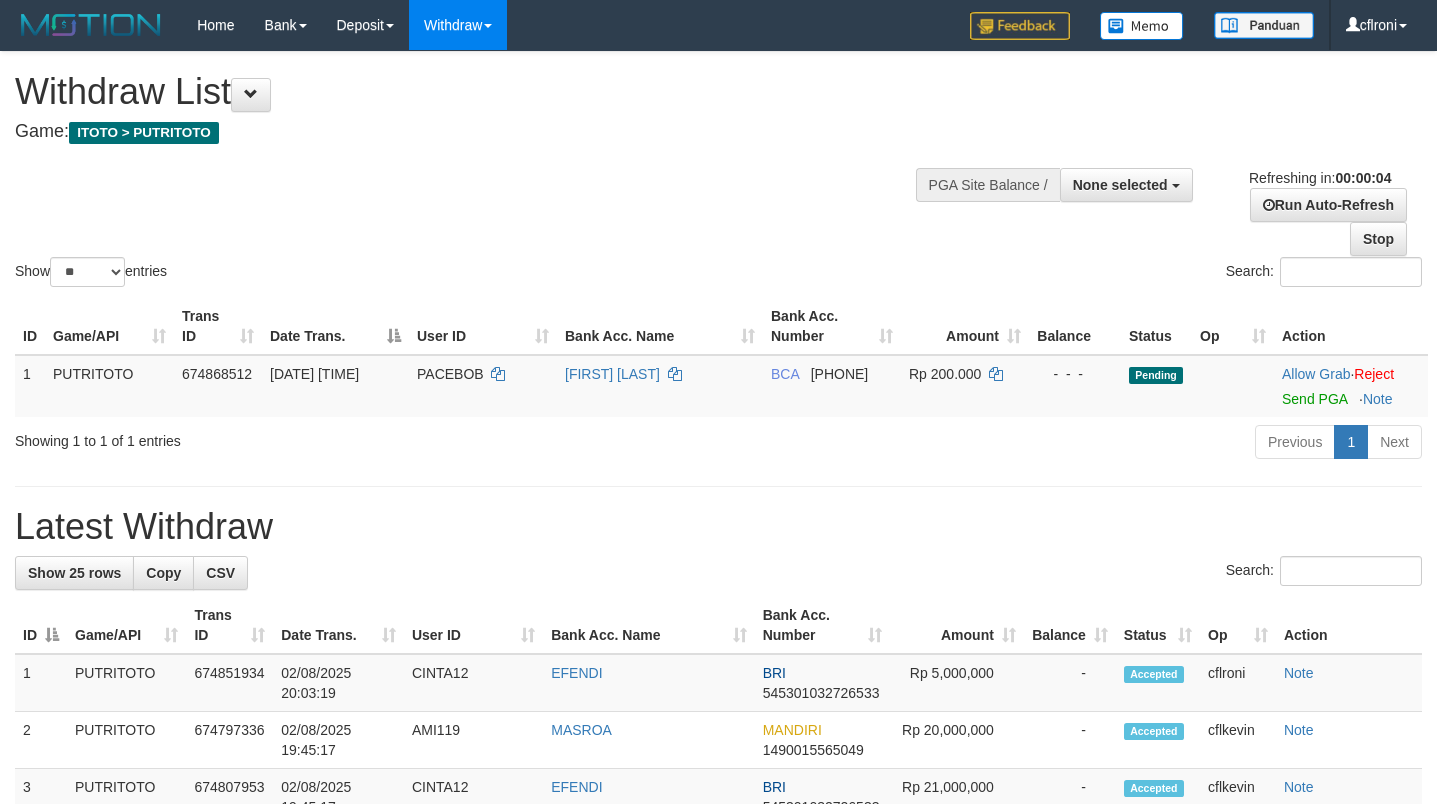 scroll, scrollTop: 0, scrollLeft: 0, axis: both 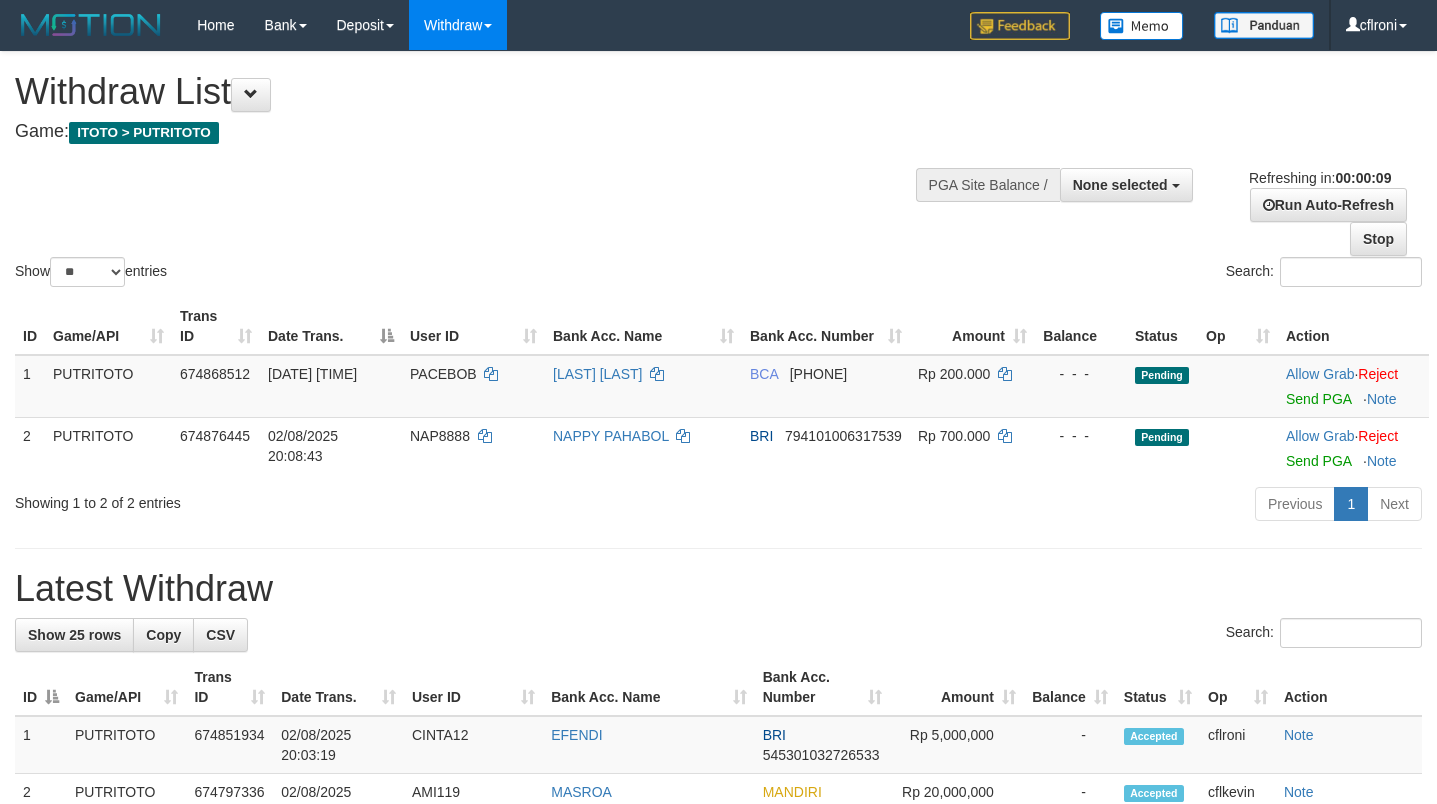 select 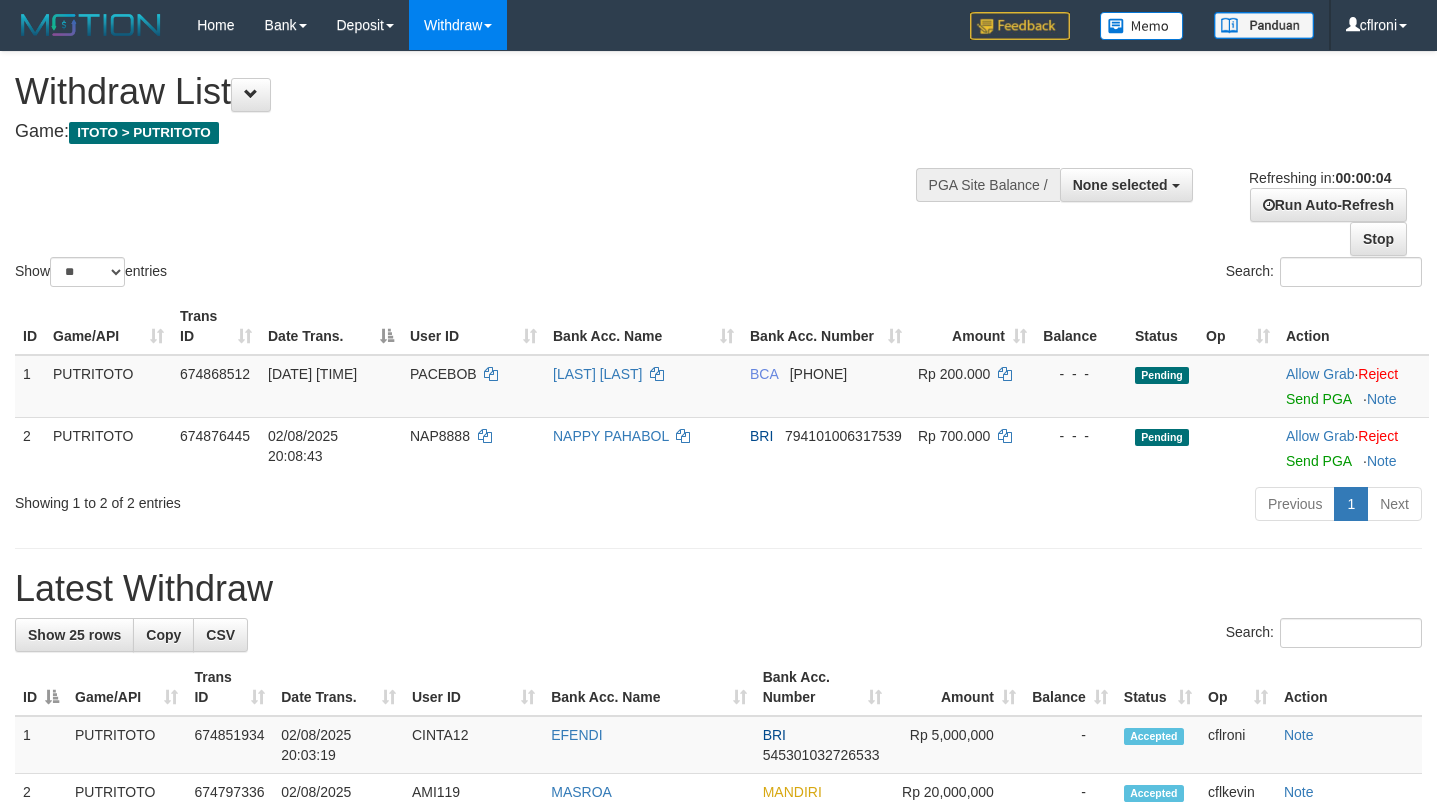 scroll, scrollTop: 0, scrollLeft: 0, axis: both 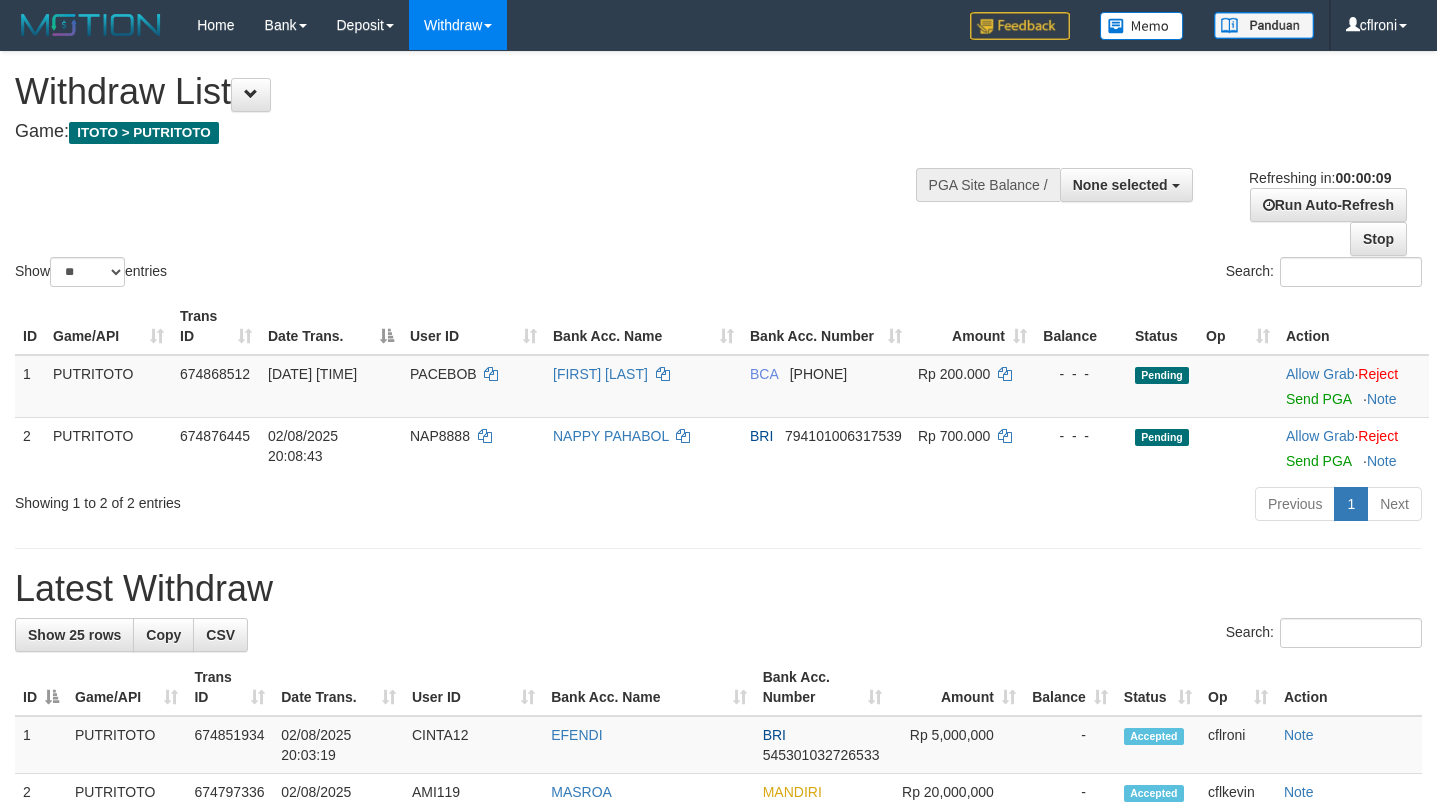 select 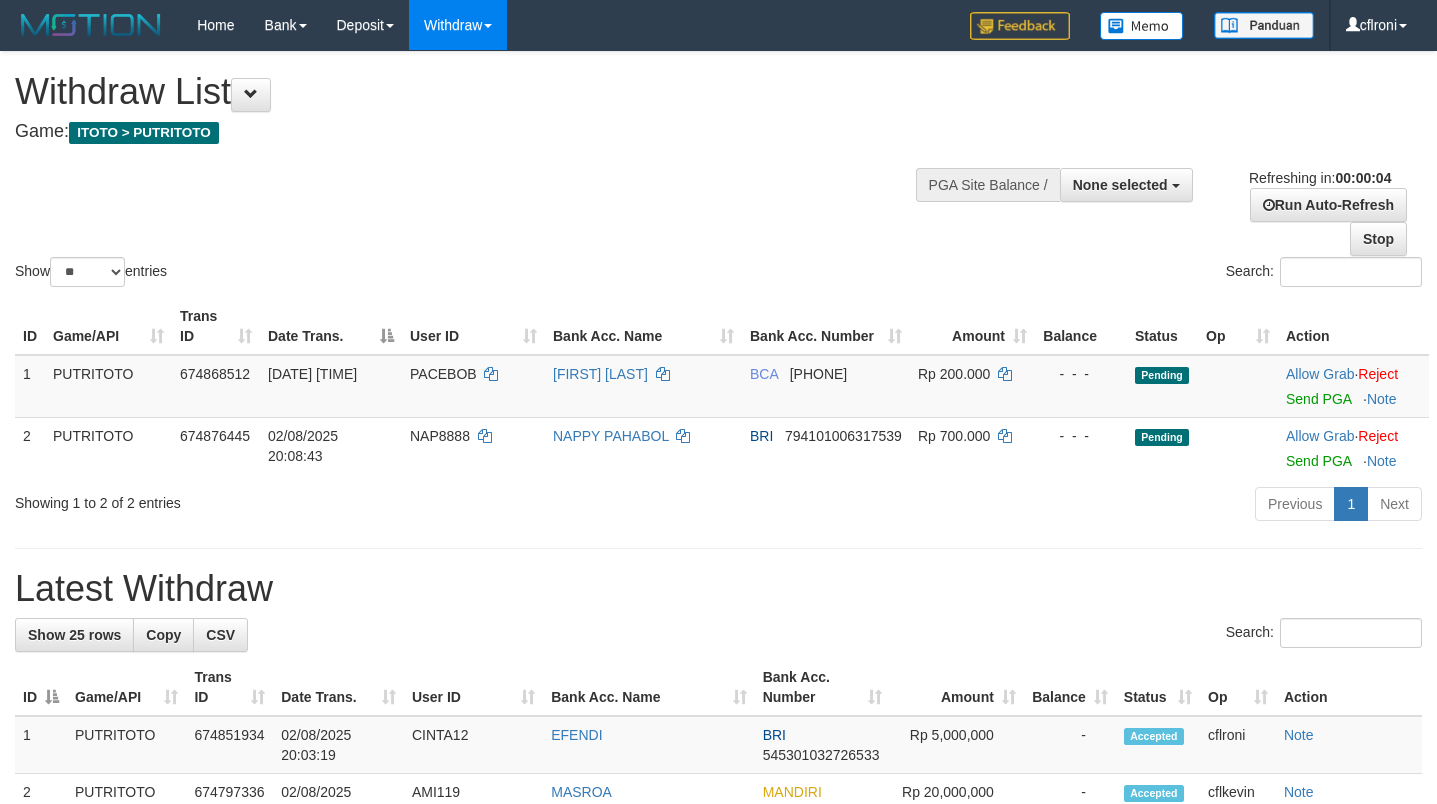 scroll, scrollTop: 0, scrollLeft: 0, axis: both 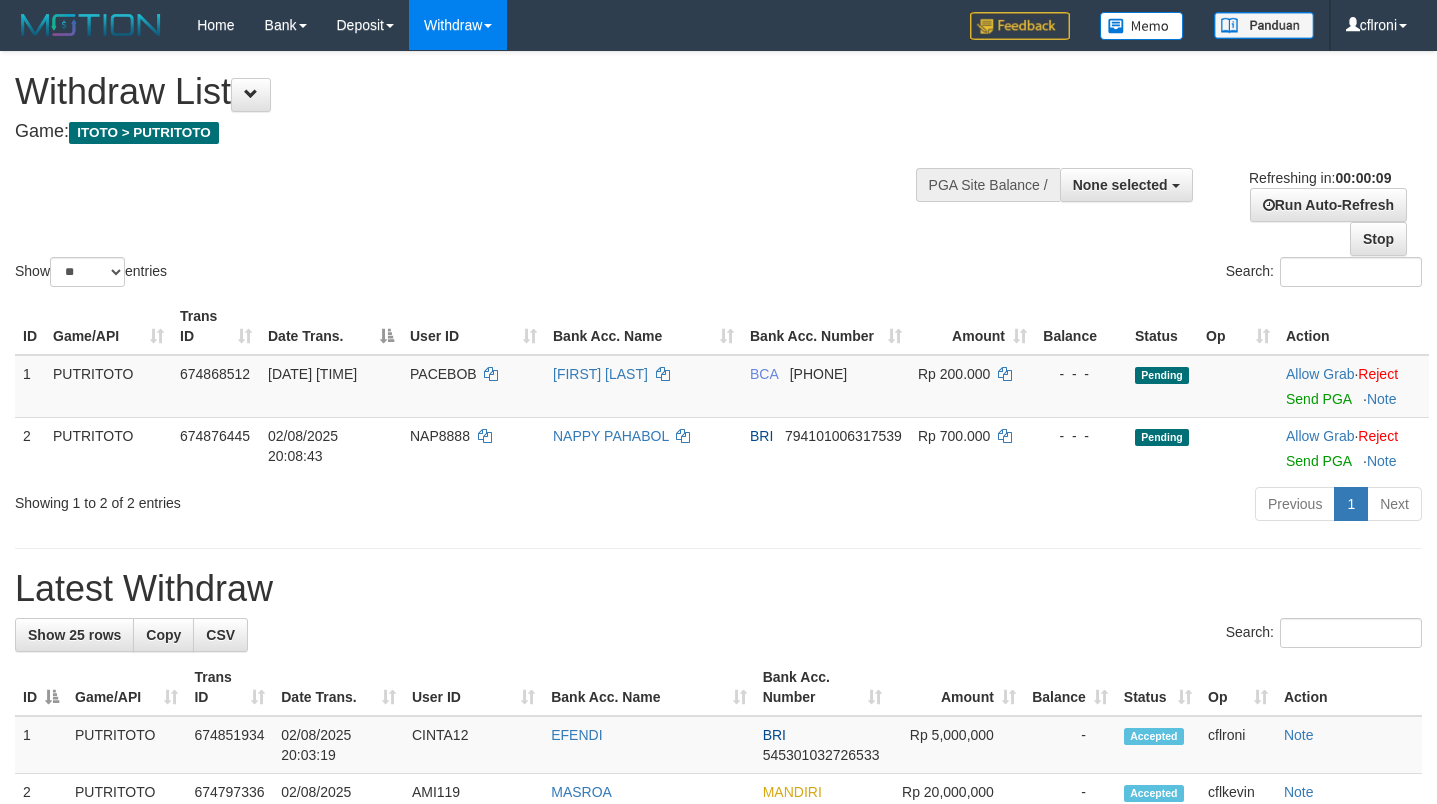 select 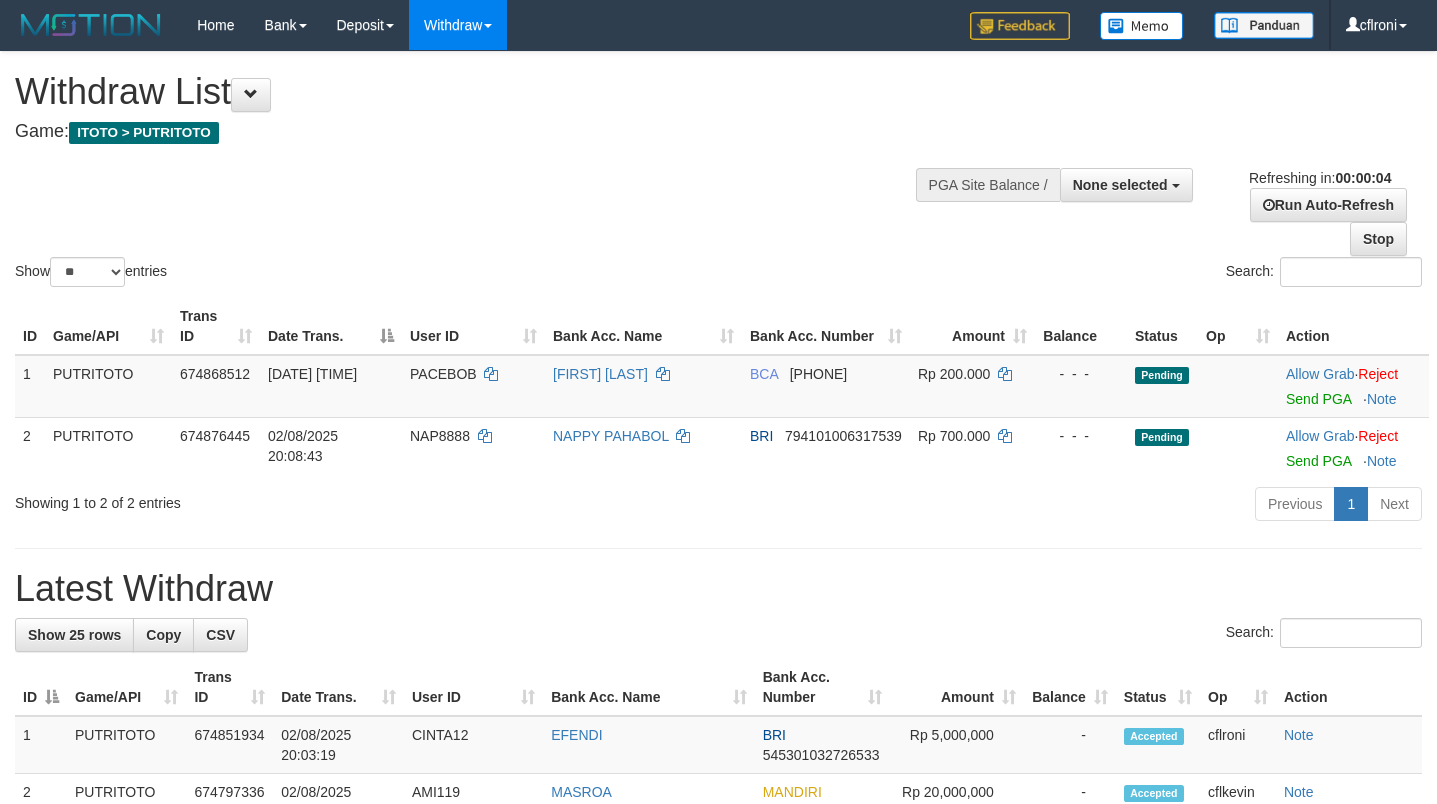 scroll, scrollTop: 0, scrollLeft: 0, axis: both 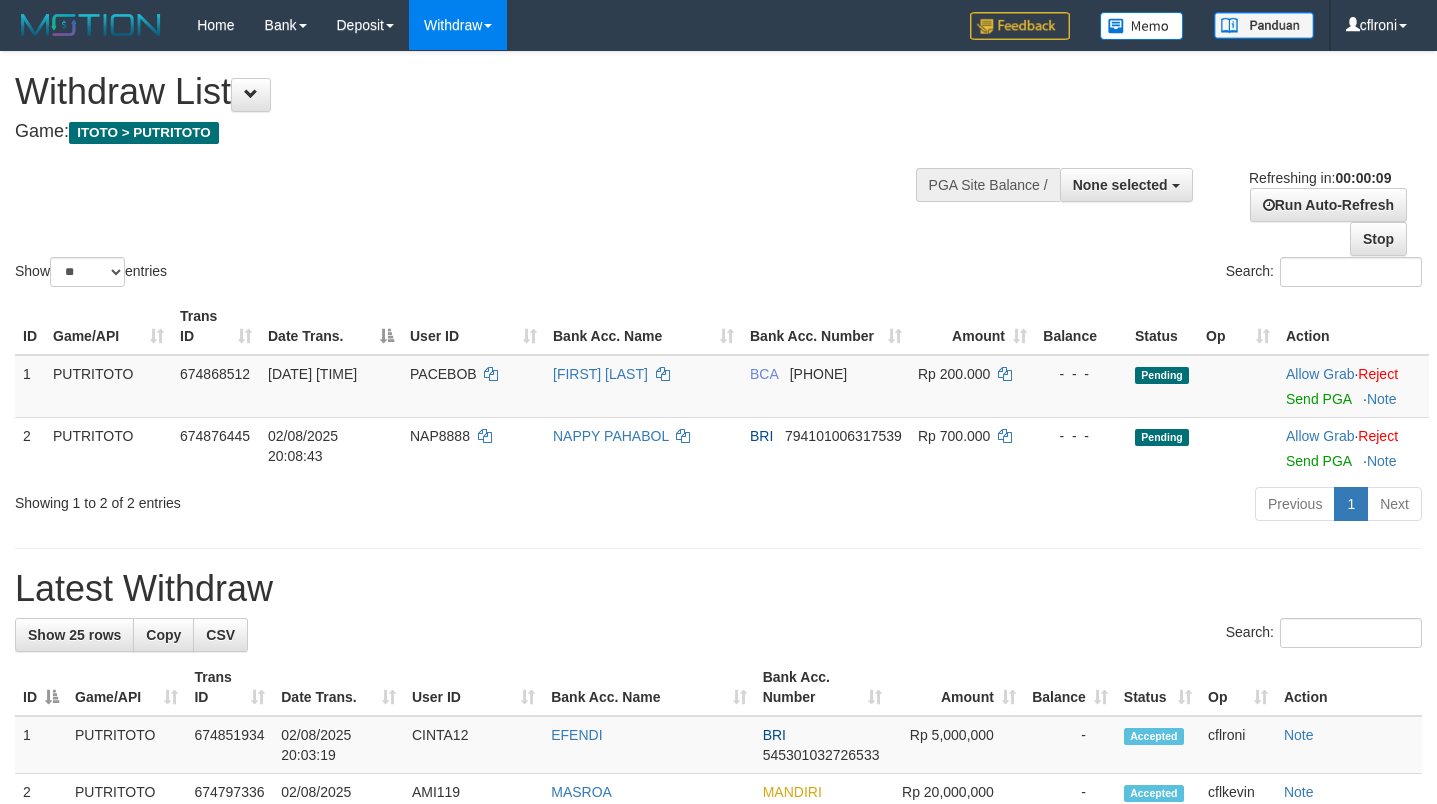 select 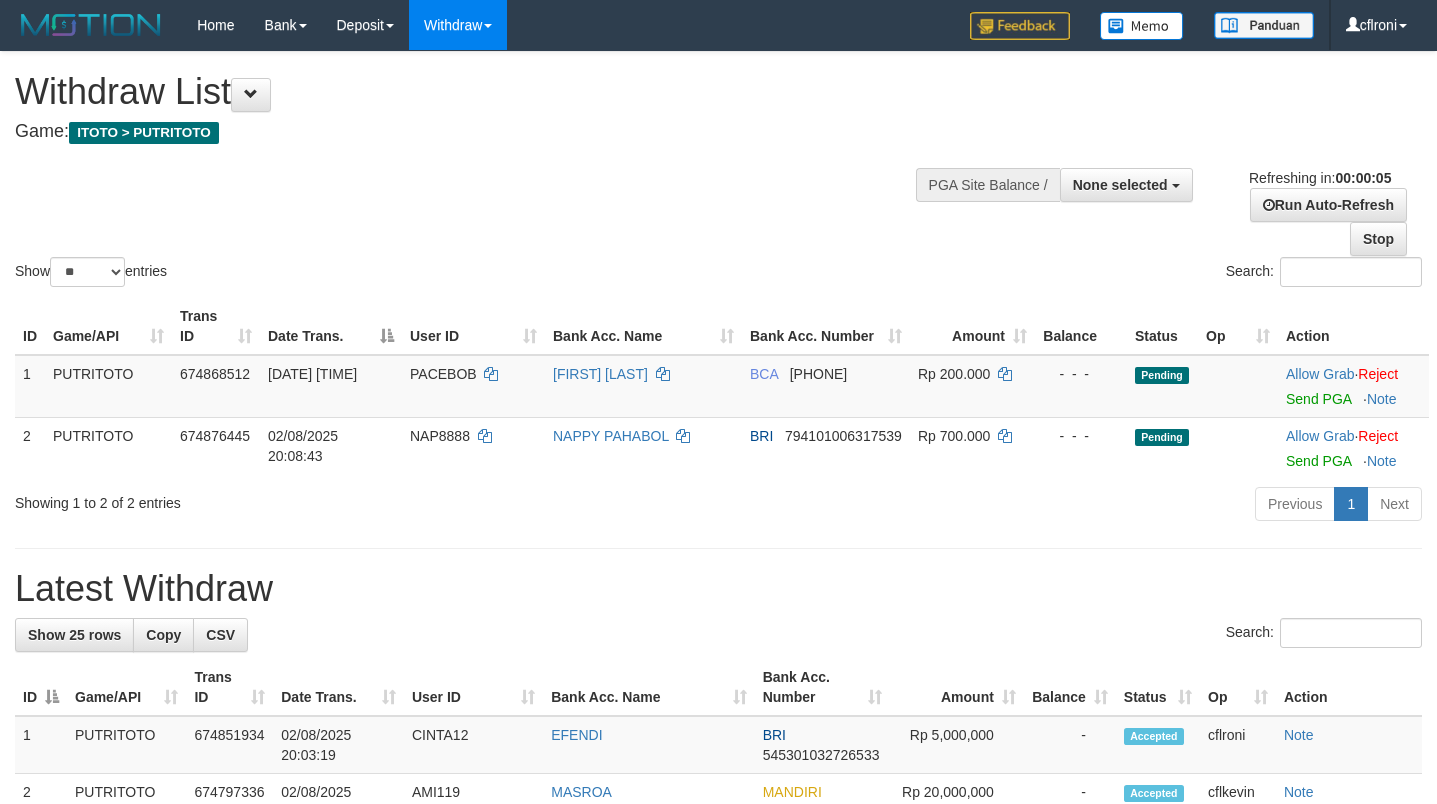 scroll, scrollTop: 0, scrollLeft: 0, axis: both 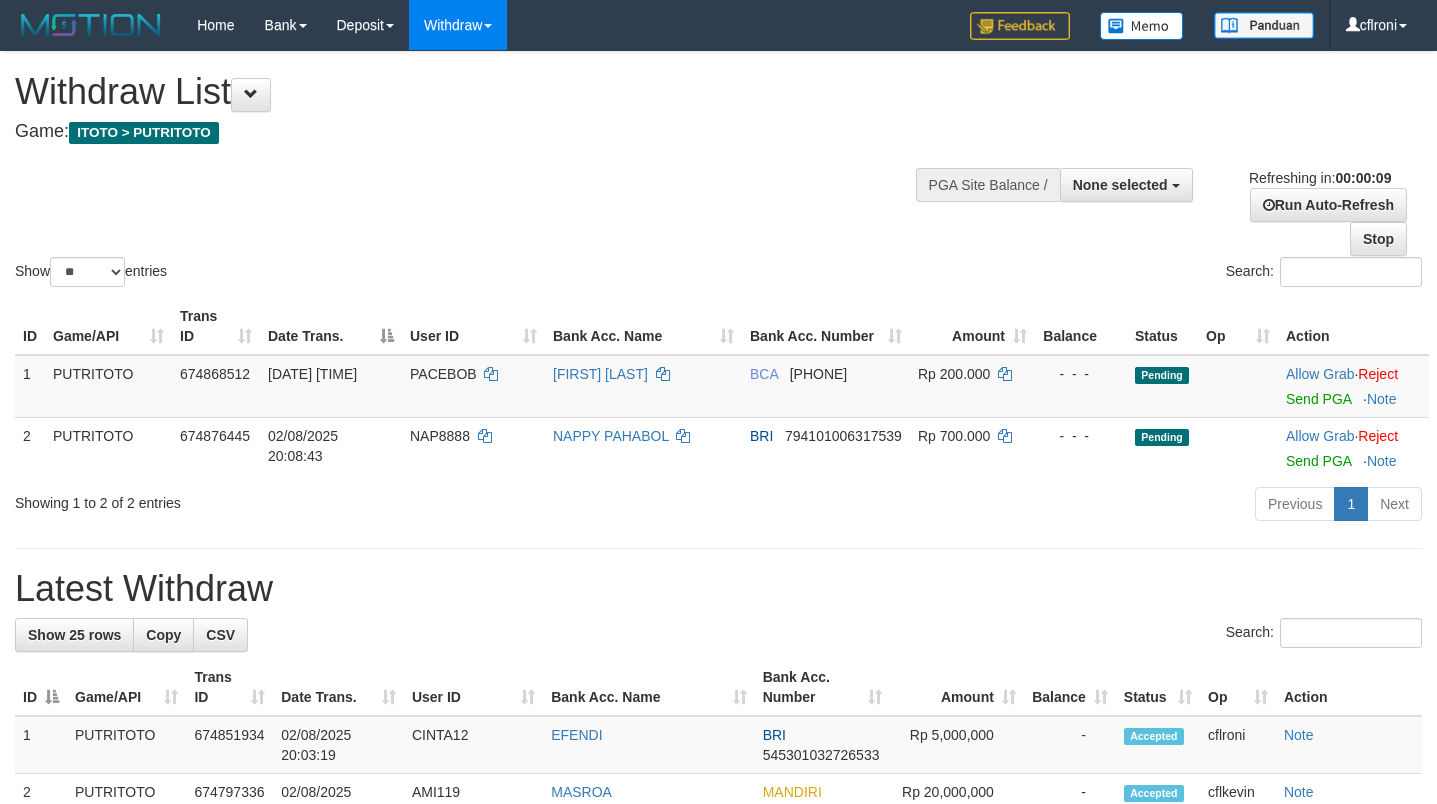 select 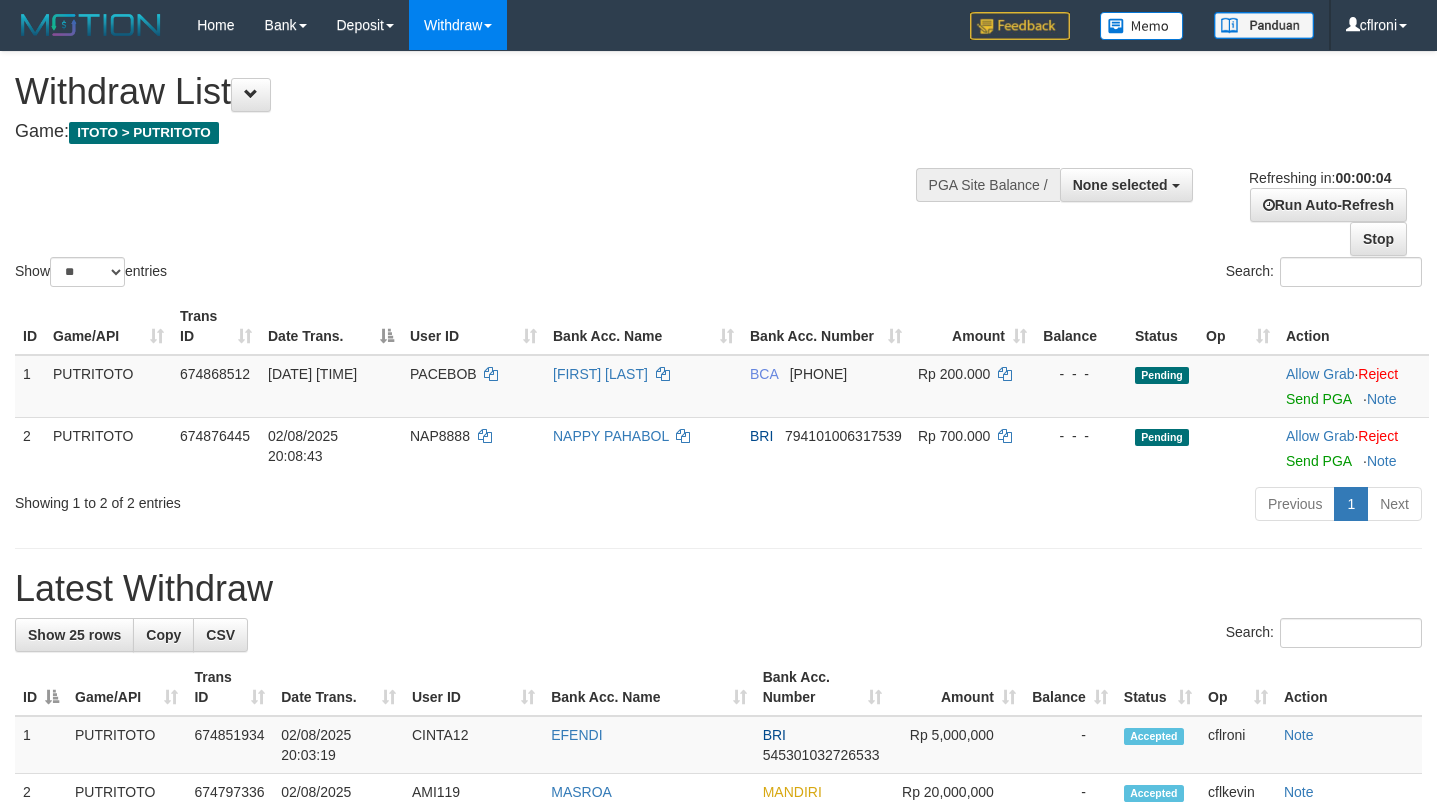 scroll, scrollTop: 0, scrollLeft: 0, axis: both 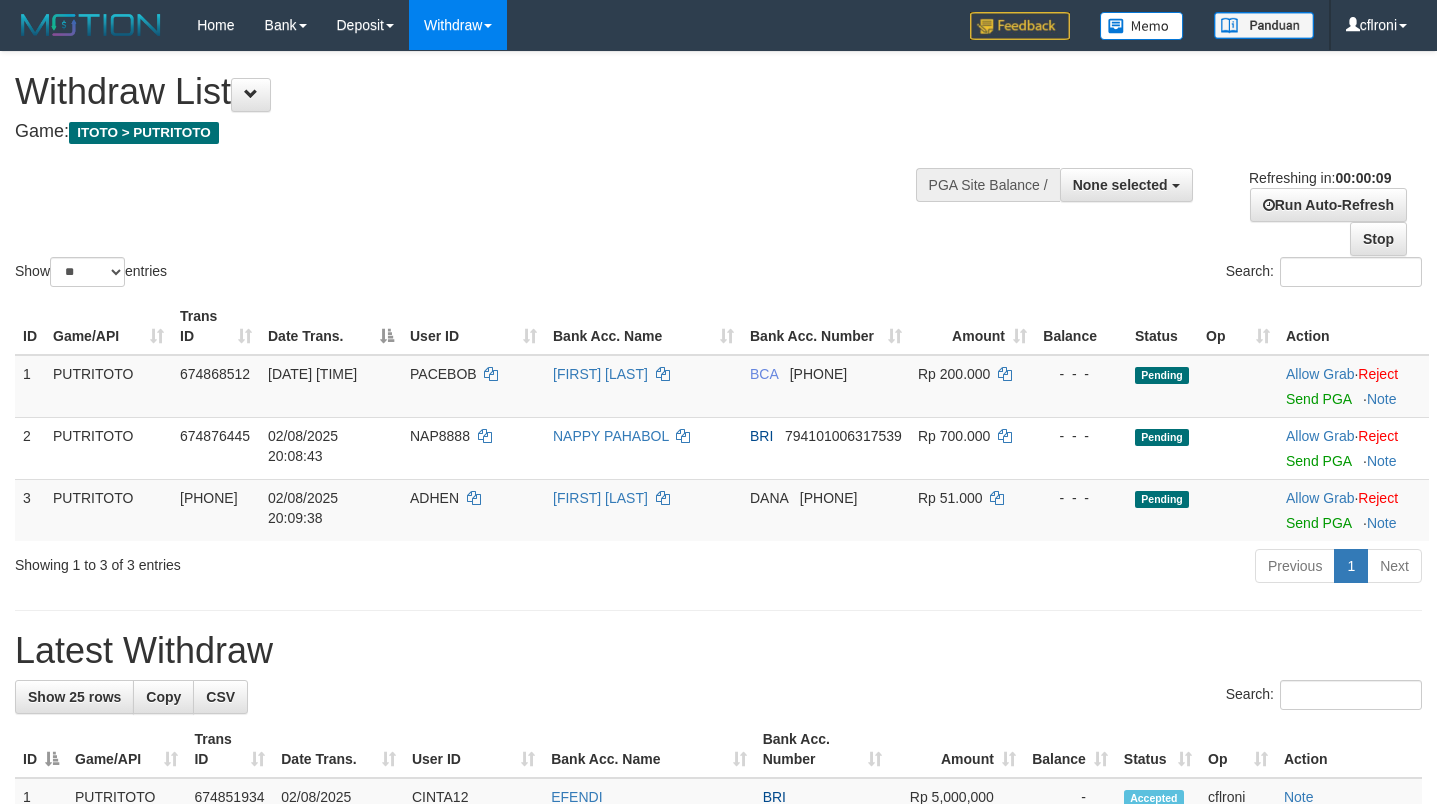 select 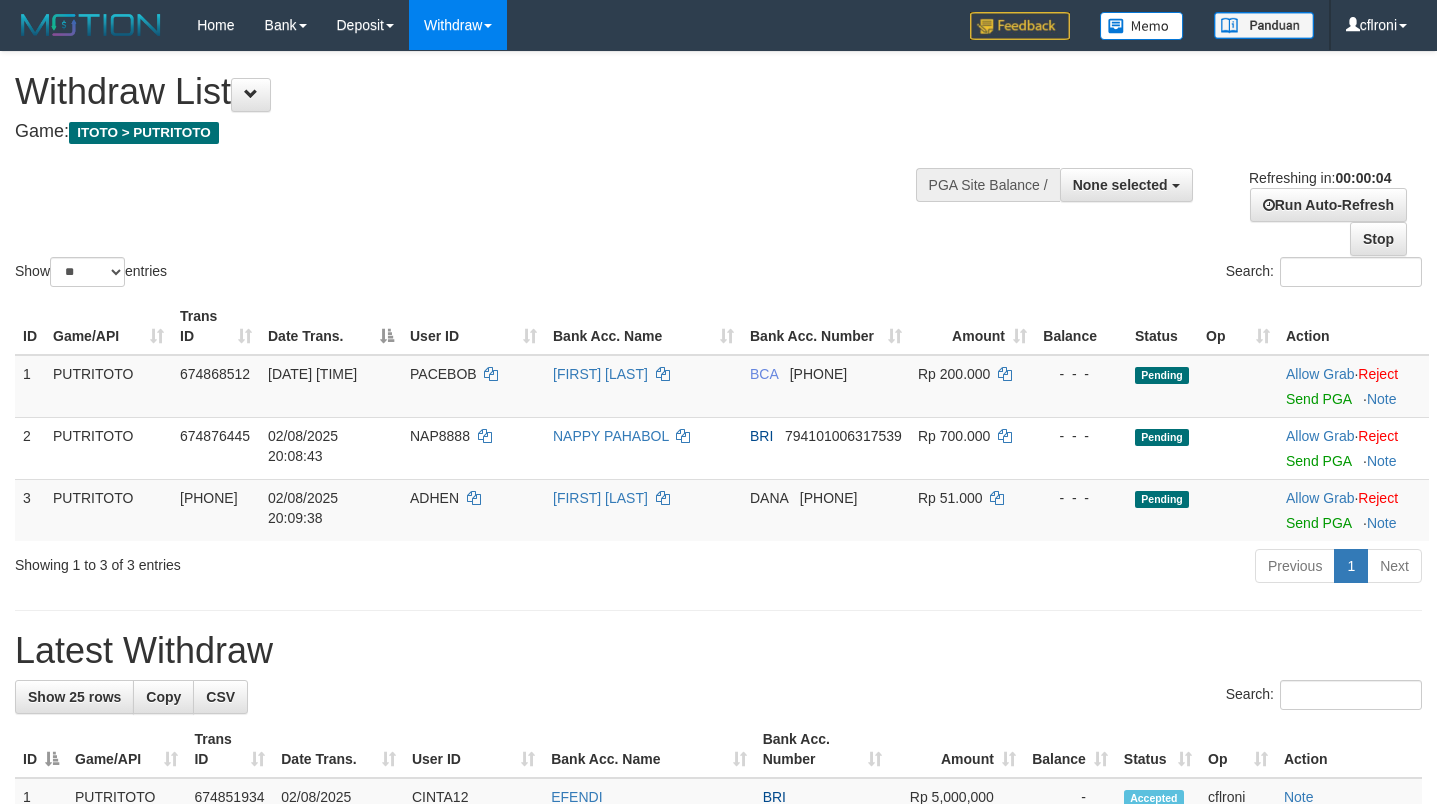 scroll, scrollTop: 0, scrollLeft: 0, axis: both 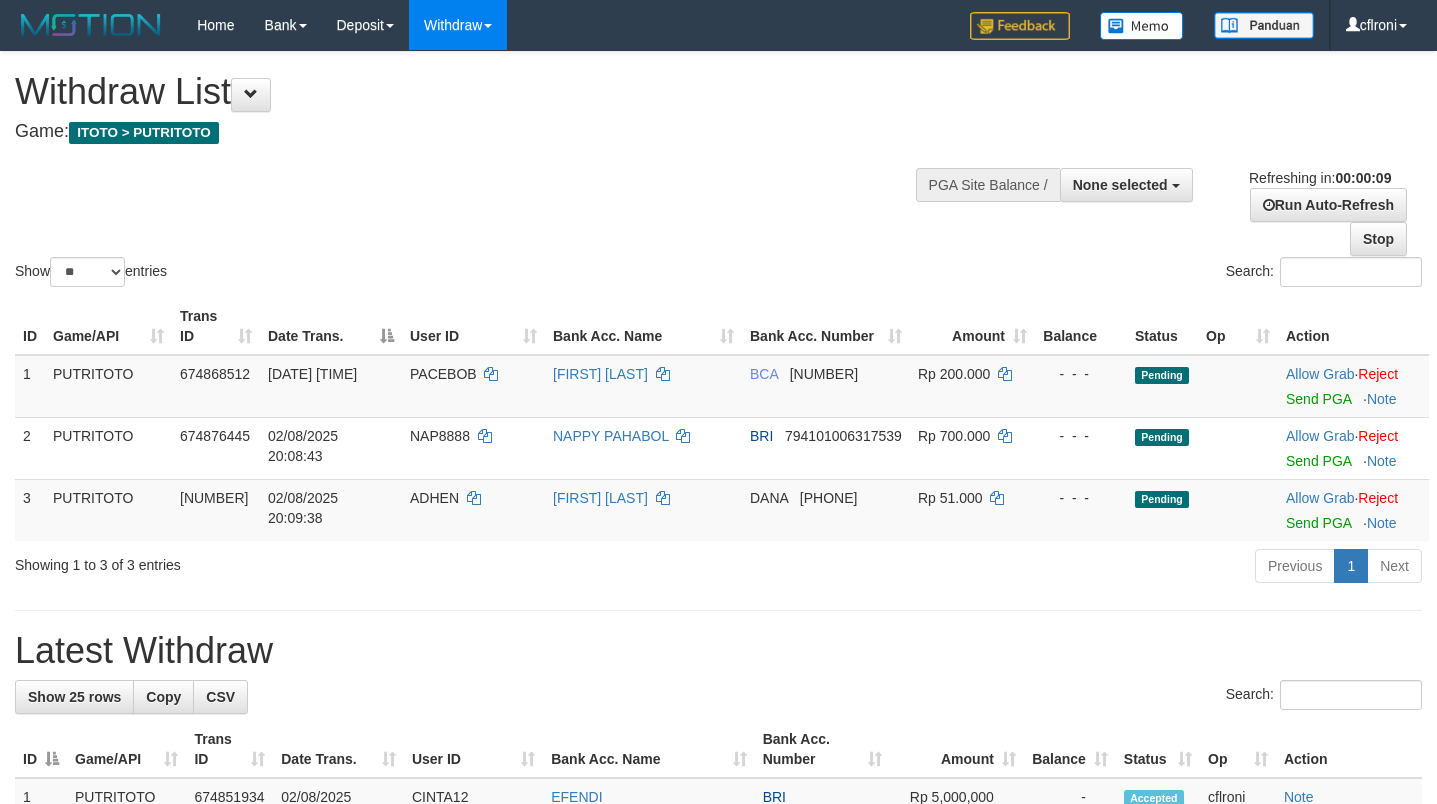 select 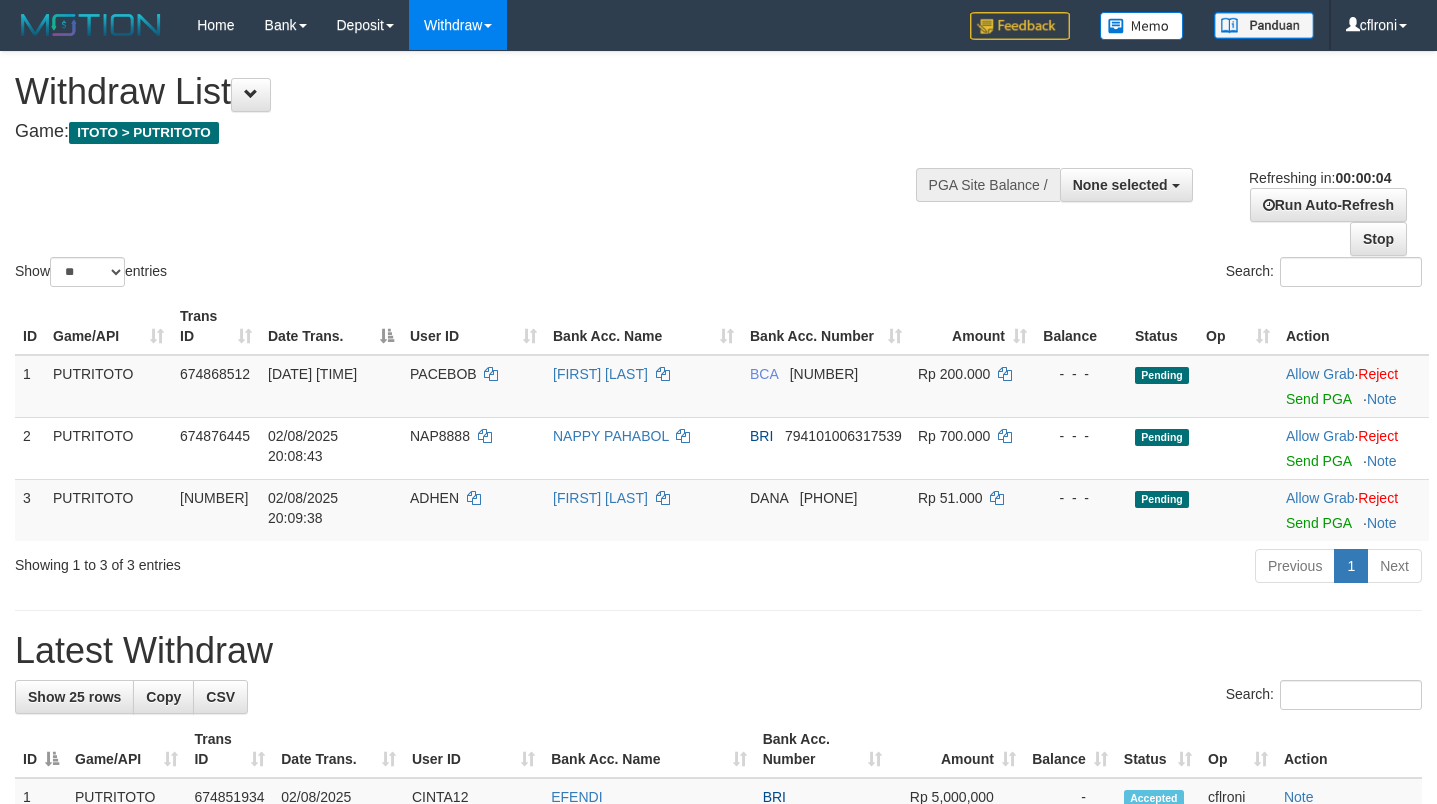 scroll, scrollTop: 0, scrollLeft: 0, axis: both 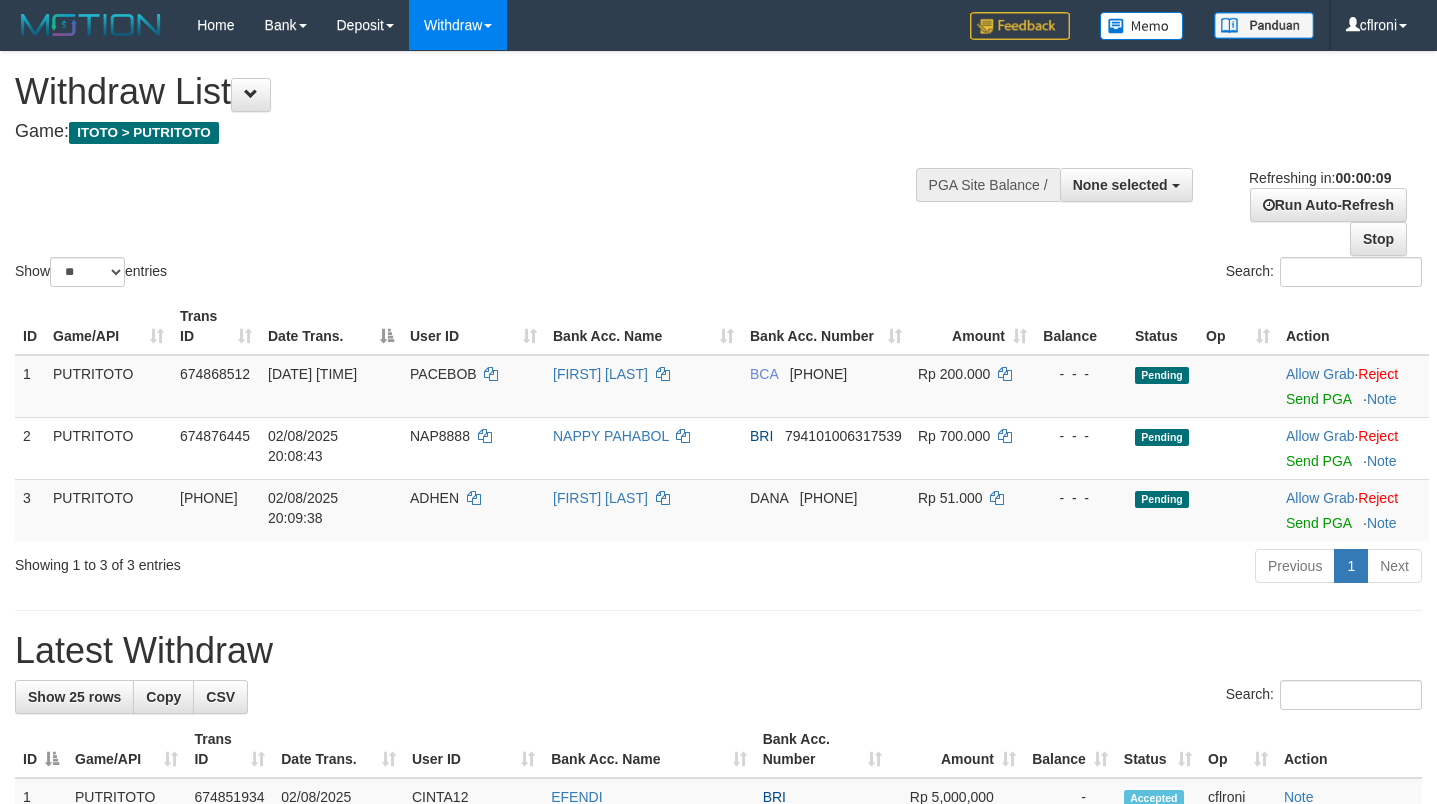 select 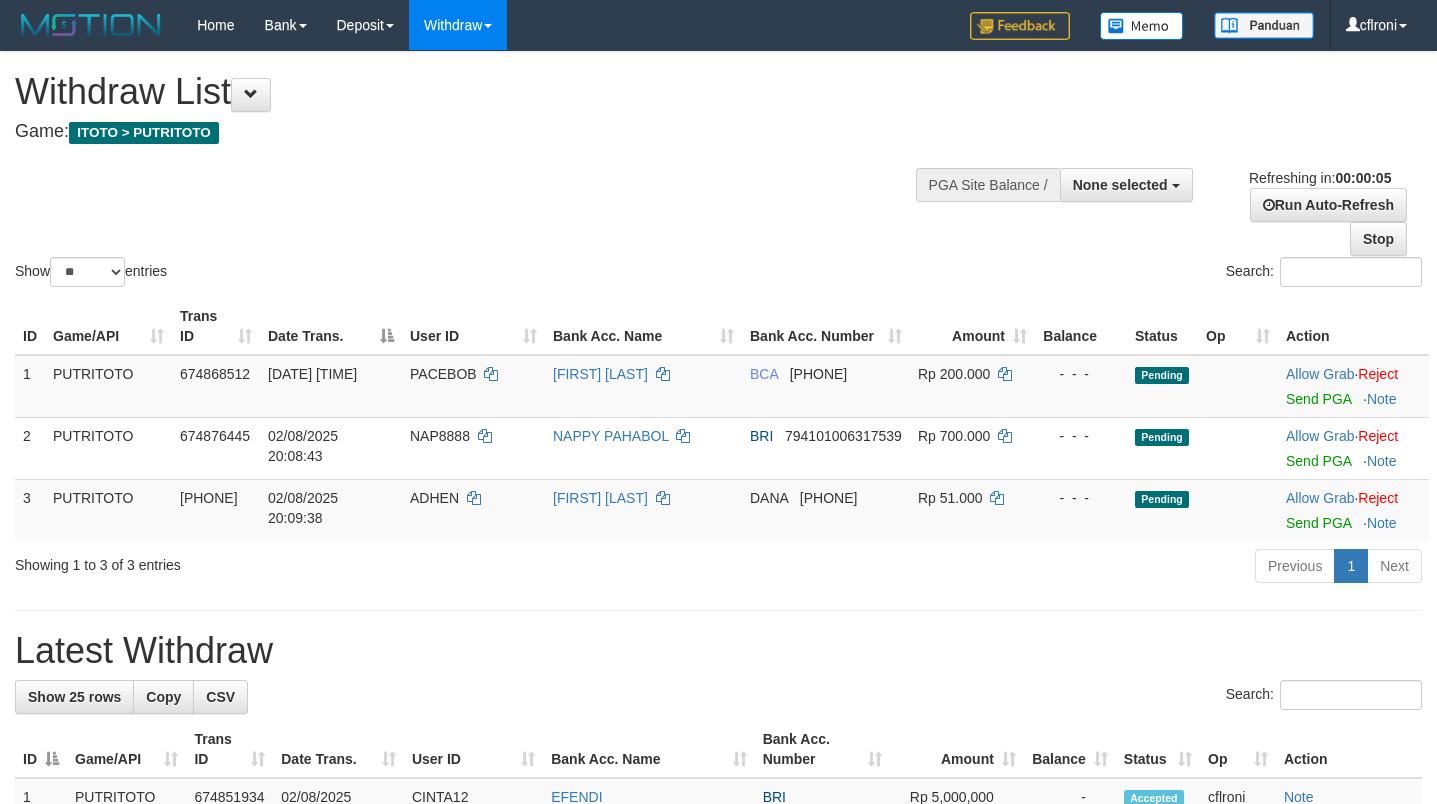 scroll, scrollTop: 0, scrollLeft: 0, axis: both 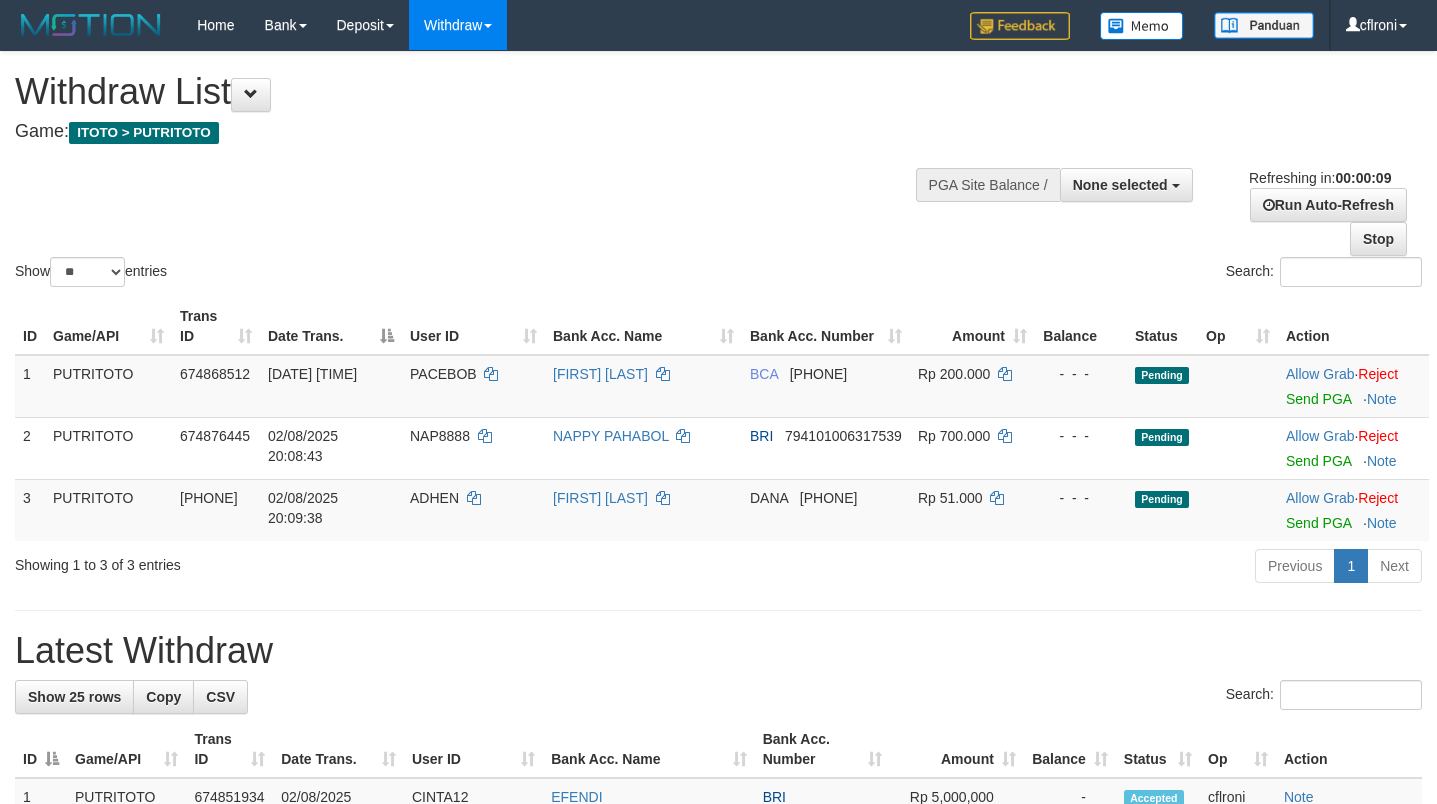 select 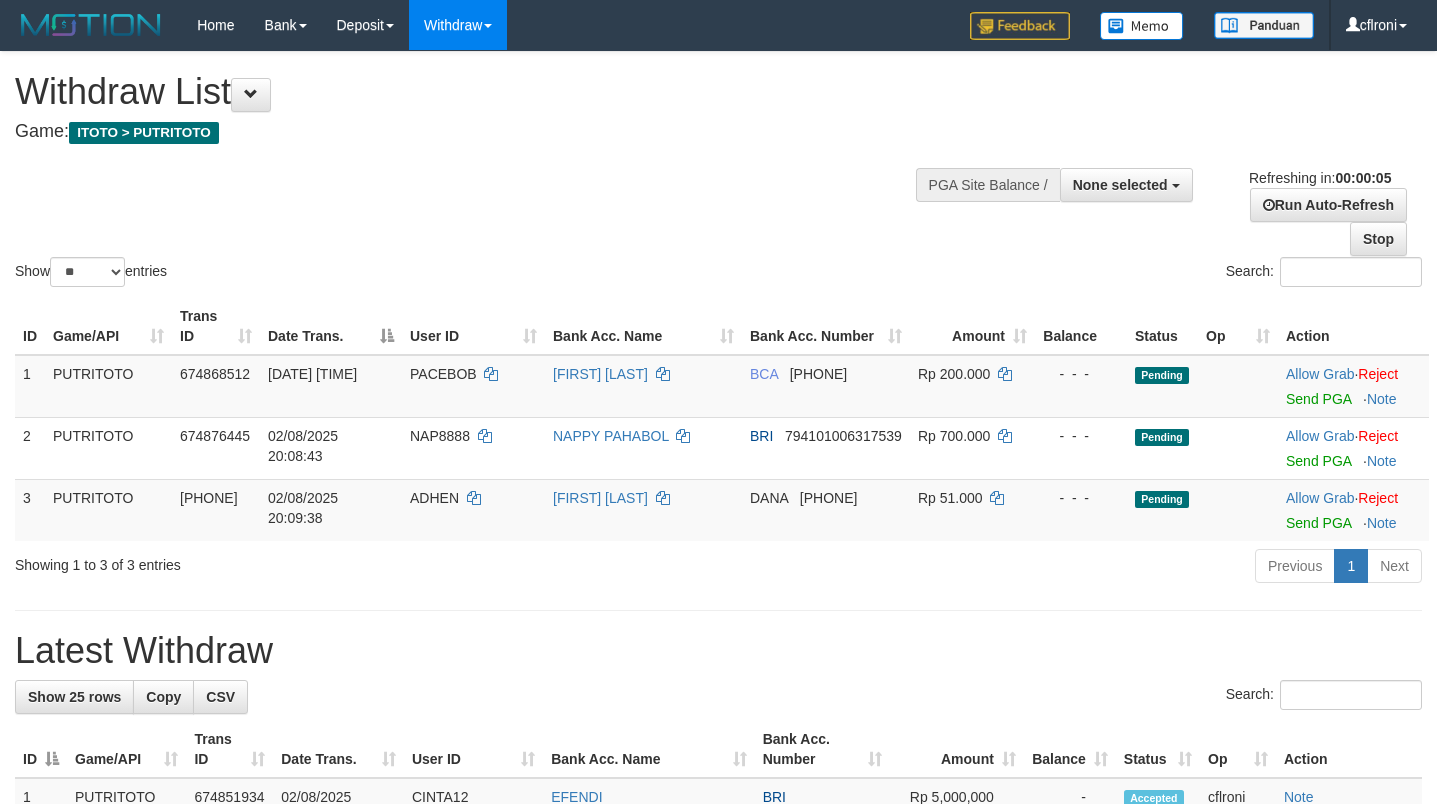 scroll, scrollTop: 0, scrollLeft: 0, axis: both 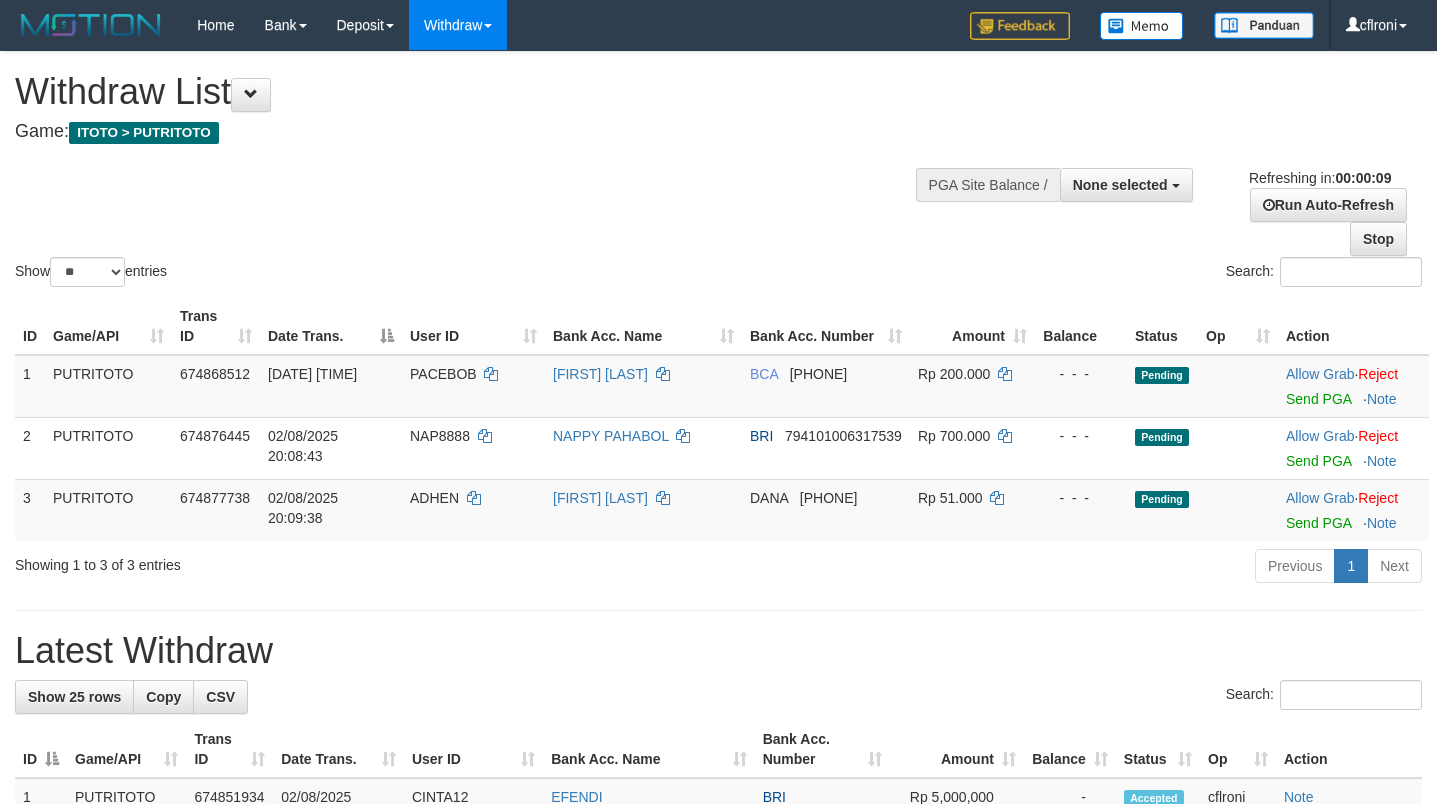 select 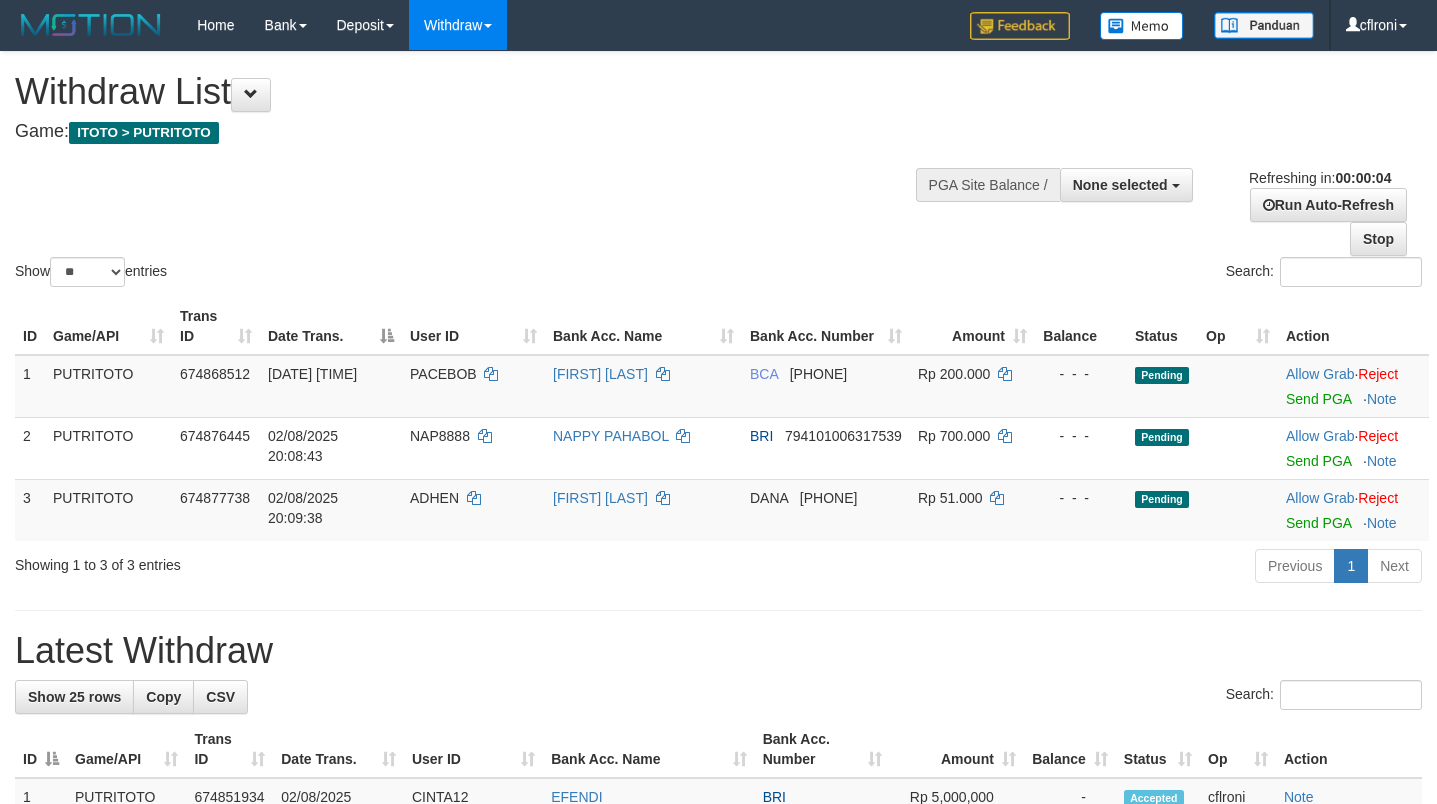 scroll, scrollTop: 0, scrollLeft: 0, axis: both 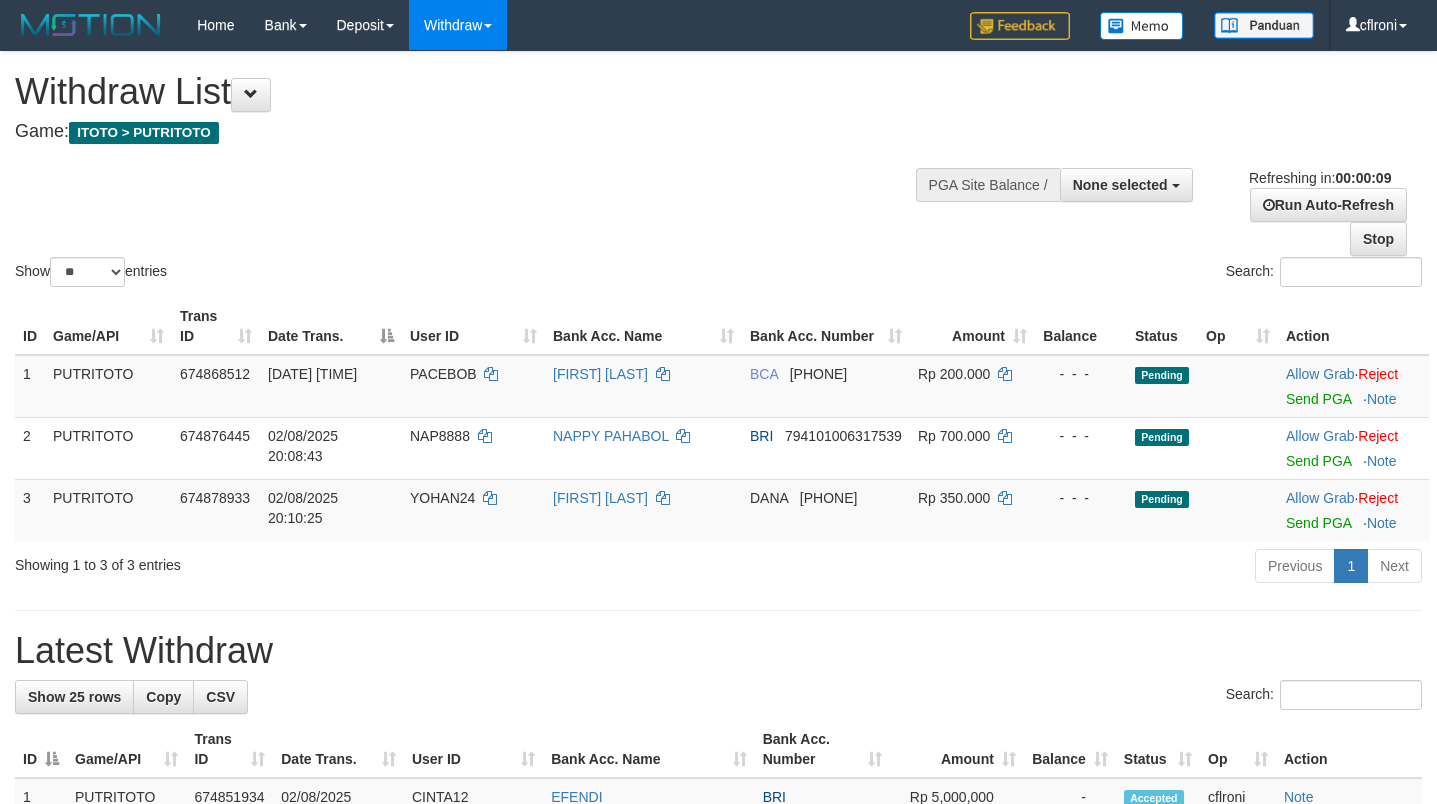 select 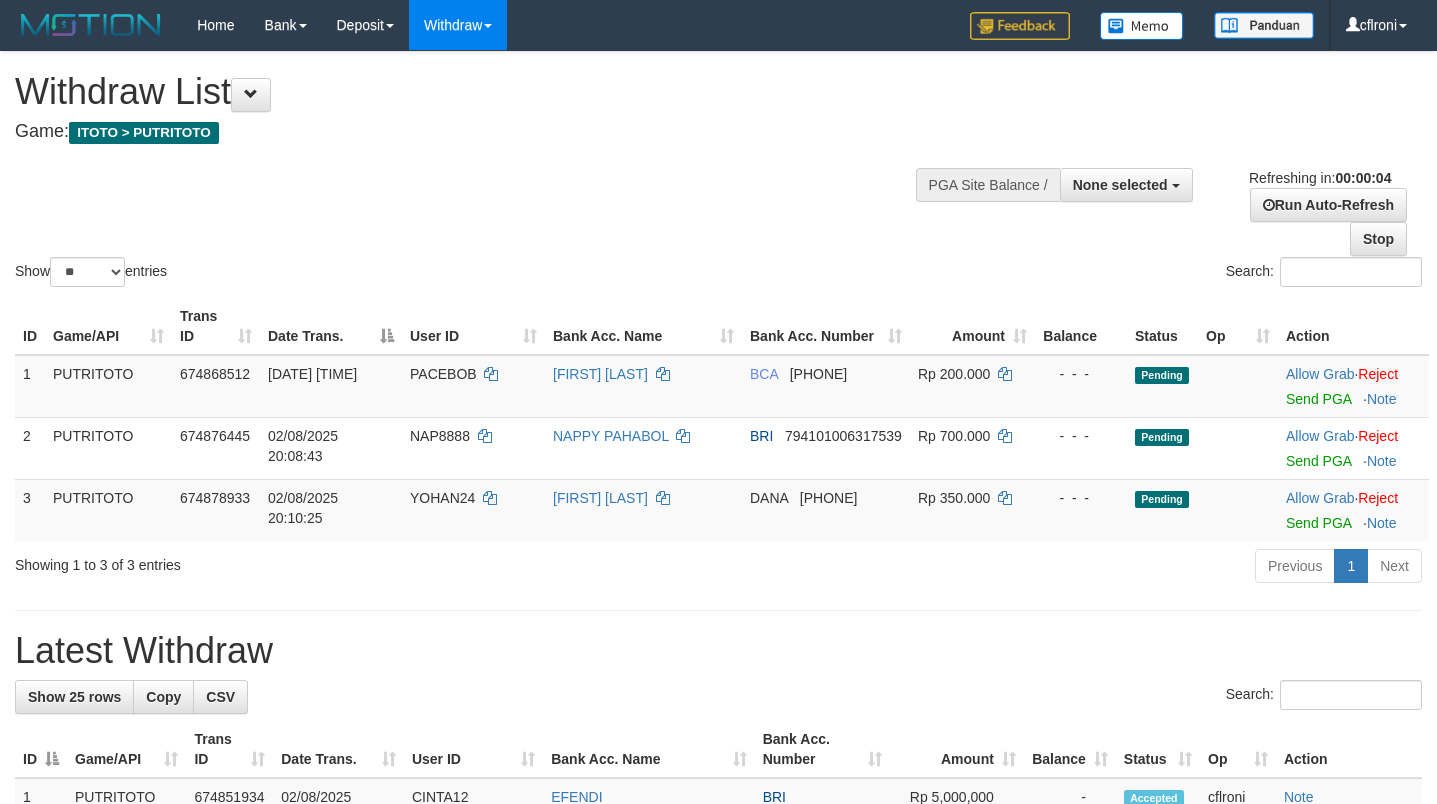 scroll, scrollTop: 0, scrollLeft: 0, axis: both 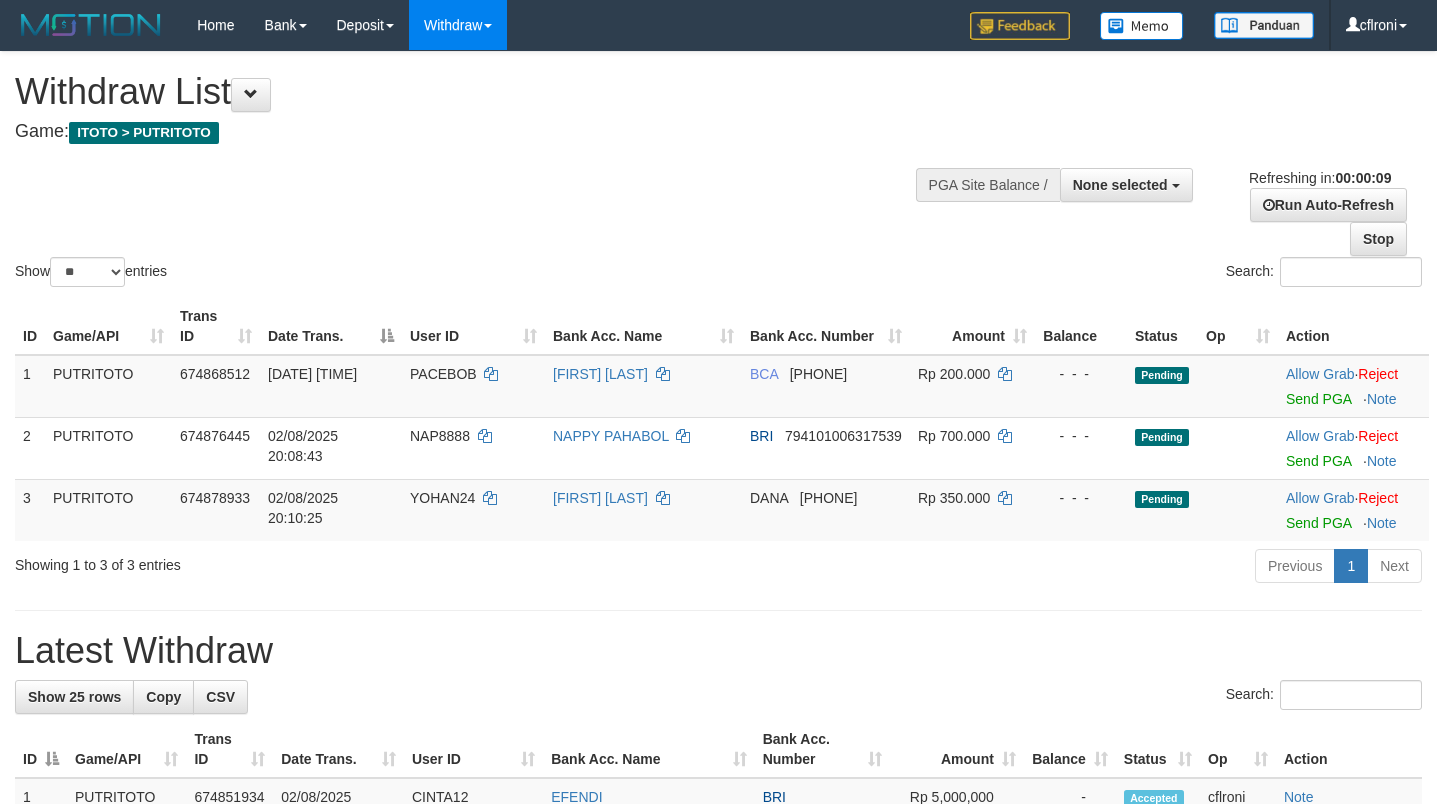 select 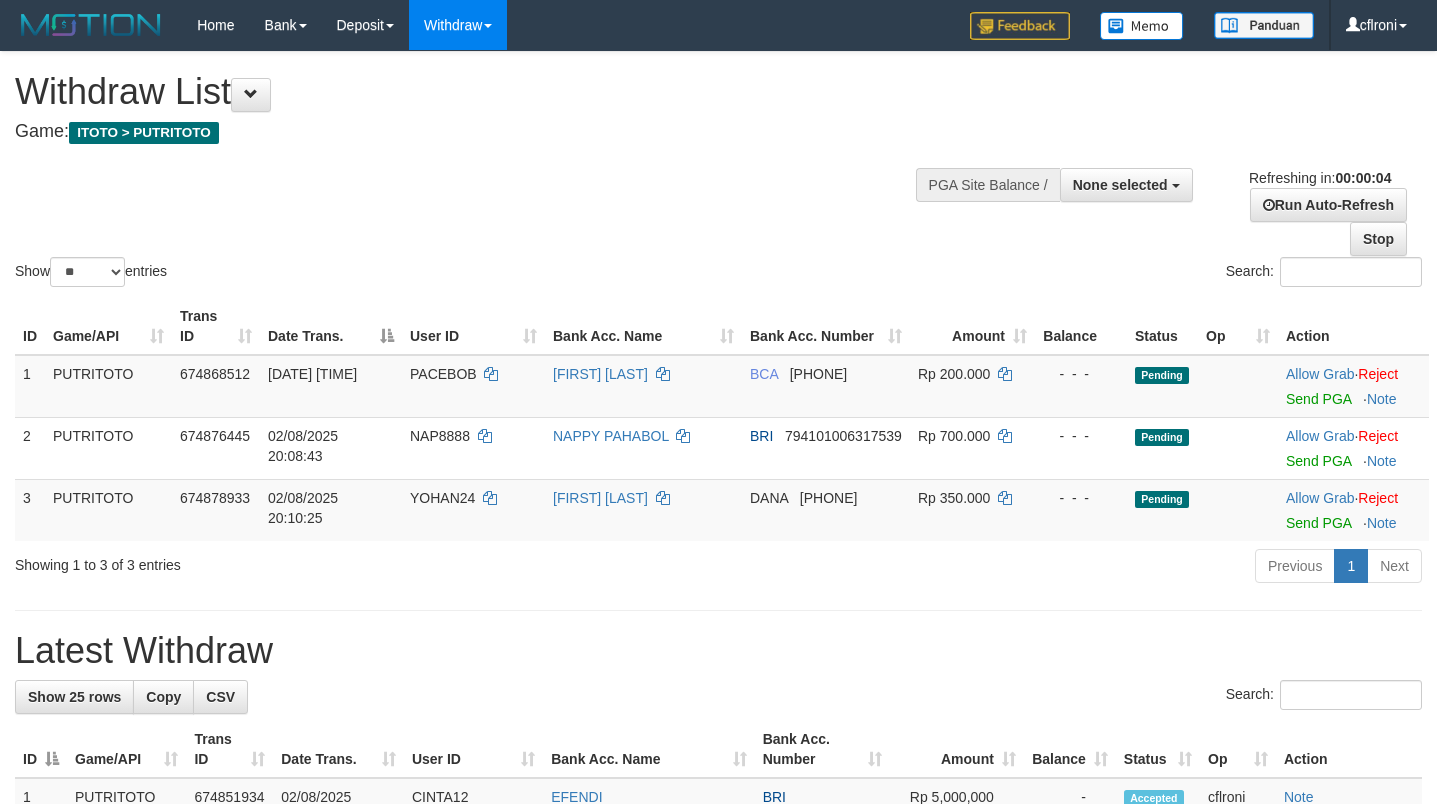 scroll, scrollTop: 0, scrollLeft: 0, axis: both 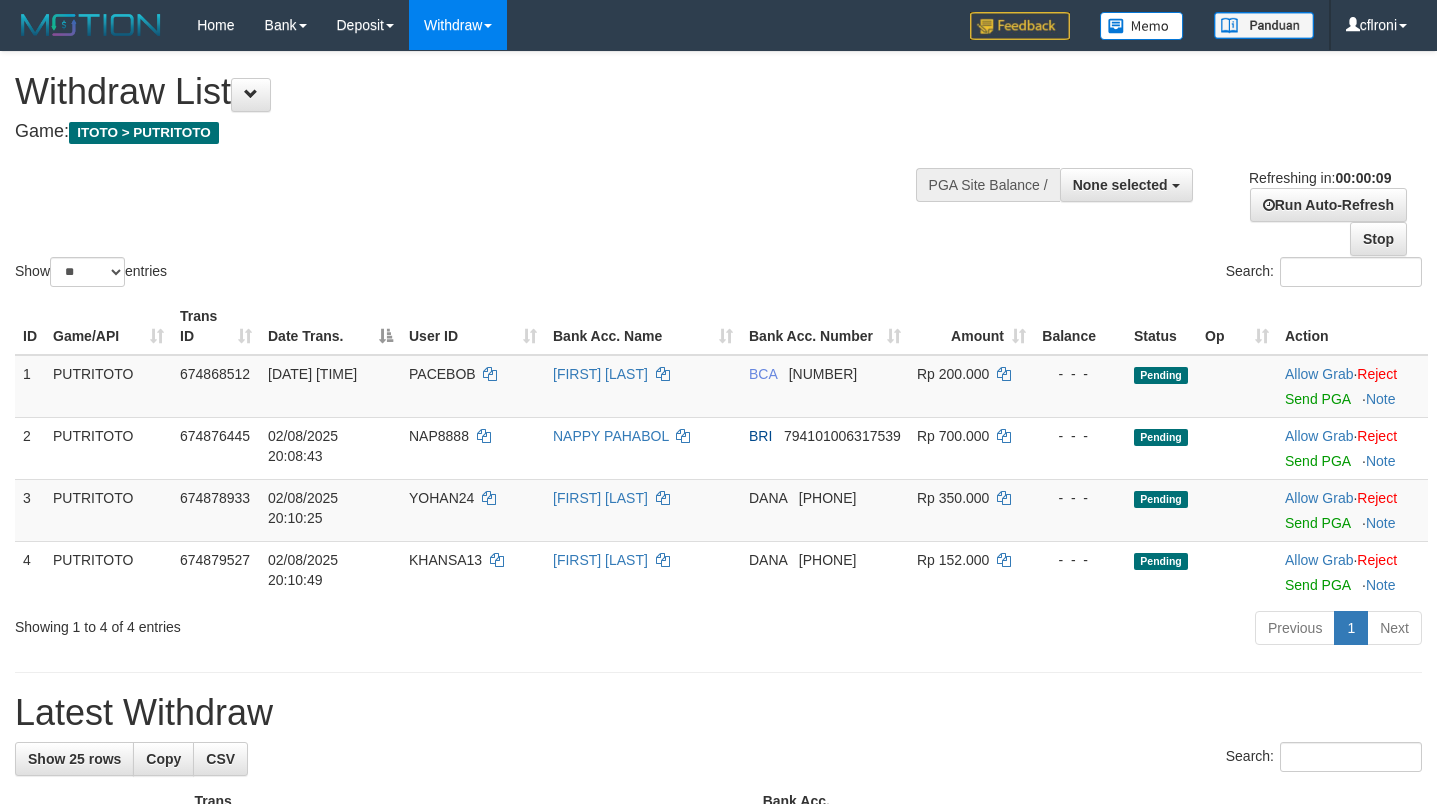 select 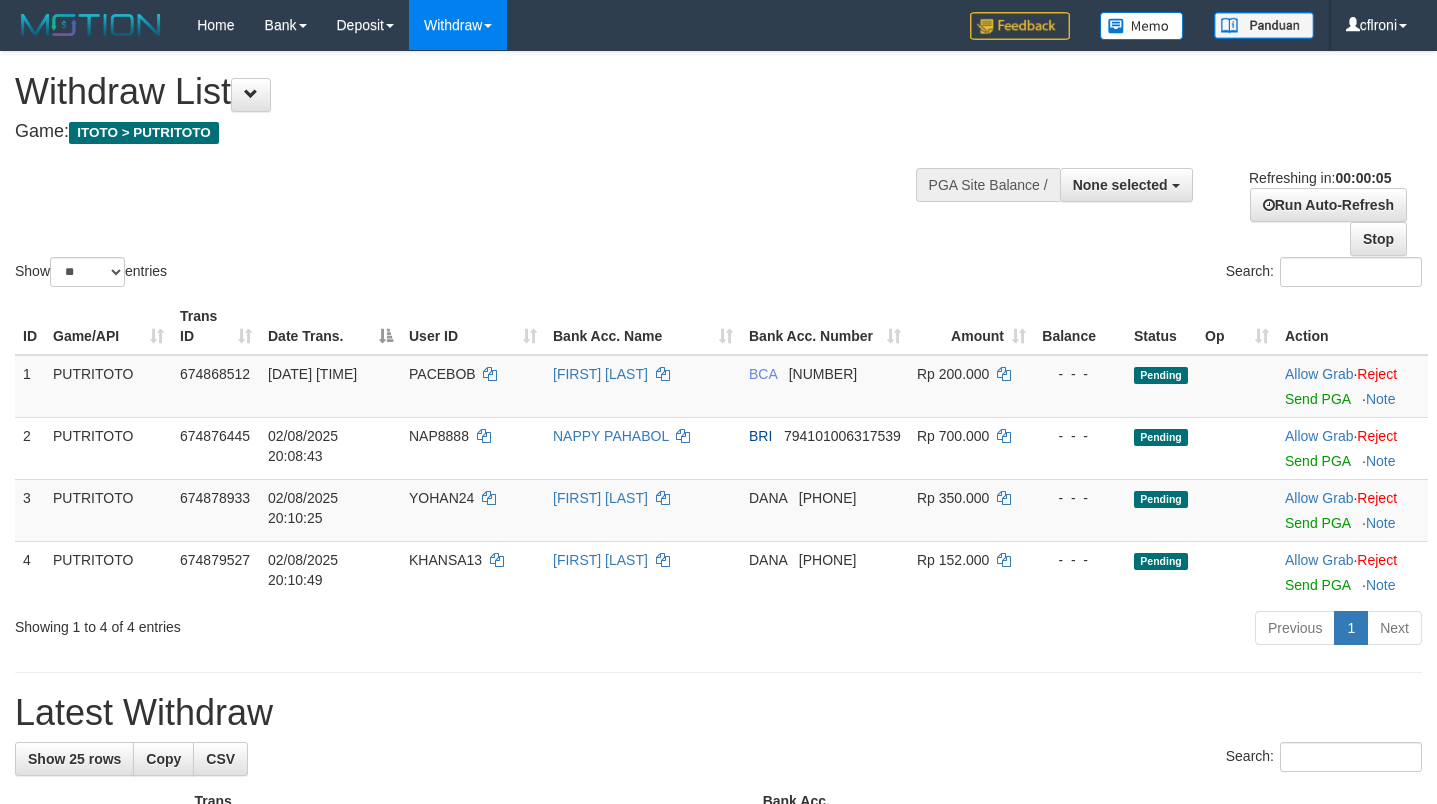 scroll, scrollTop: 0, scrollLeft: 0, axis: both 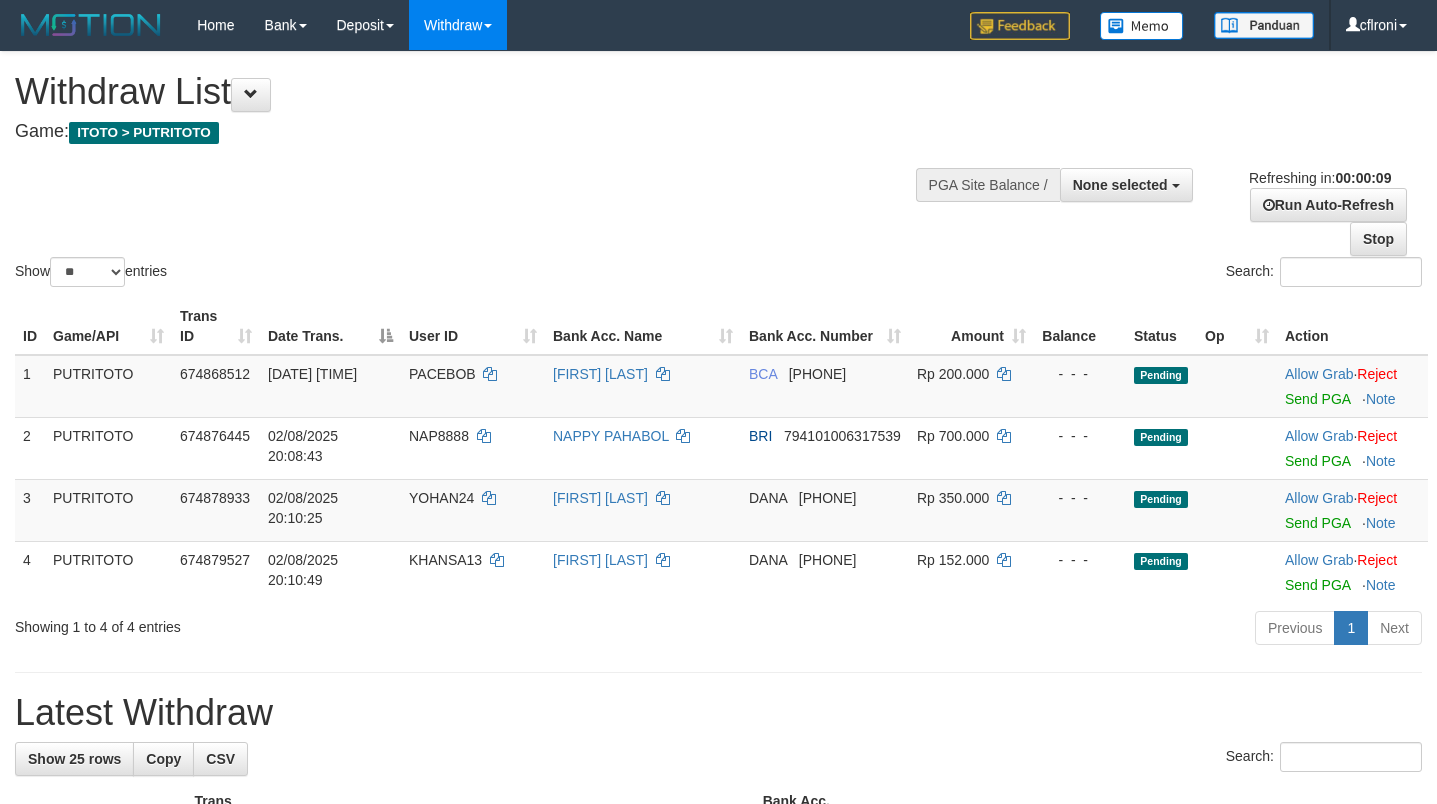 select 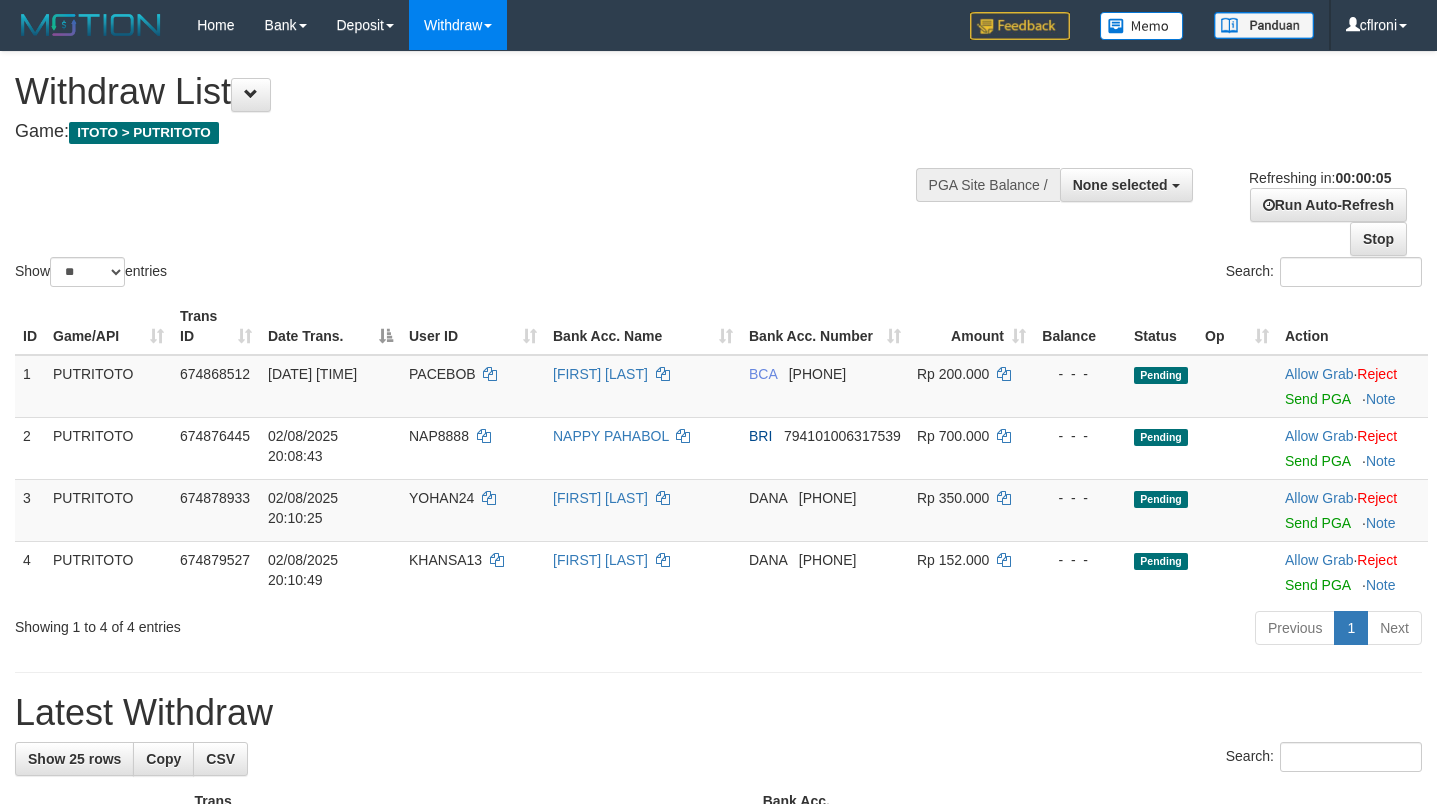 scroll, scrollTop: 0, scrollLeft: 0, axis: both 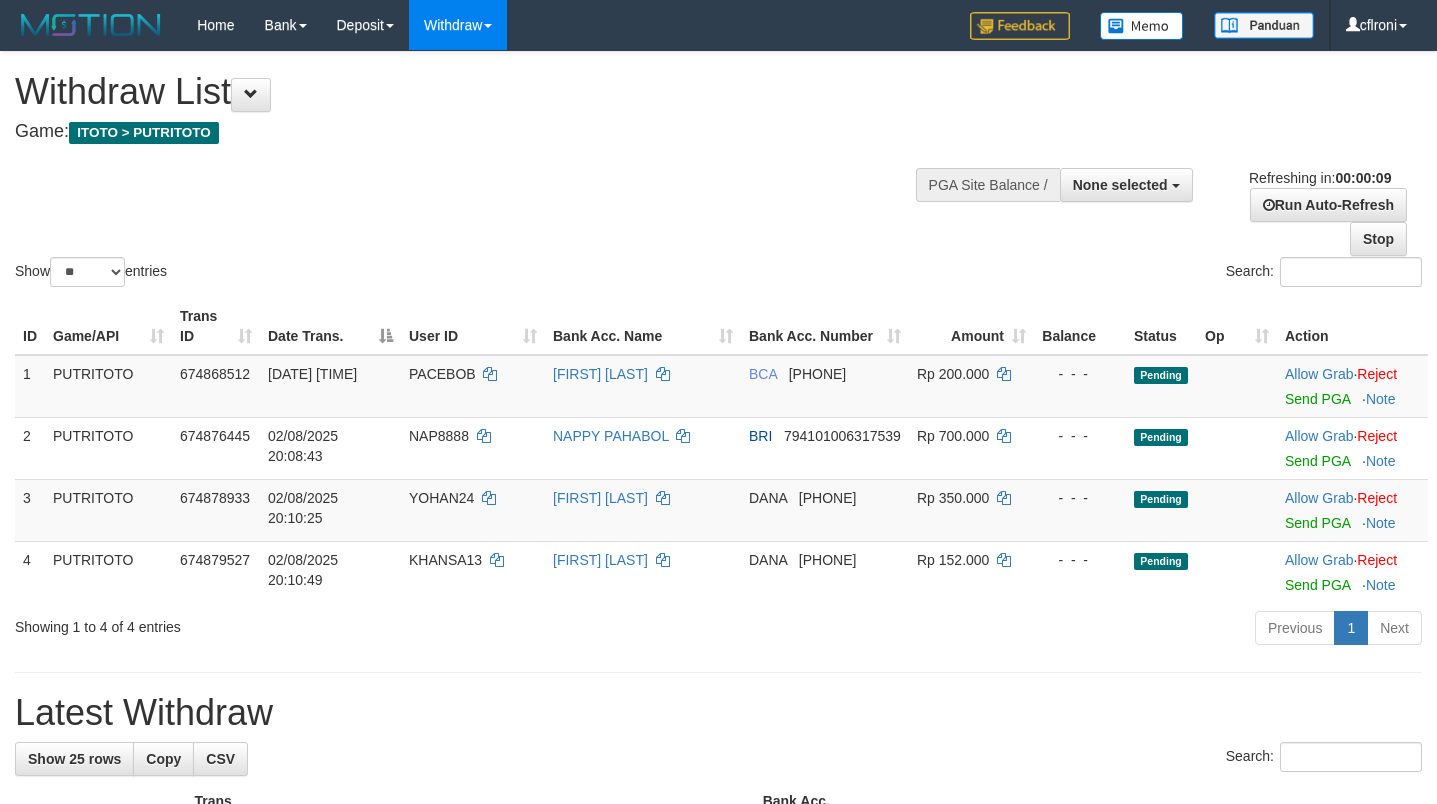 select 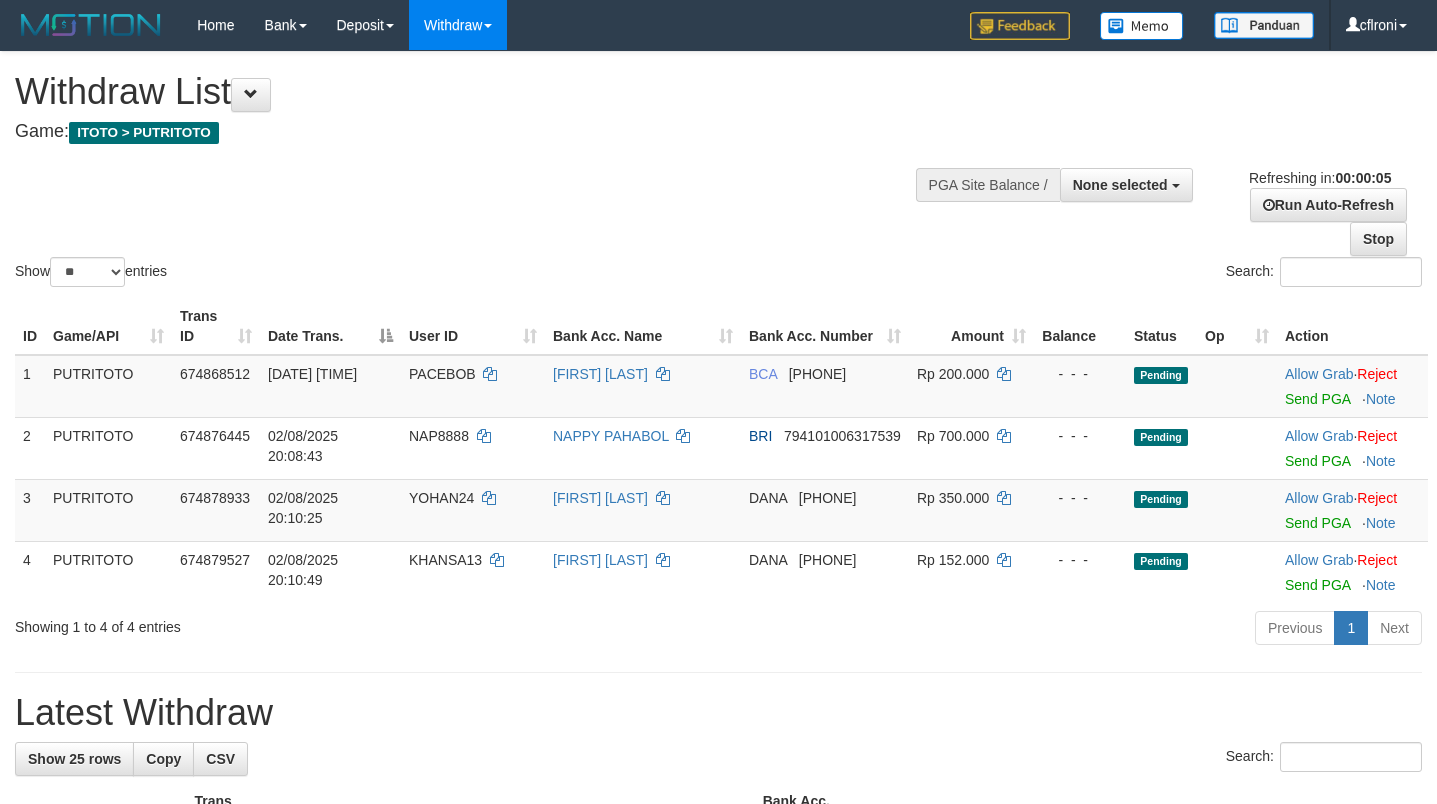 scroll, scrollTop: 0, scrollLeft: 0, axis: both 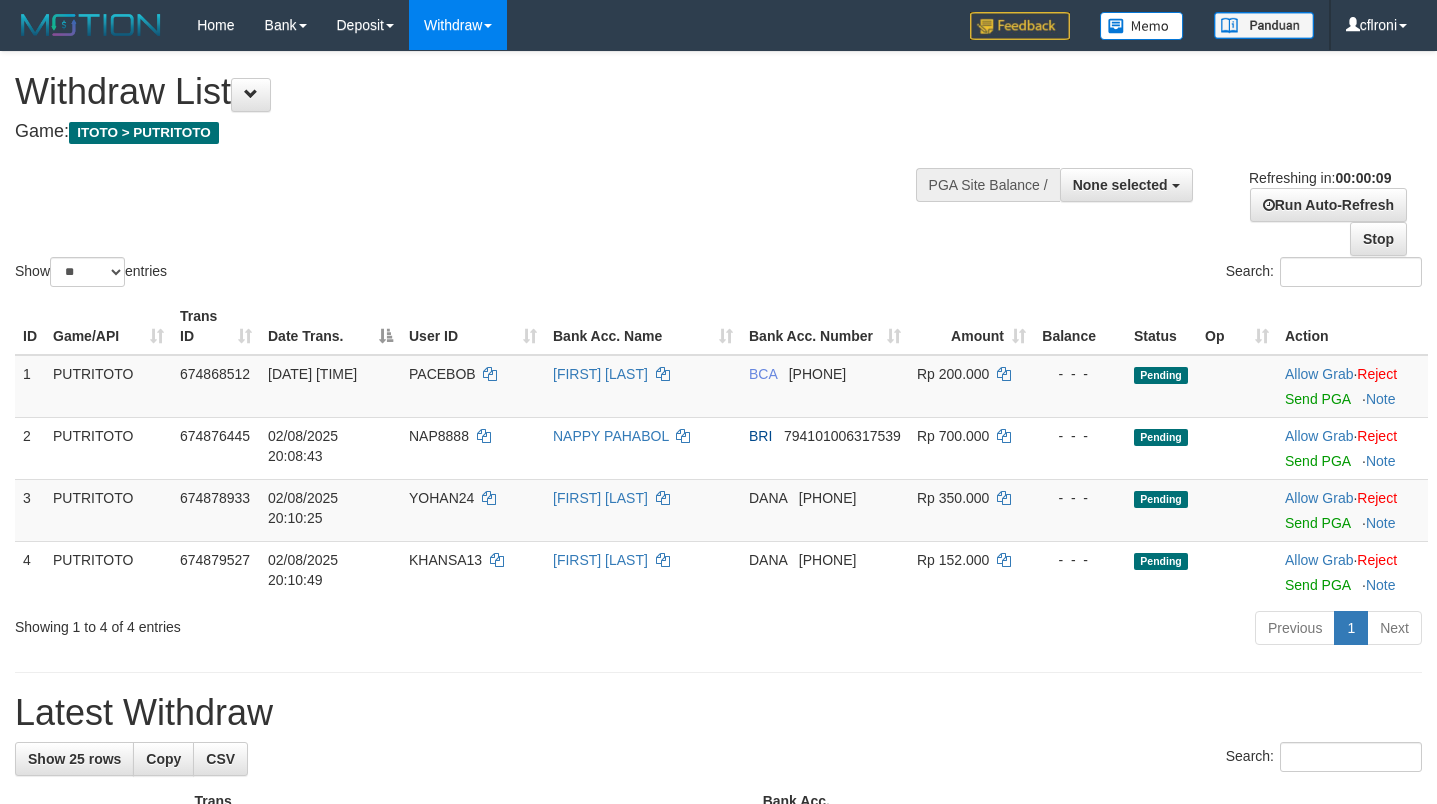 select 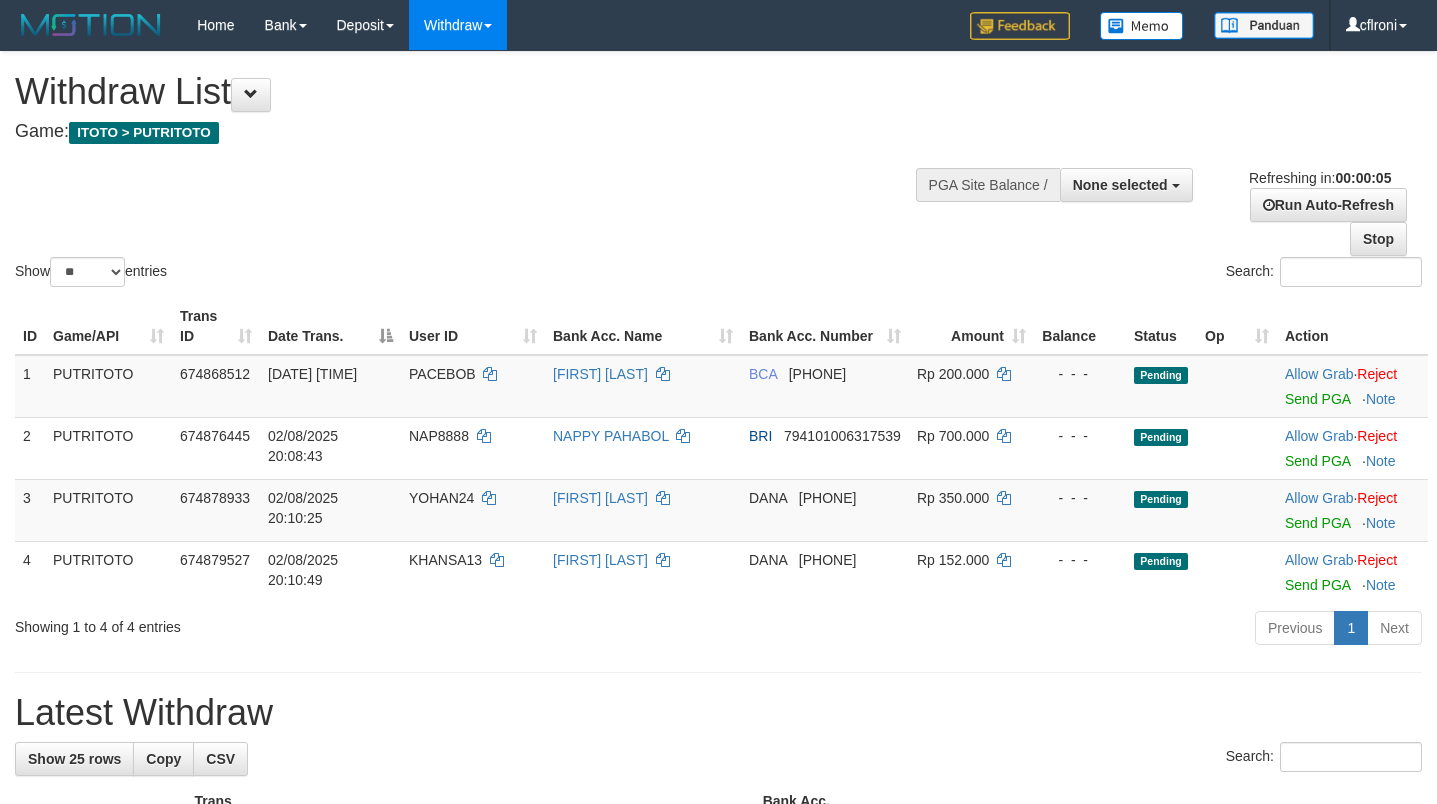 scroll, scrollTop: 0, scrollLeft: 0, axis: both 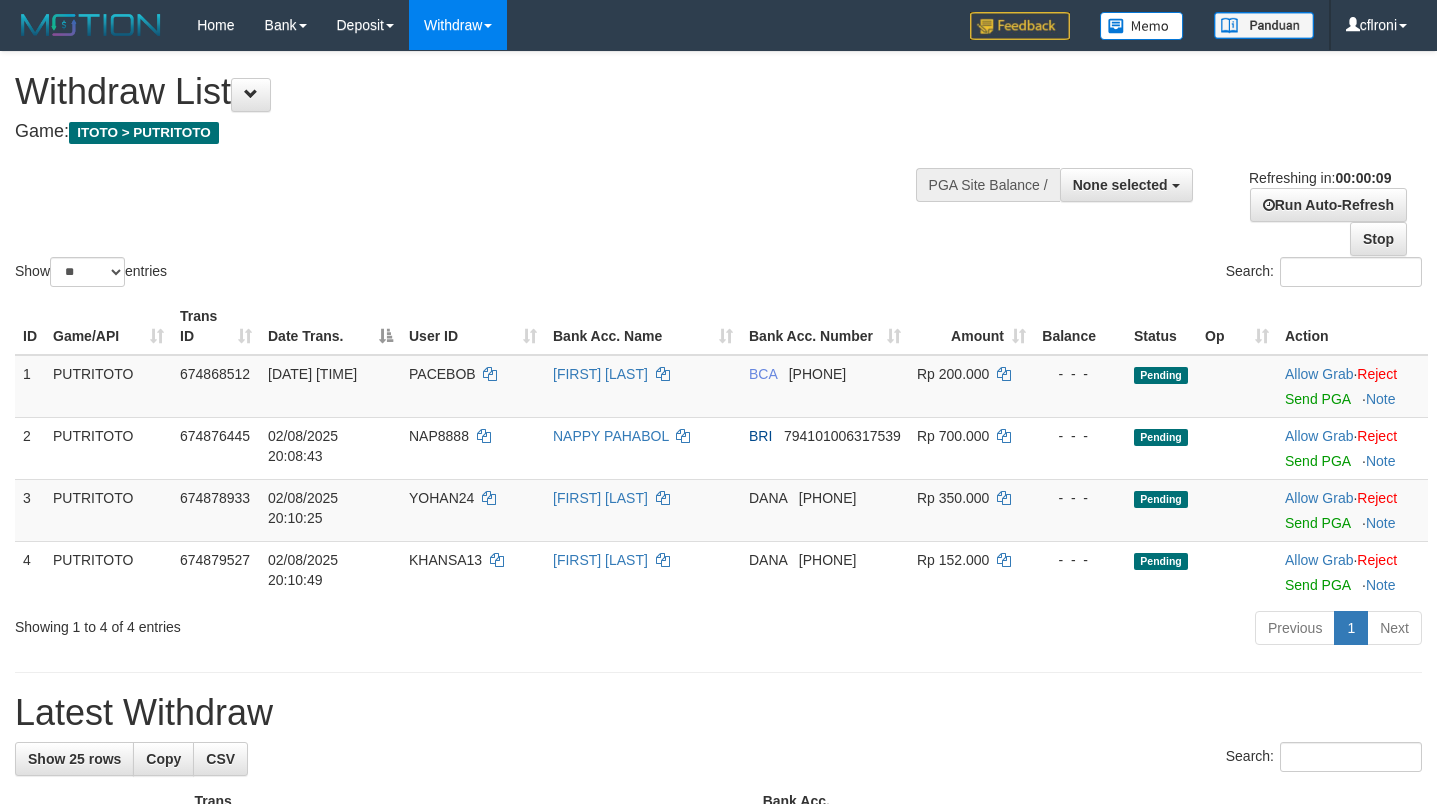 select 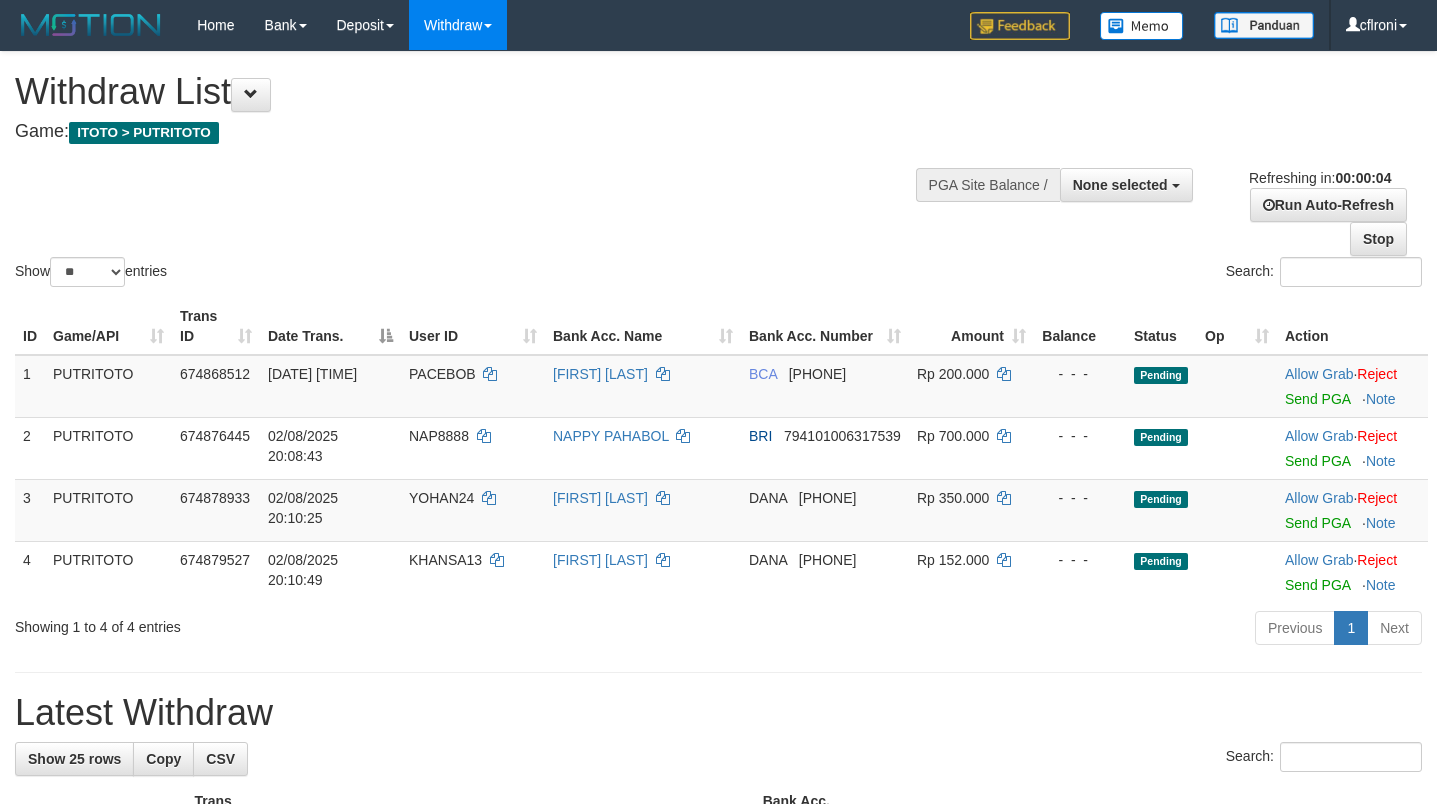 scroll, scrollTop: 0, scrollLeft: 0, axis: both 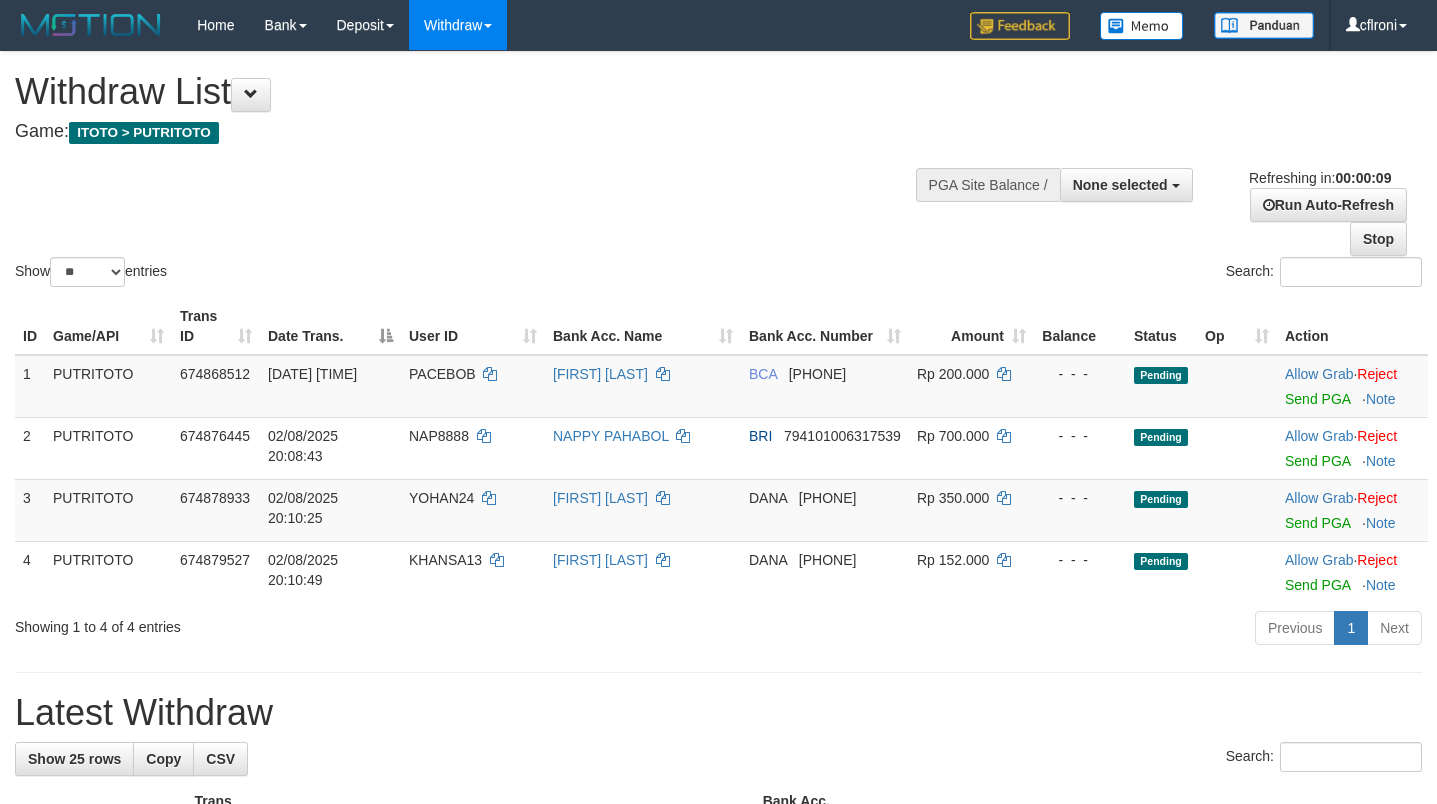 select 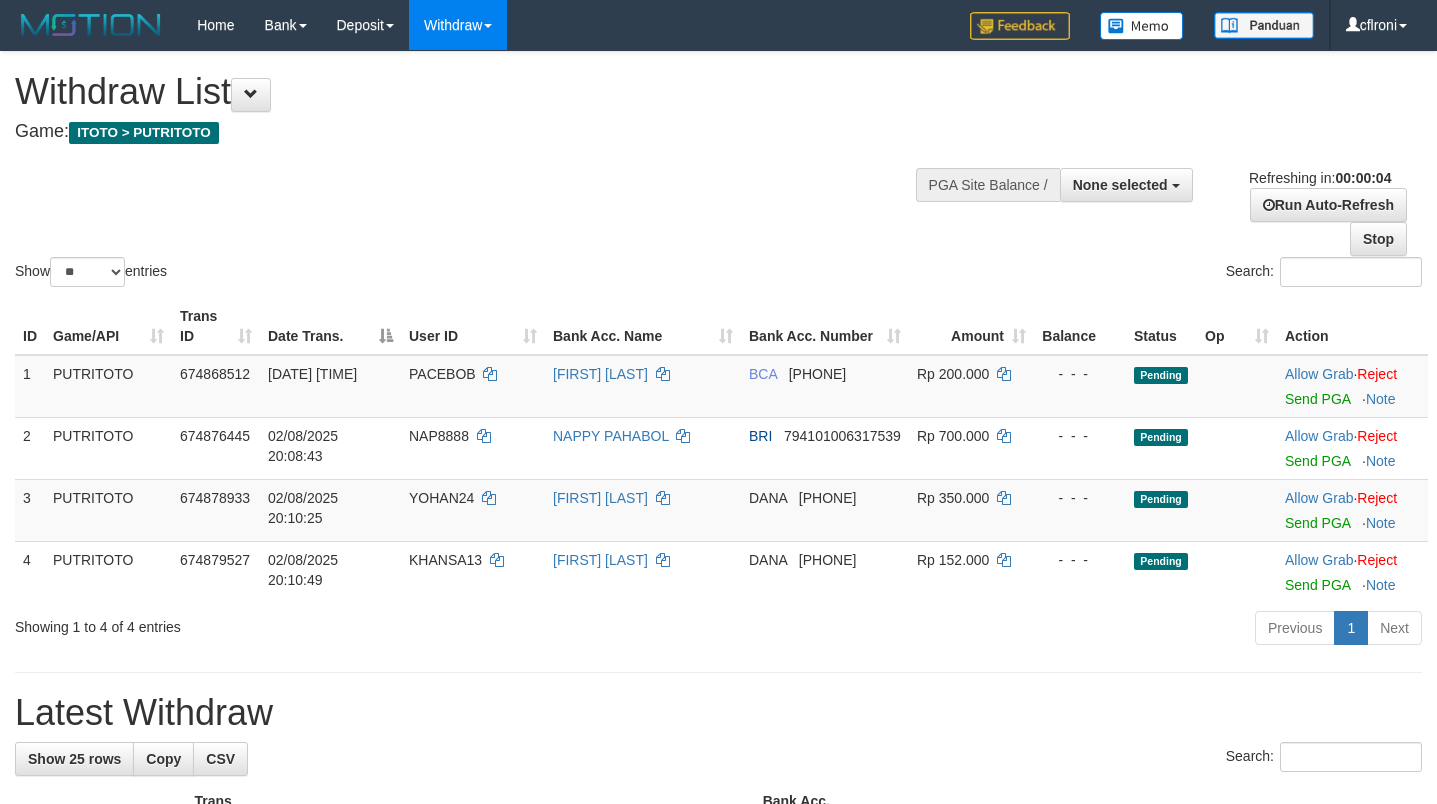 scroll, scrollTop: 0, scrollLeft: 0, axis: both 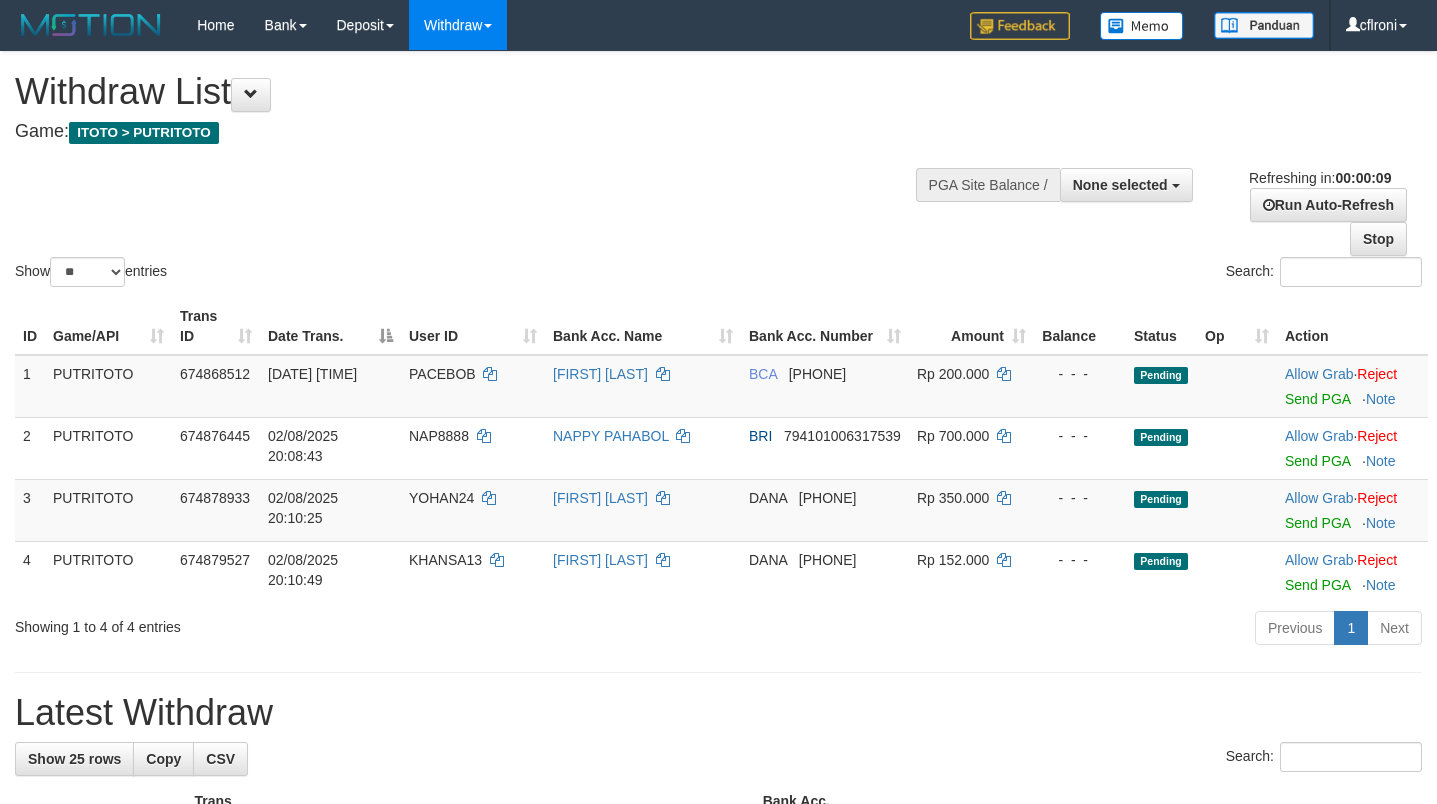 select 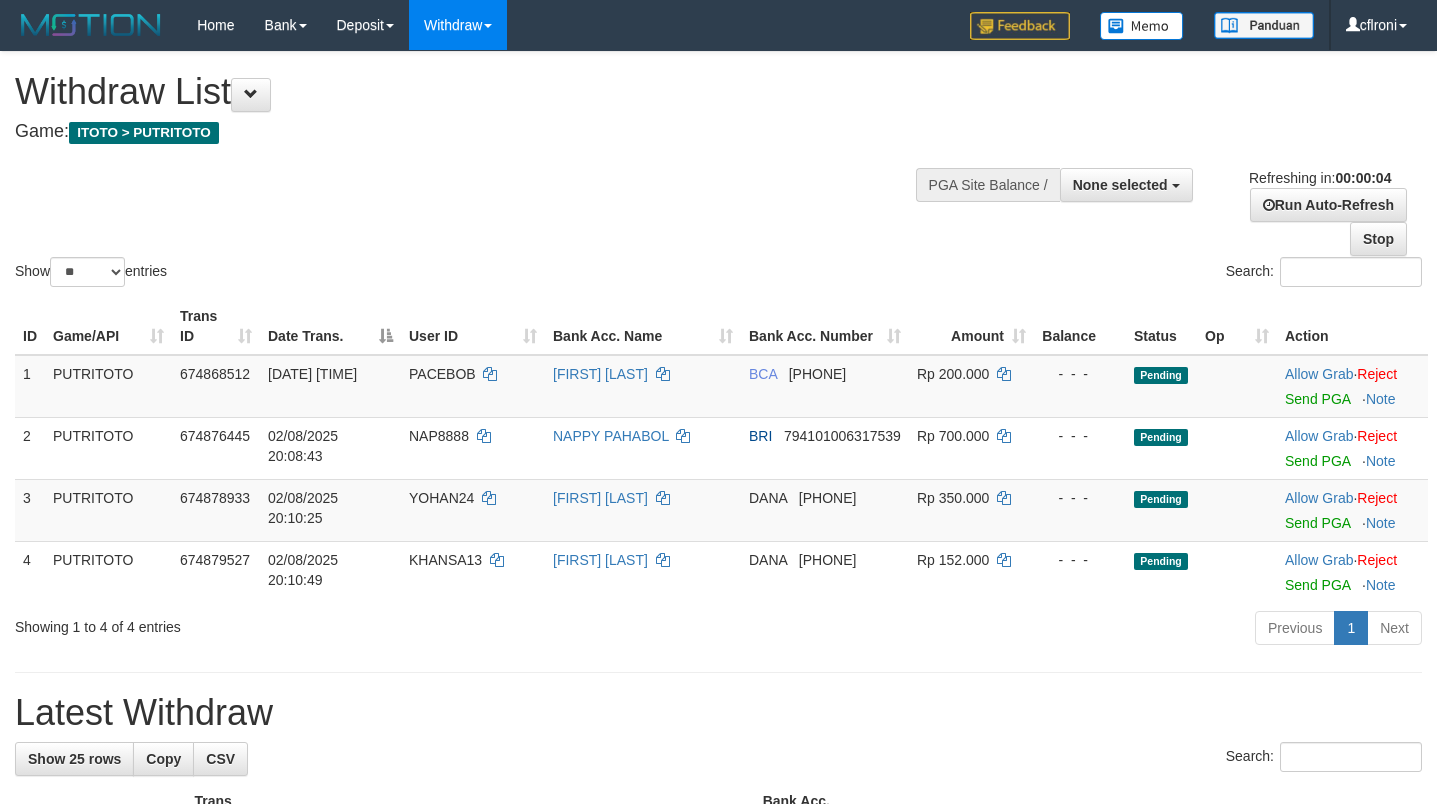 scroll, scrollTop: 0, scrollLeft: 0, axis: both 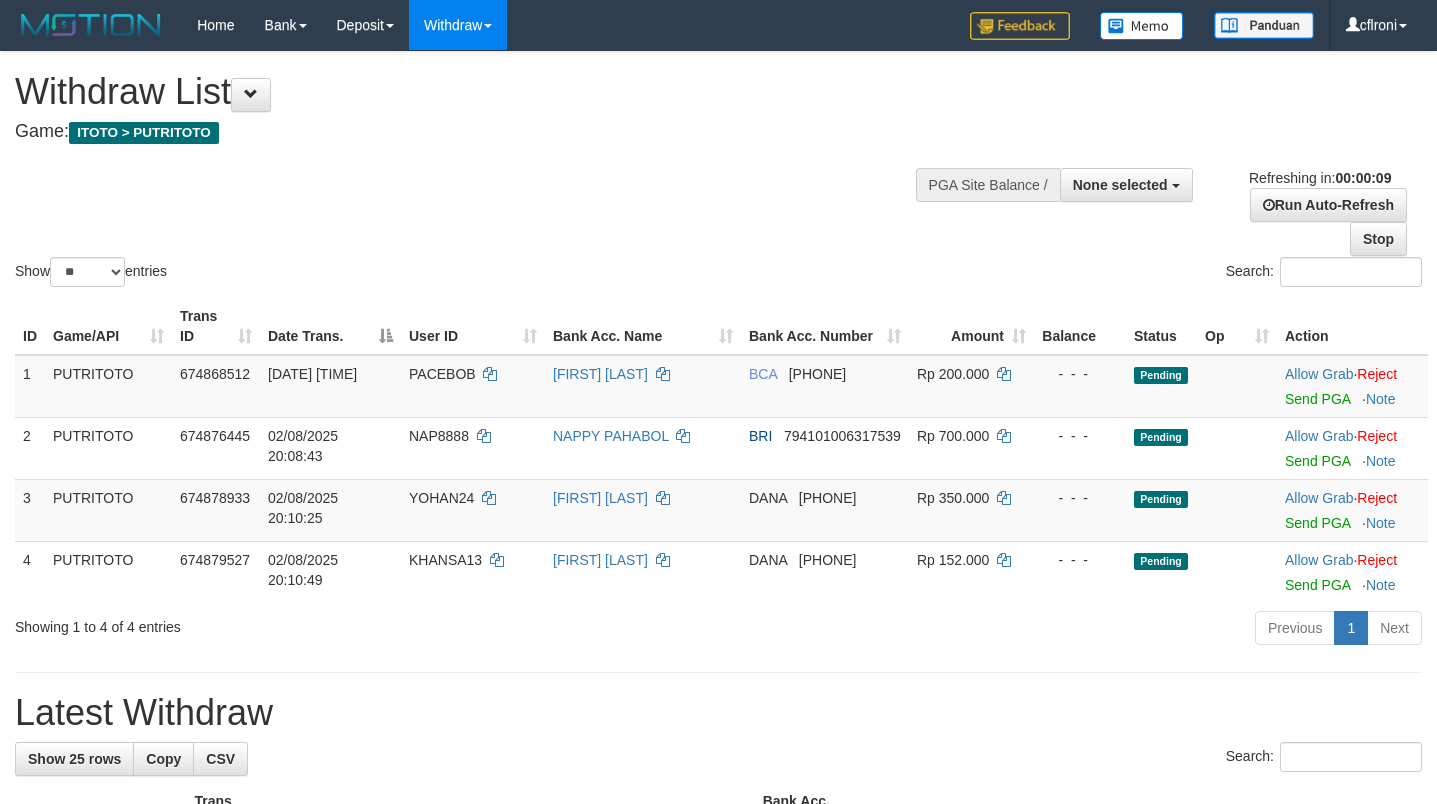 select 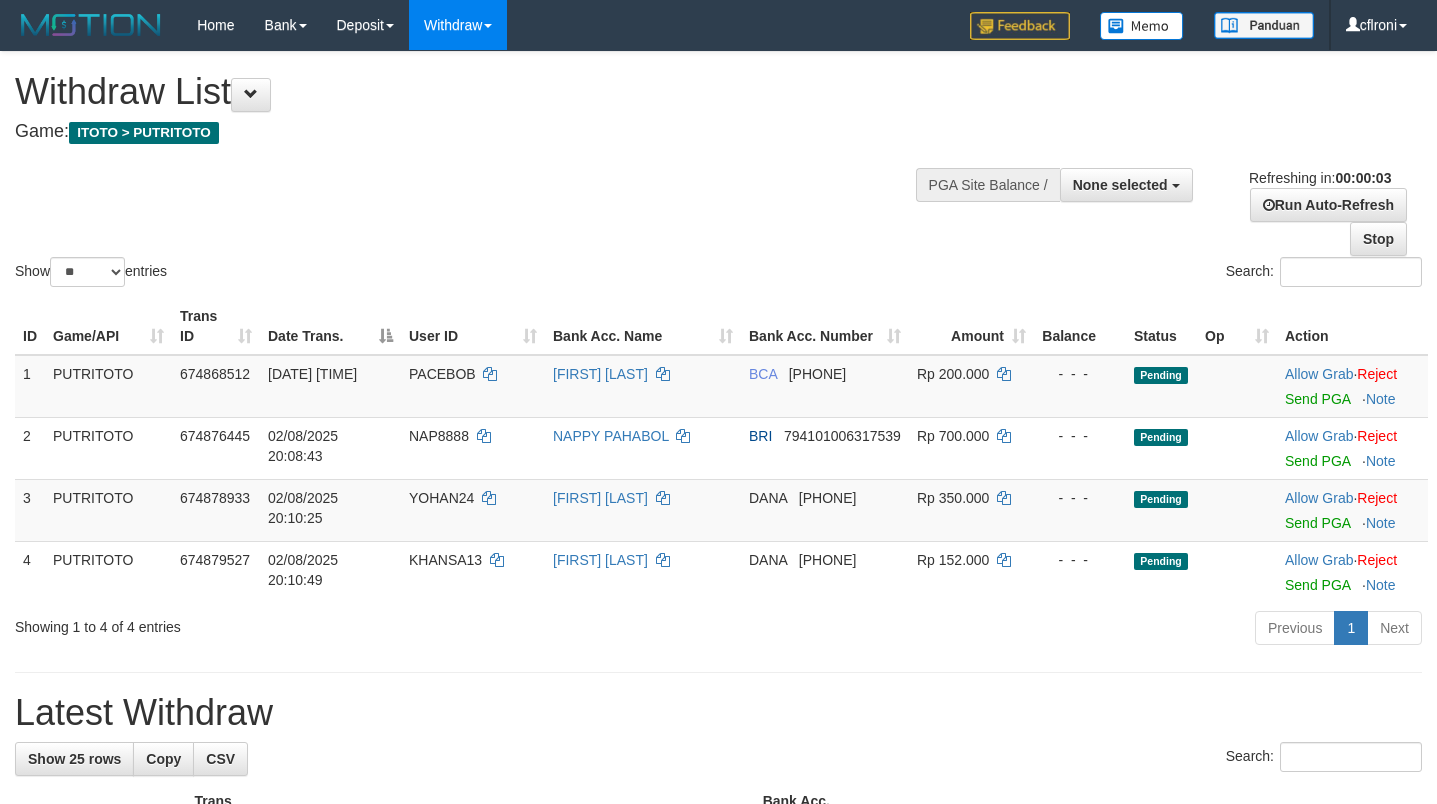 scroll, scrollTop: 0, scrollLeft: 0, axis: both 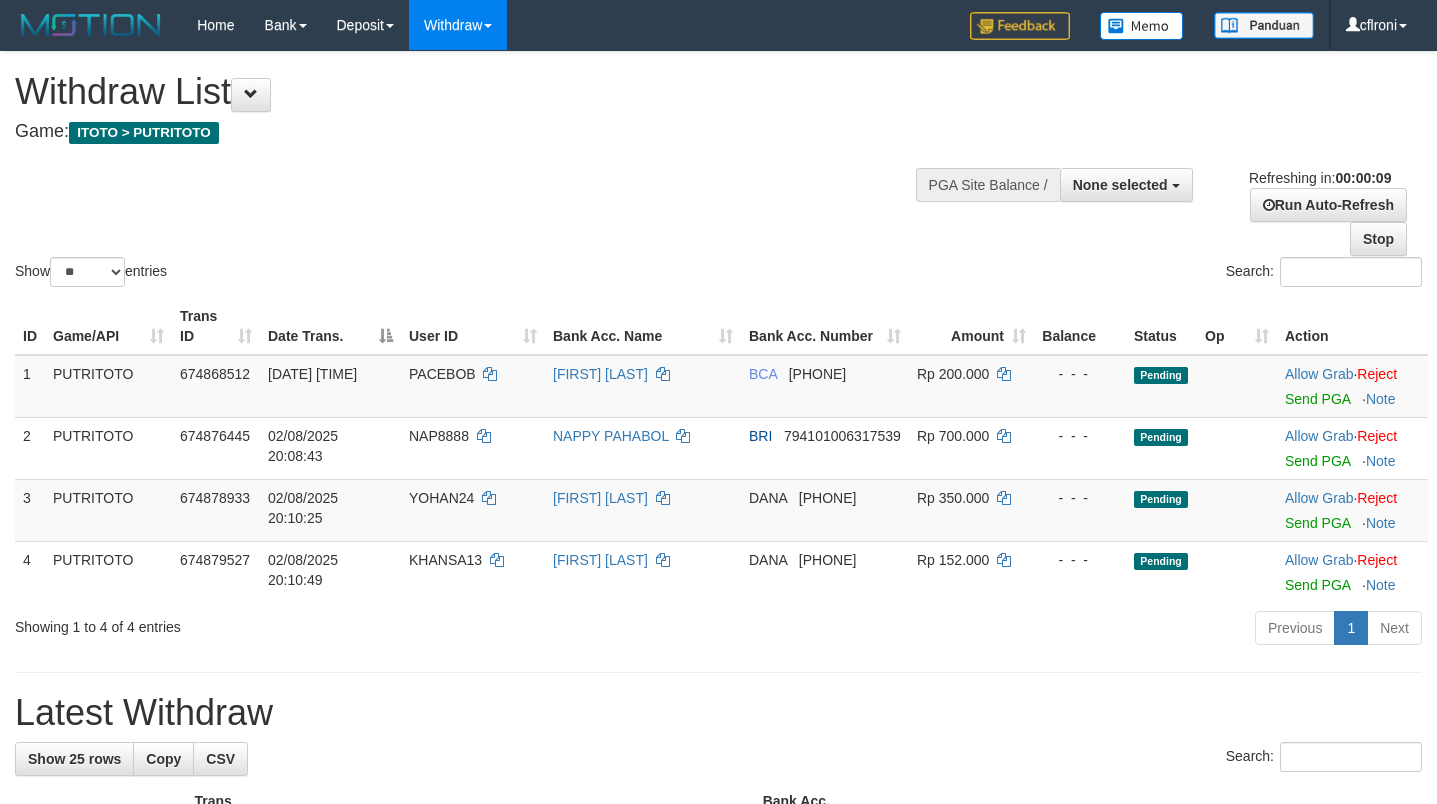 select 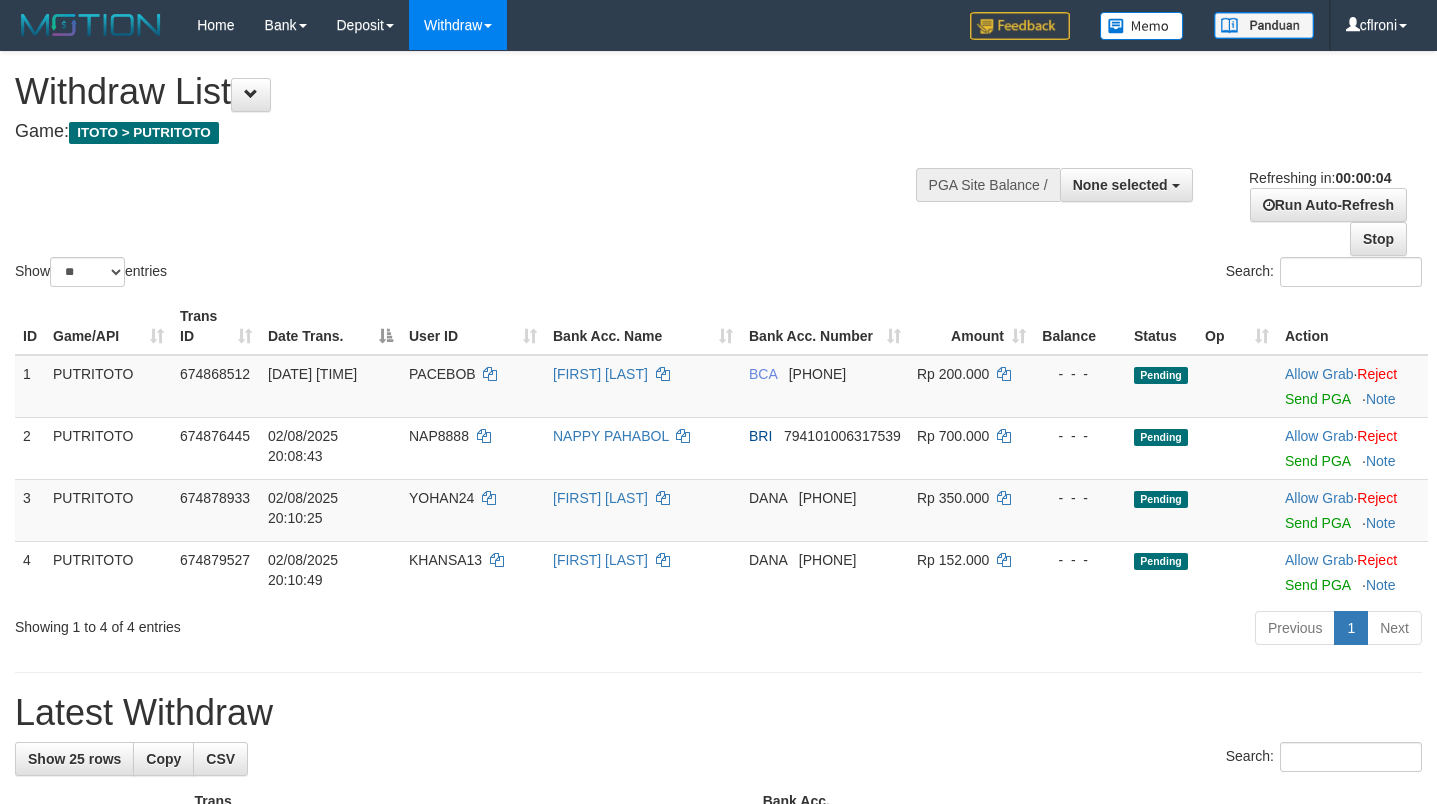 scroll, scrollTop: 0, scrollLeft: 0, axis: both 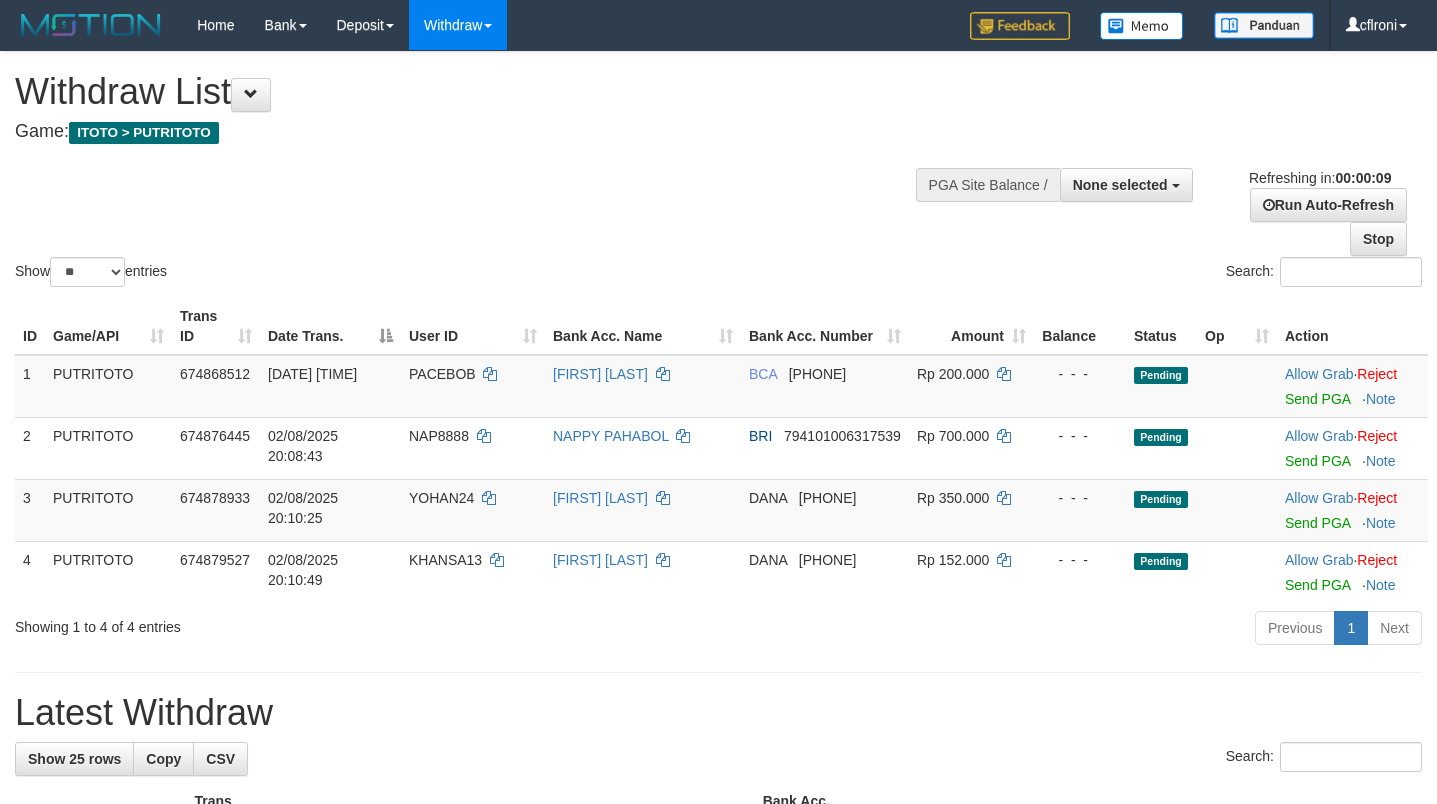 select 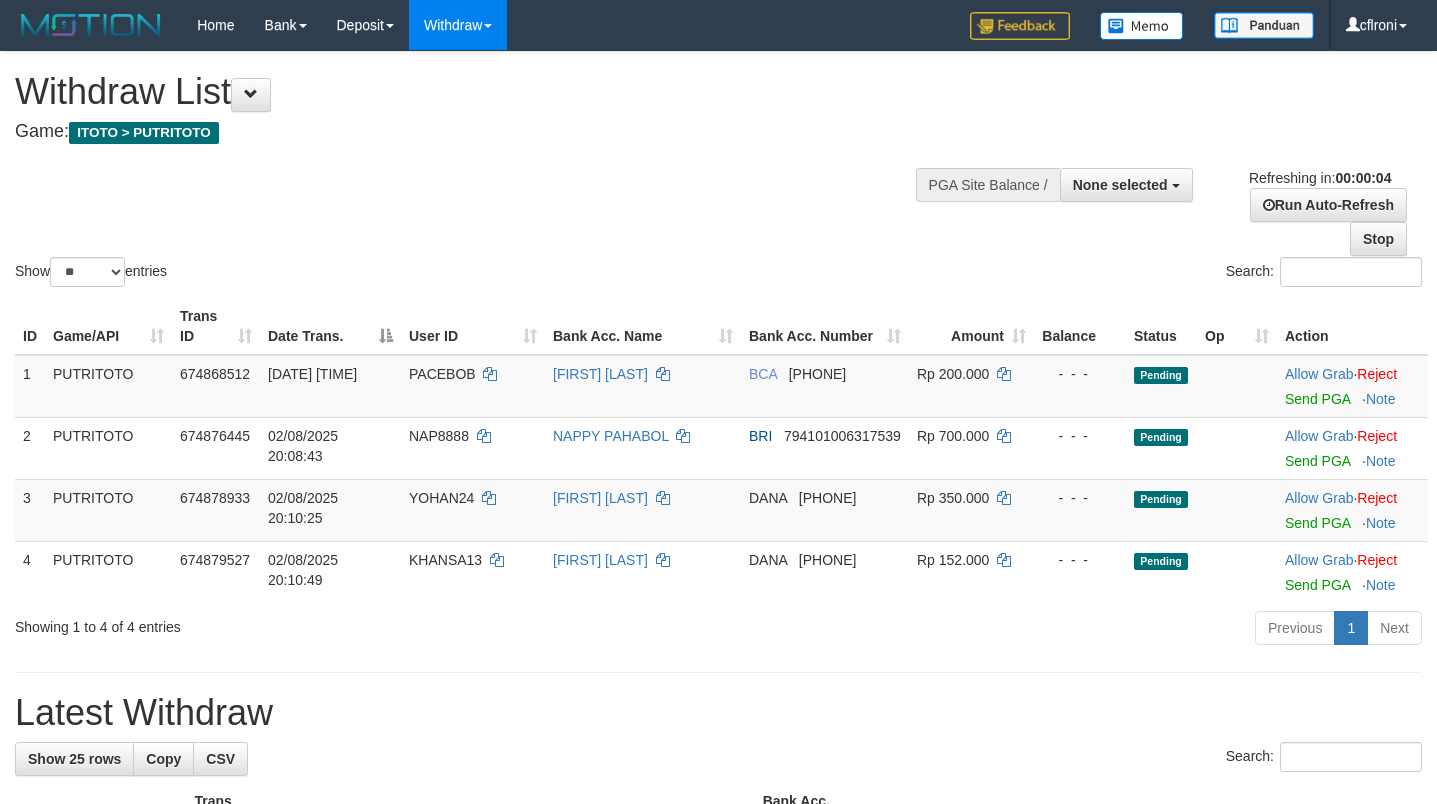 scroll, scrollTop: 0, scrollLeft: 0, axis: both 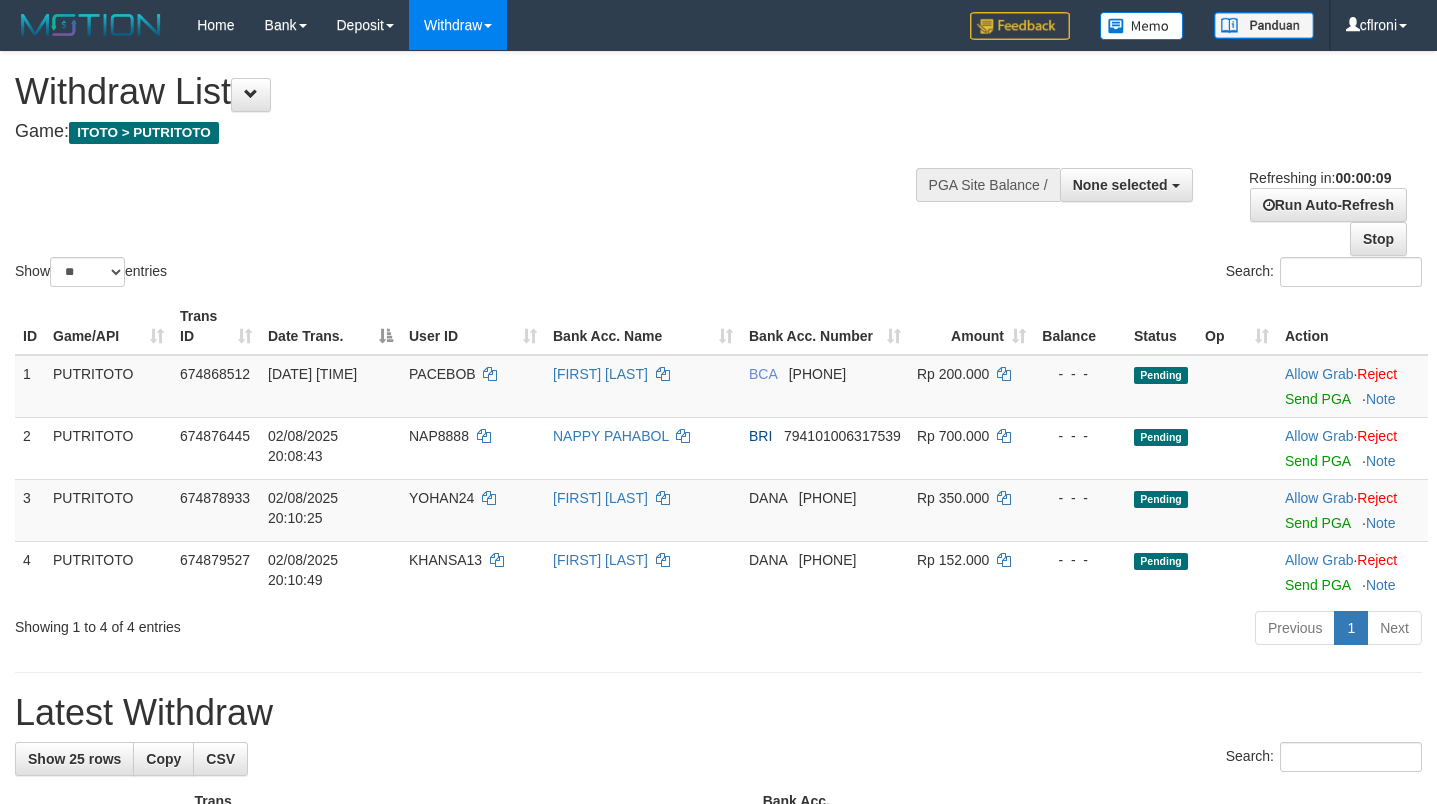 select 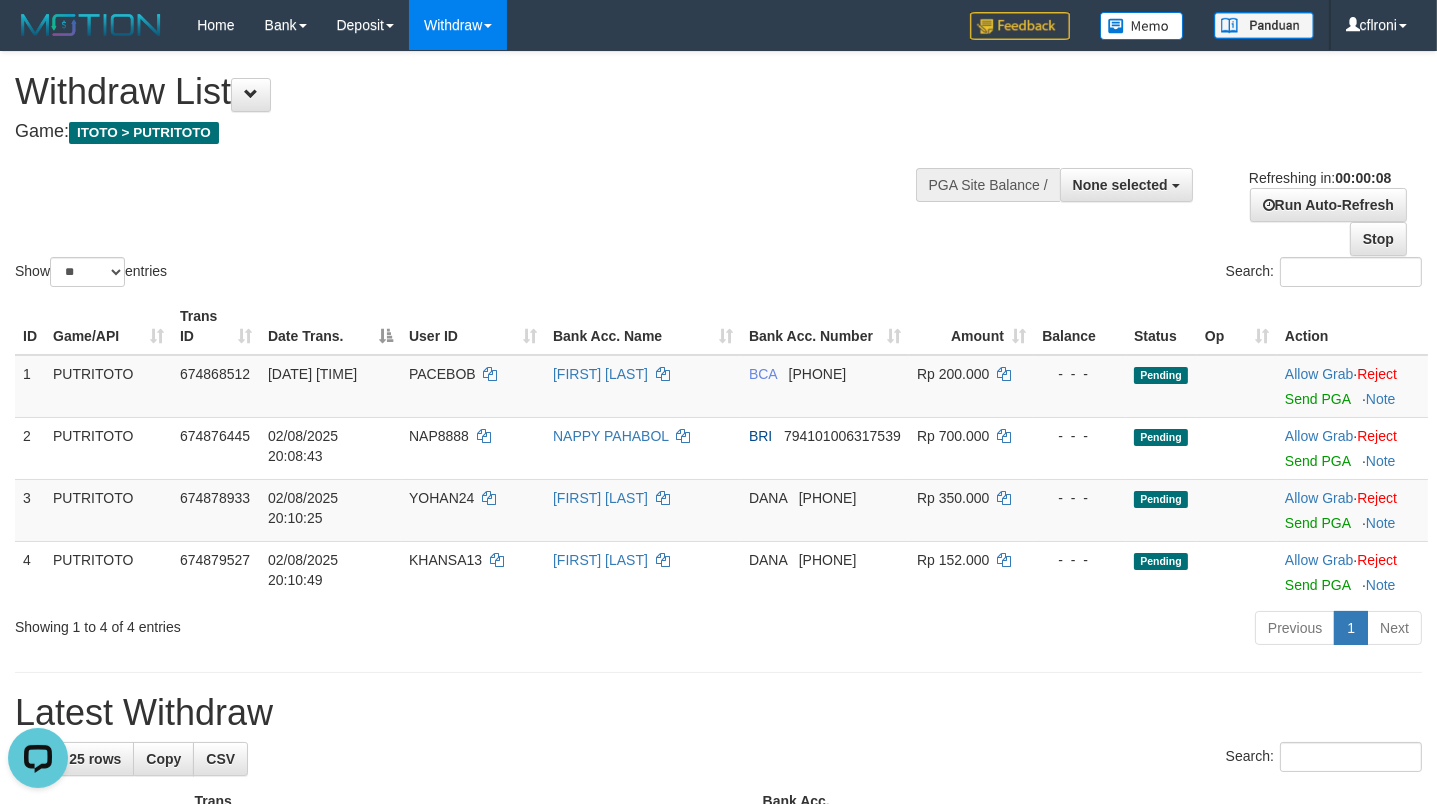 scroll, scrollTop: 0, scrollLeft: 0, axis: both 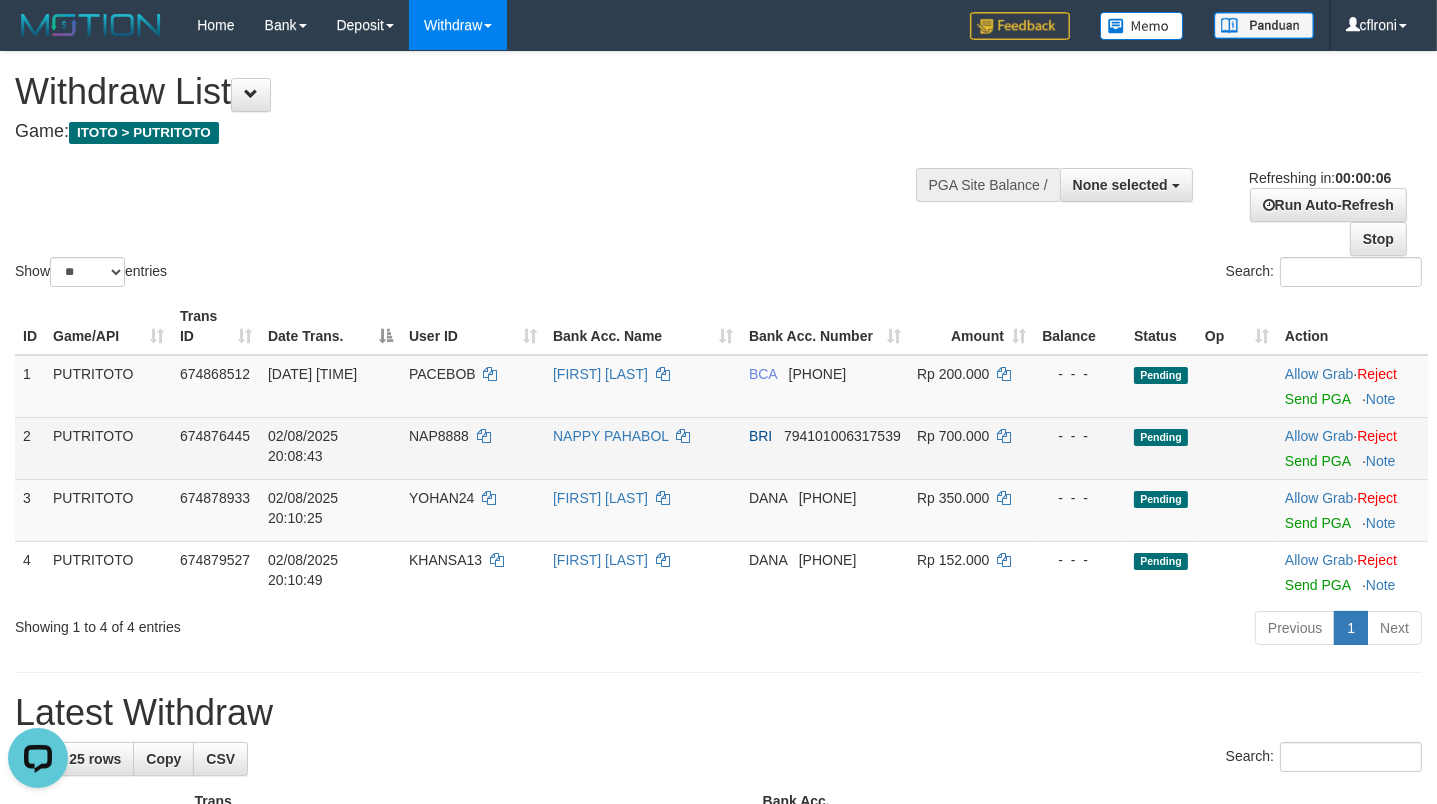 click on "NAPPY PAHABOL" at bounding box center [643, 448] 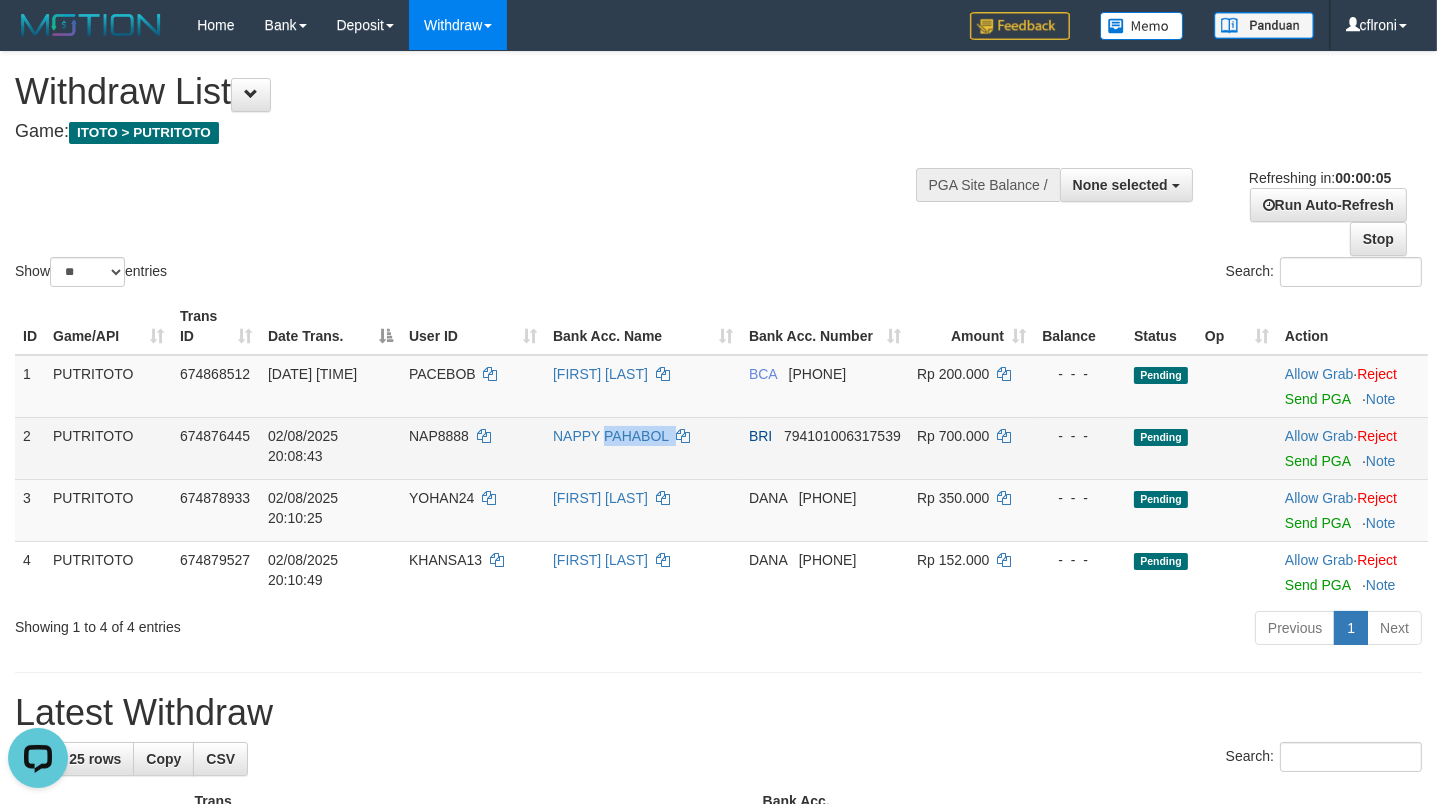 click on "NAPPY PAHABOL" at bounding box center (643, 448) 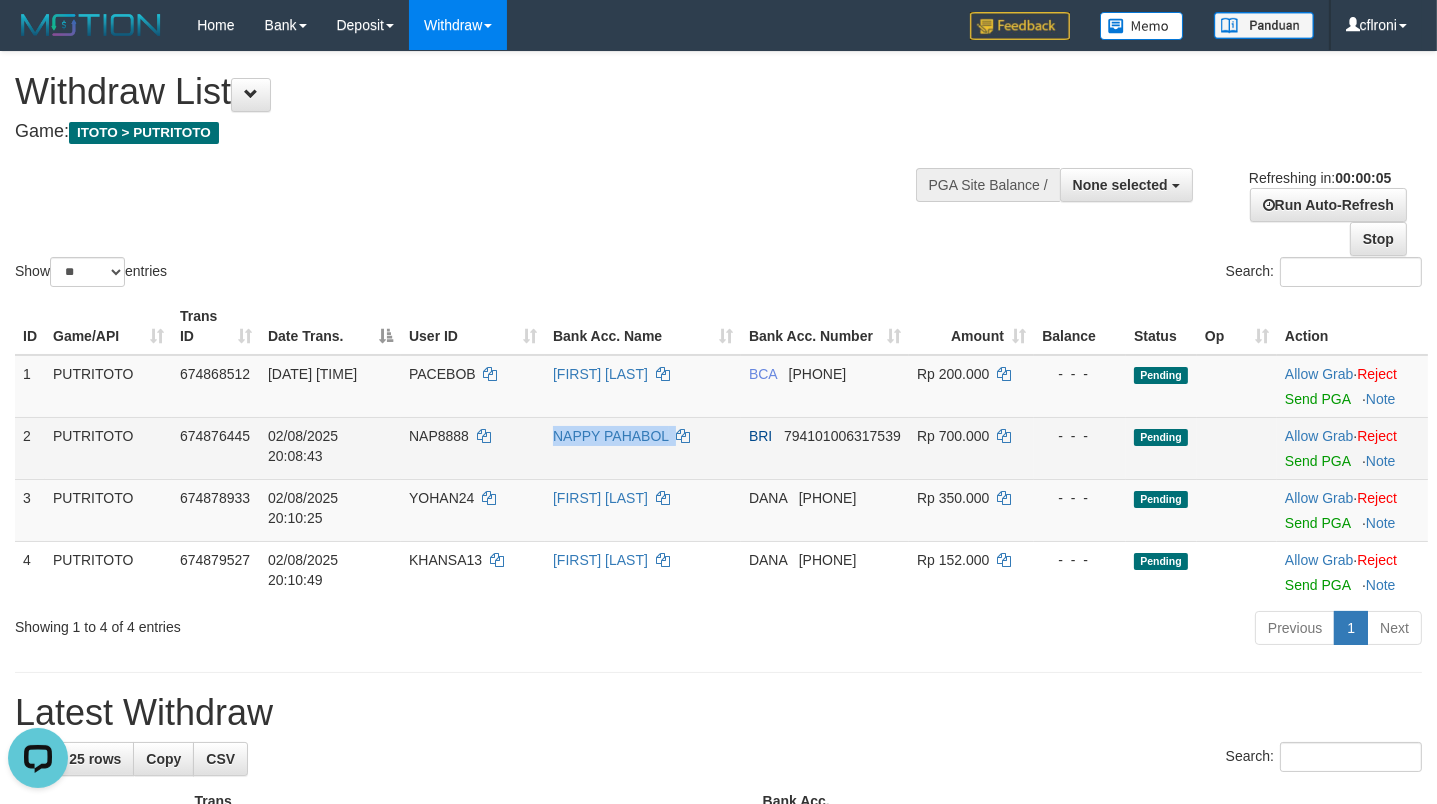 click on "NAPPY PAHABOL" at bounding box center [643, 448] 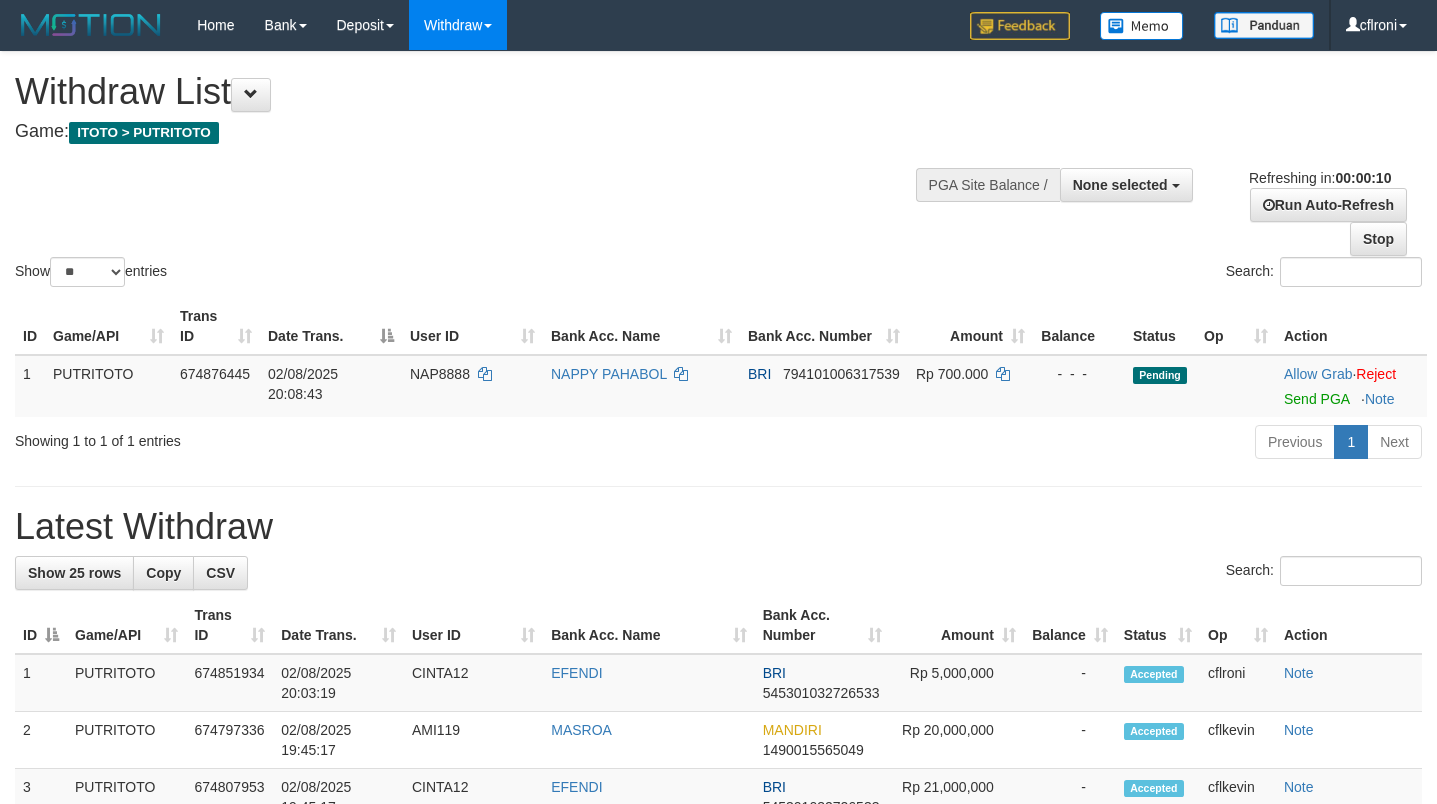 select 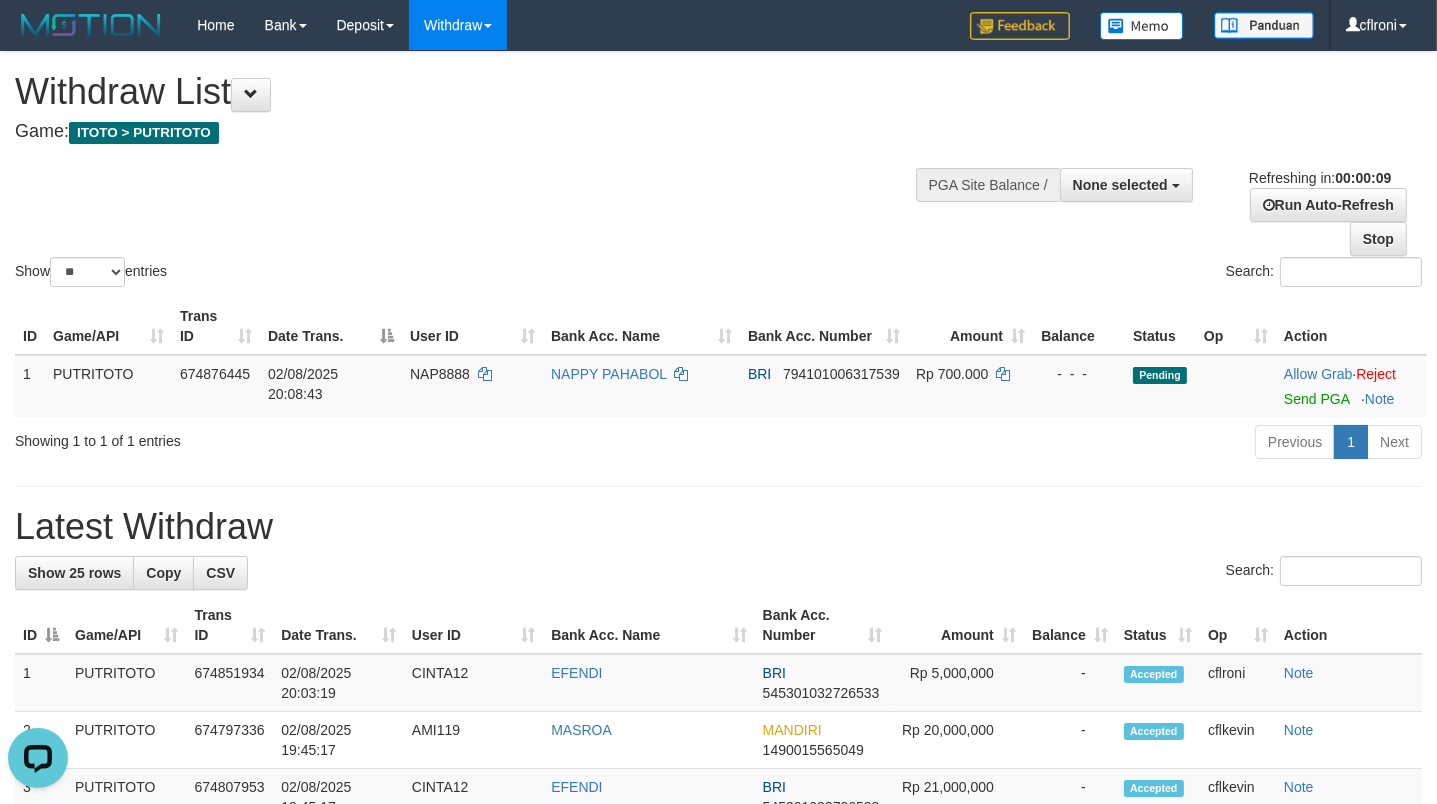 scroll, scrollTop: 0, scrollLeft: 0, axis: both 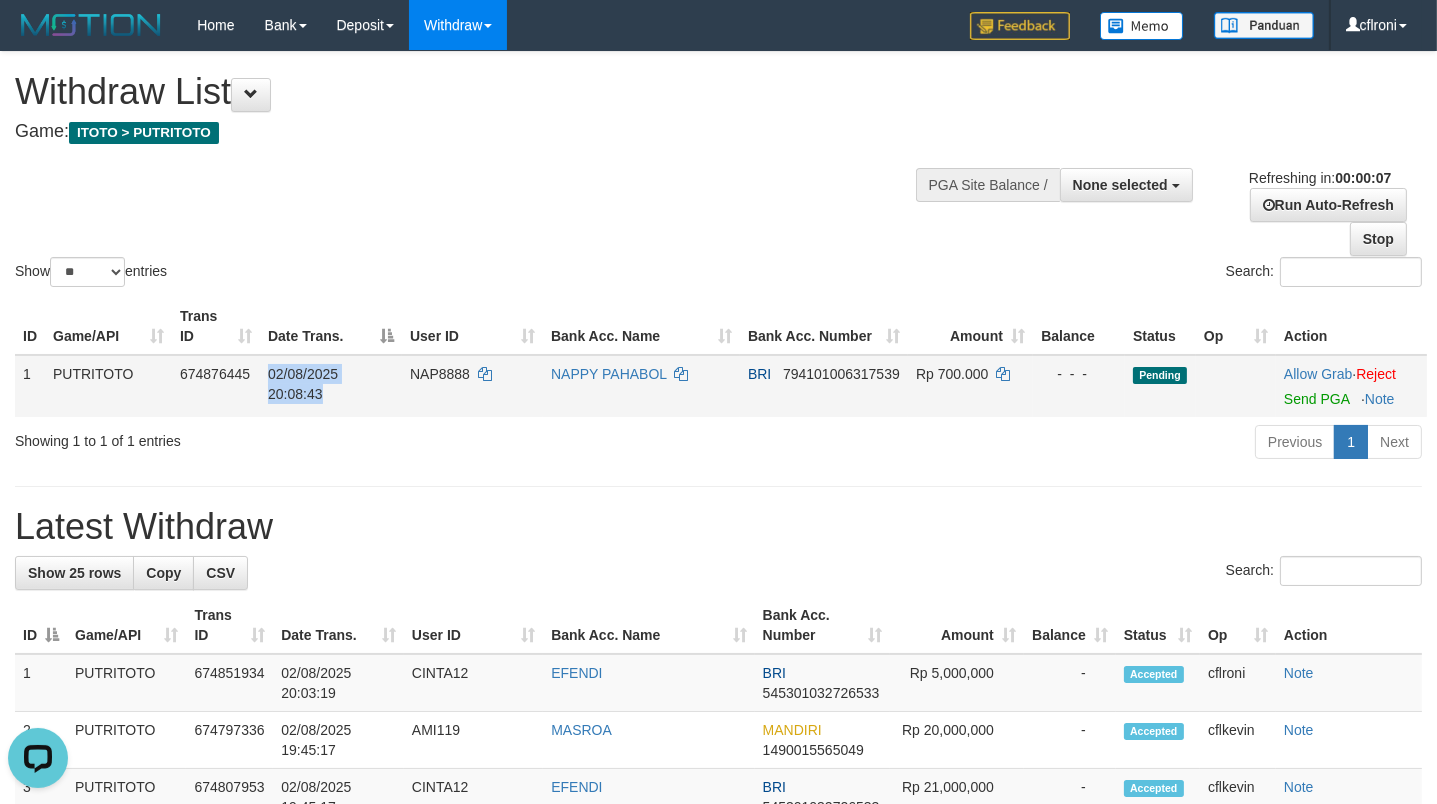 drag, startPoint x: 454, startPoint y: 400, endPoint x: 714, endPoint y: 399, distance: 260.00192 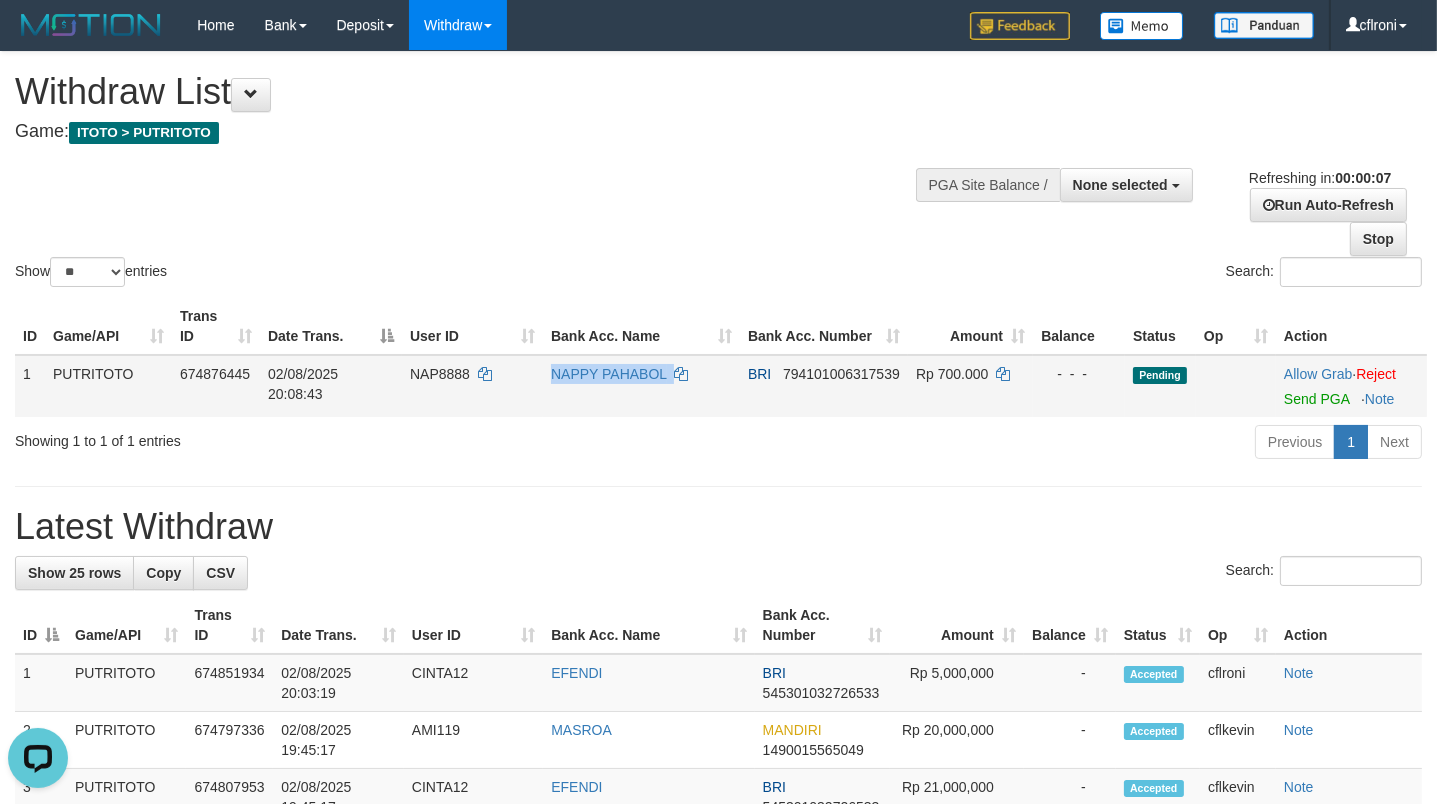 click on "BRI [ACCOUNT_NUMBER]" at bounding box center [824, 386] 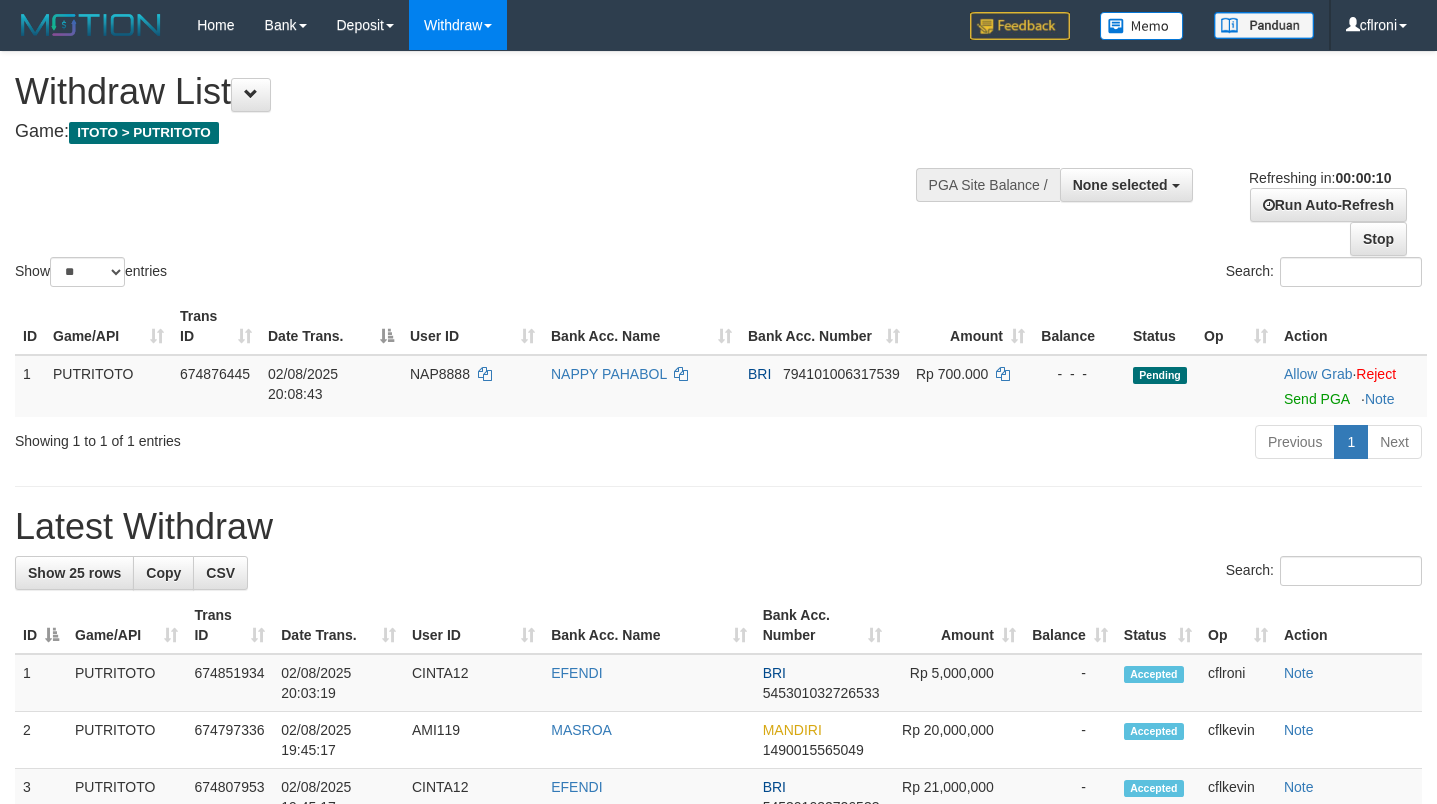 select 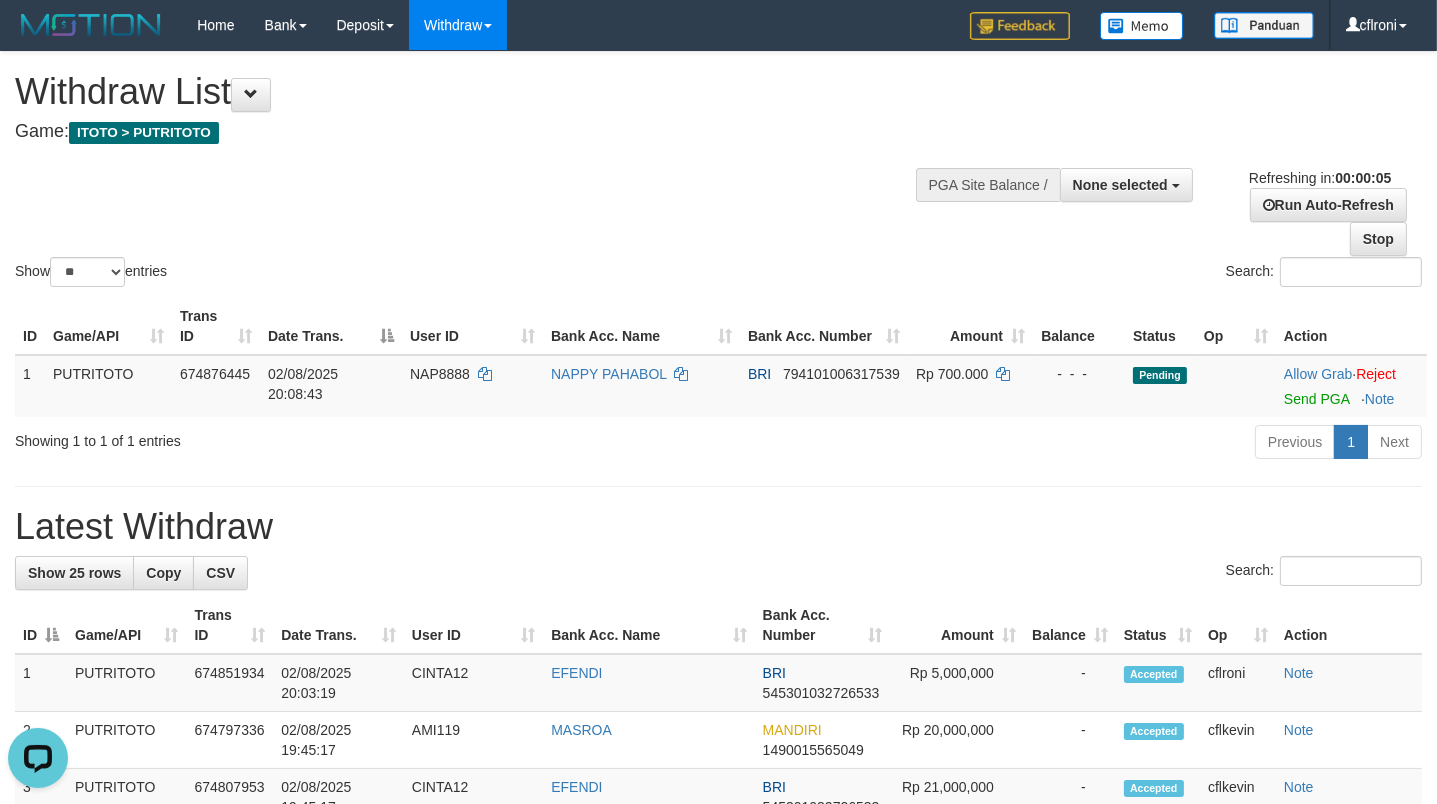scroll, scrollTop: 0, scrollLeft: 0, axis: both 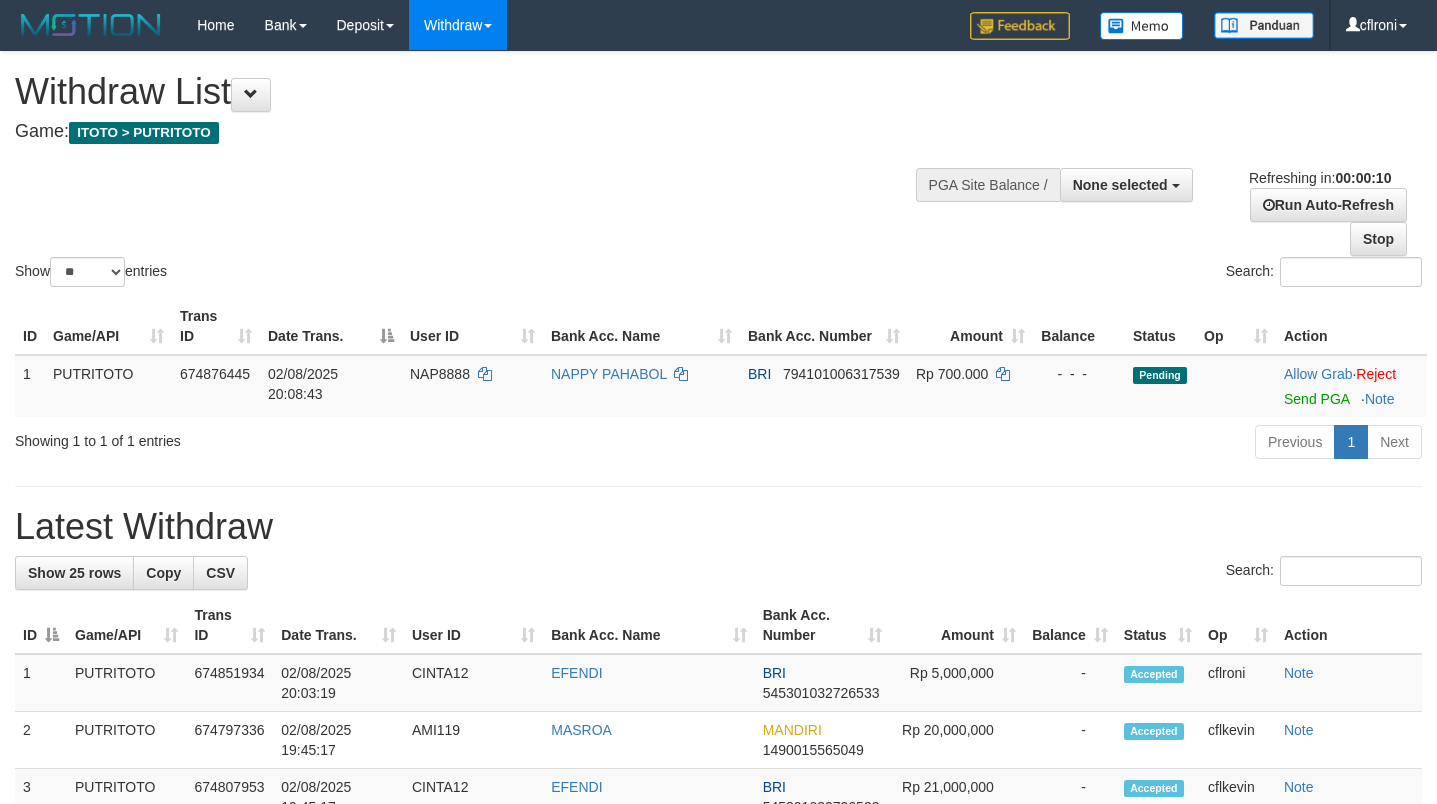 select 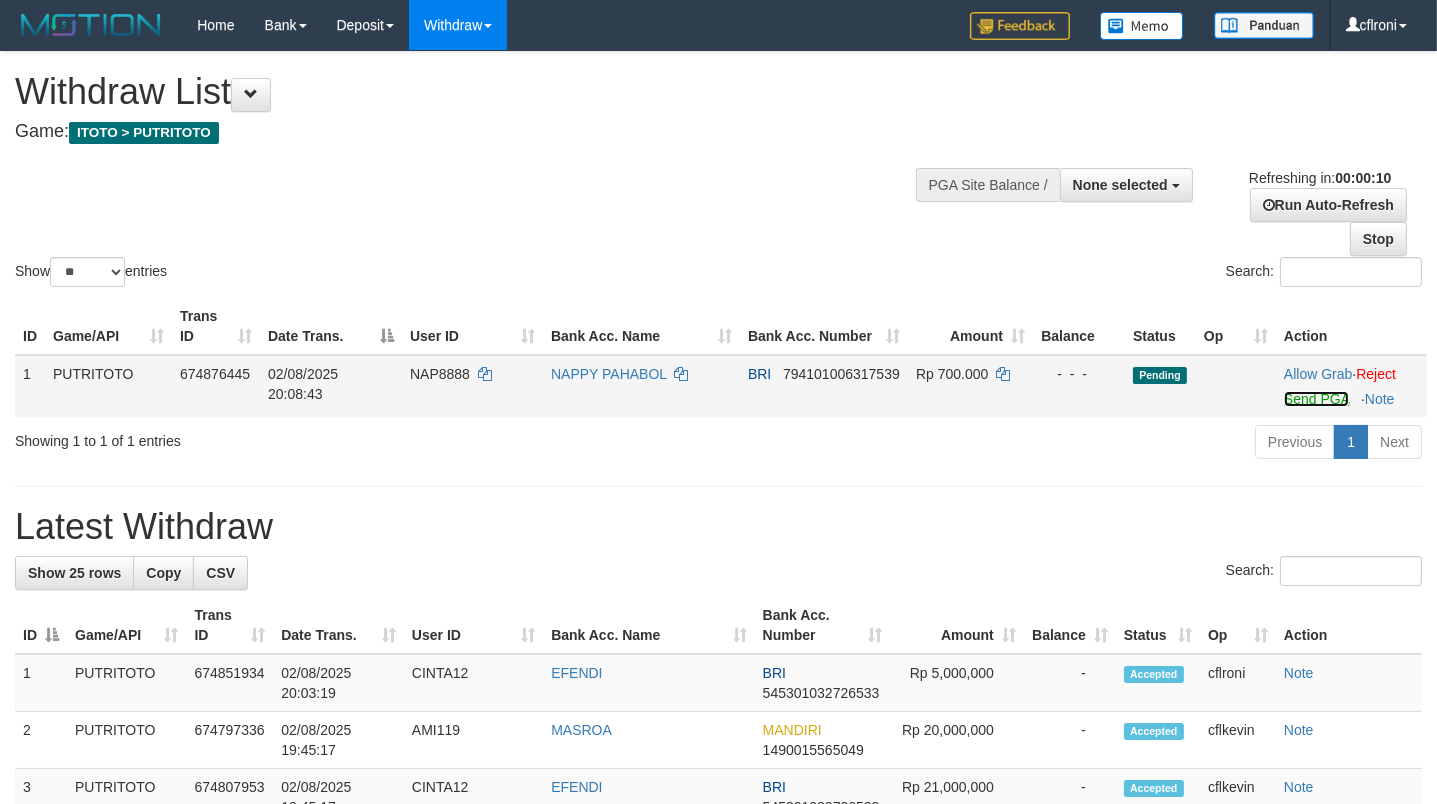 click on "Send PGA" at bounding box center (1316, 399) 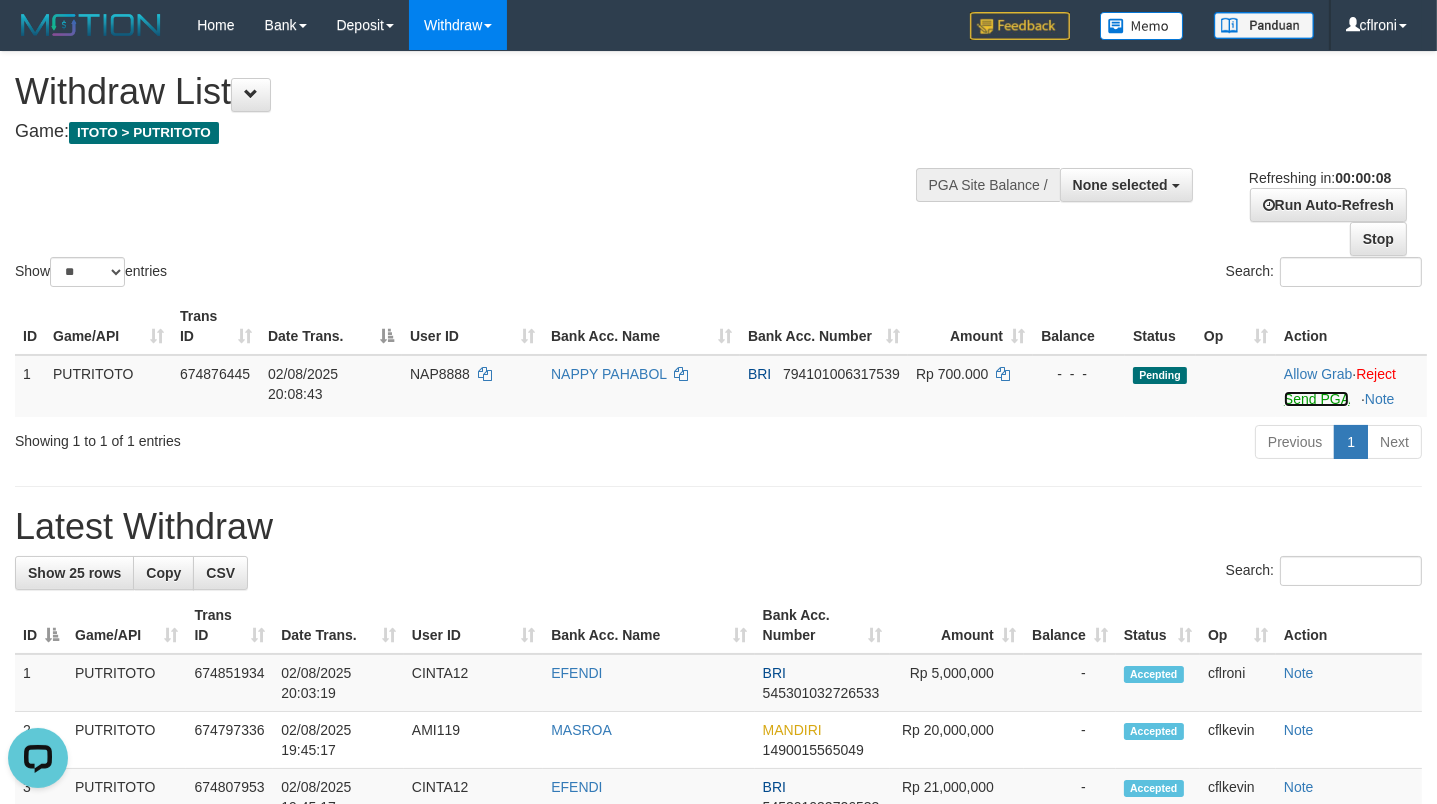 scroll, scrollTop: 0, scrollLeft: 0, axis: both 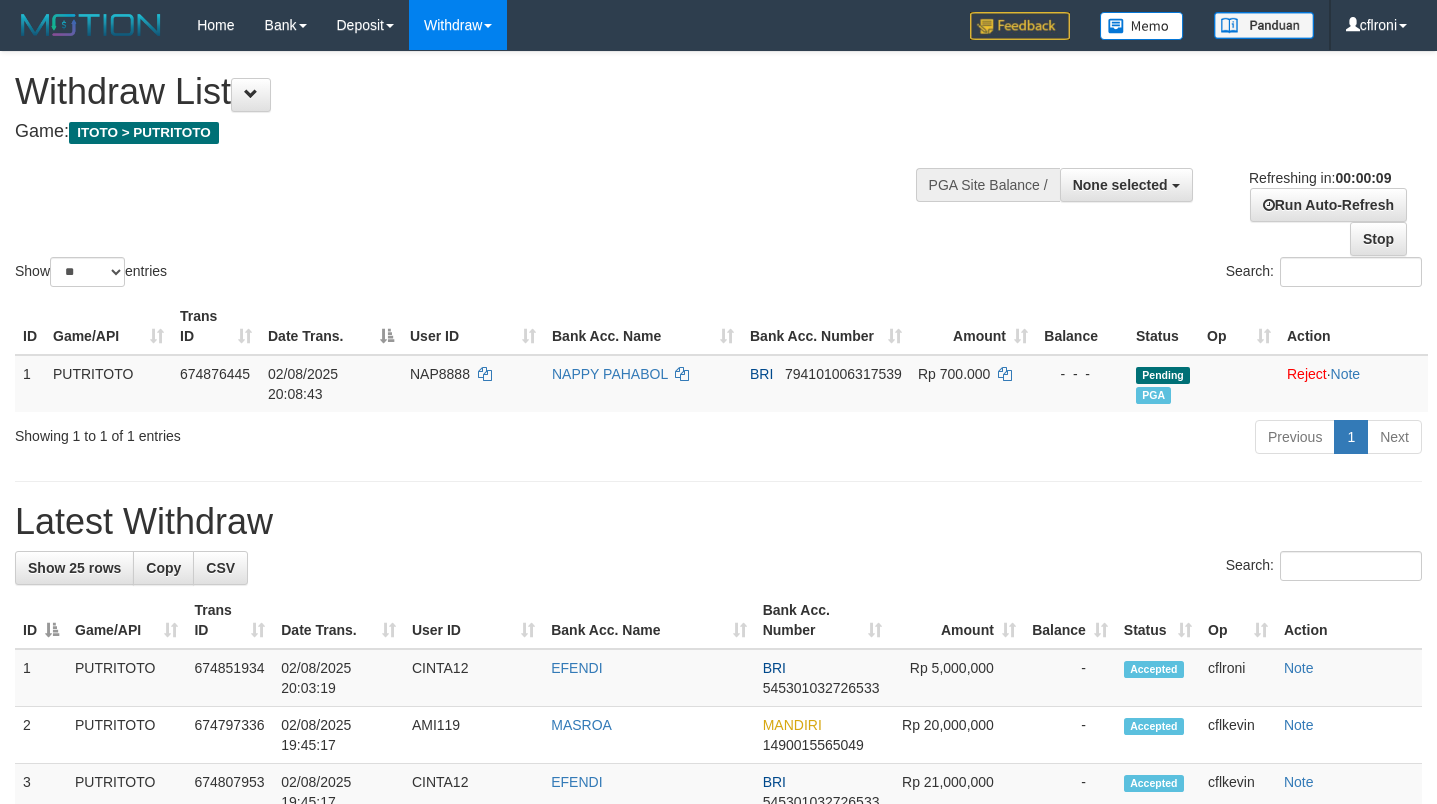 select 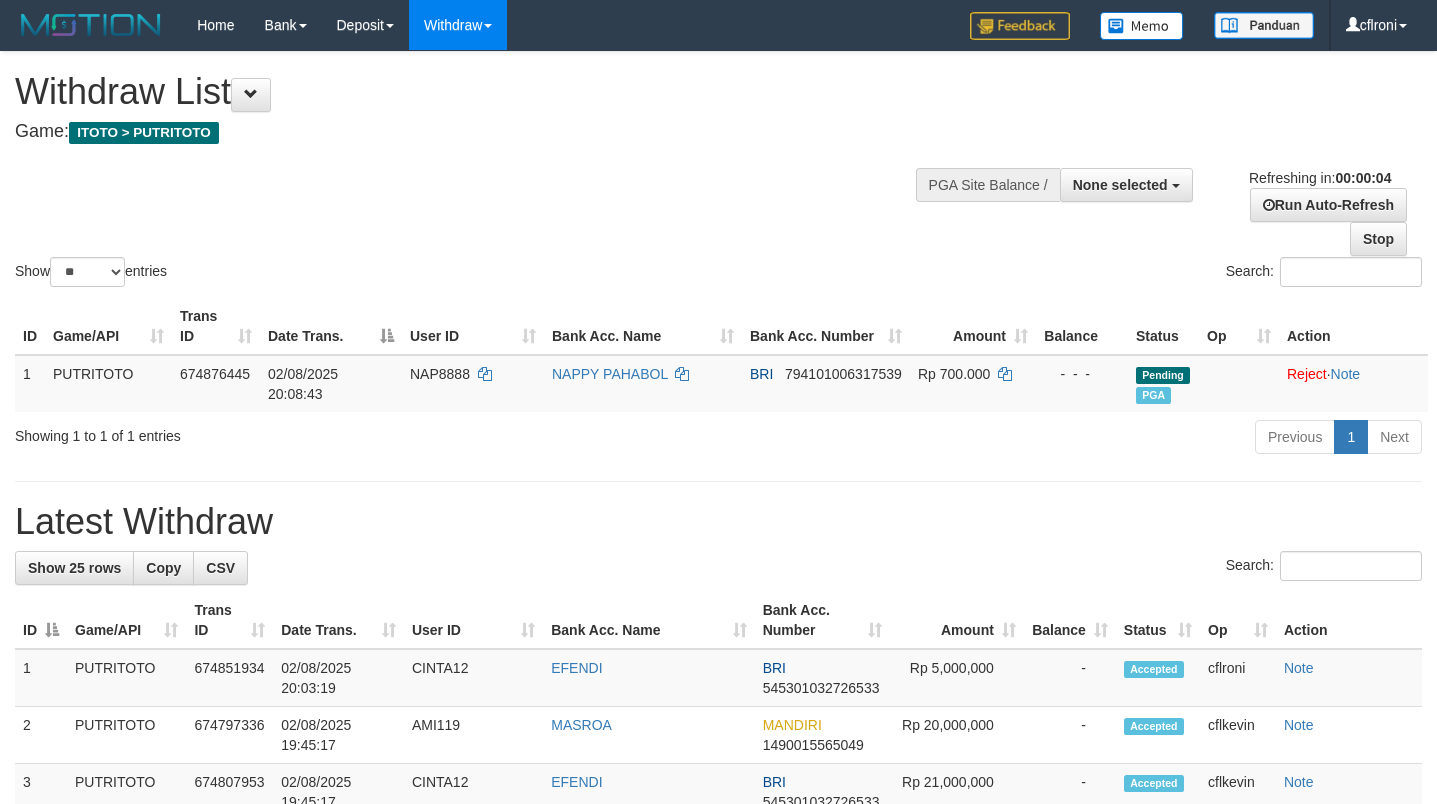 scroll, scrollTop: 0, scrollLeft: 0, axis: both 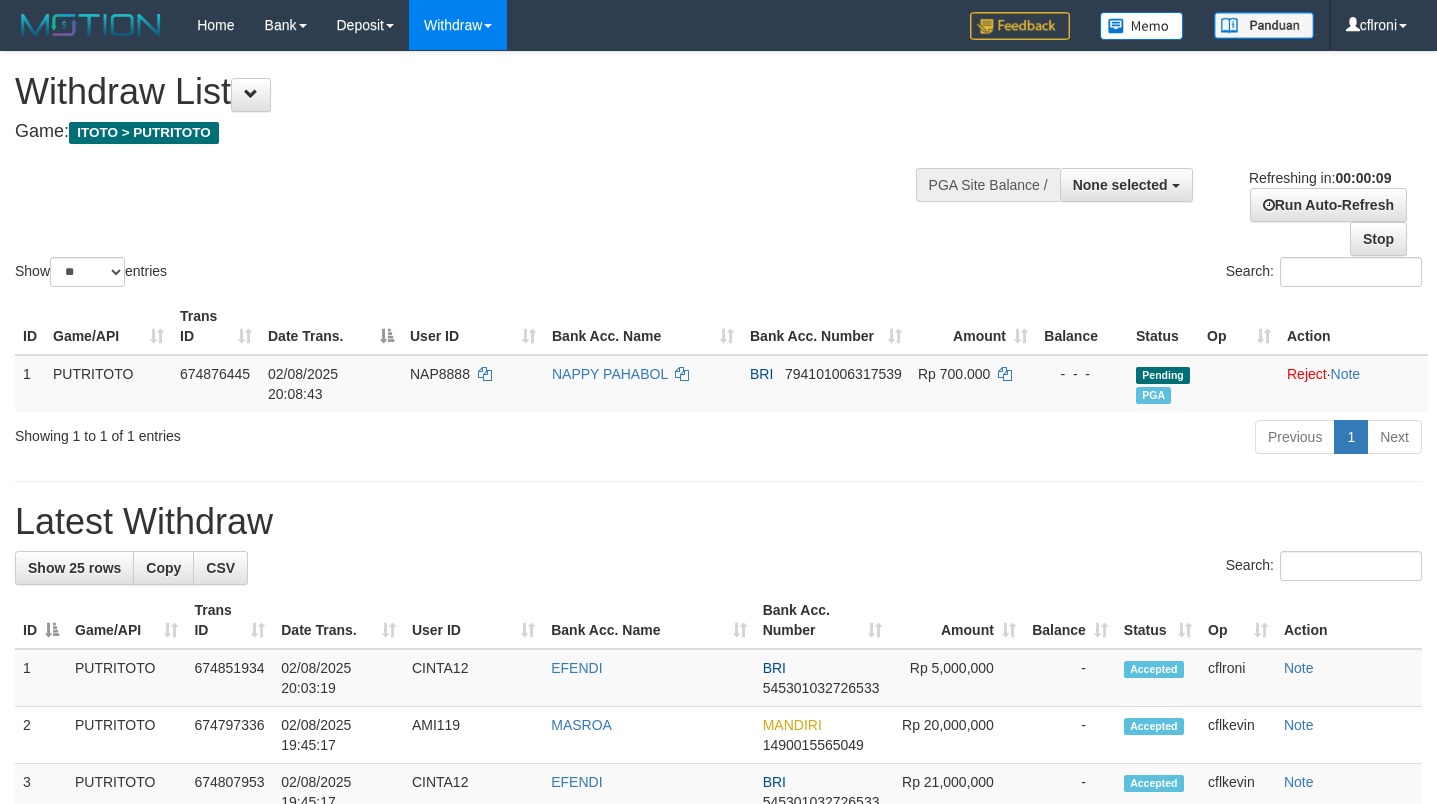 select 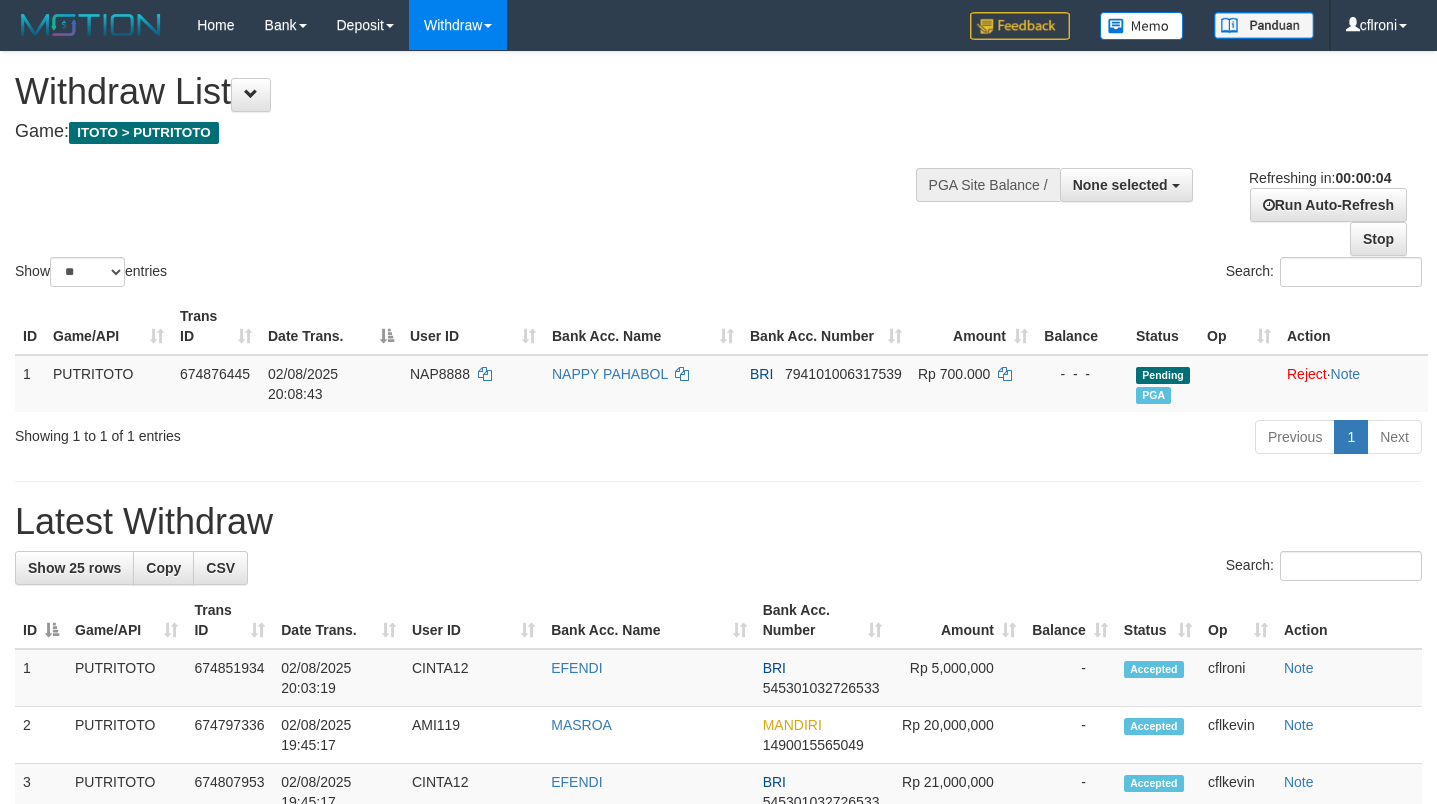 scroll, scrollTop: 0, scrollLeft: 0, axis: both 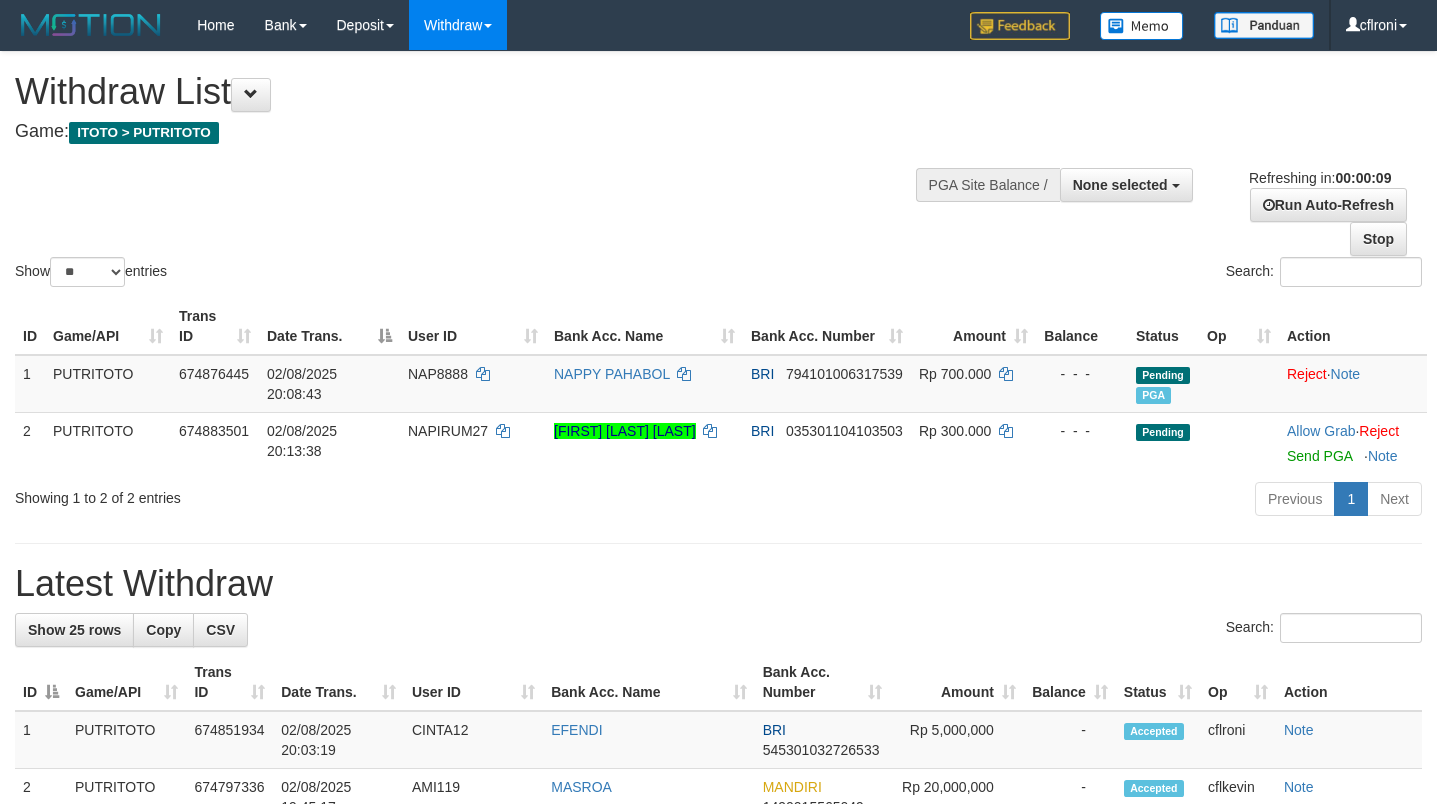 select 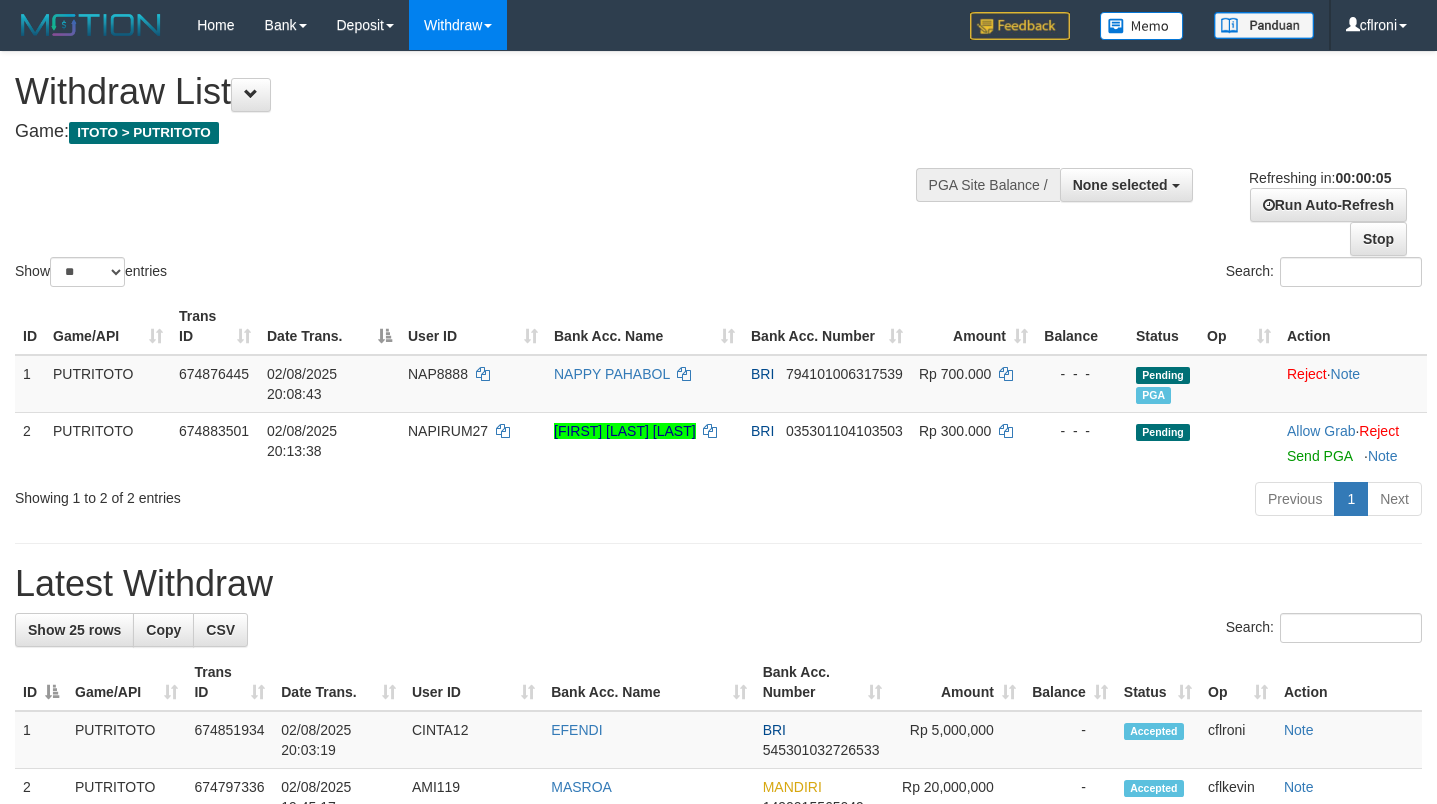 scroll, scrollTop: 0, scrollLeft: 0, axis: both 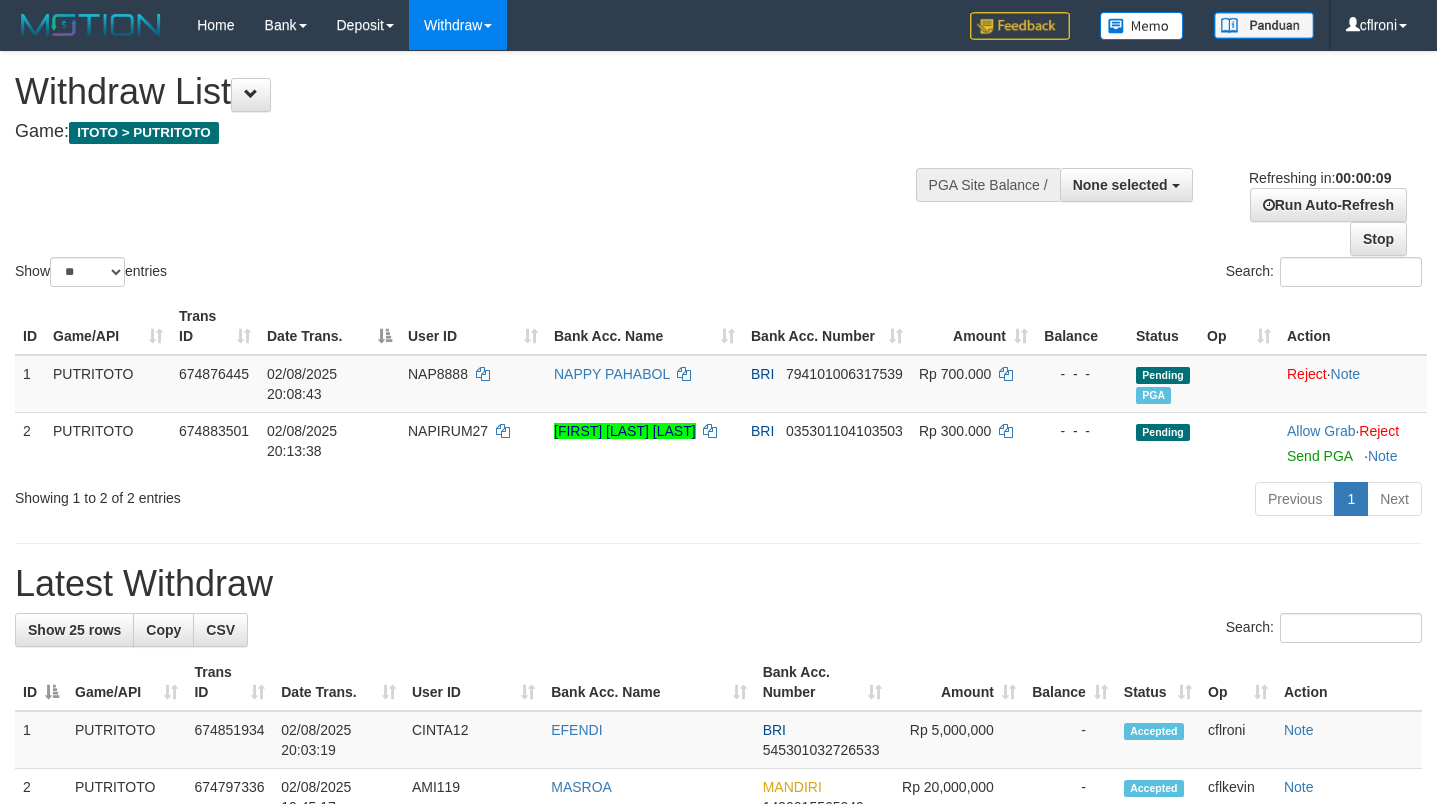 select 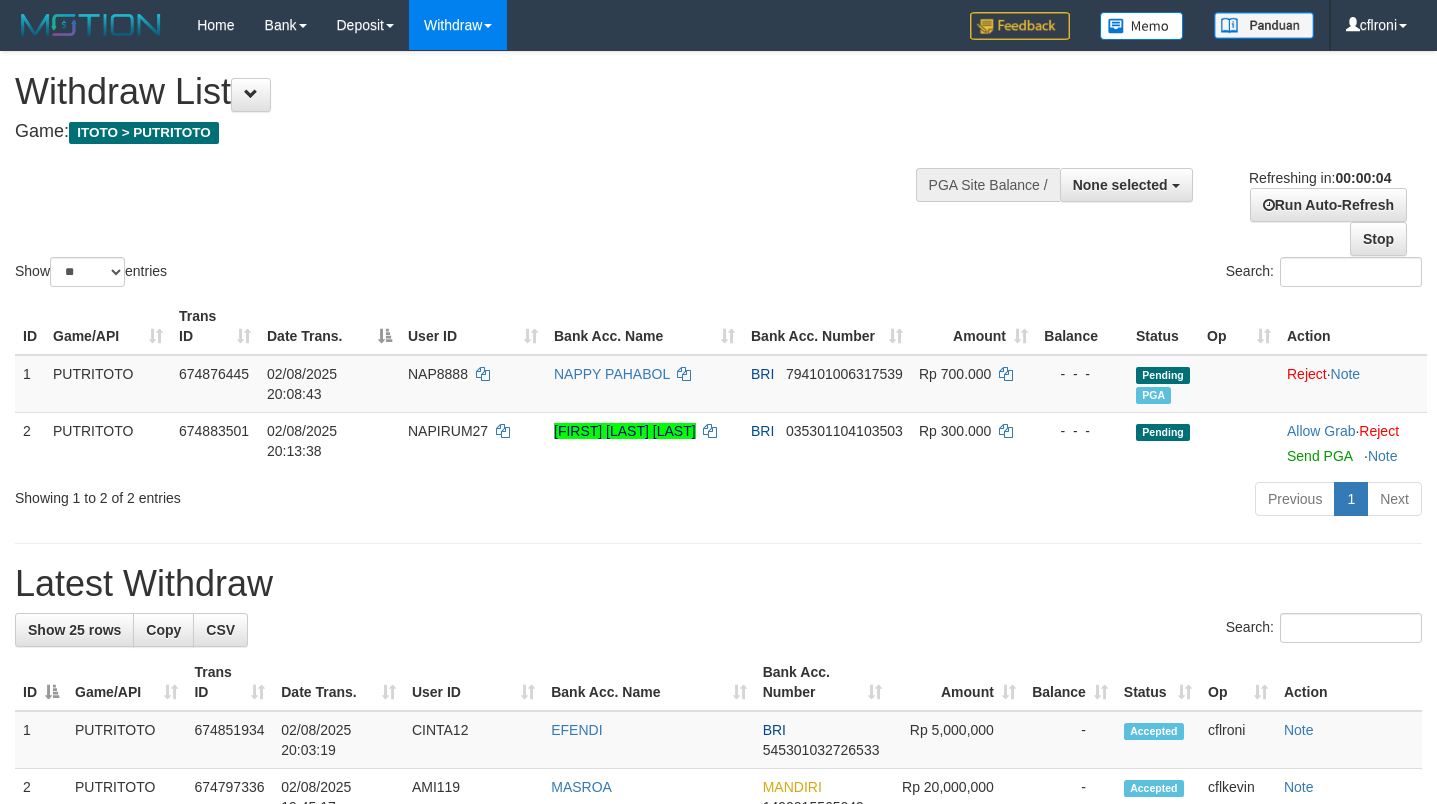 scroll, scrollTop: 0, scrollLeft: 0, axis: both 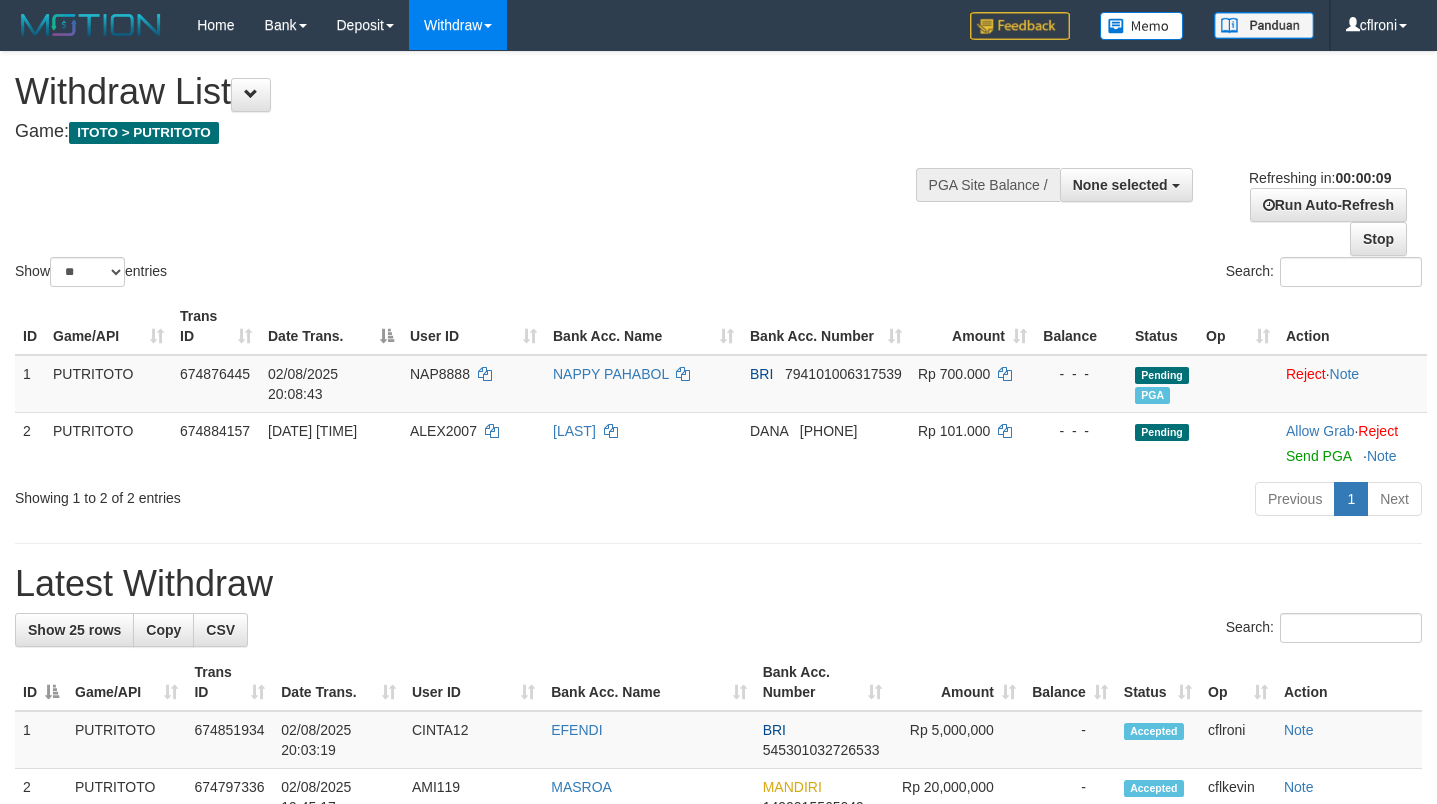 select 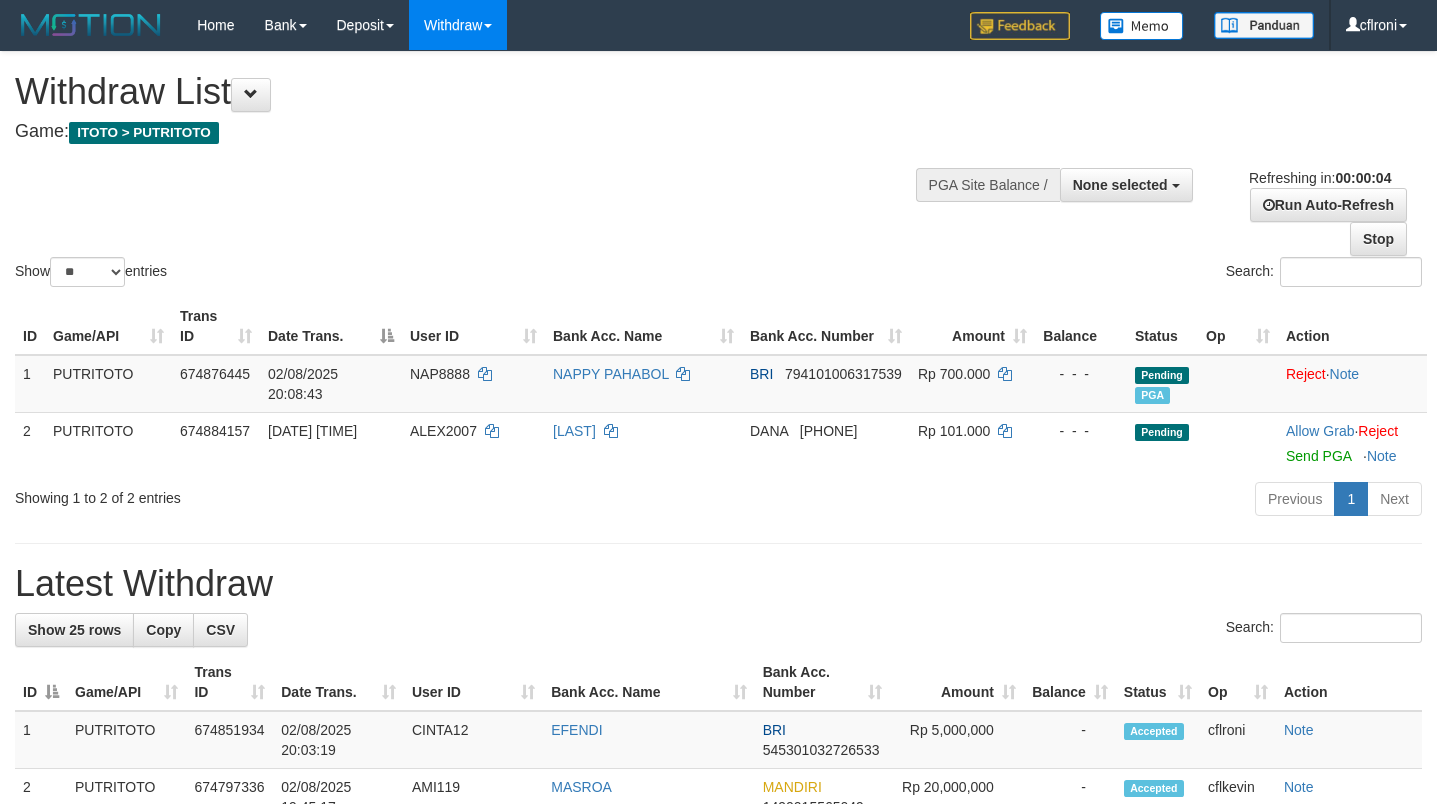 scroll, scrollTop: 0, scrollLeft: 0, axis: both 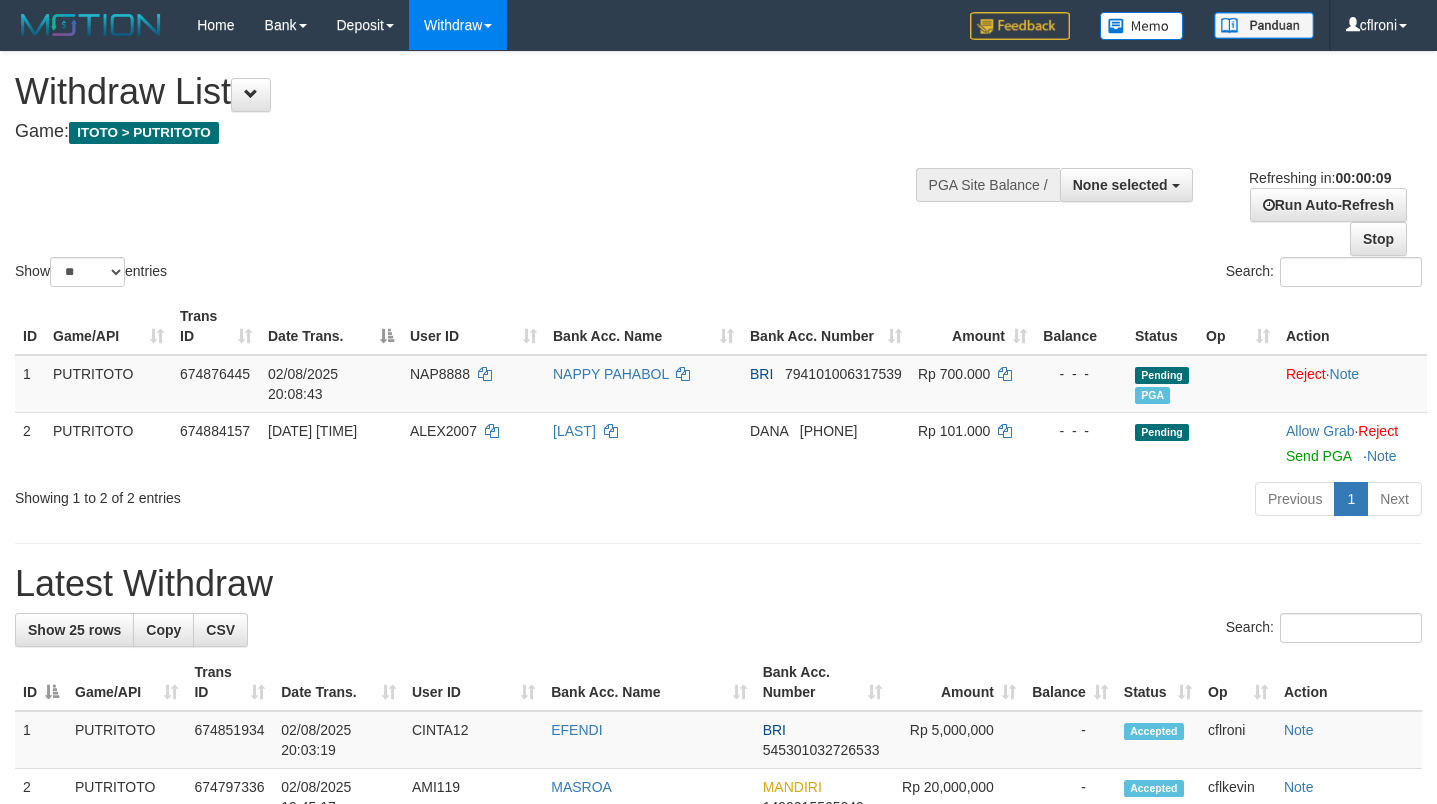 select 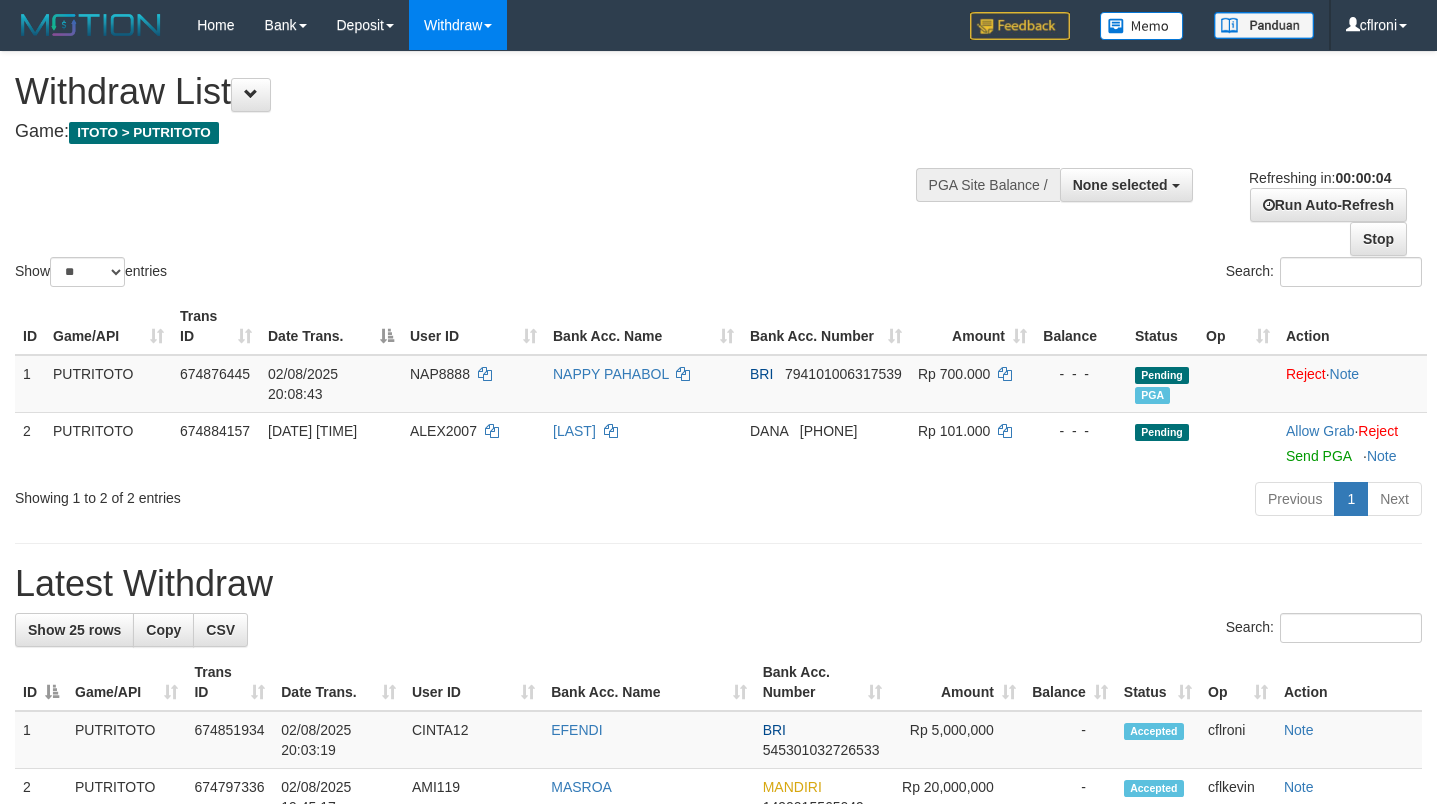 scroll, scrollTop: 0, scrollLeft: 0, axis: both 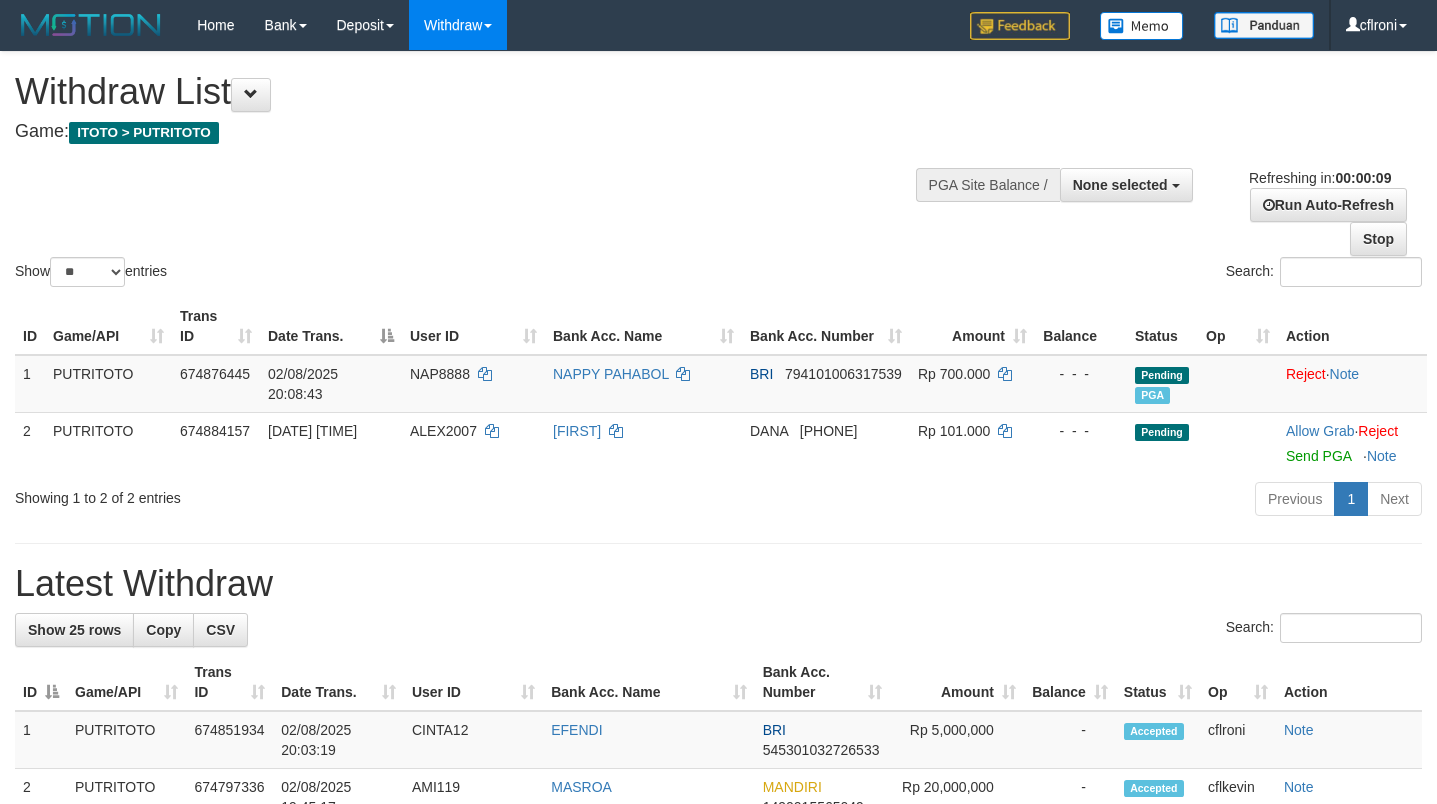 select 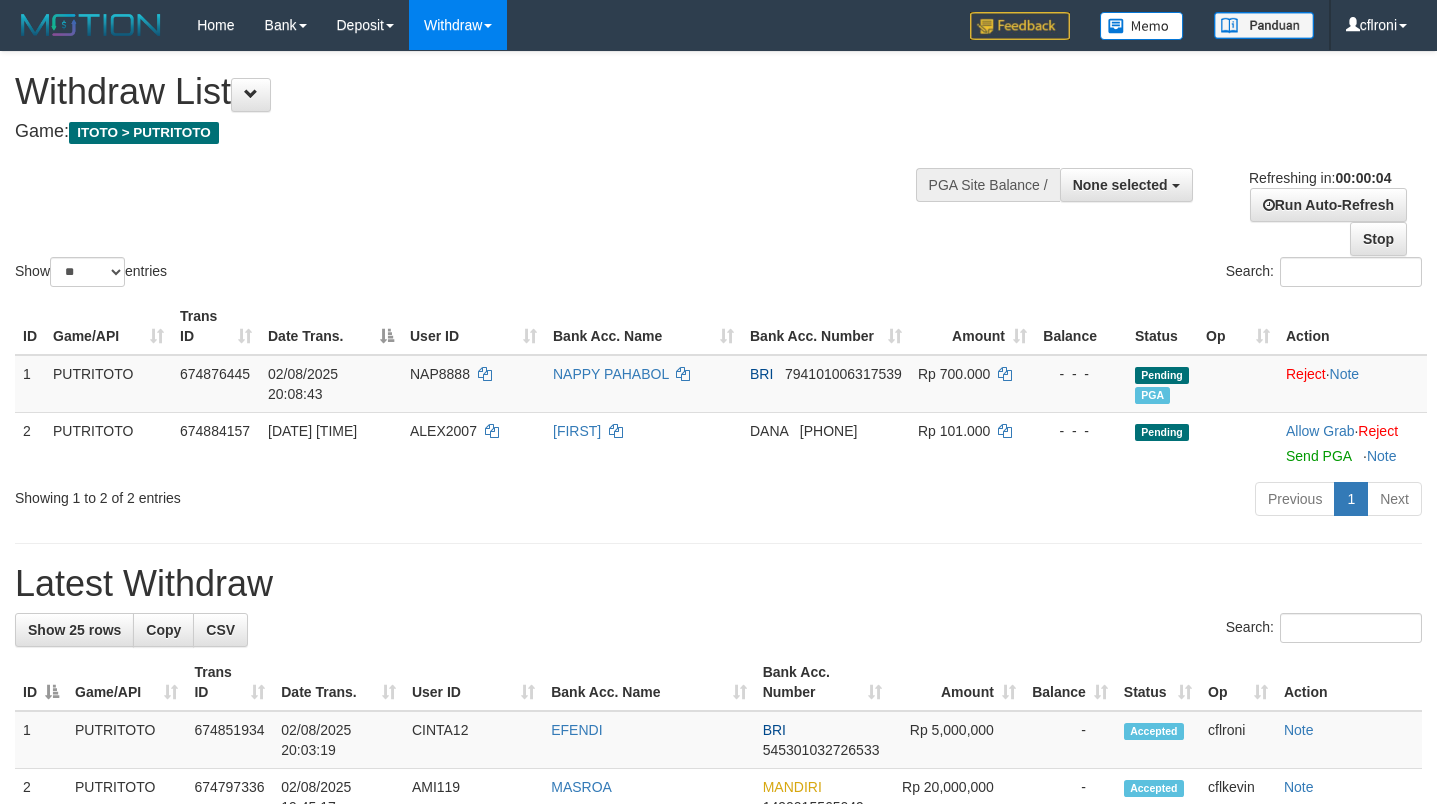 scroll, scrollTop: 0, scrollLeft: 0, axis: both 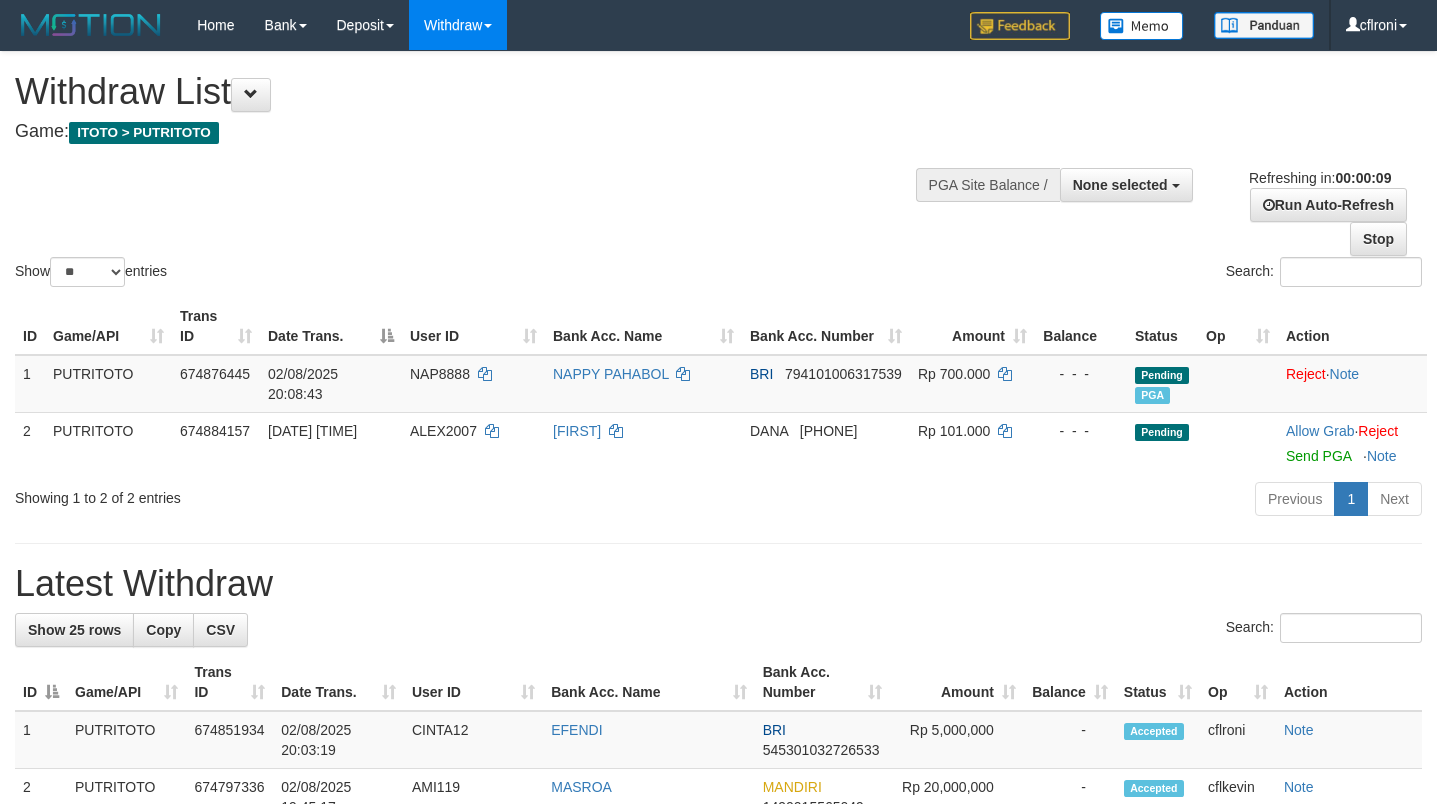 select 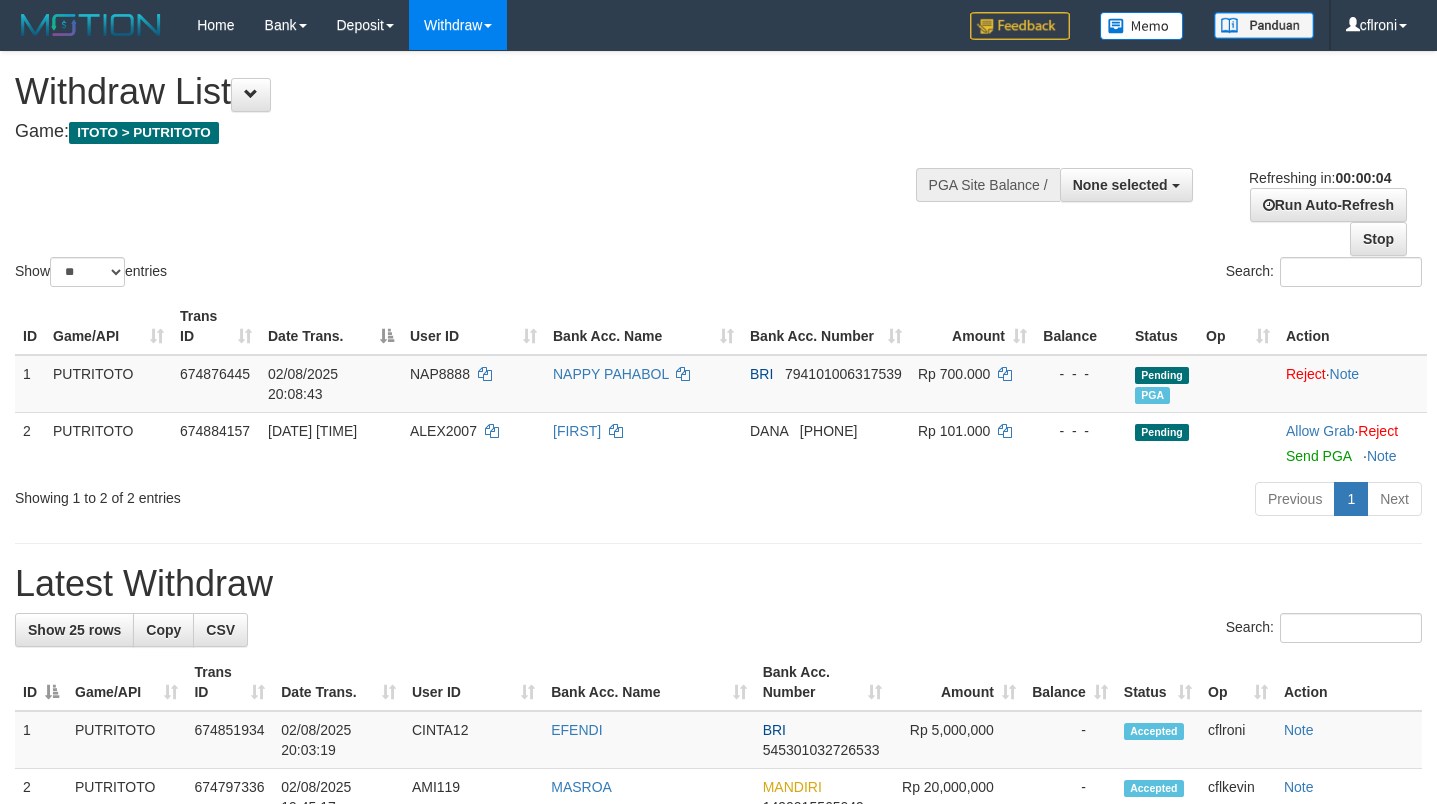 scroll, scrollTop: 0, scrollLeft: 0, axis: both 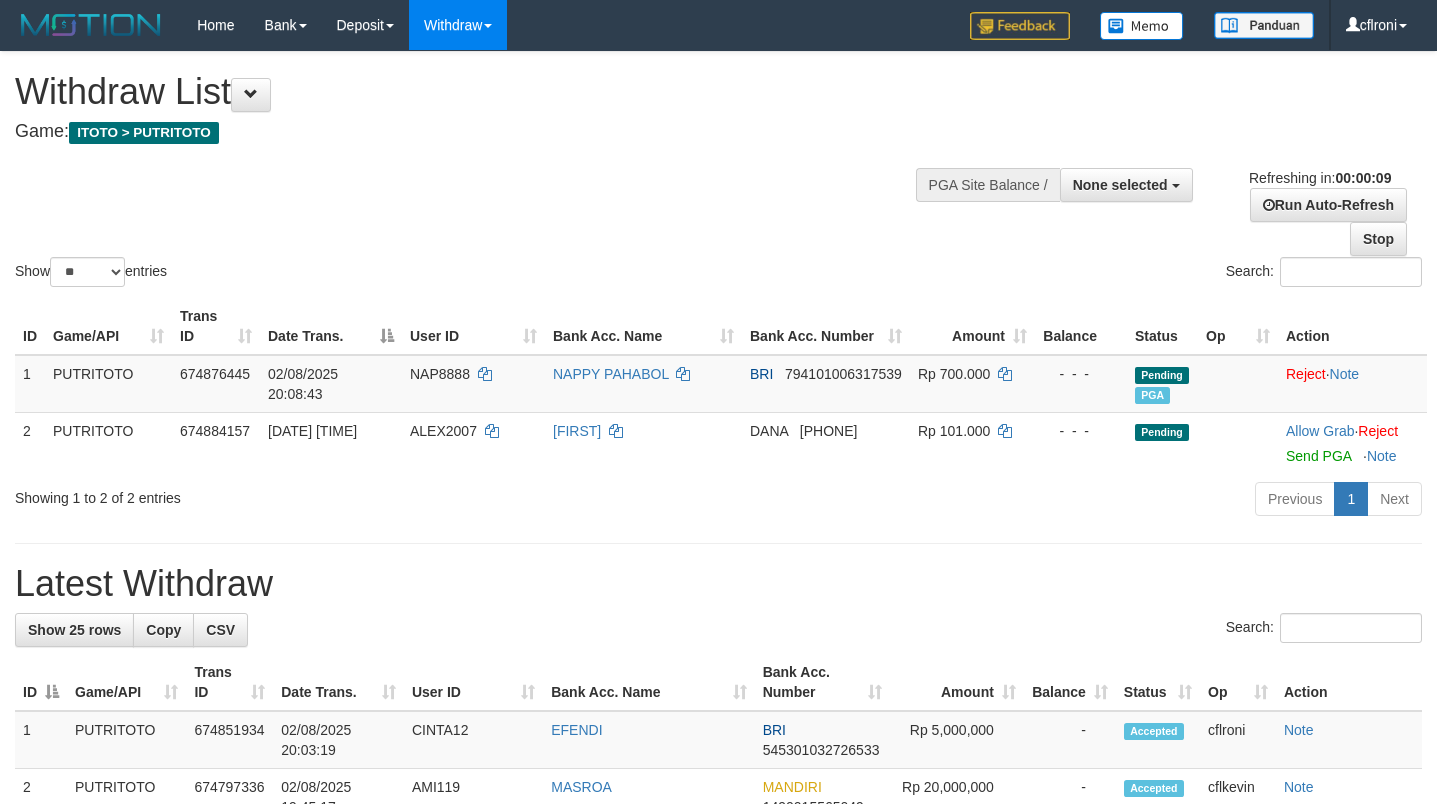 select 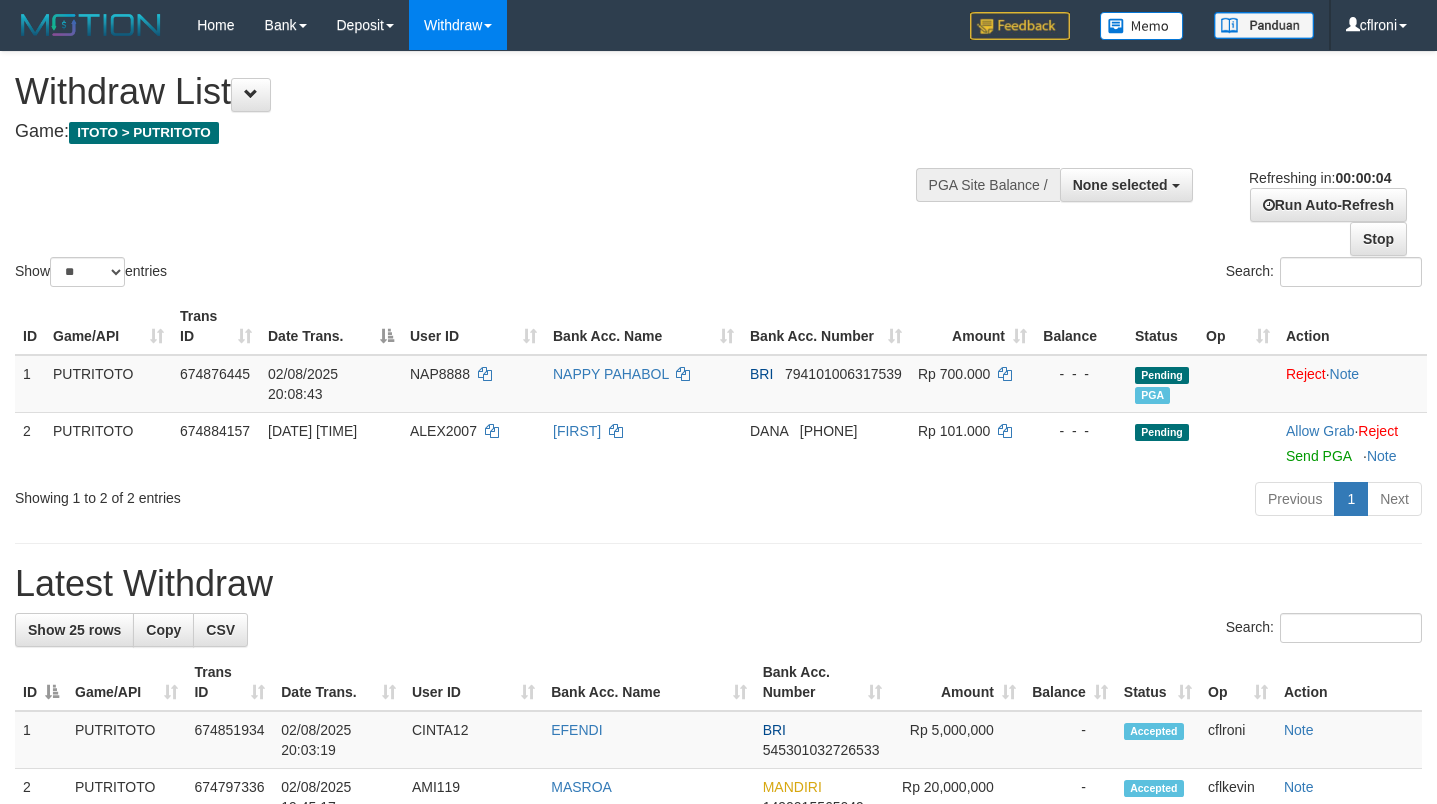 scroll, scrollTop: 0, scrollLeft: 0, axis: both 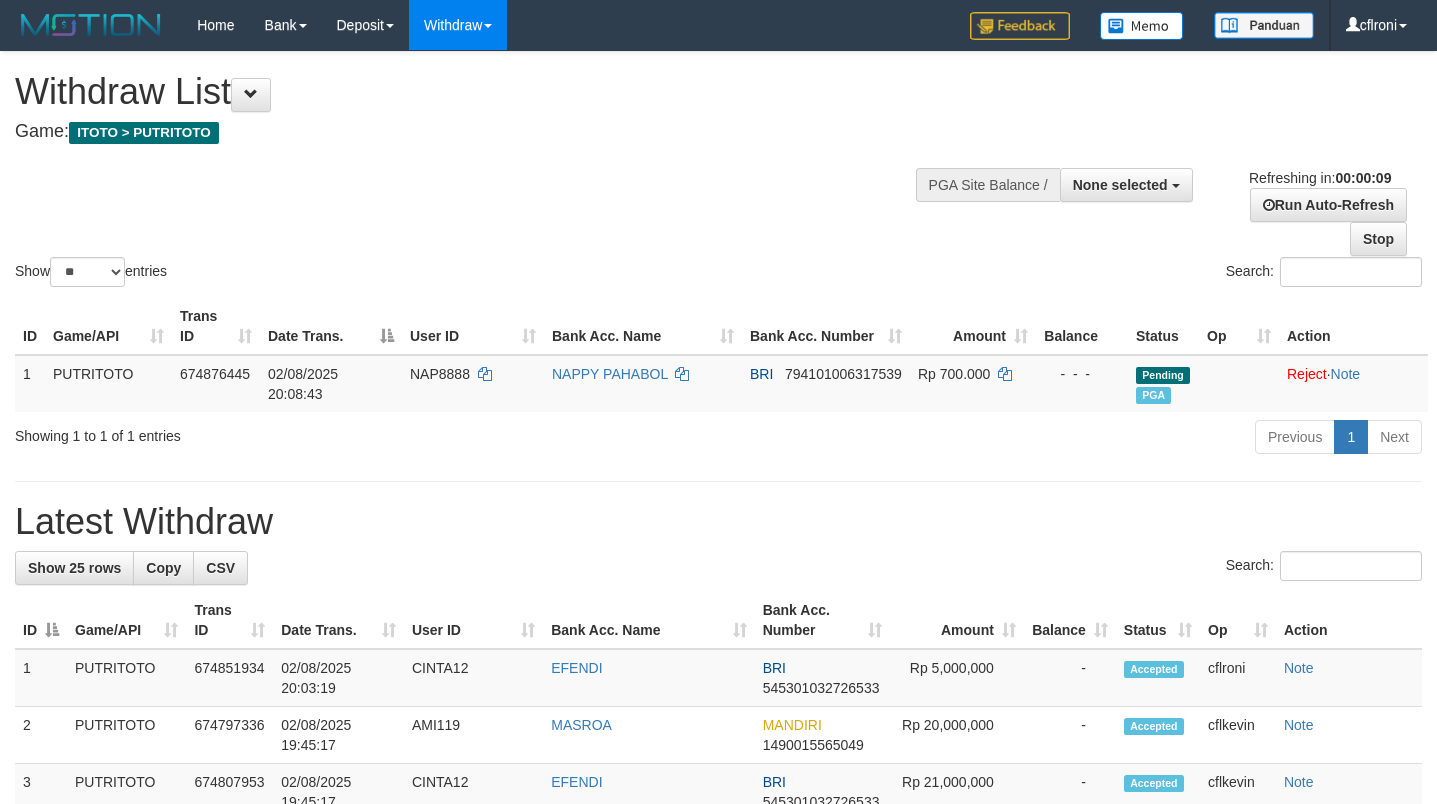 select 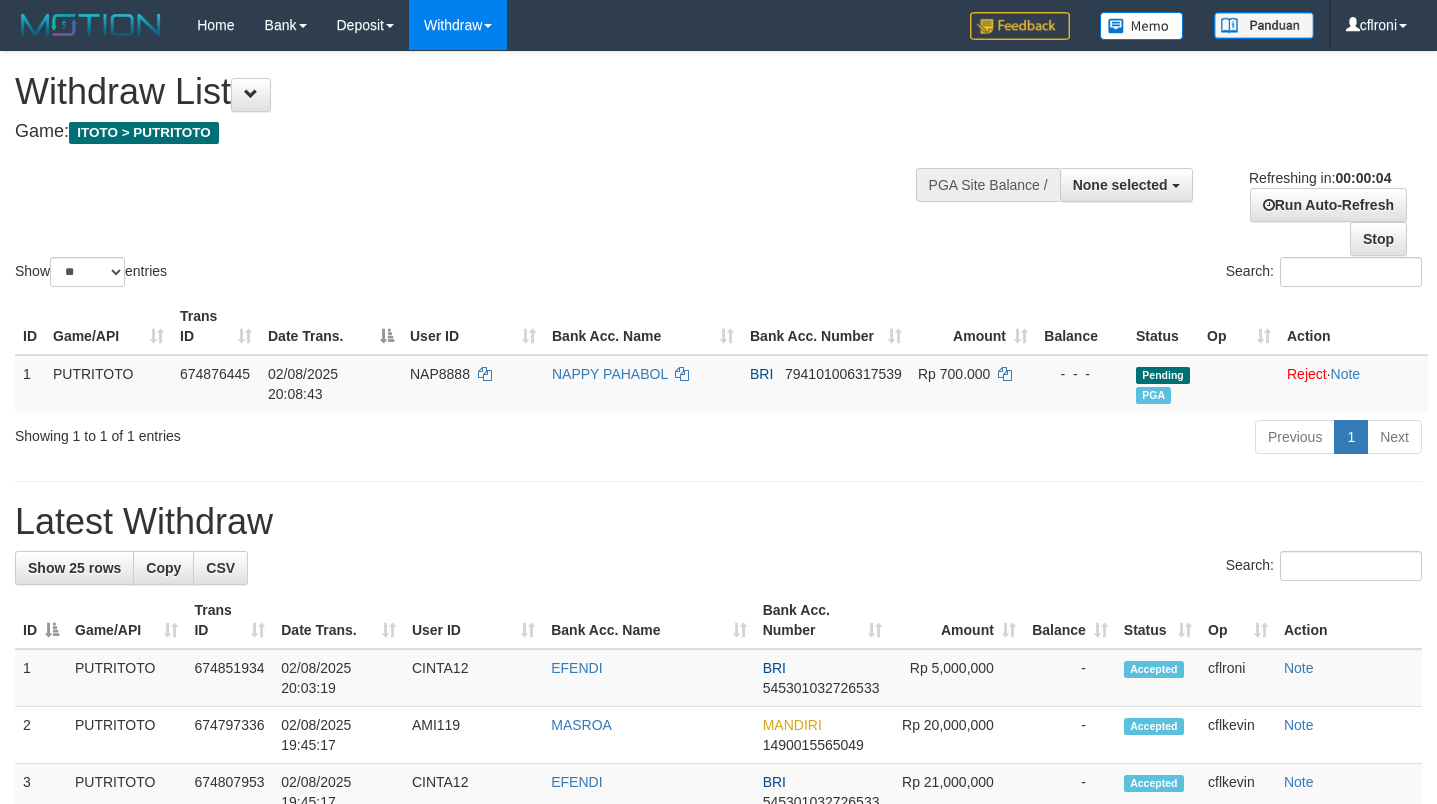 scroll, scrollTop: 0, scrollLeft: 0, axis: both 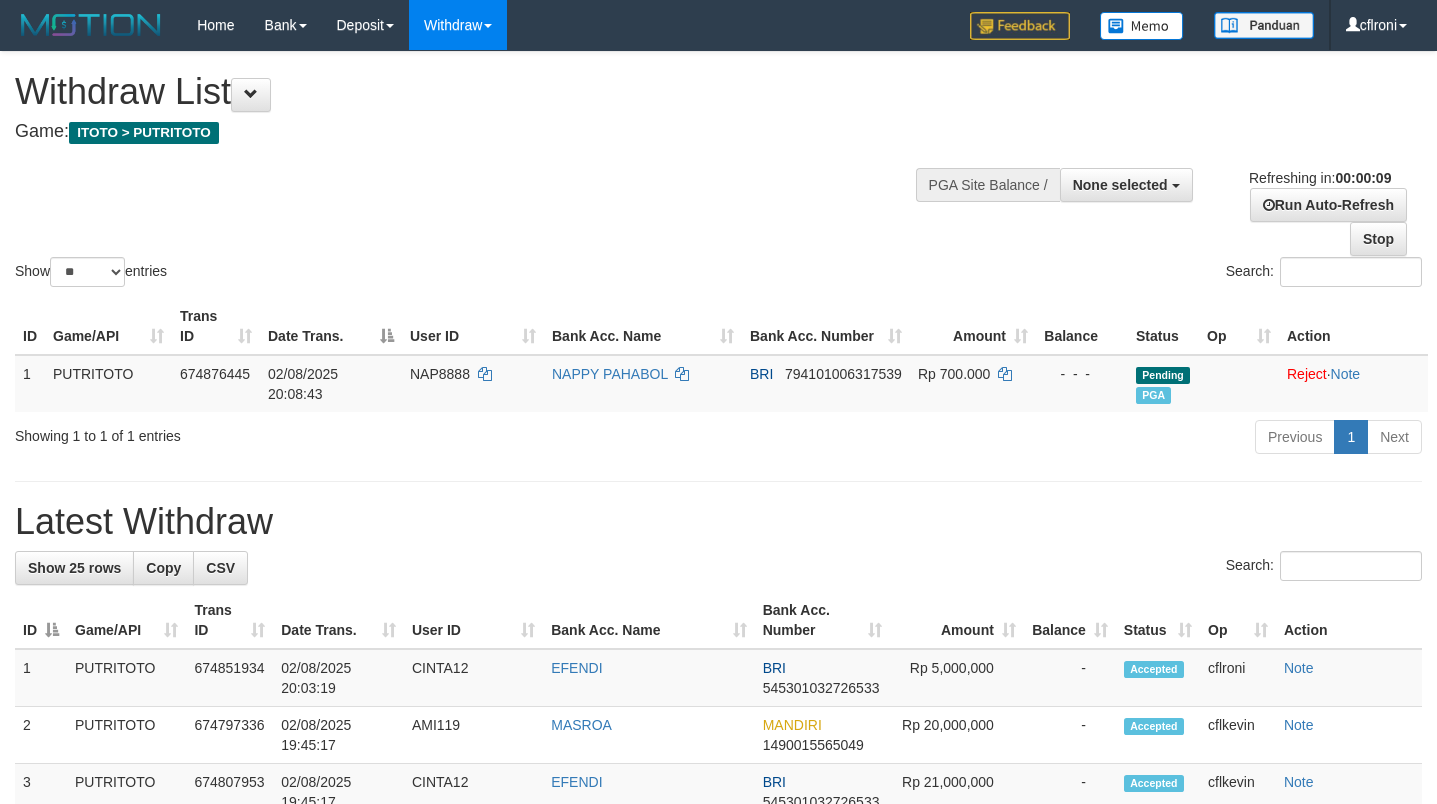 select 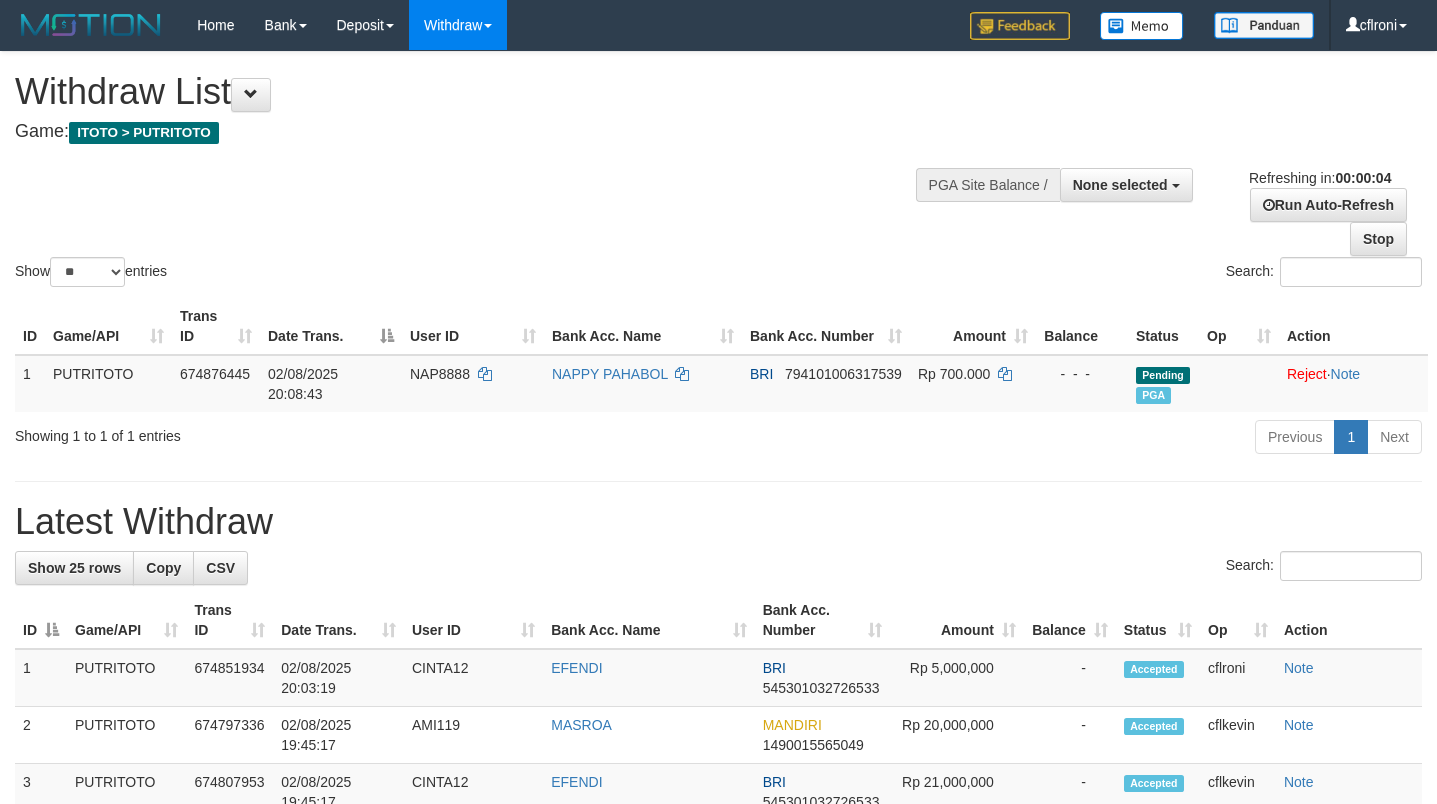 scroll, scrollTop: 0, scrollLeft: 0, axis: both 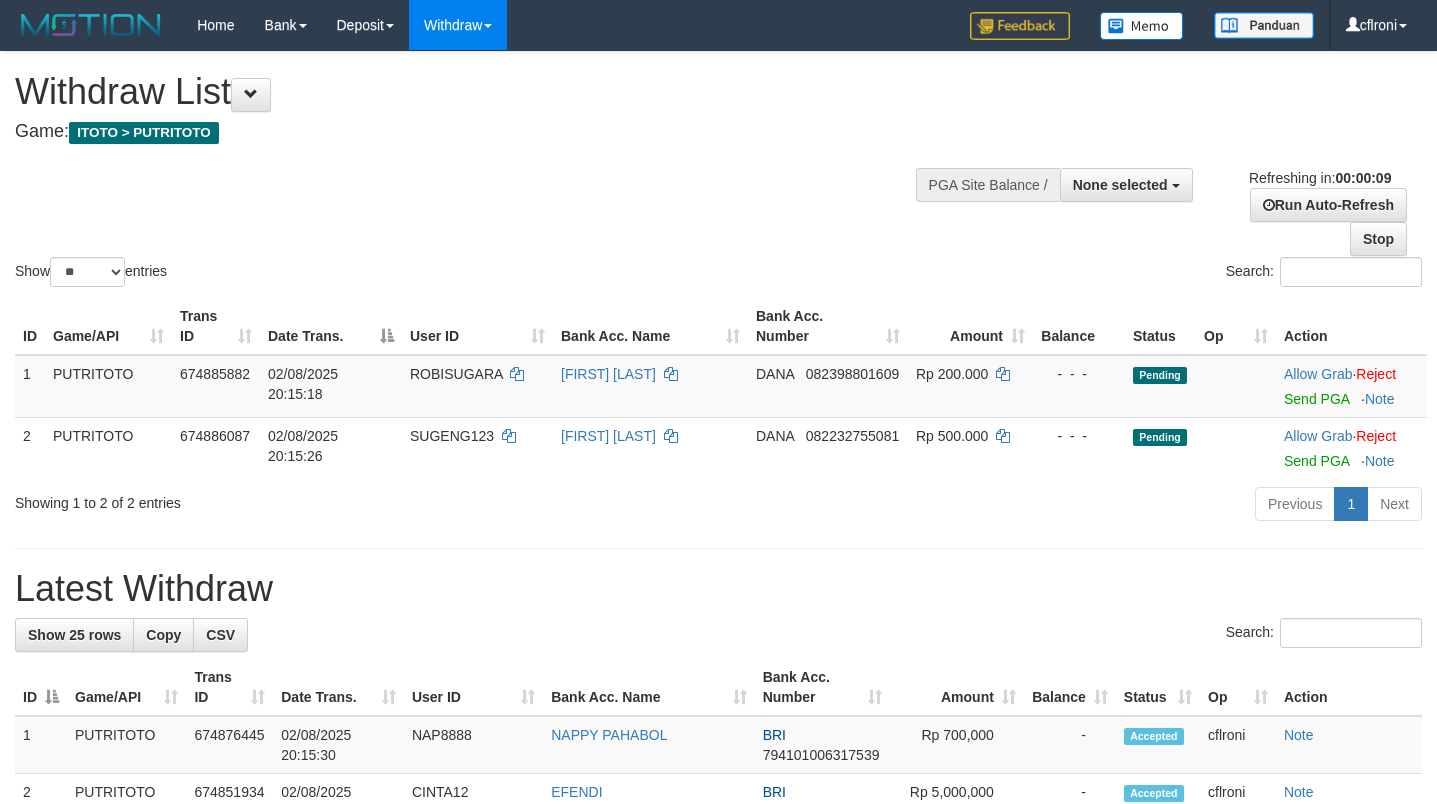 select 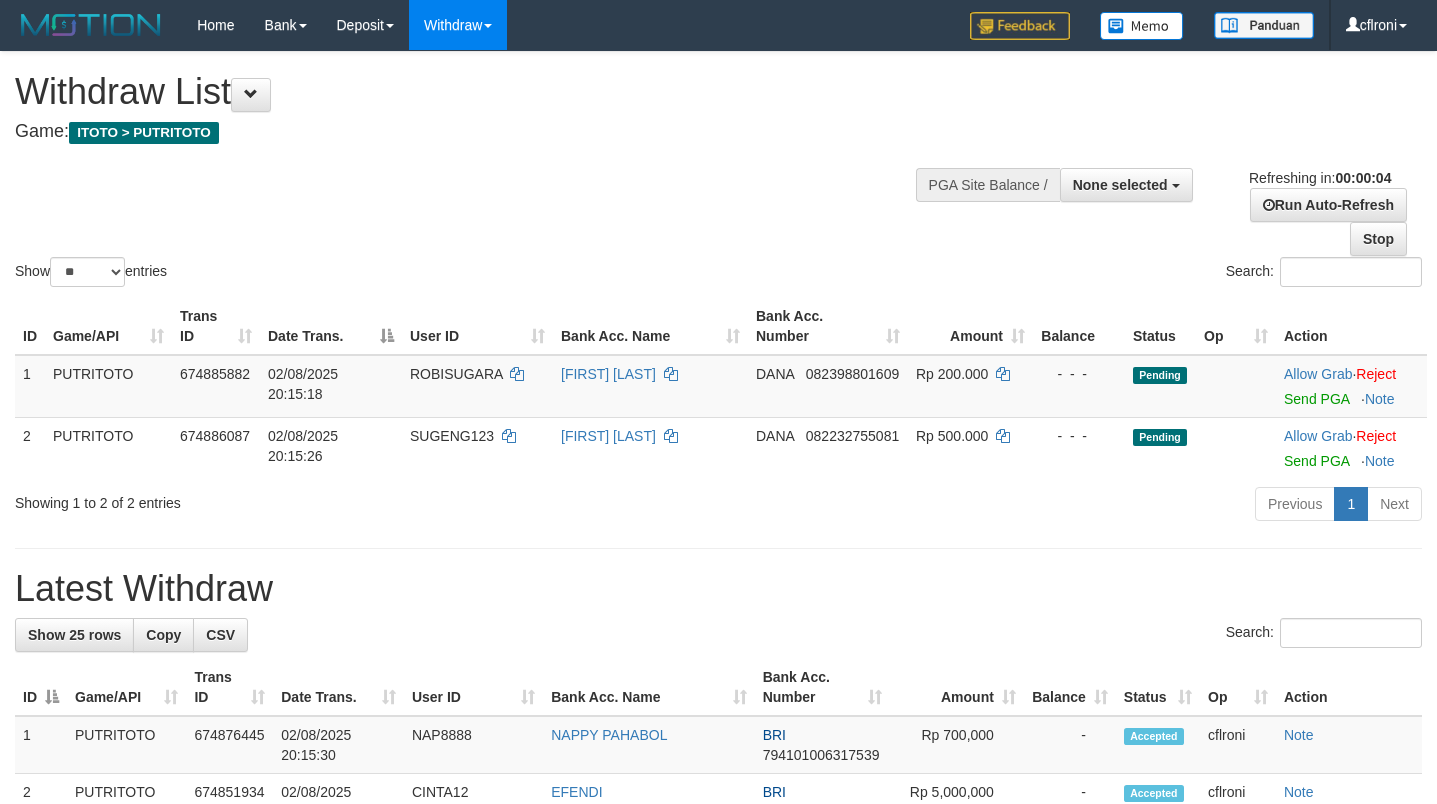 scroll, scrollTop: 0, scrollLeft: 0, axis: both 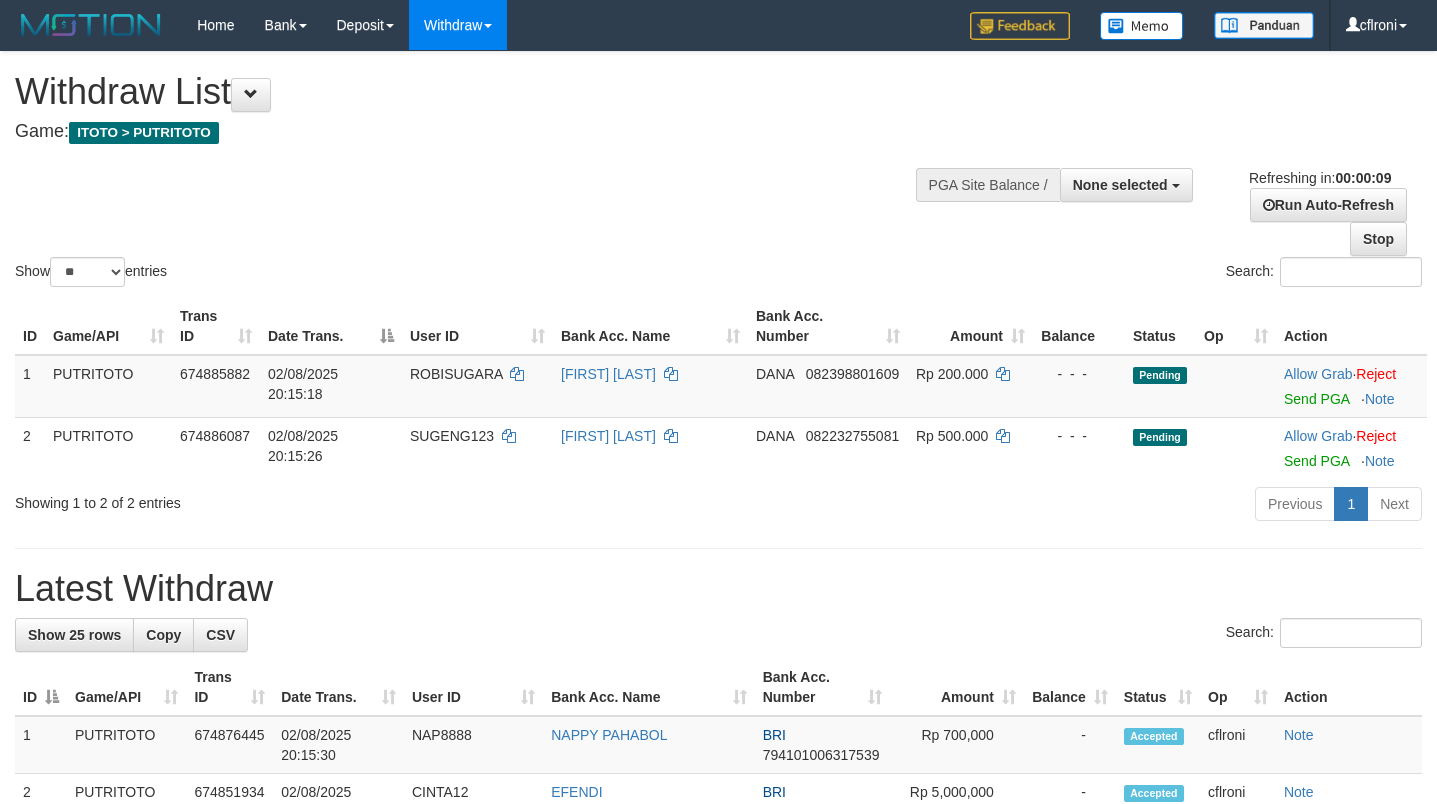select 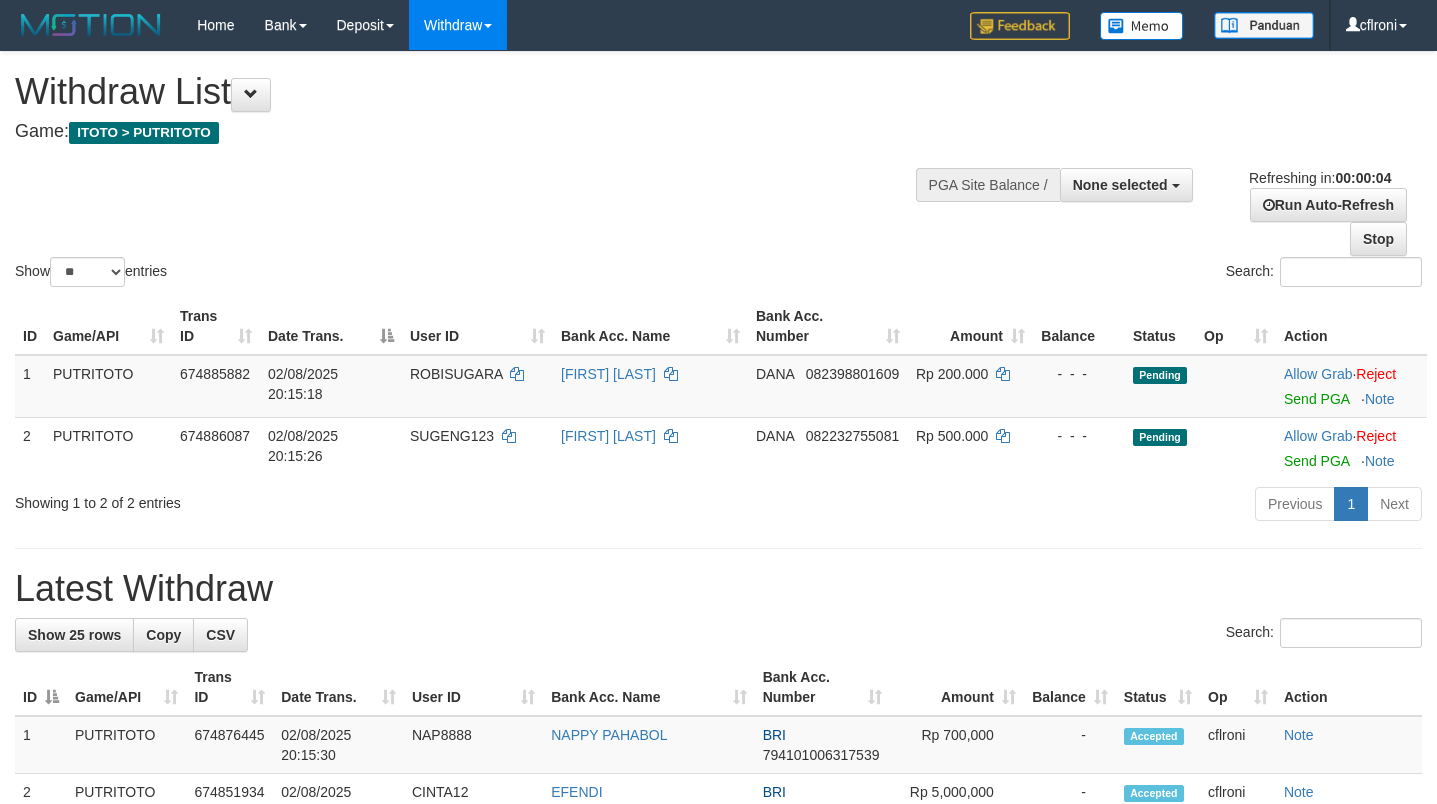 scroll, scrollTop: 0, scrollLeft: 0, axis: both 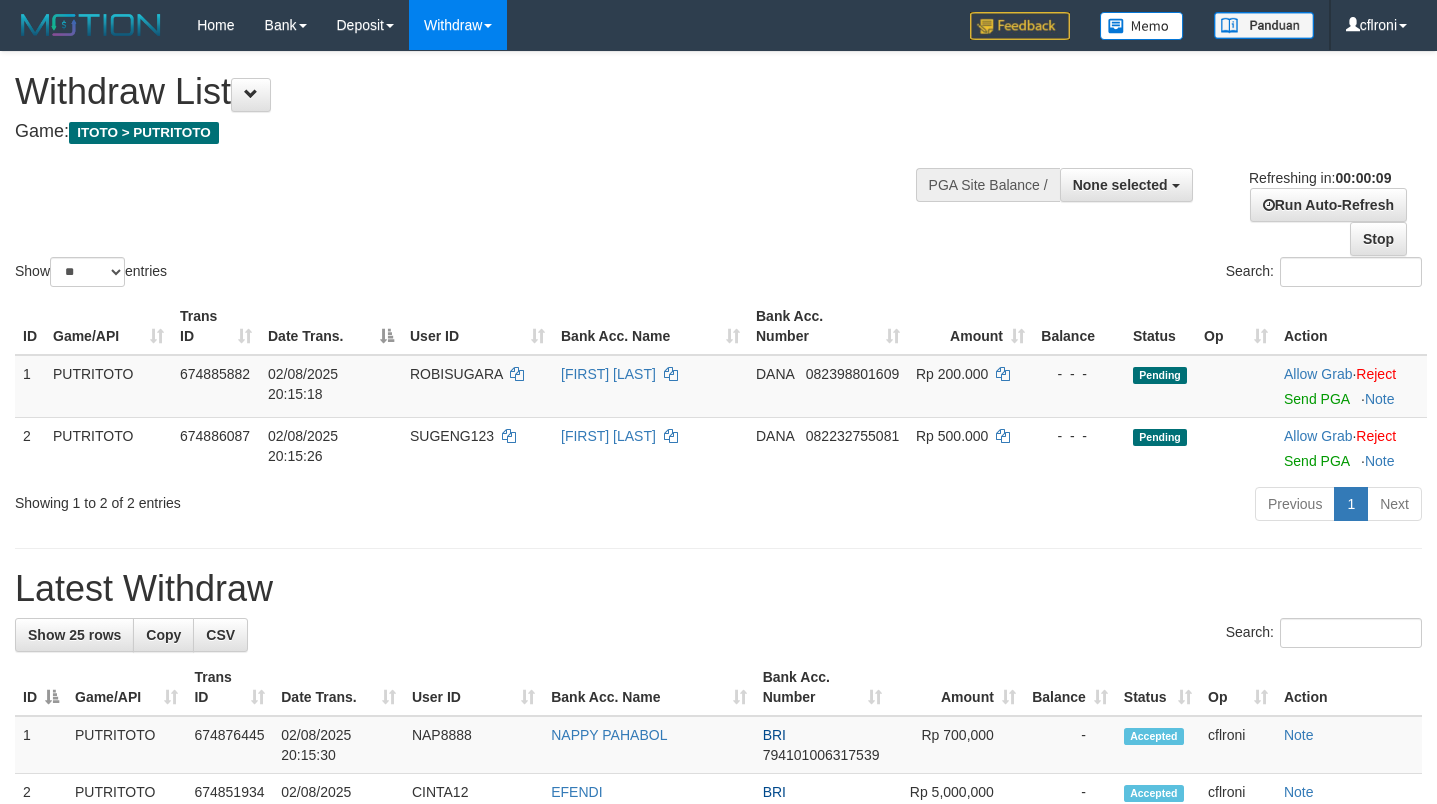 select 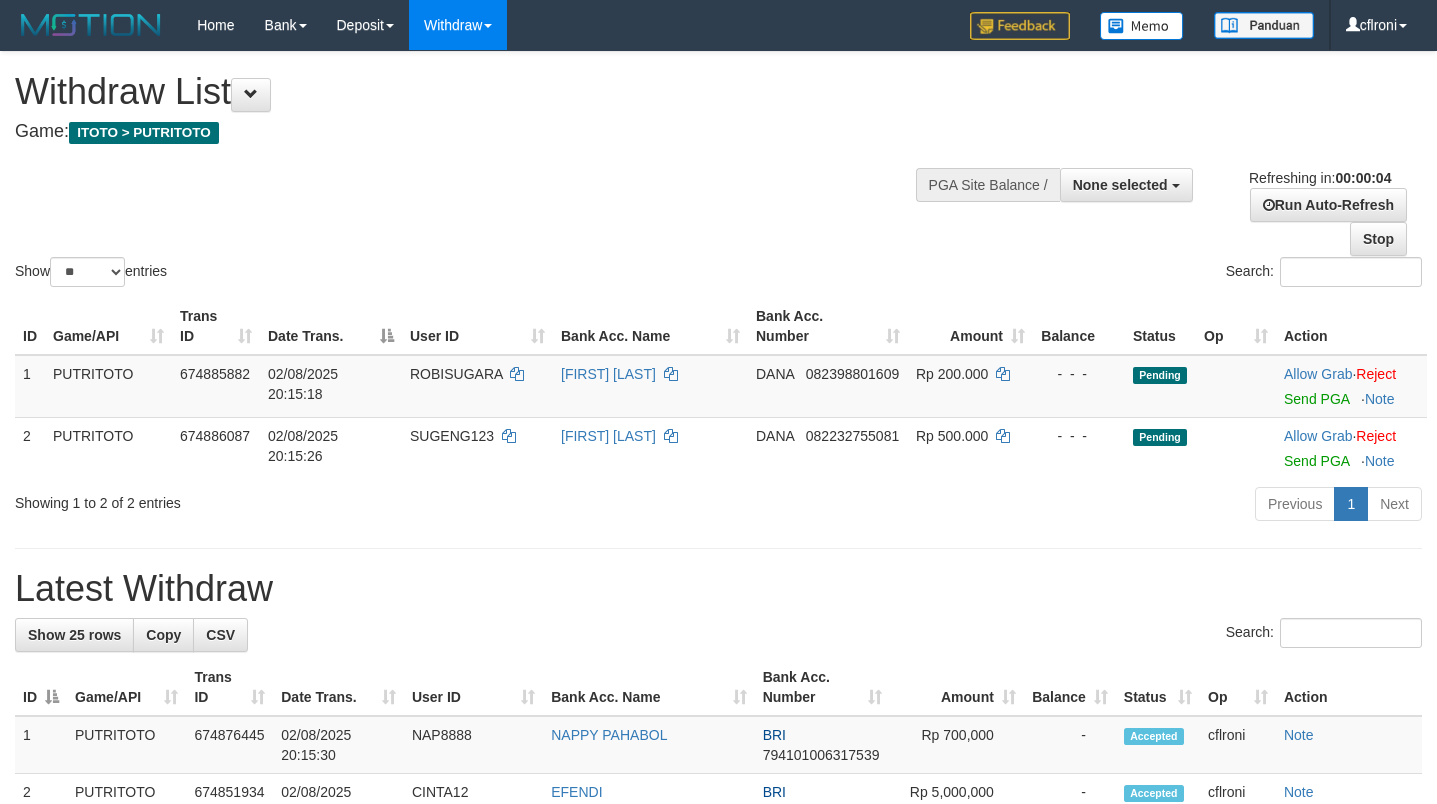 scroll, scrollTop: 0, scrollLeft: 0, axis: both 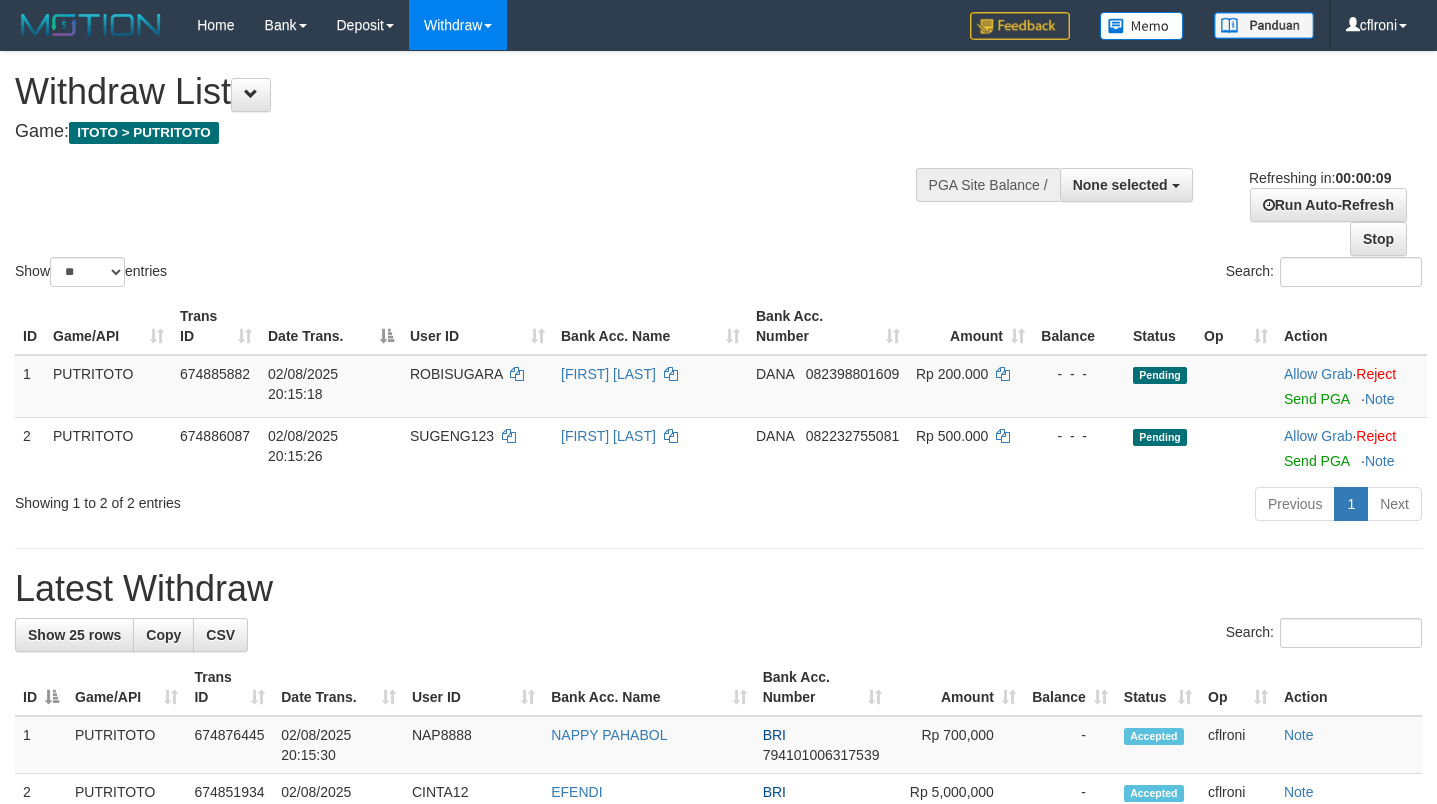 select 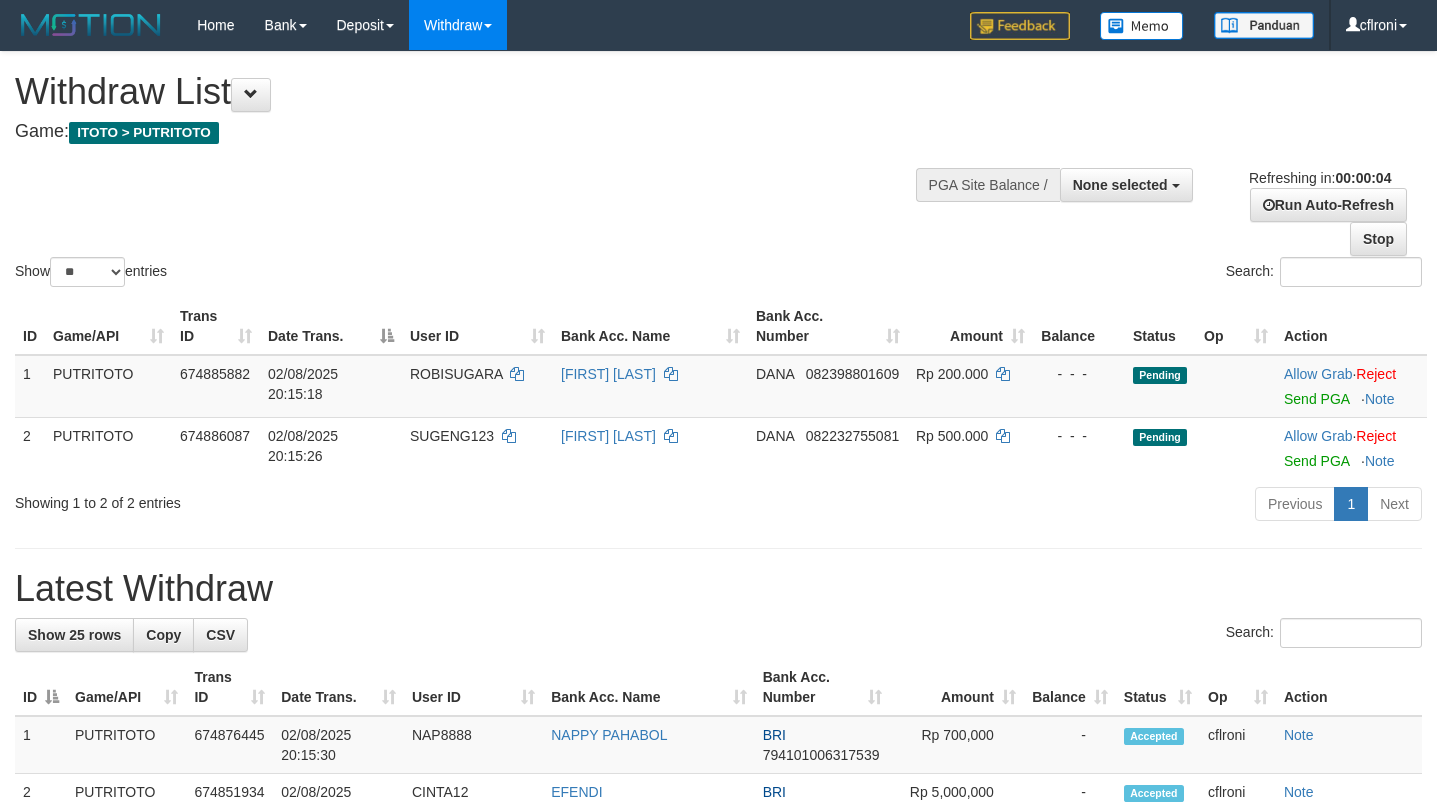 scroll, scrollTop: 0, scrollLeft: 0, axis: both 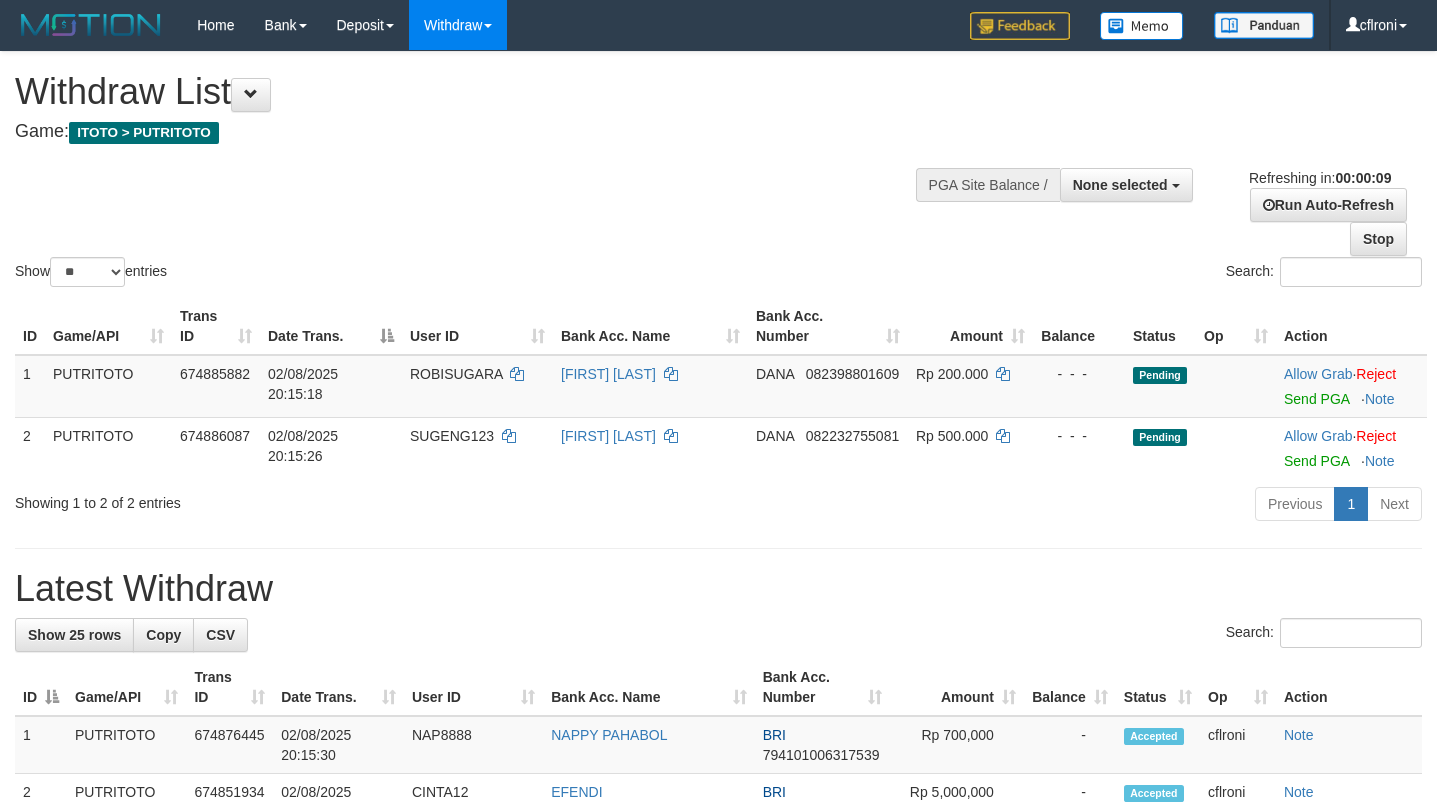select 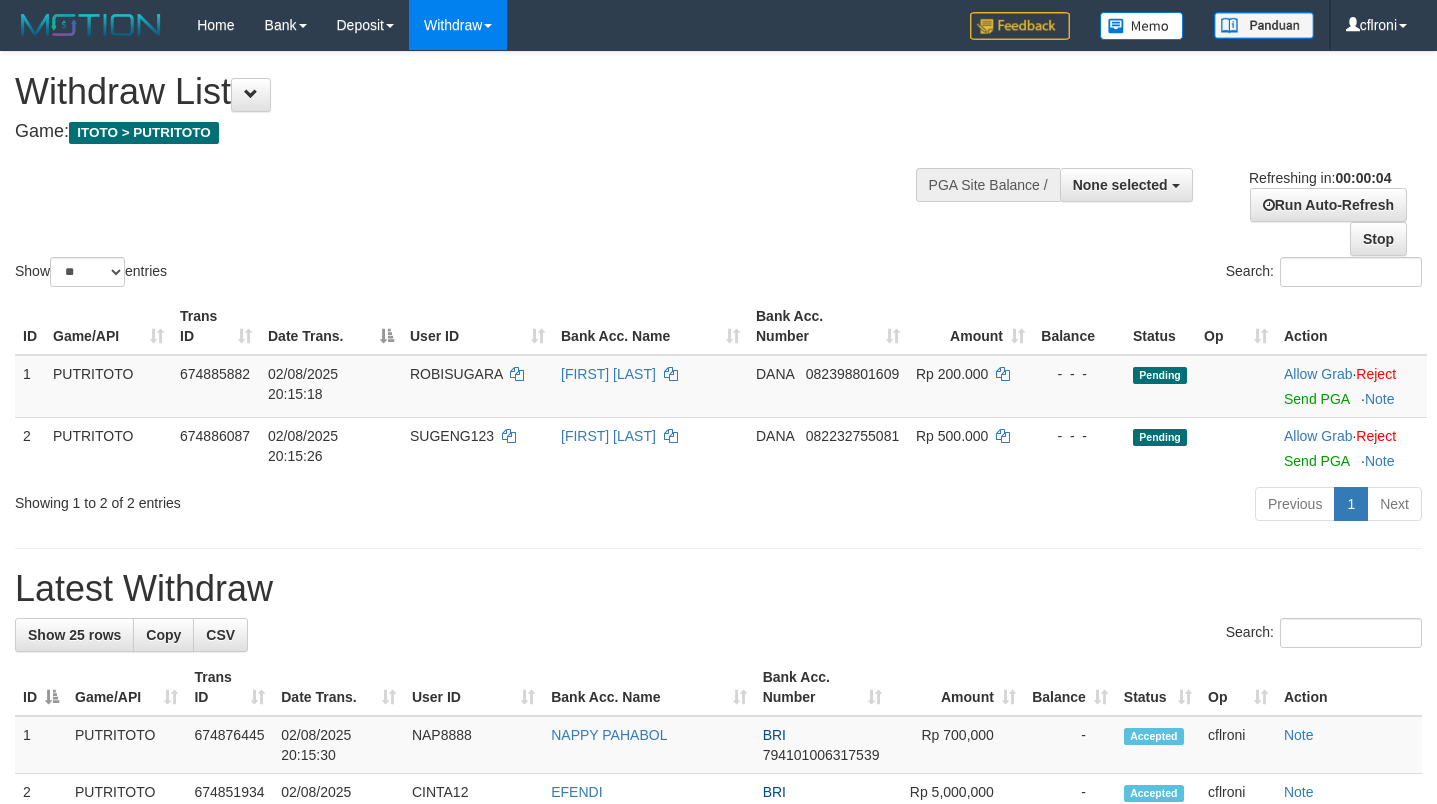 scroll, scrollTop: 0, scrollLeft: 0, axis: both 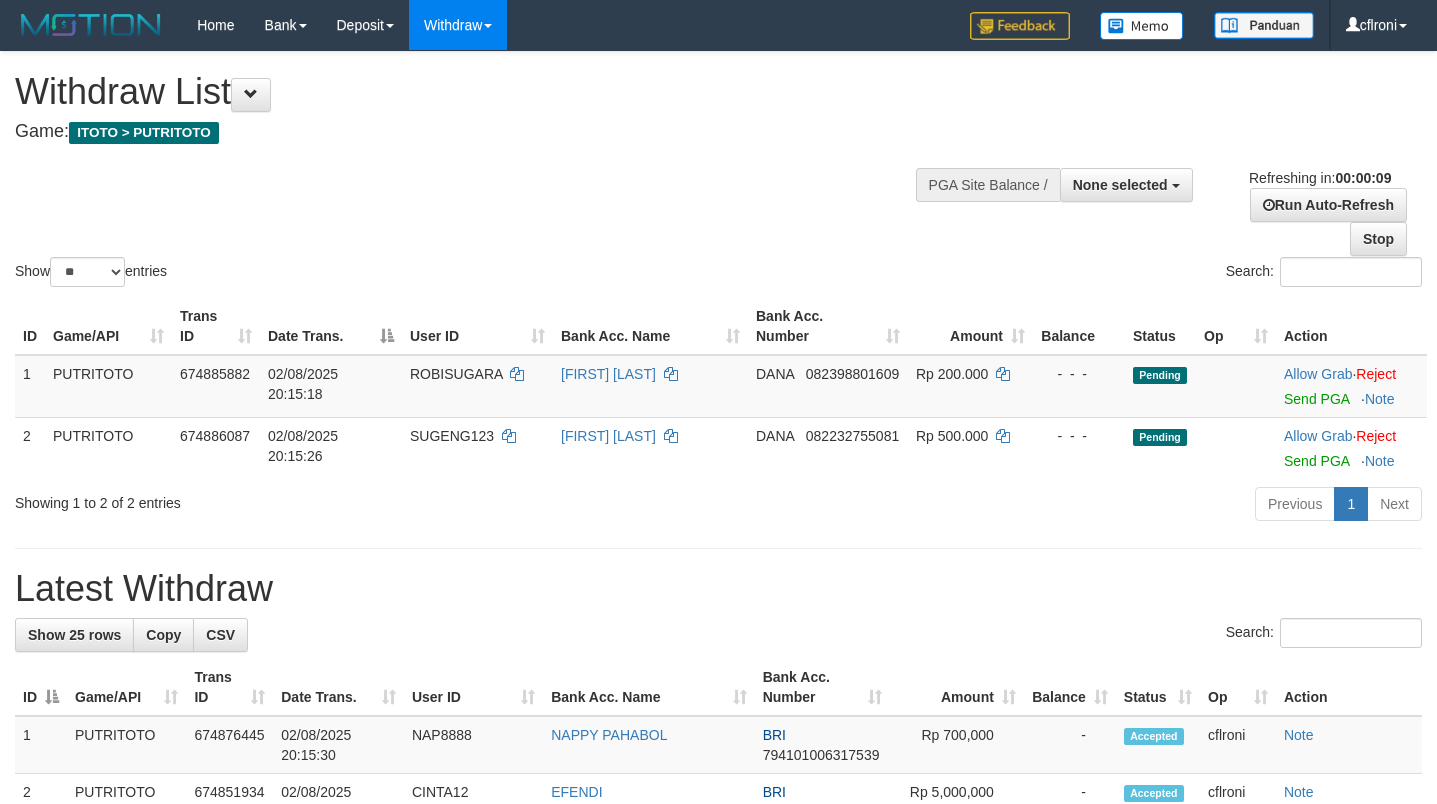 select 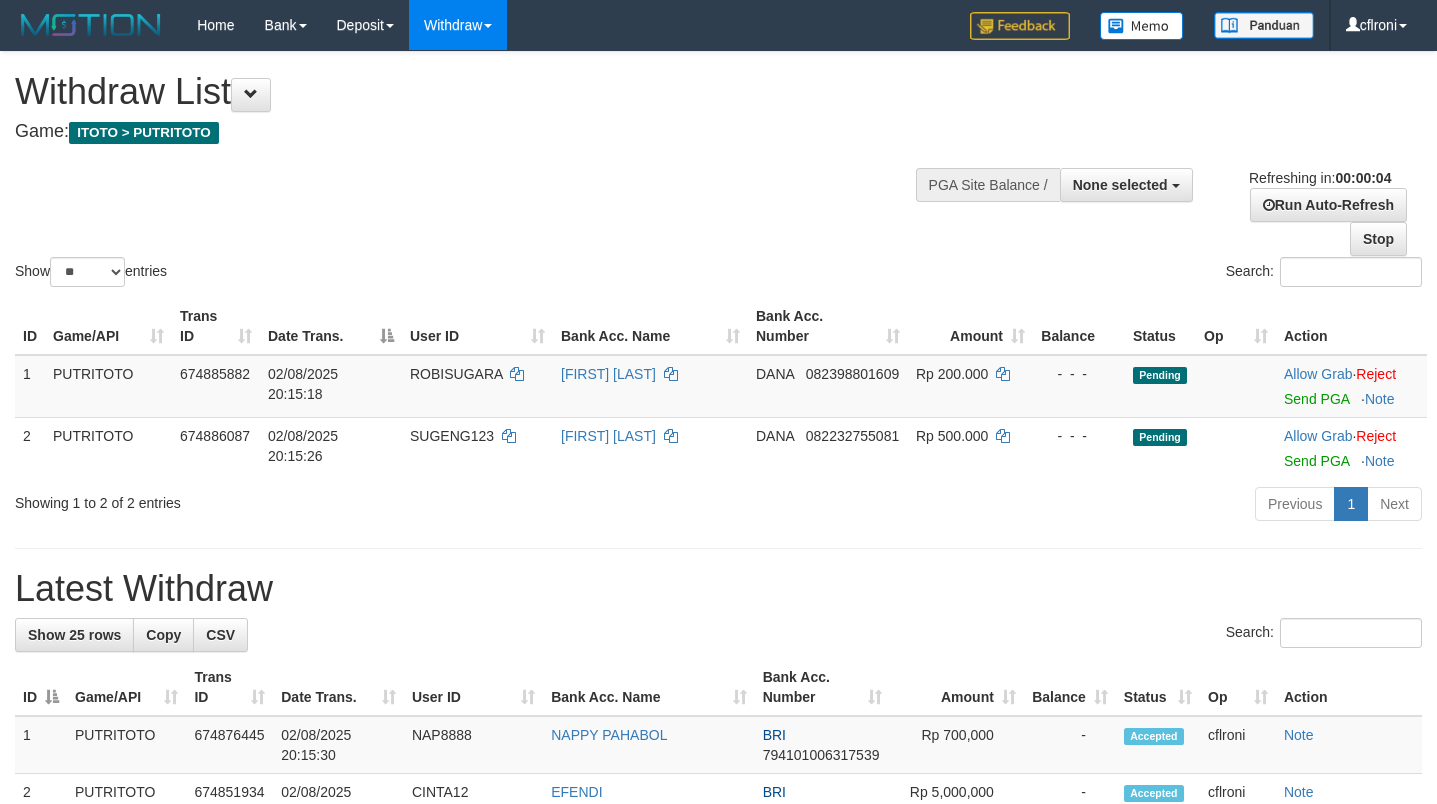 scroll, scrollTop: 0, scrollLeft: 0, axis: both 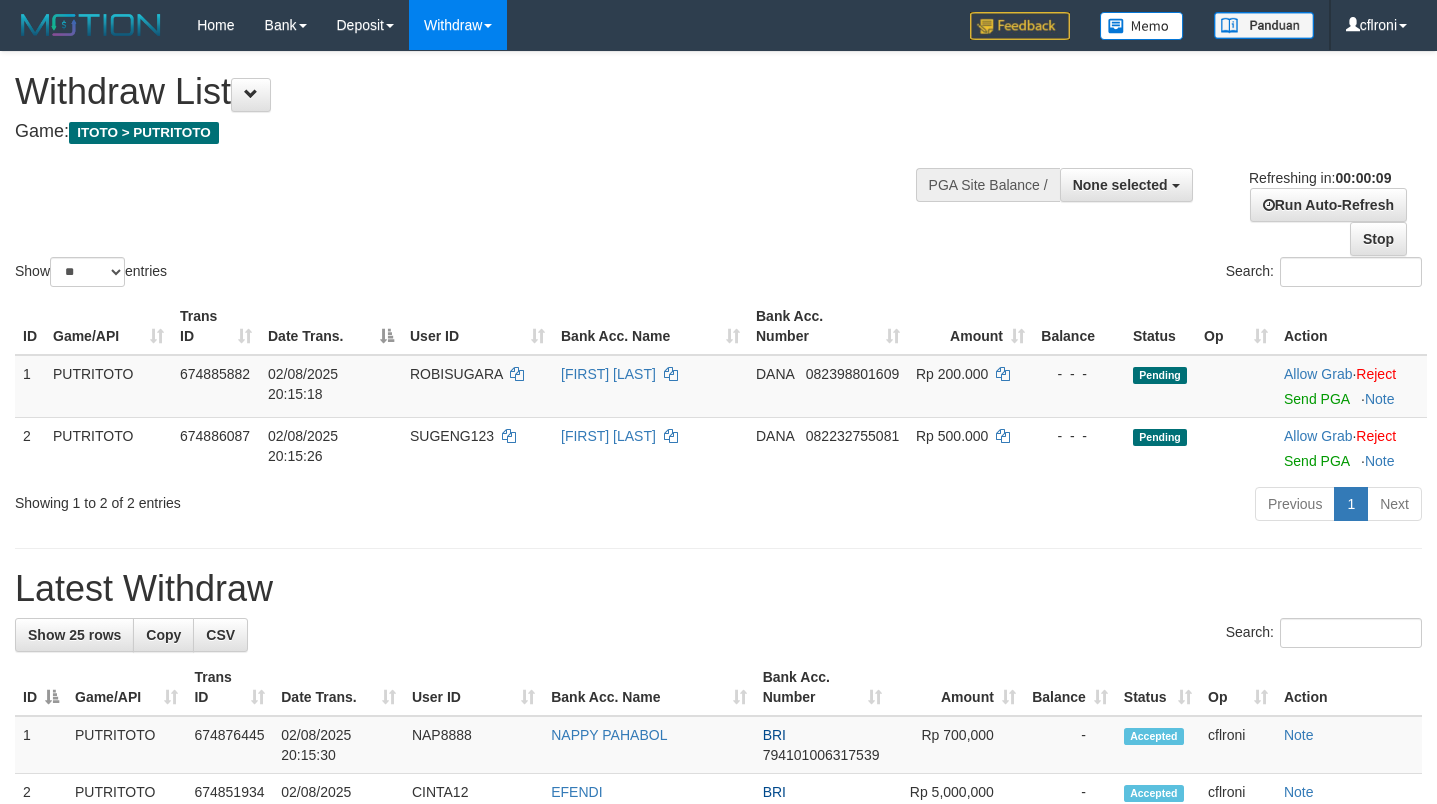 select 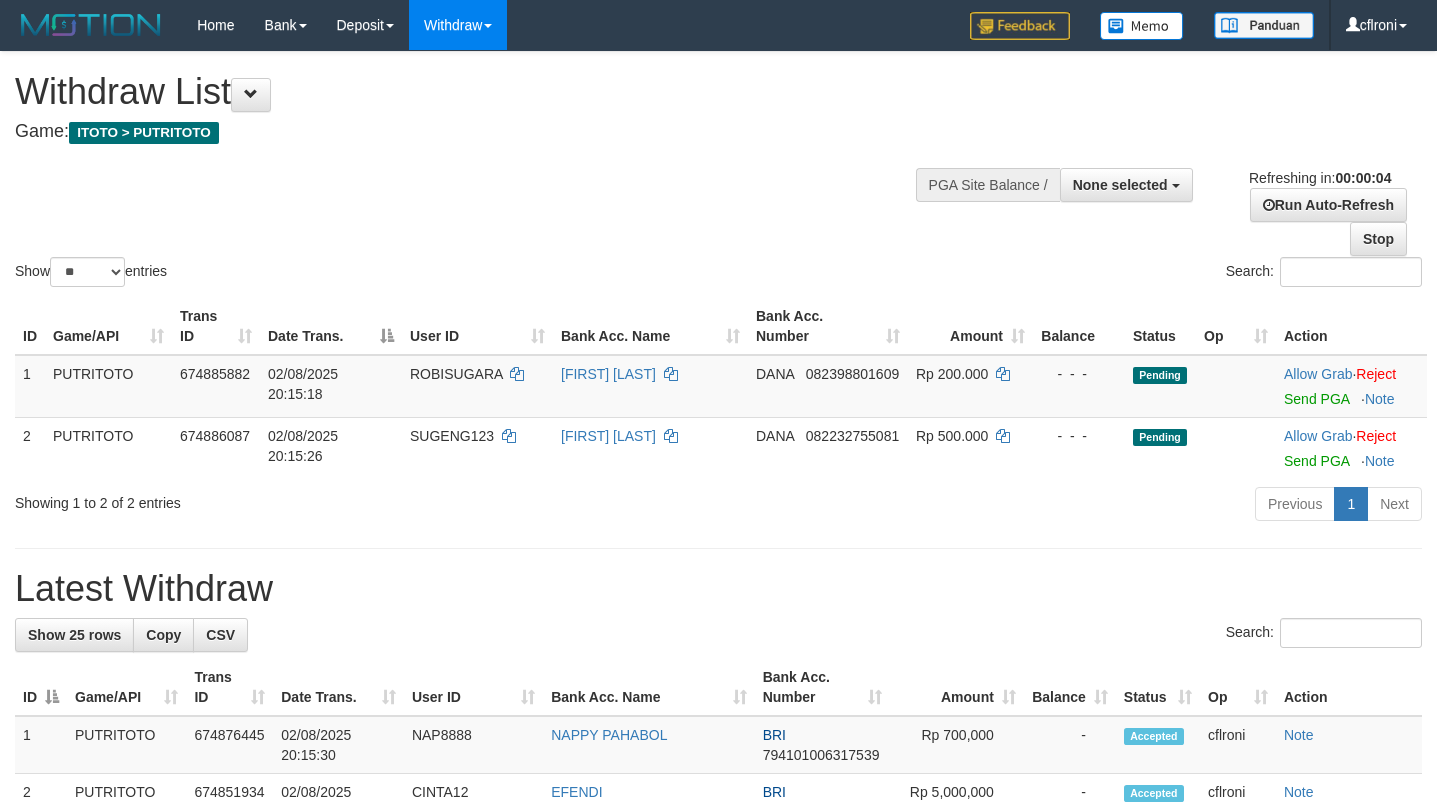 scroll, scrollTop: 0, scrollLeft: 0, axis: both 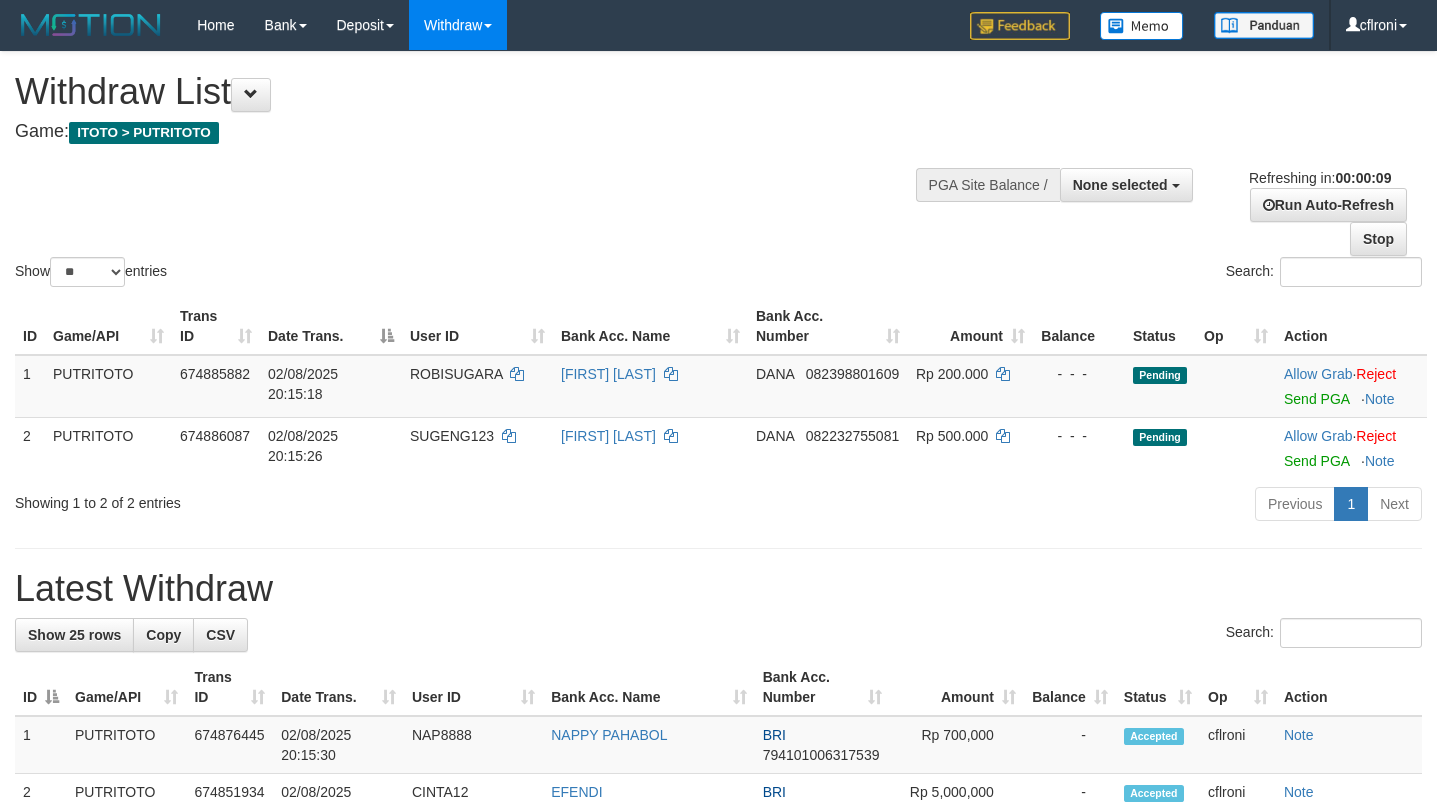 select 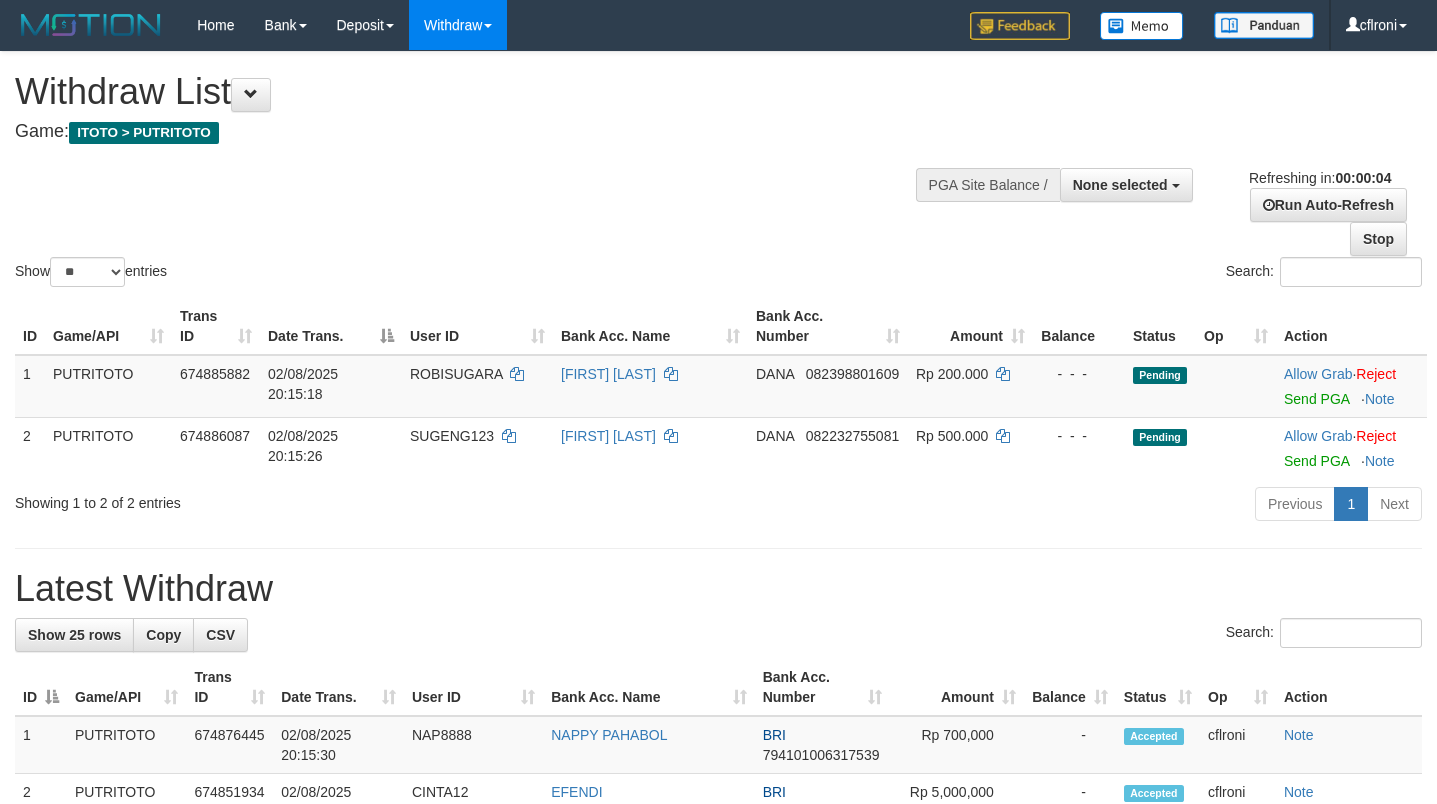 scroll, scrollTop: 0, scrollLeft: 0, axis: both 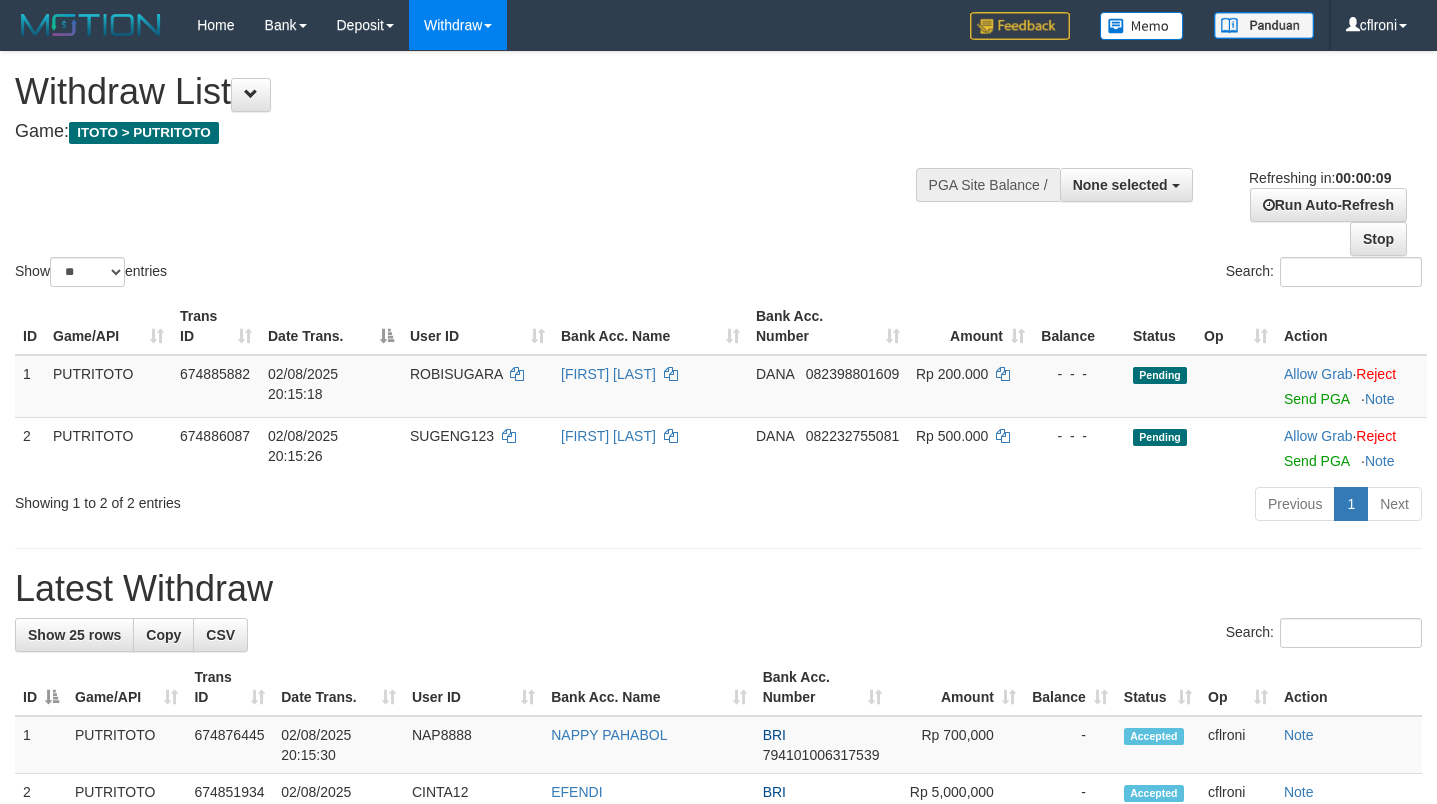 select 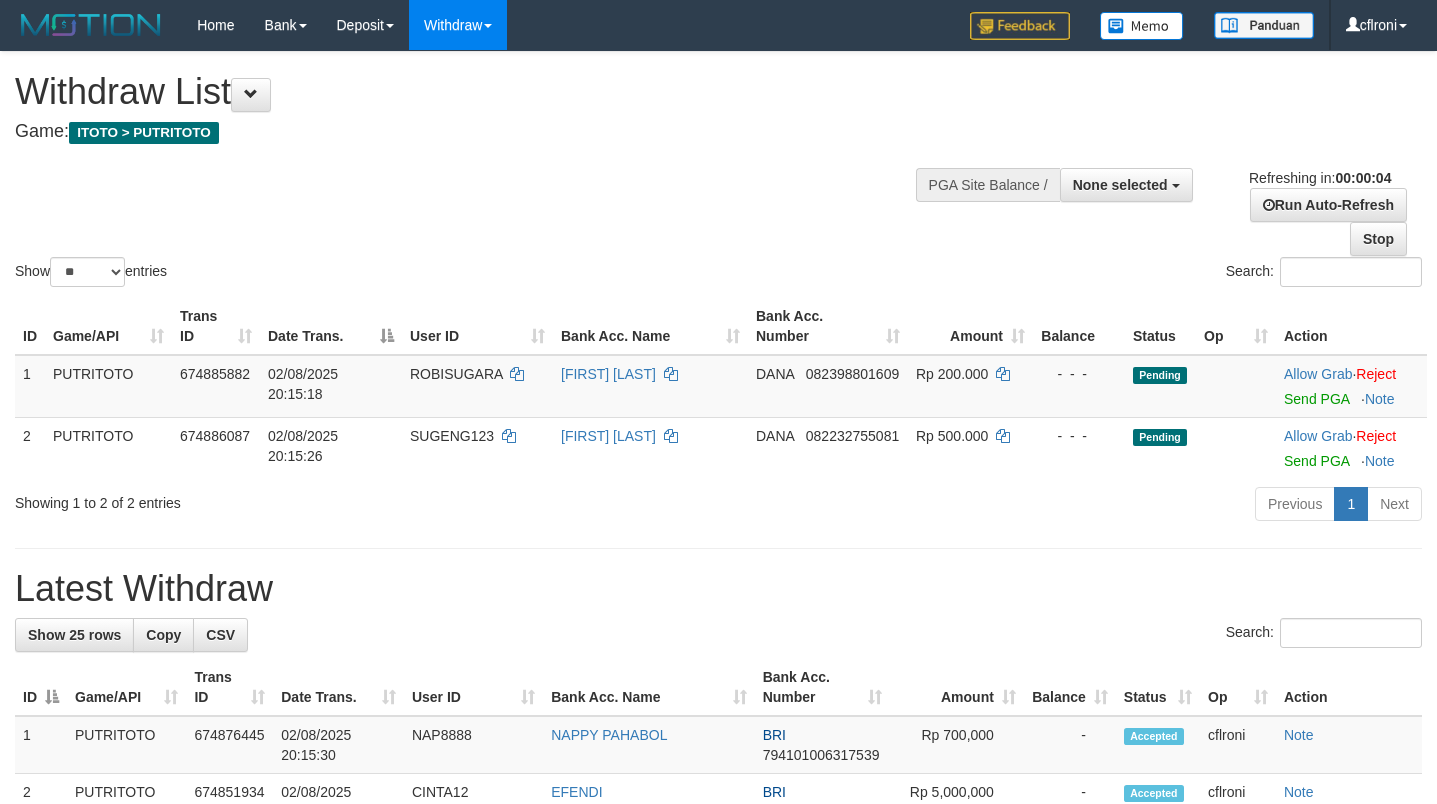scroll, scrollTop: 0, scrollLeft: 0, axis: both 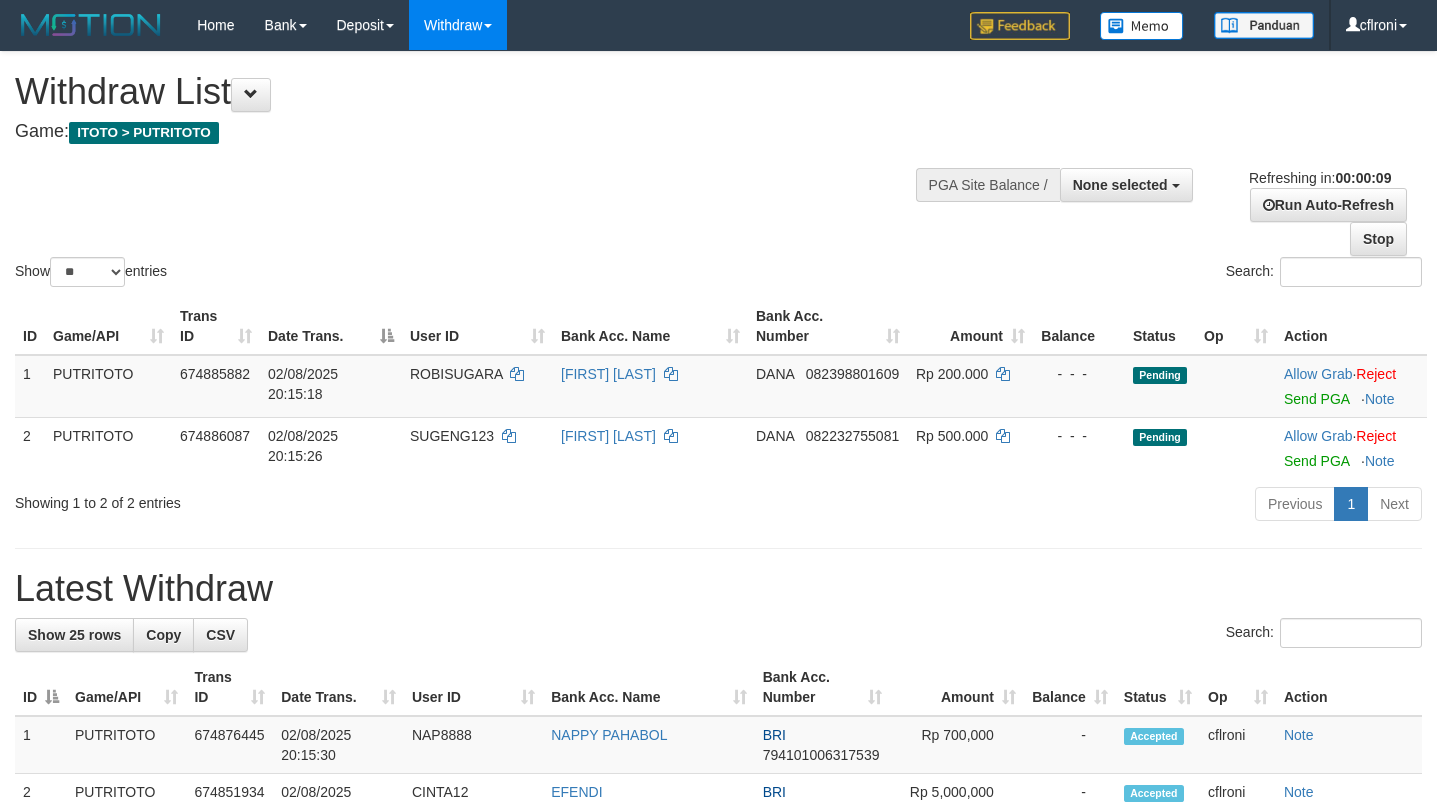 select 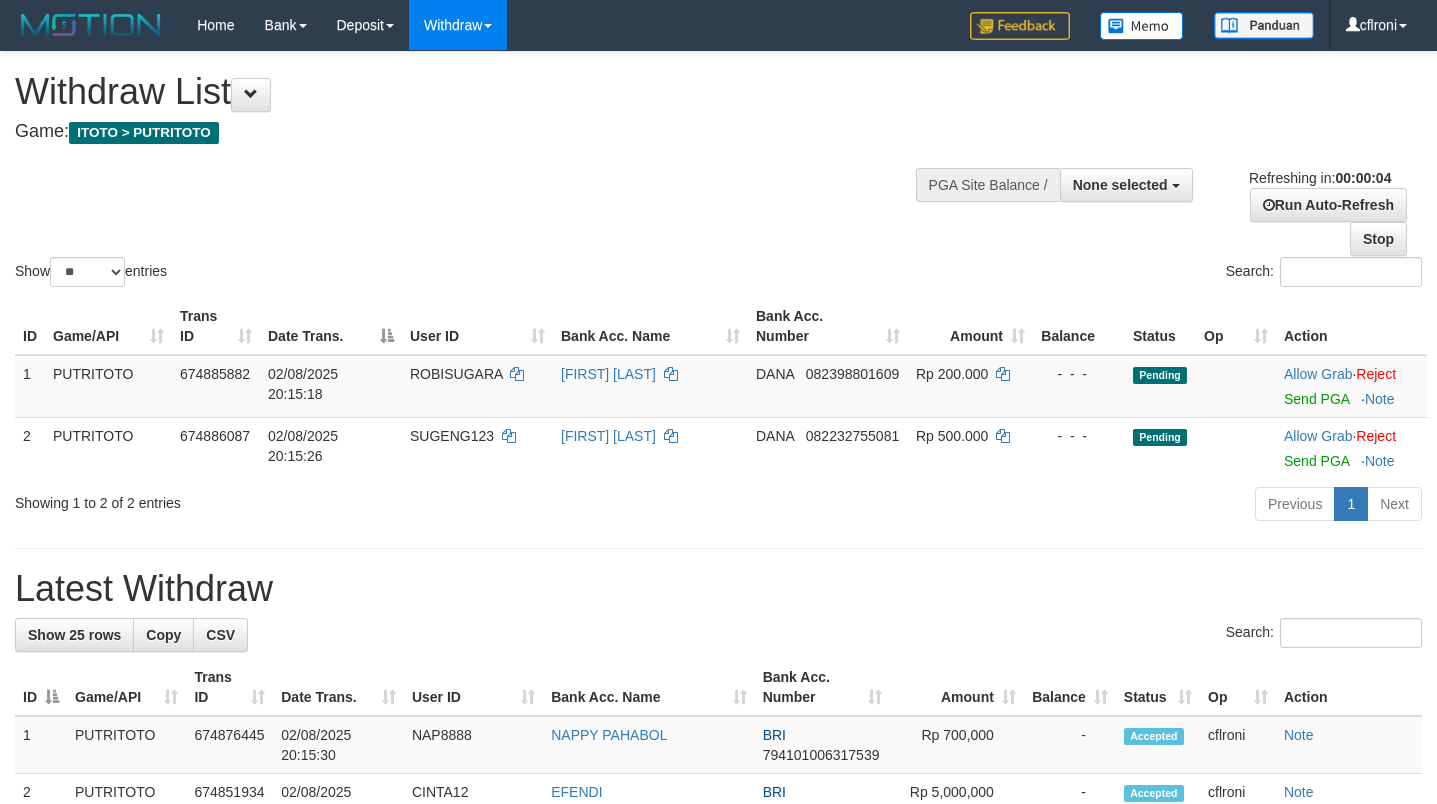 scroll, scrollTop: 0, scrollLeft: 0, axis: both 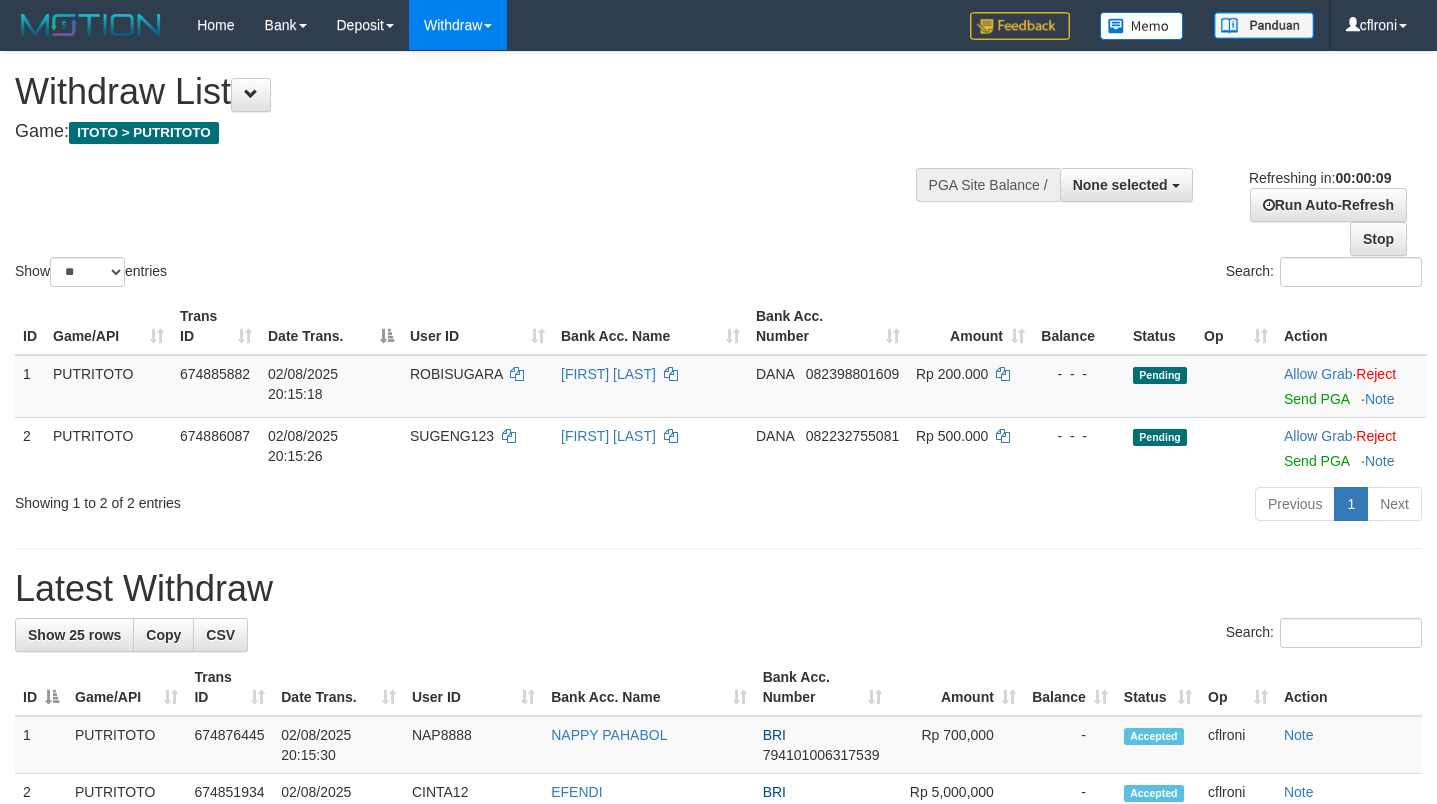 select 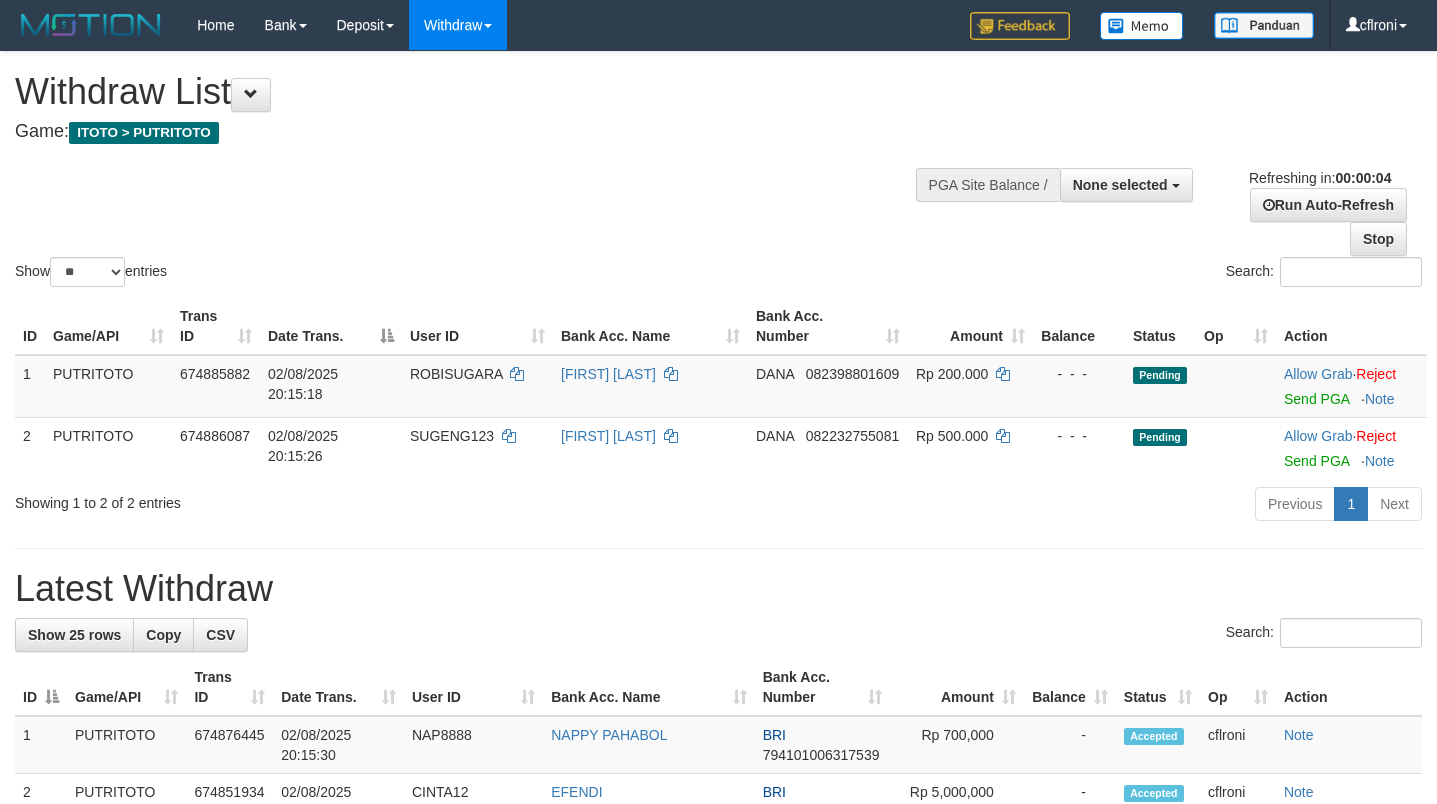 scroll, scrollTop: 0, scrollLeft: 0, axis: both 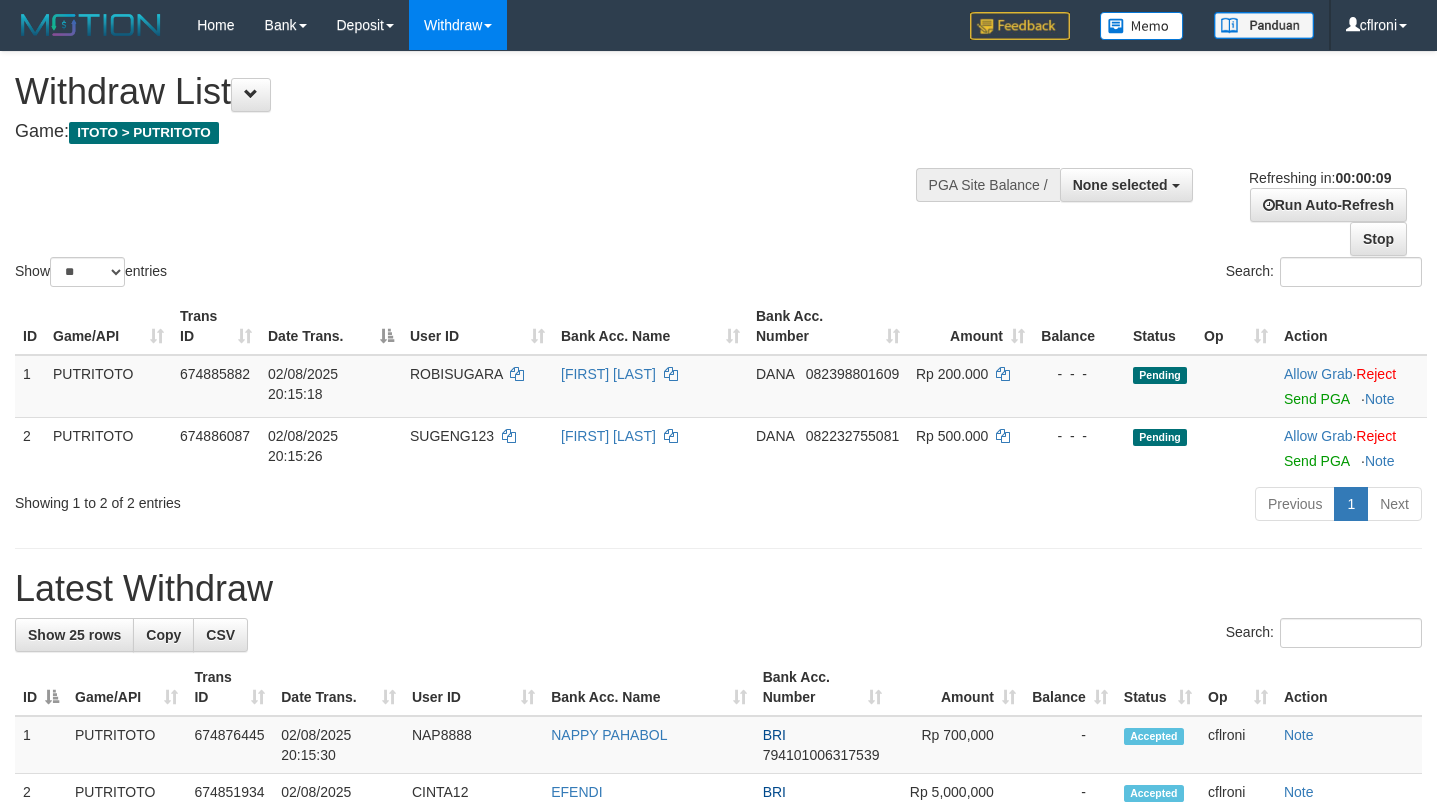 select 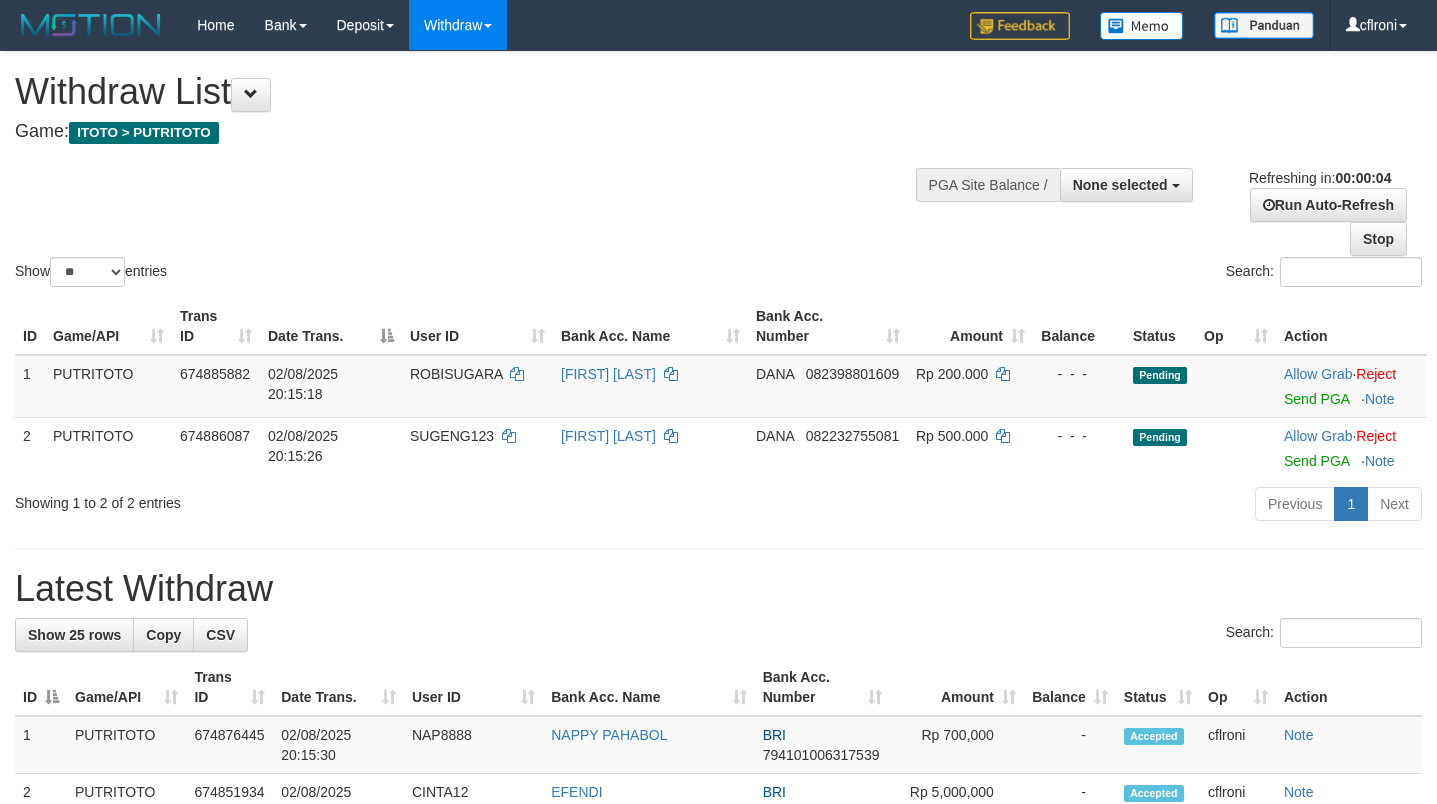 scroll, scrollTop: 0, scrollLeft: 0, axis: both 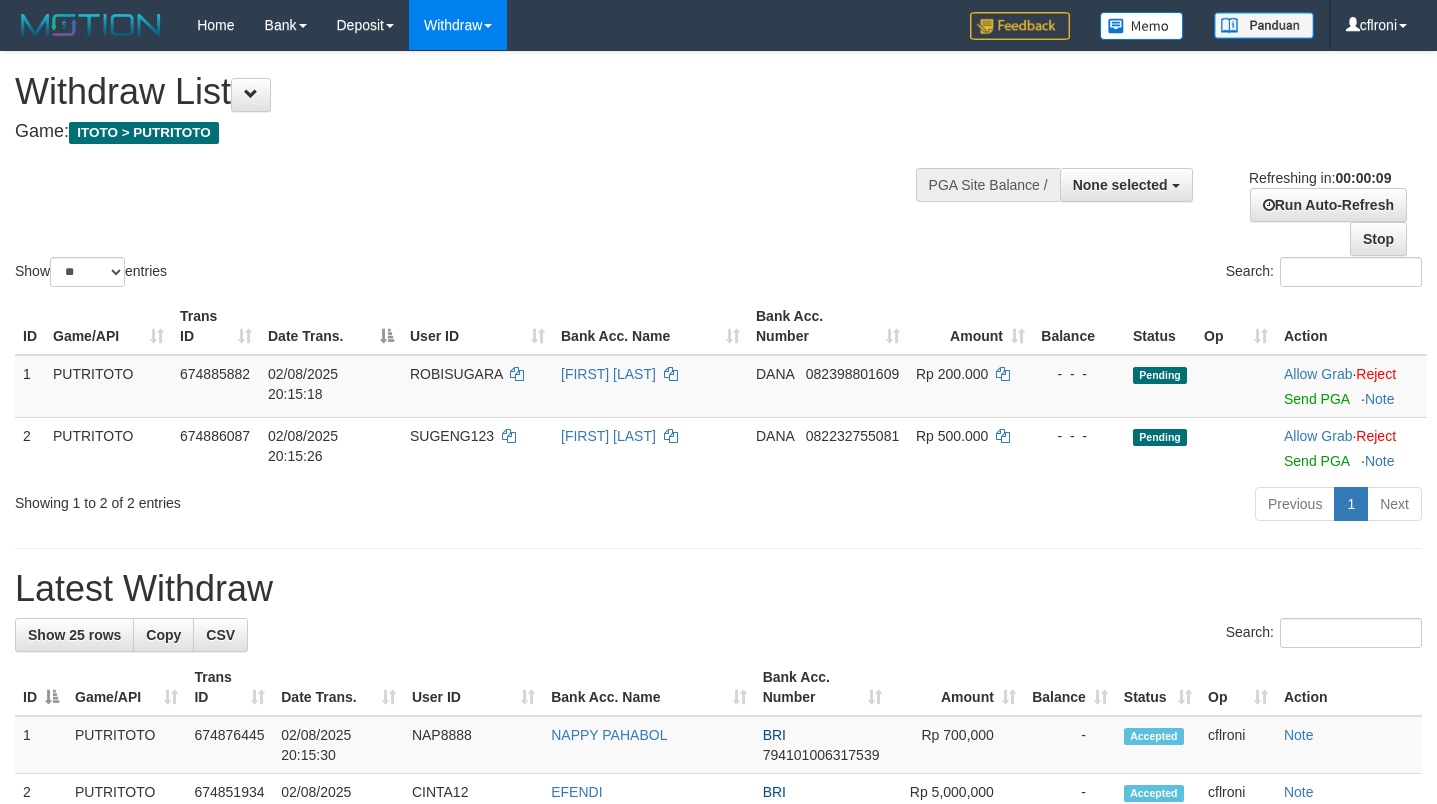 select 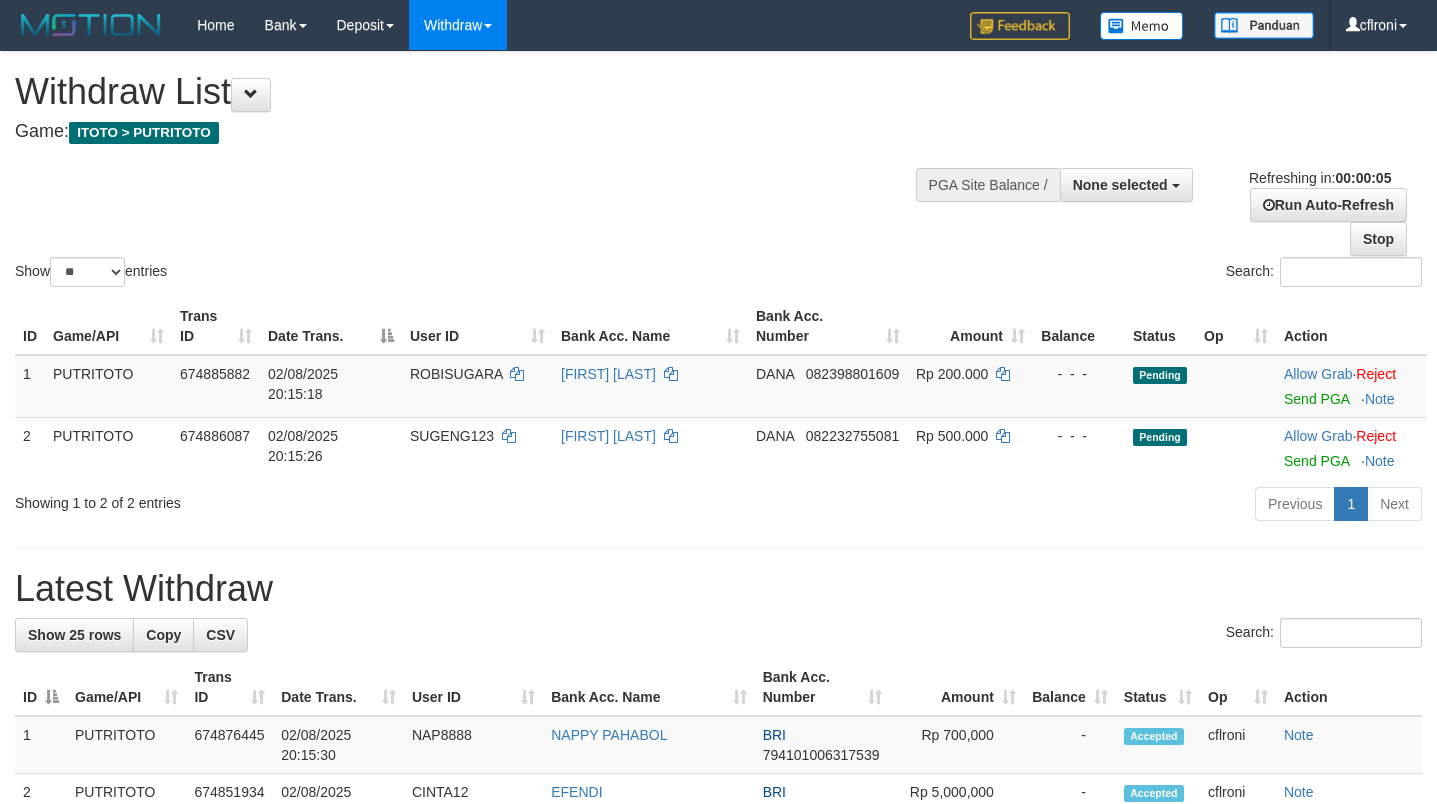 scroll, scrollTop: 0, scrollLeft: 0, axis: both 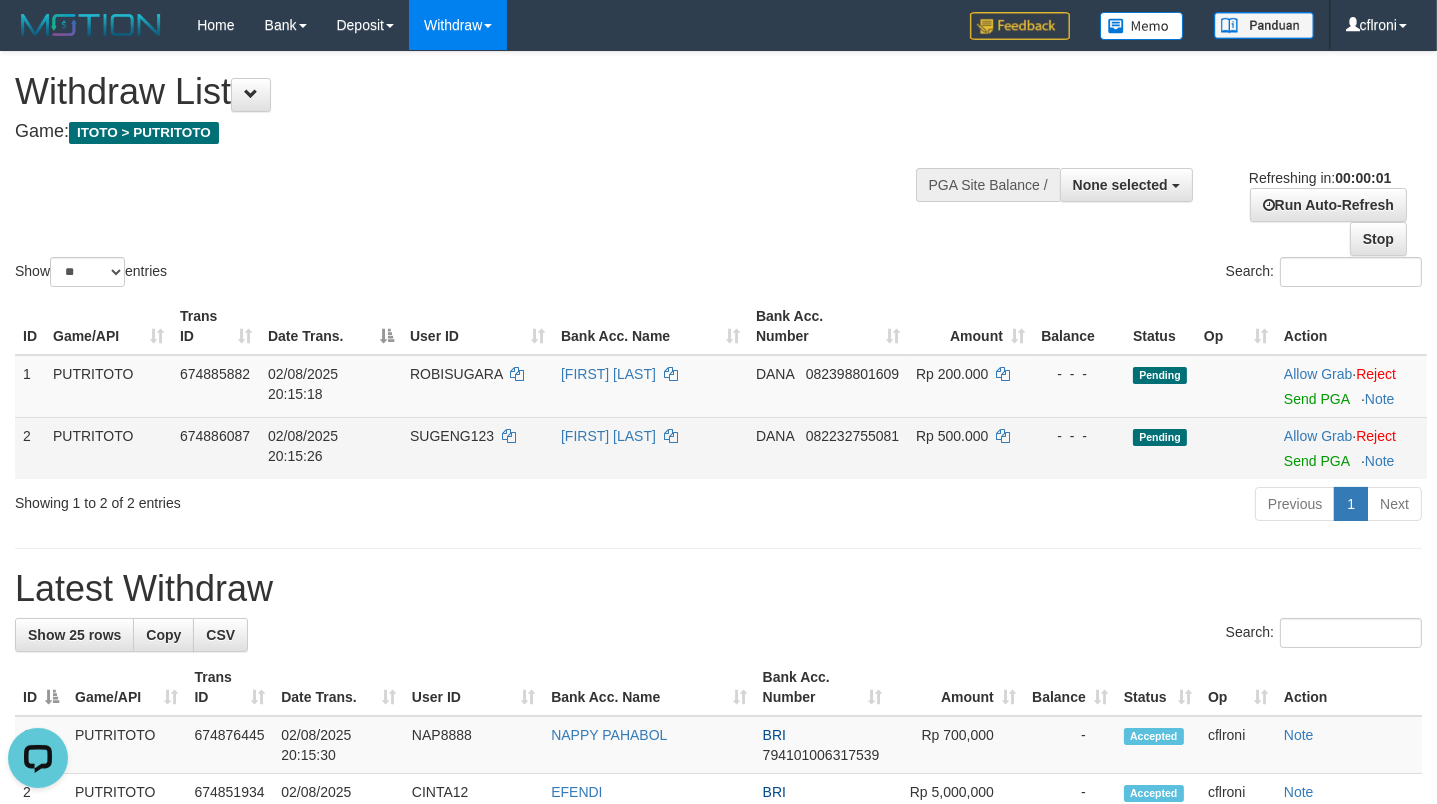 click on "[FIRST] [LAST]" at bounding box center (650, 448) 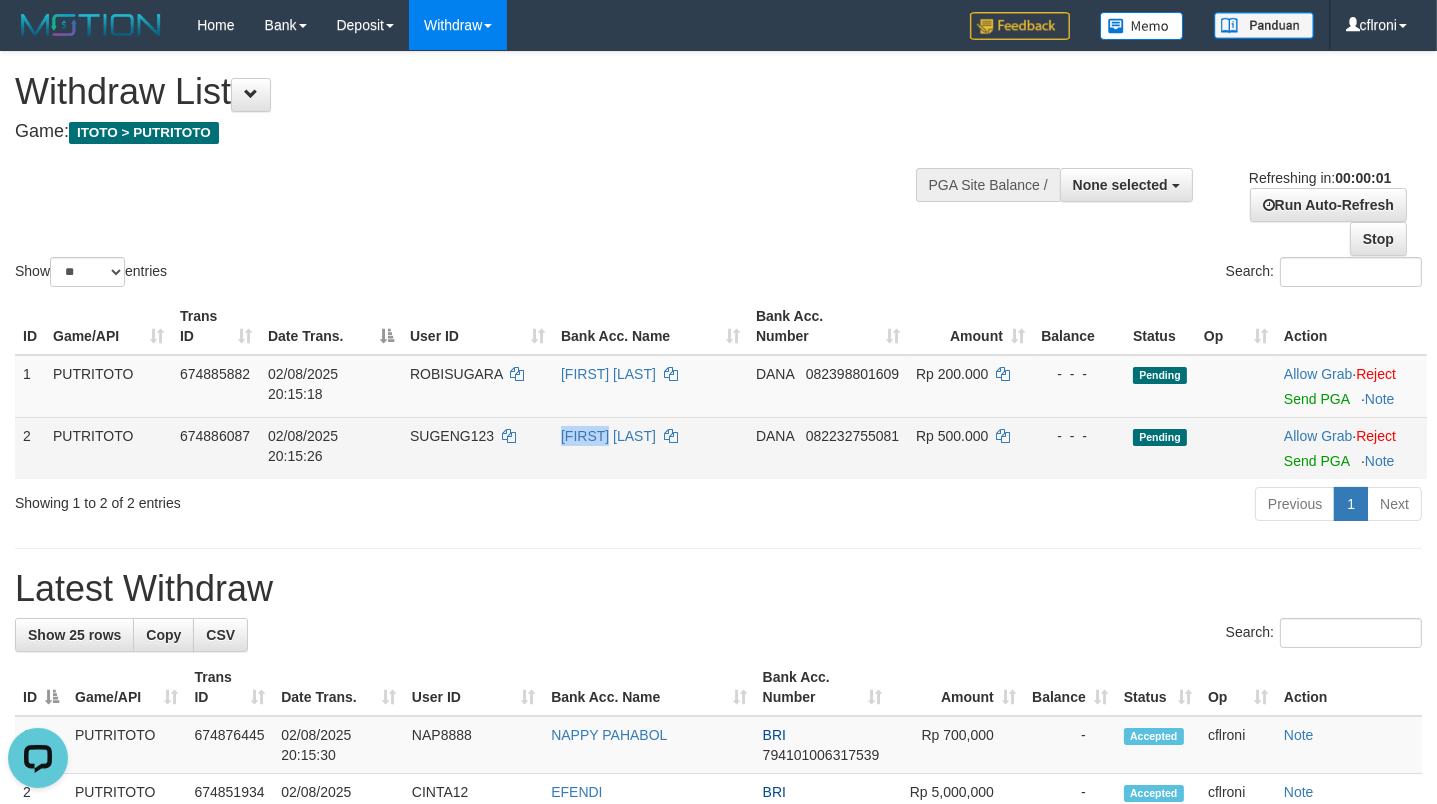 click on "[FIRST] [LAST]" at bounding box center [650, 448] 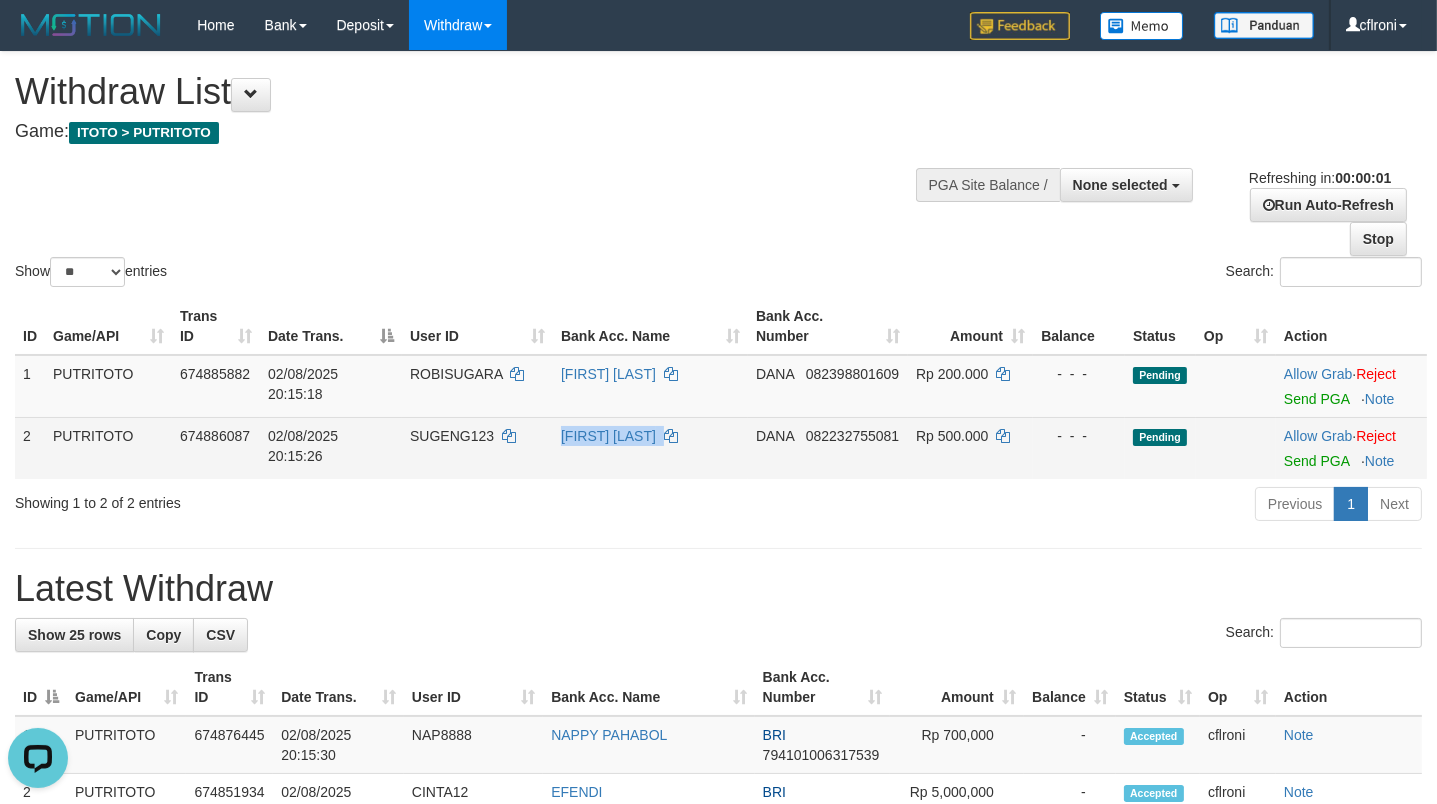 click on "[FIRST] [LAST]" at bounding box center (650, 448) 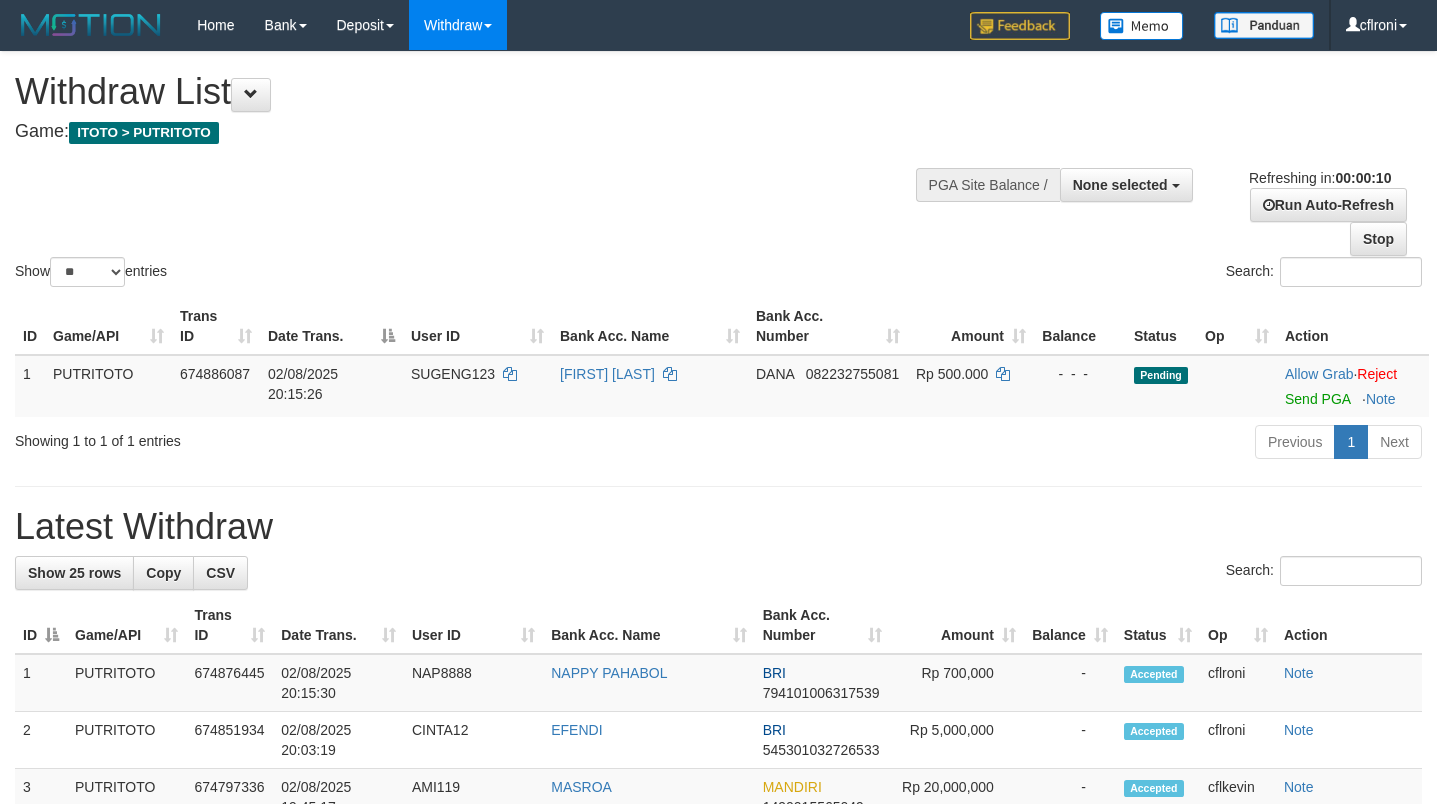 select 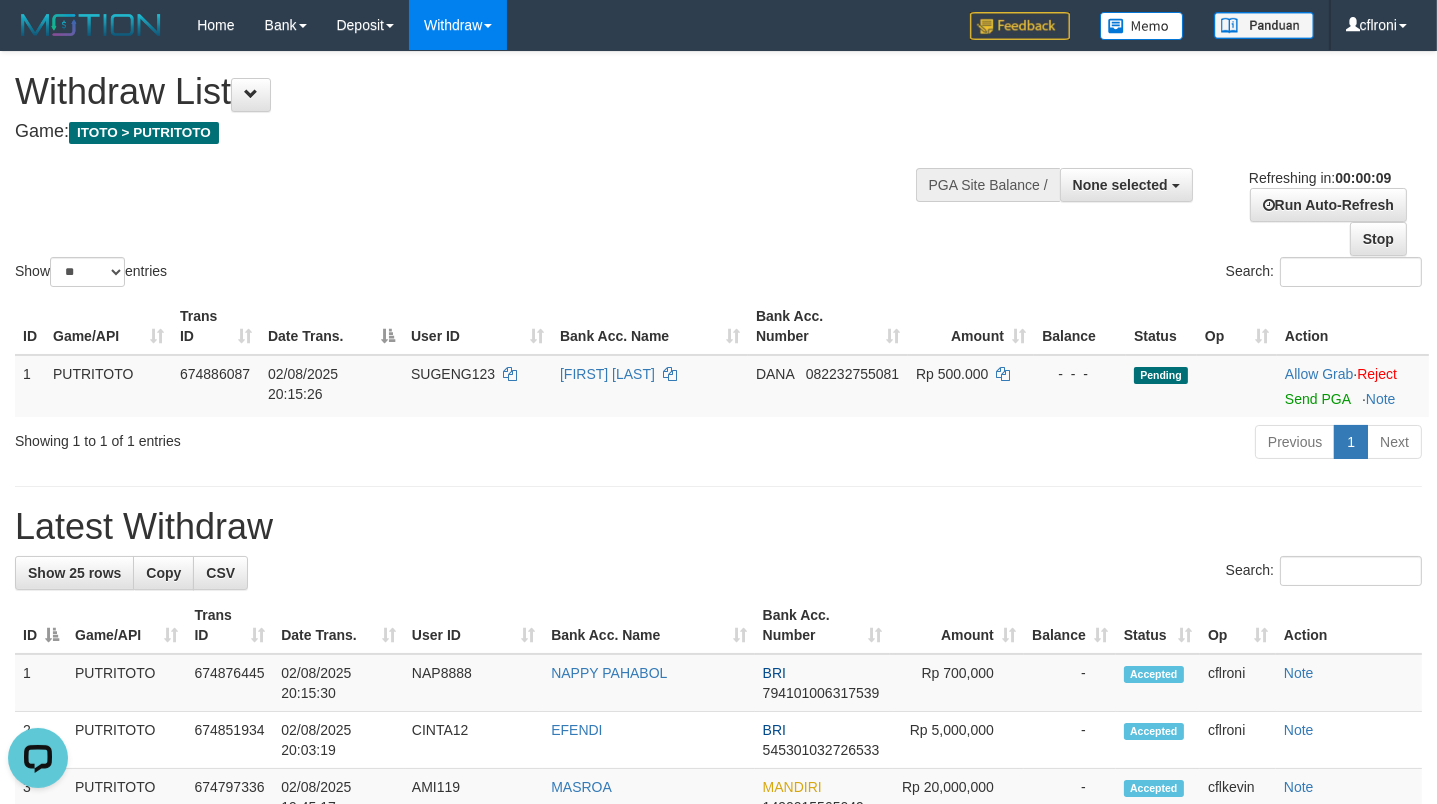 scroll, scrollTop: 0, scrollLeft: 0, axis: both 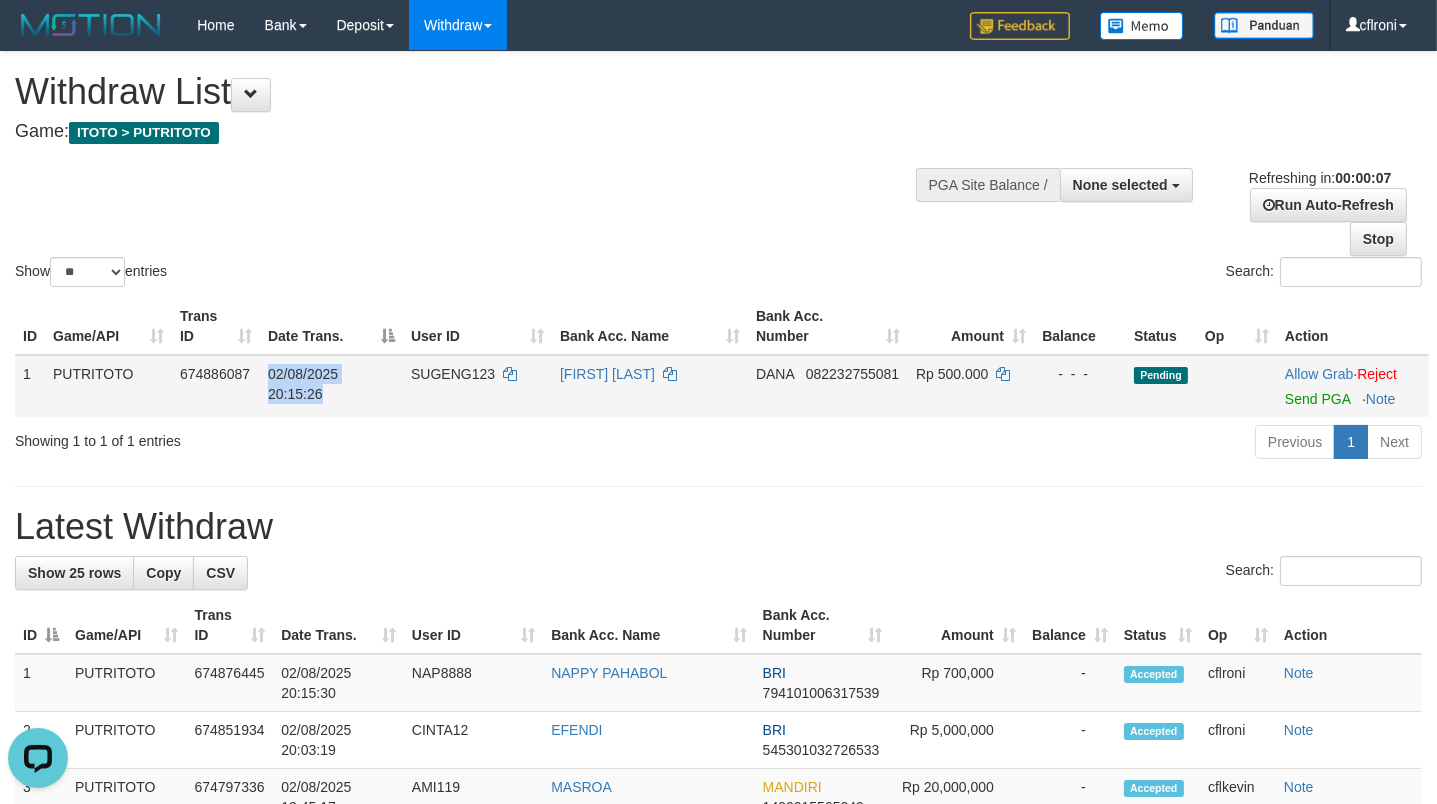 click on "SUGENG123" at bounding box center (477, 386) 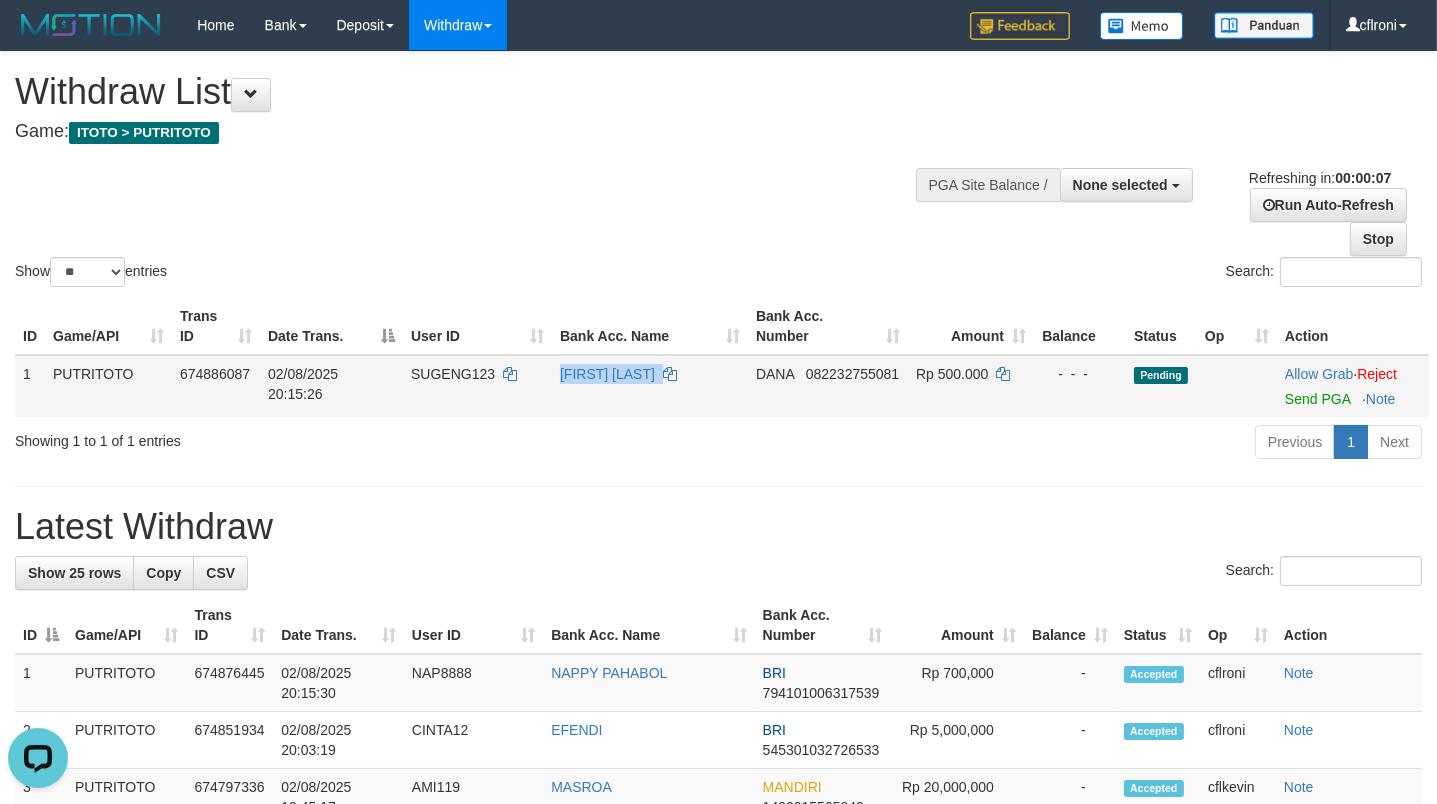 click on "[FIRST] [PHONE]" at bounding box center (828, 386) 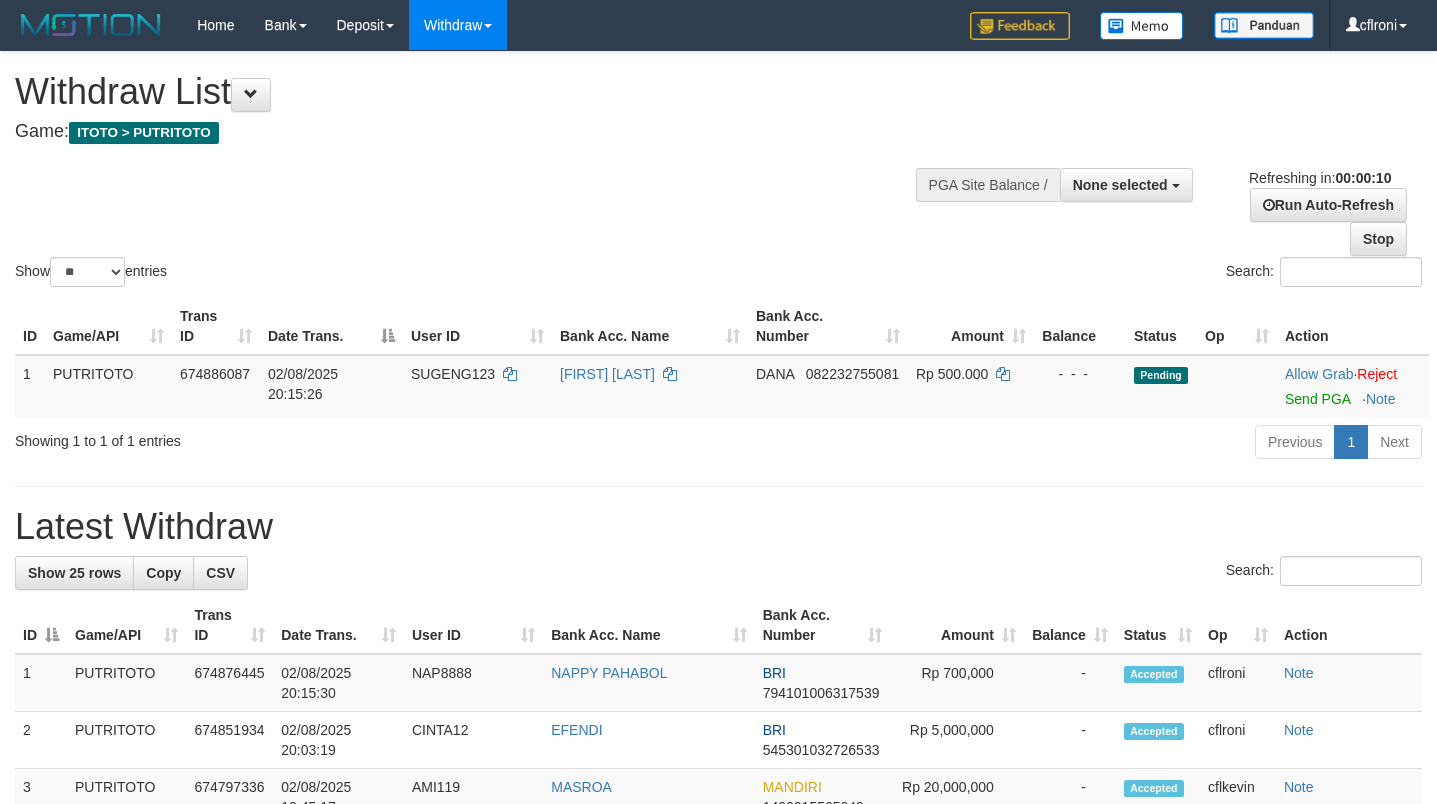 select 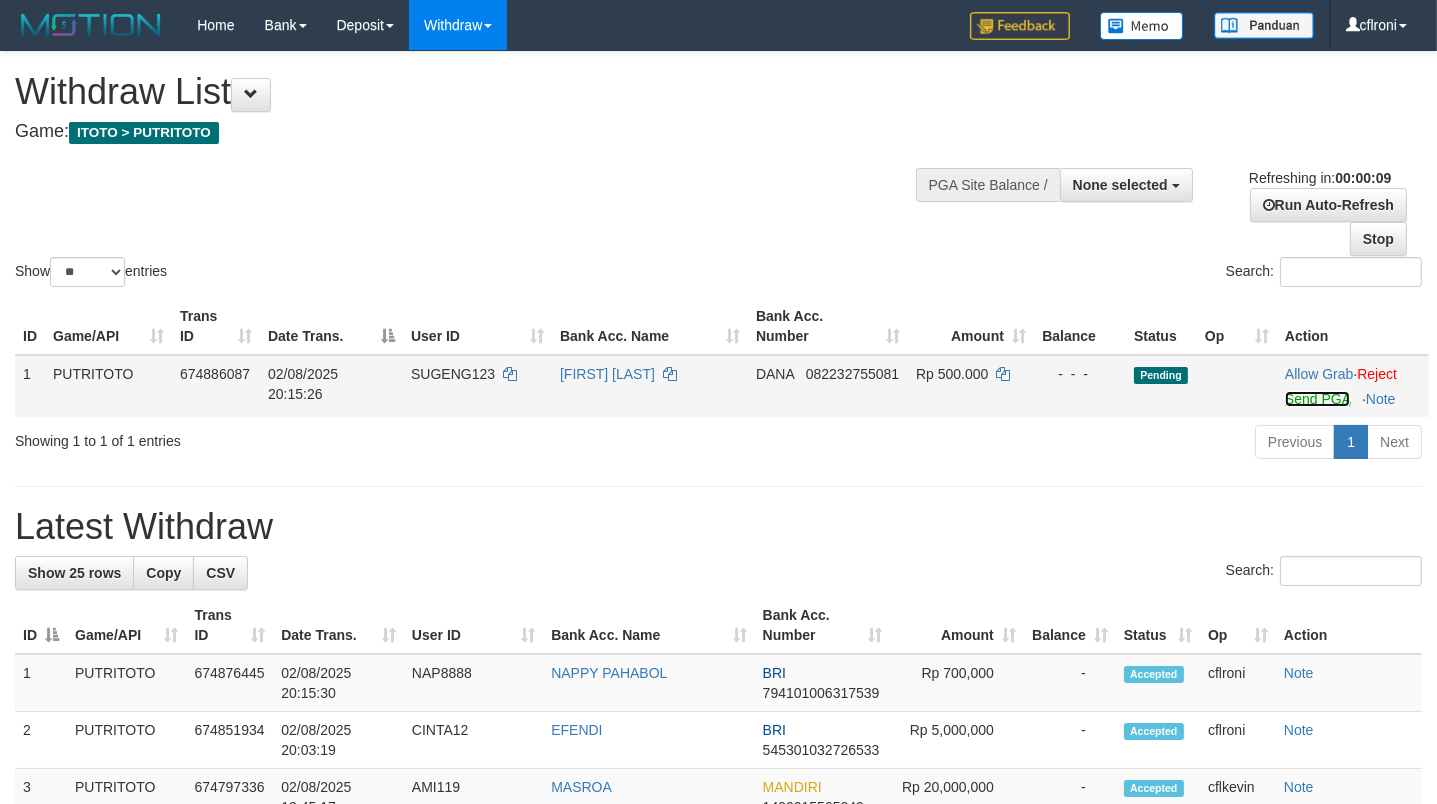 click on "Send PGA" at bounding box center (1317, 399) 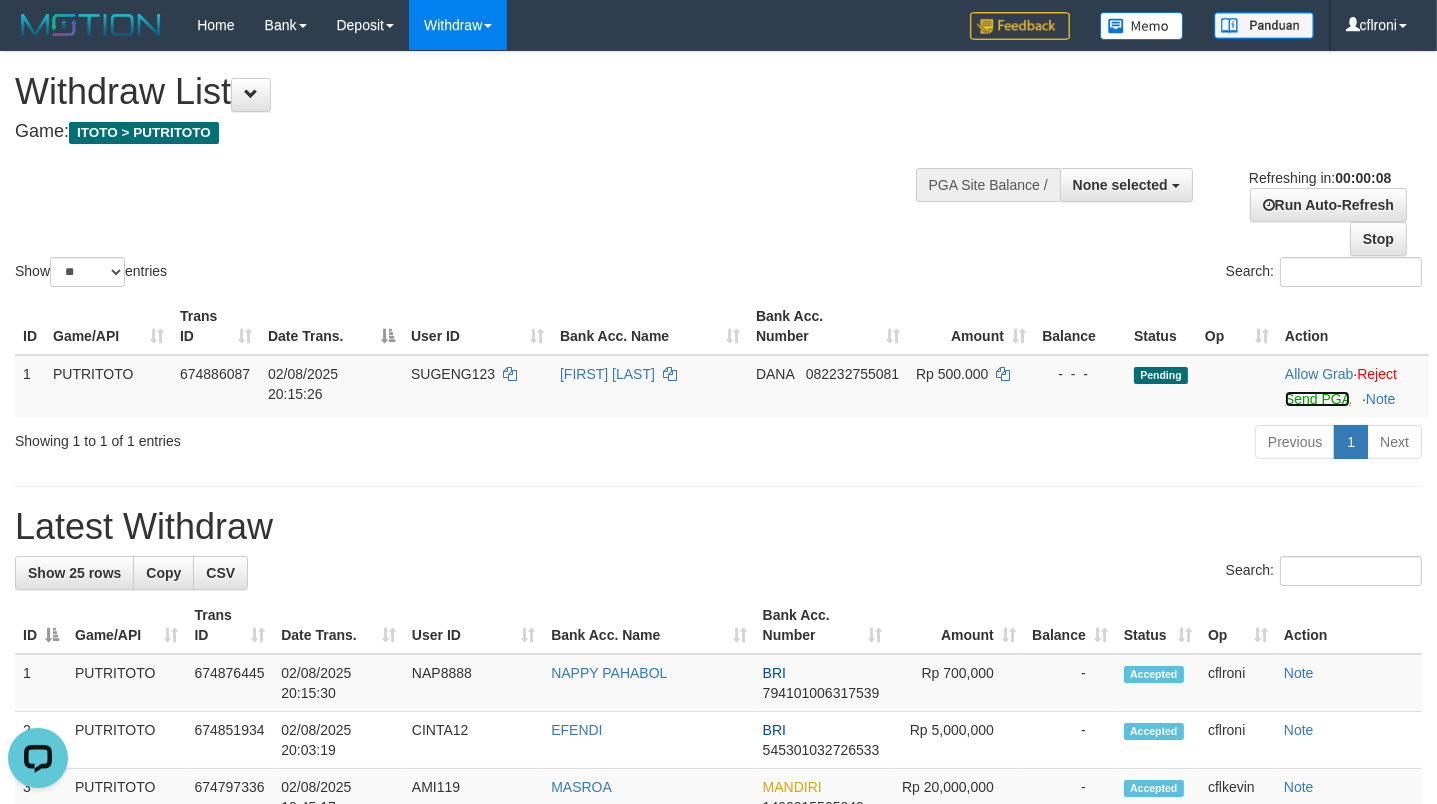 scroll, scrollTop: 0, scrollLeft: 0, axis: both 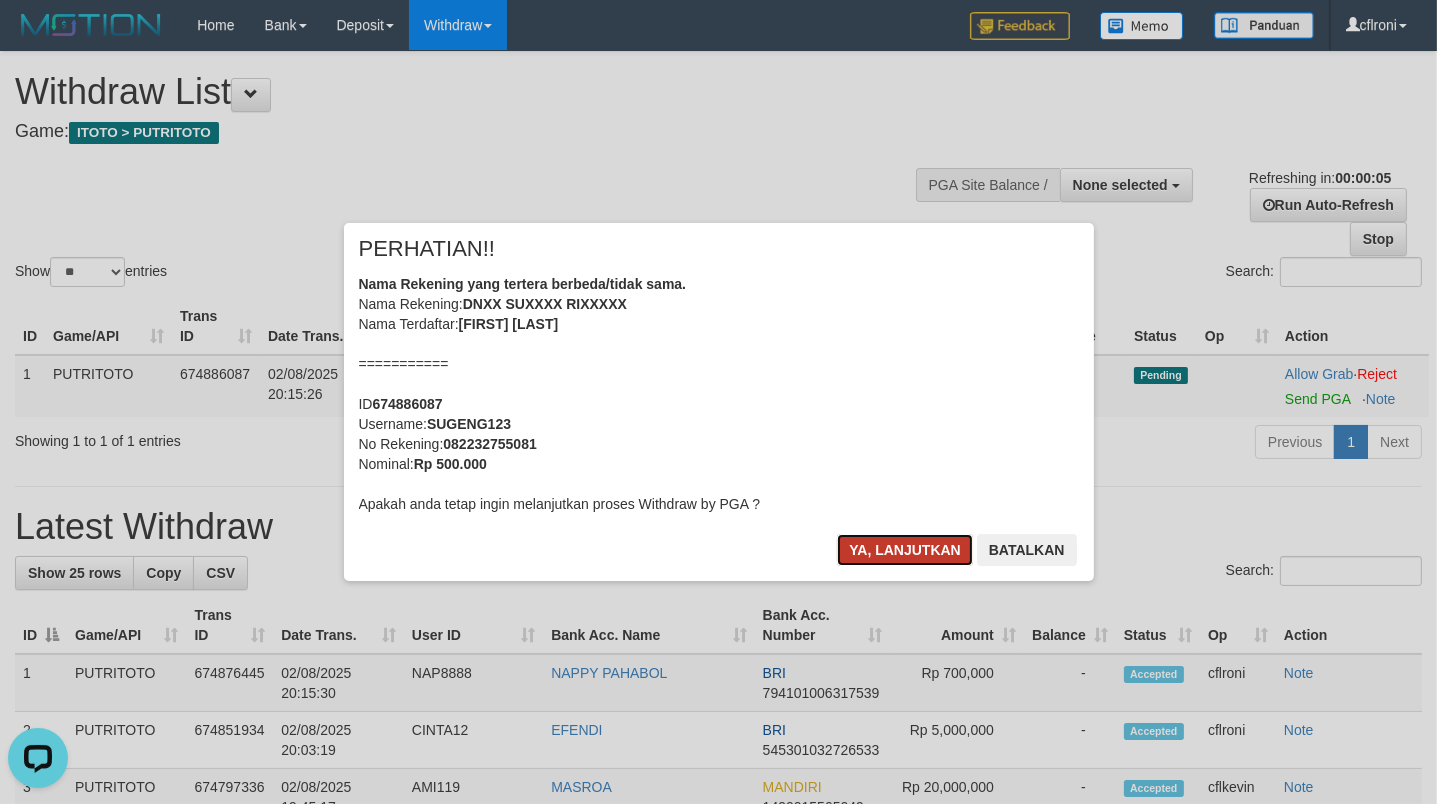 click on "Ya, lanjutkan" at bounding box center (905, 550) 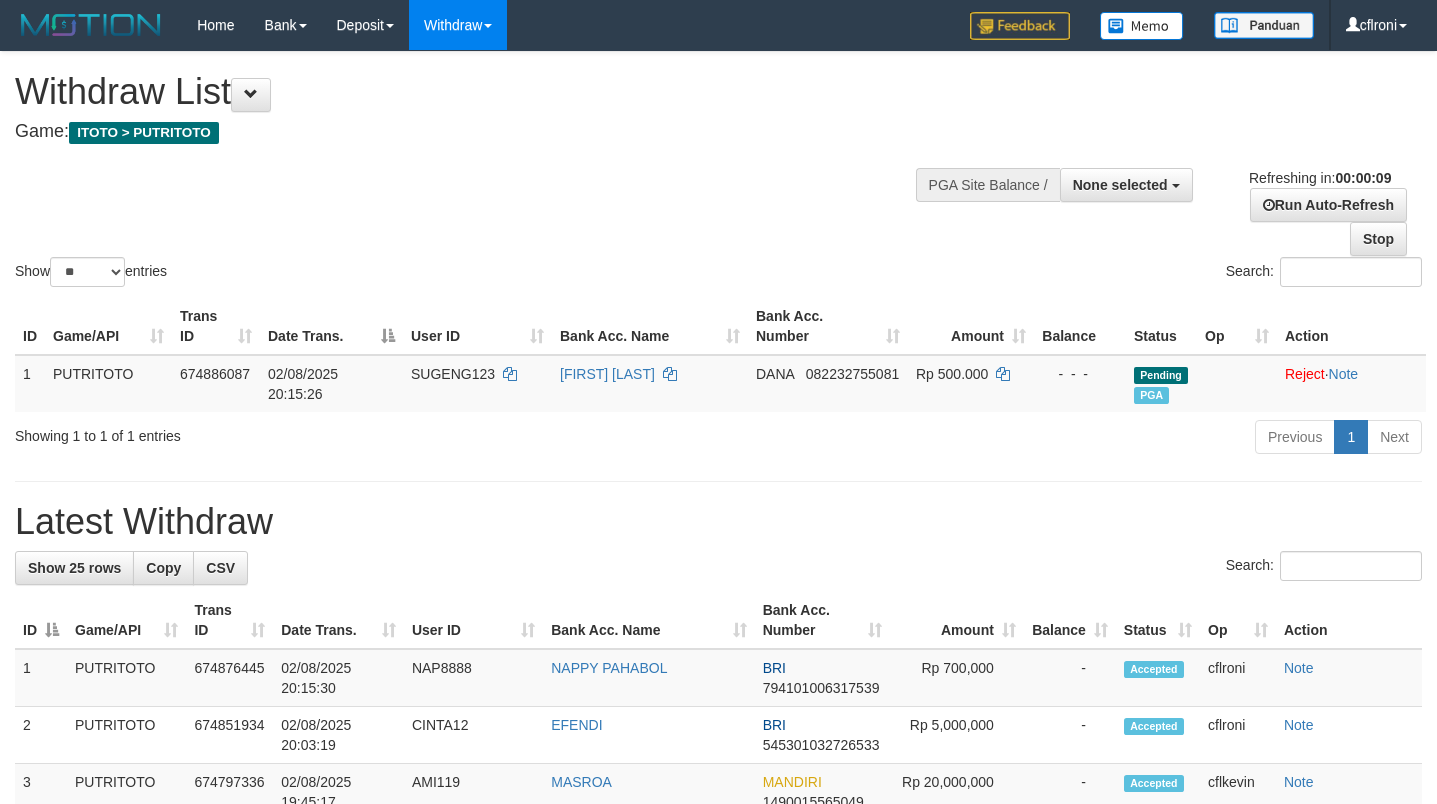select 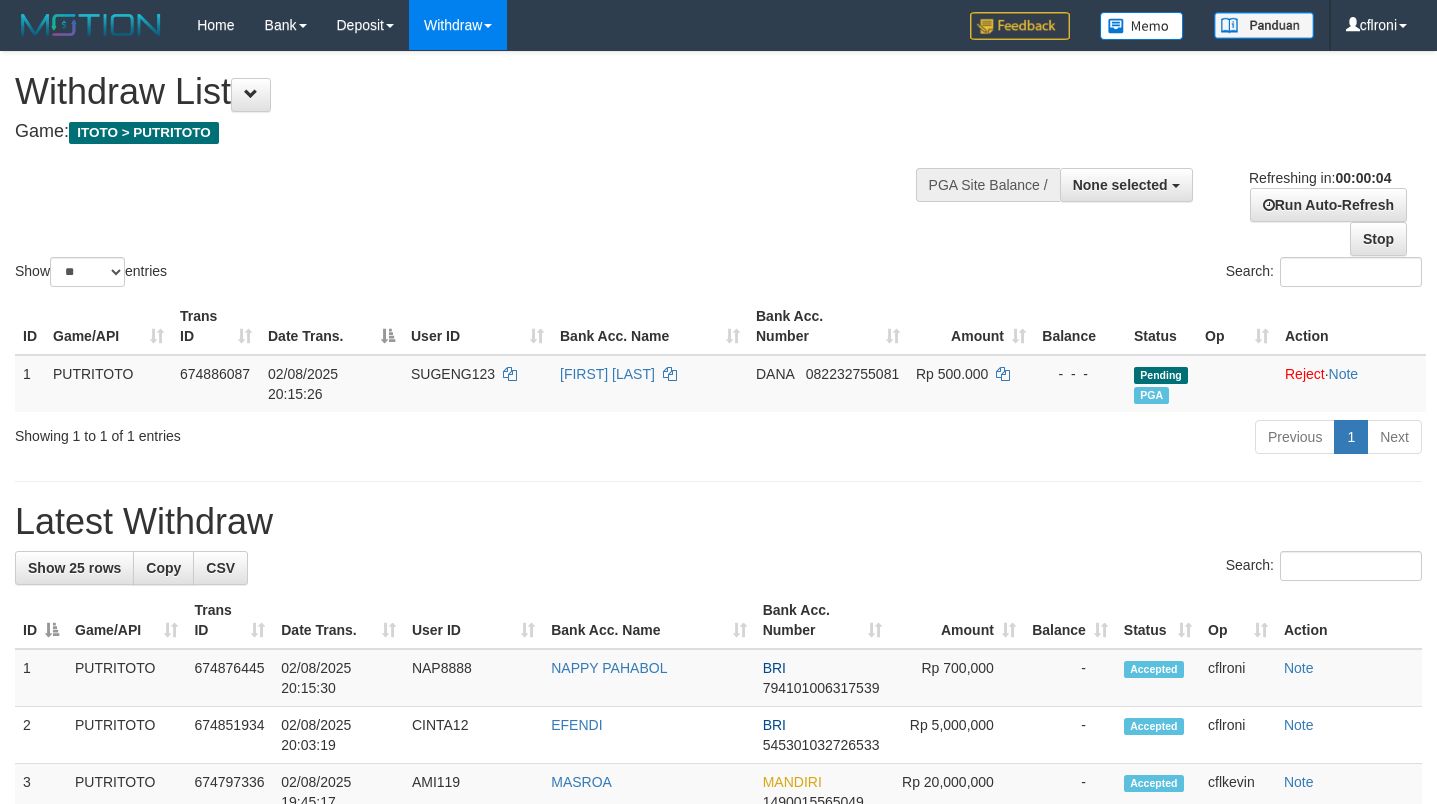 scroll, scrollTop: 0, scrollLeft: 0, axis: both 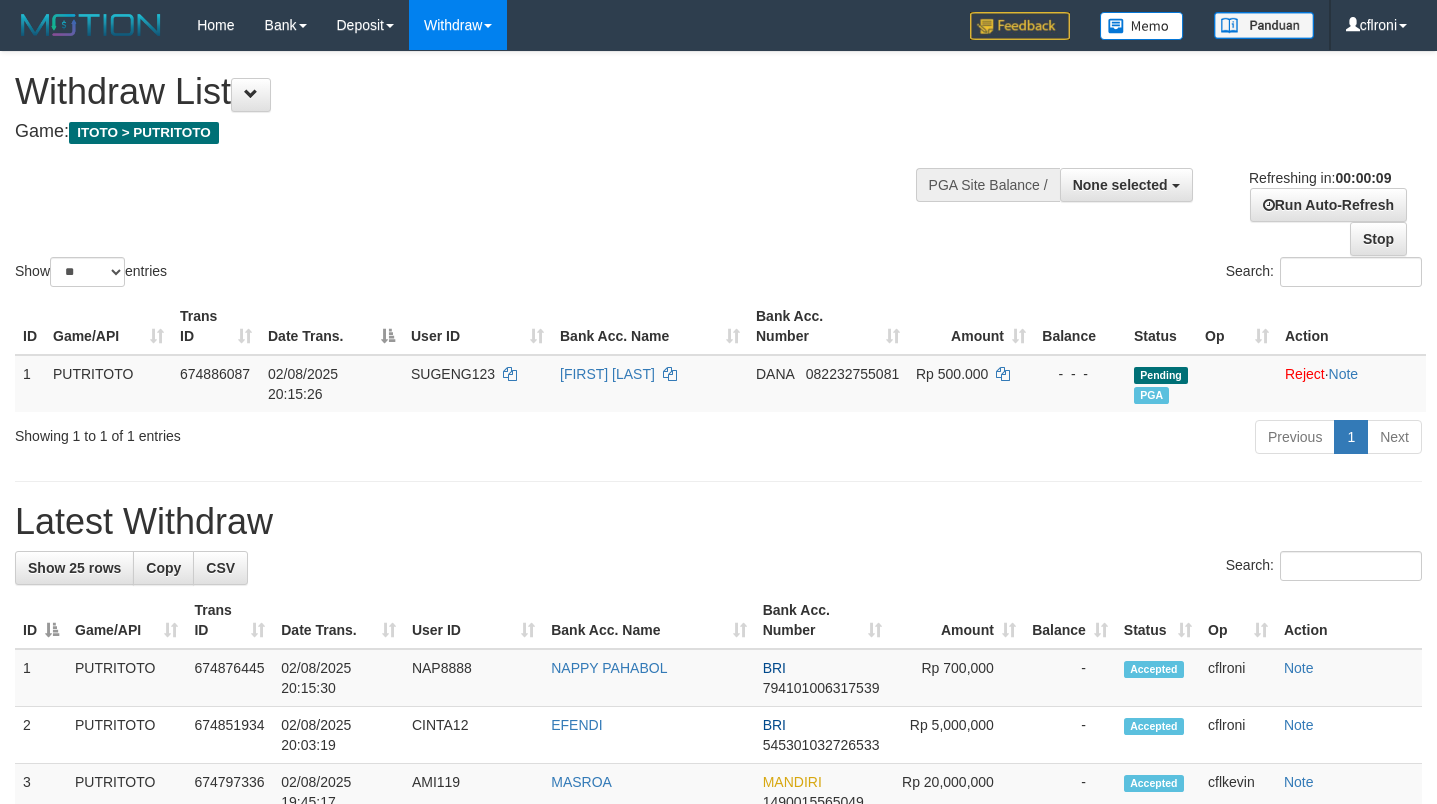 select 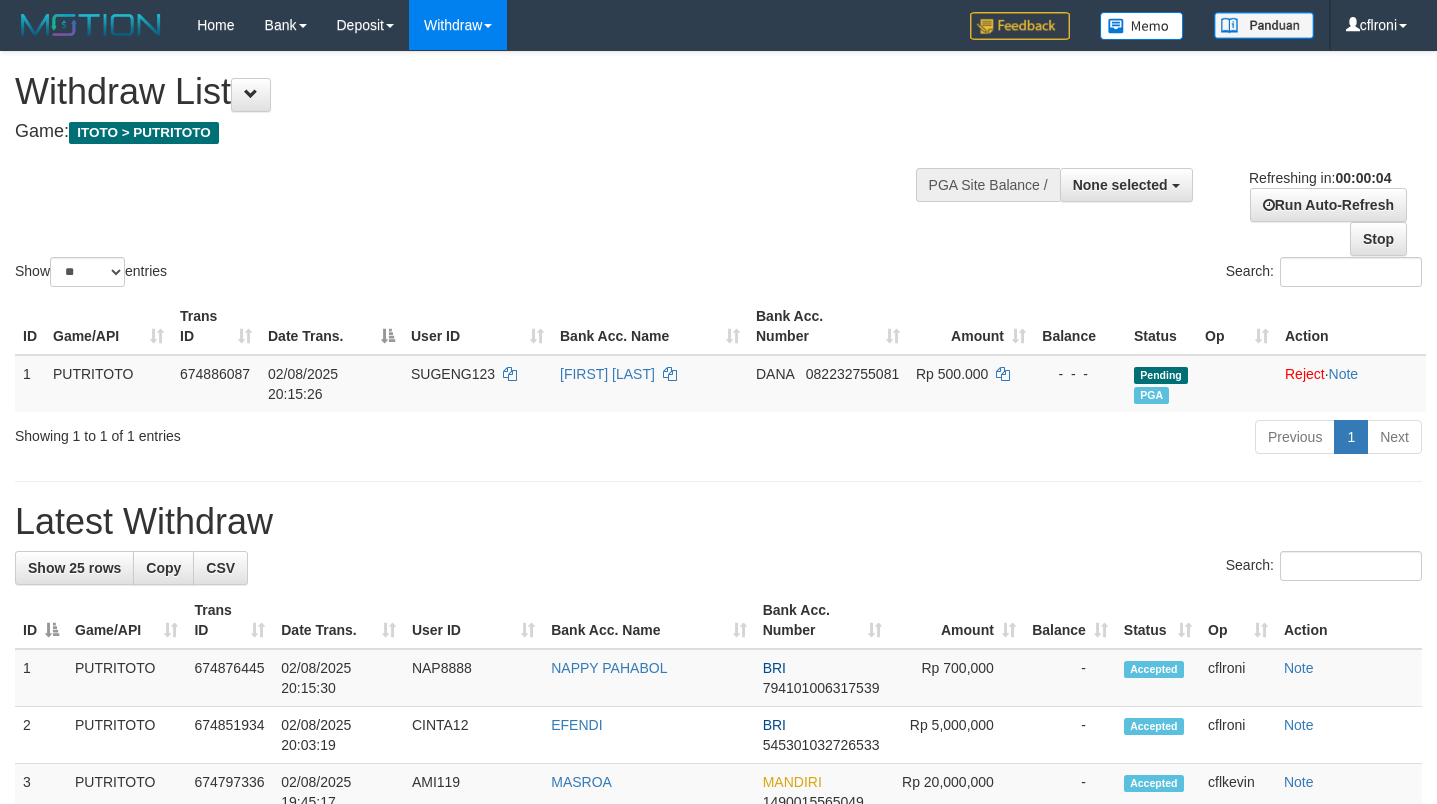 scroll, scrollTop: 0, scrollLeft: 0, axis: both 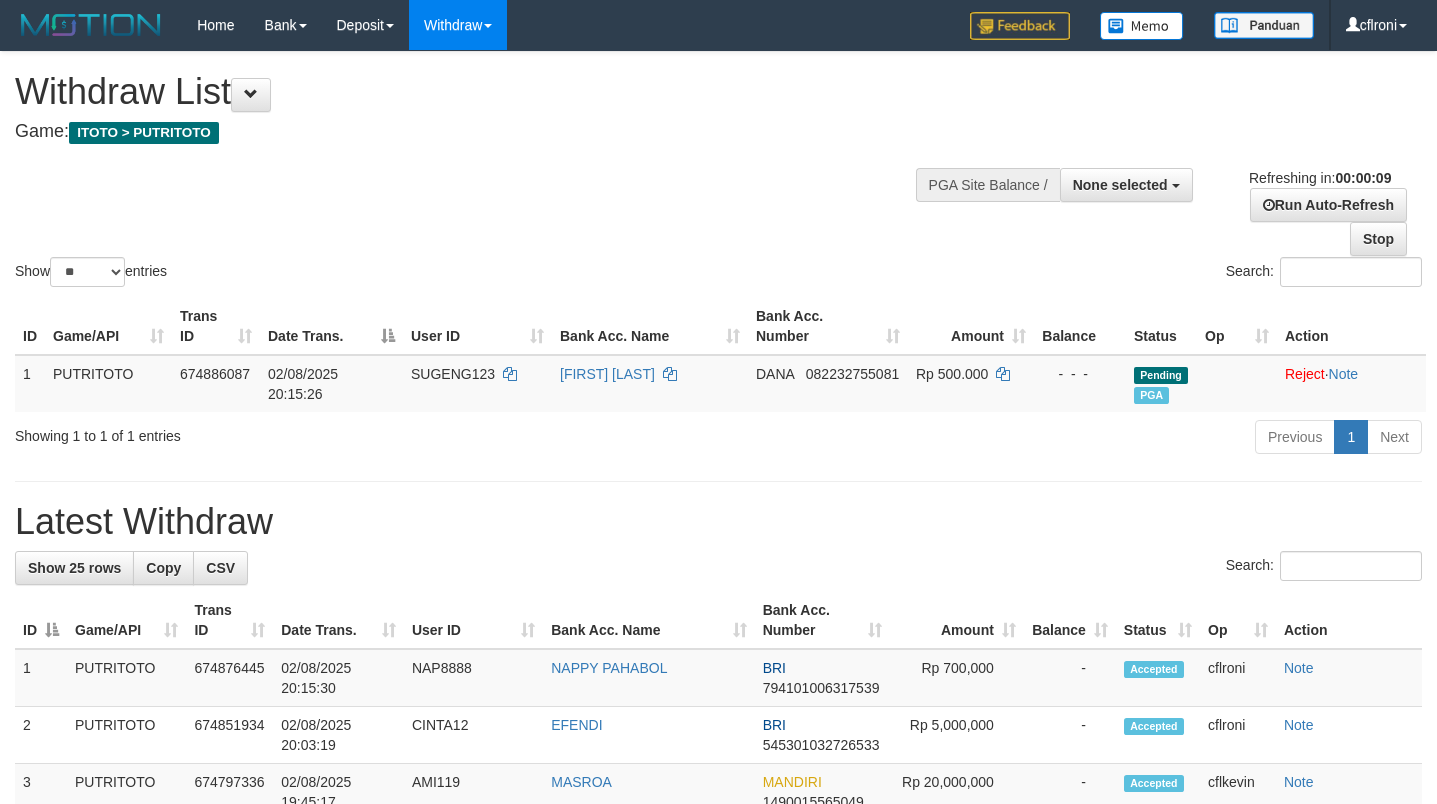 select 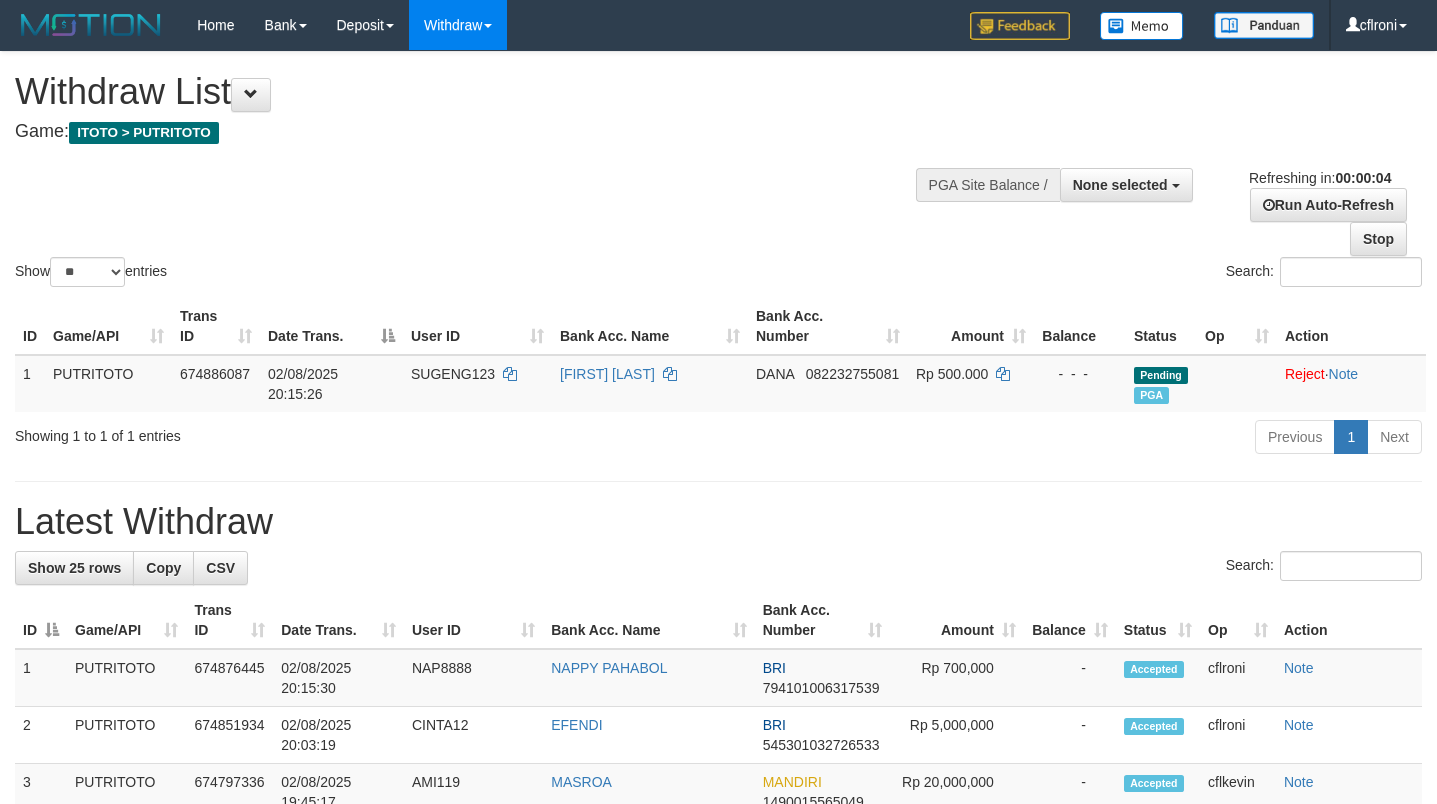 scroll, scrollTop: 0, scrollLeft: 0, axis: both 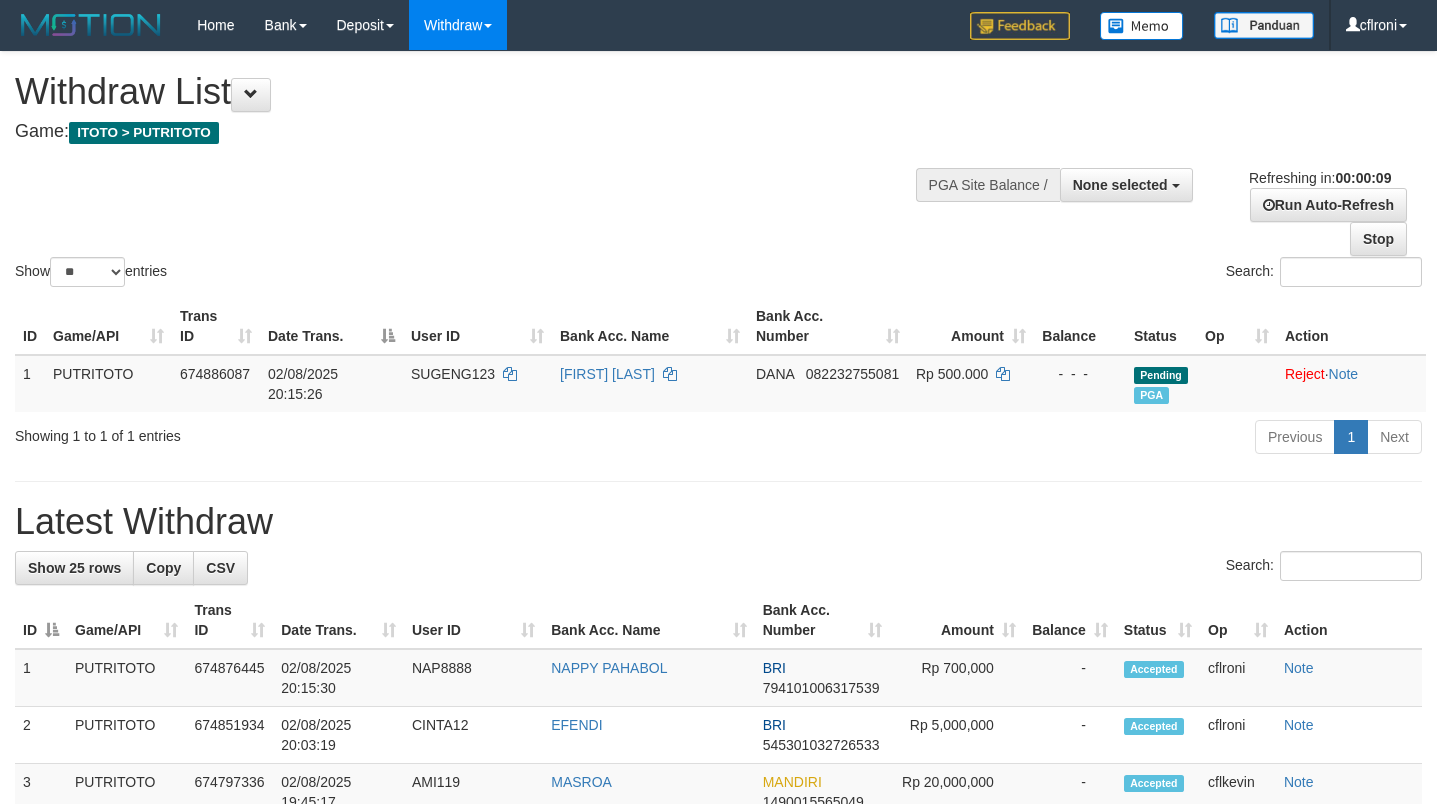 select 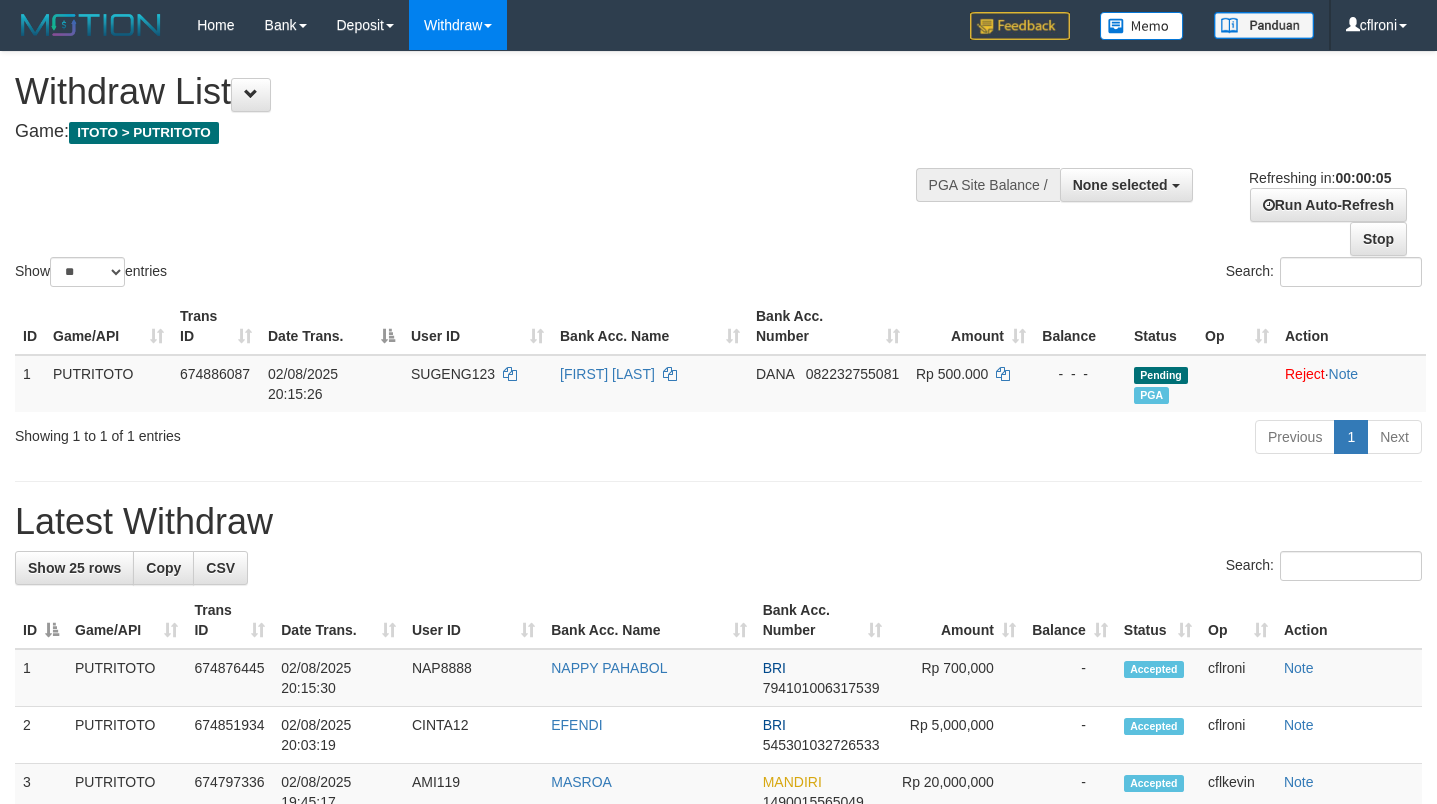 scroll, scrollTop: 0, scrollLeft: 0, axis: both 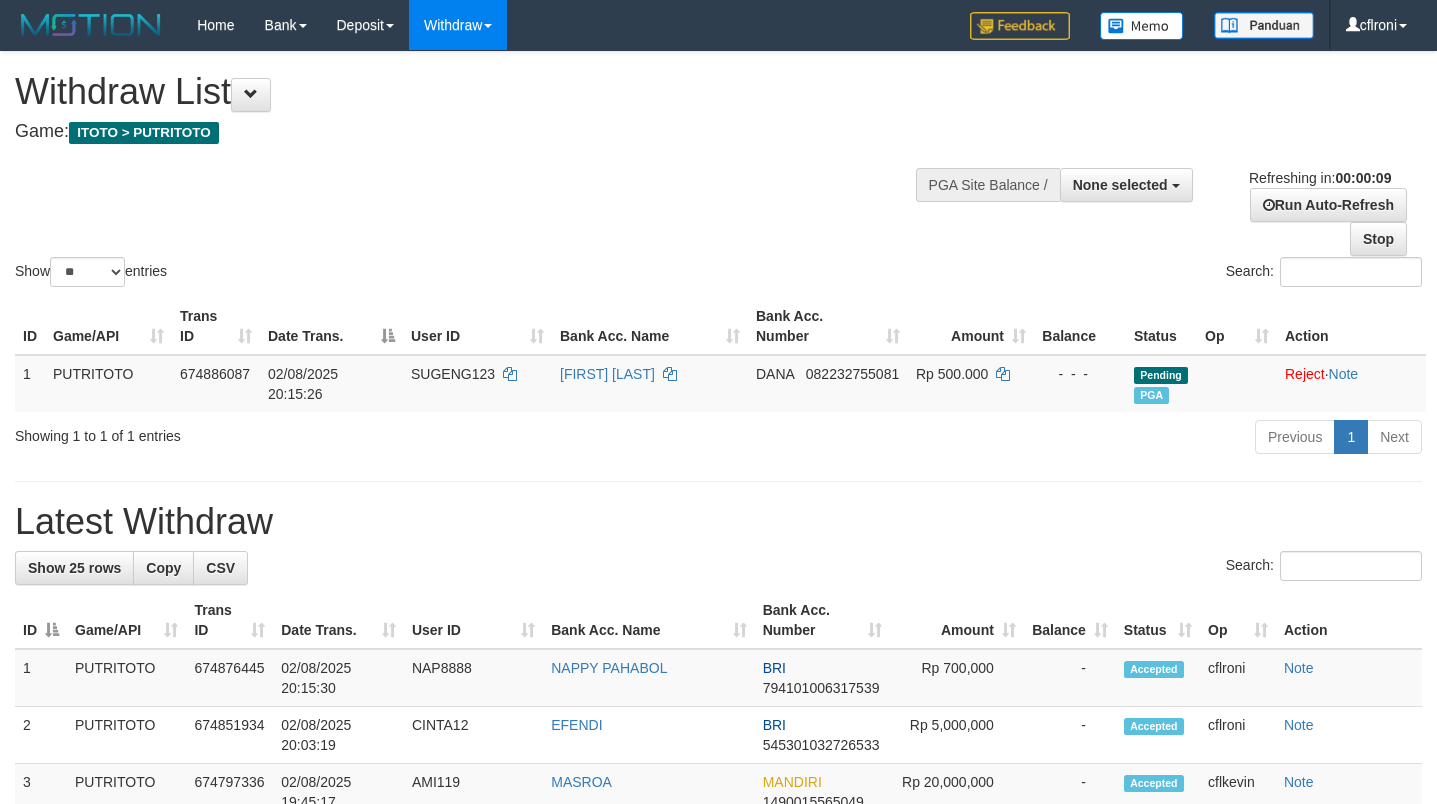 select 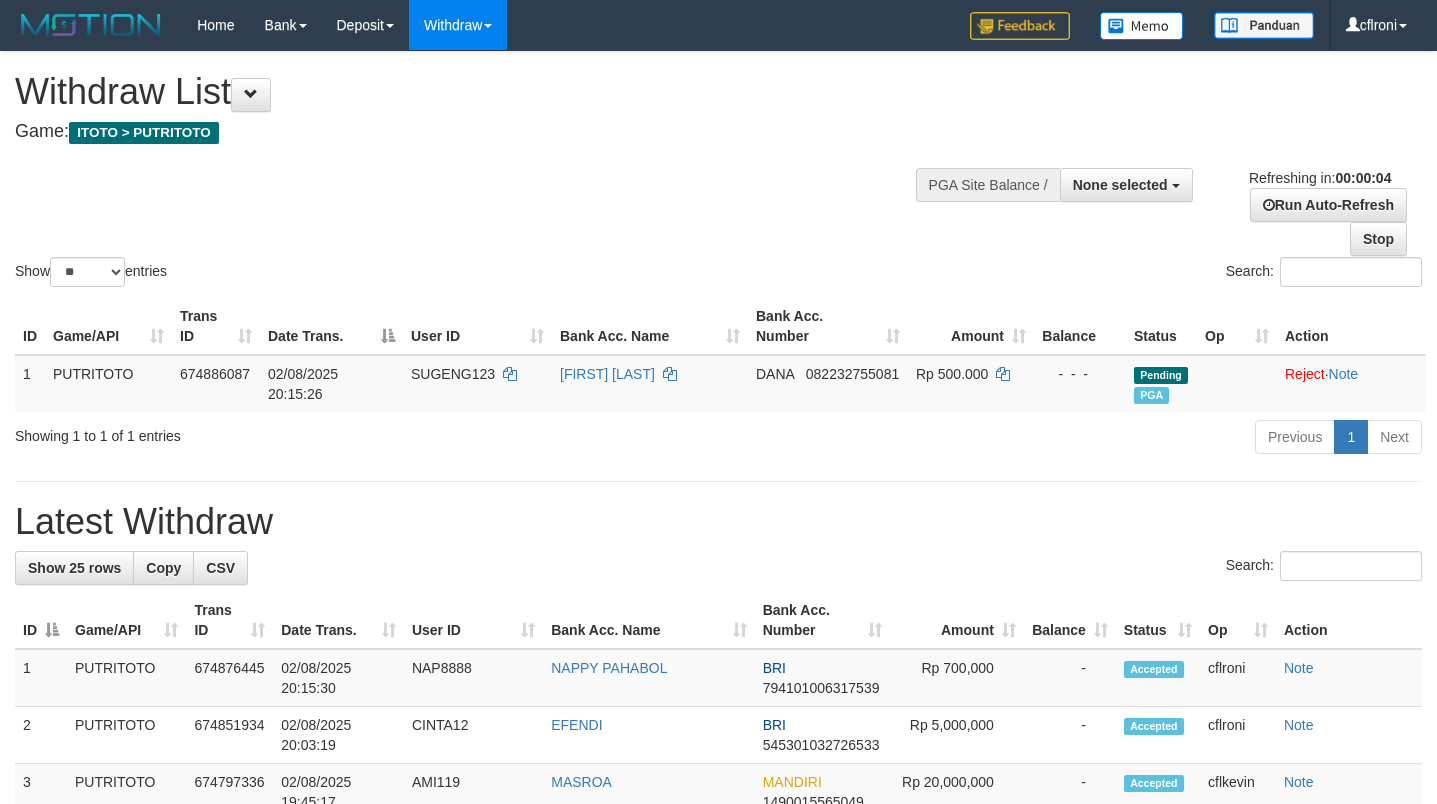scroll, scrollTop: 0, scrollLeft: 0, axis: both 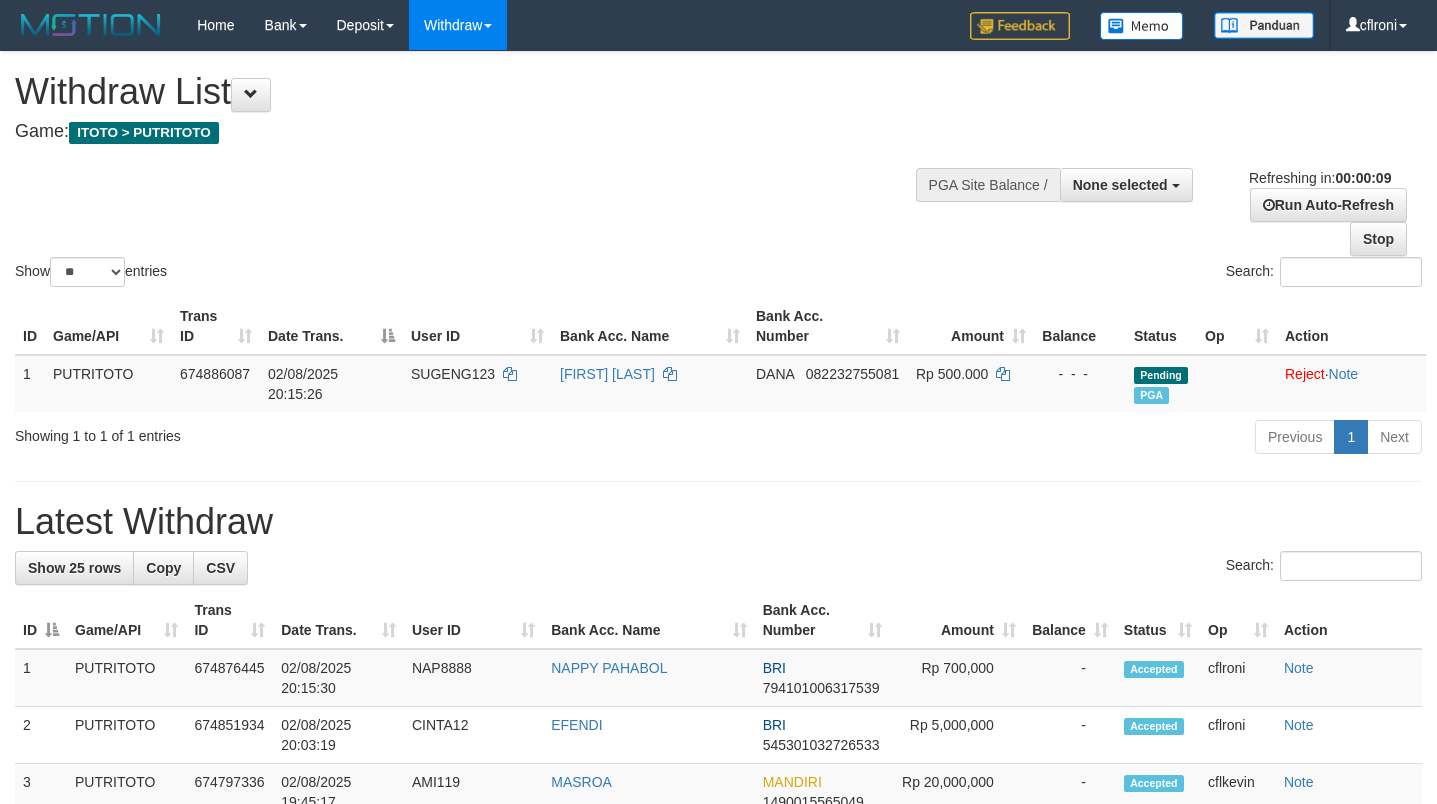 select 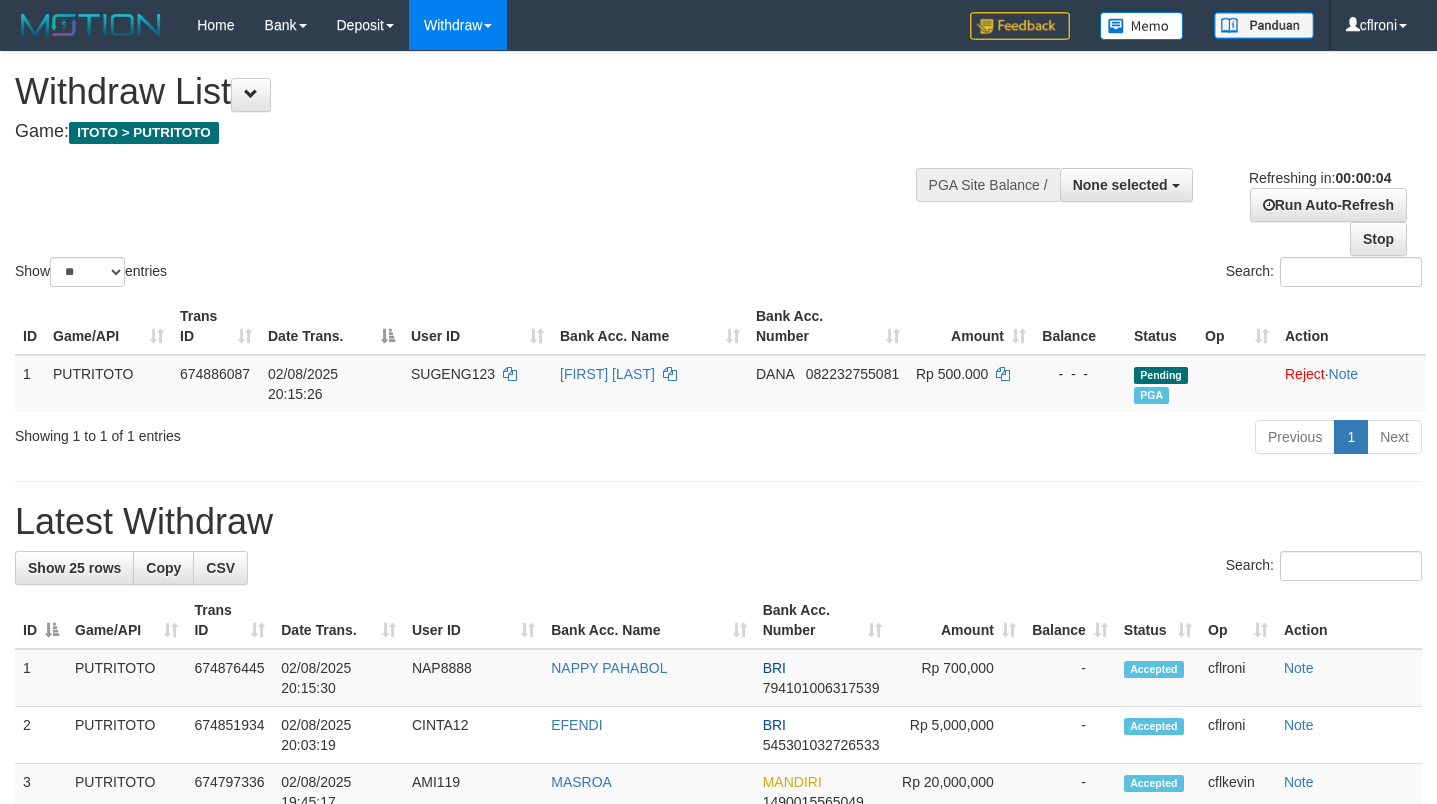 scroll, scrollTop: 0, scrollLeft: 0, axis: both 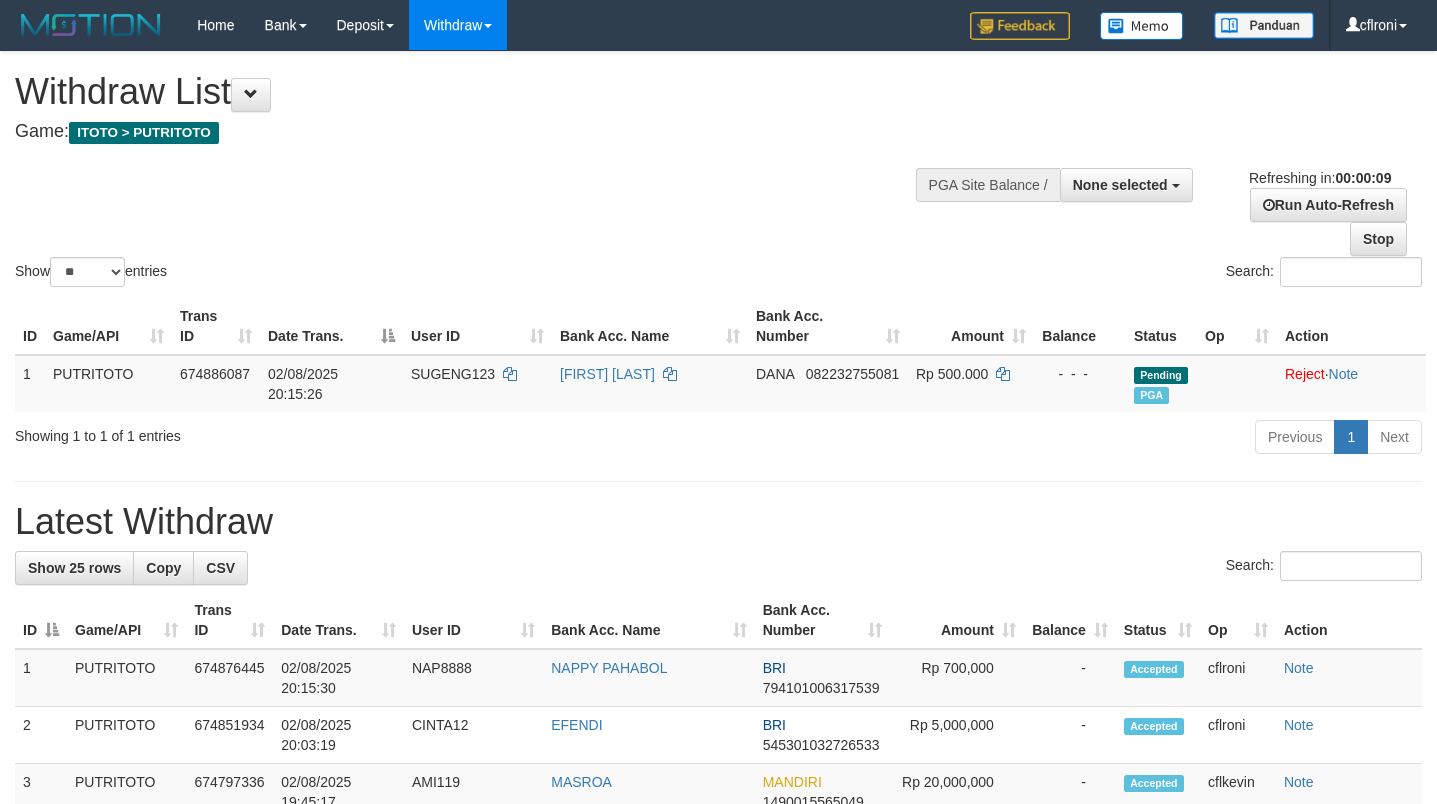 select 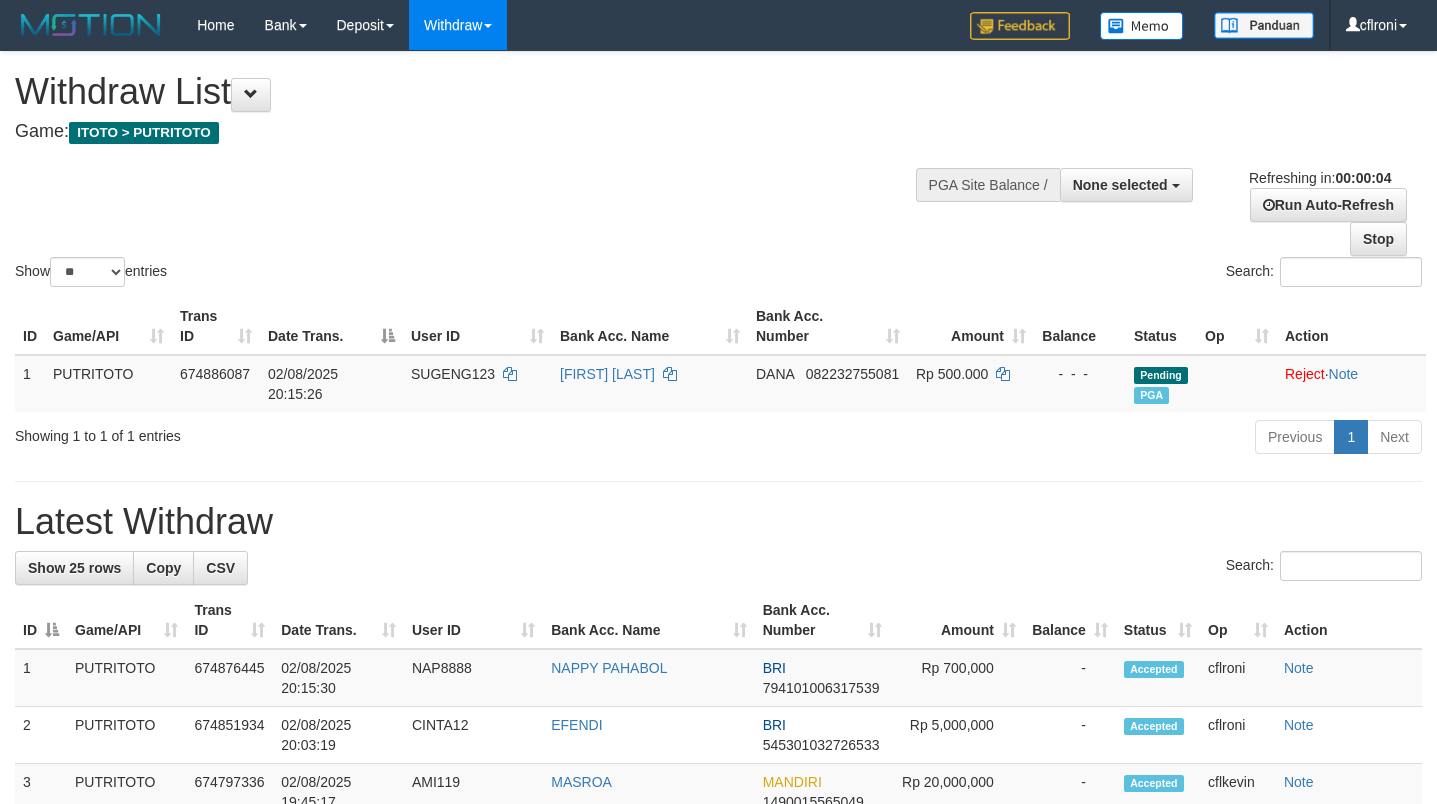 scroll, scrollTop: 0, scrollLeft: 0, axis: both 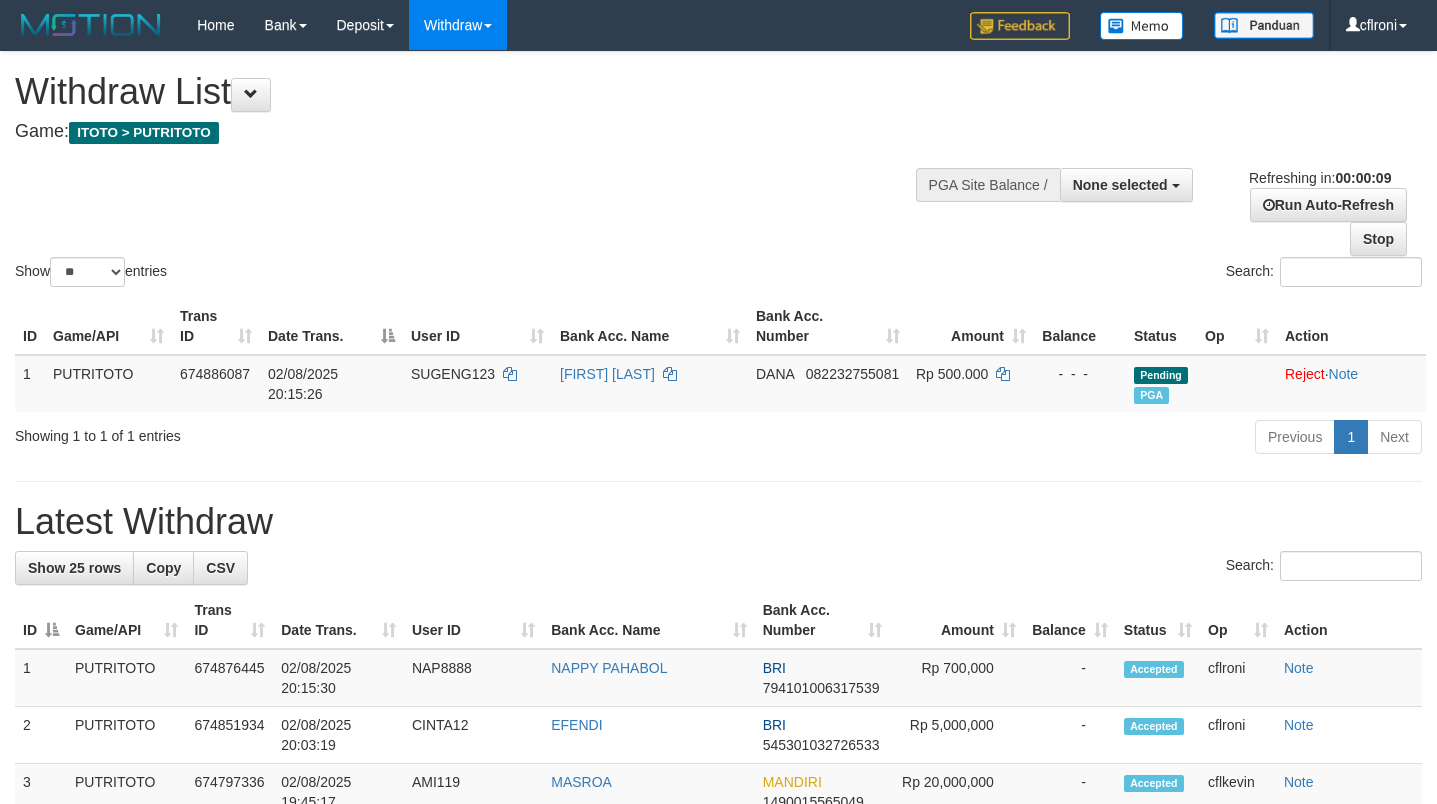 select 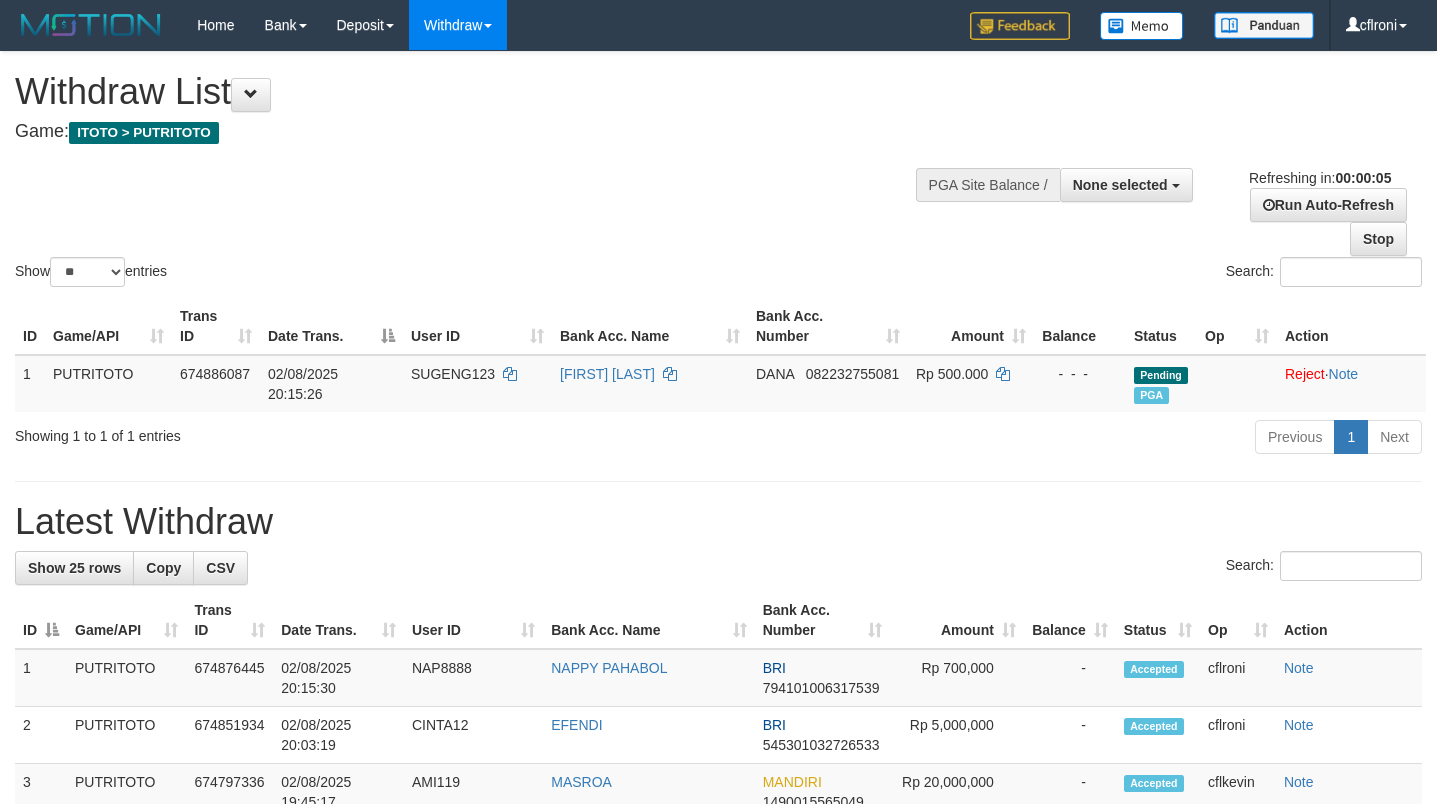 scroll, scrollTop: 0, scrollLeft: 0, axis: both 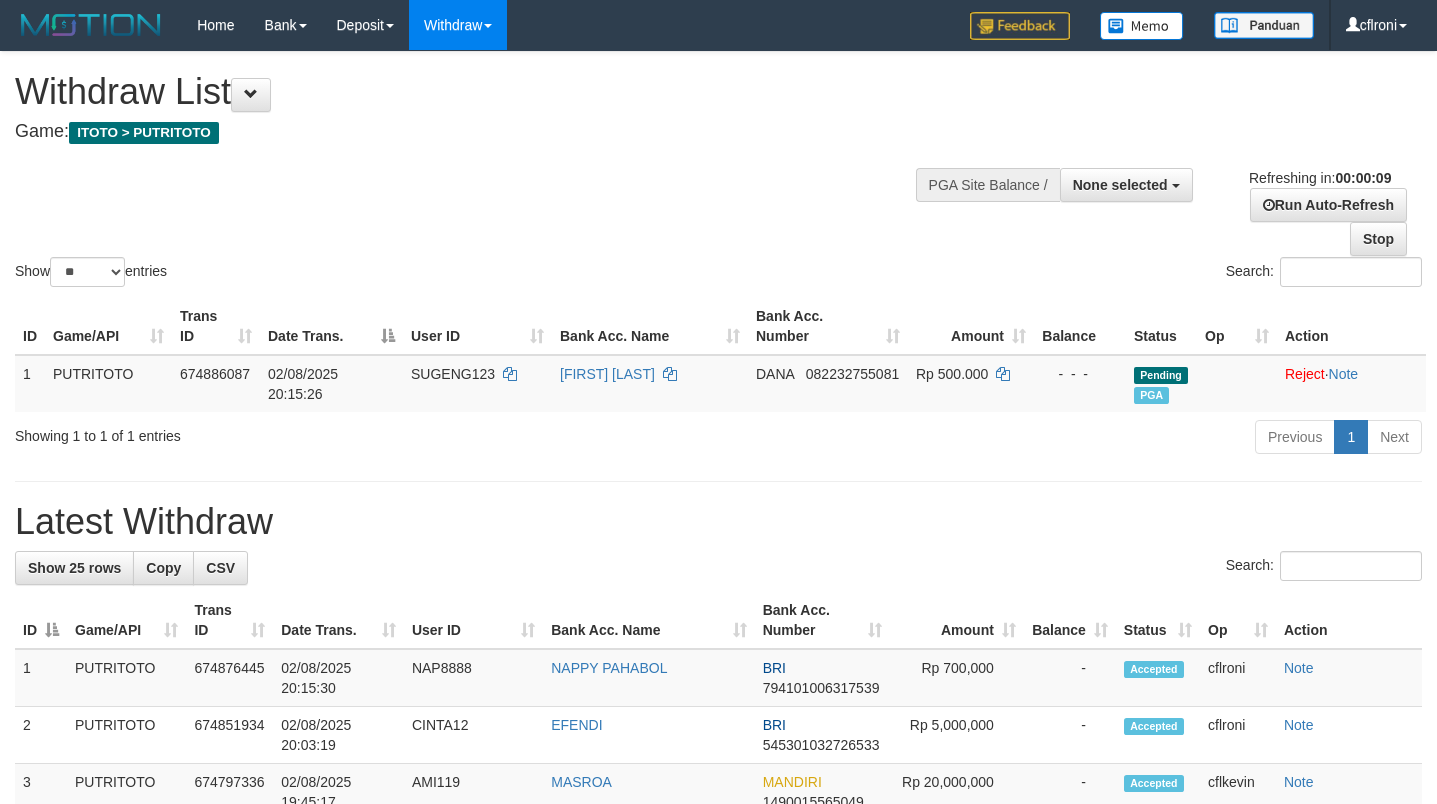 select 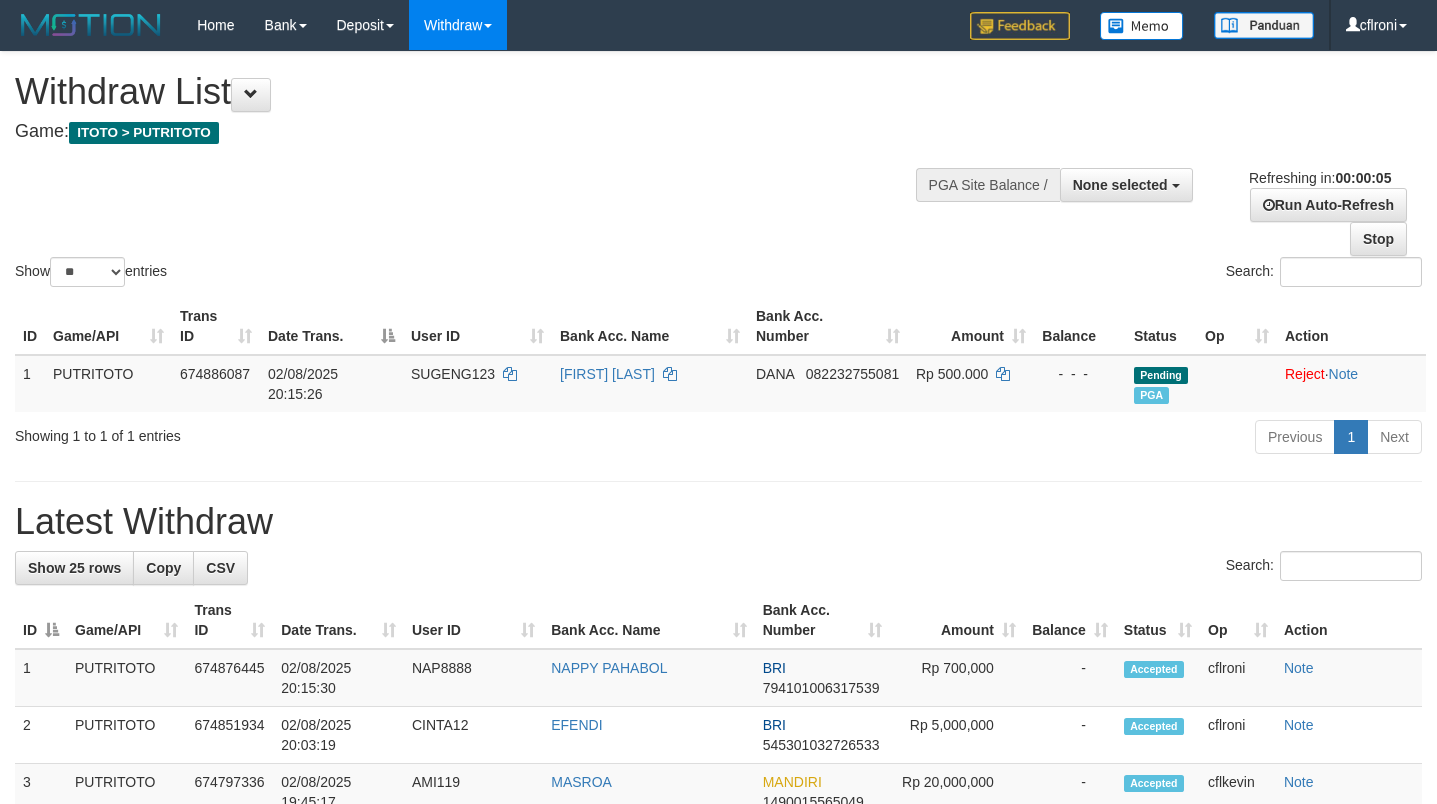 scroll, scrollTop: 0, scrollLeft: 0, axis: both 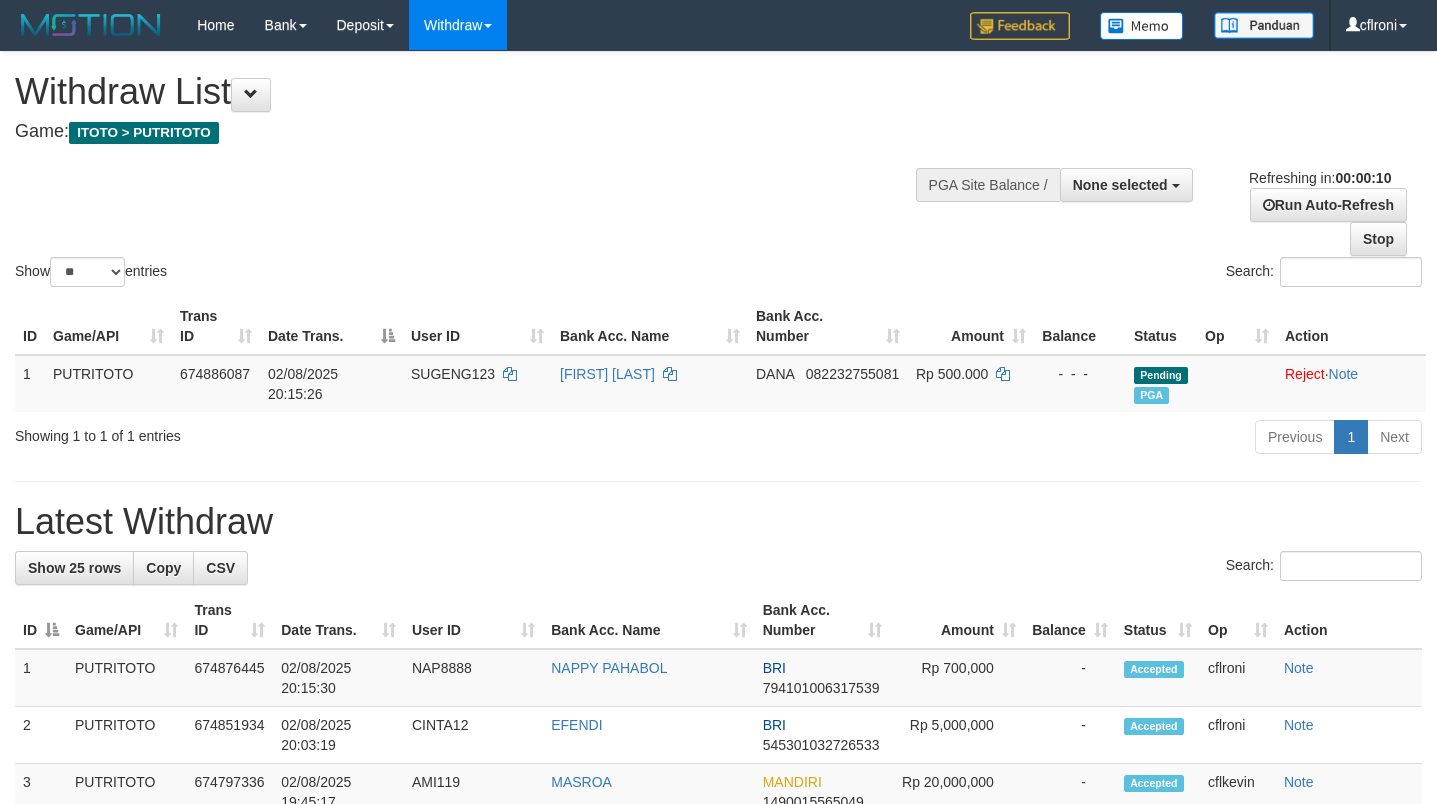 select 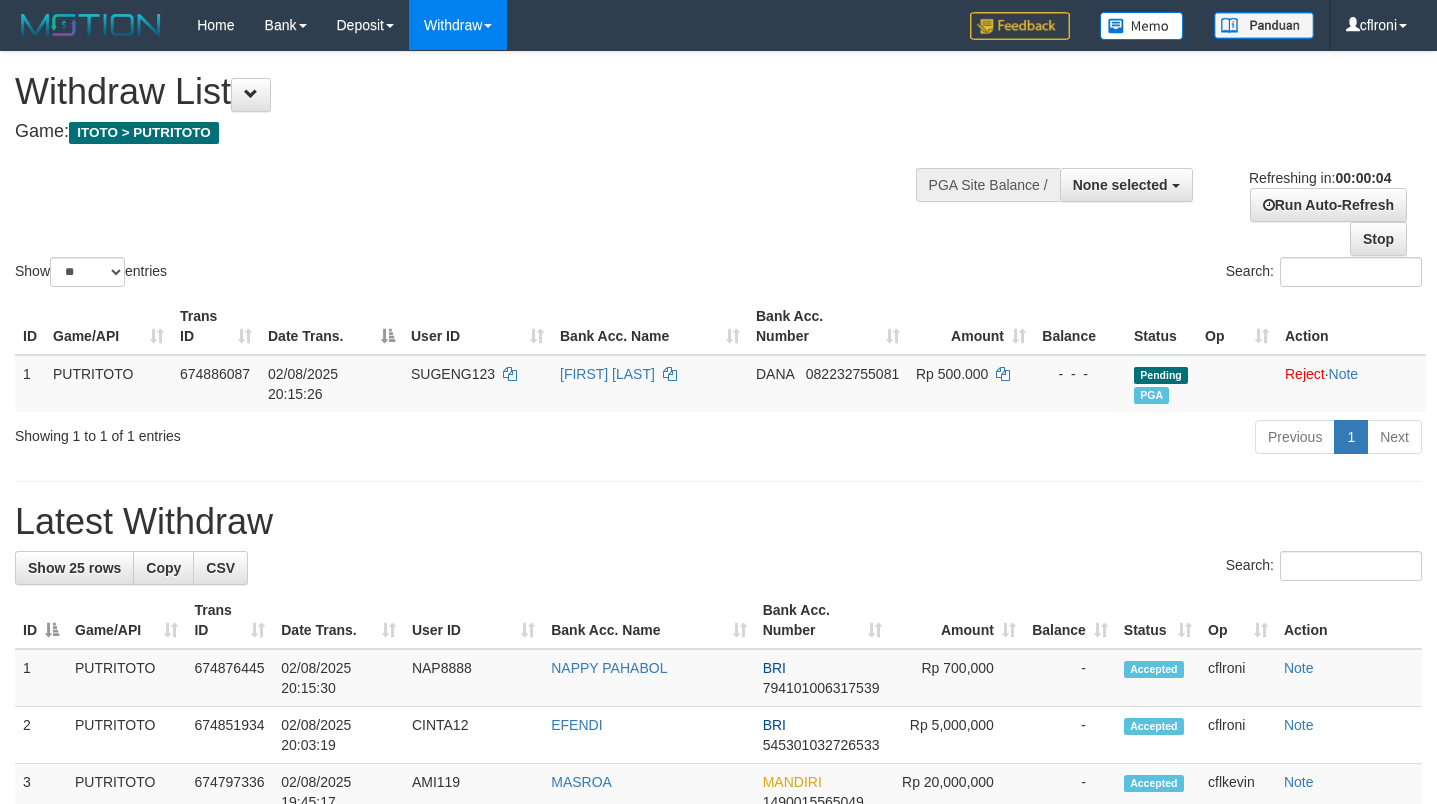 scroll, scrollTop: 0, scrollLeft: 0, axis: both 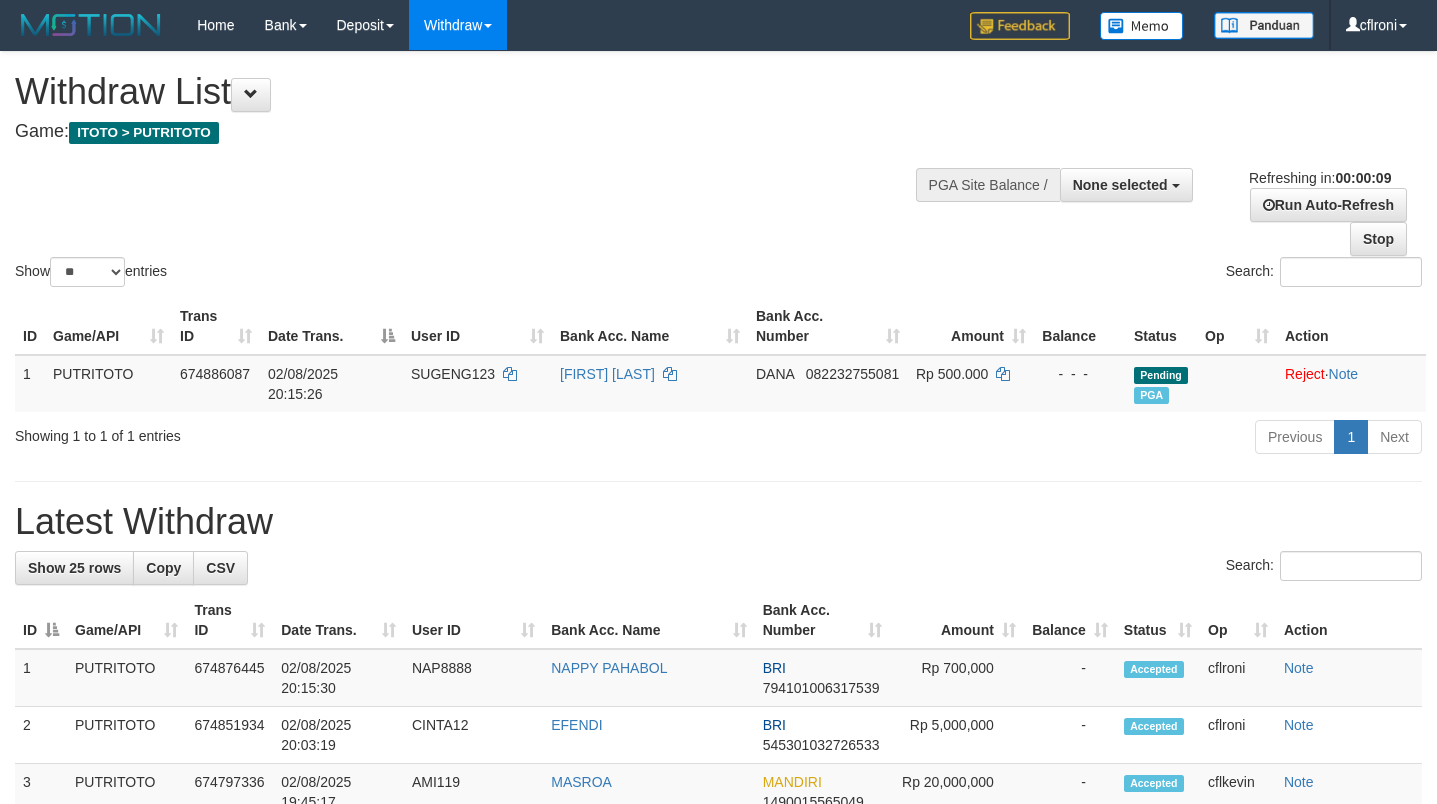 select 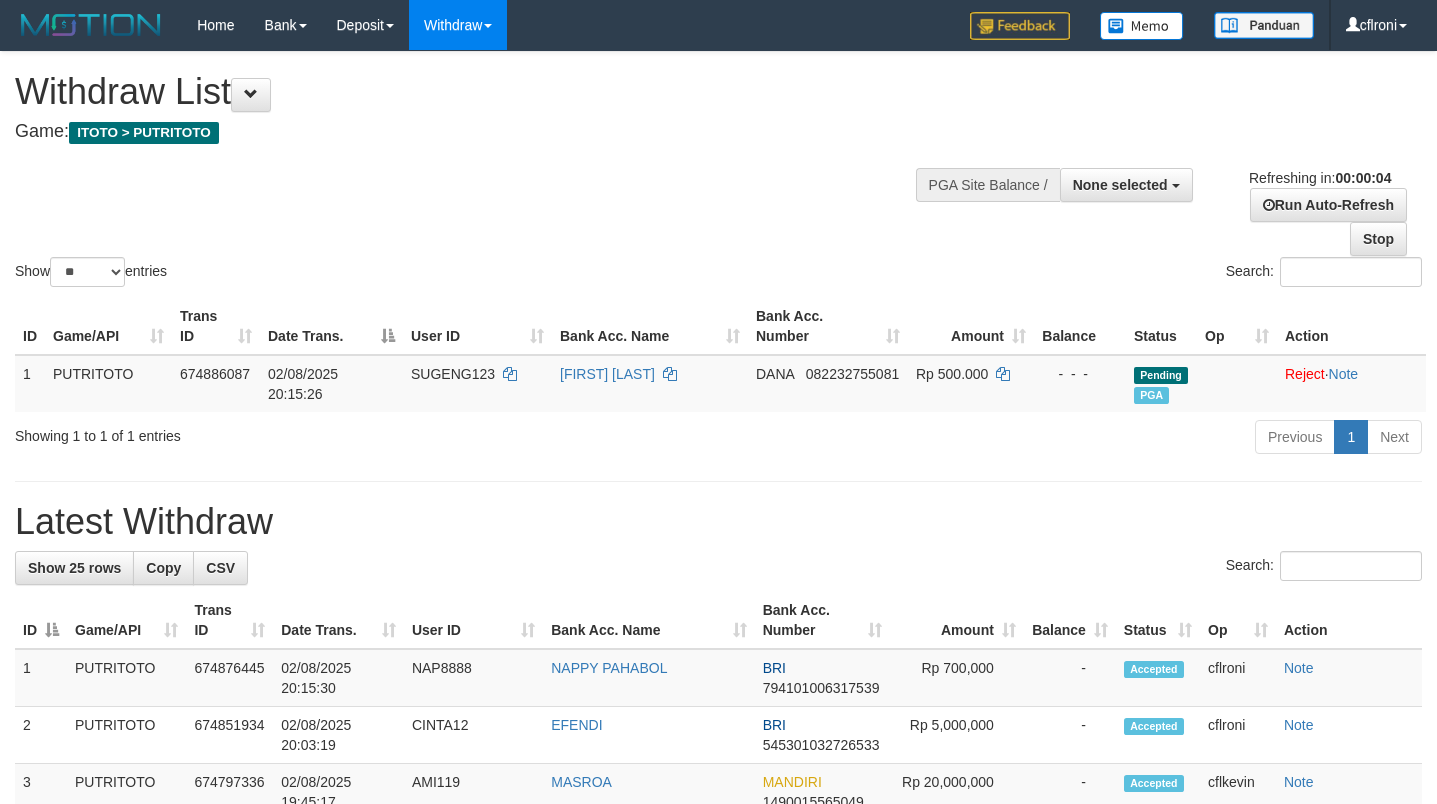 scroll, scrollTop: 0, scrollLeft: 0, axis: both 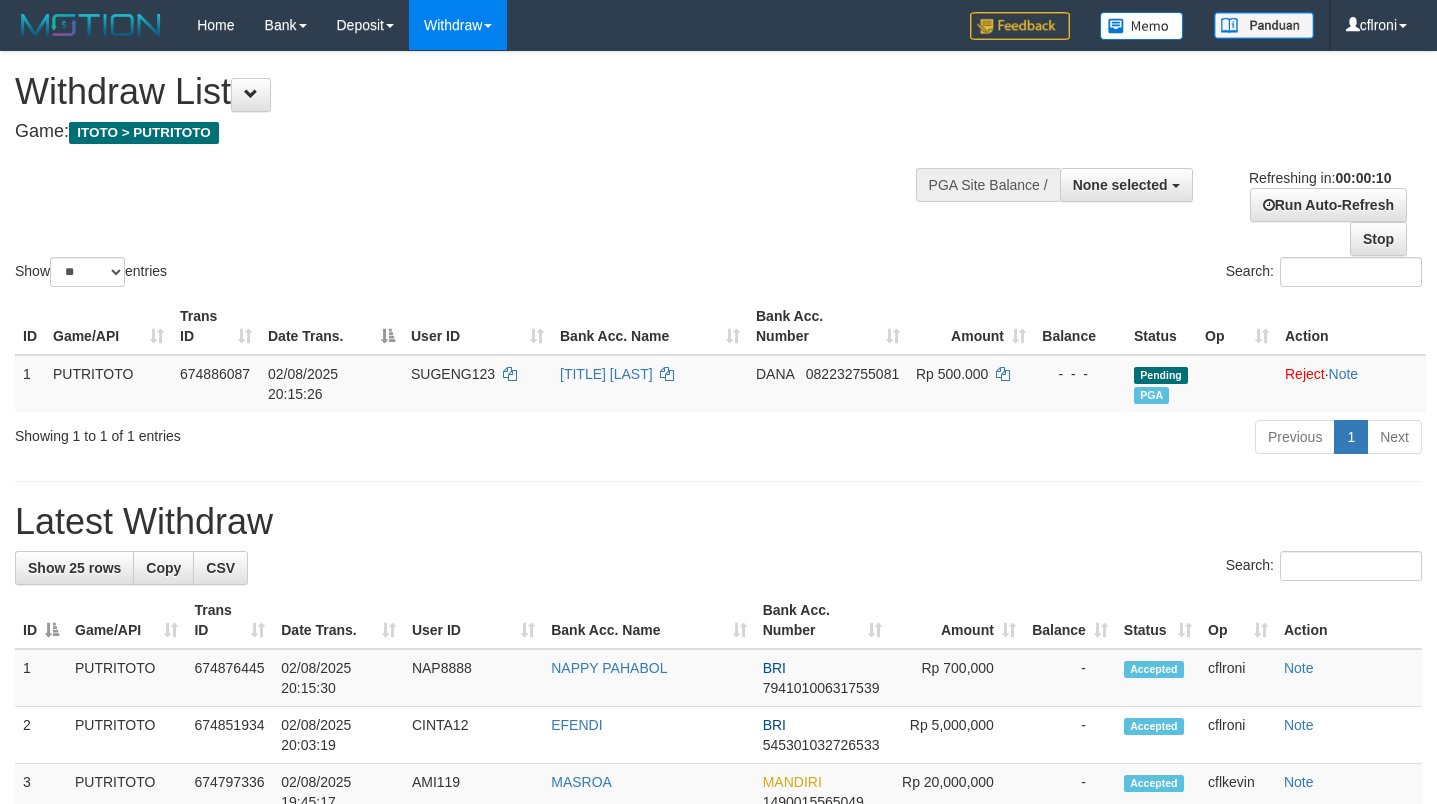 select 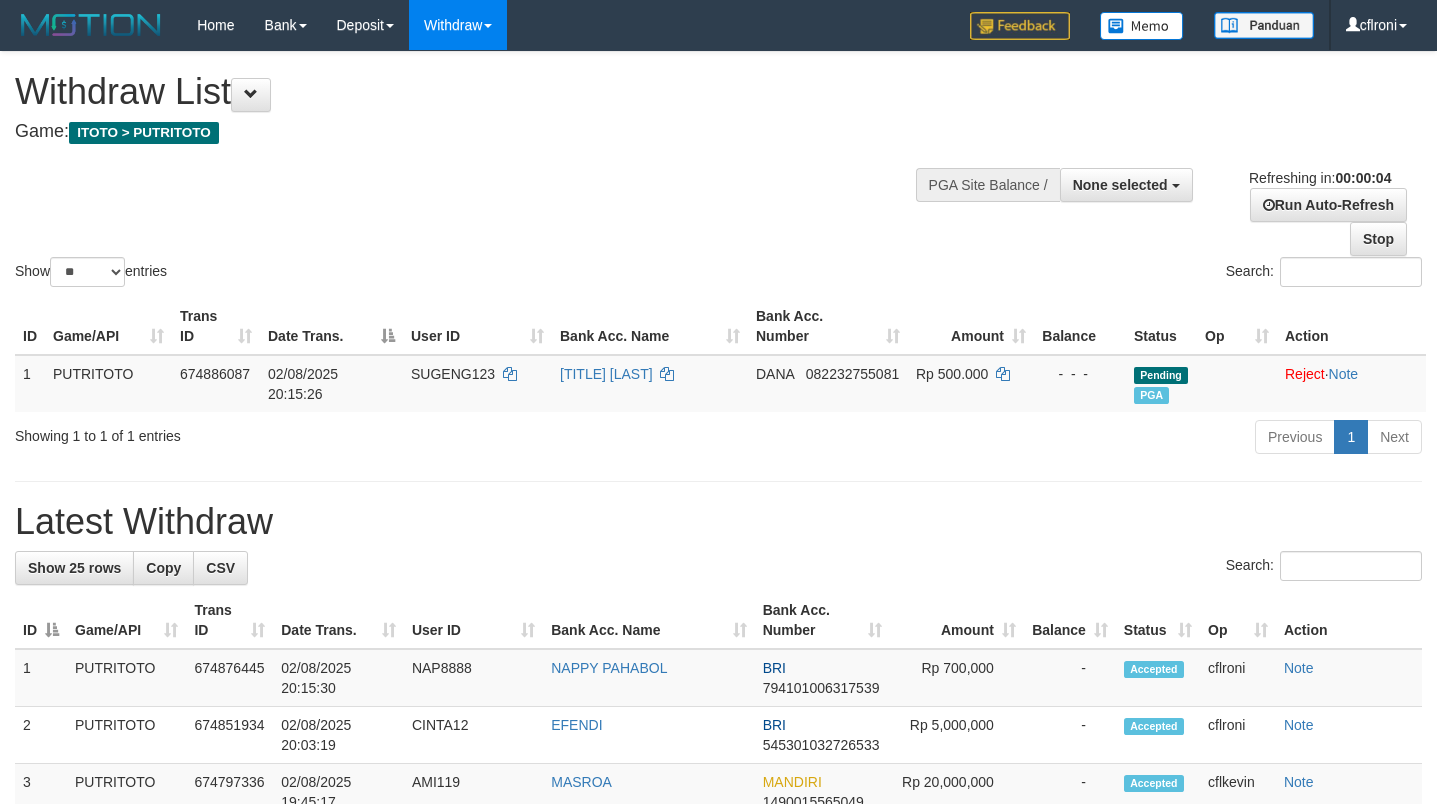 scroll, scrollTop: 0, scrollLeft: 0, axis: both 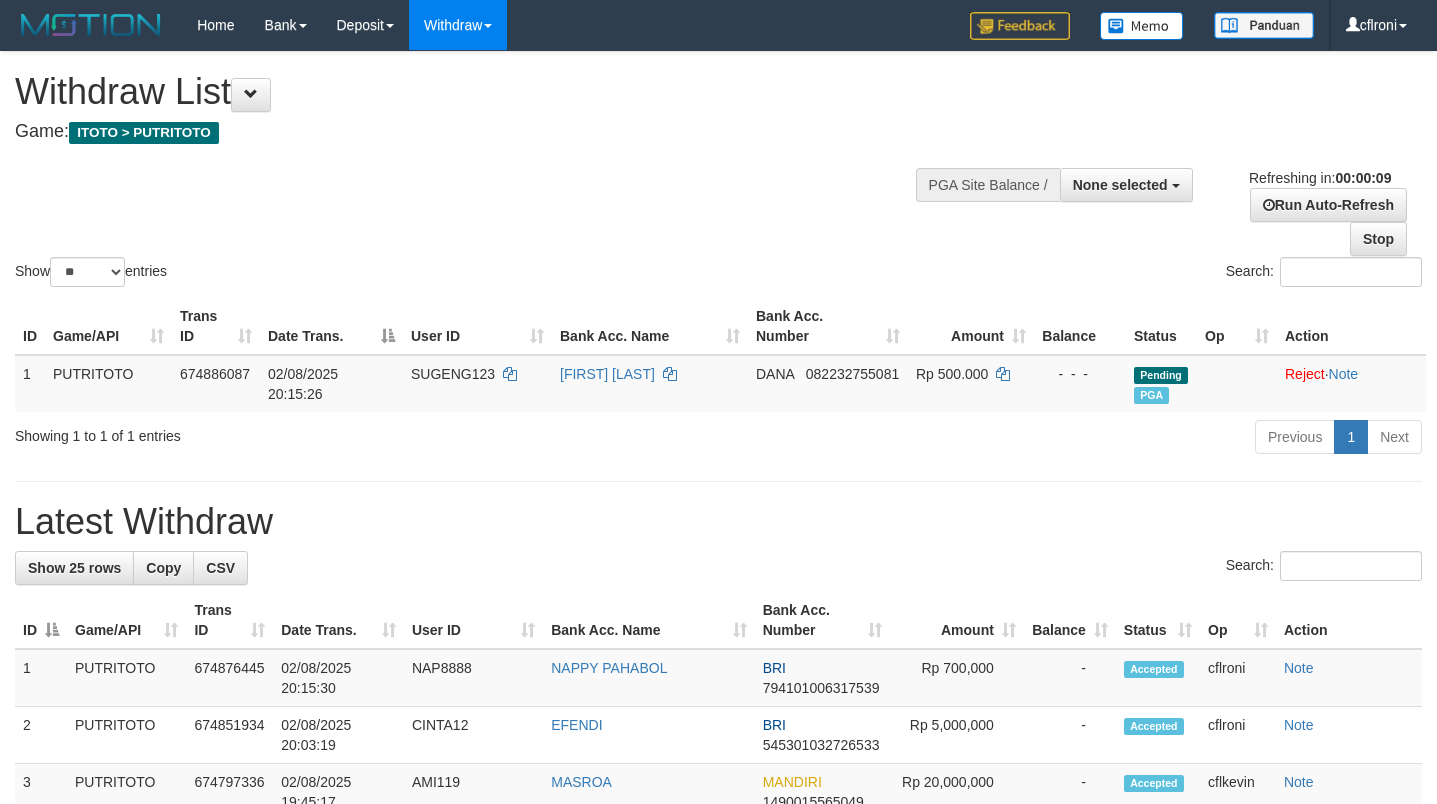 select 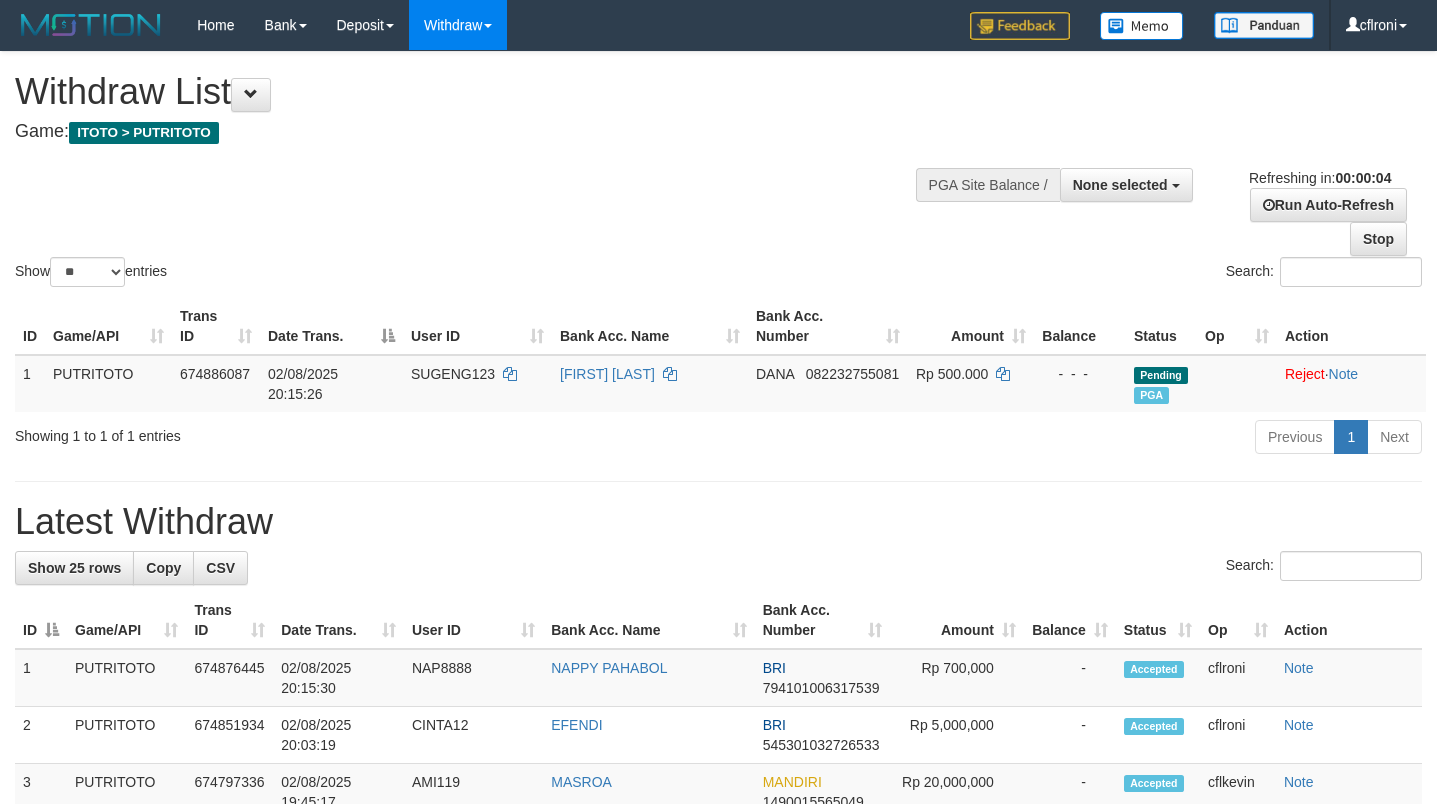 scroll, scrollTop: 0, scrollLeft: 0, axis: both 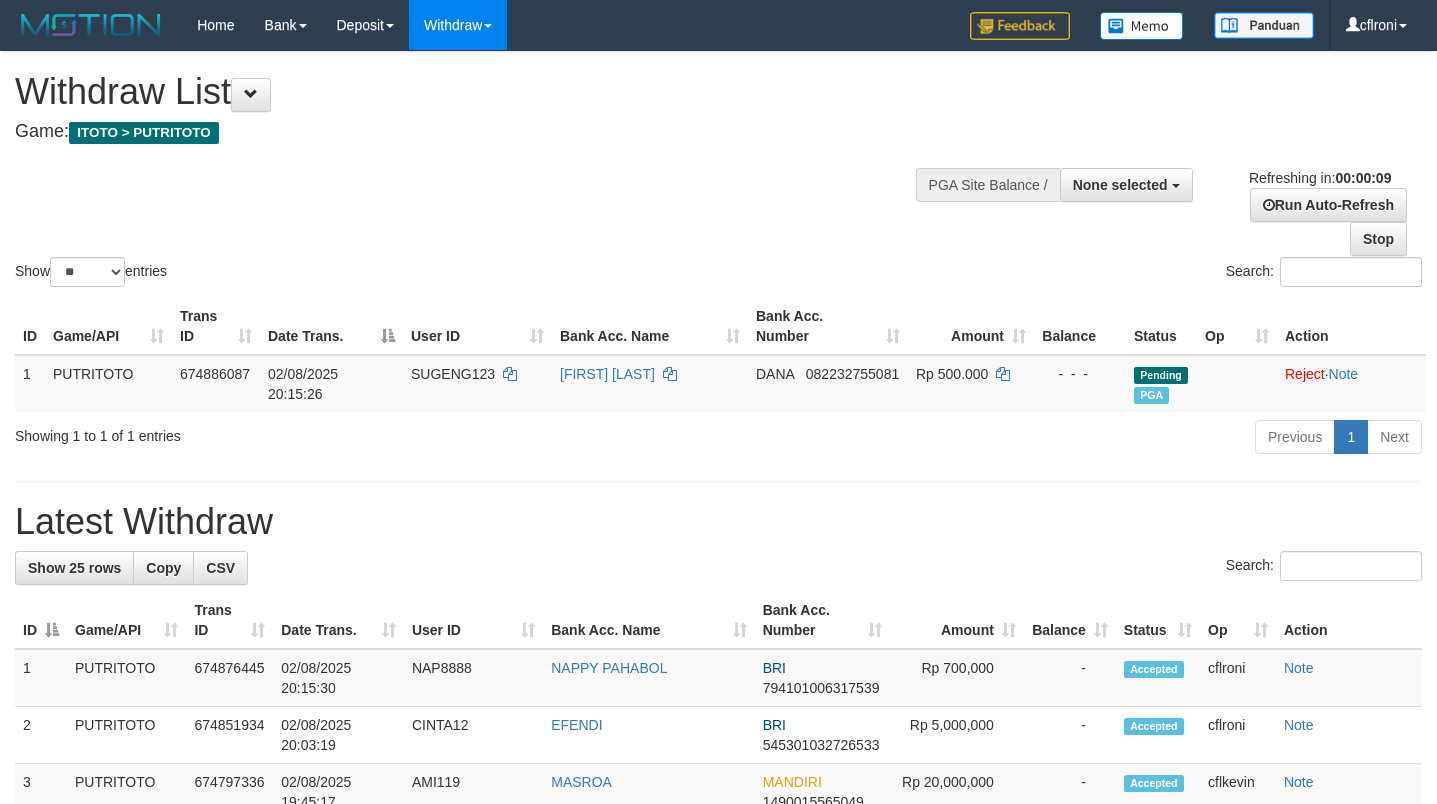 select 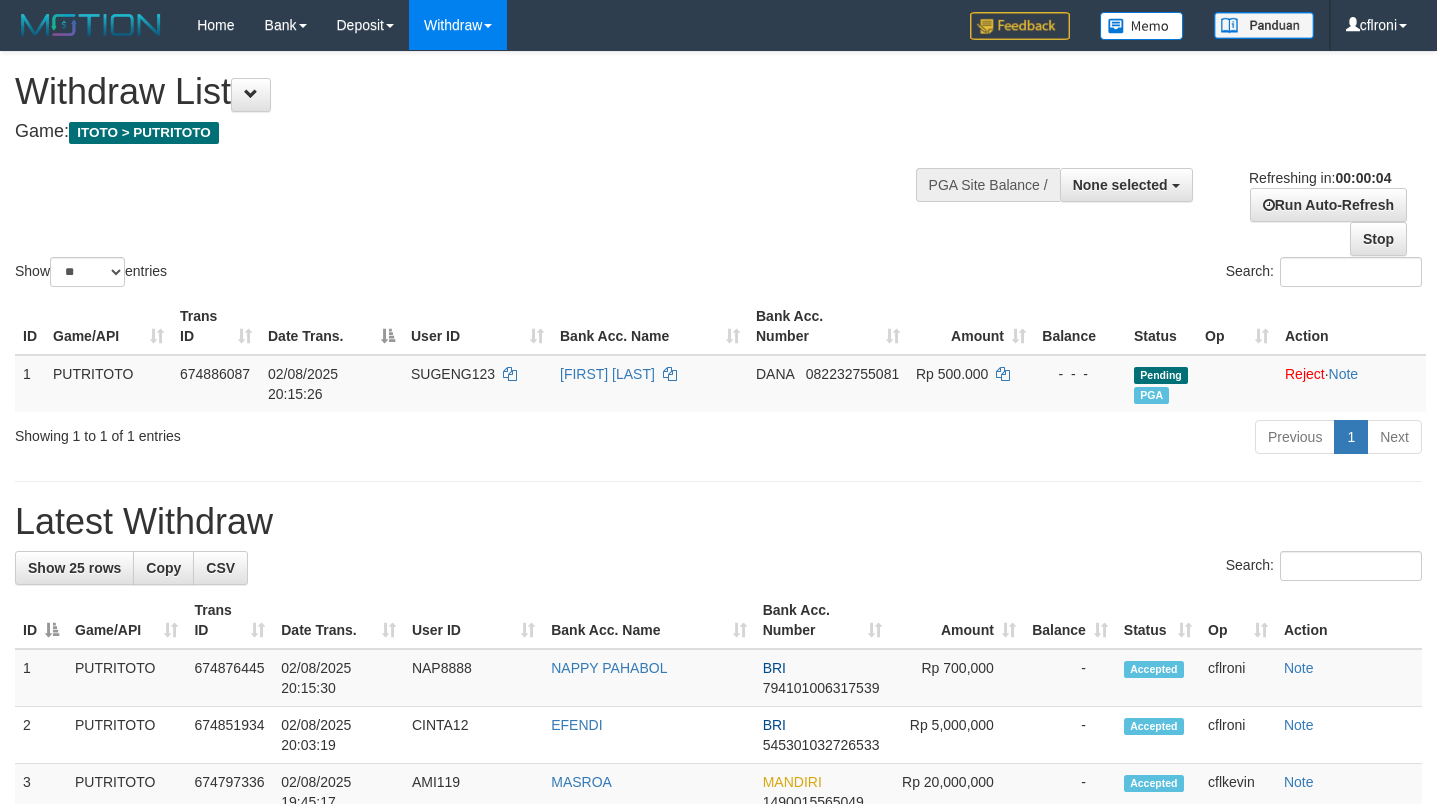 scroll, scrollTop: 0, scrollLeft: 0, axis: both 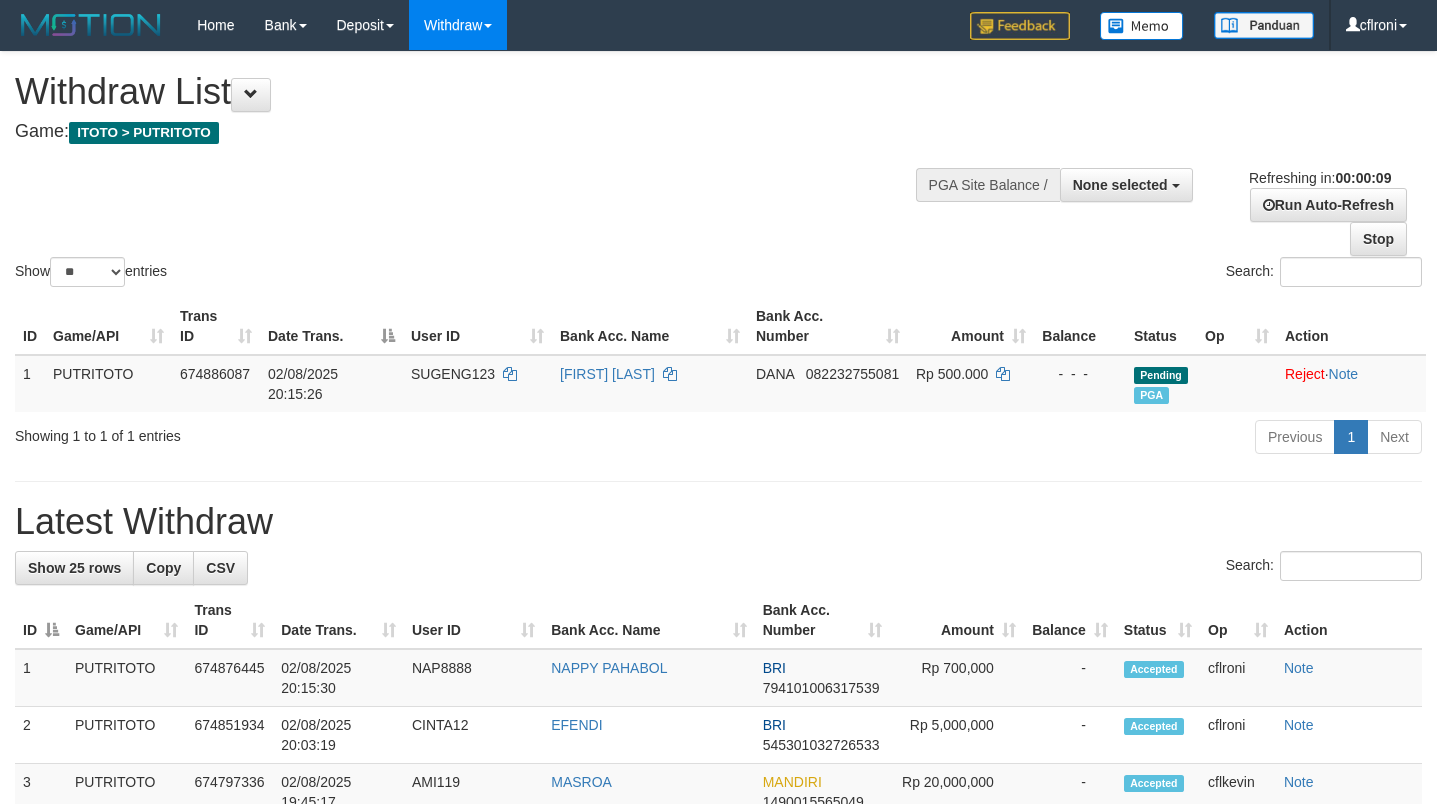 select 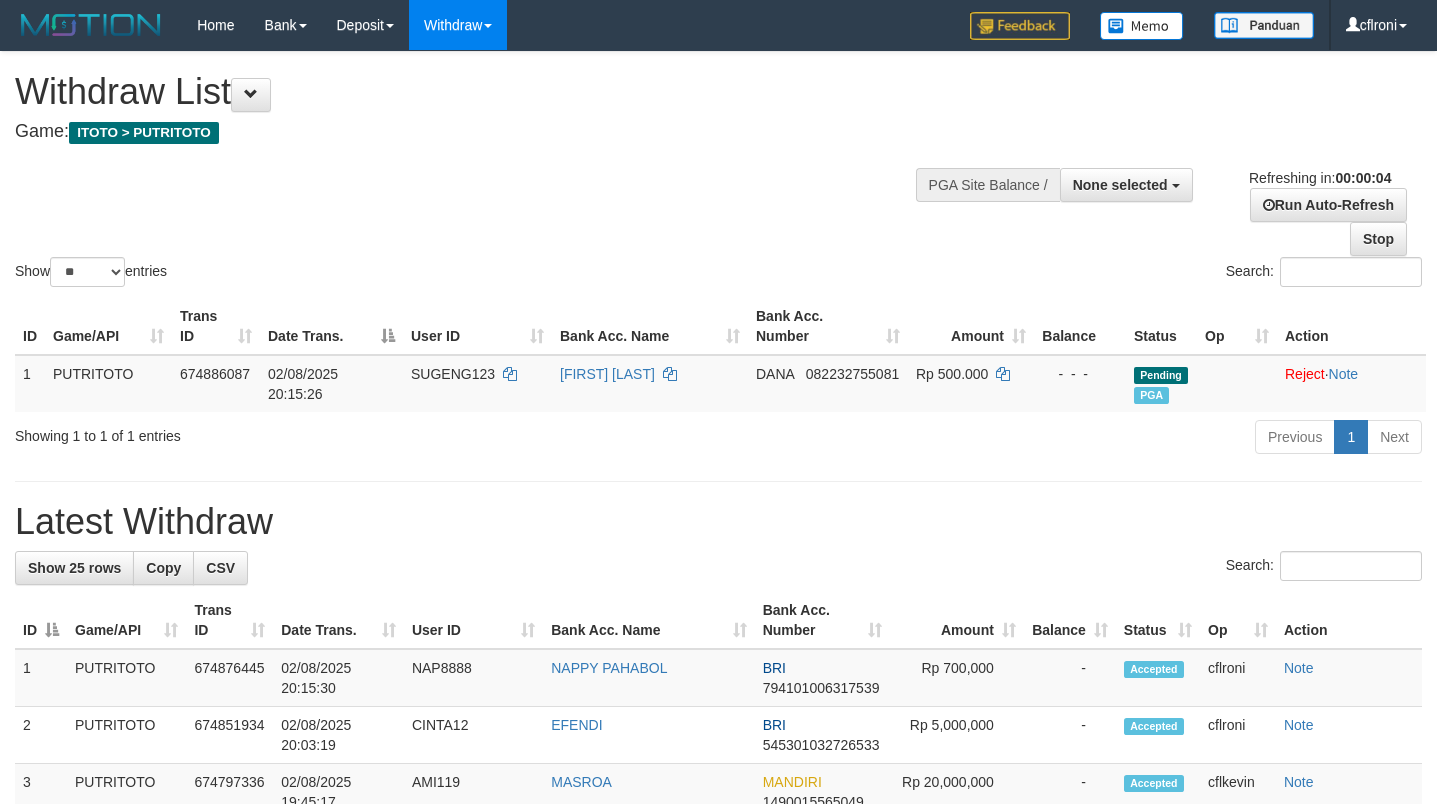 scroll, scrollTop: 0, scrollLeft: 0, axis: both 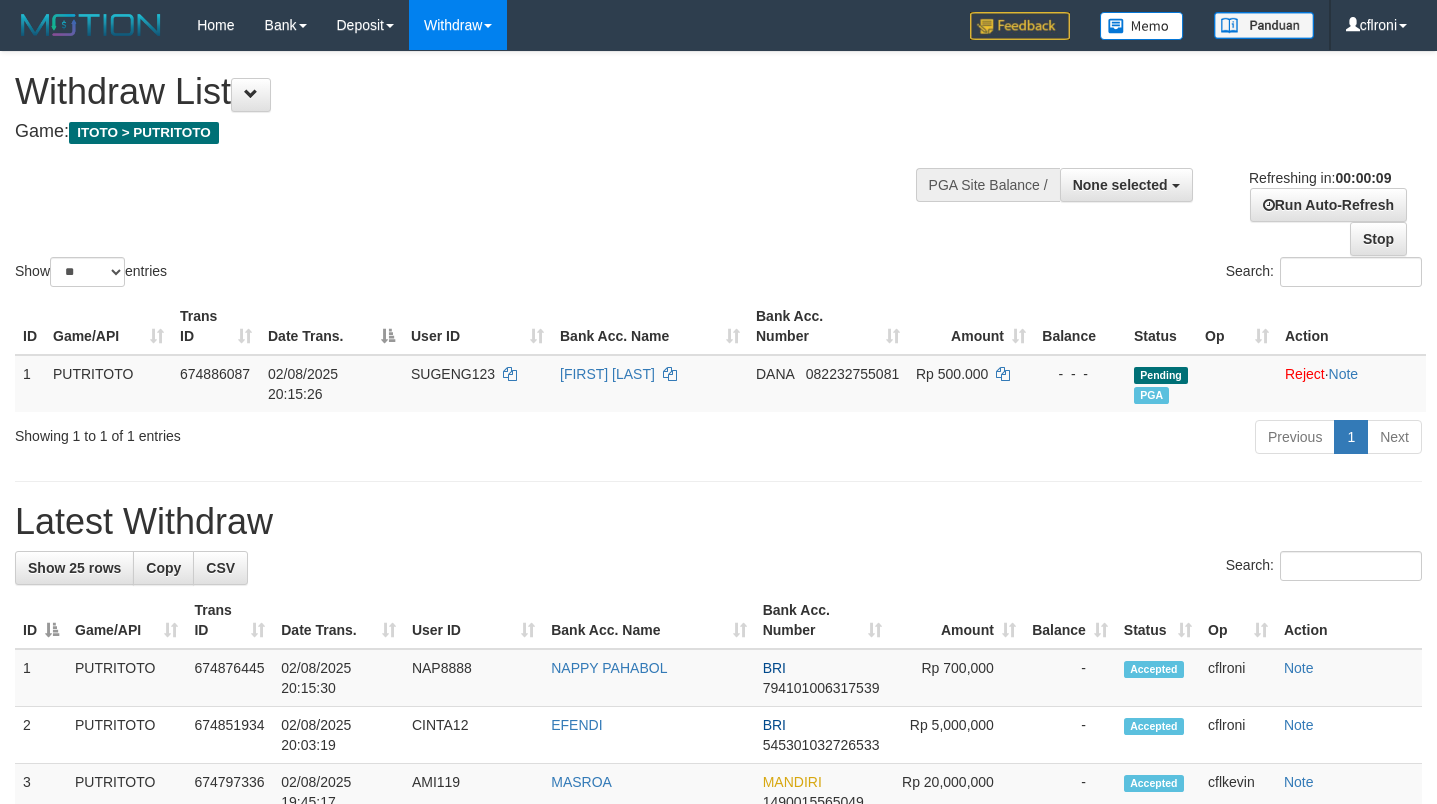 select 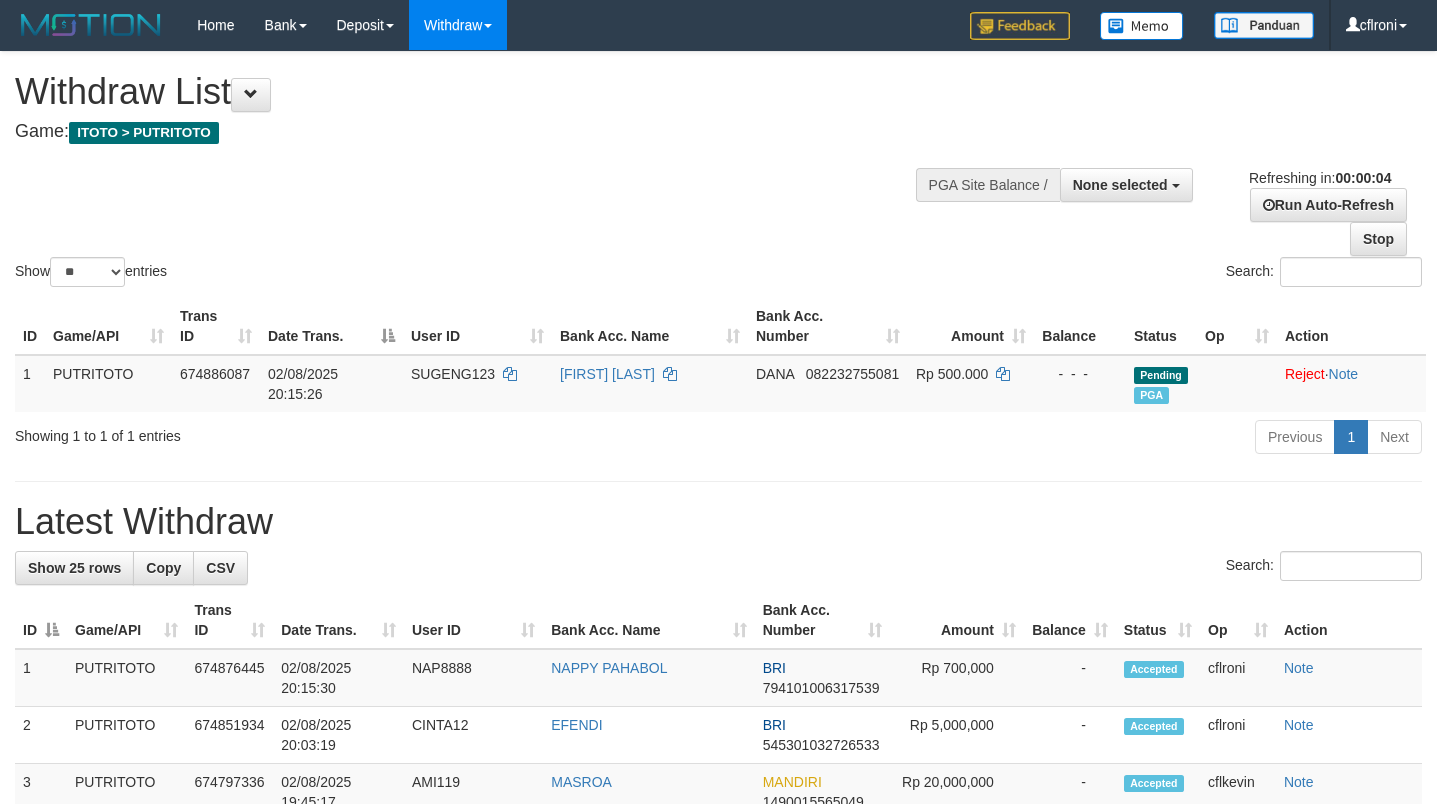 scroll, scrollTop: 0, scrollLeft: 0, axis: both 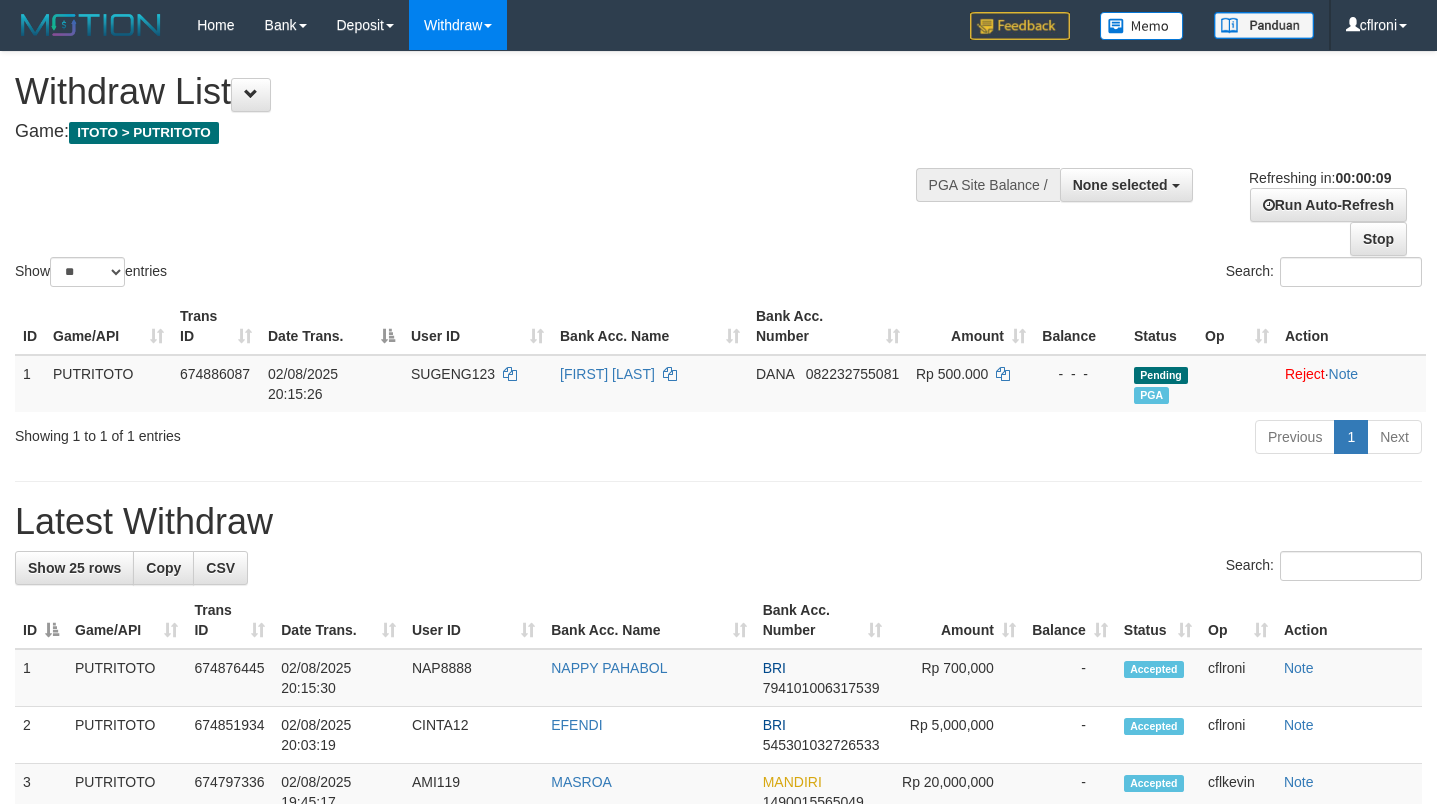 select 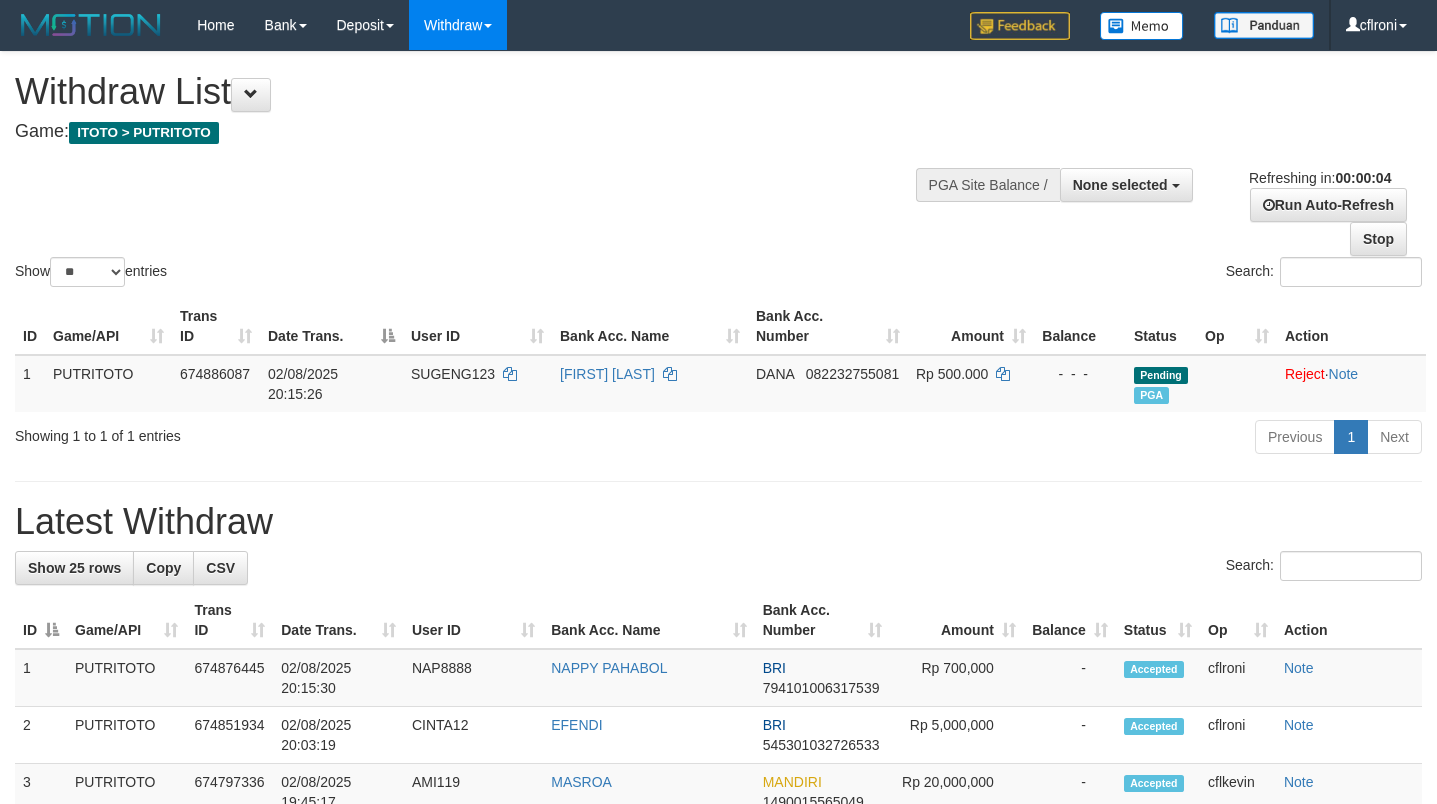 scroll, scrollTop: 0, scrollLeft: 0, axis: both 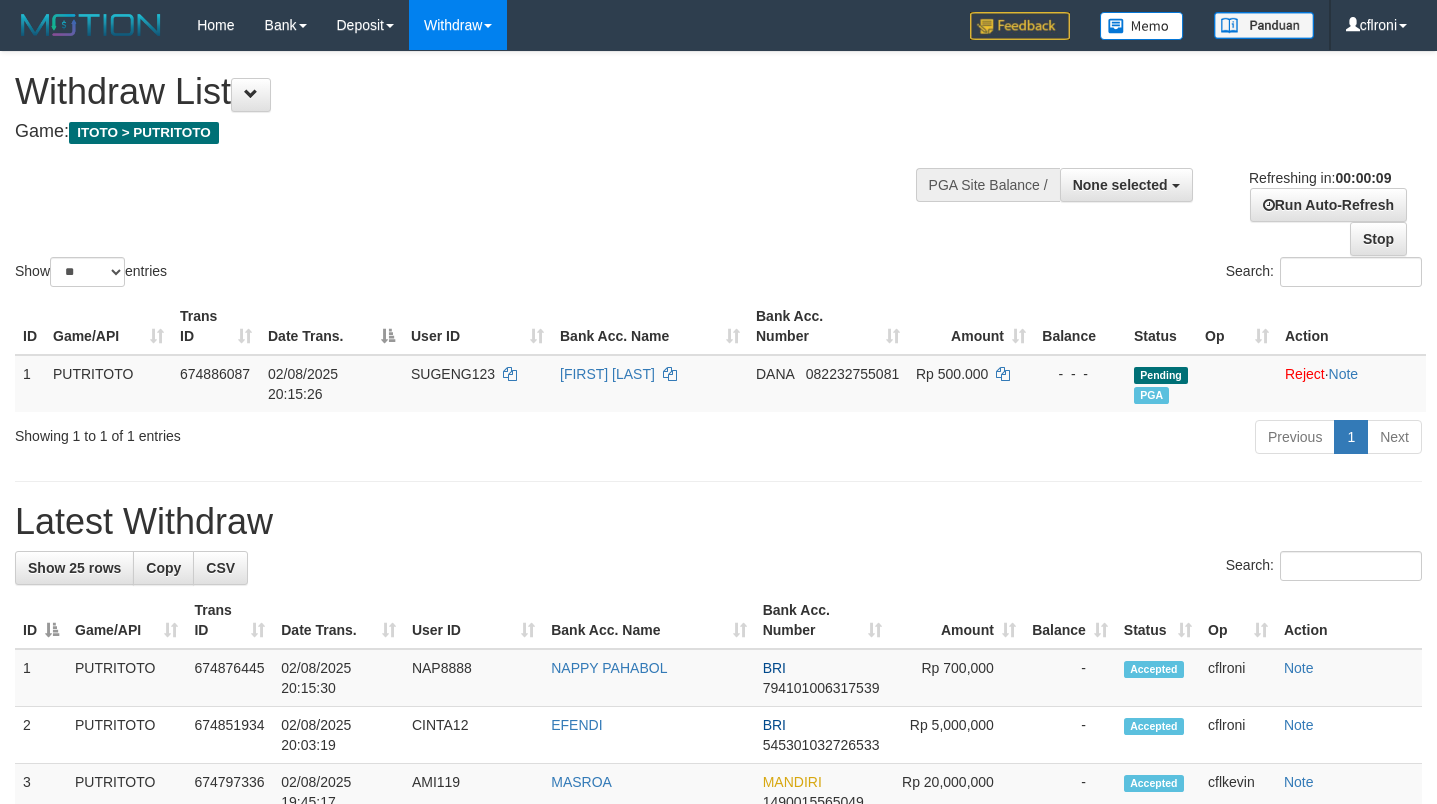 select 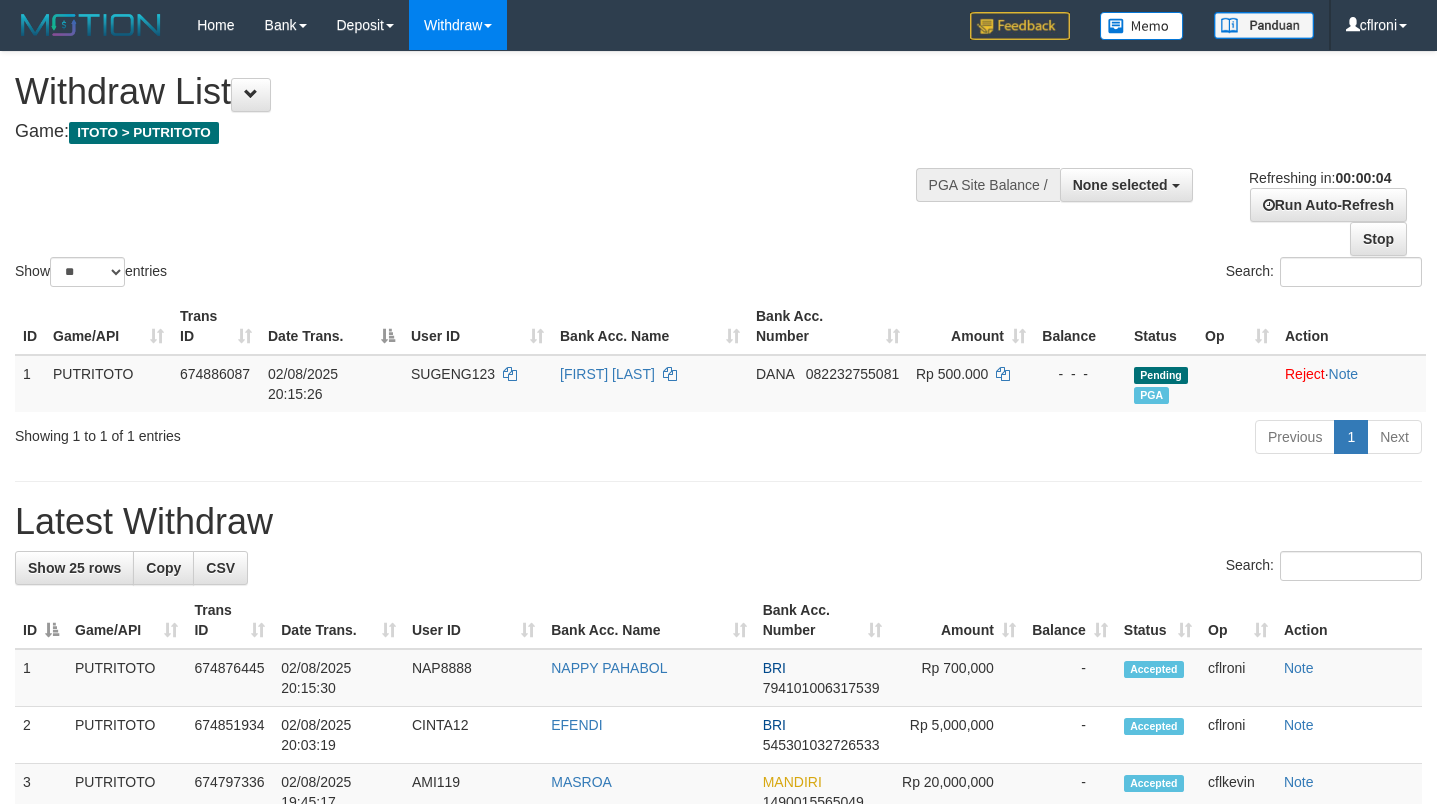 scroll, scrollTop: 0, scrollLeft: 0, axis: both 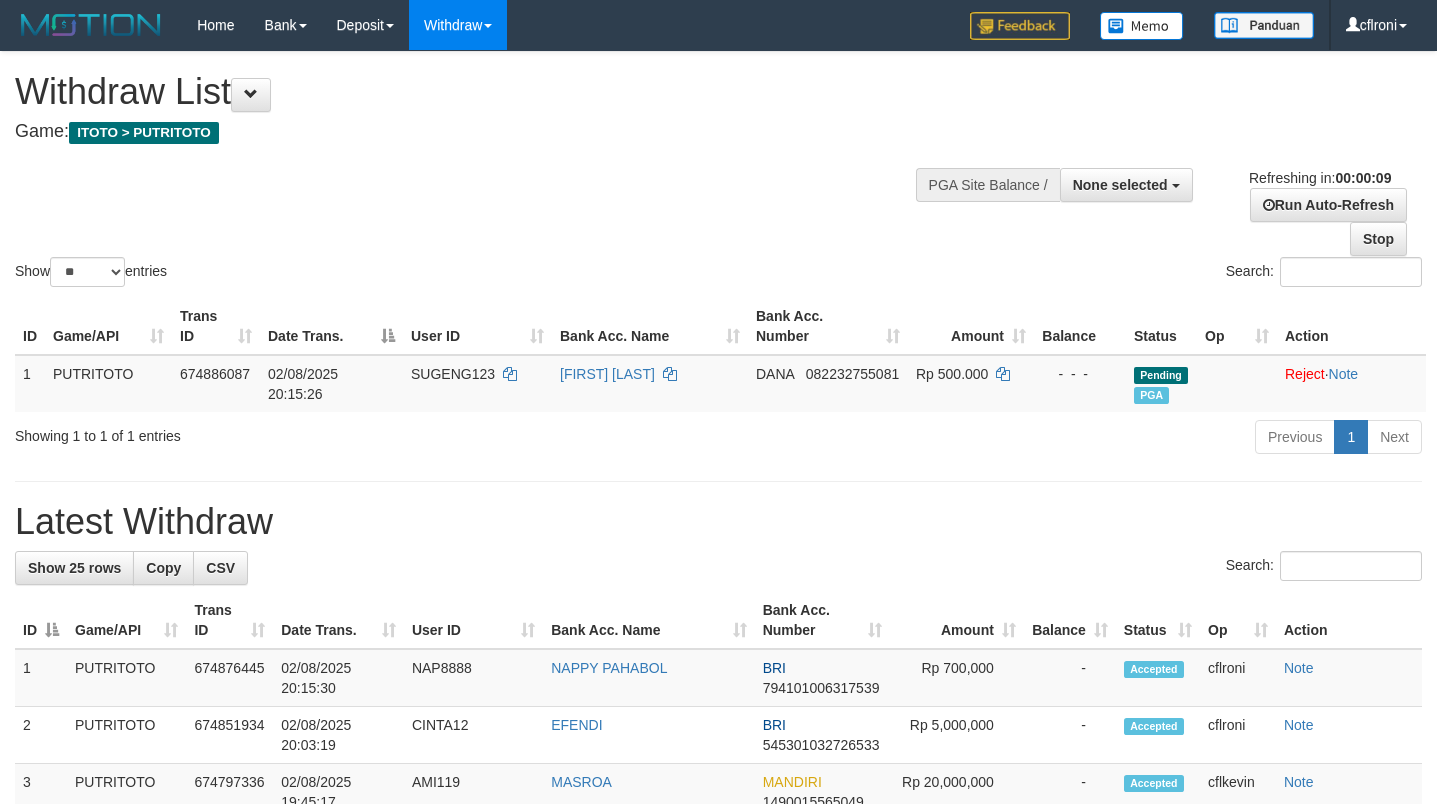 select 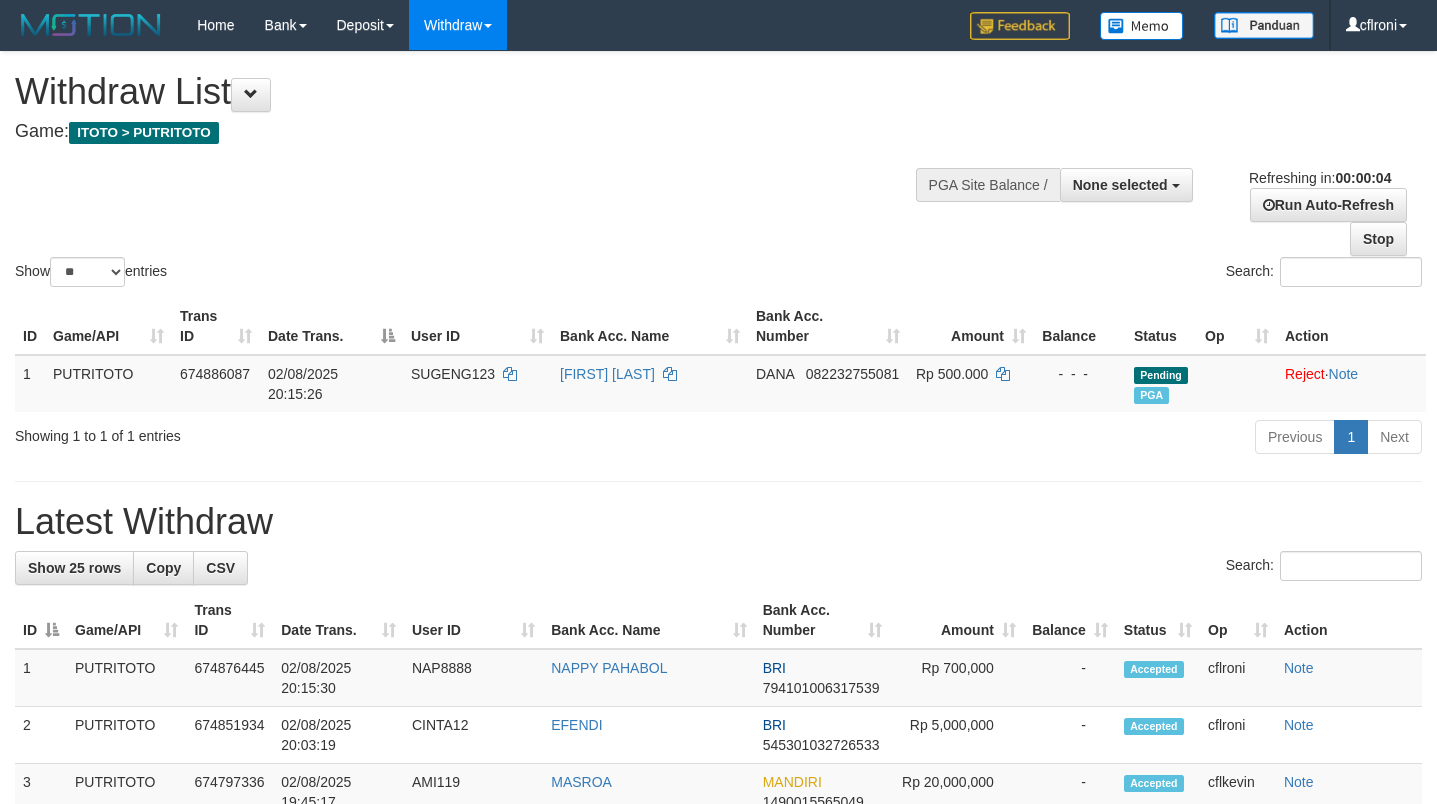 scroll, scrollTop: 0, scrollLeft: 0, axis: both 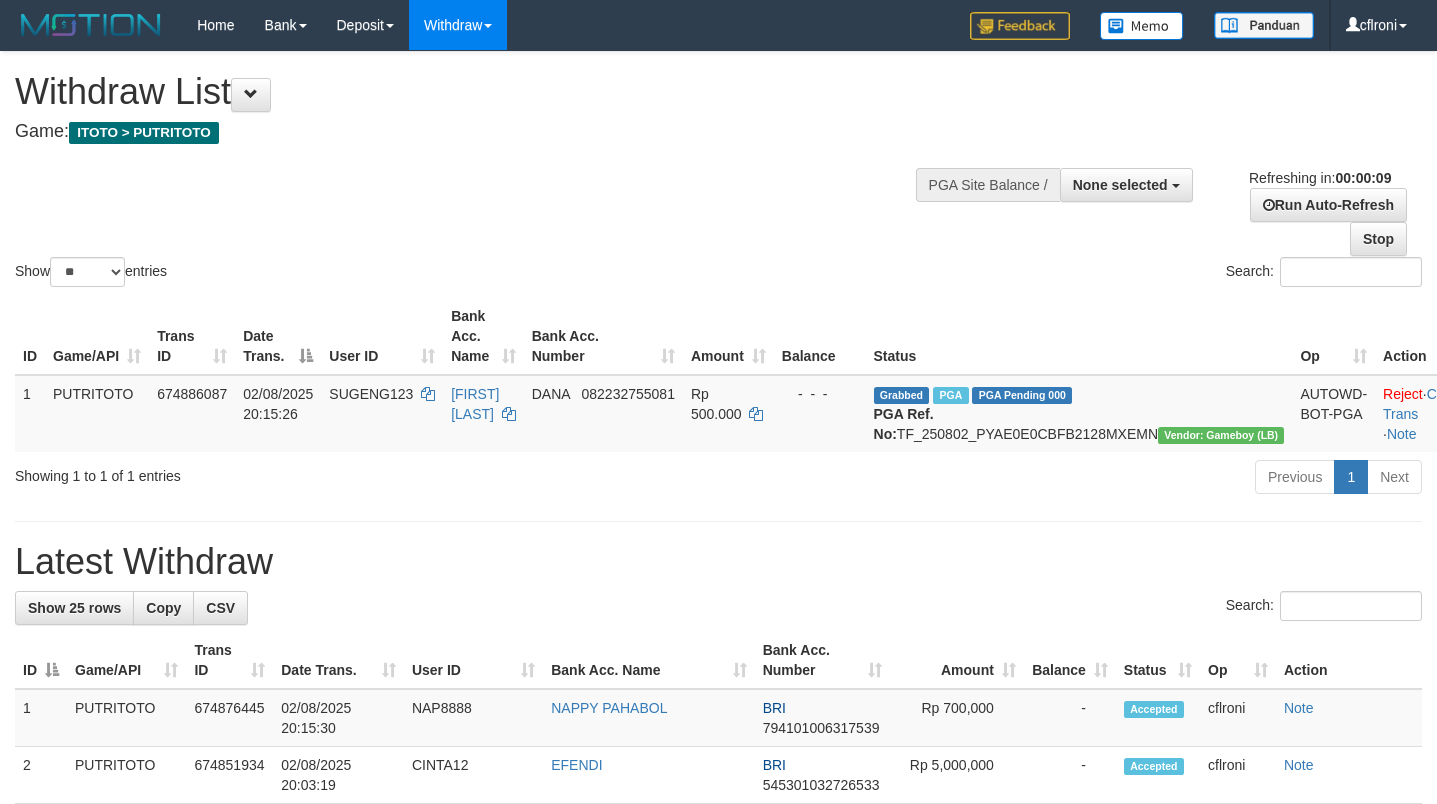 select 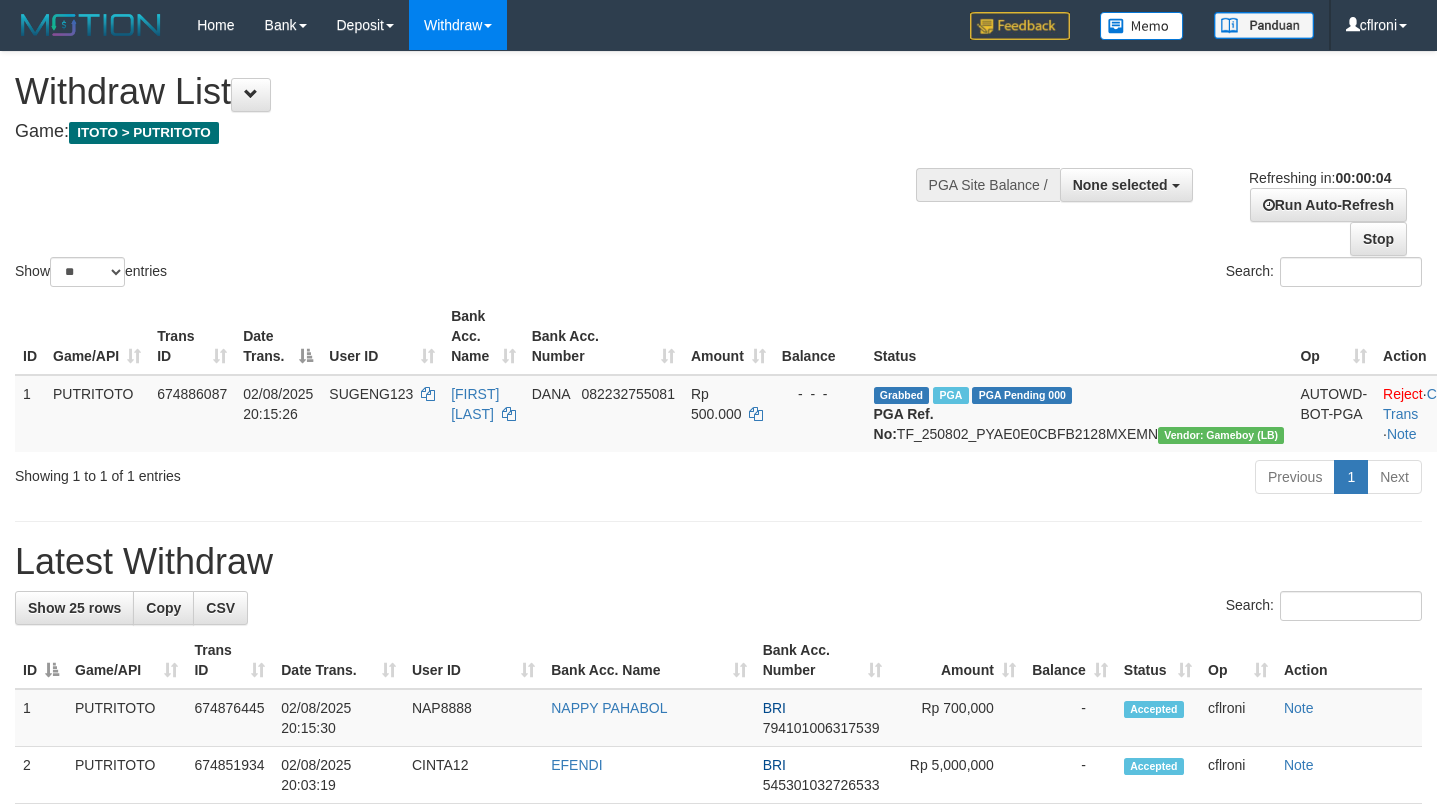 scroll, scrollTop: 0, scrollLeft: 0, axis: both 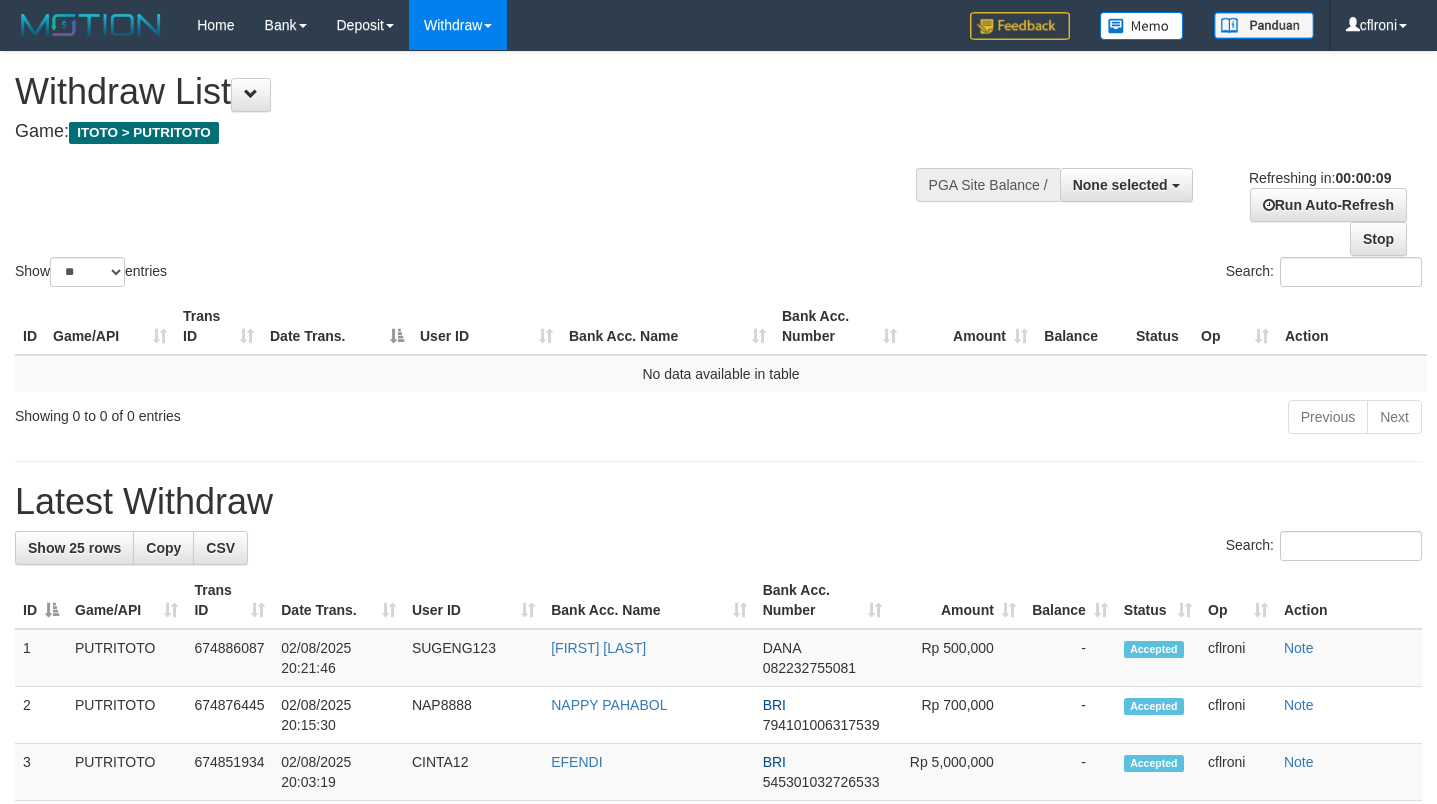 select 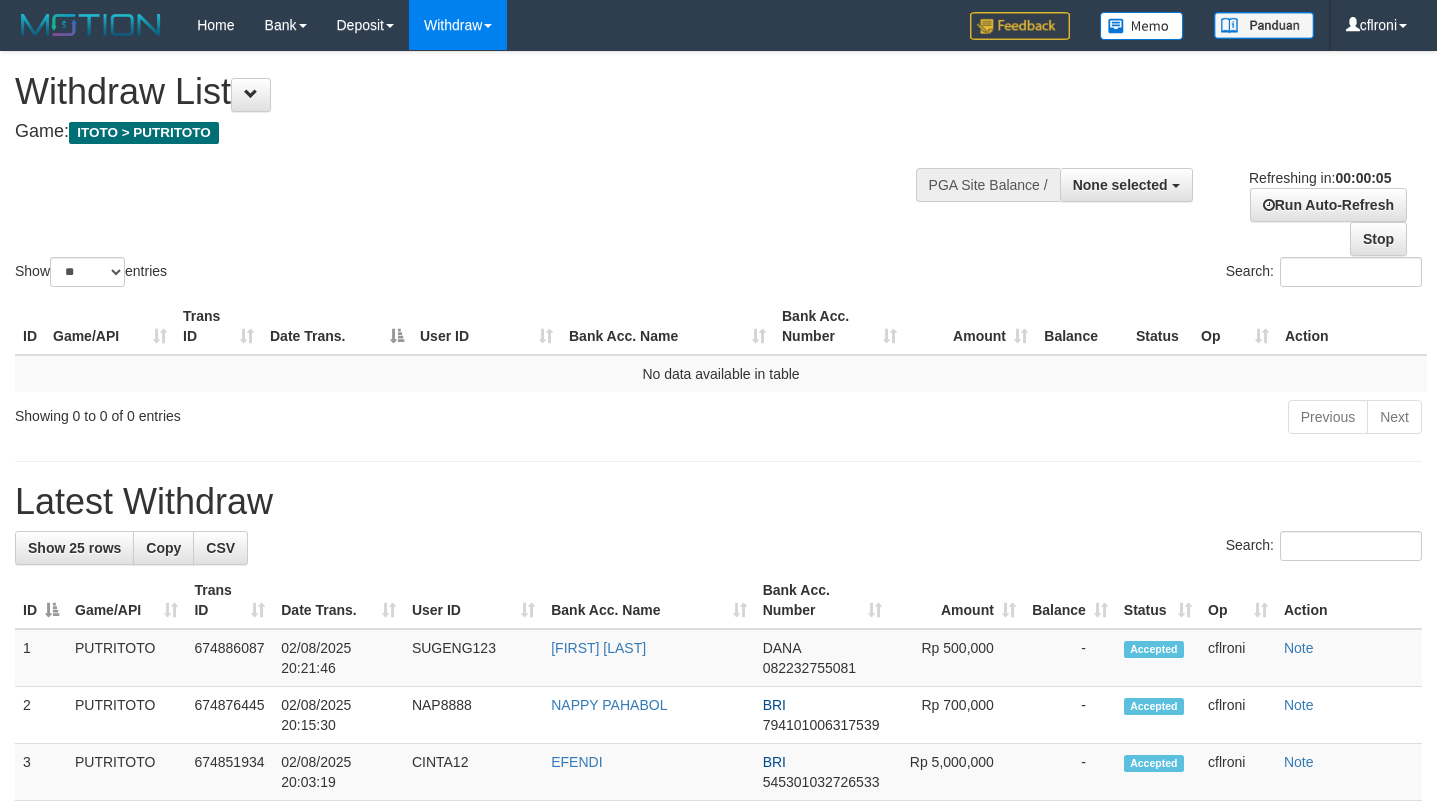scroll, scrollTop: 0, scrollLeft: 0, axis: both 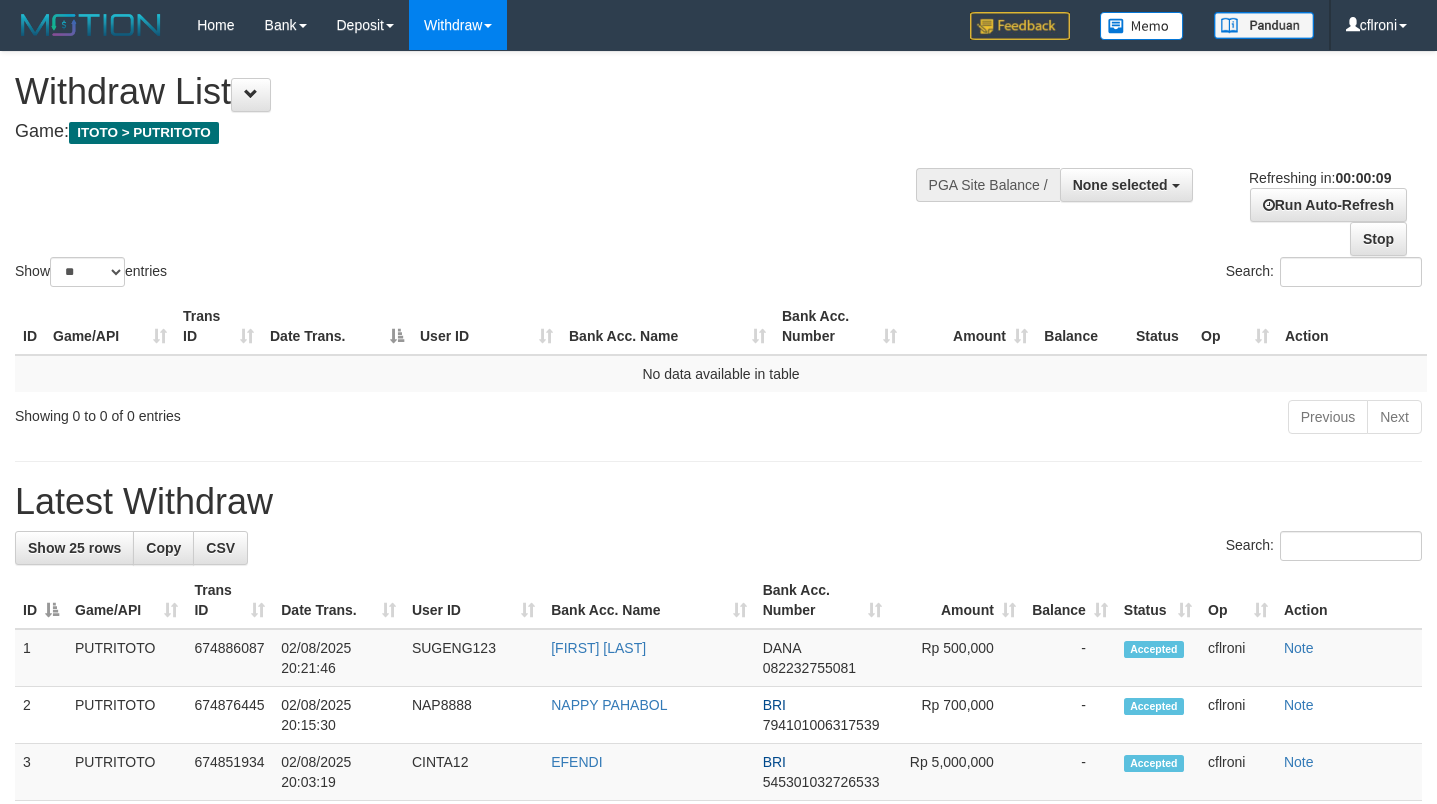 select 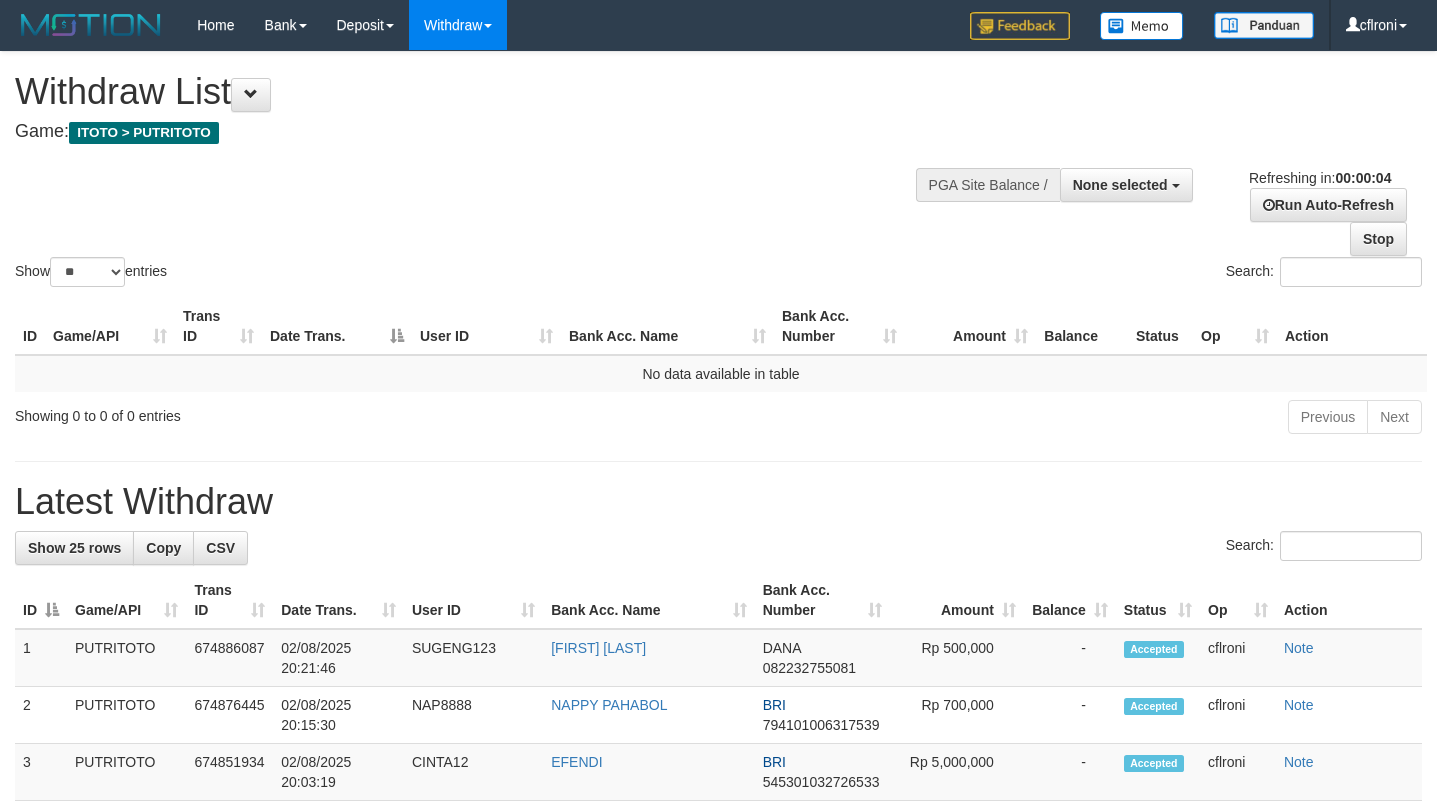 scroll, scrollTop: 0, scrollLeft: 0, axis: both 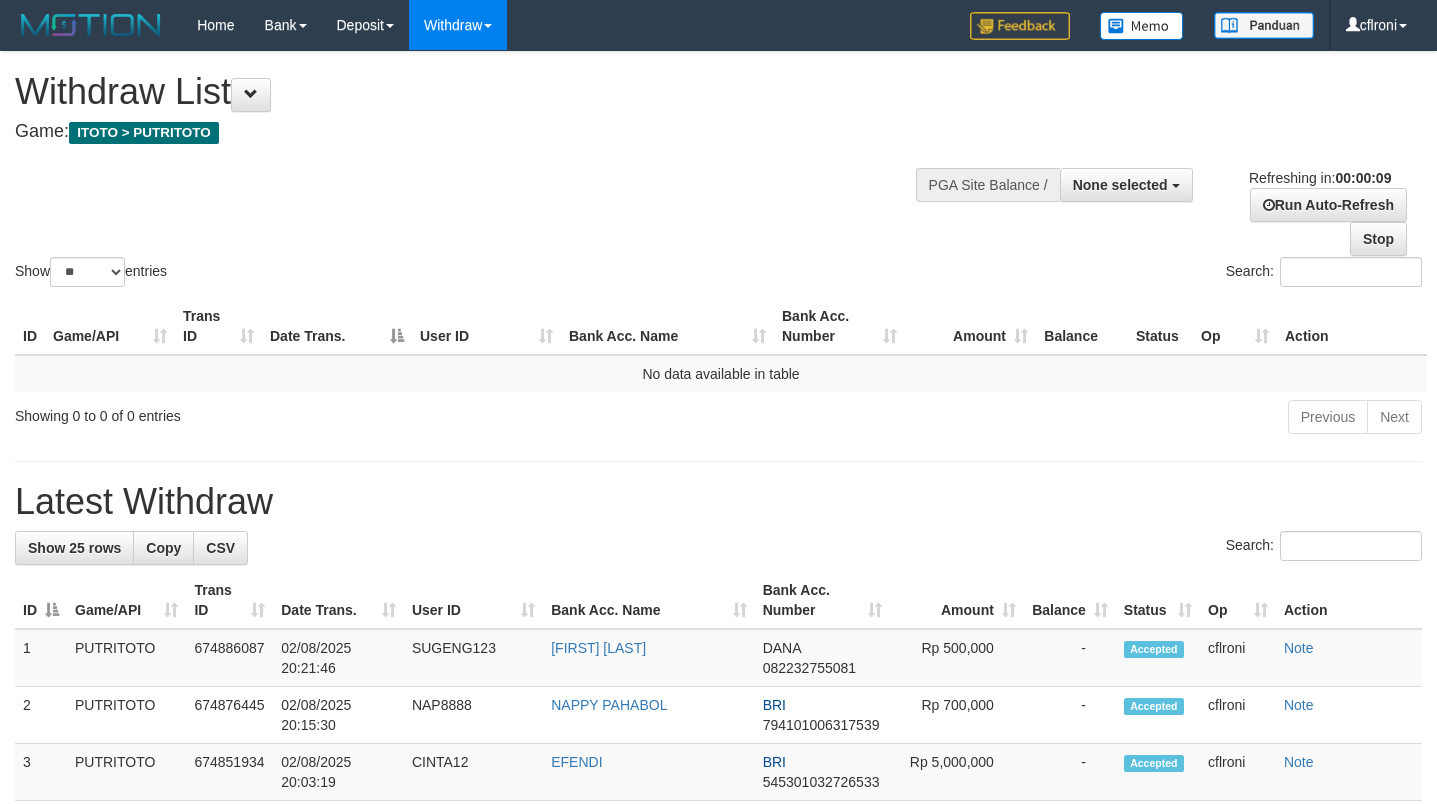 select 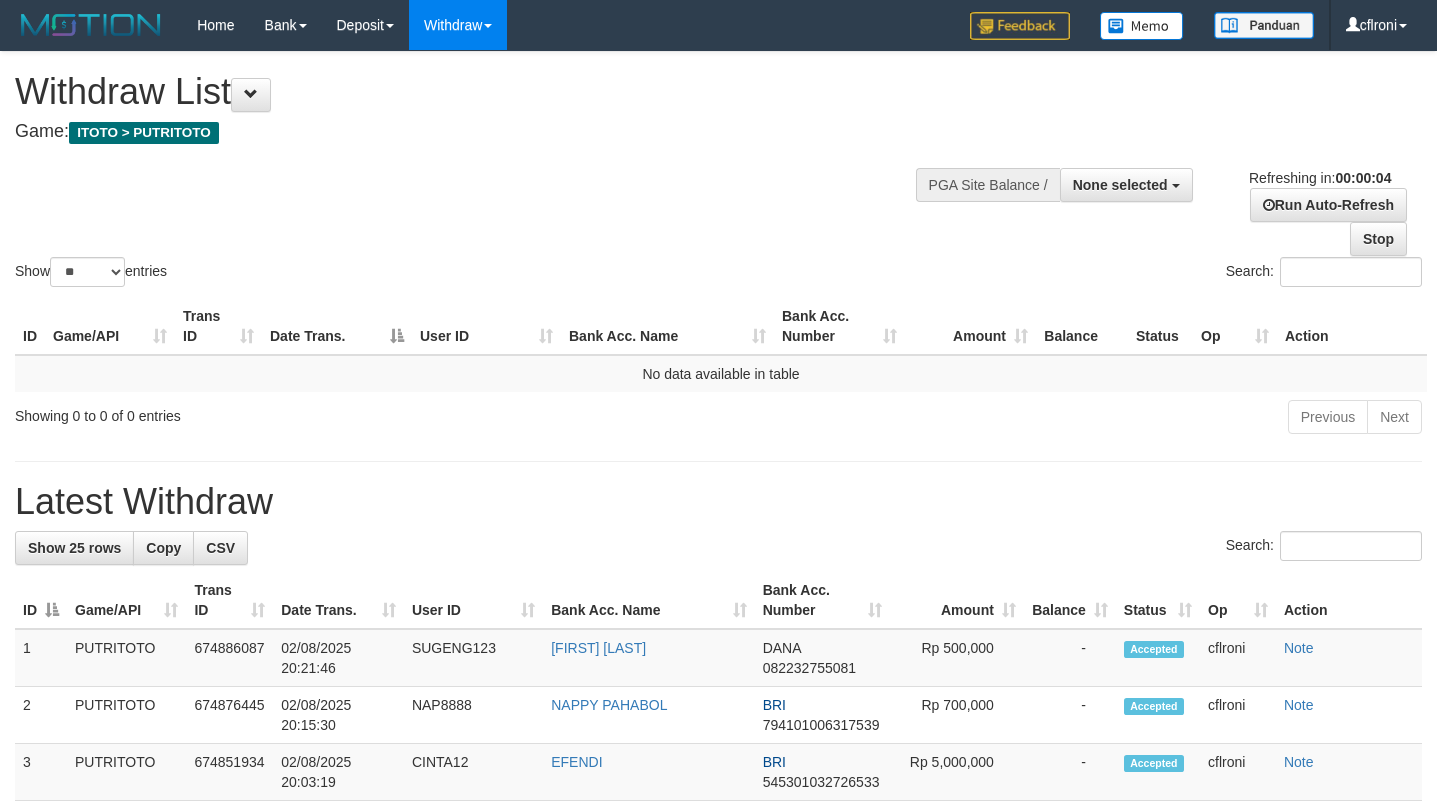 scroll, scrollTop: 0, scrollLeft: 0, axis: both 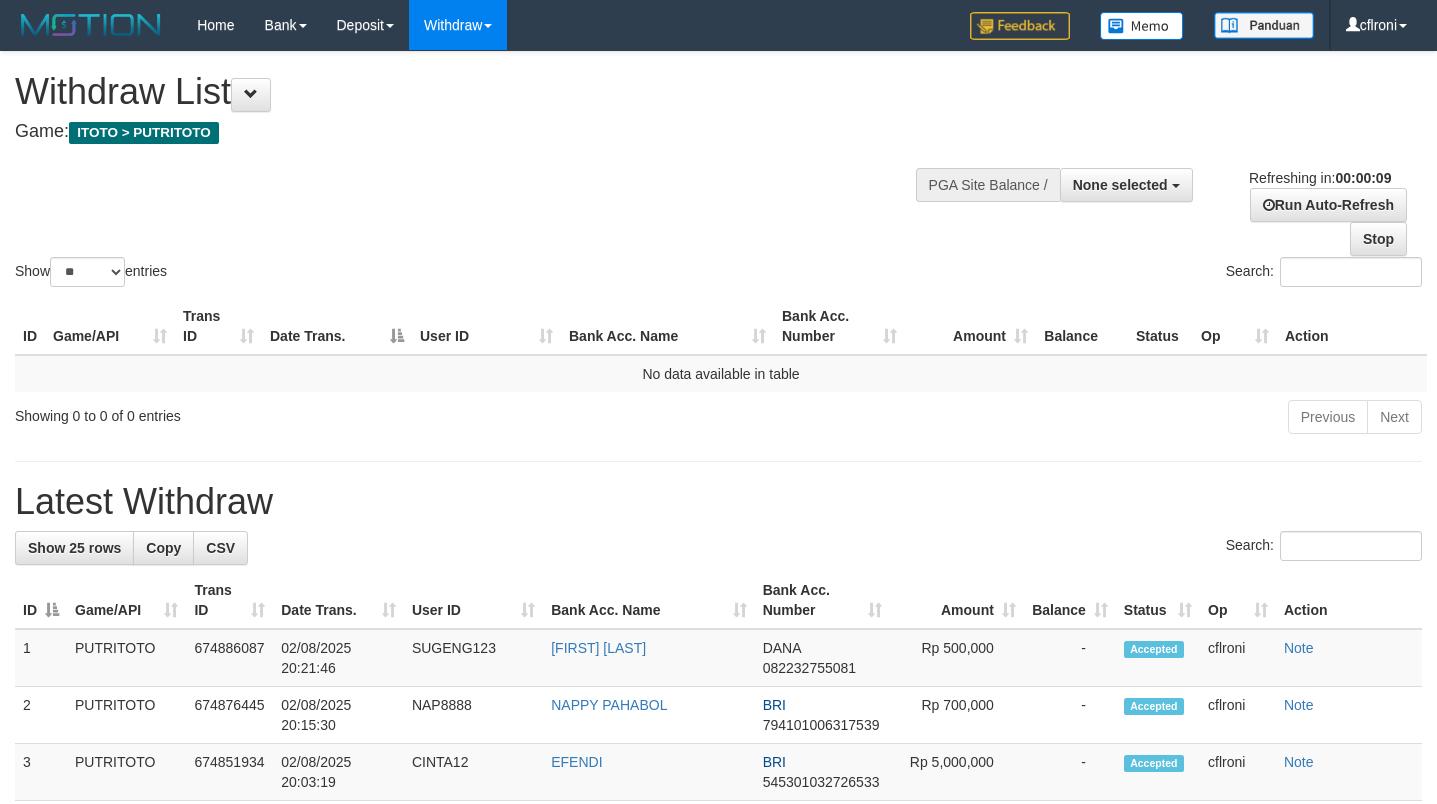 select 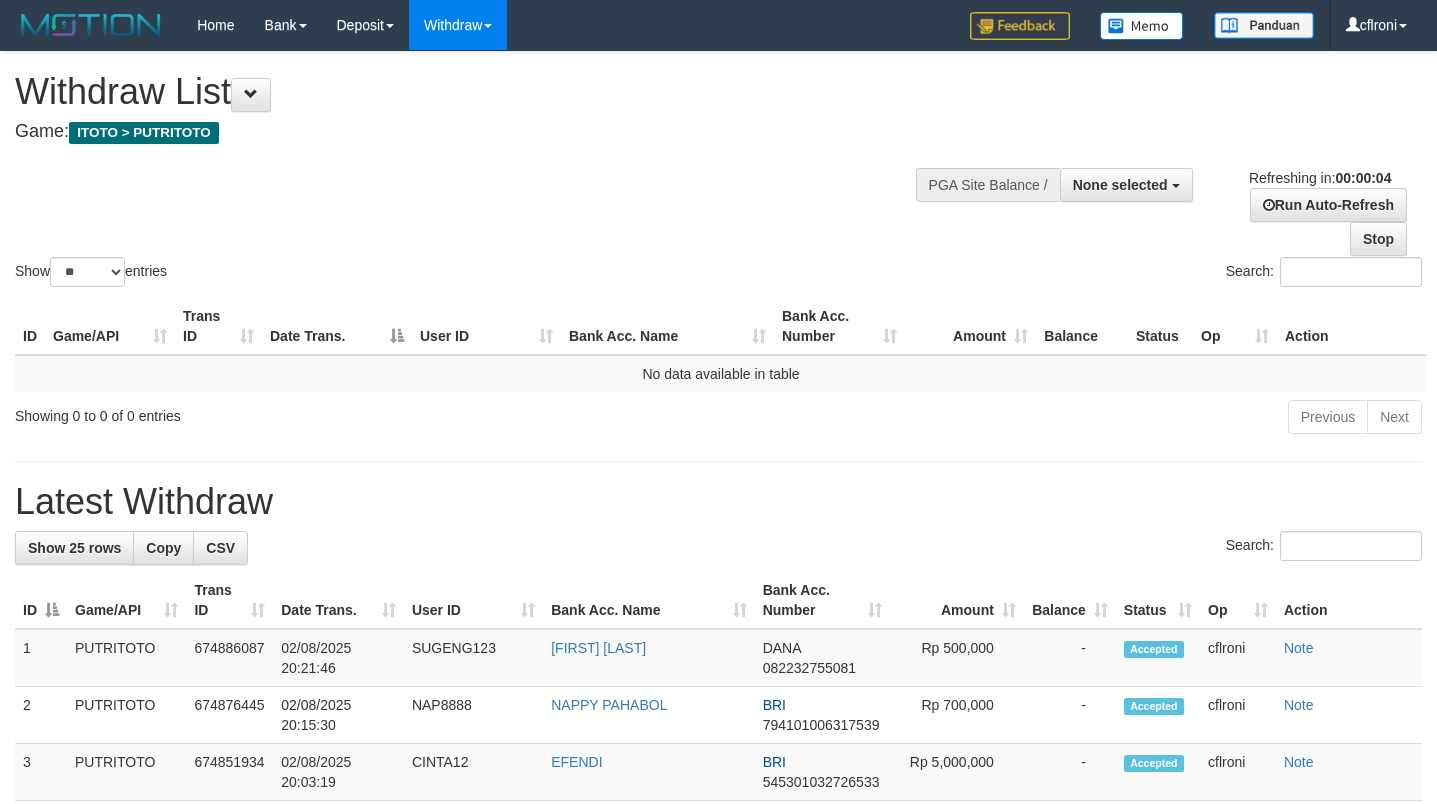scroll, scrollTop: 0, scrollLeft: 0, axis: both 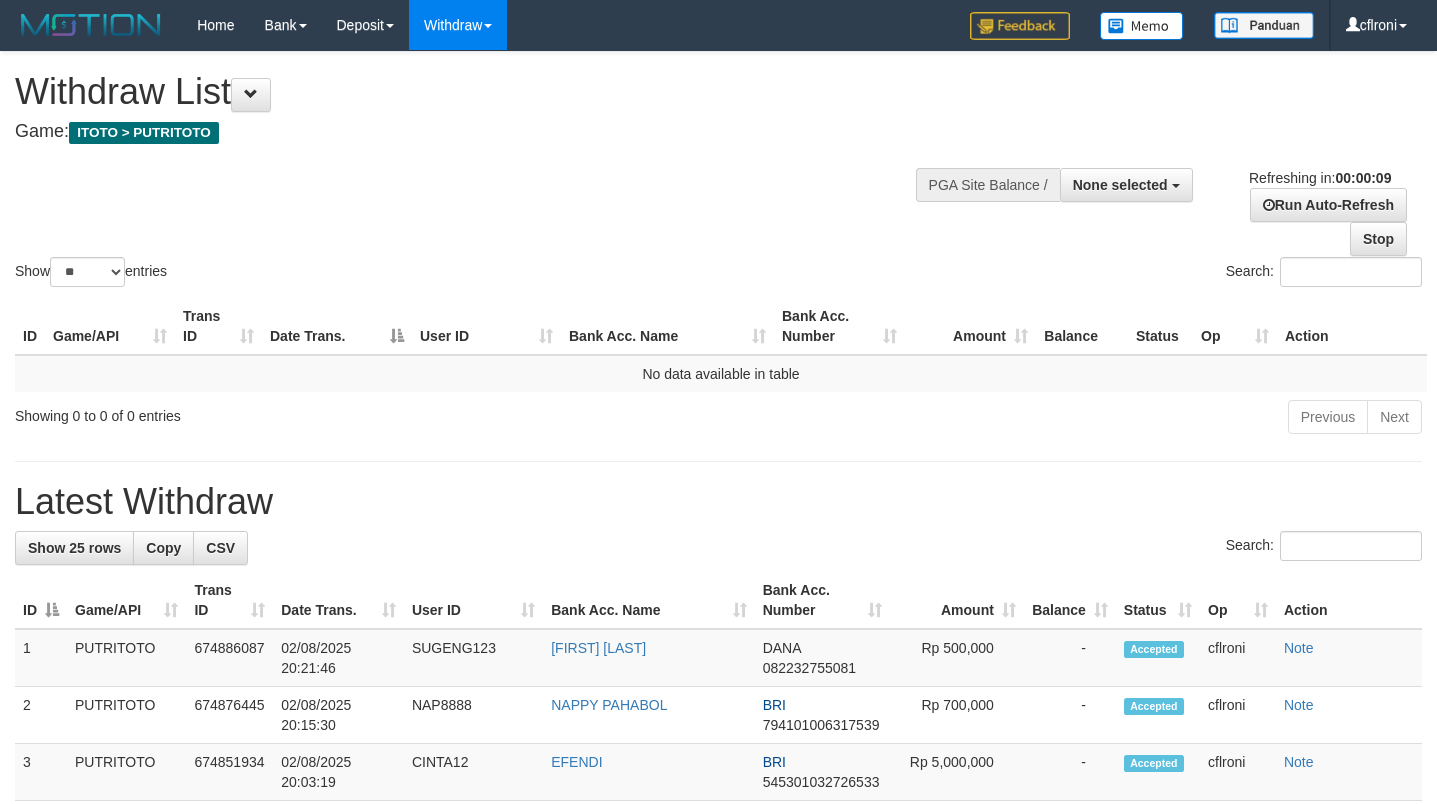 select 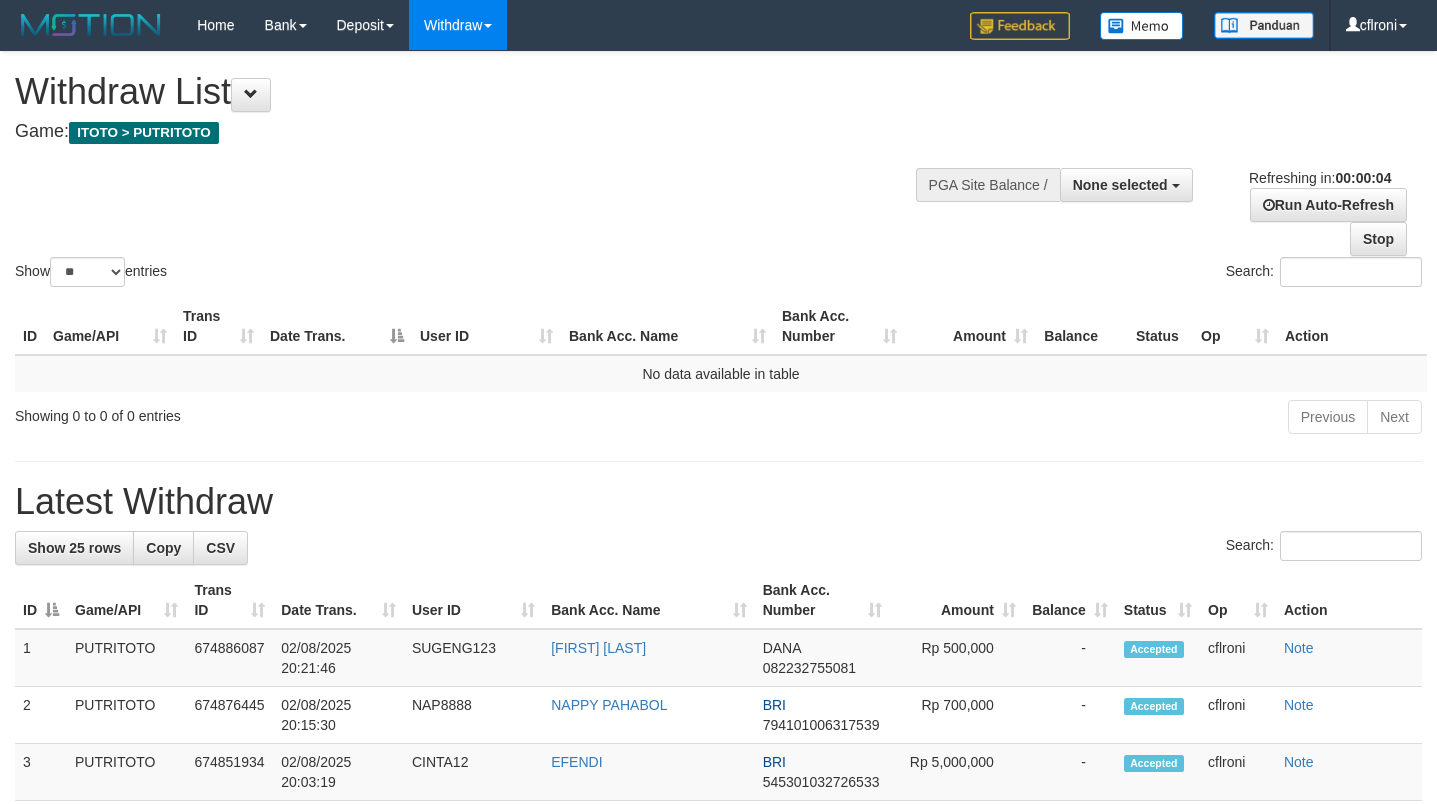 scroll, scrollTop: 0, scrollLeft: 0, axis: both 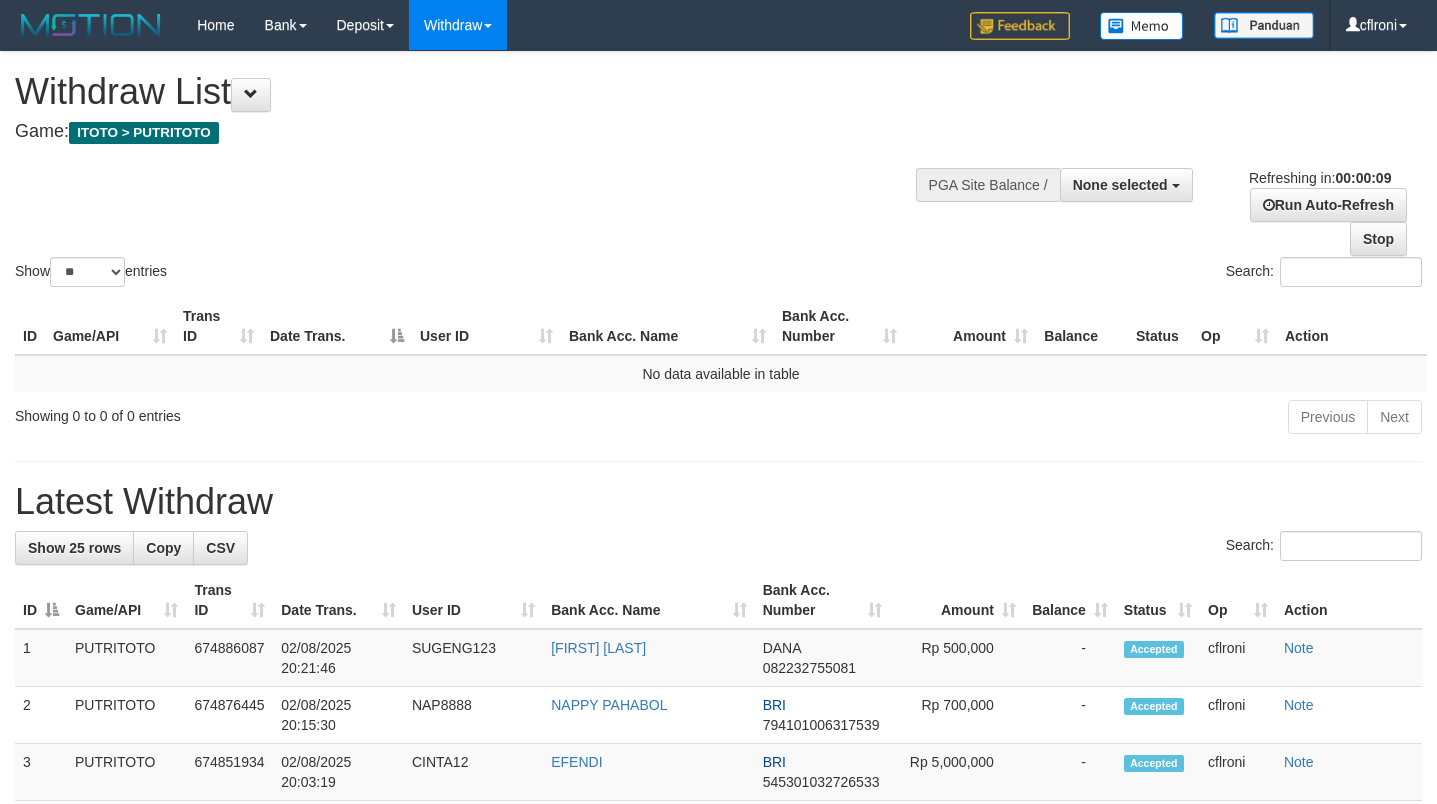 select 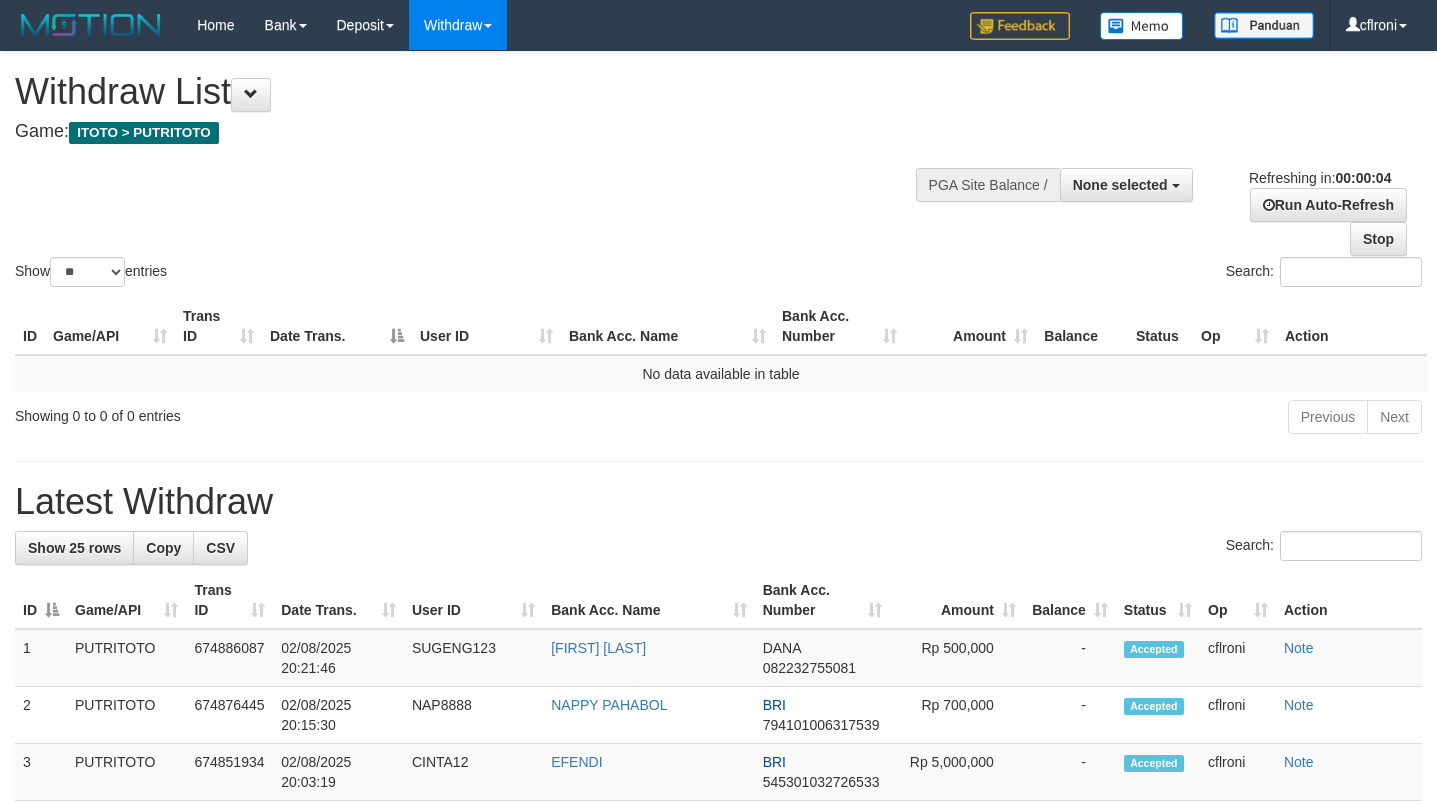 scroll, scrollTop: 0, scrollLeft: 0, axis: both 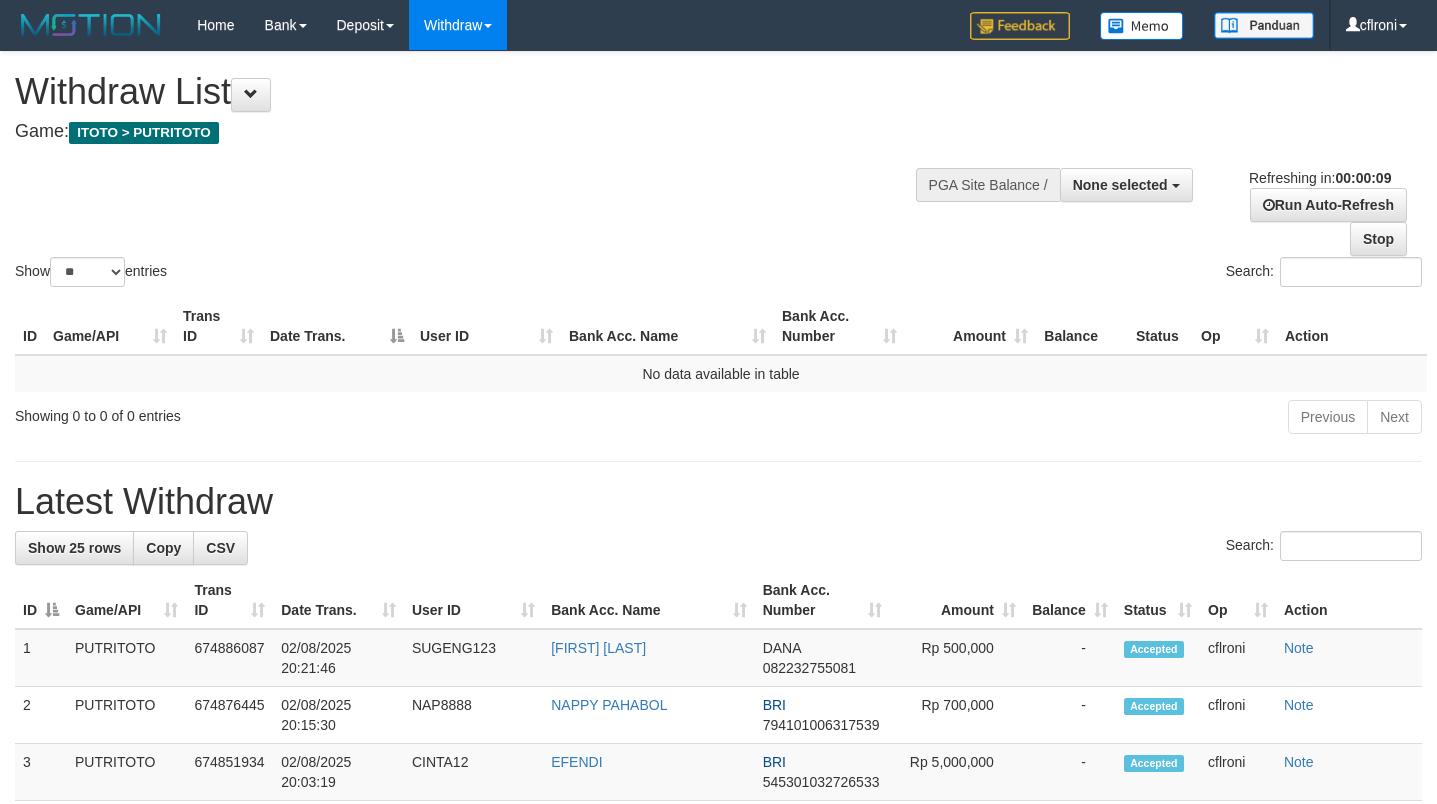 select 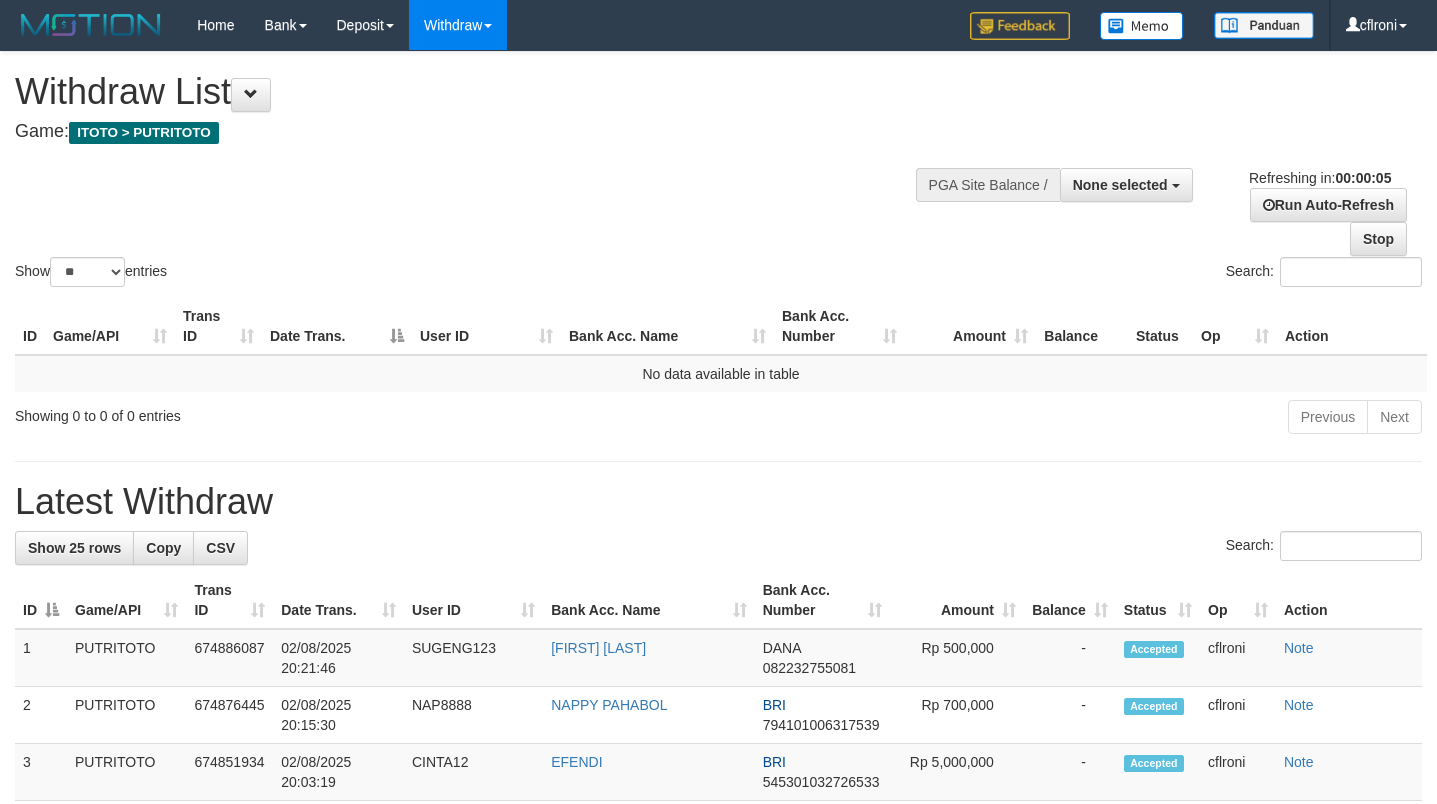 scroll, scrollTop: 0, scrollLeft: 0, axis: both 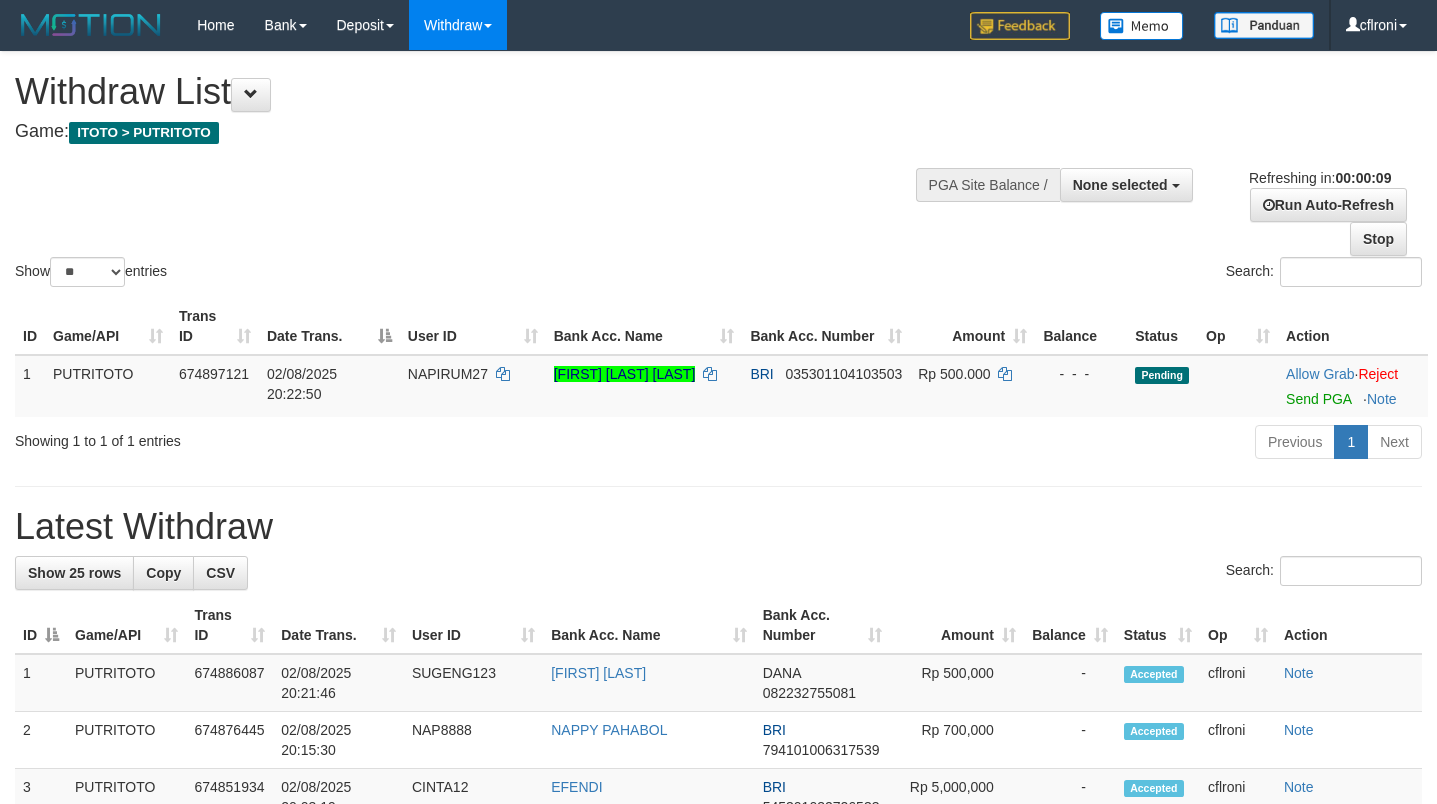 select 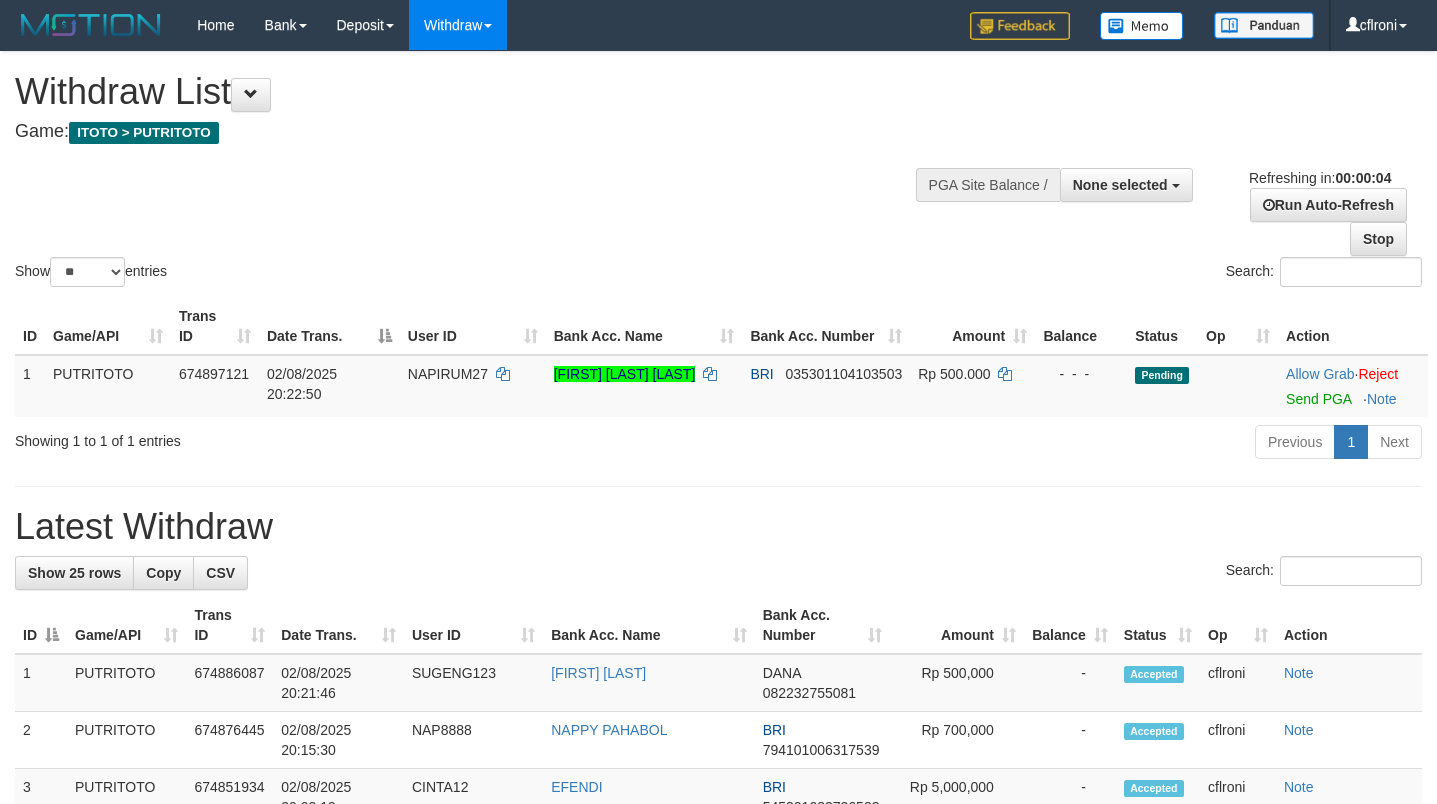 scroll, scrollTop: 0, scrollLeft: 0, axis: both 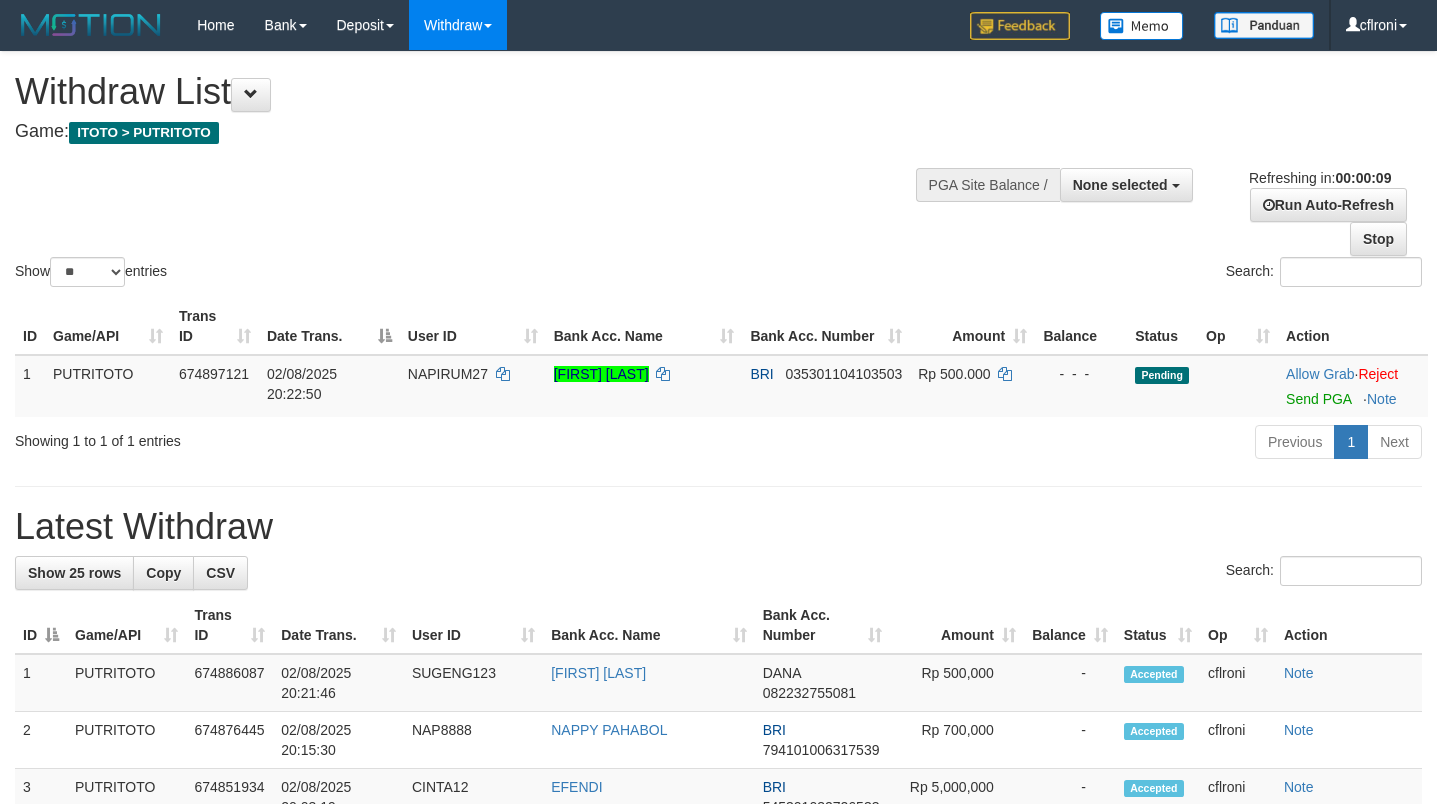 select 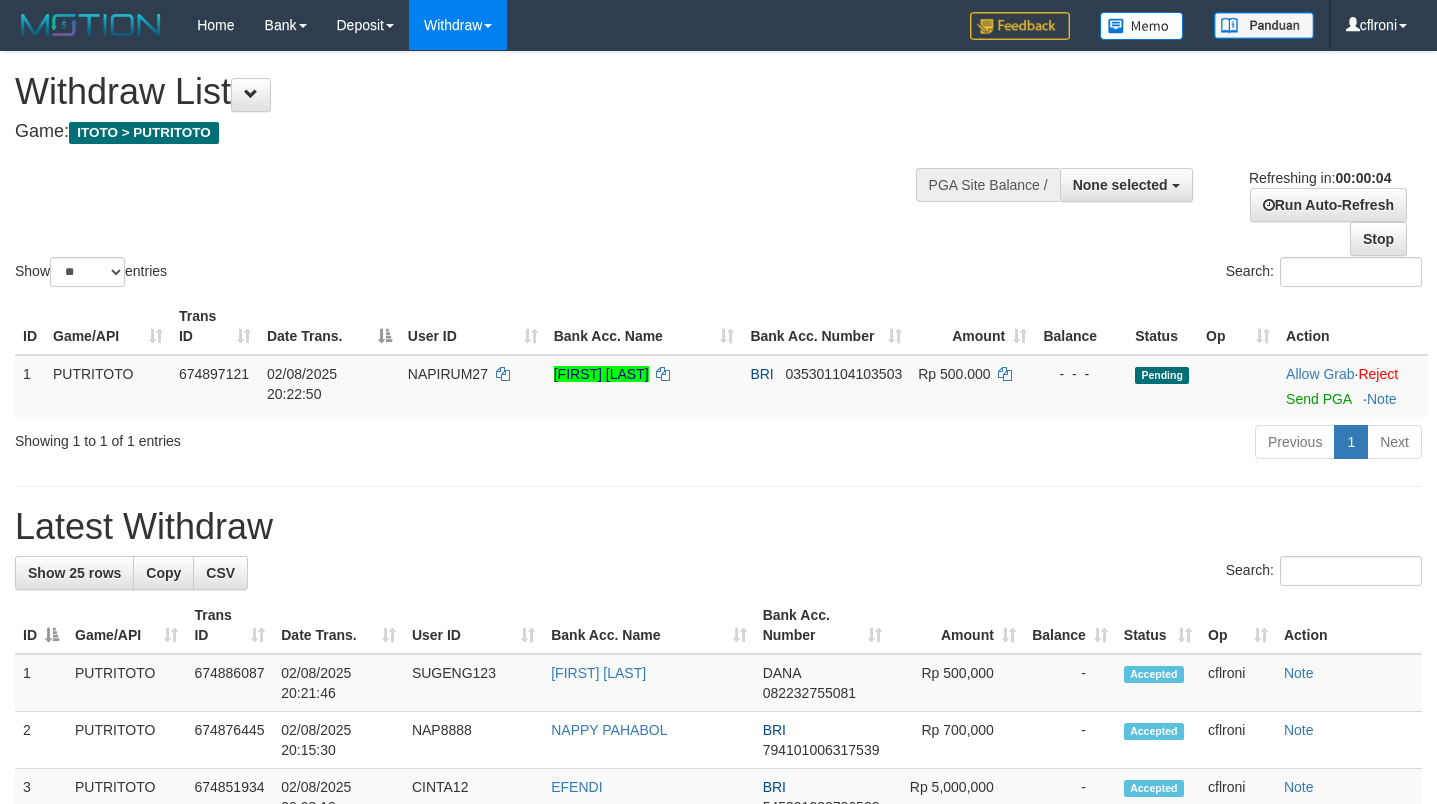 scroll, scrollTop: 0, scrollLeft: 0, axis: both 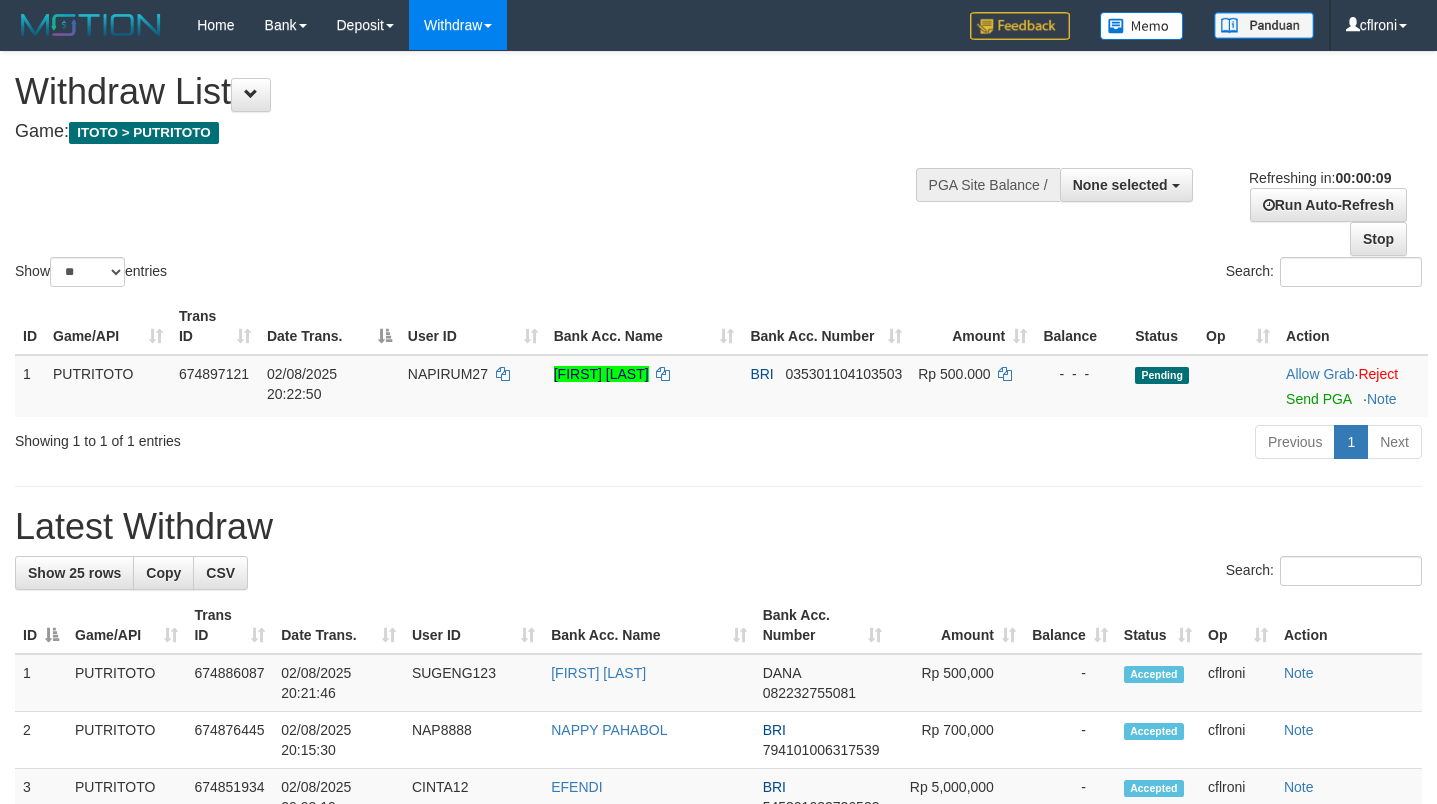 select 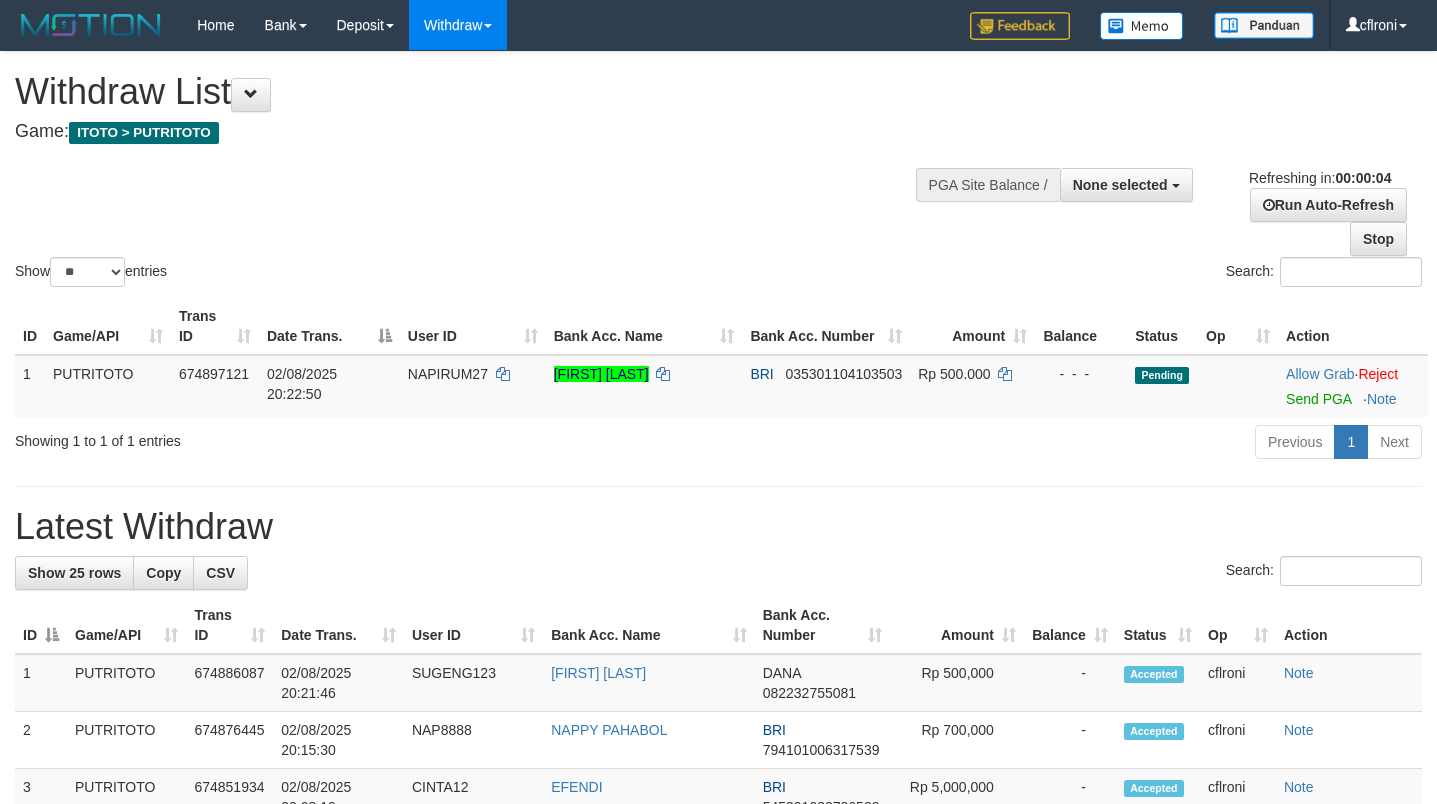 scroll, scrollTop: 0, scrollLeft: 0, axis: both 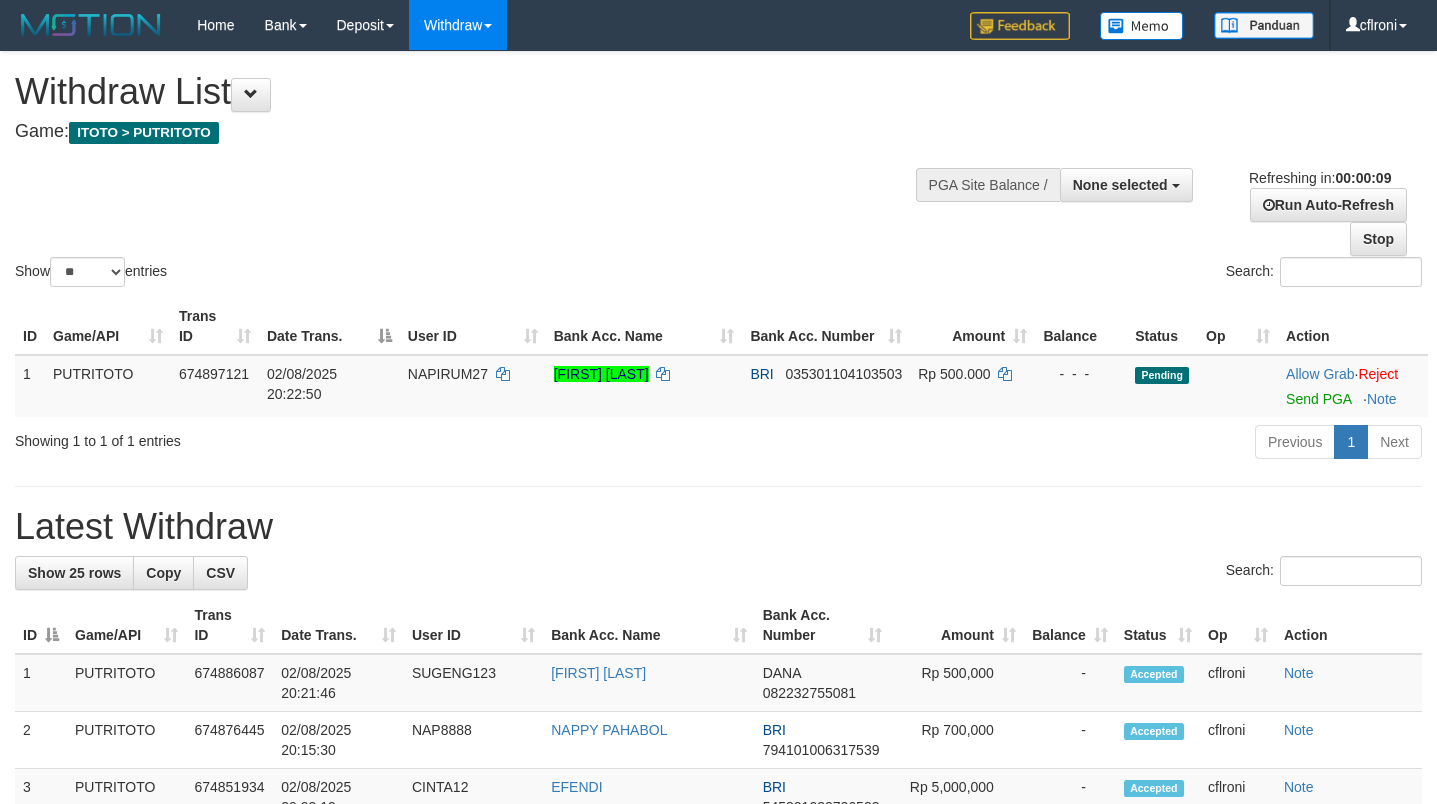 select 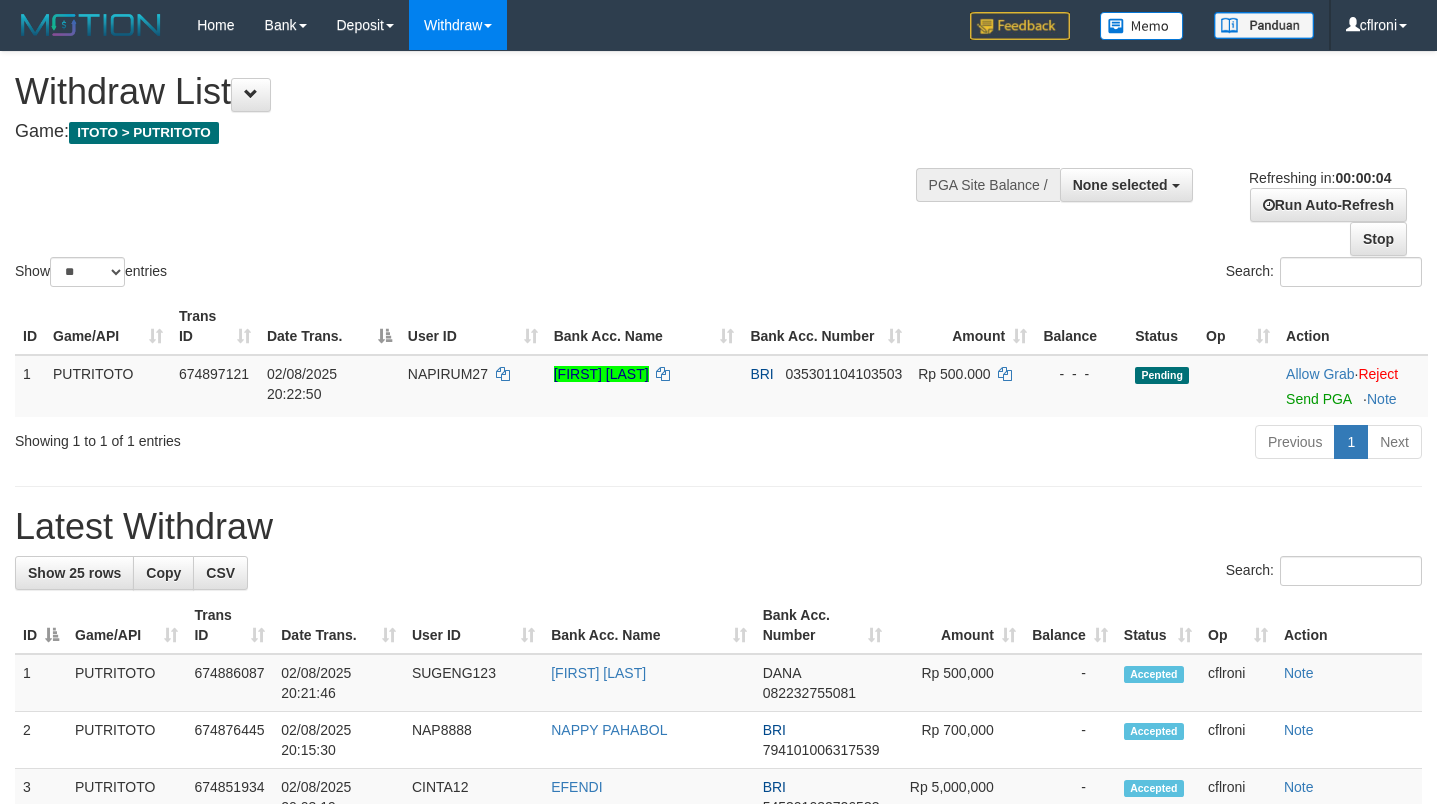 scroll, scrollTop: 0, scrollLeft: 0, axis: both 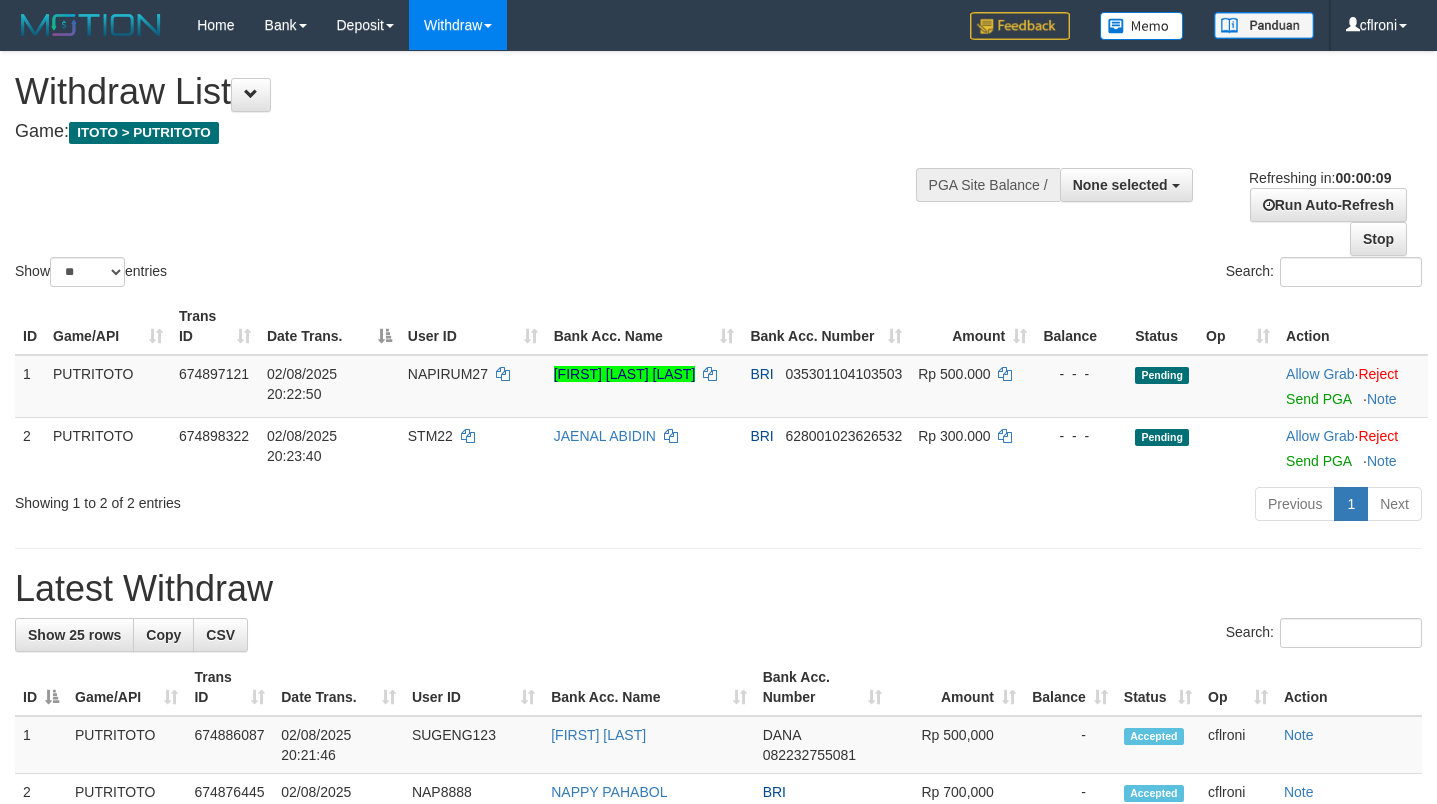 select 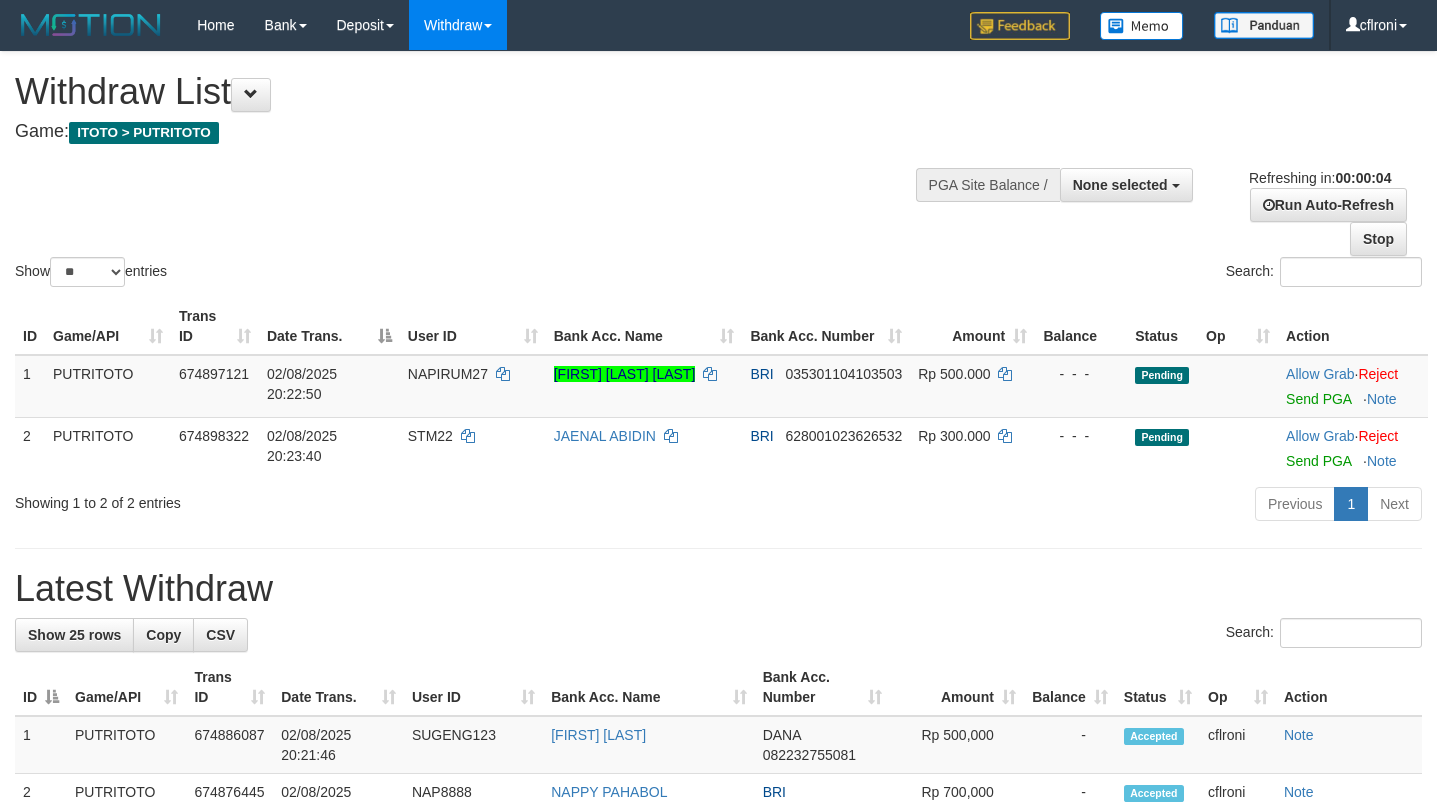 scroll, scrollTop: 0, scrollLeft: 0, axis: both 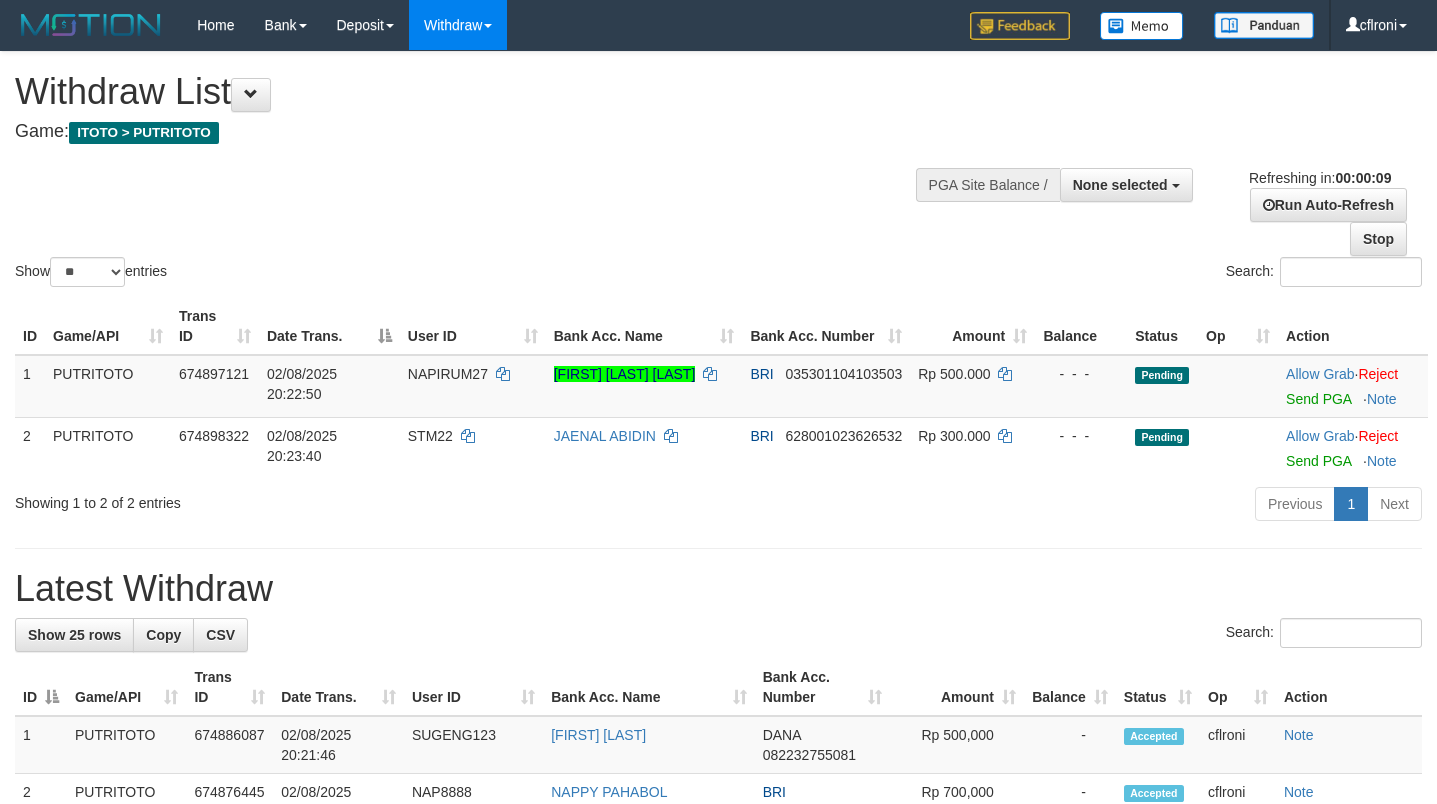 select 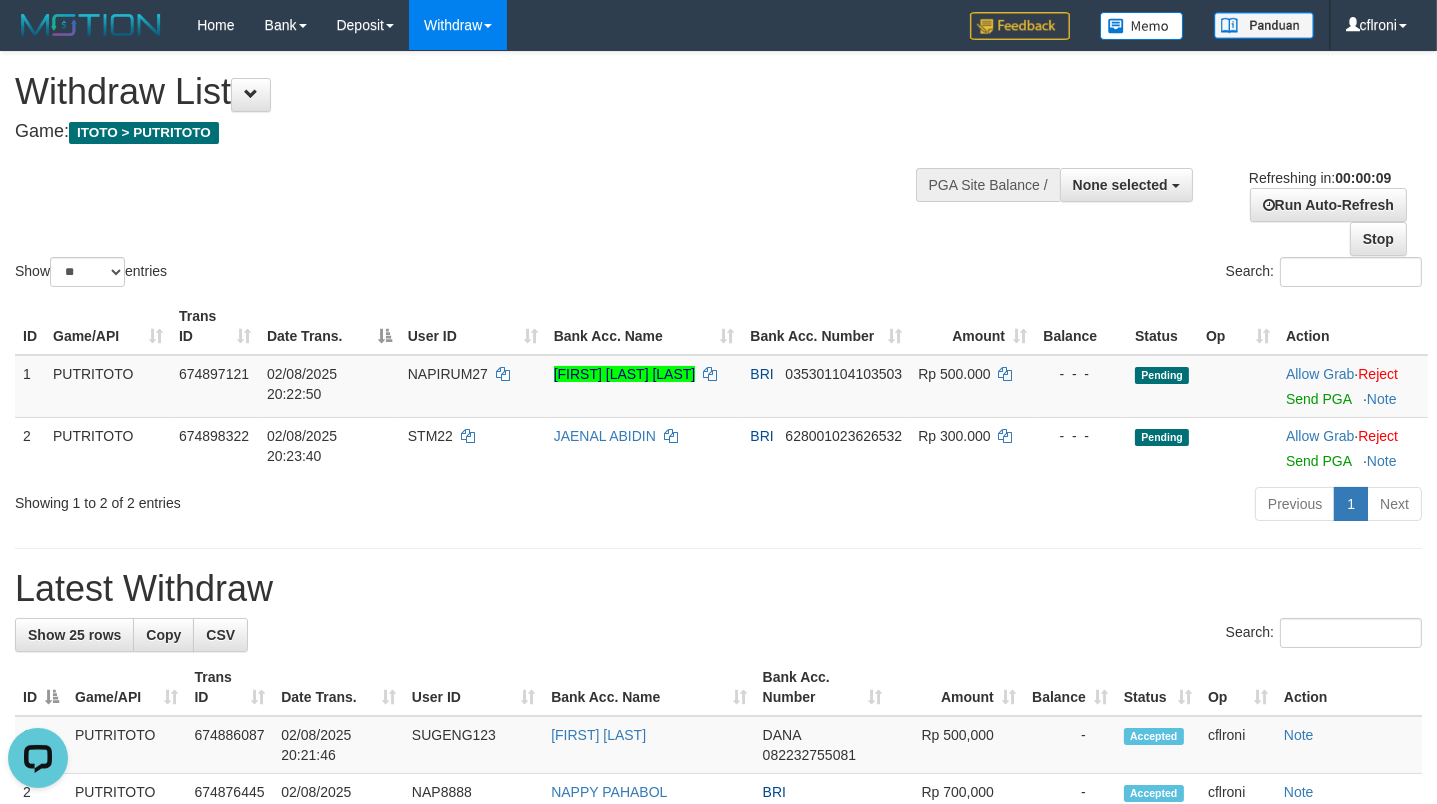 scroll, scrollTop: 0, scrollLeft: 0, axis: both 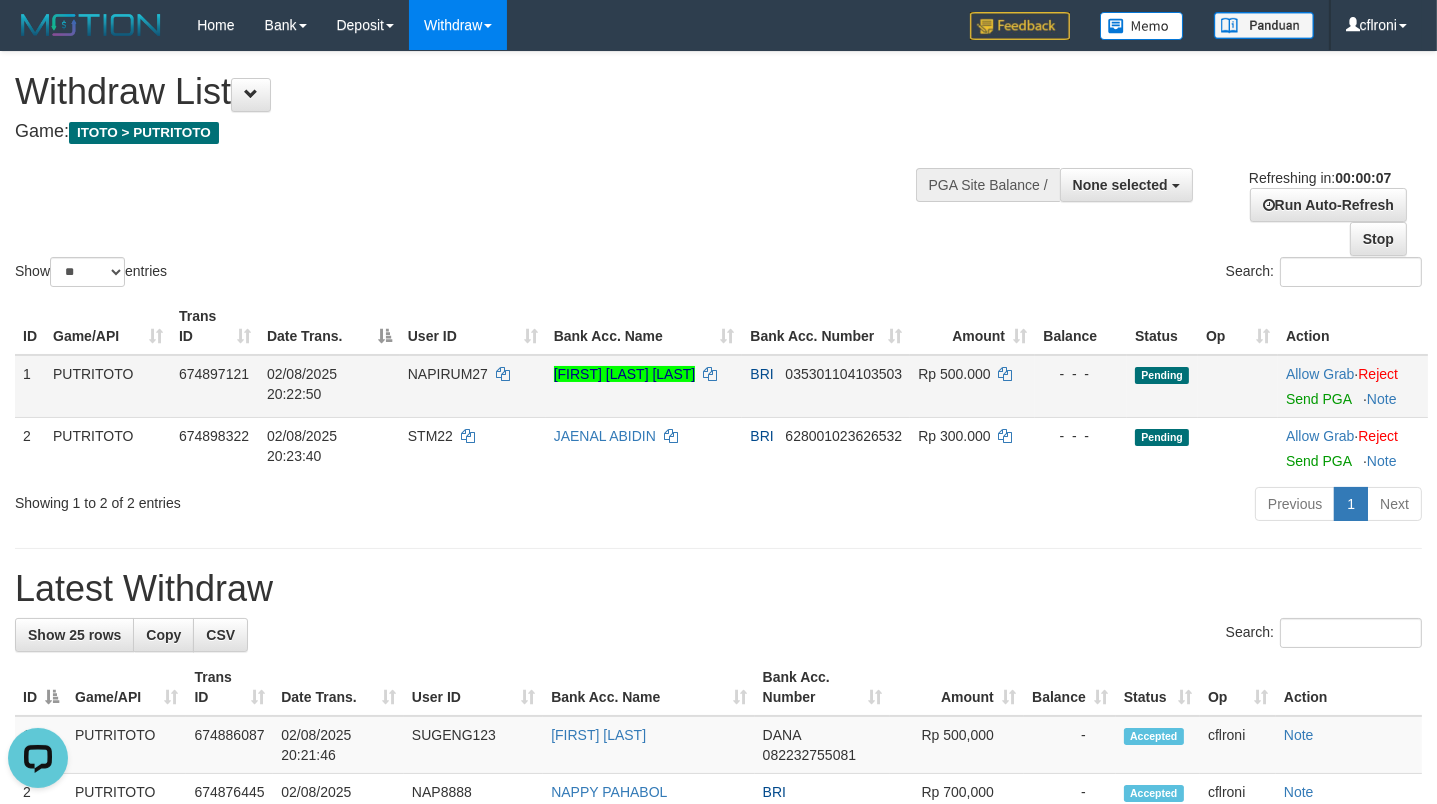 click on "[FIRST] [LAST] [LAST]" at bounding box center (644, 386) 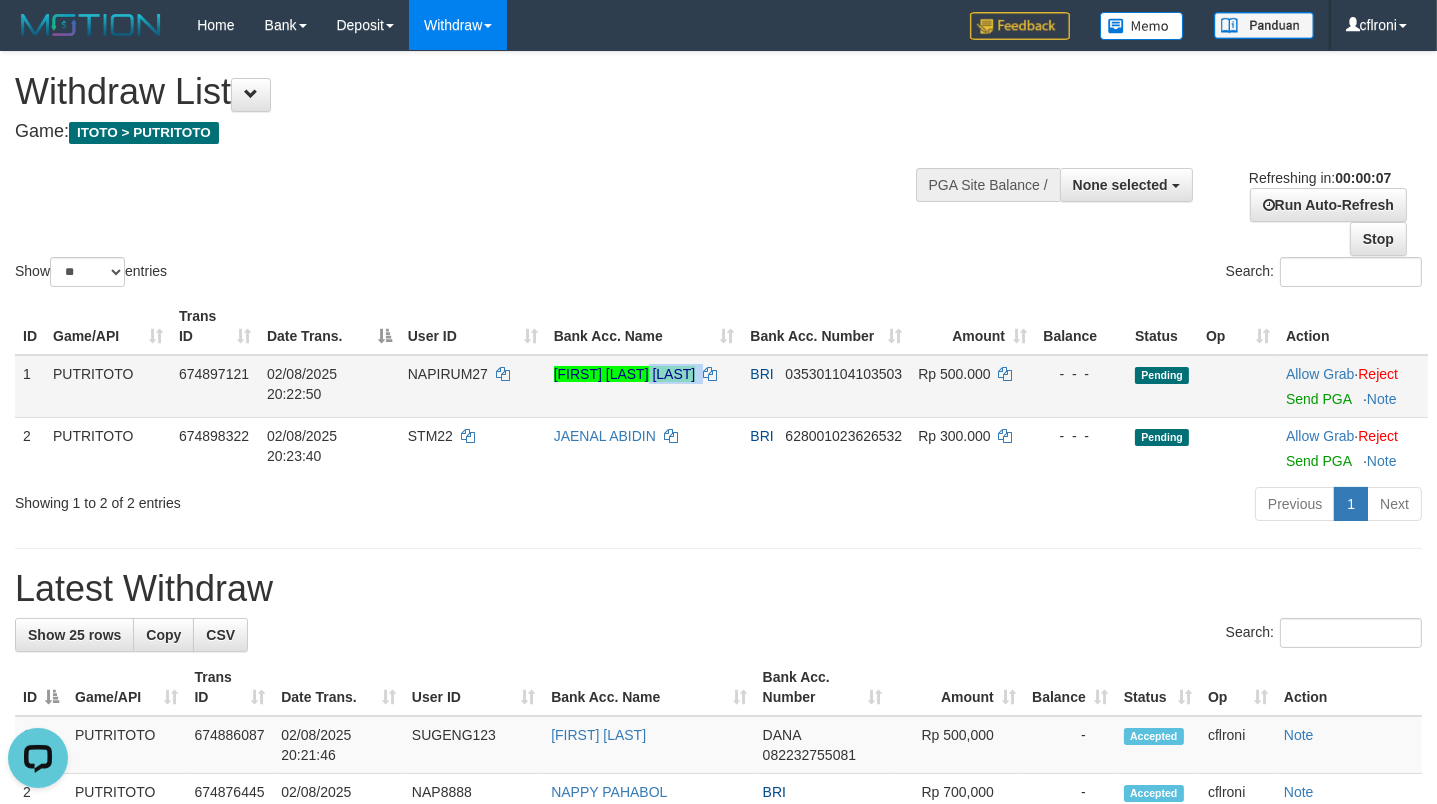 click on "[FIRST] [LAST] [LAST]" at bounding box center (644, 386) 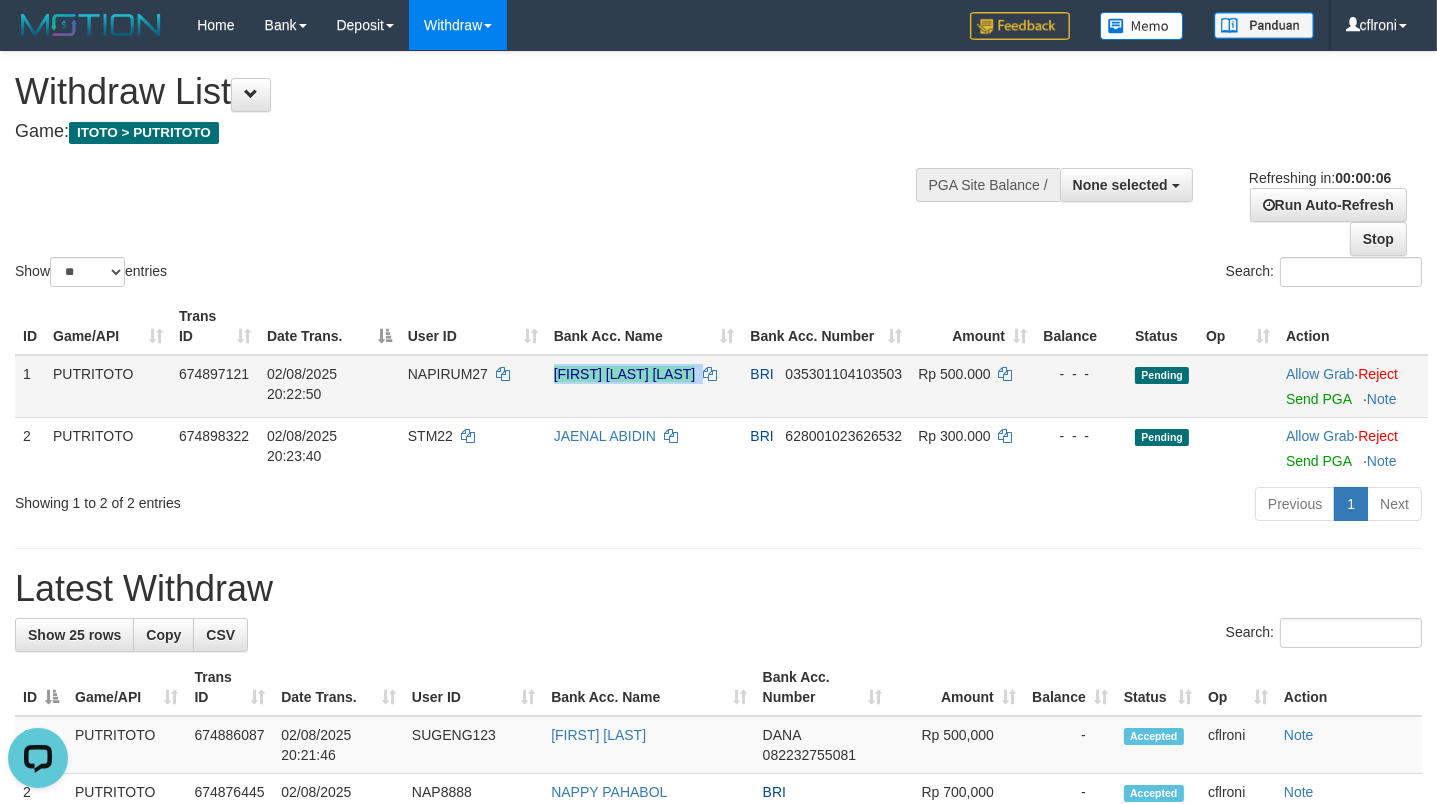 click on "[FIRST] [LAST] [LAST]" at bounding box center [644, 386] 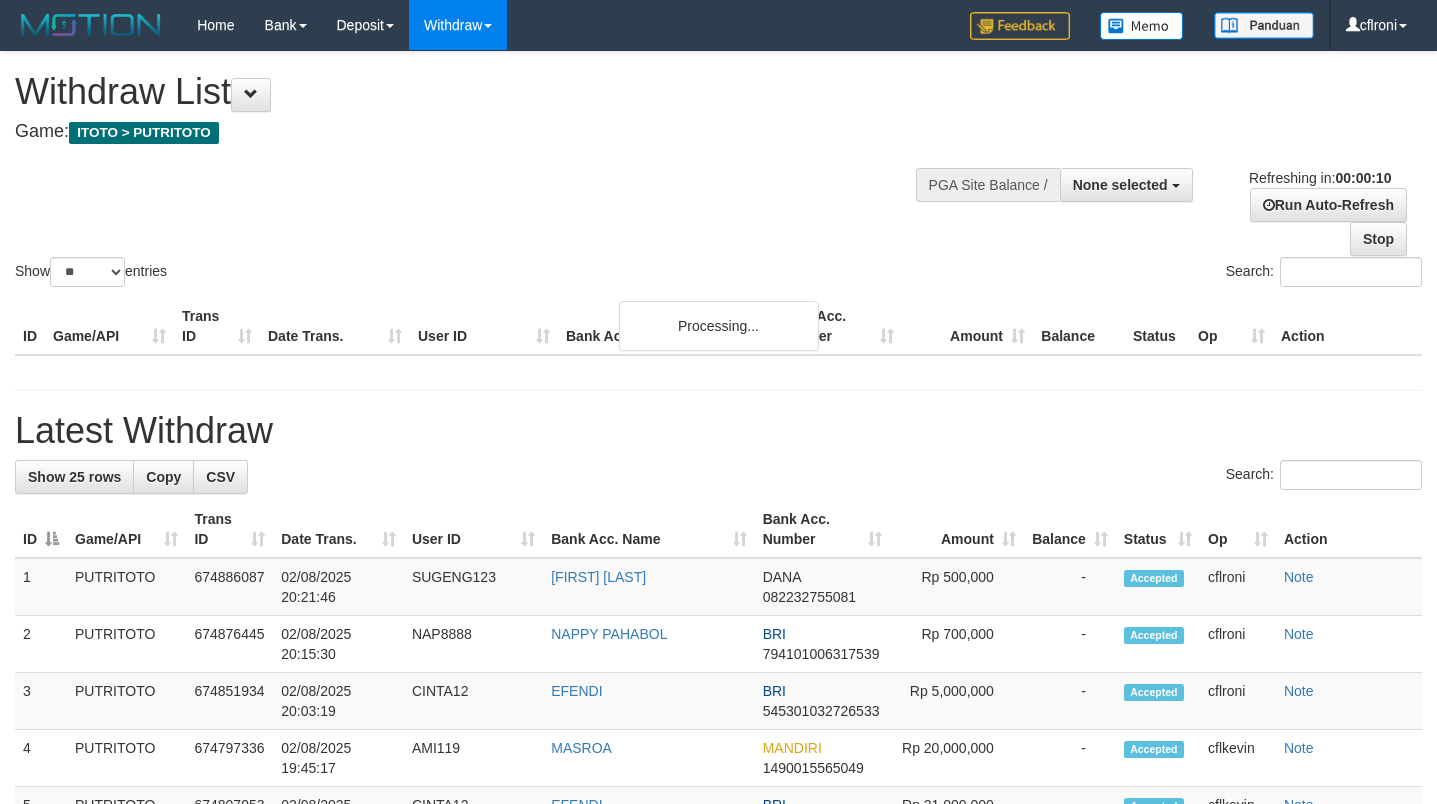 select 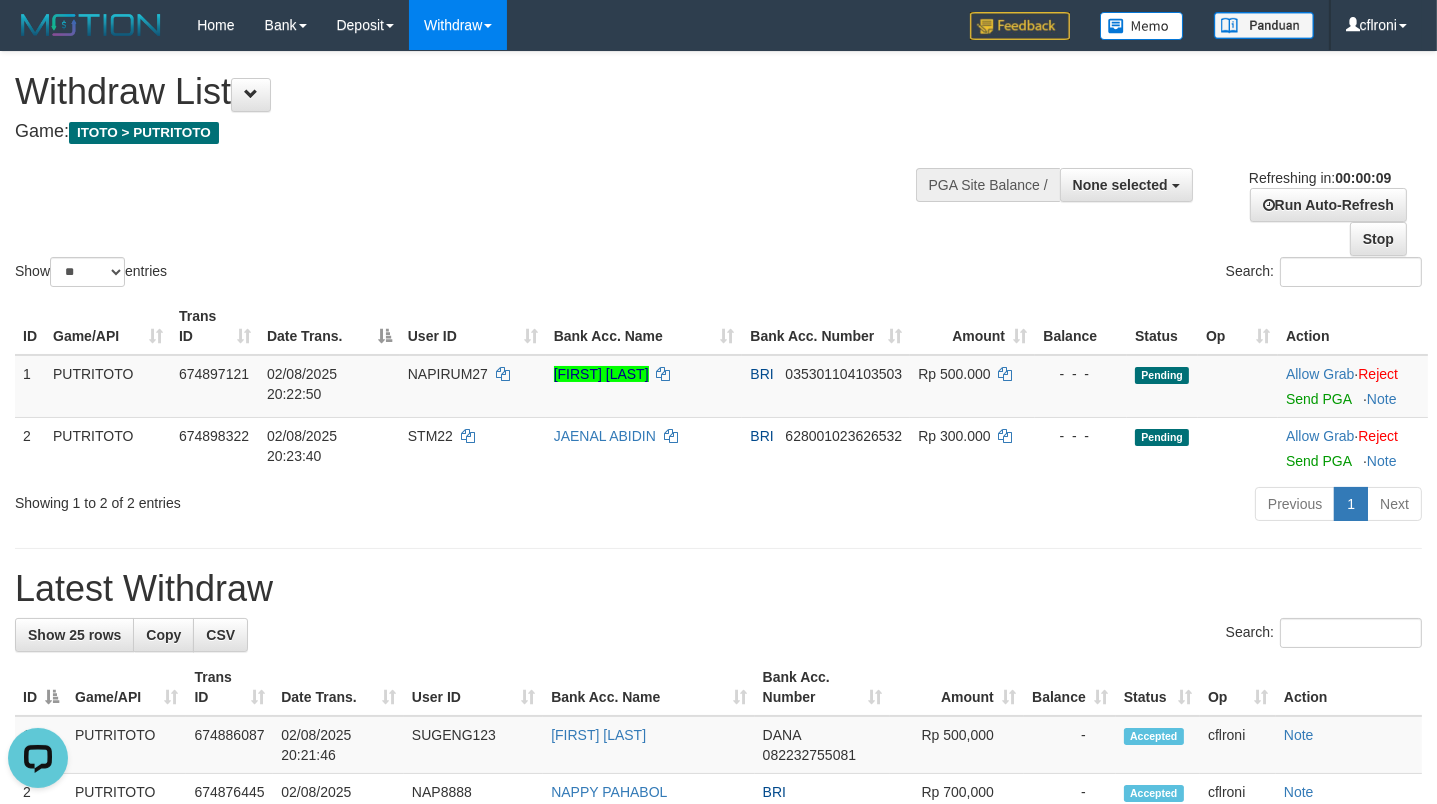 scroll, scrollTop: 0, scrollLeft: 0, axis: both 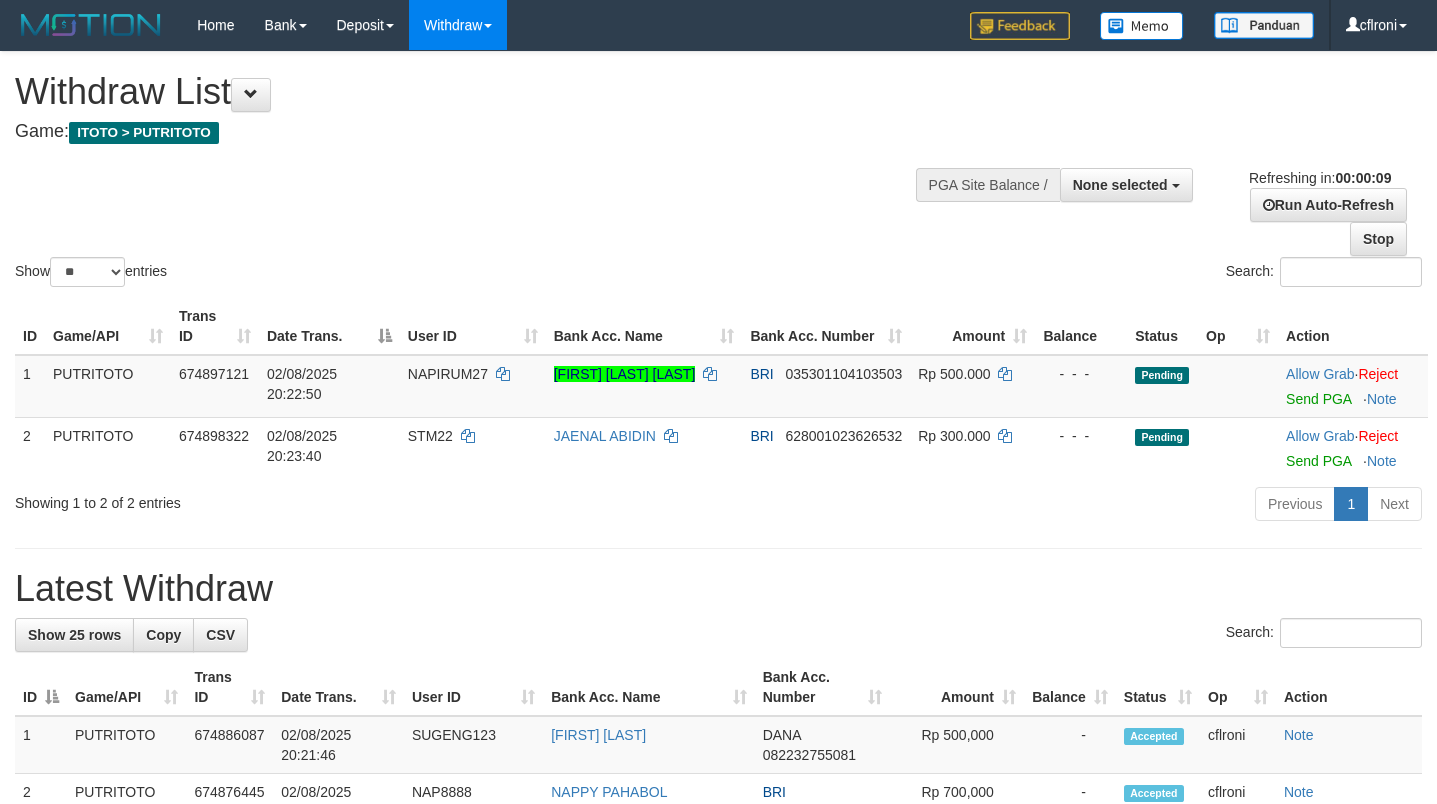 select 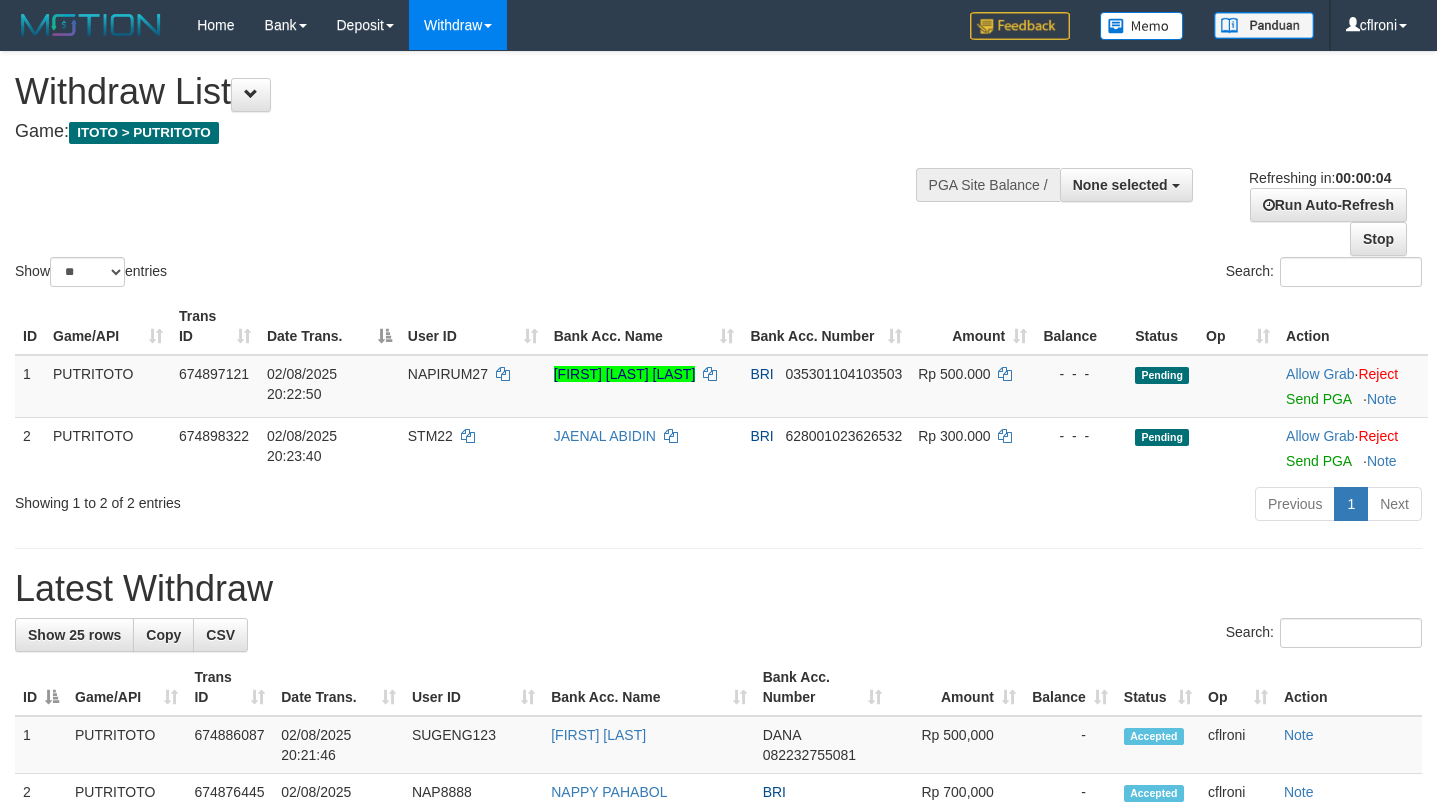 scroll, scrollTop: 0, scrollLeft: 0, axis: both 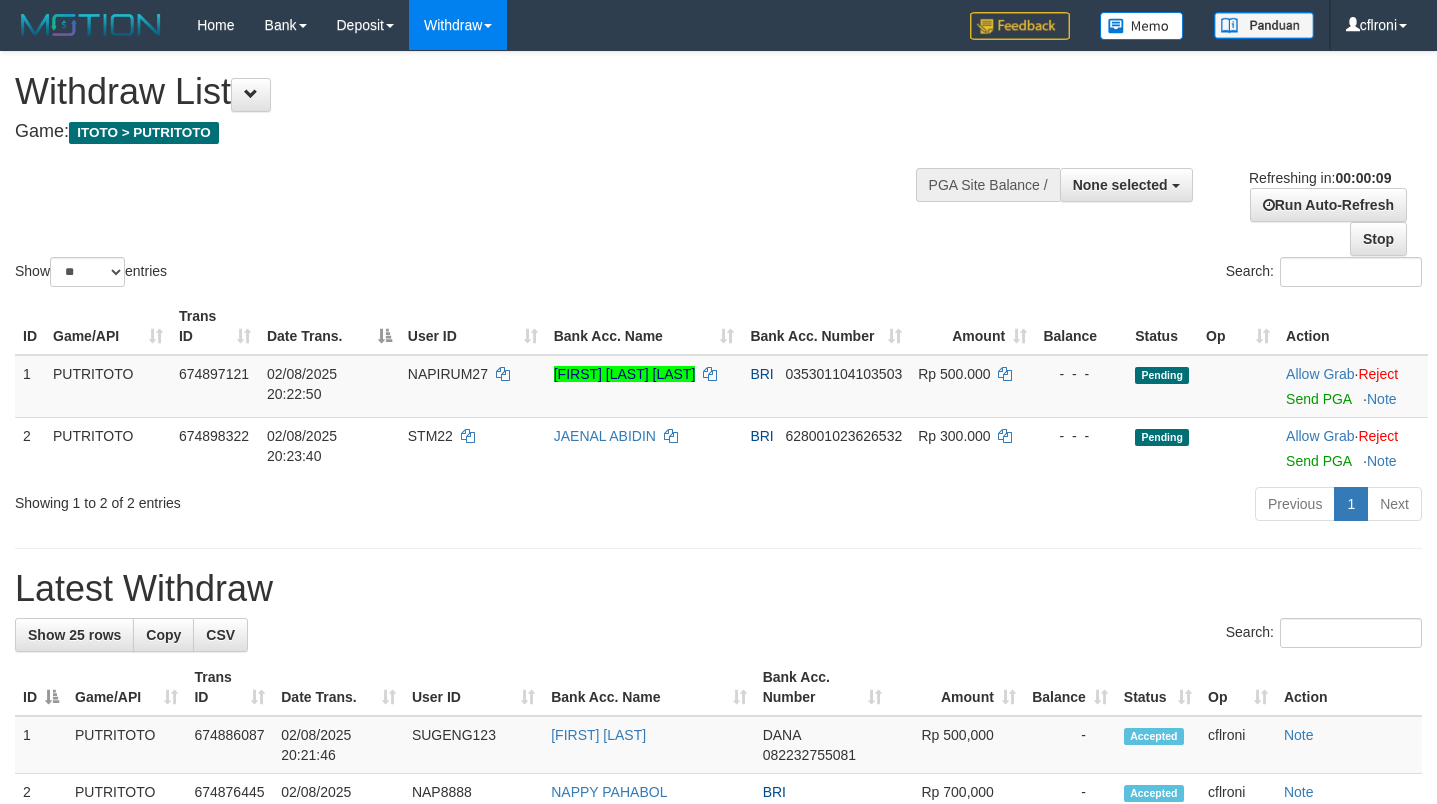 select 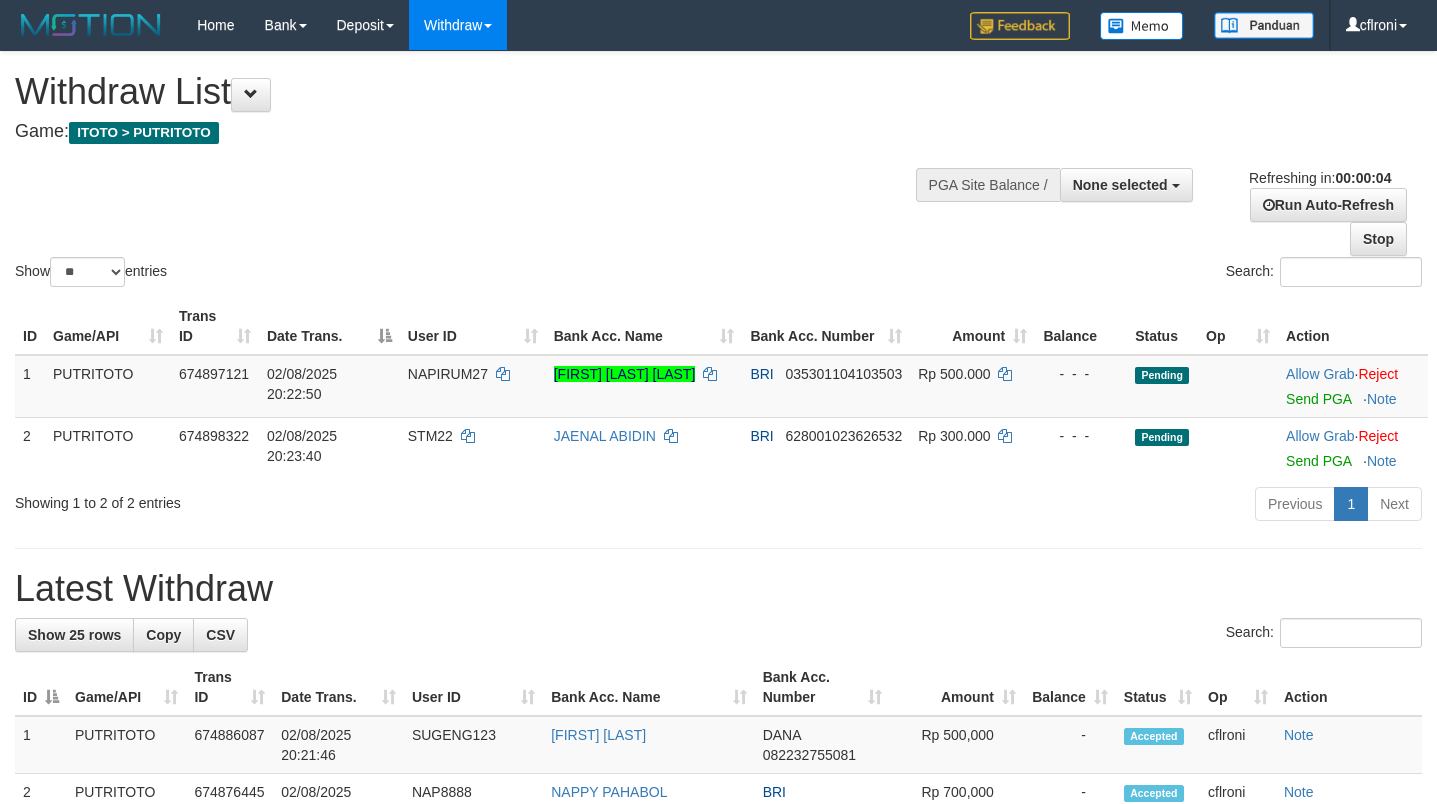 scroll, scrollTop: 0, scrollLeft: 0, axis: both 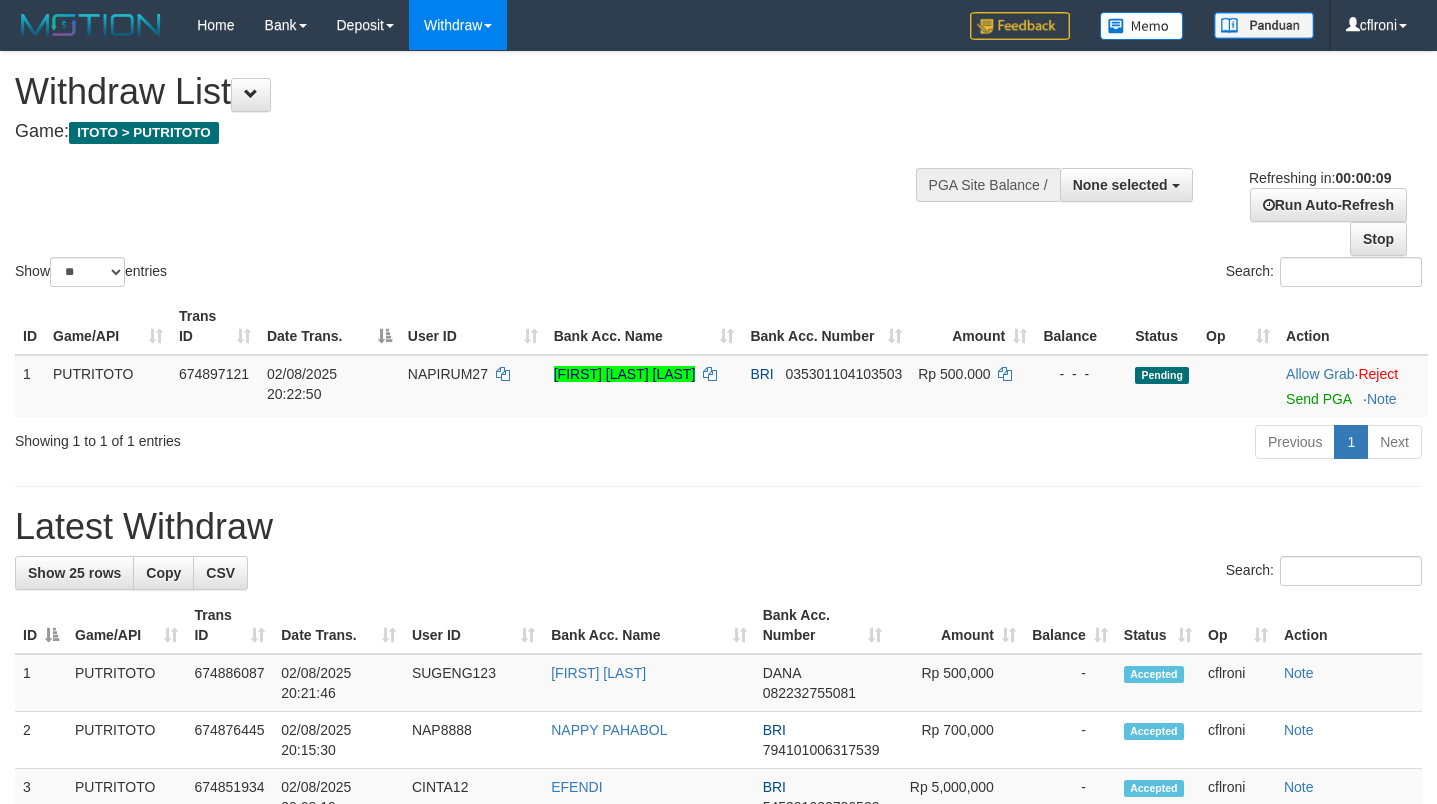 select 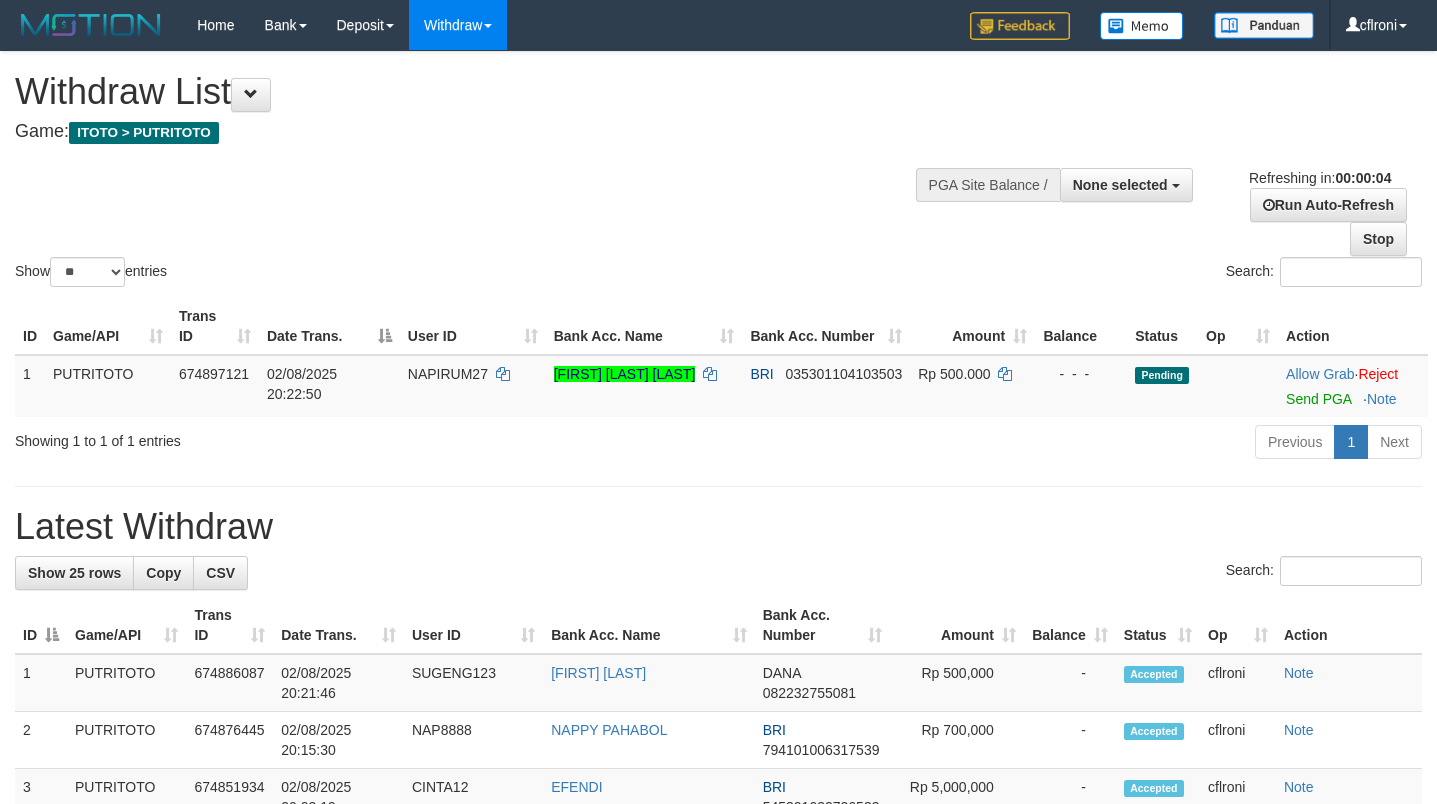 scroll, scrollTop: 0, scrollLeft: 0, axis: both 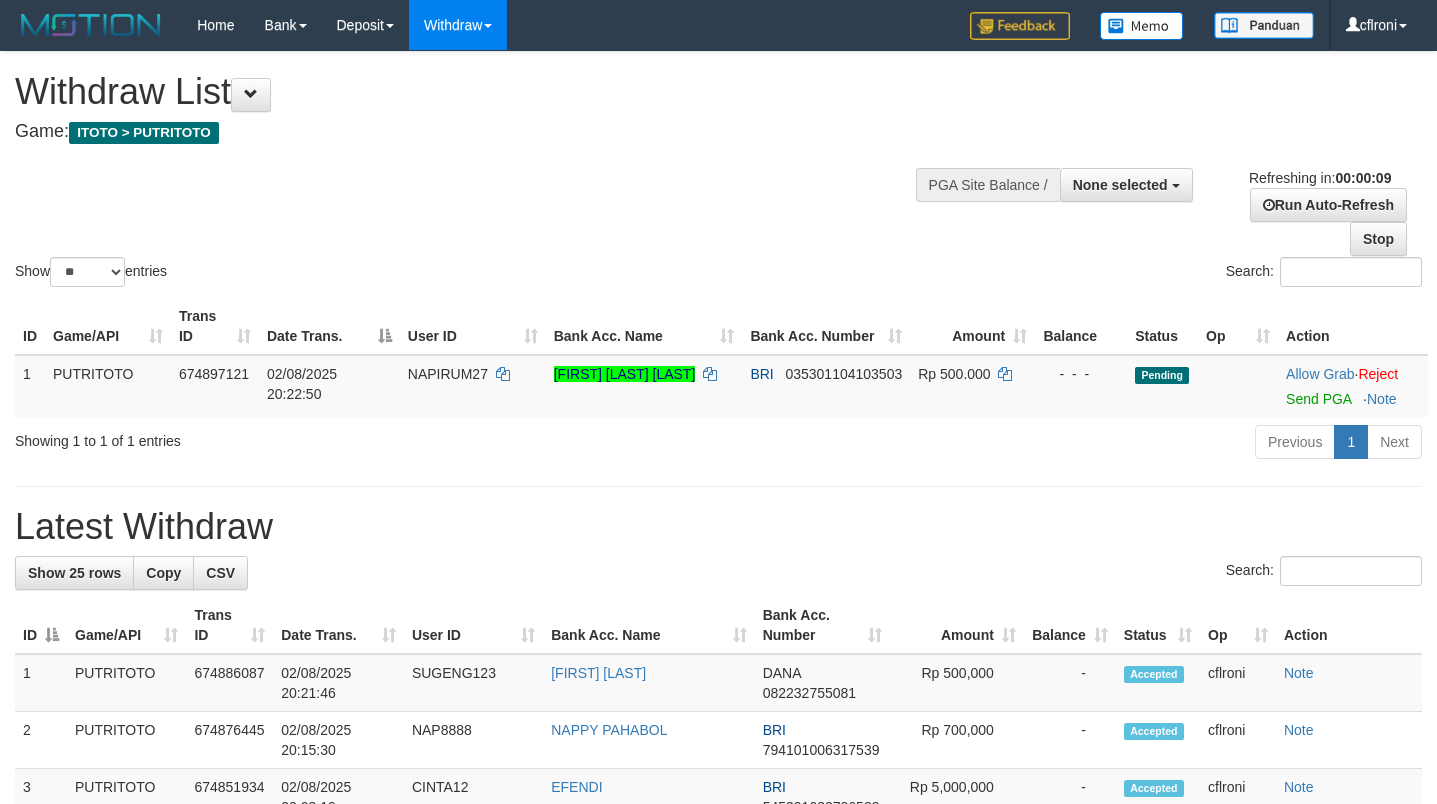 select 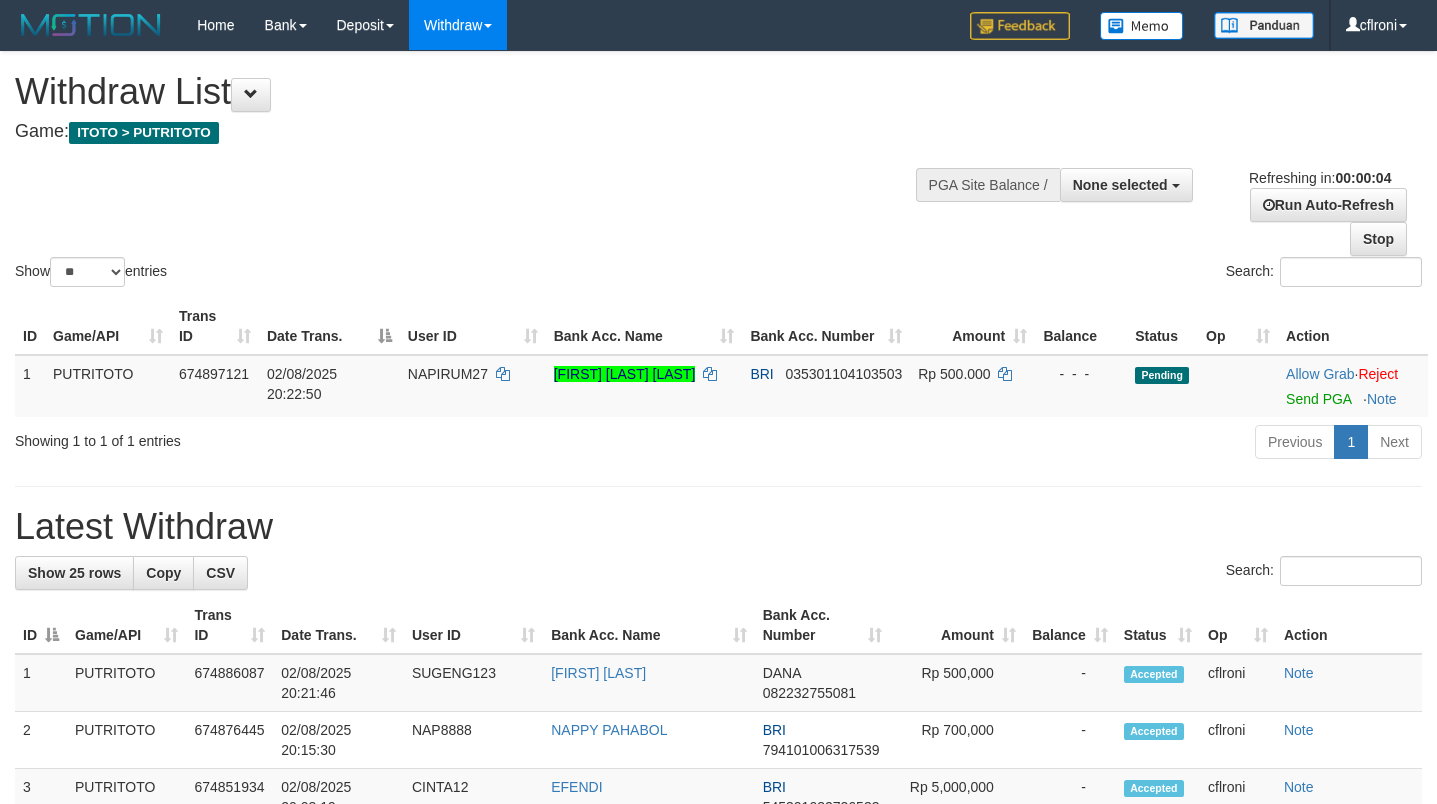 scroll, scrollTop: 0, scrollLeft: 0, axis: both 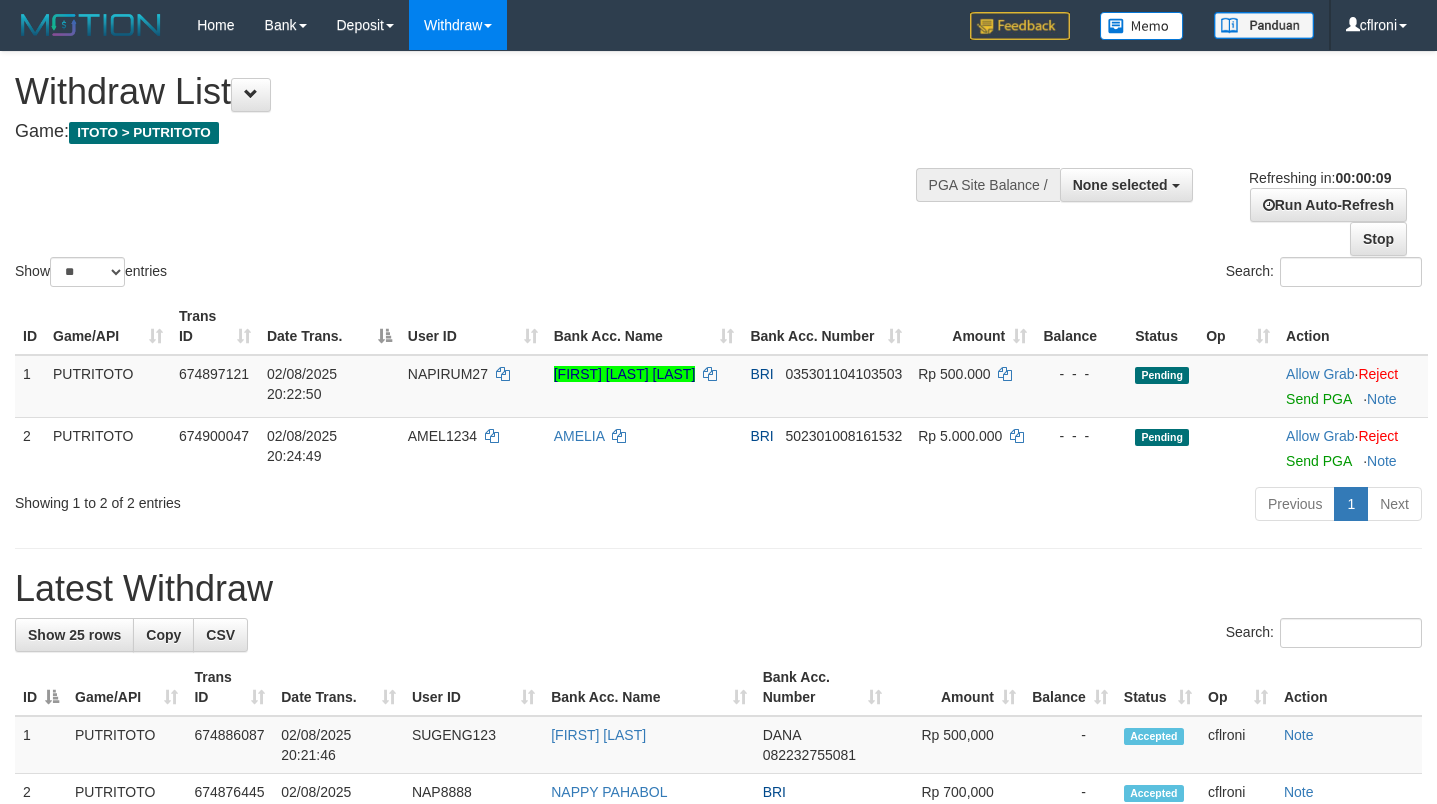 select 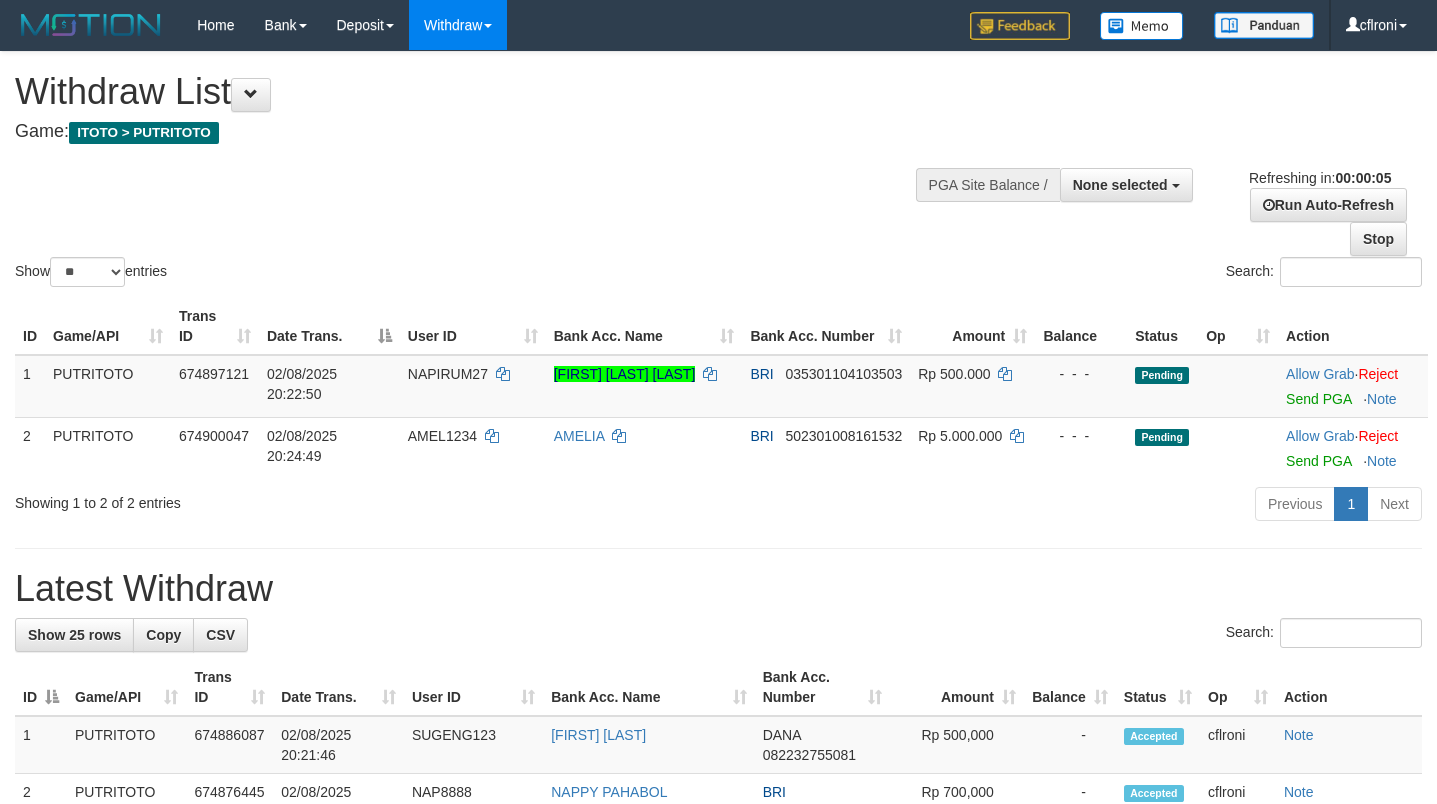 scroll, scrollTop: 0, scrollLeft: 0, axis: both 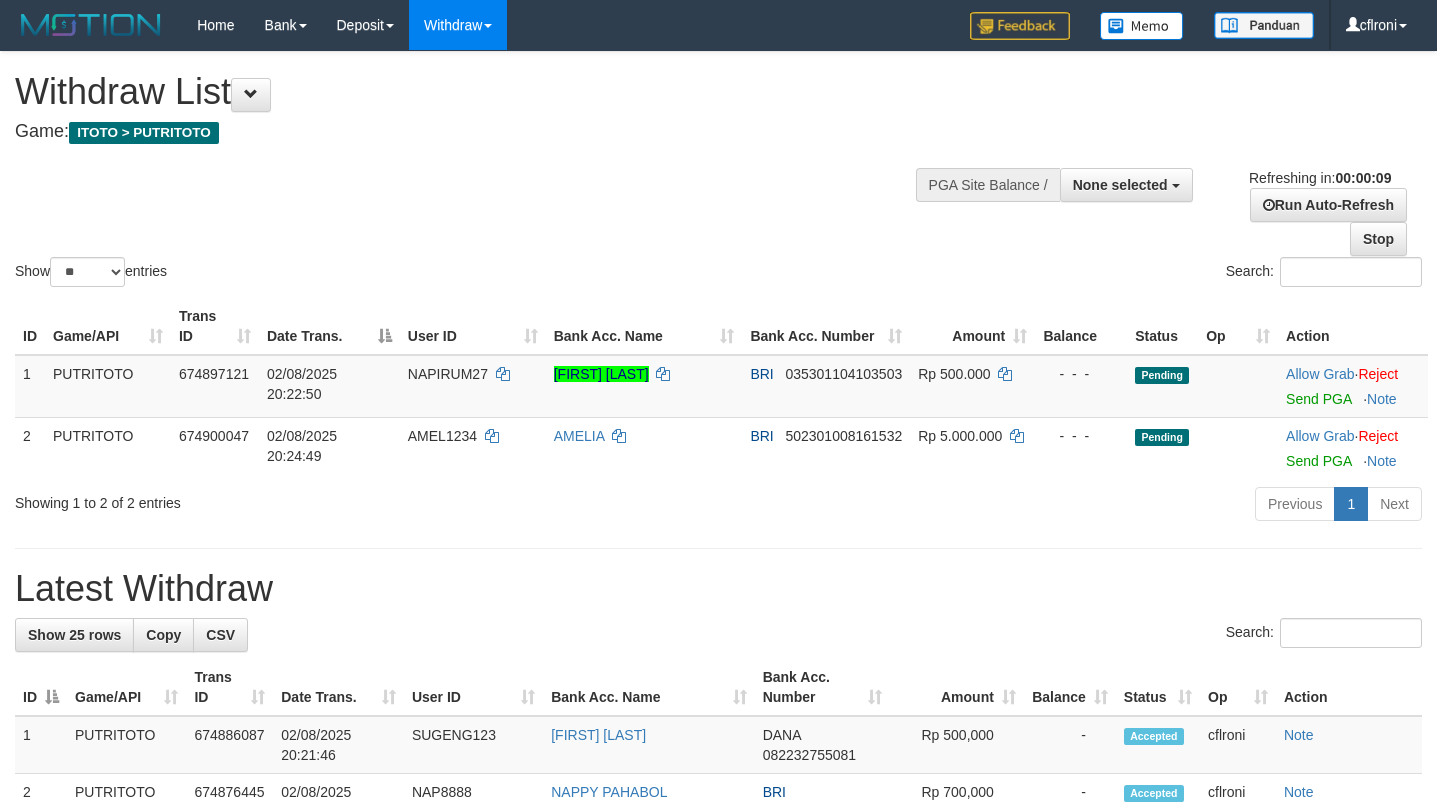 select 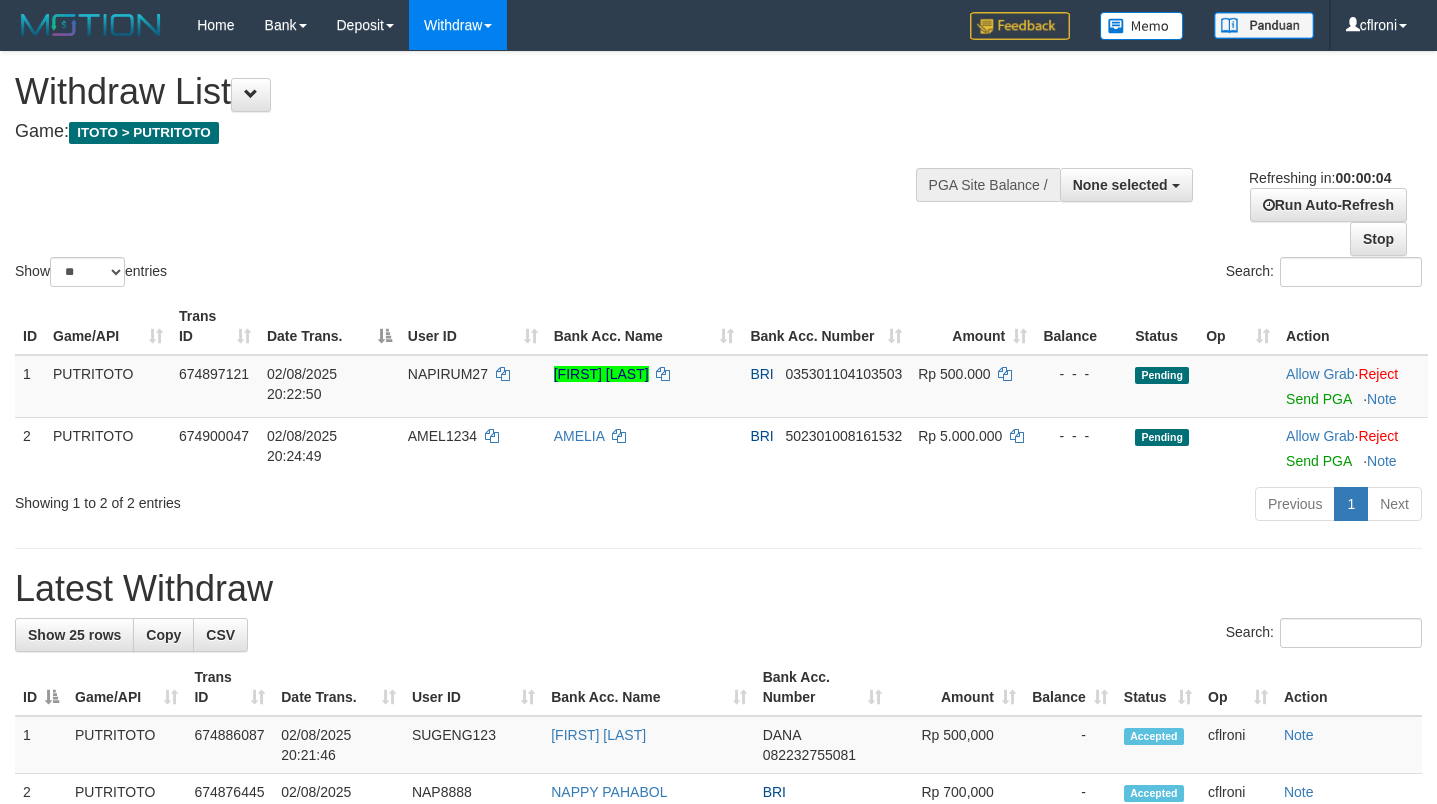 scroll, scrollTop: 0, scrollLeft: 0, axis: both 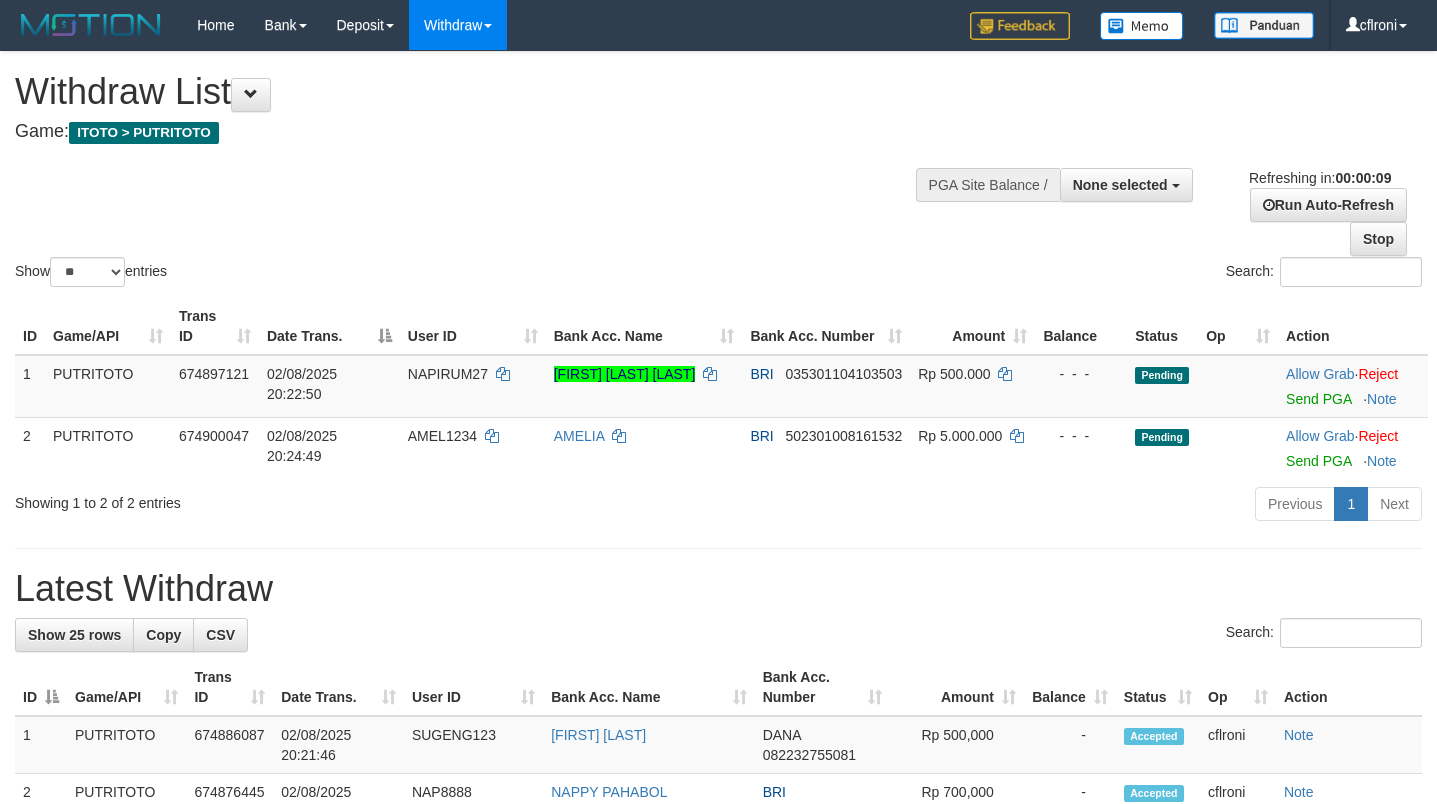 select 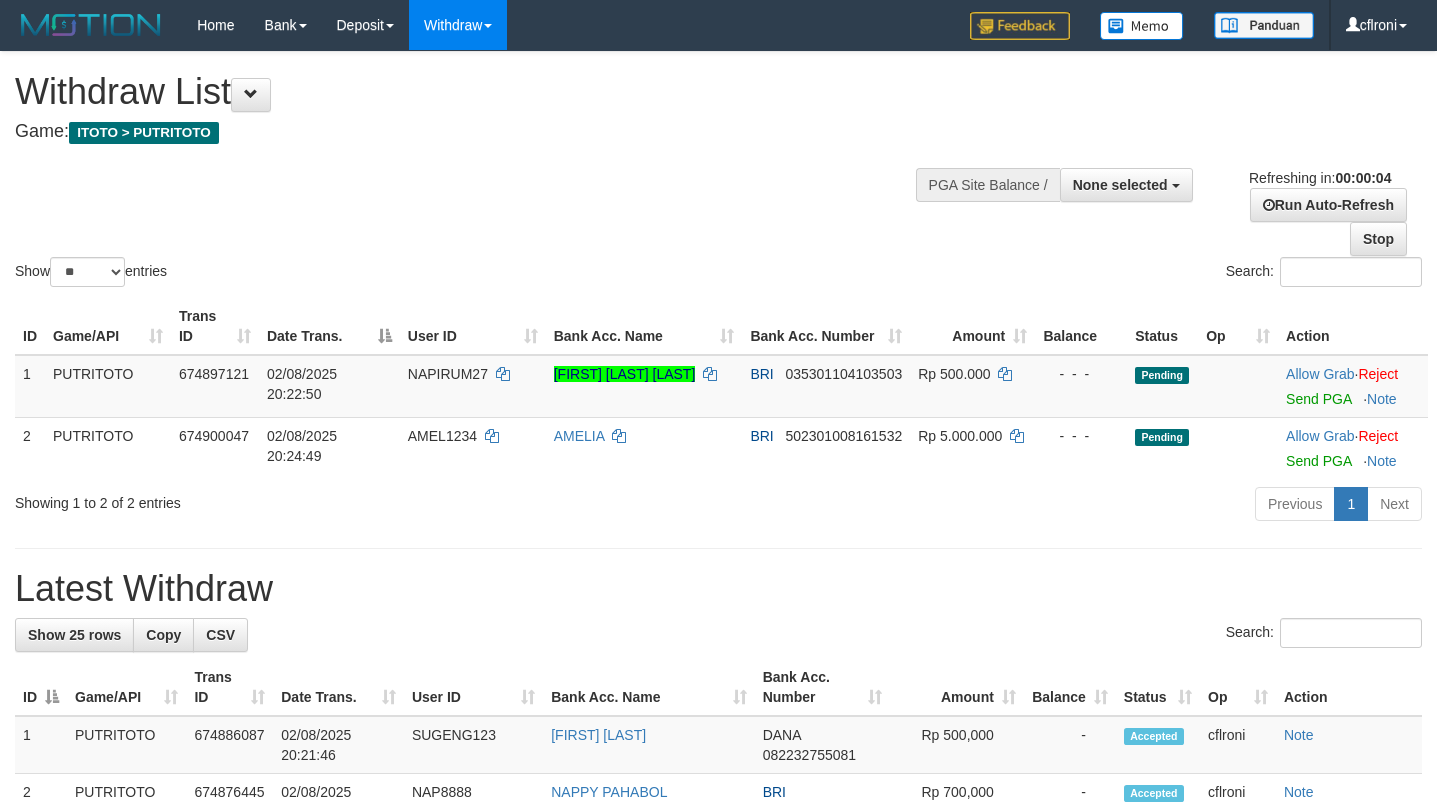 scroll, scrollTop: 0, scrollLeft: 0, axis: both 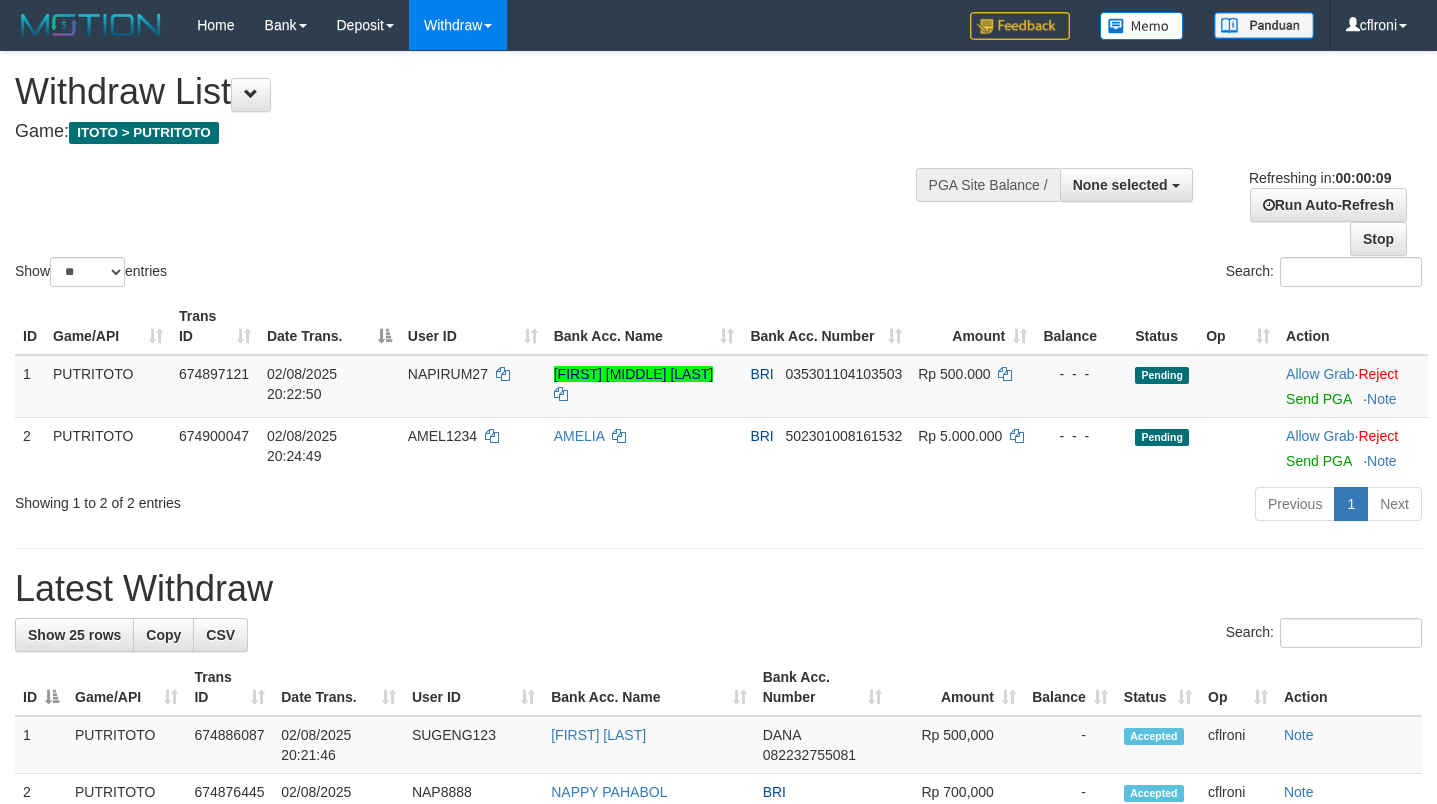 select 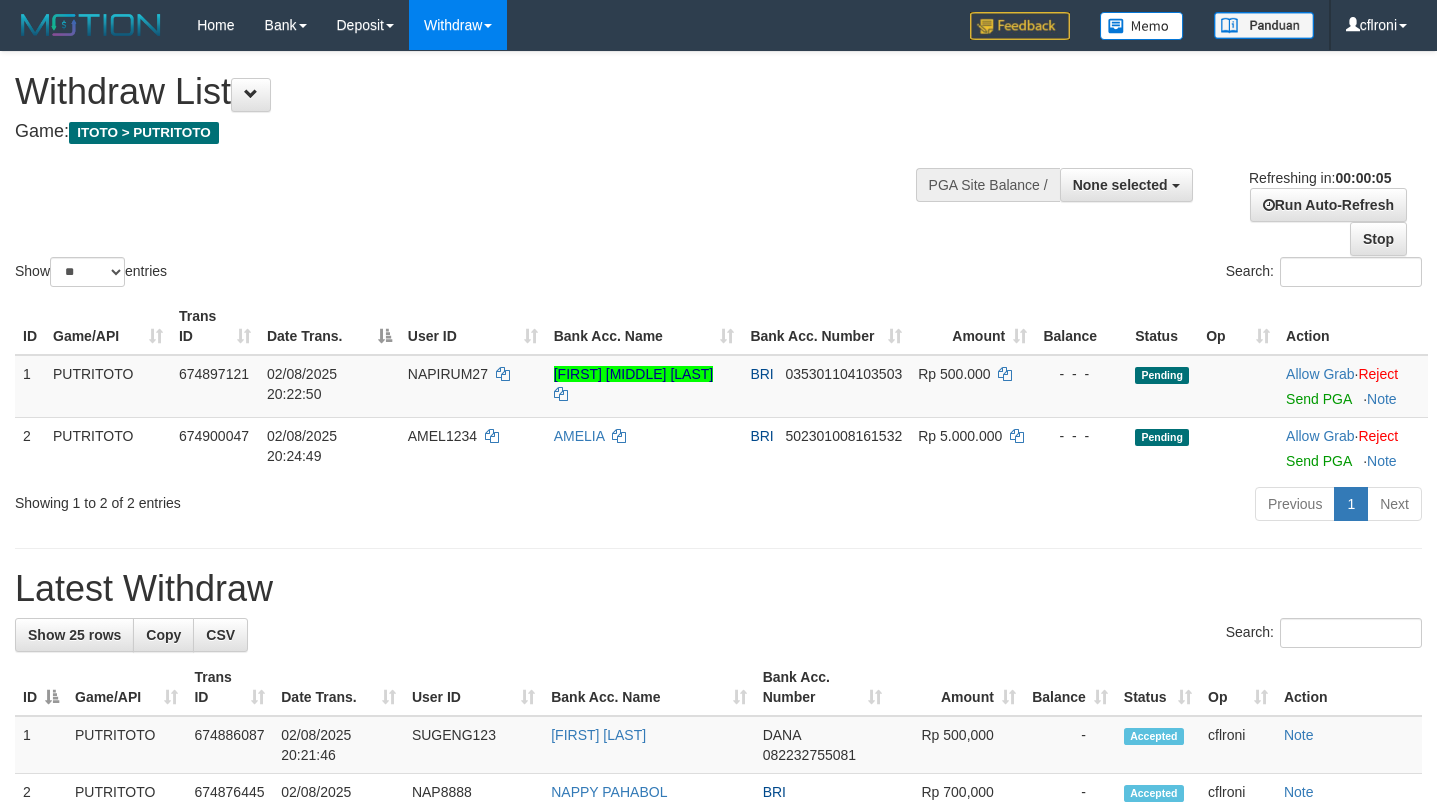 scroll, scrollTop: 0, scrollLeft: 0, axis: both 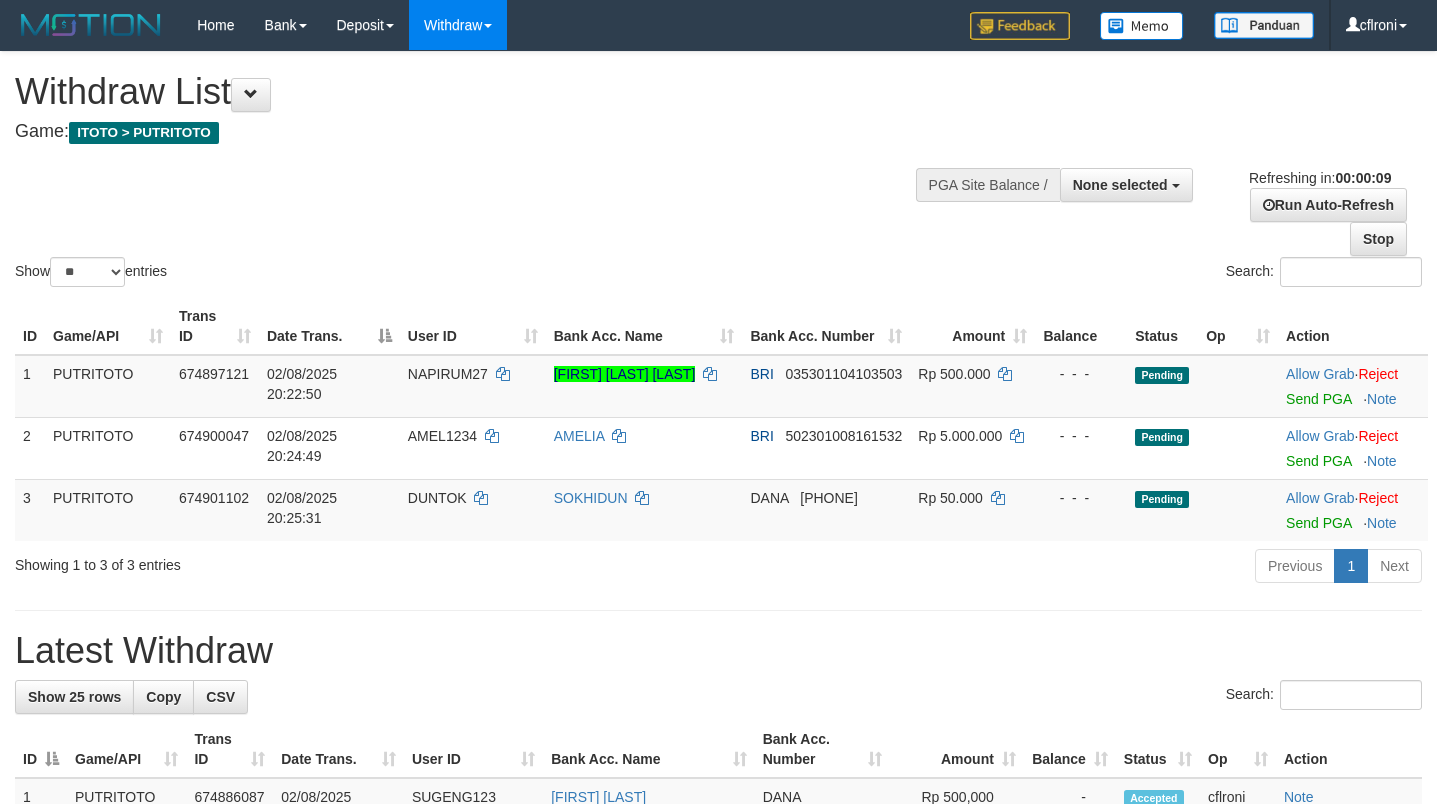 select 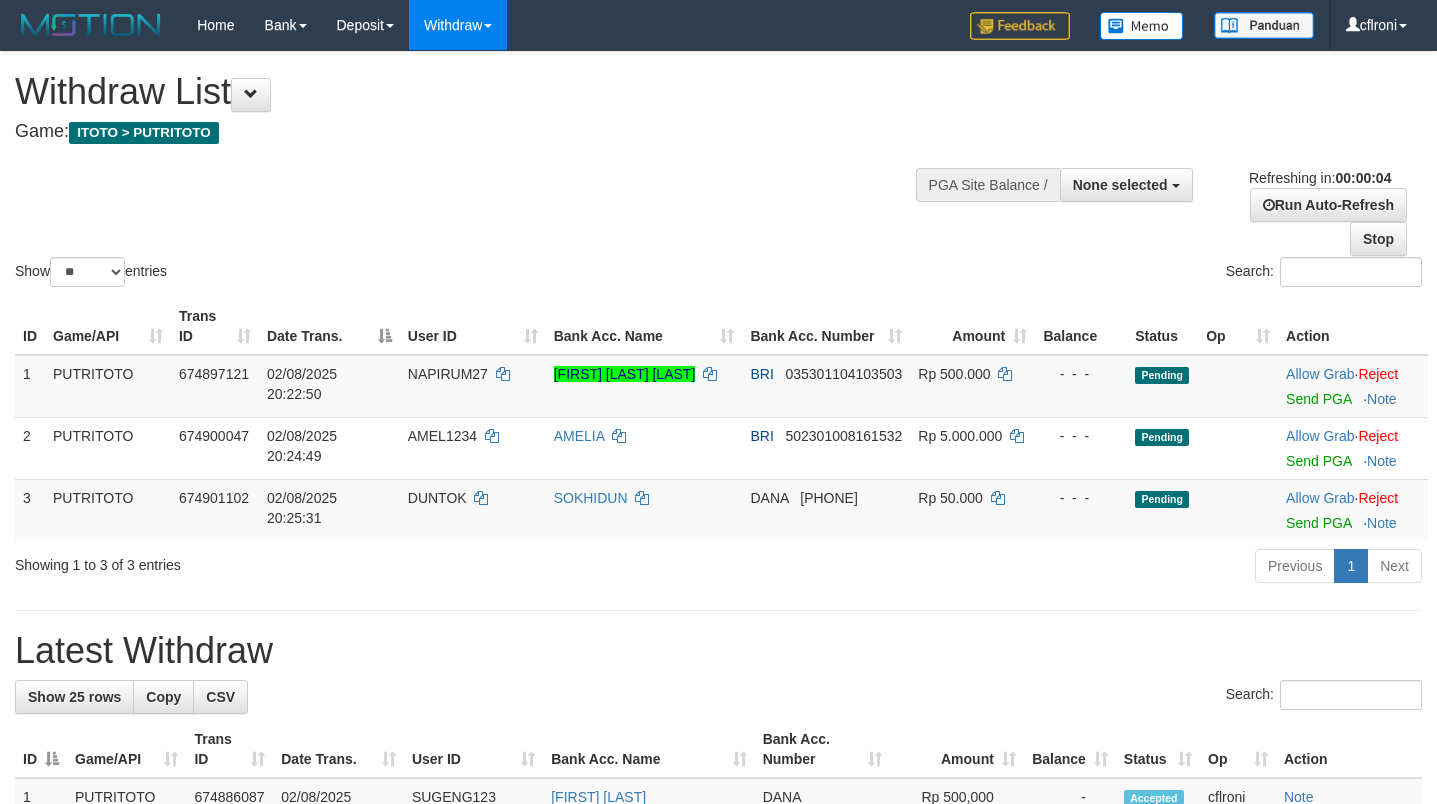scroll, scrollTop: 0, scrollLeft: 0, axis: both 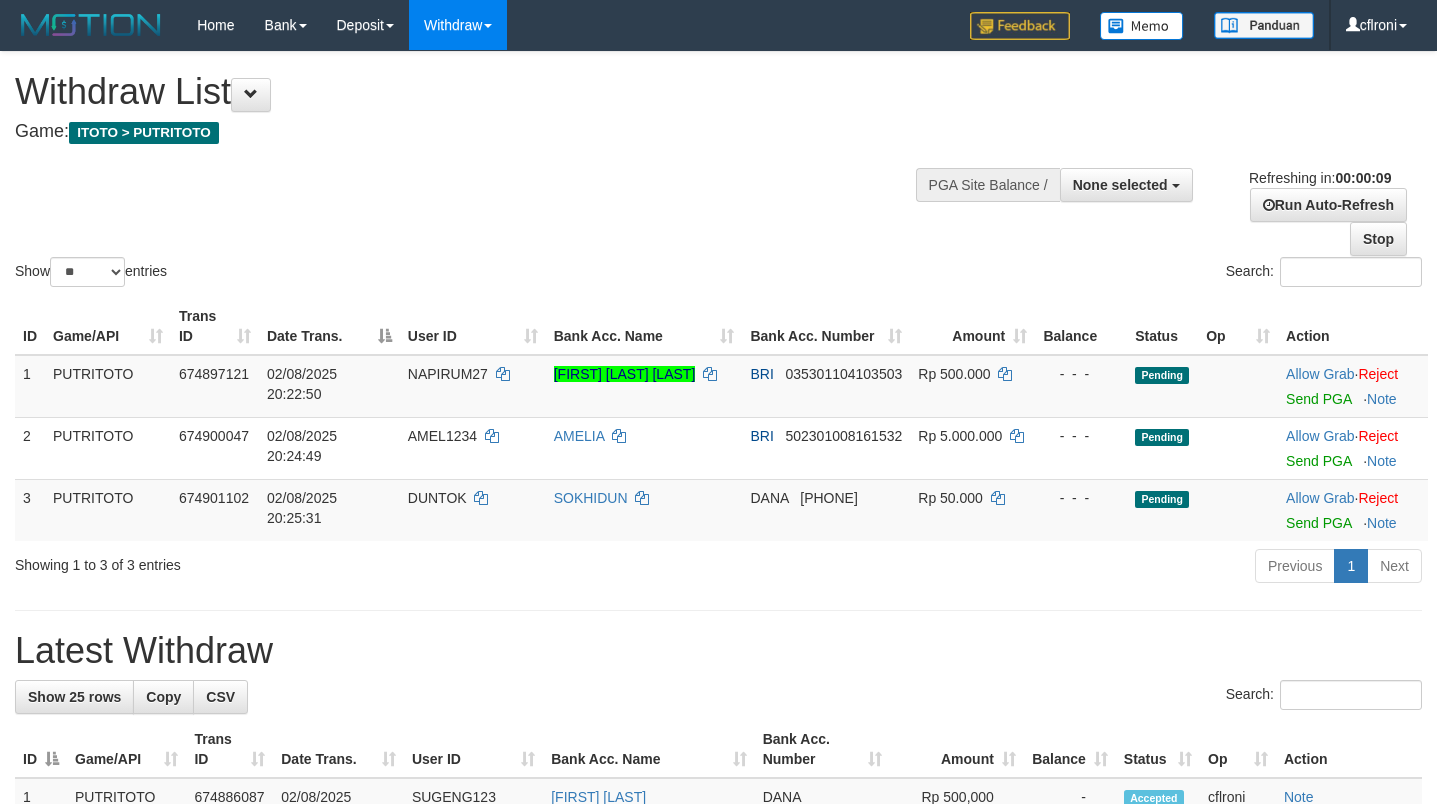 select 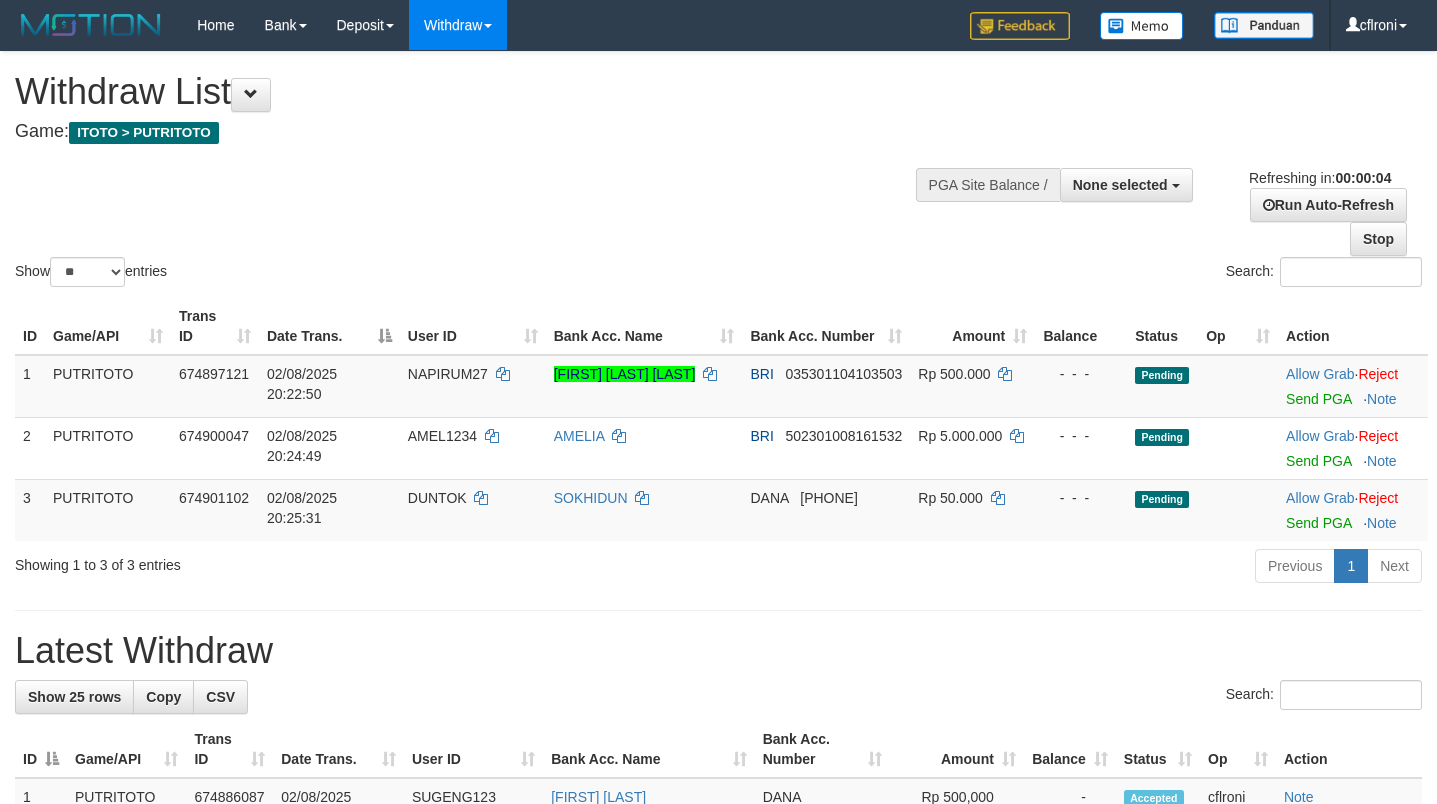 scroll, scrollTop: 0, scrollLeft: 0, axis: both 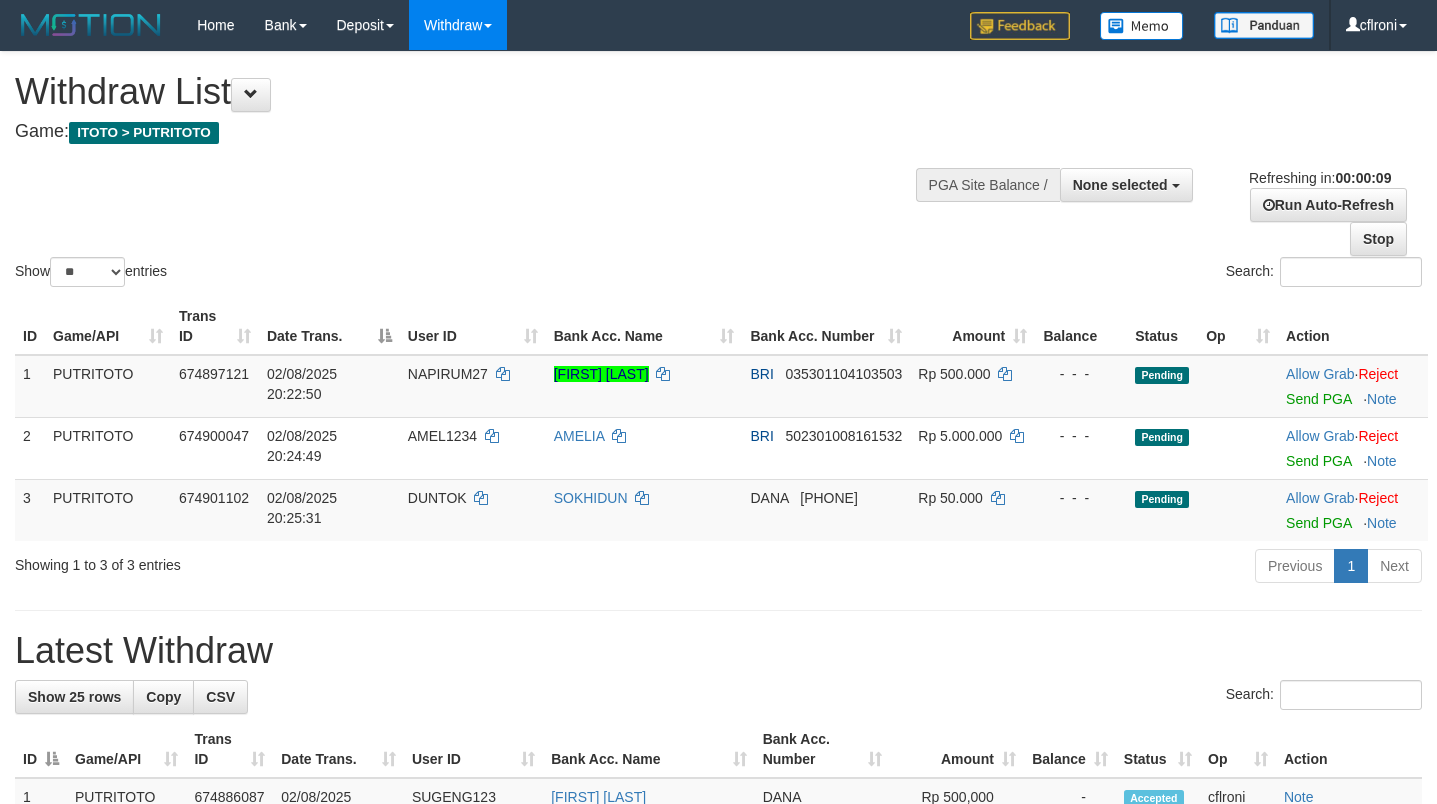 select 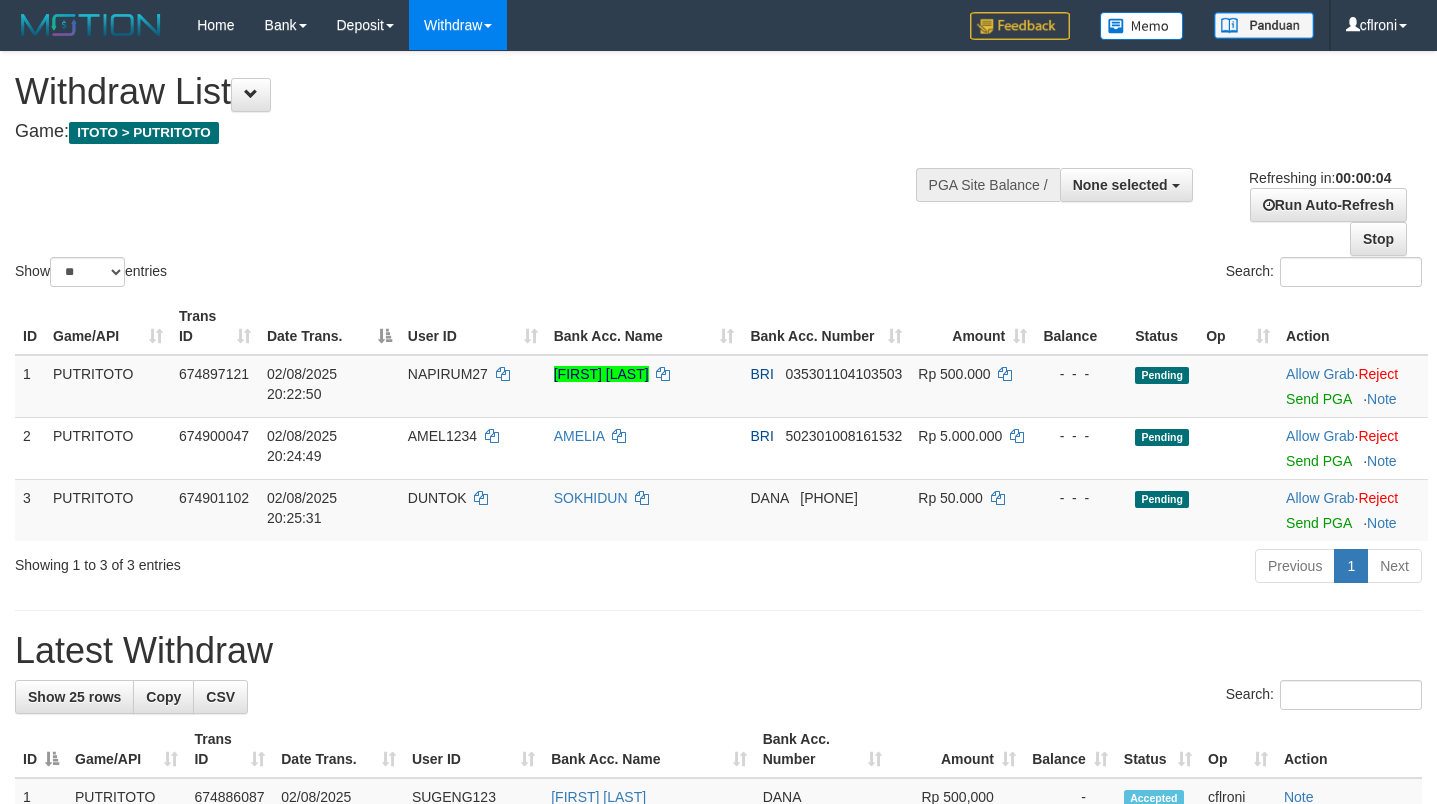 scroll, scrollTop: 0, scrollLeft: 0, axis: both 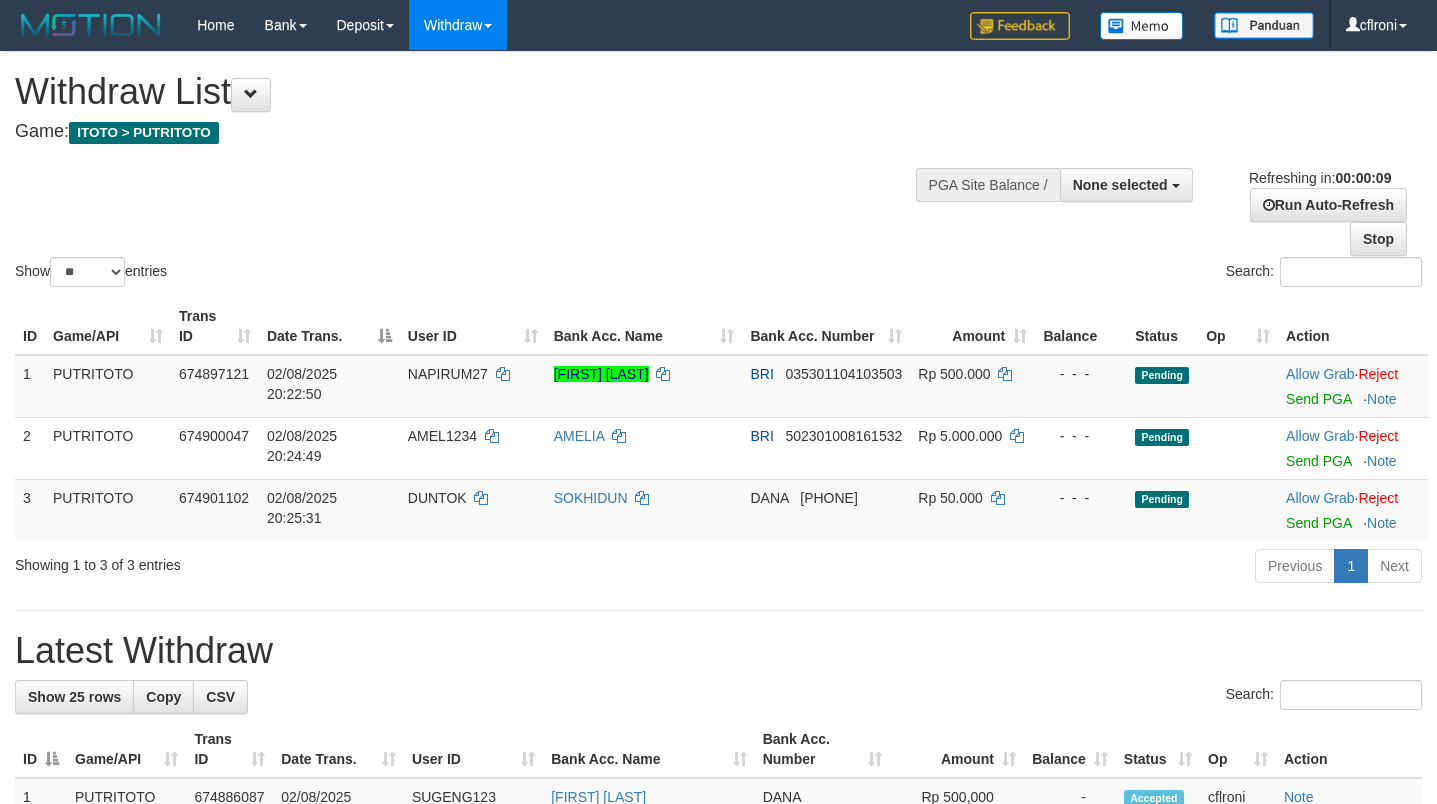 select 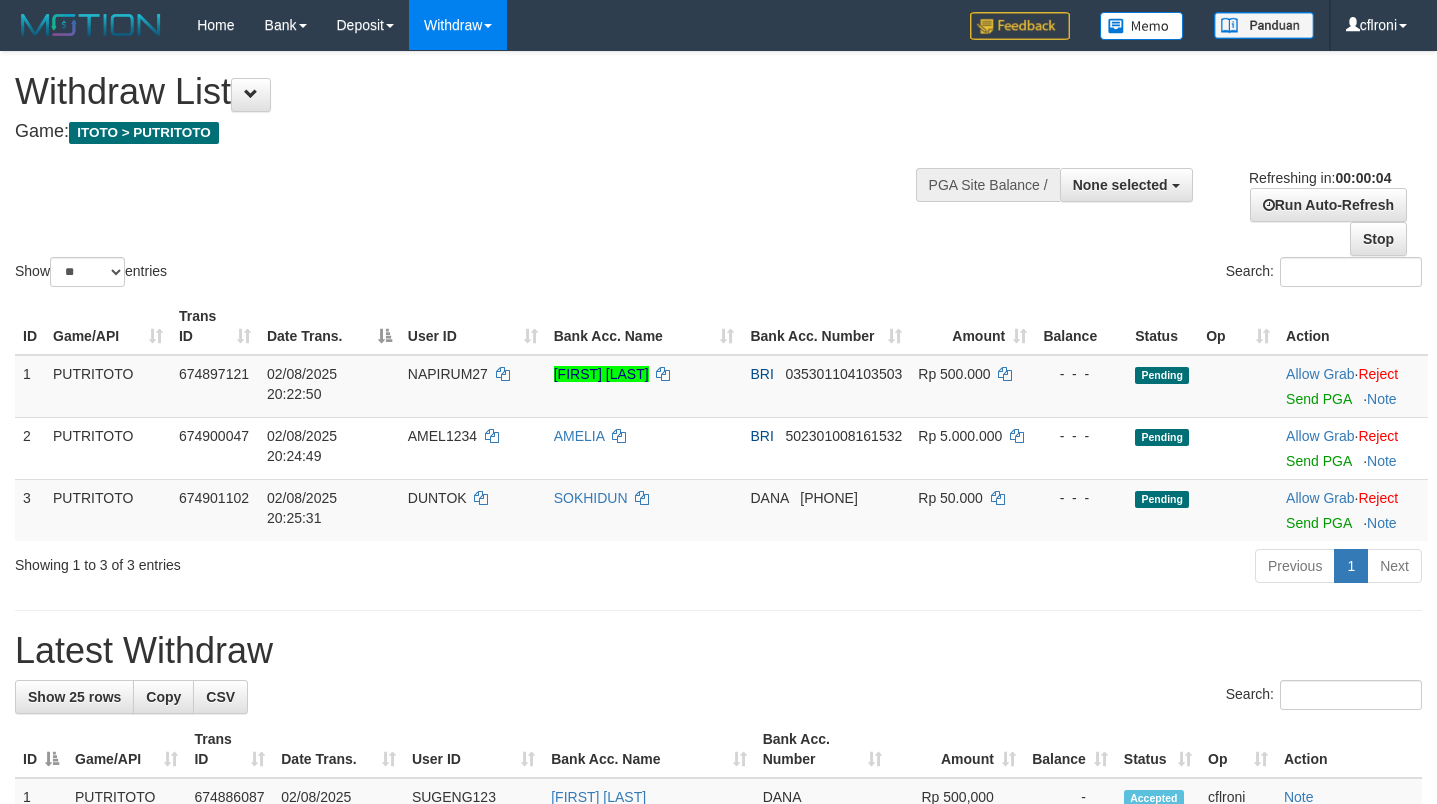 scroll, scrollTop: 0, scrollLeft: 0, axis: both 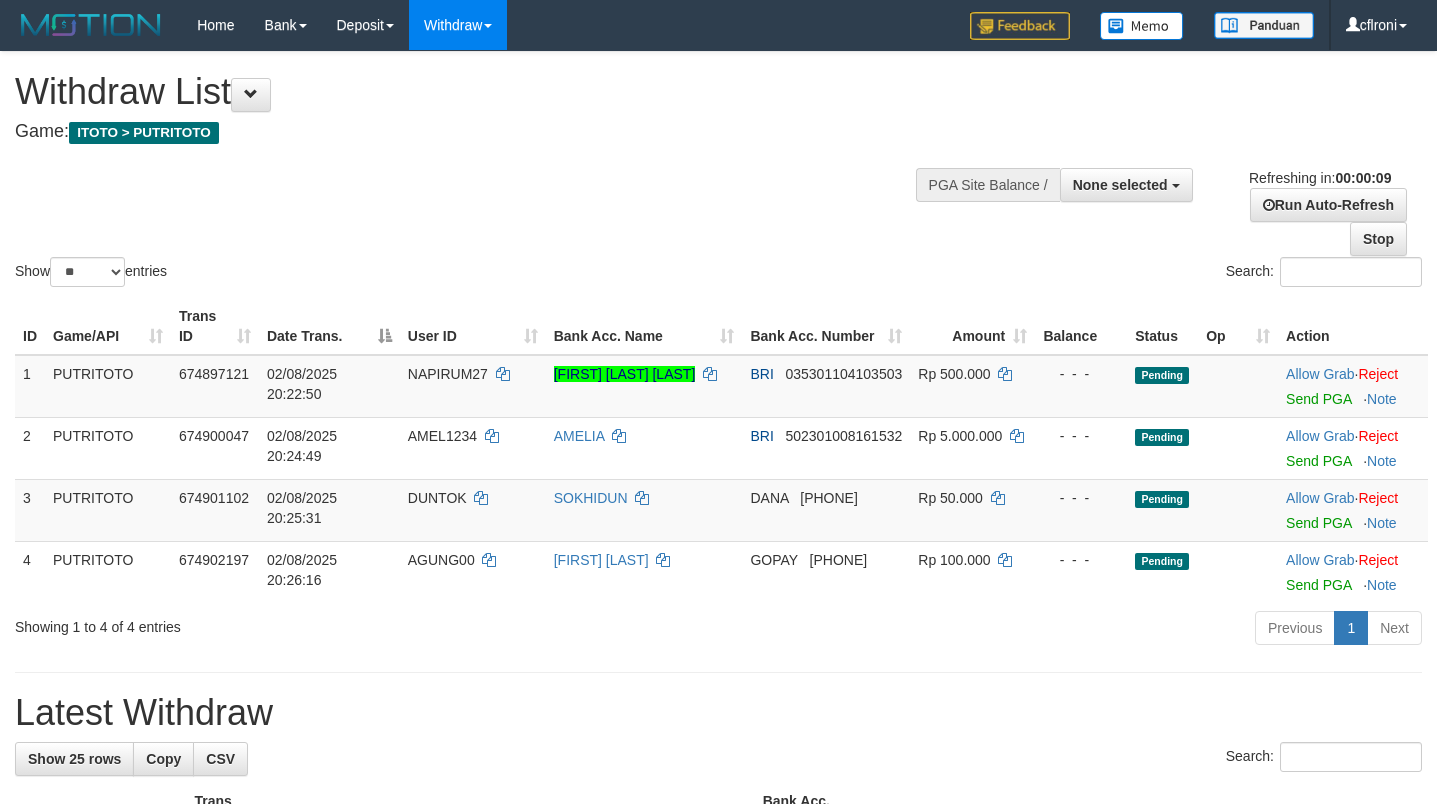 select 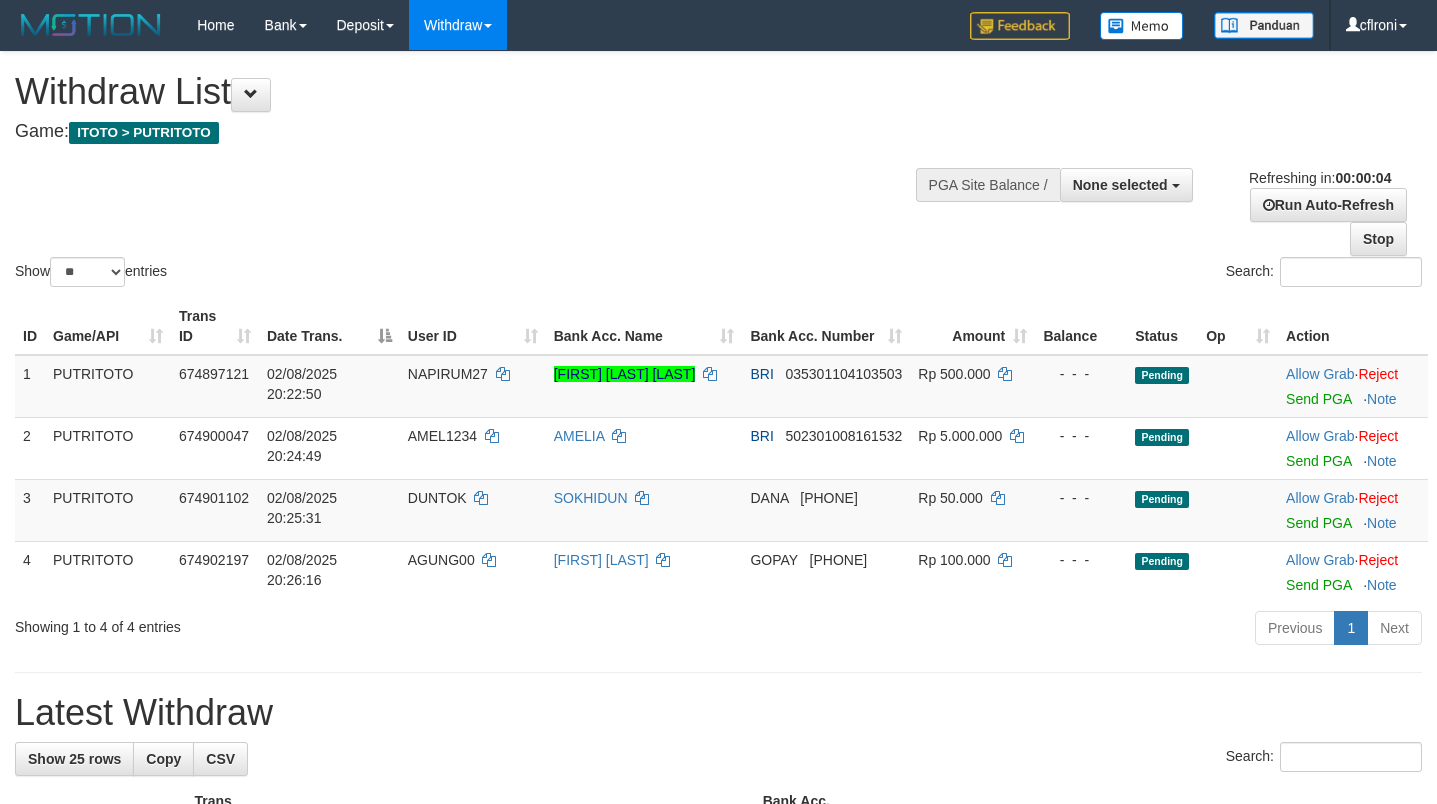 scroll, scrollTop: 0, scrollLeft: 0, axis: both 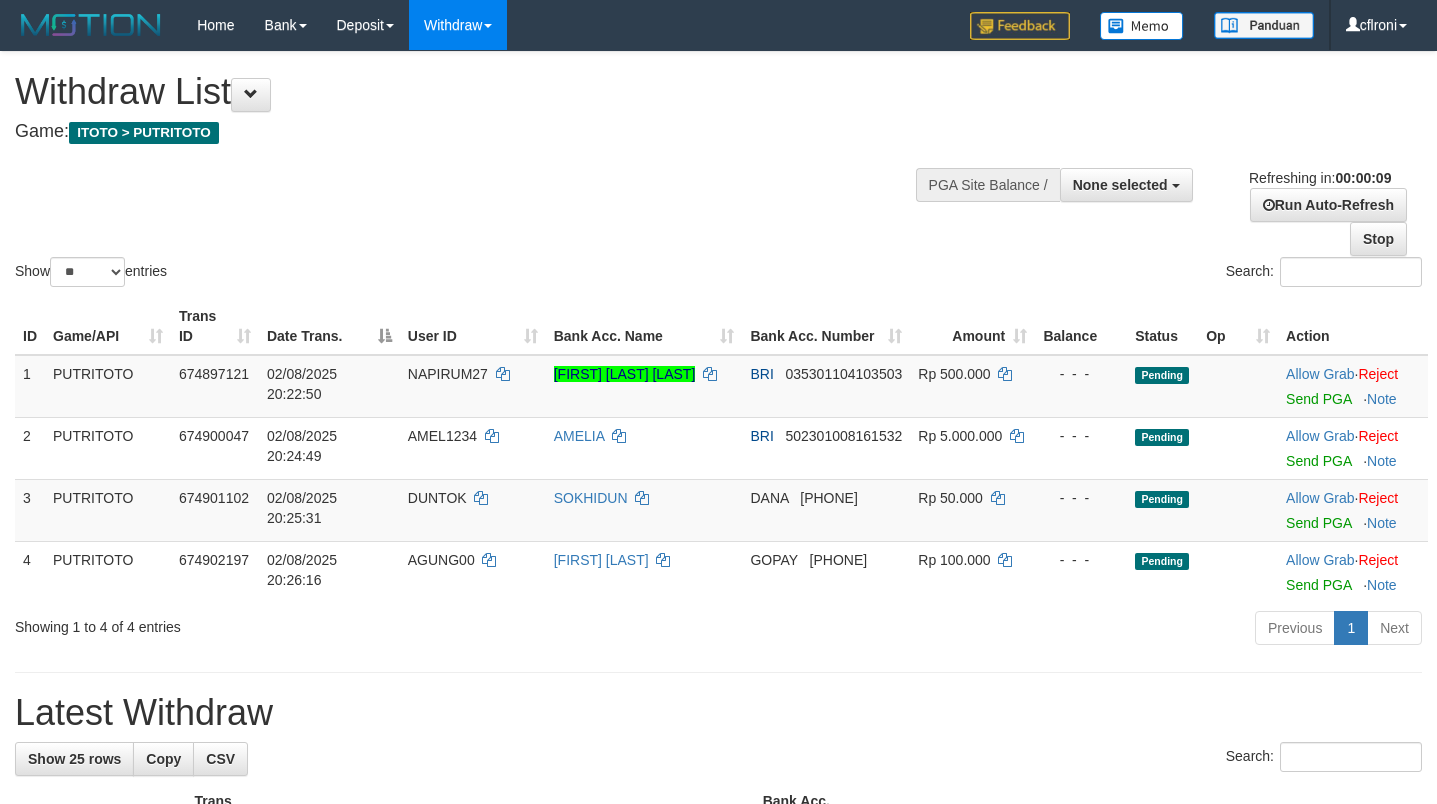 select 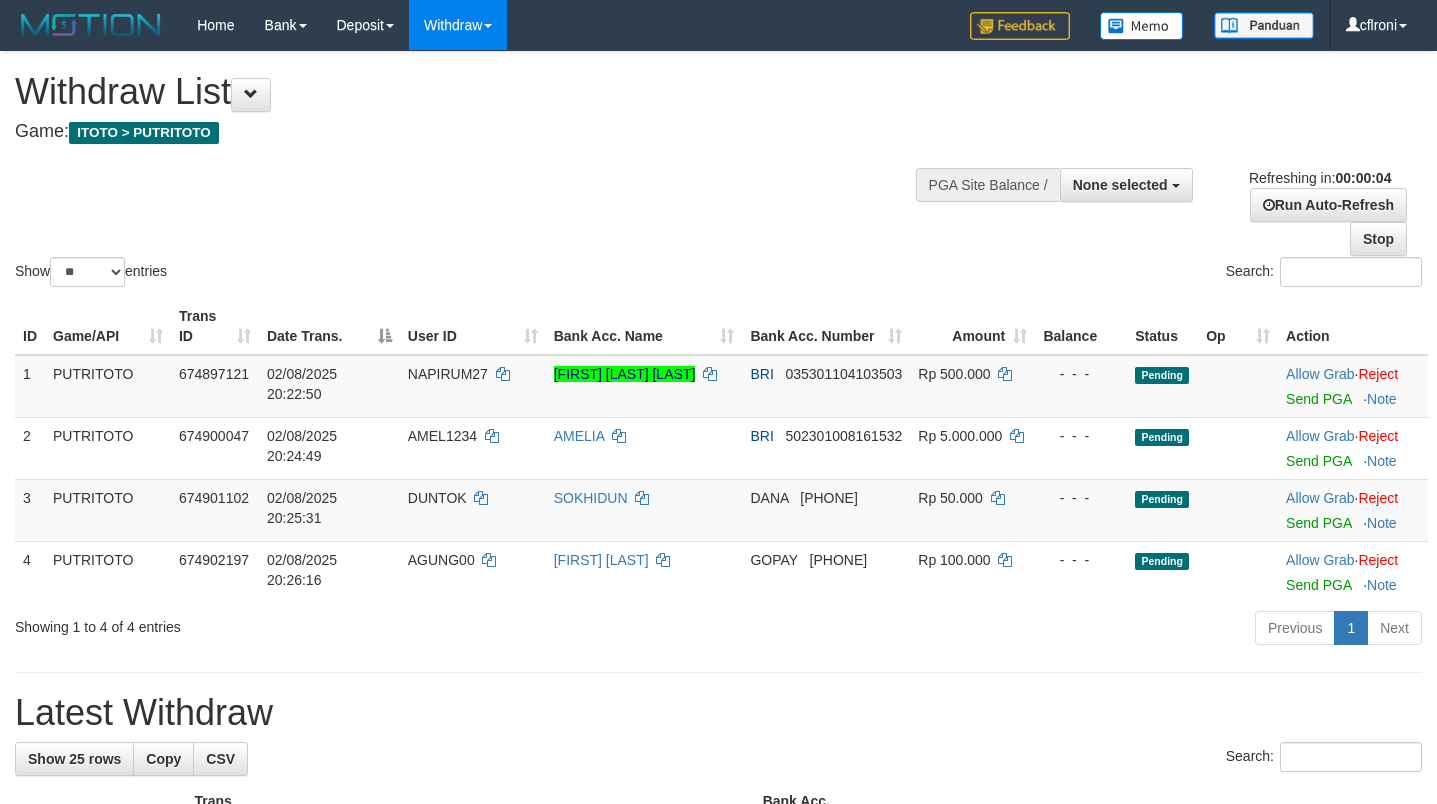 scroll, scrollTop: 0, scrollLeft: 0, axis: both 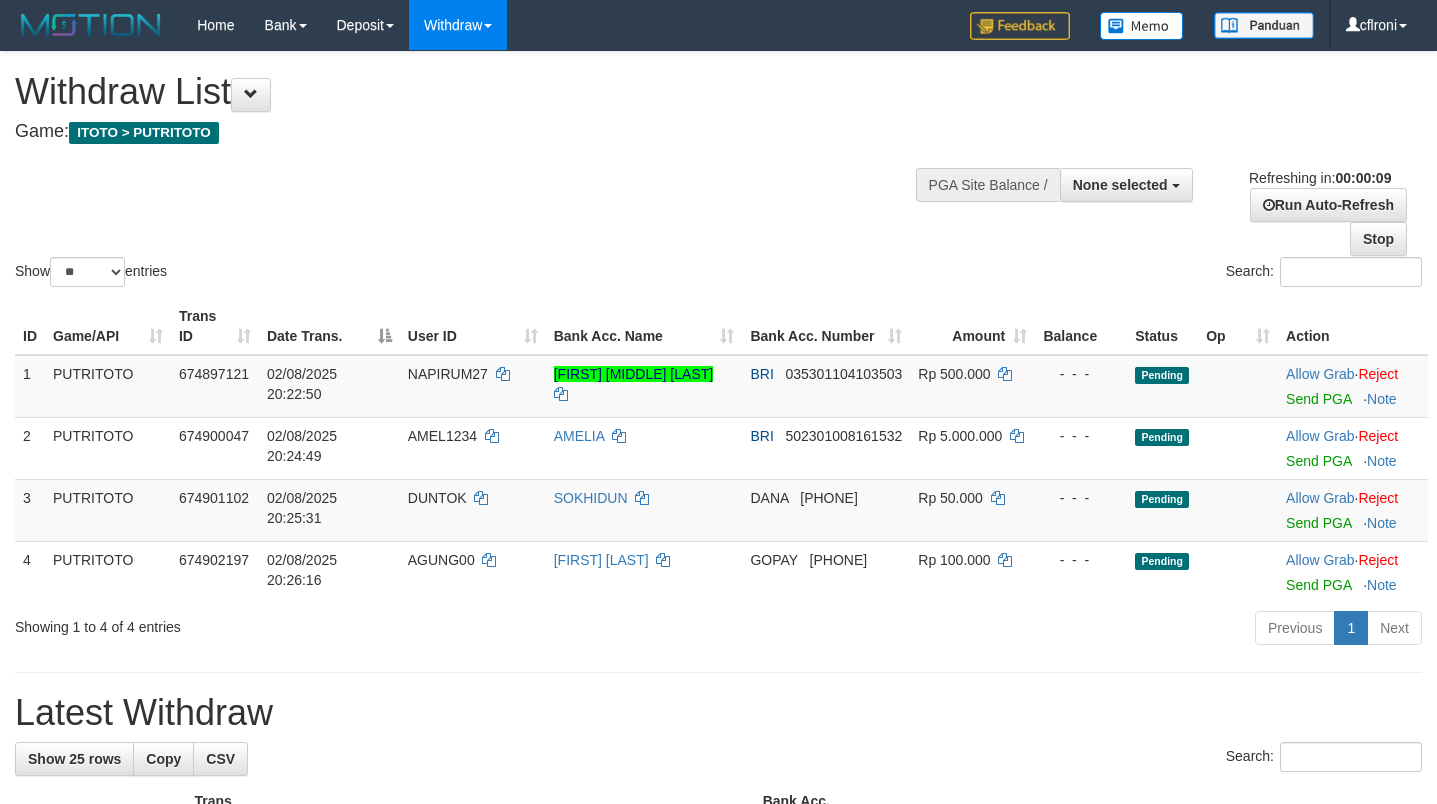 select 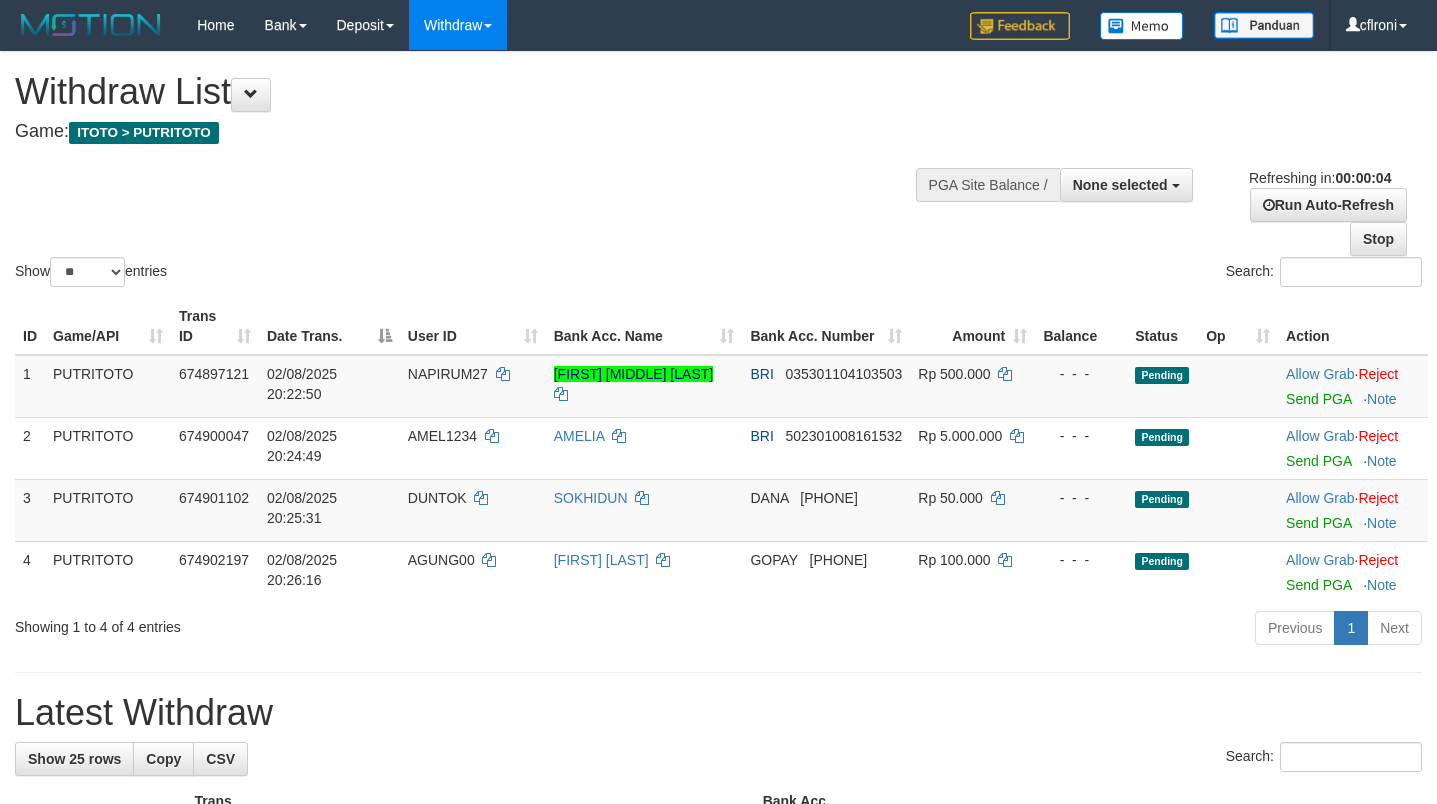scroll, scrollTop: 0, scrollLeft: 0, axis: both 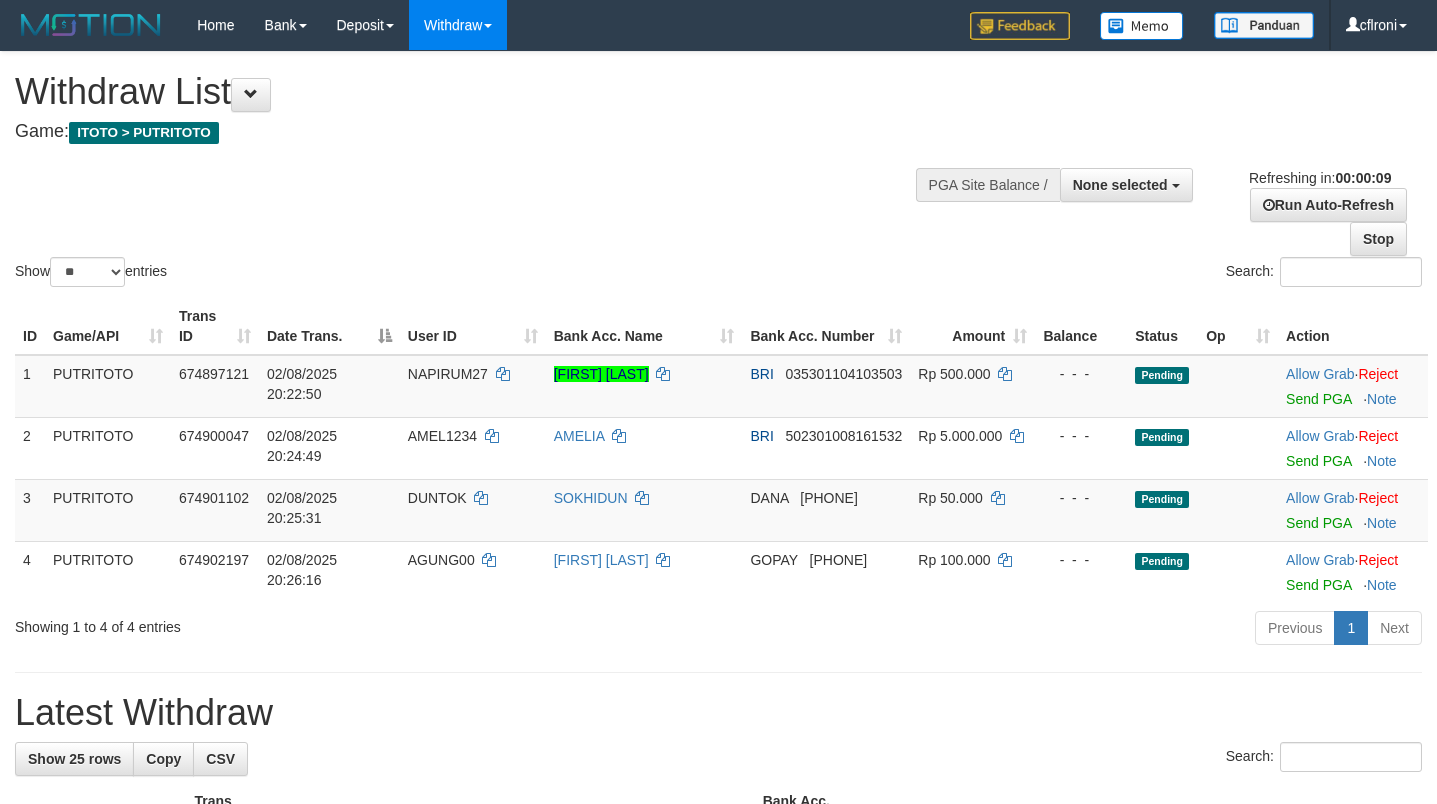 select 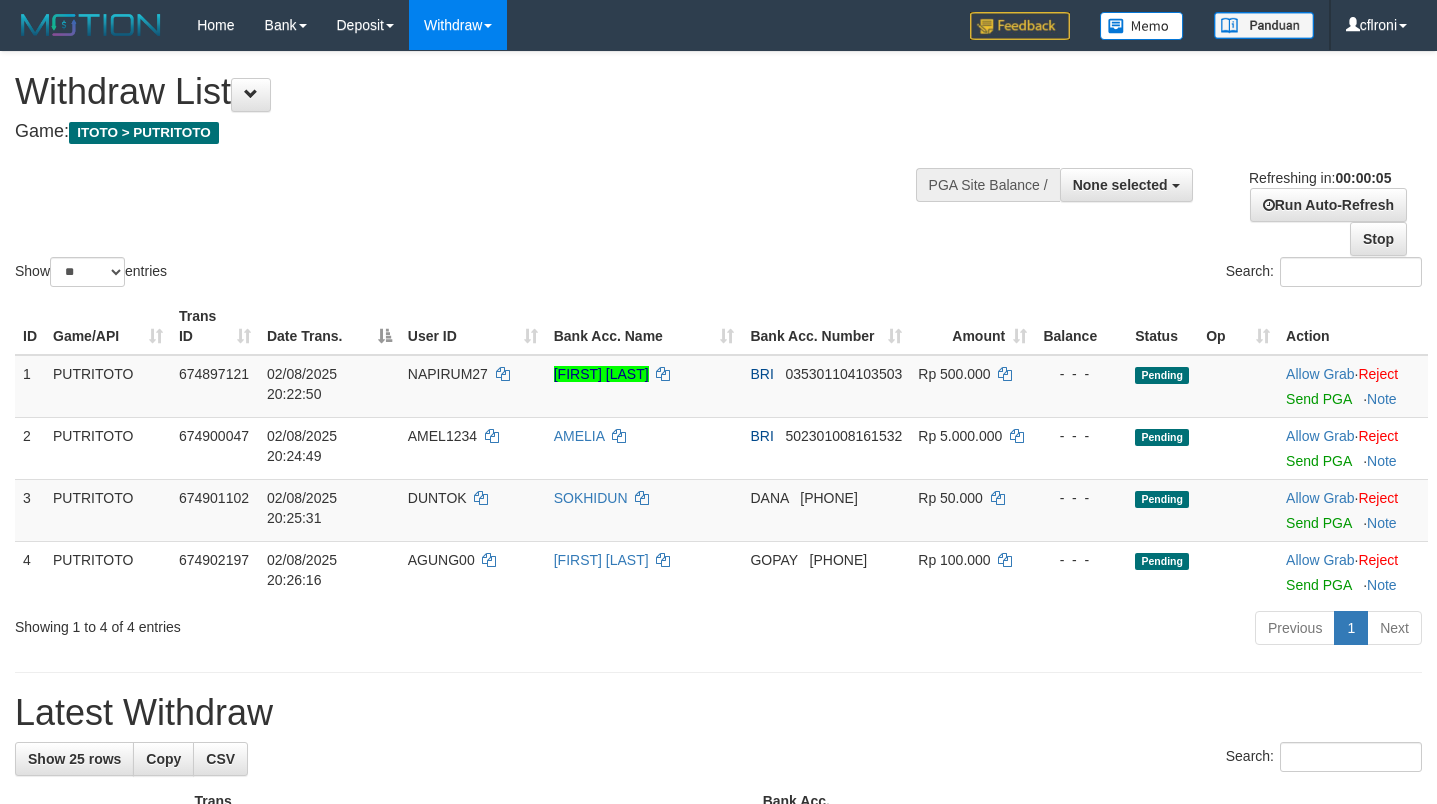 scroll, scrollTop: 0, scrollLeft: 0, axis: both 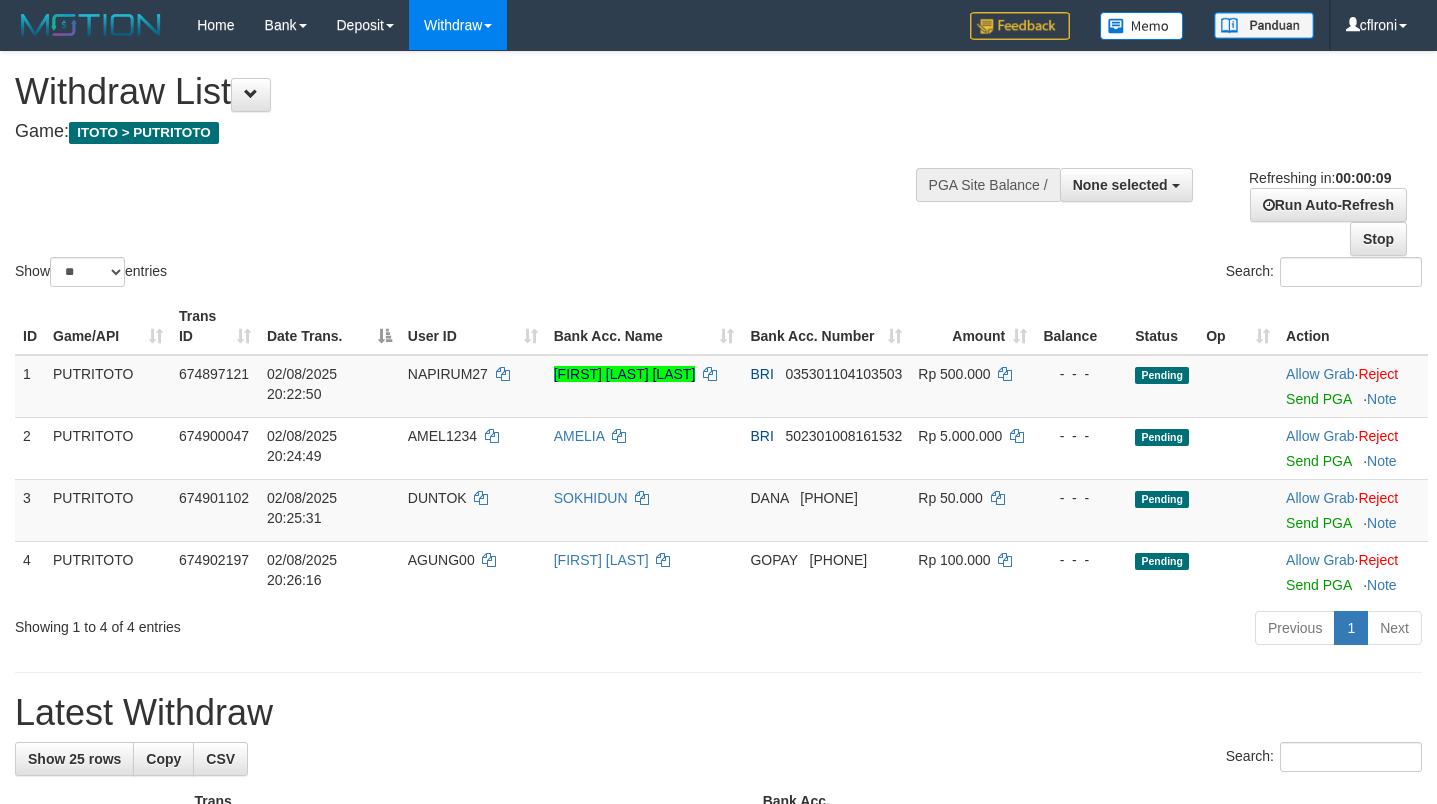 select 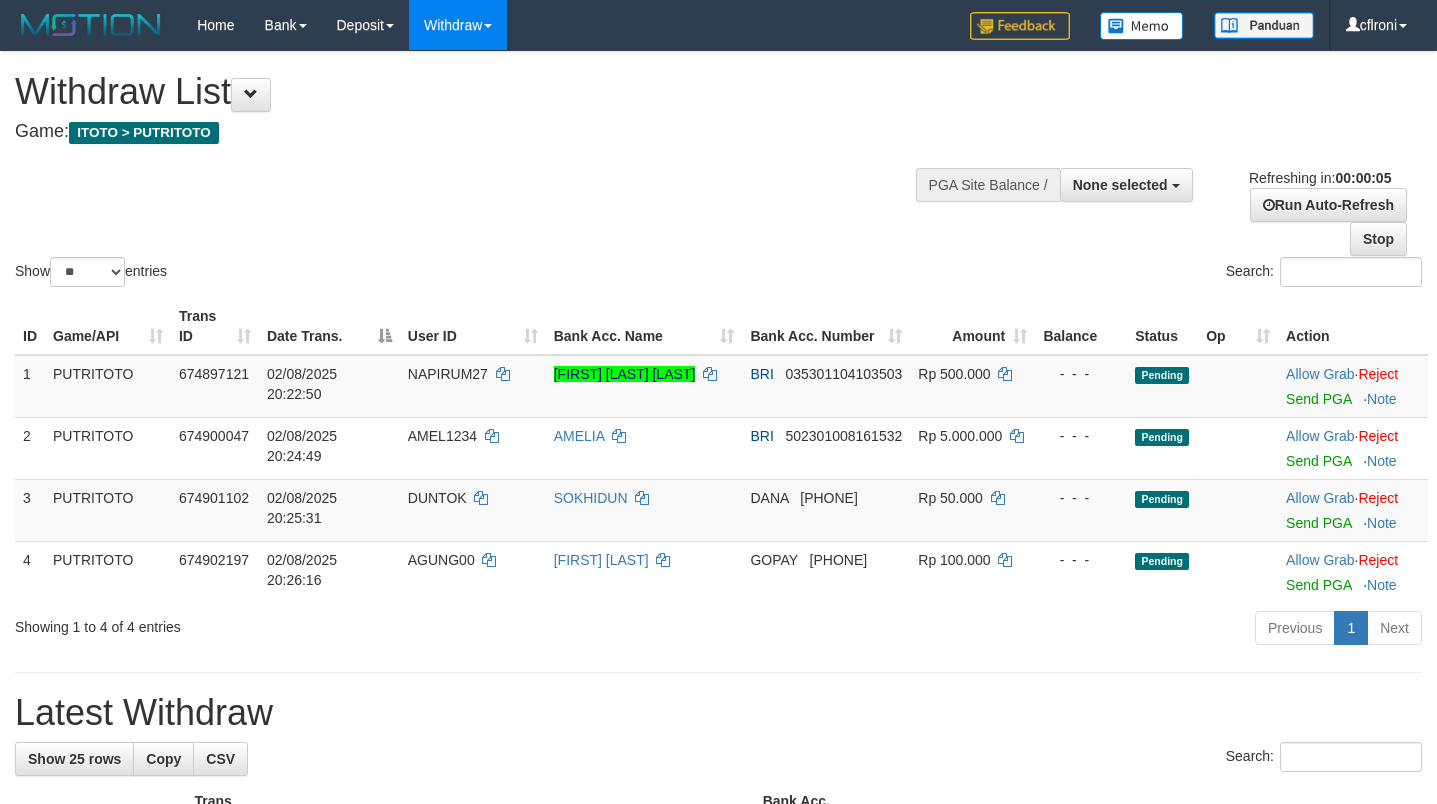 scroll, scrollTop: 0, scrollLeft: 0, axis: both 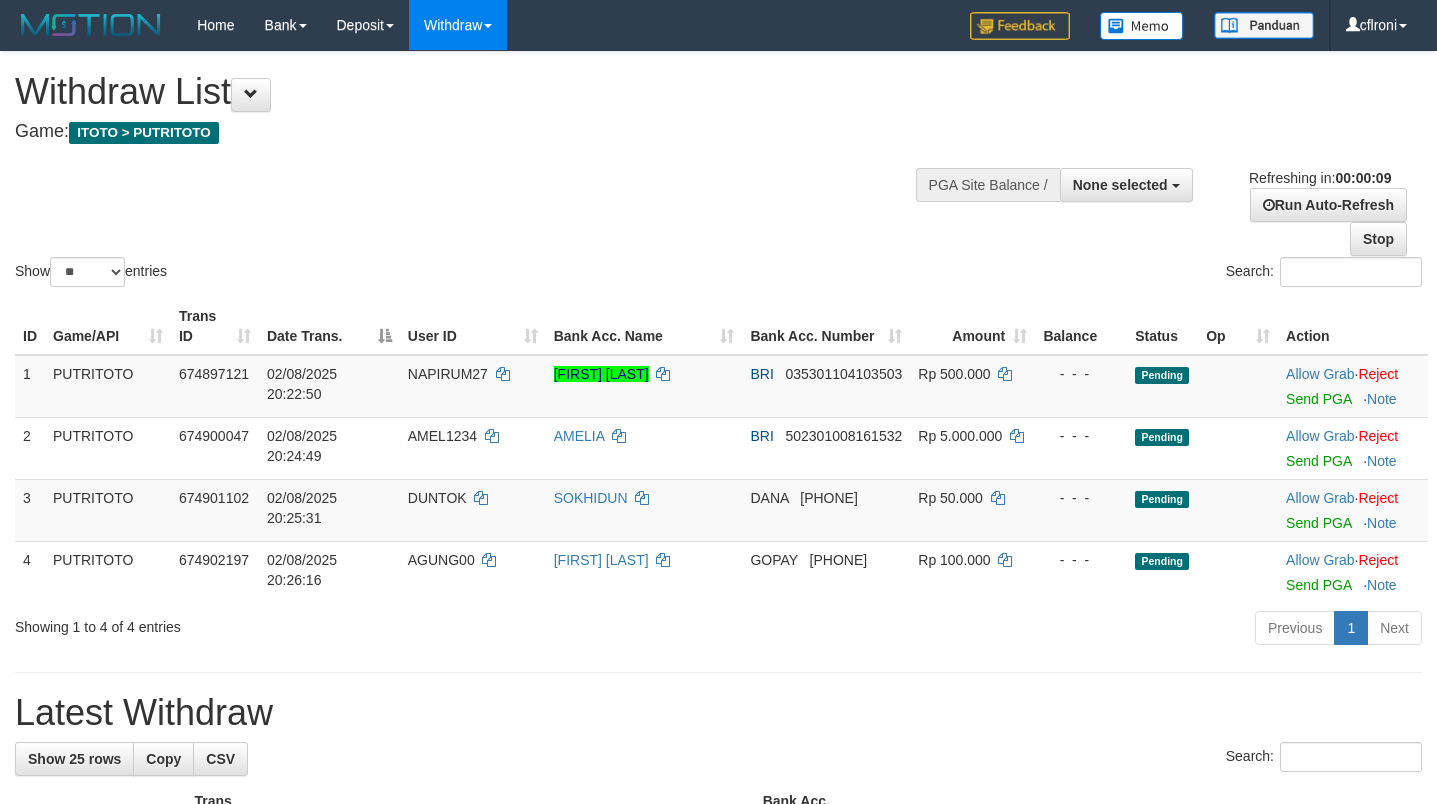 select 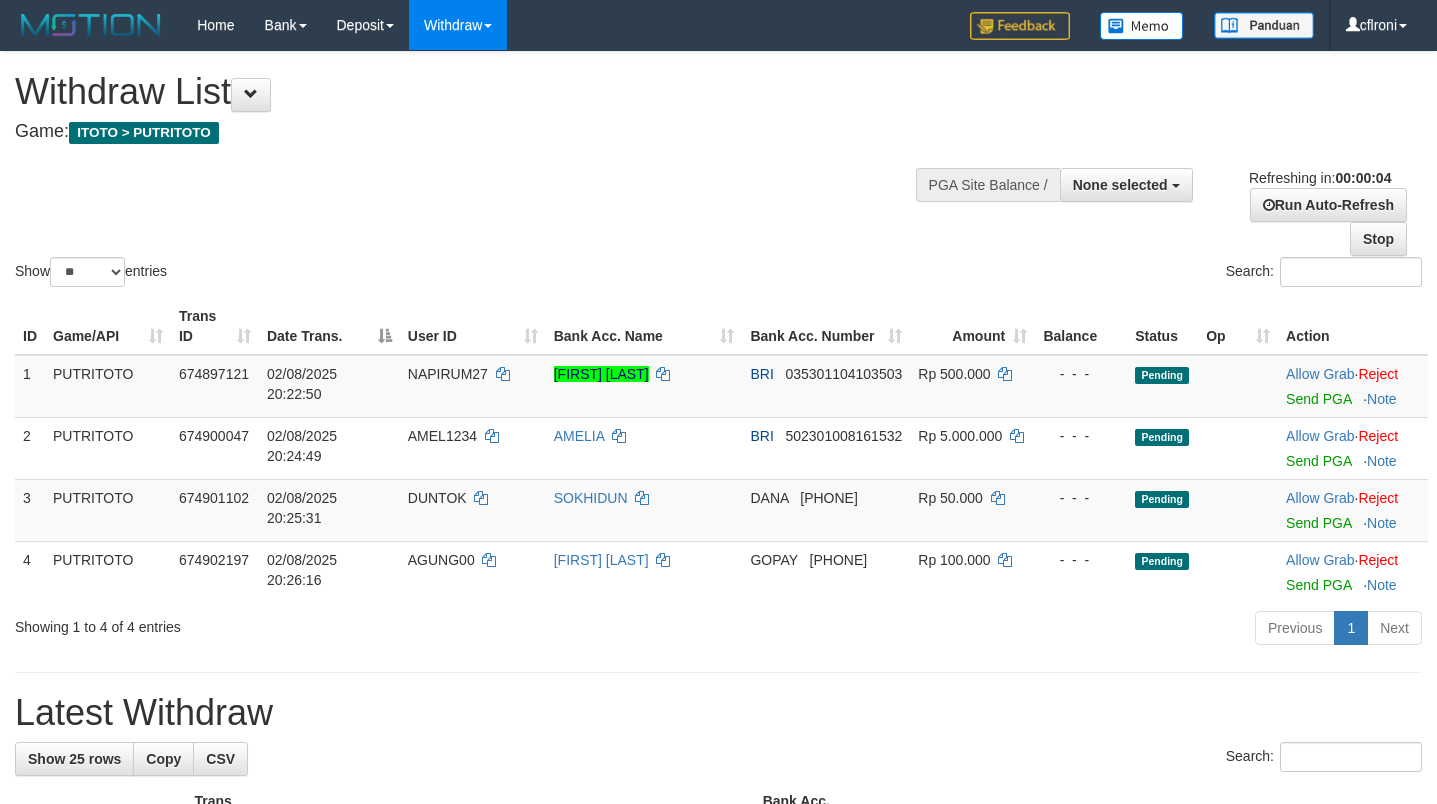 scroll, scrollTop: 0, scrollLeft: 0, axis: both 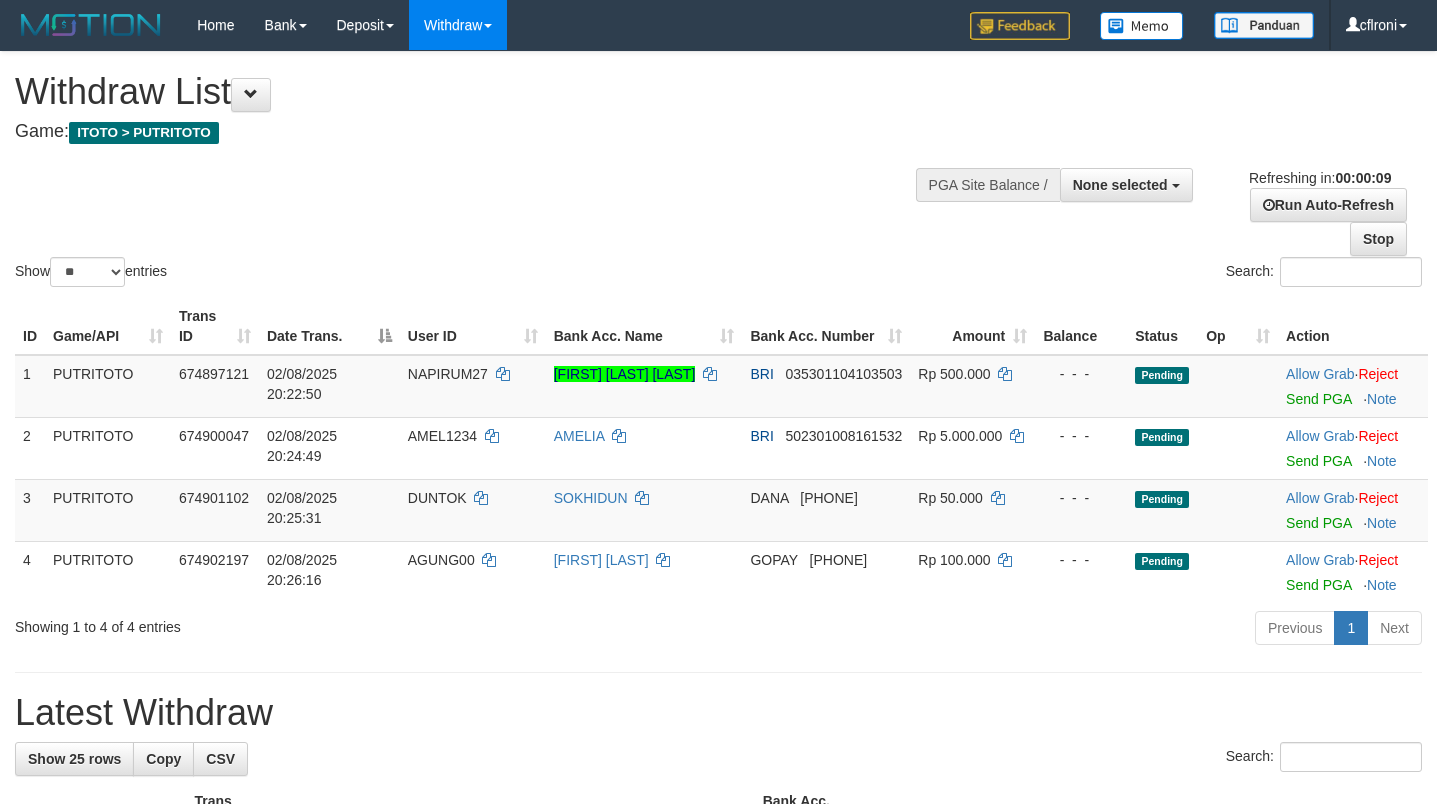 select 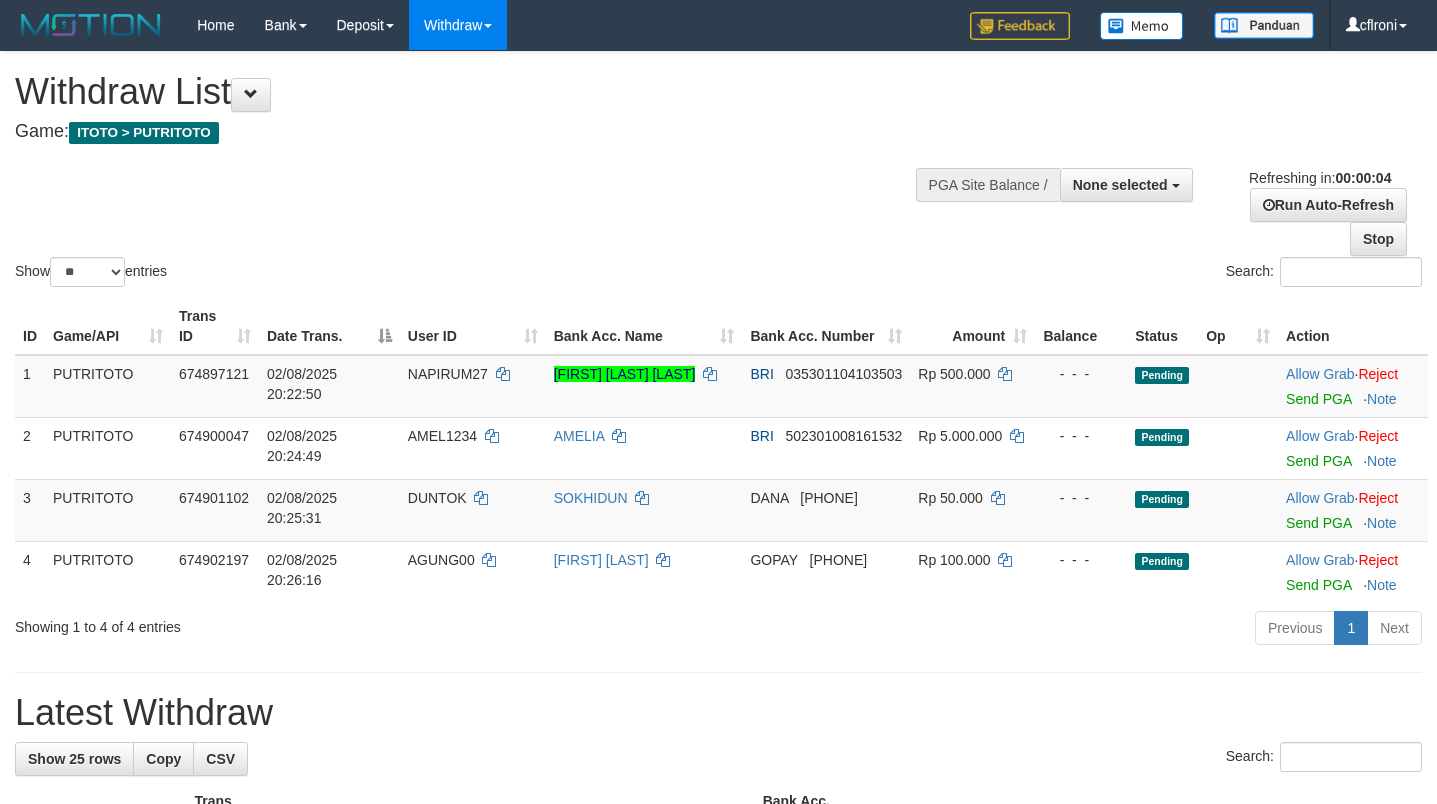 scroll, scrollTop: 0, scrollLeft: 0, axis: both 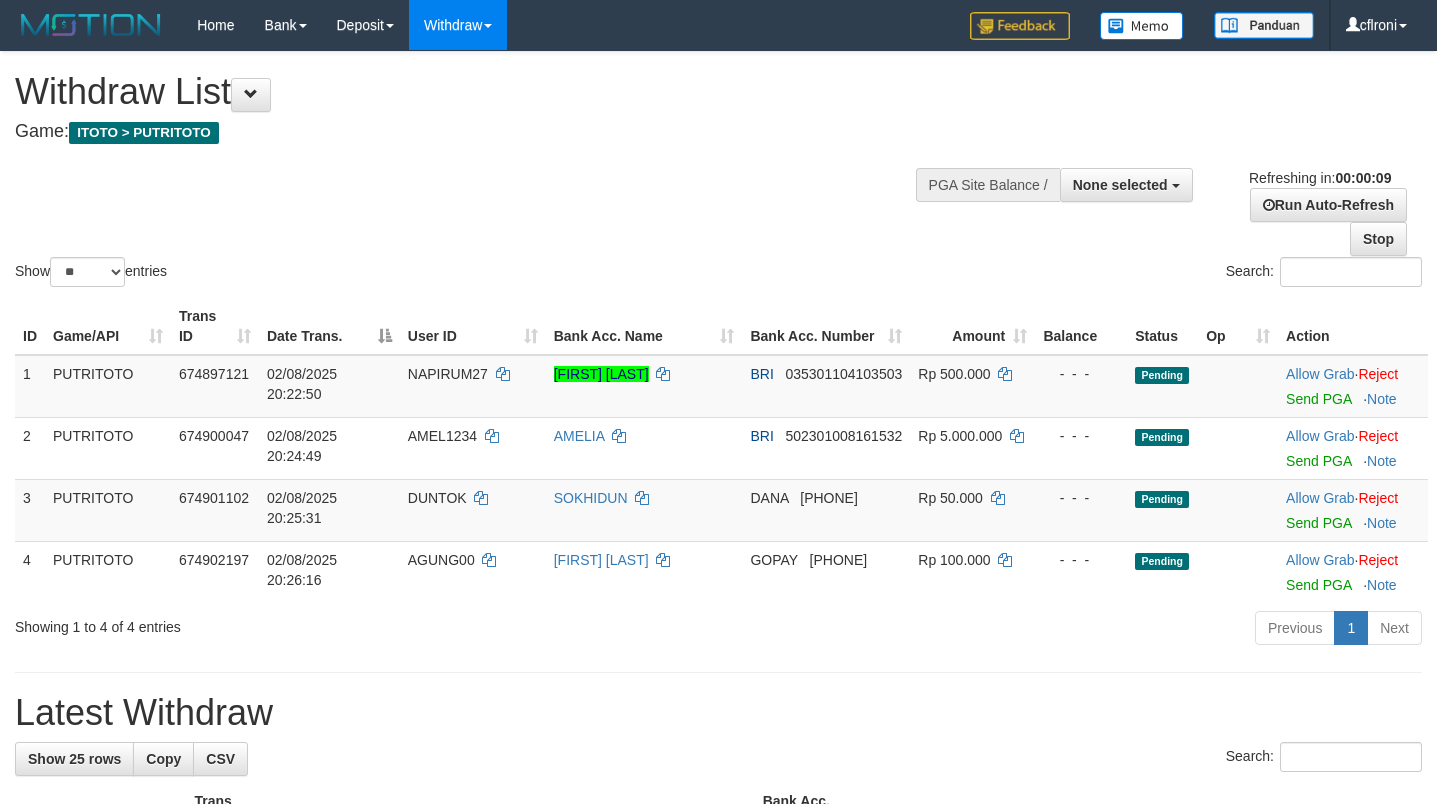 select 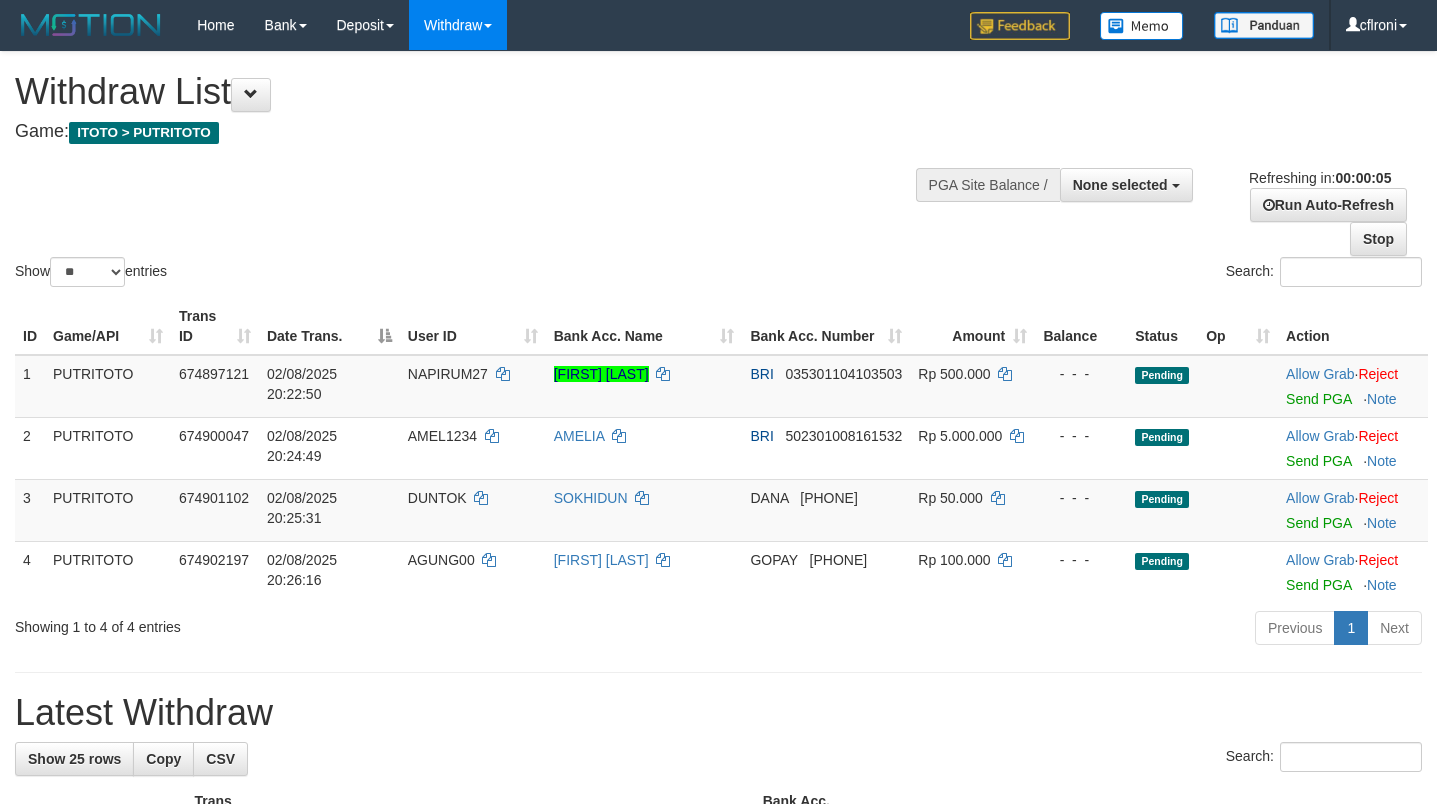 scroll, scrollTop: 0, scrollLeft: 0, axis: both 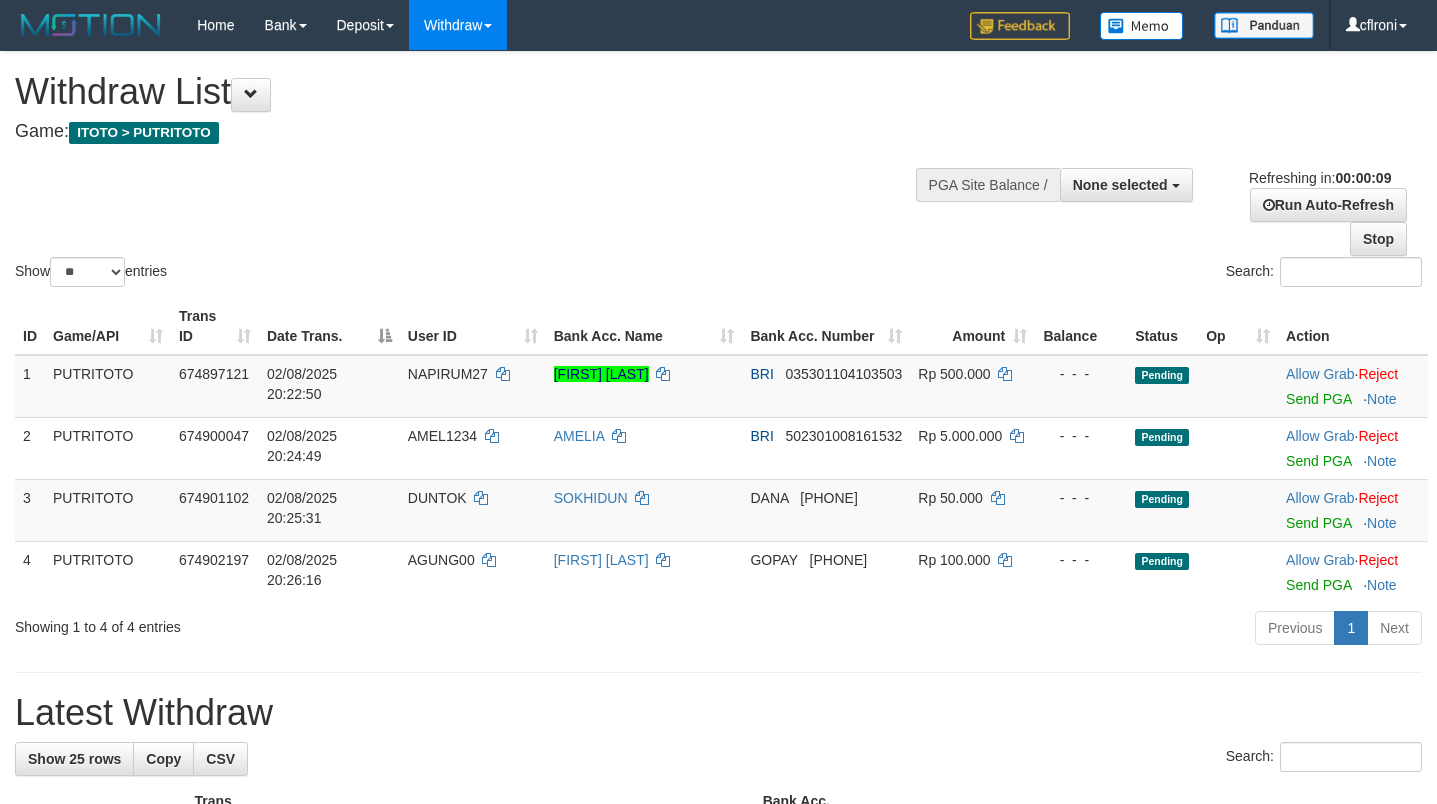 select 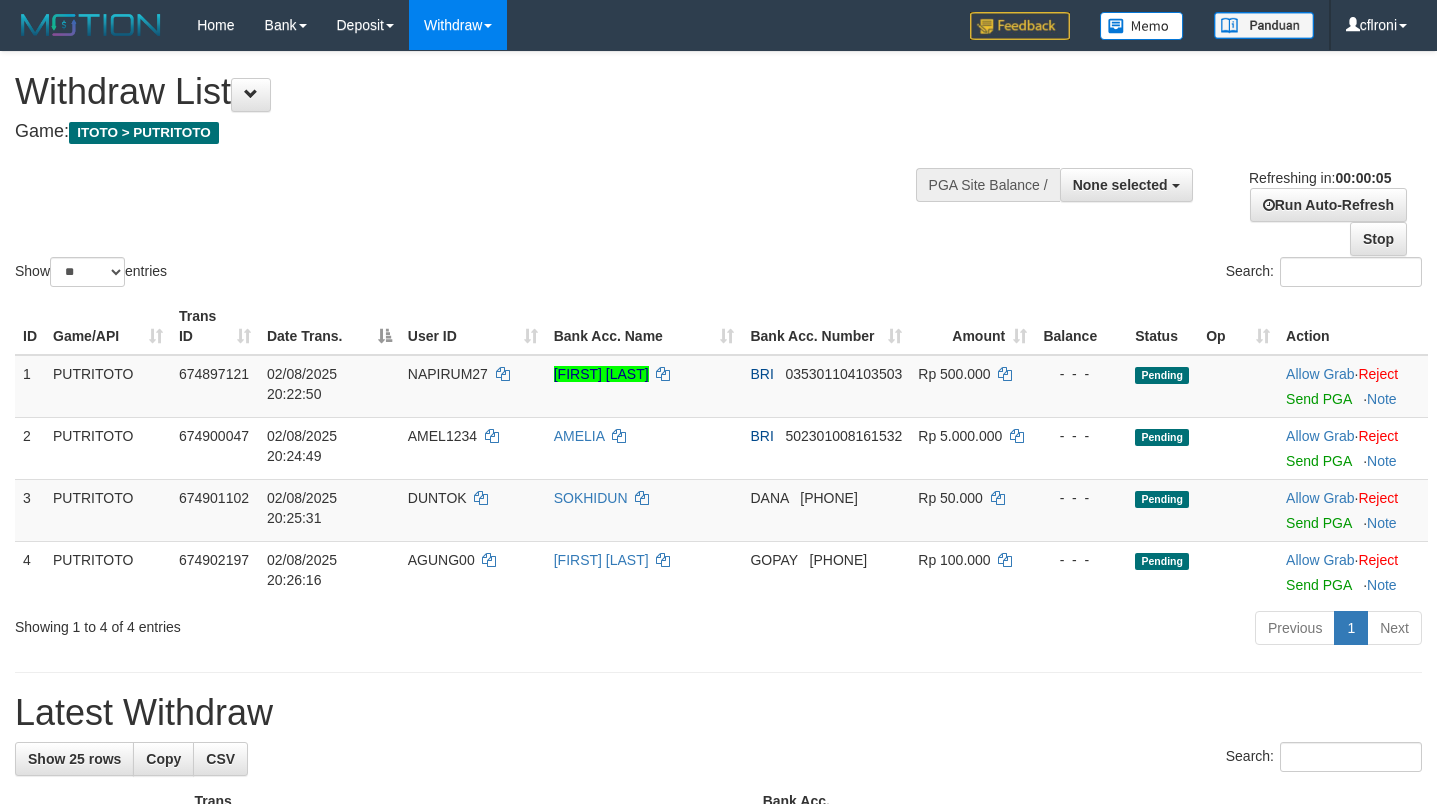 scroll, scrollTop: 0, scrollLeft: 0, axis: both 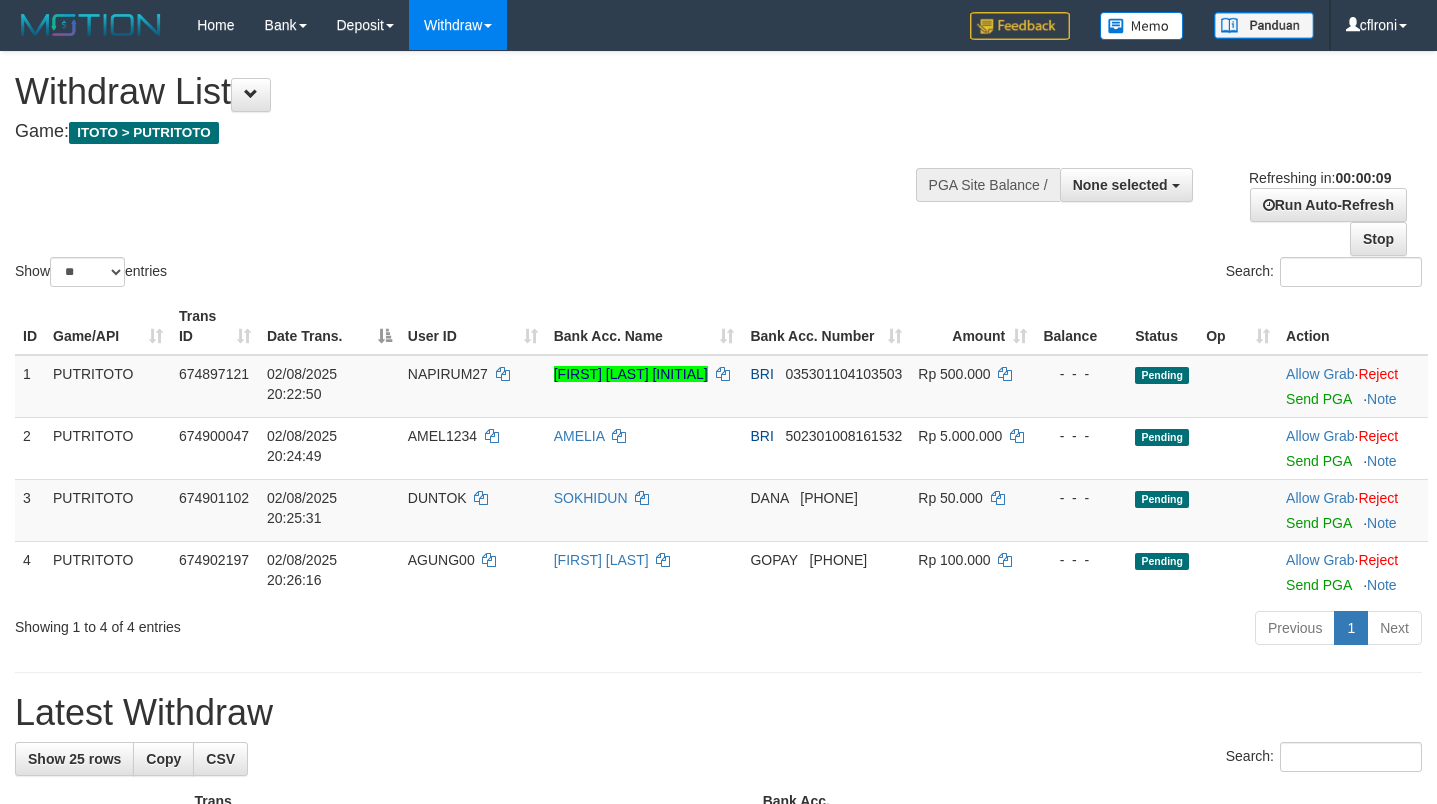 select 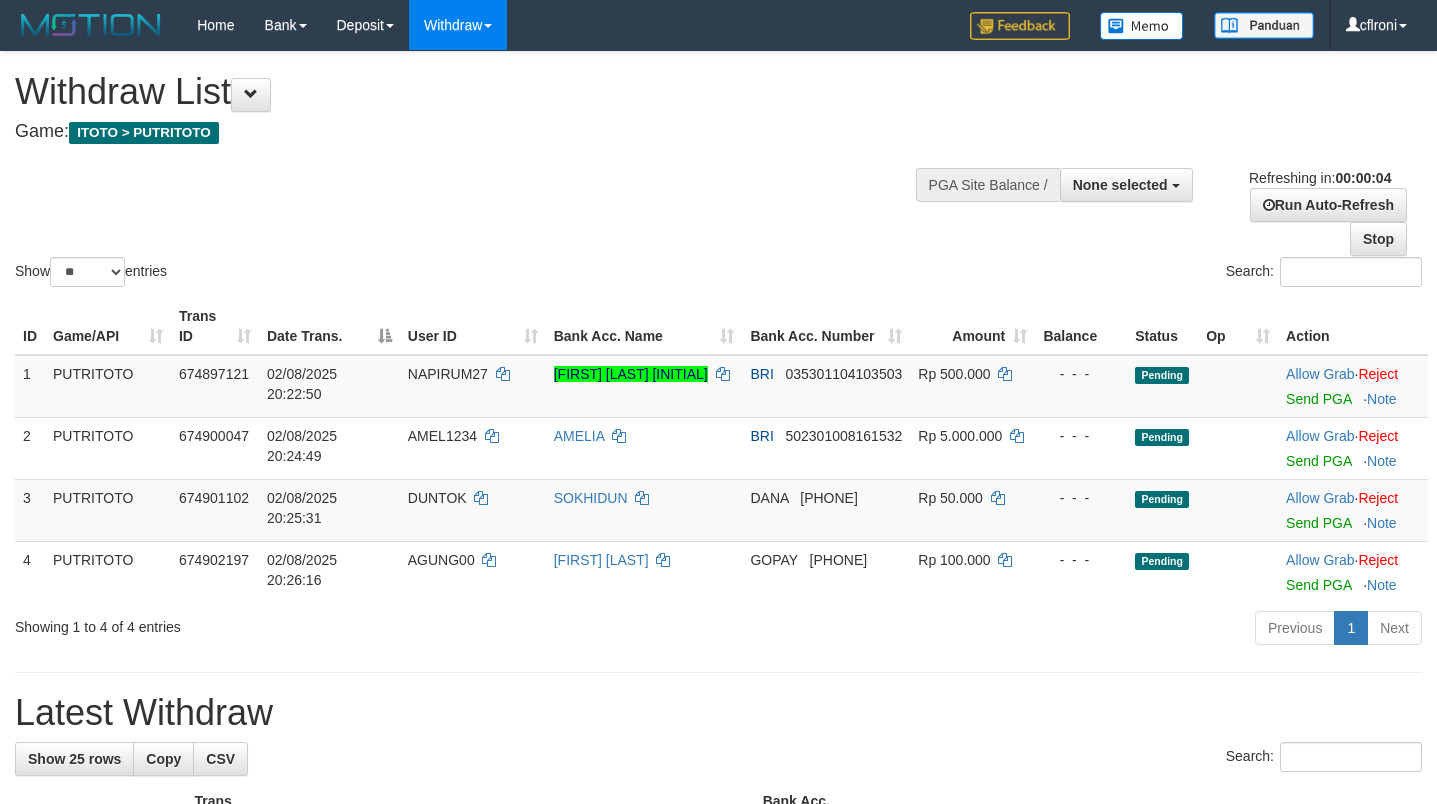 scroll, scrollTop: 0, scrollLeft: 0, axis: both 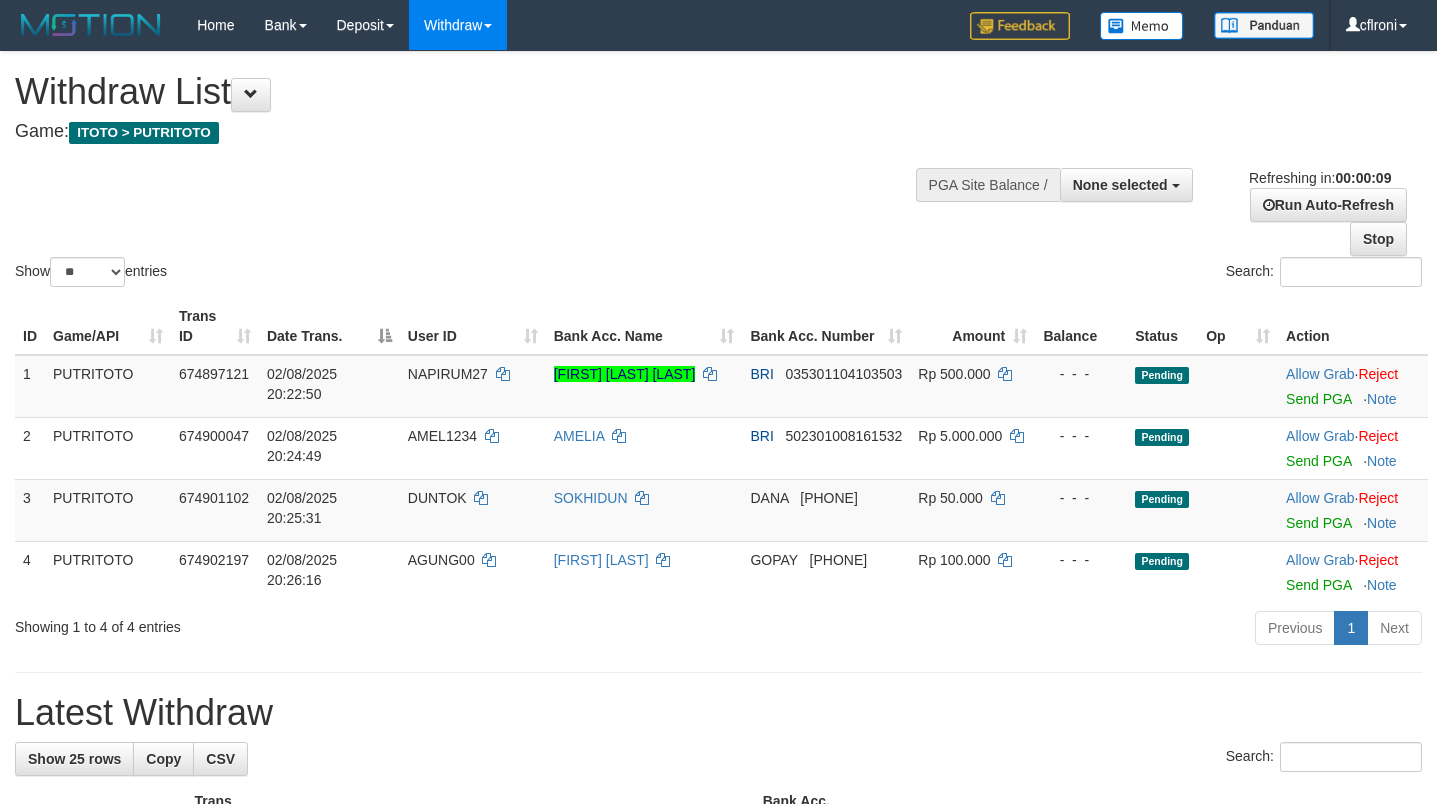 select 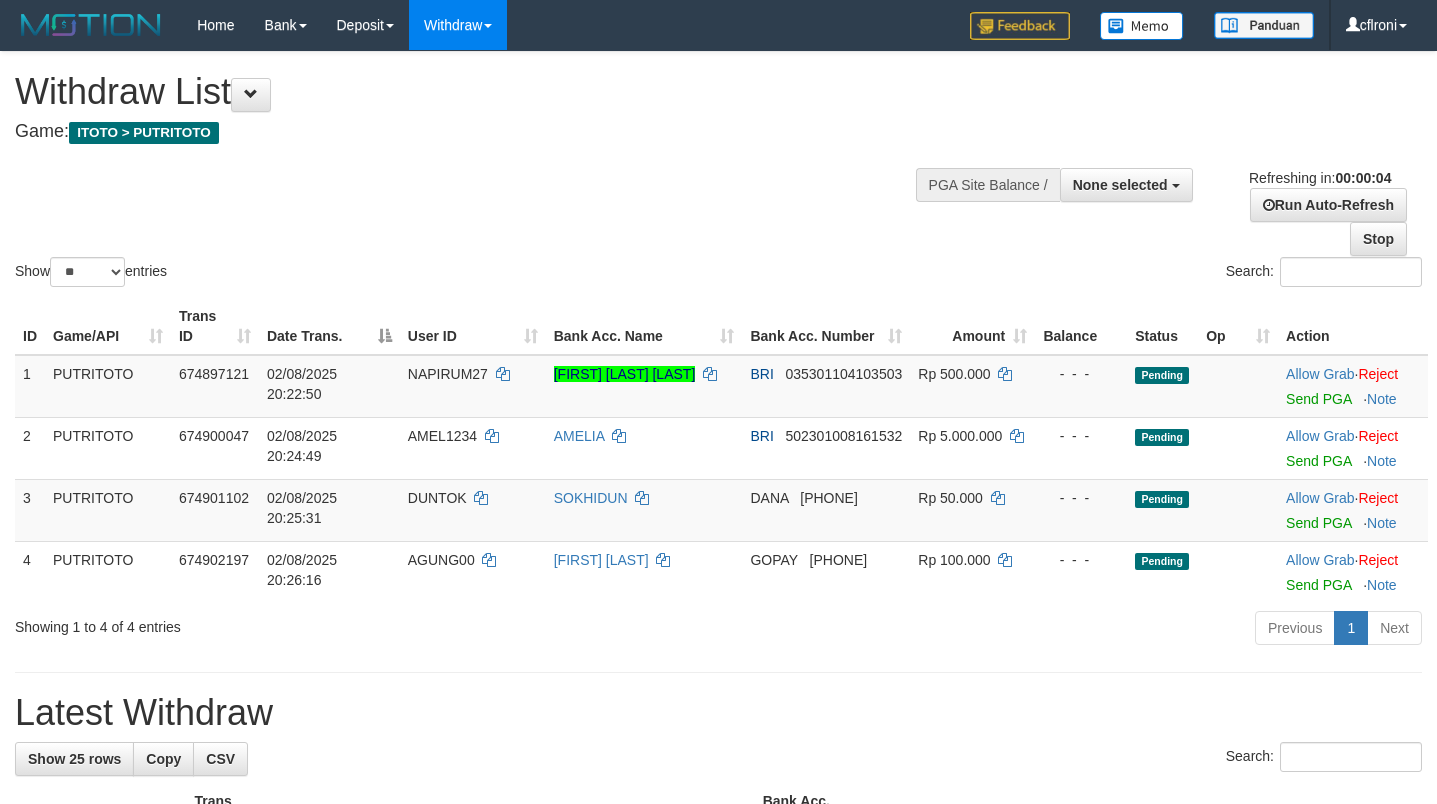 scroll, scrollTop: 0, scrollLeft: 0, axis: both 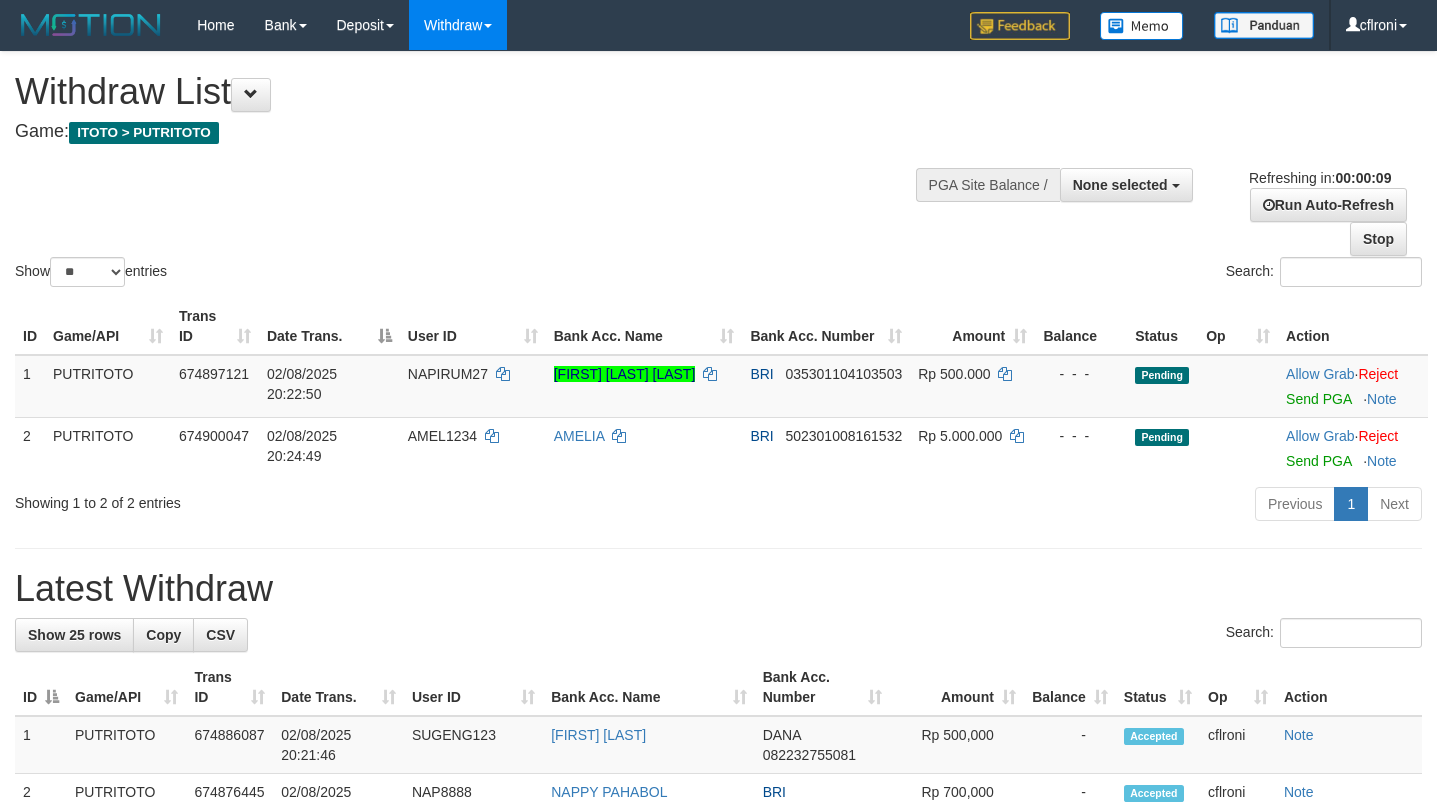 select 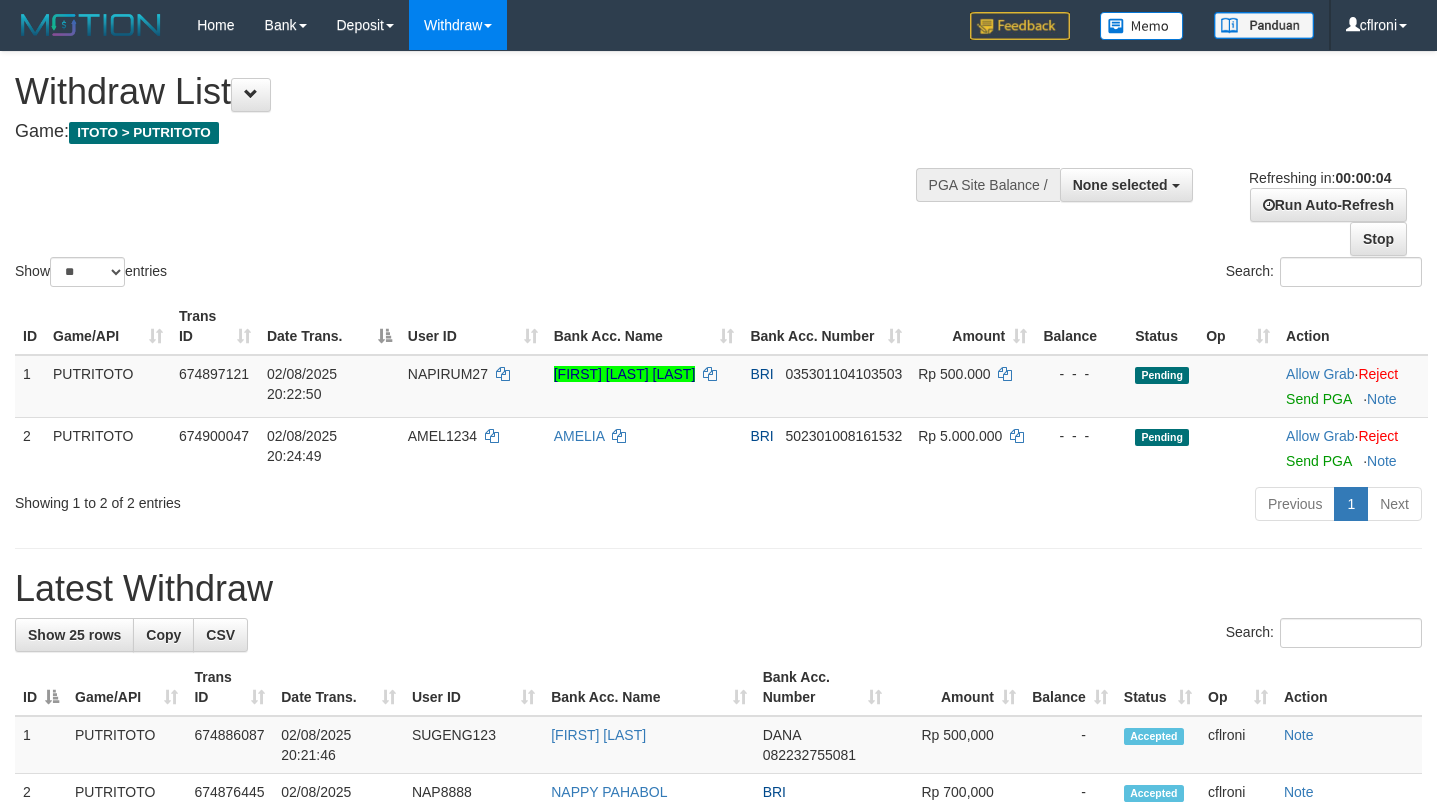 scroll, scrollTop: 0, scrollLeft: 0, axis: both 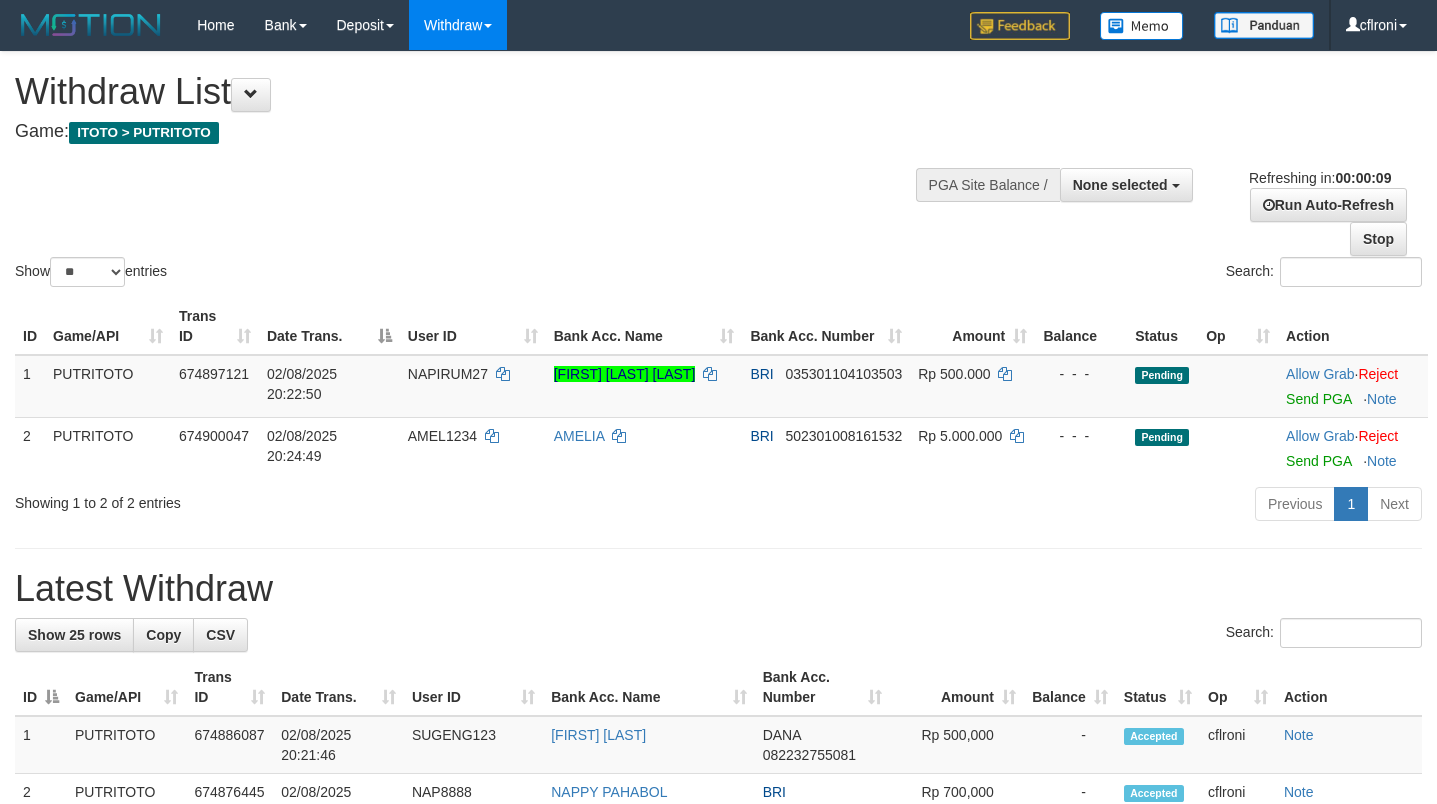 select 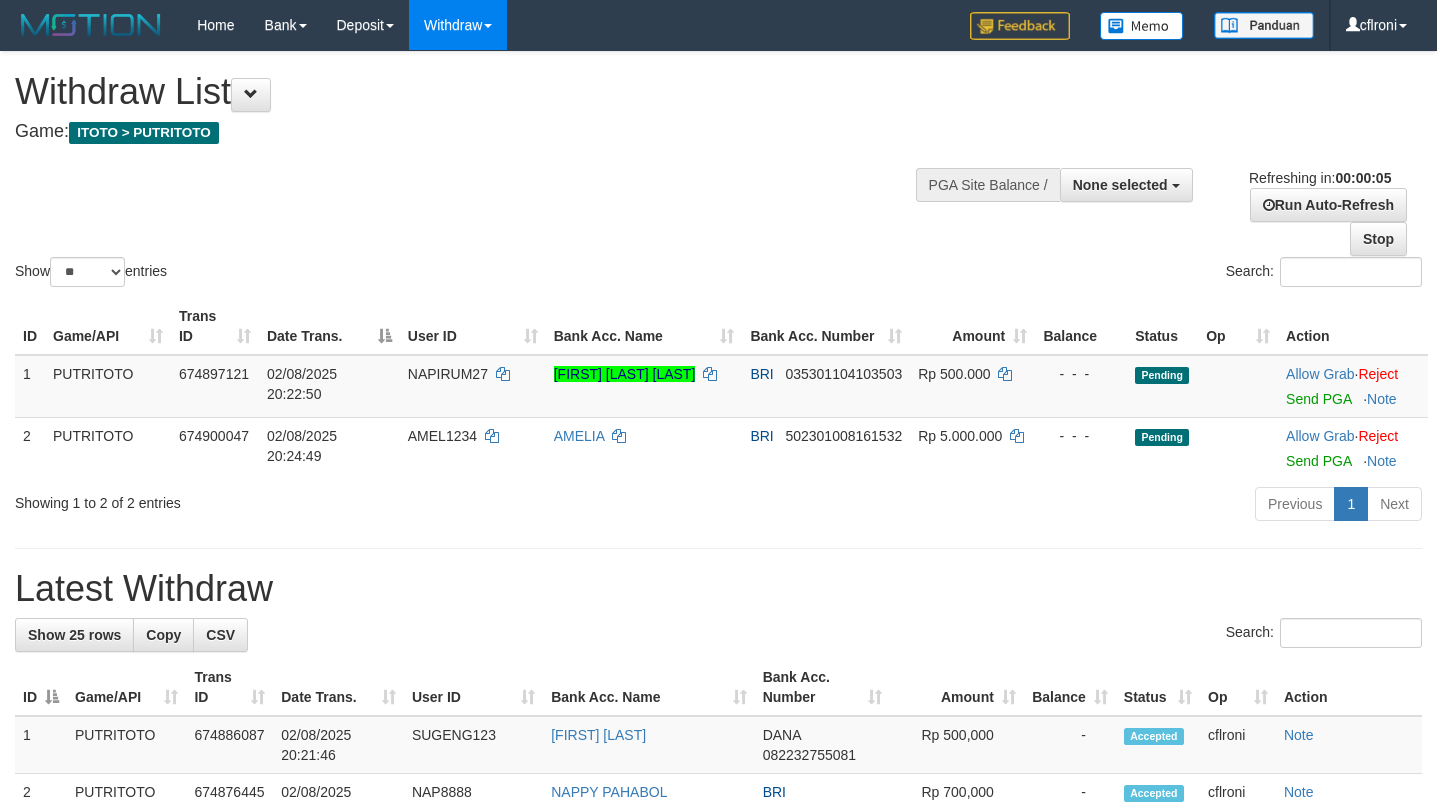 scroll, scrollTop: 0, scrollLeft: 0, axis: both 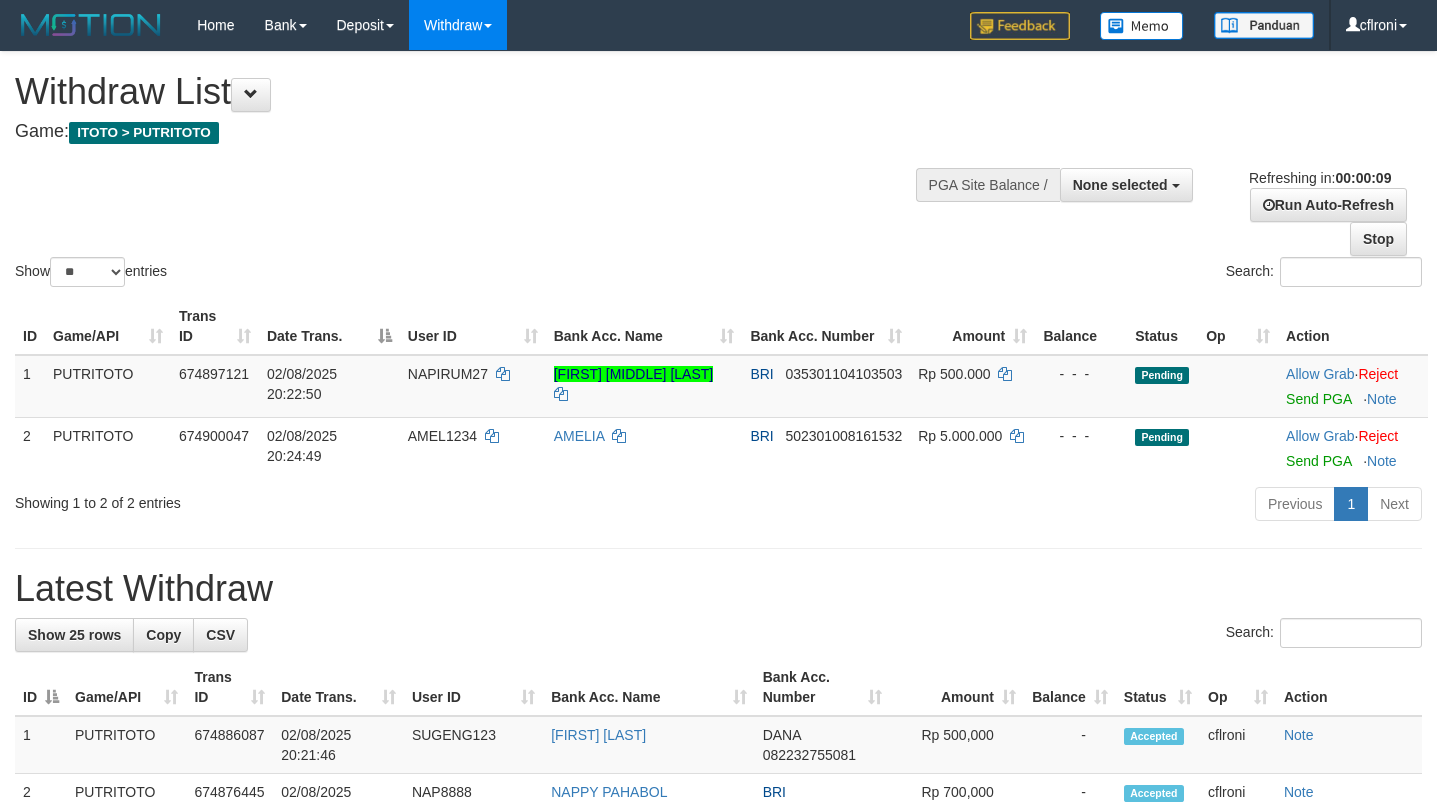select 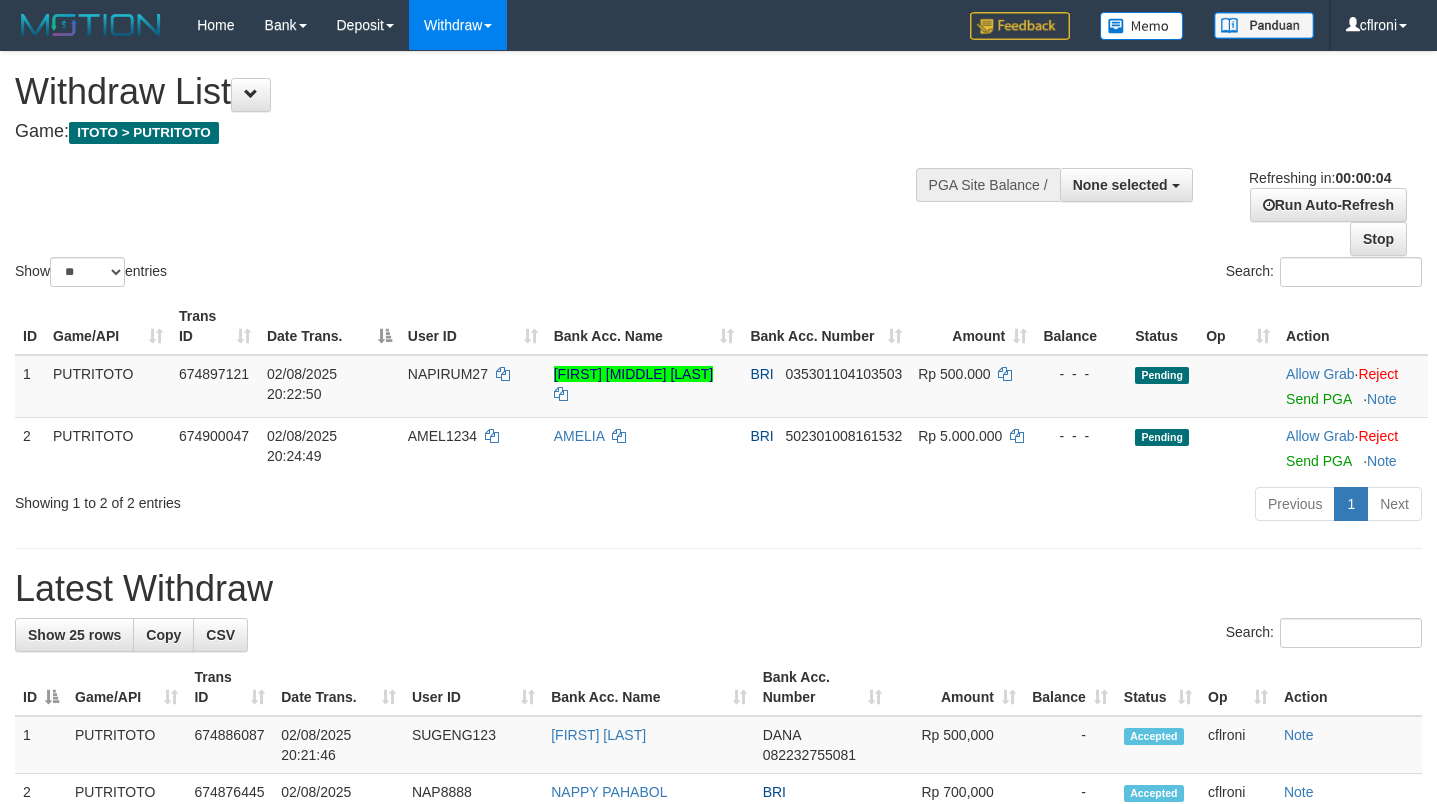 scroll, scrollTop: 0, scrollLeft: 0, axis: both 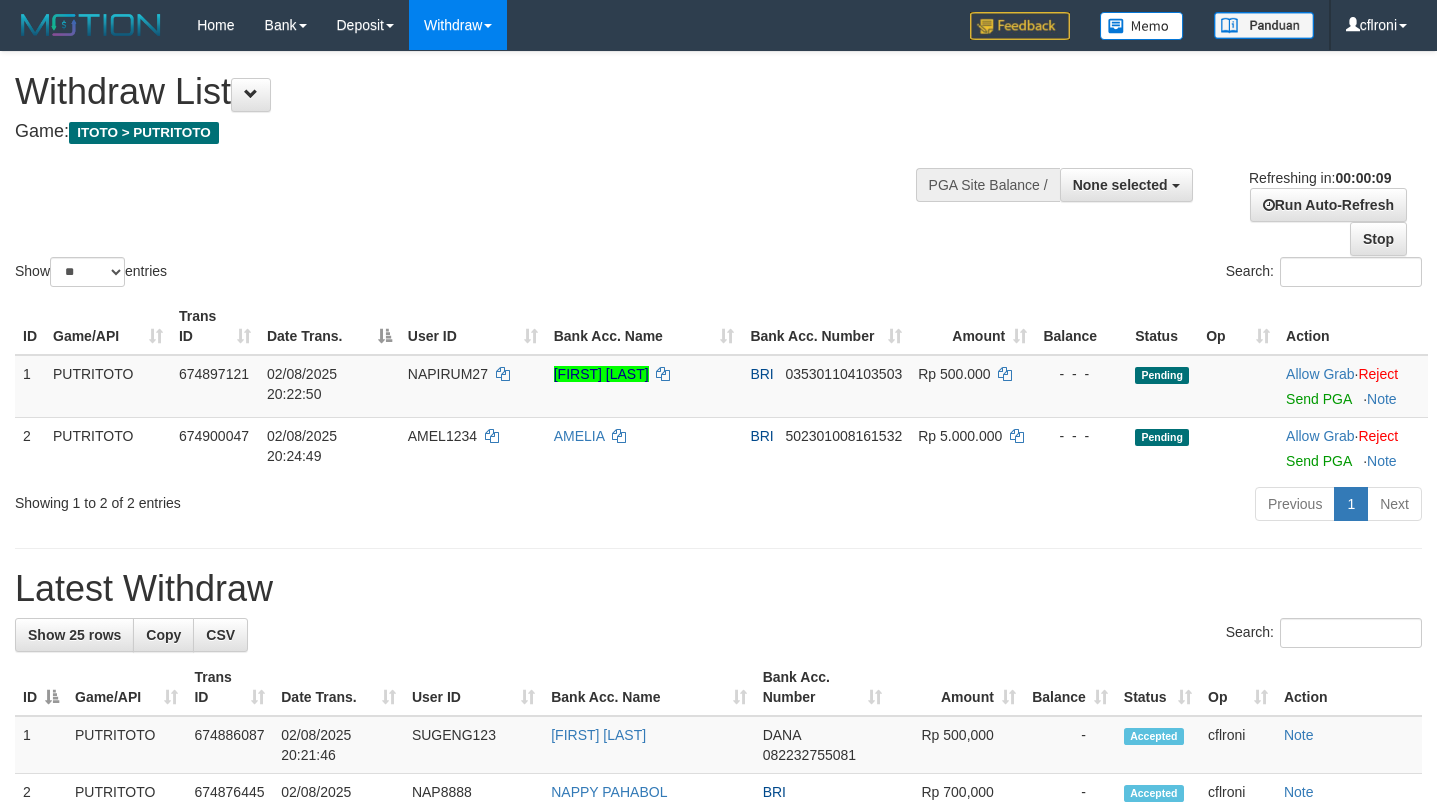 select 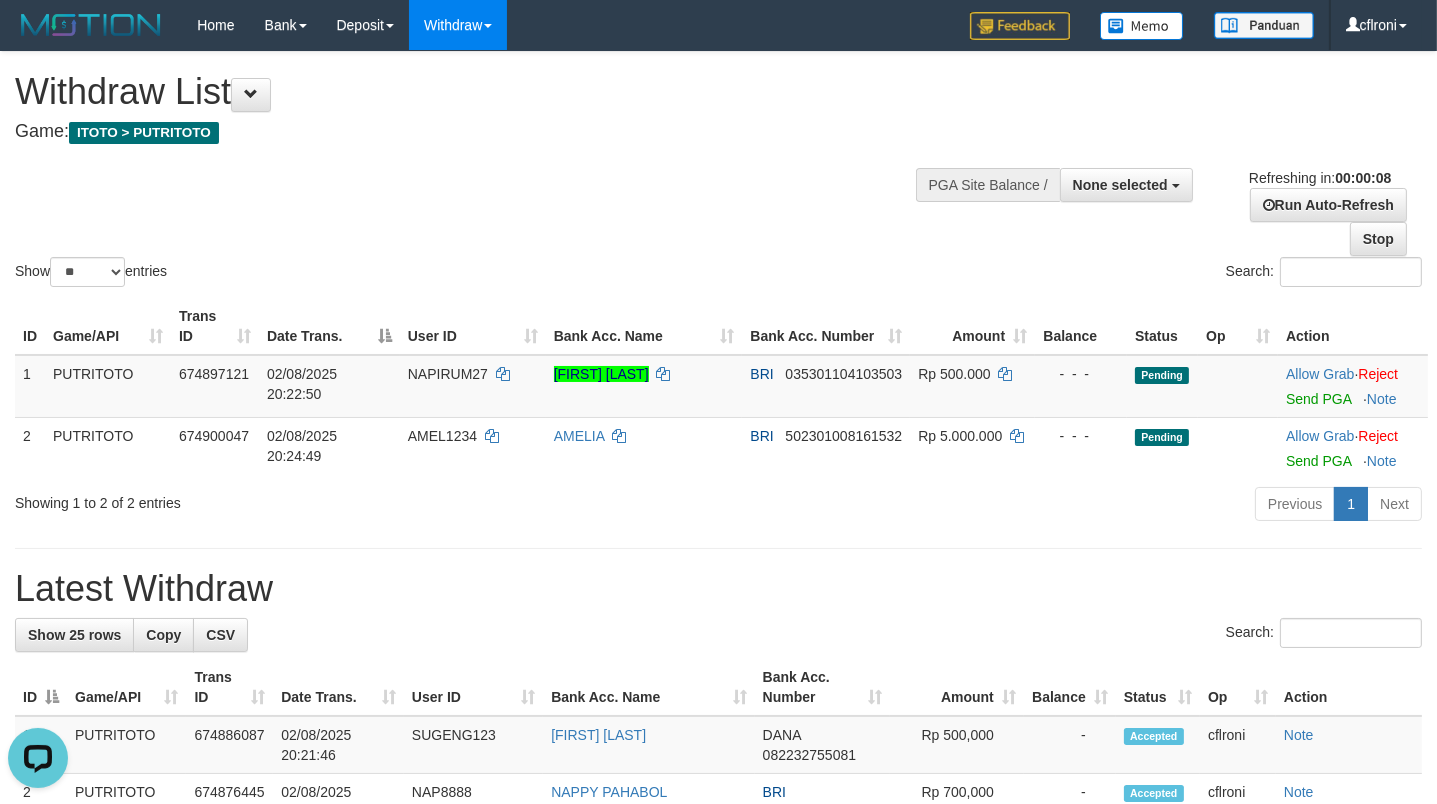 scroll, scrollTop: 0, scrollLeft: 0, axis: both 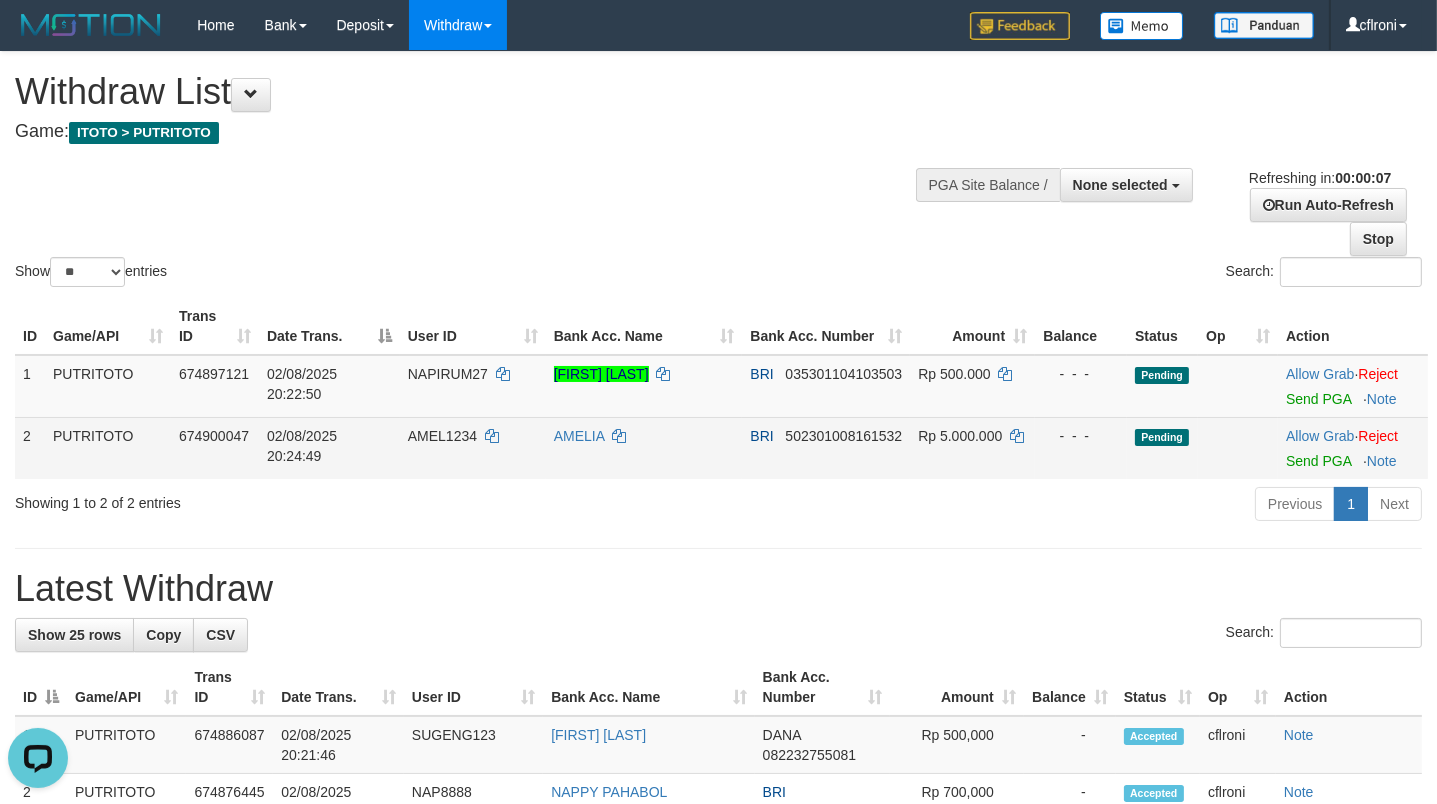 click on "AMELIA" at bounding box center (644, 448) 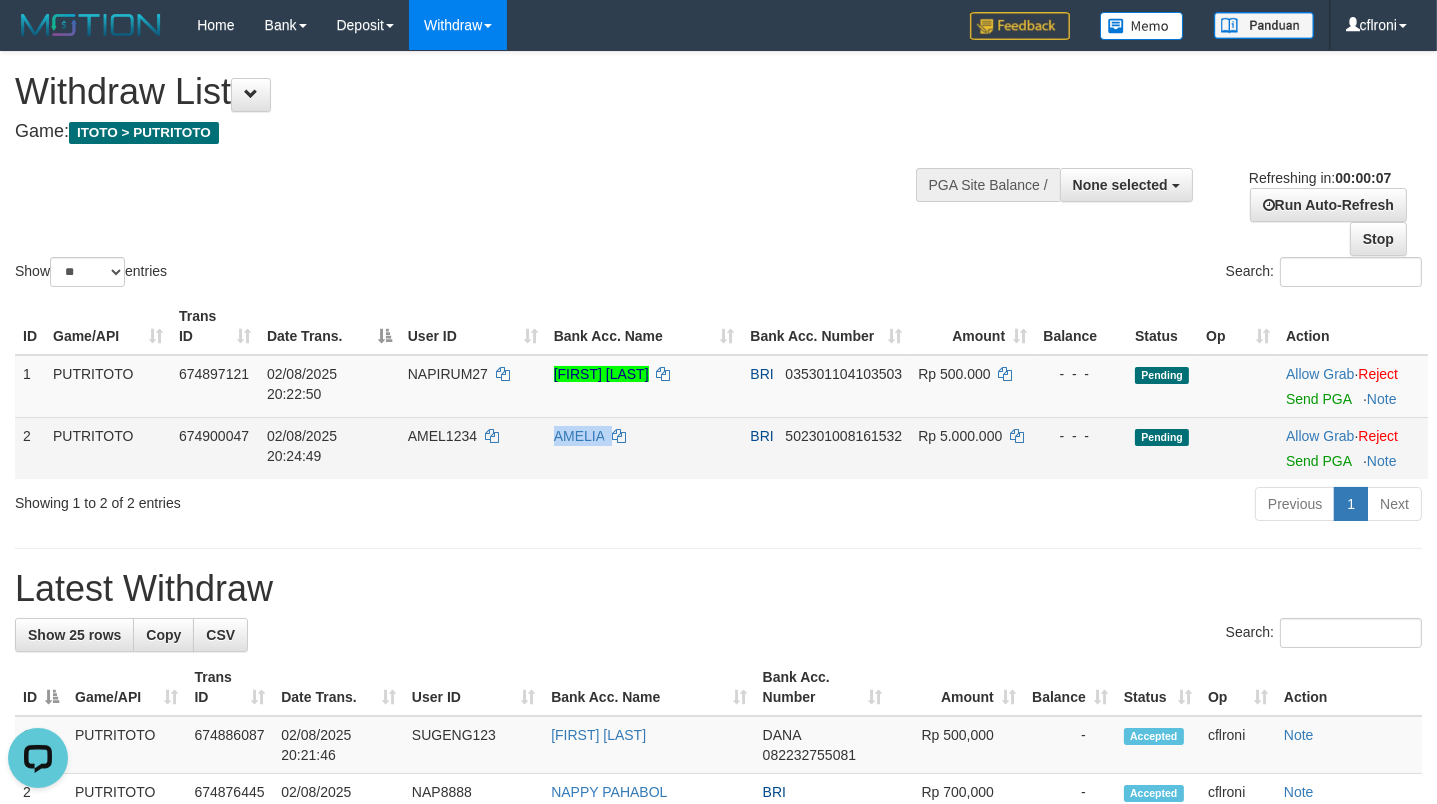 click on "AMELIA" at bounding box center [644, 448] 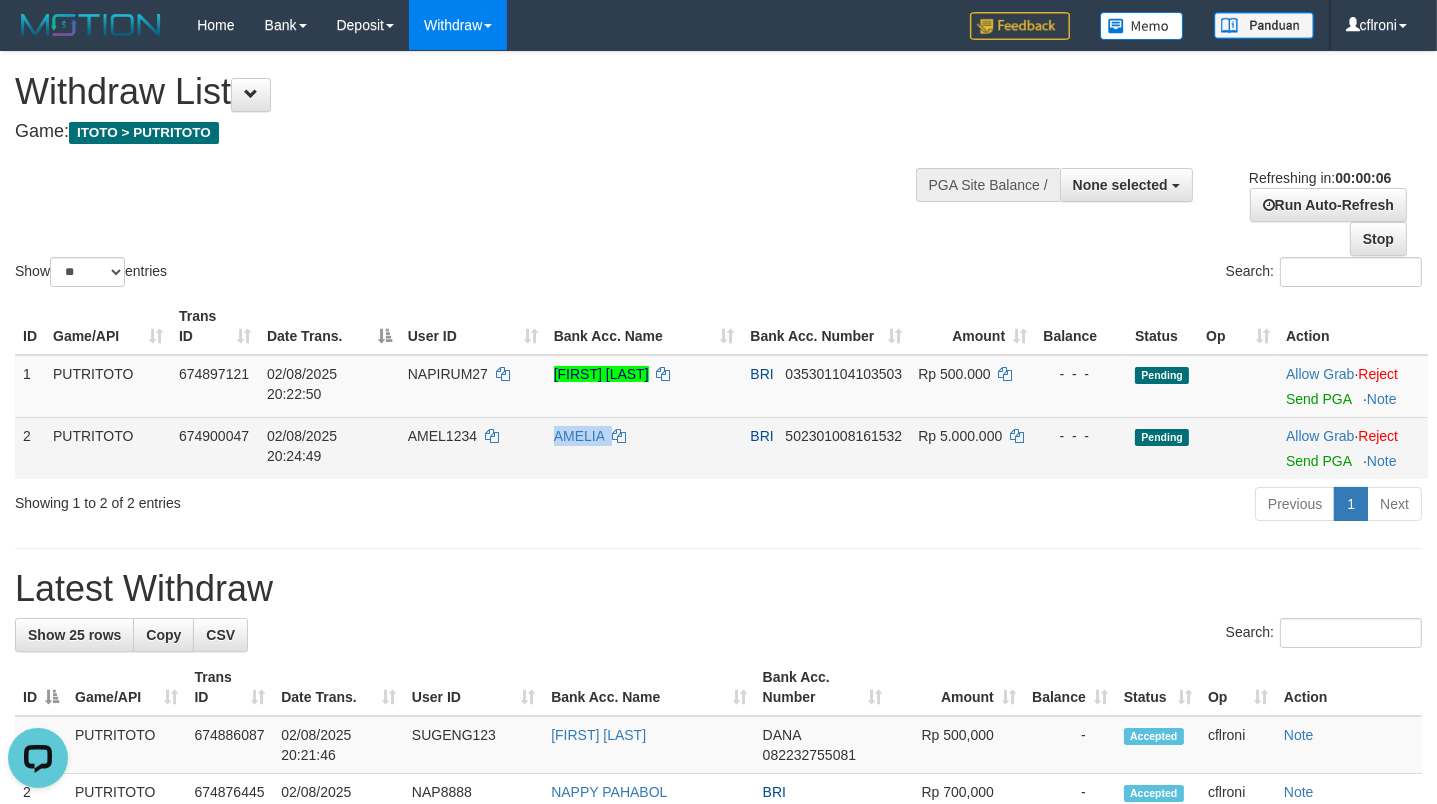 copy on "AMELIA" 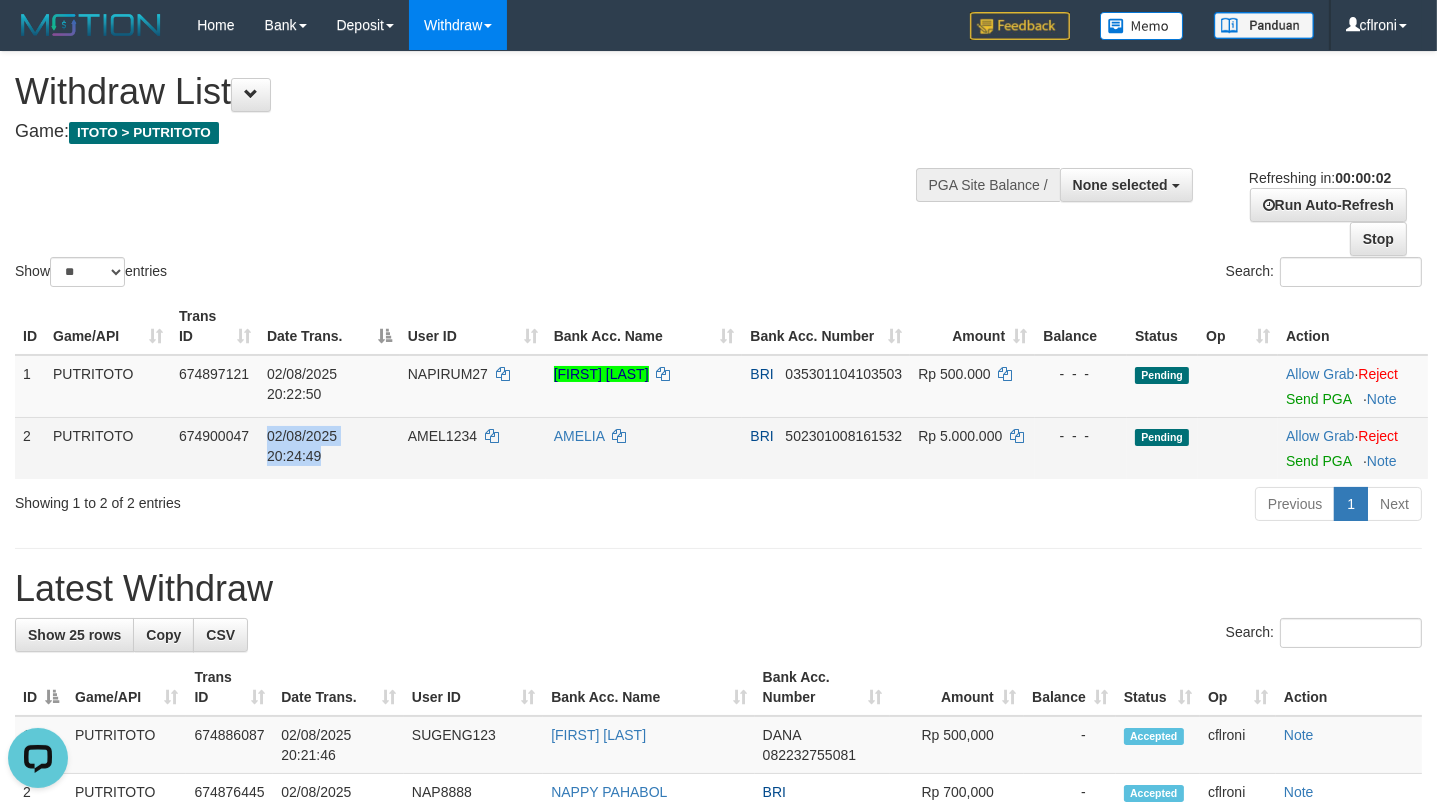 click on "AMEL1234" at bounding box center [473, 448] 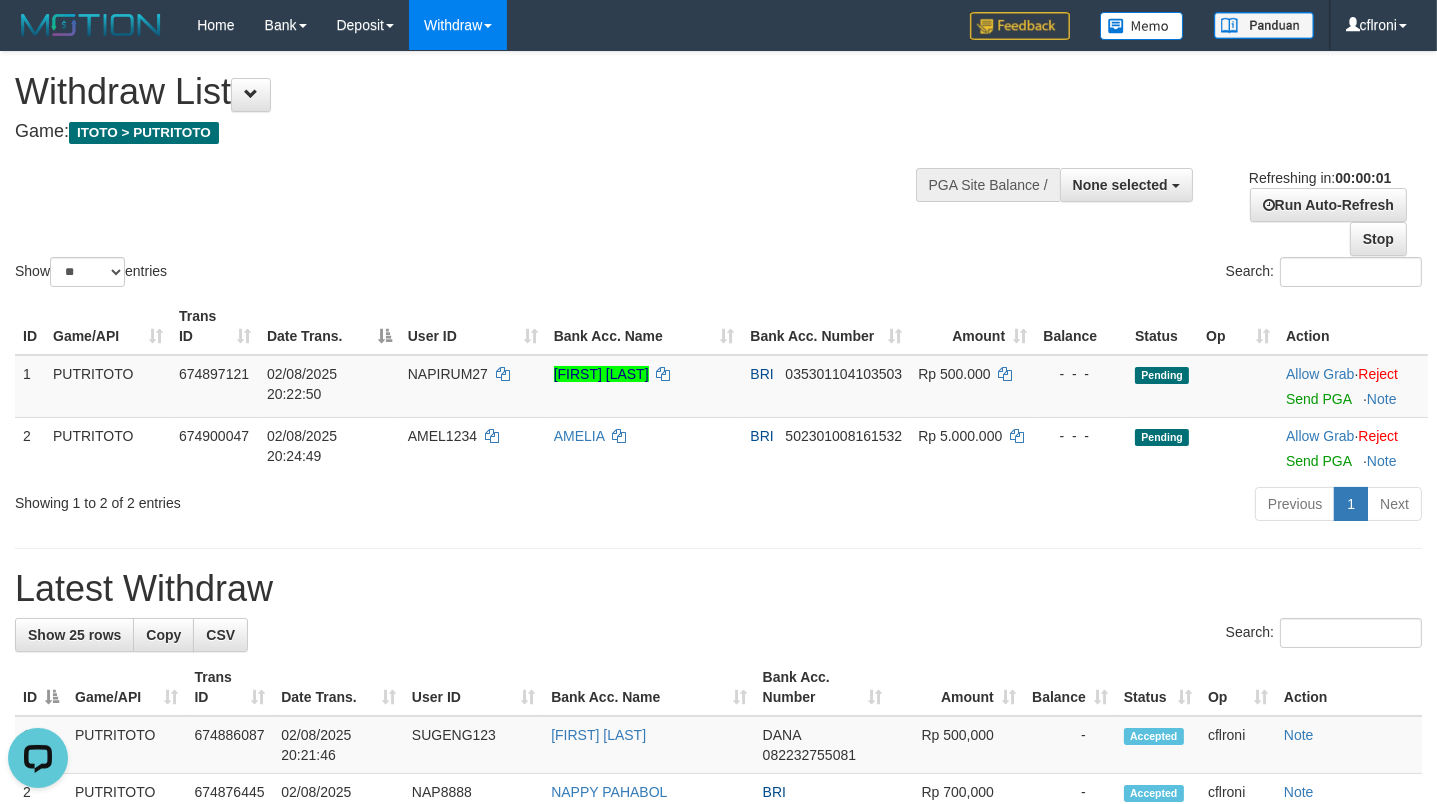 drag, startPoint x: 725, startPoint y: 484, endPoint x: 699, endPoint y: 476, distance: 27.202942 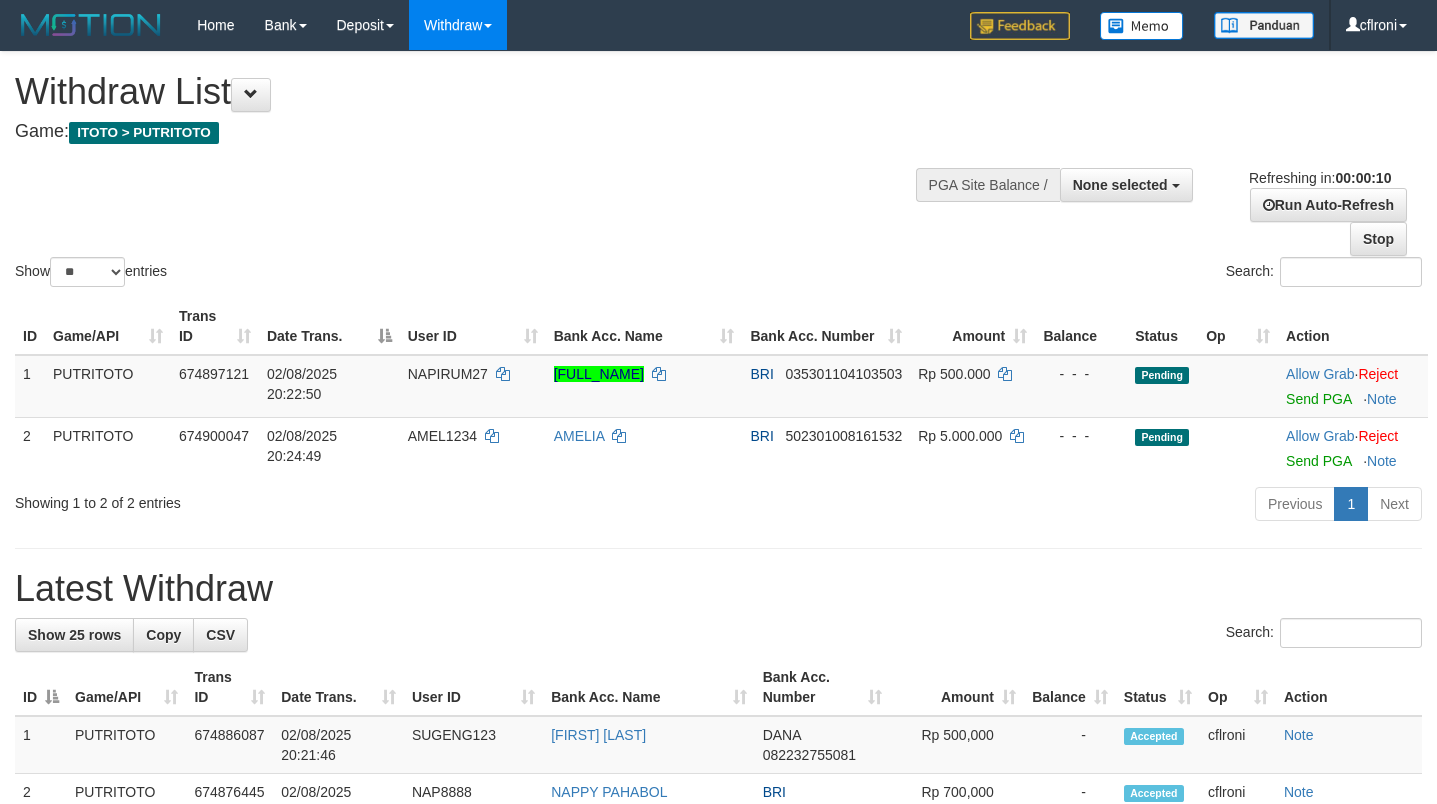 select 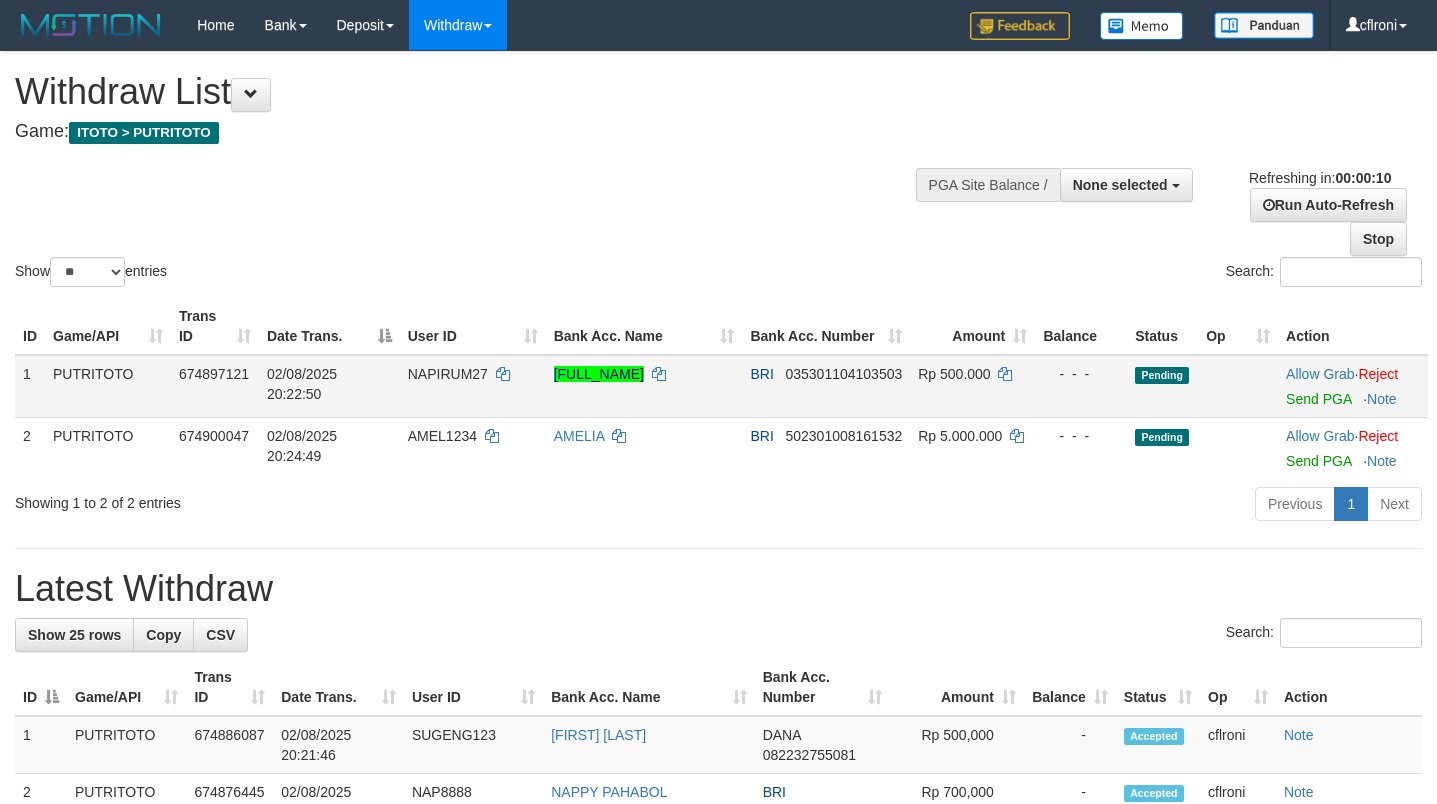 scroll, scrollTop: 0, scrollLeft: 0, axis: both 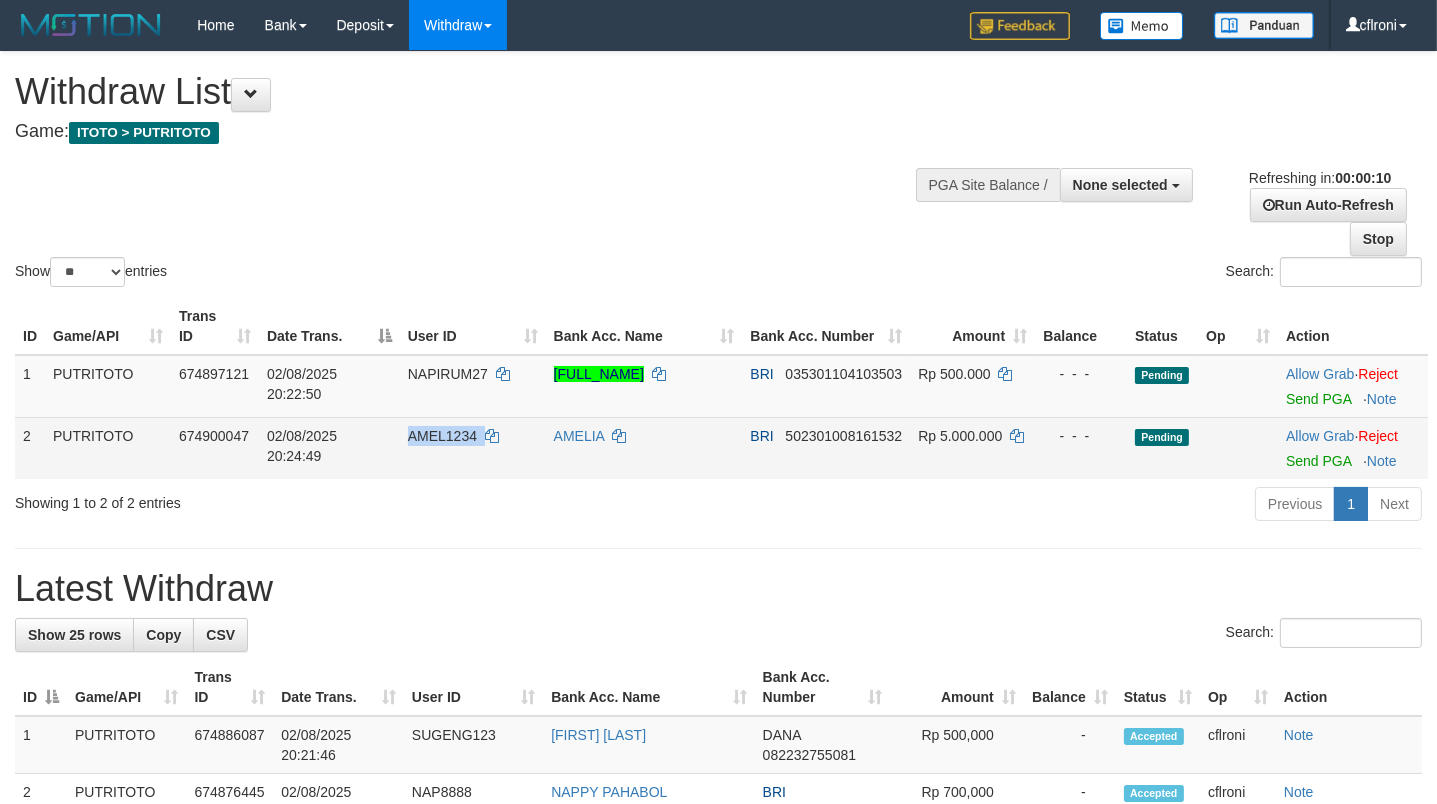 click on "[NUMBER][FIRST] [LAST] [PHONE] [DATE] [TIME] [USERNAME]    [FULL_NAME]    BRI     [ACCOUNT_NUMBER] Rp 500.000    -  -  - Pending Allow Grab   ·    Reject Send PGA     ·    Note [NUMBER][FIRST] [LAST] [PHONE] [DATE] [TIME] [USERNAME]    [FULL_NAME]    BRI     [ACCOUNT_NUMBER] Rp 5.000.000    -  -  - Pending Allow Grab   ·    Reject Send PGA     ·    Note" at bounding box center [721, 417] 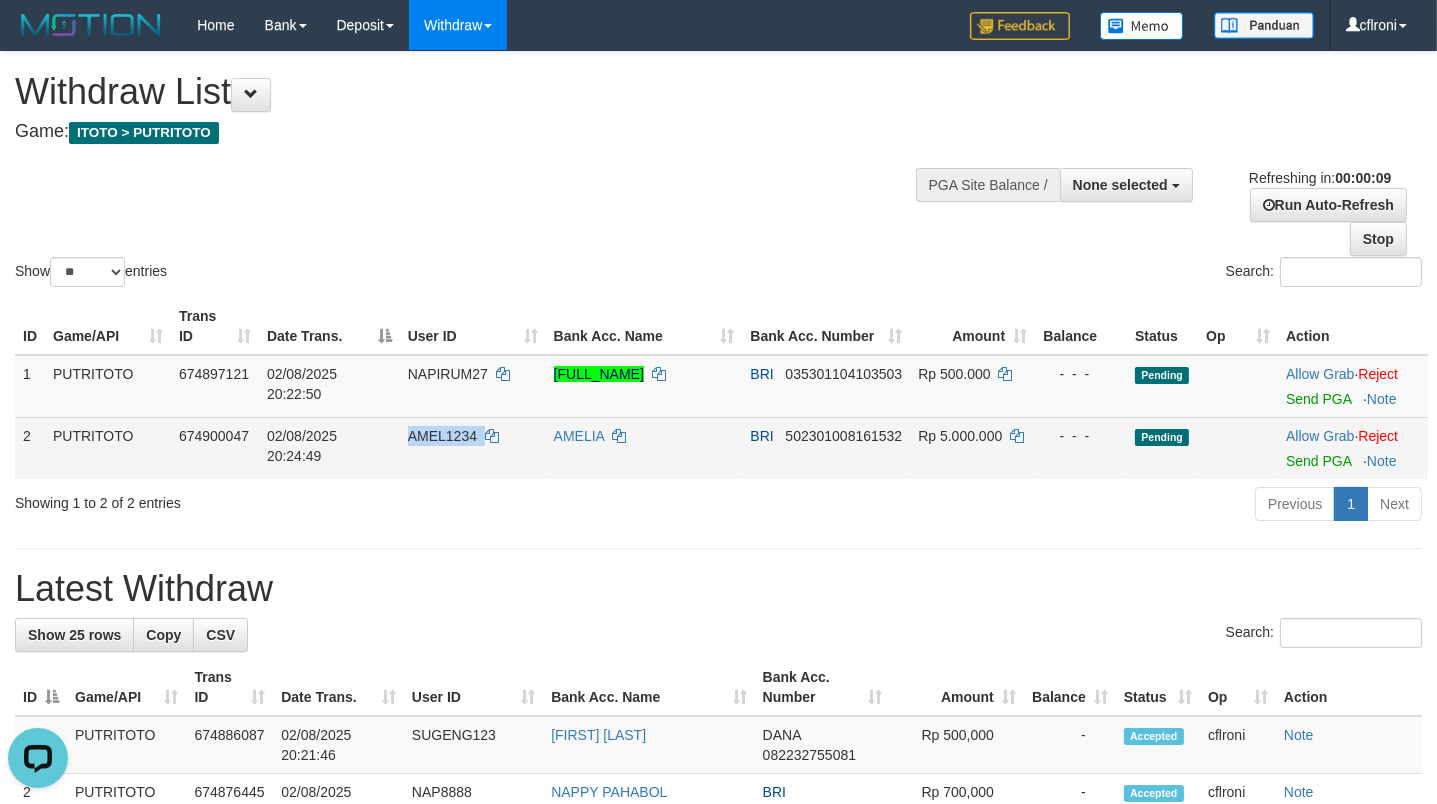 scroll, scrollTop: 0, scrollLeft: 0, axis: both 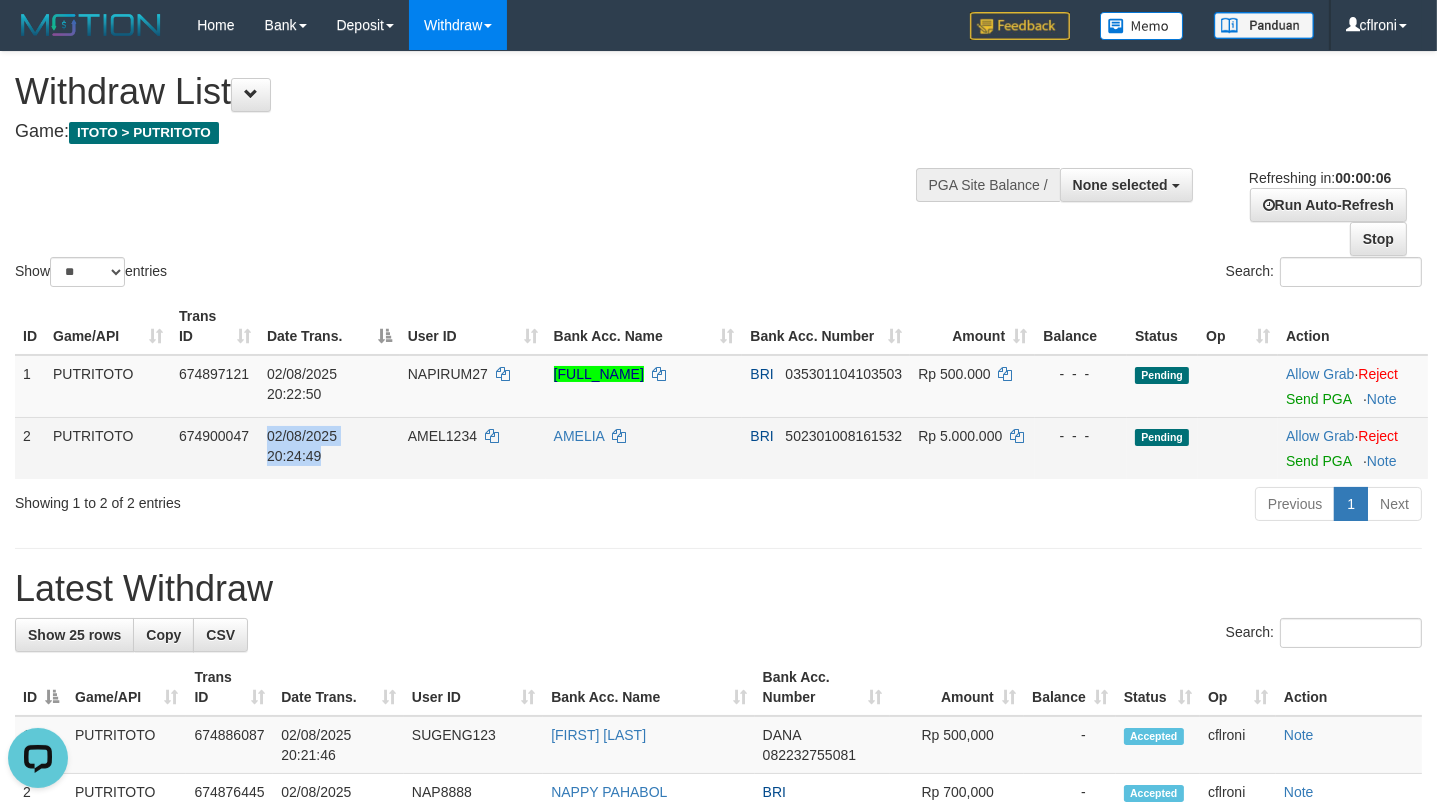 drag, startPoint x: 461, startPoint y: 454, endPoint x: 691, endPoint y: 446, distance: 230.13908 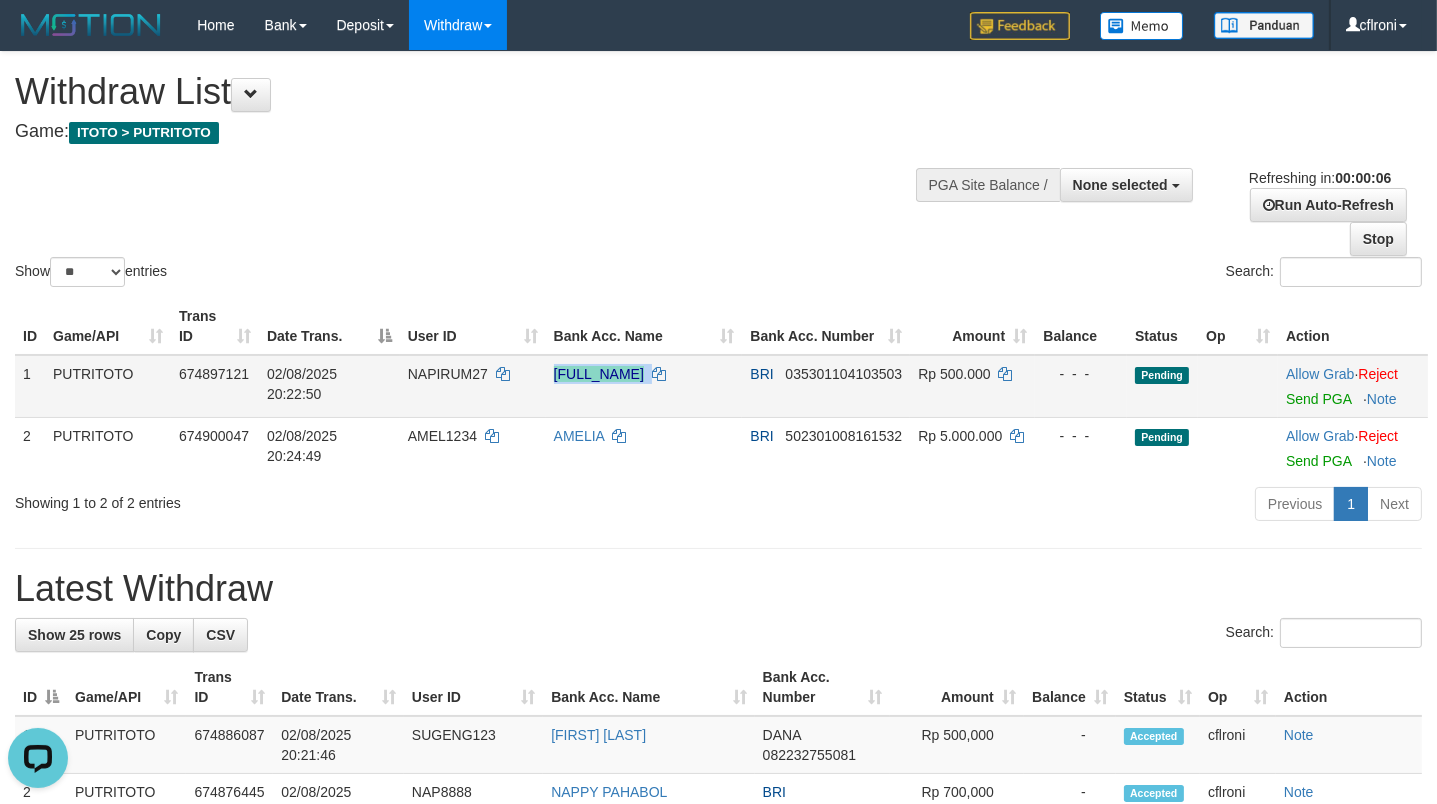 drag, startPoint x: 862, startPoint y: 382, endPoint x: 840, endPoint y: 456, distance: 77.201035 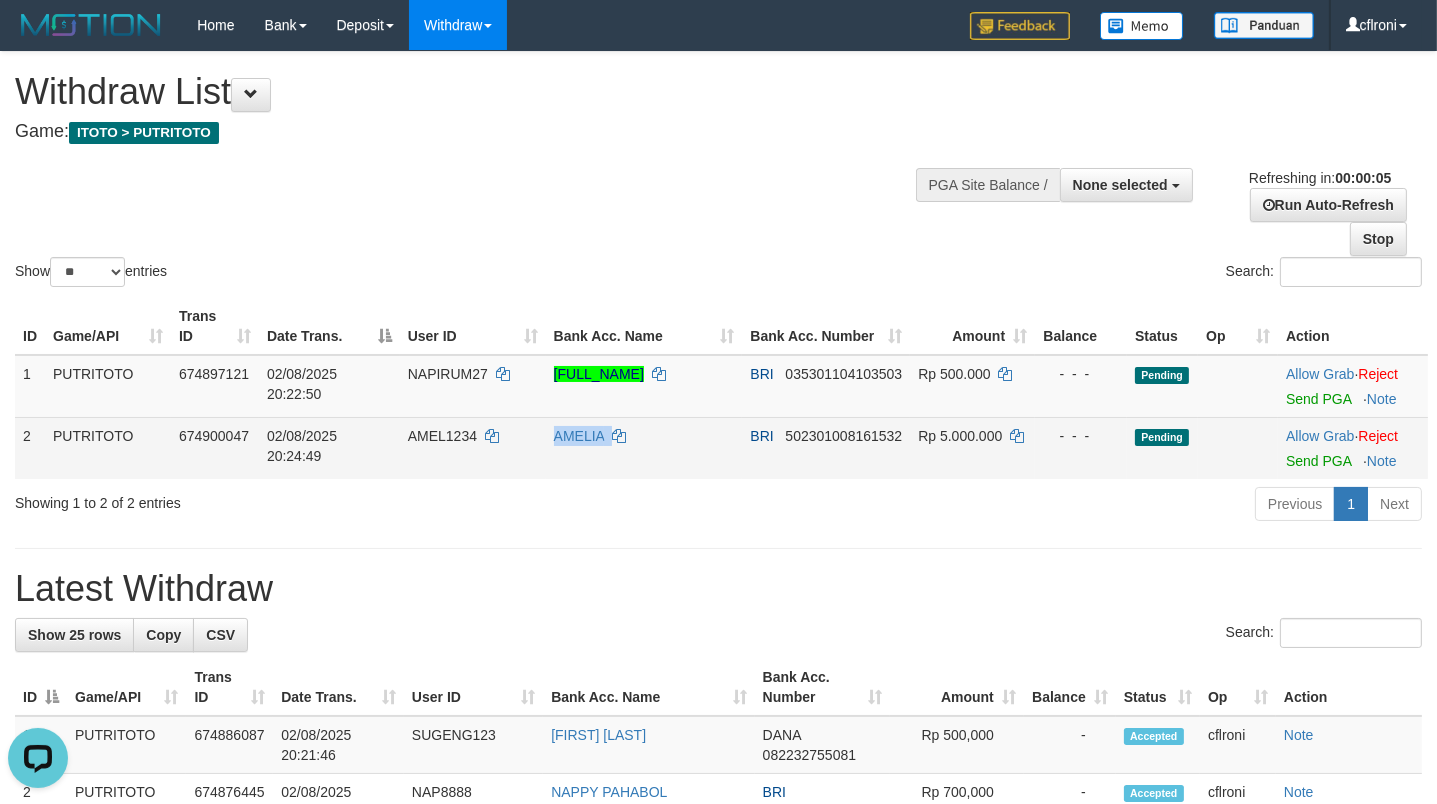 click on "BRI     502301008161532" at bounding box center [826, 448] 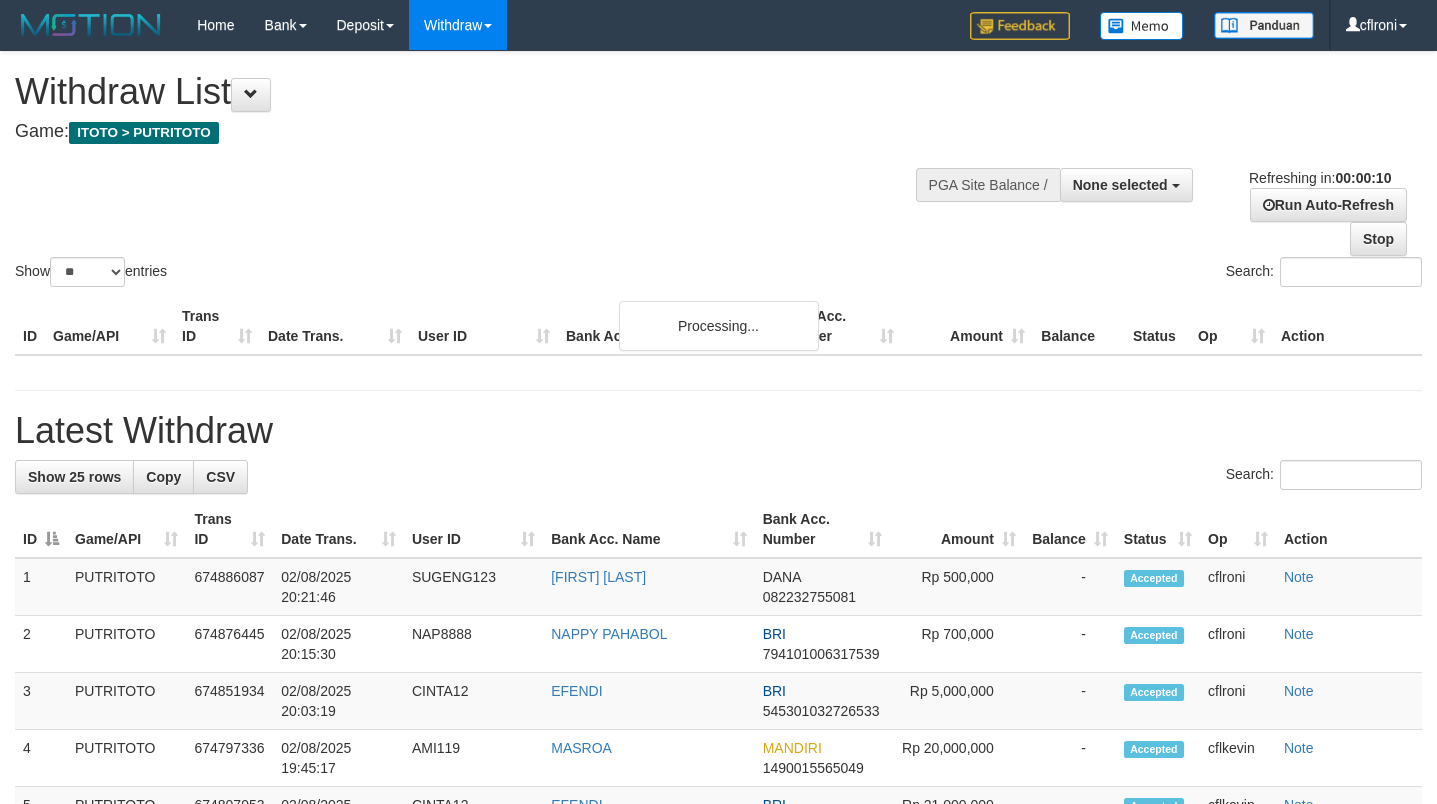 select 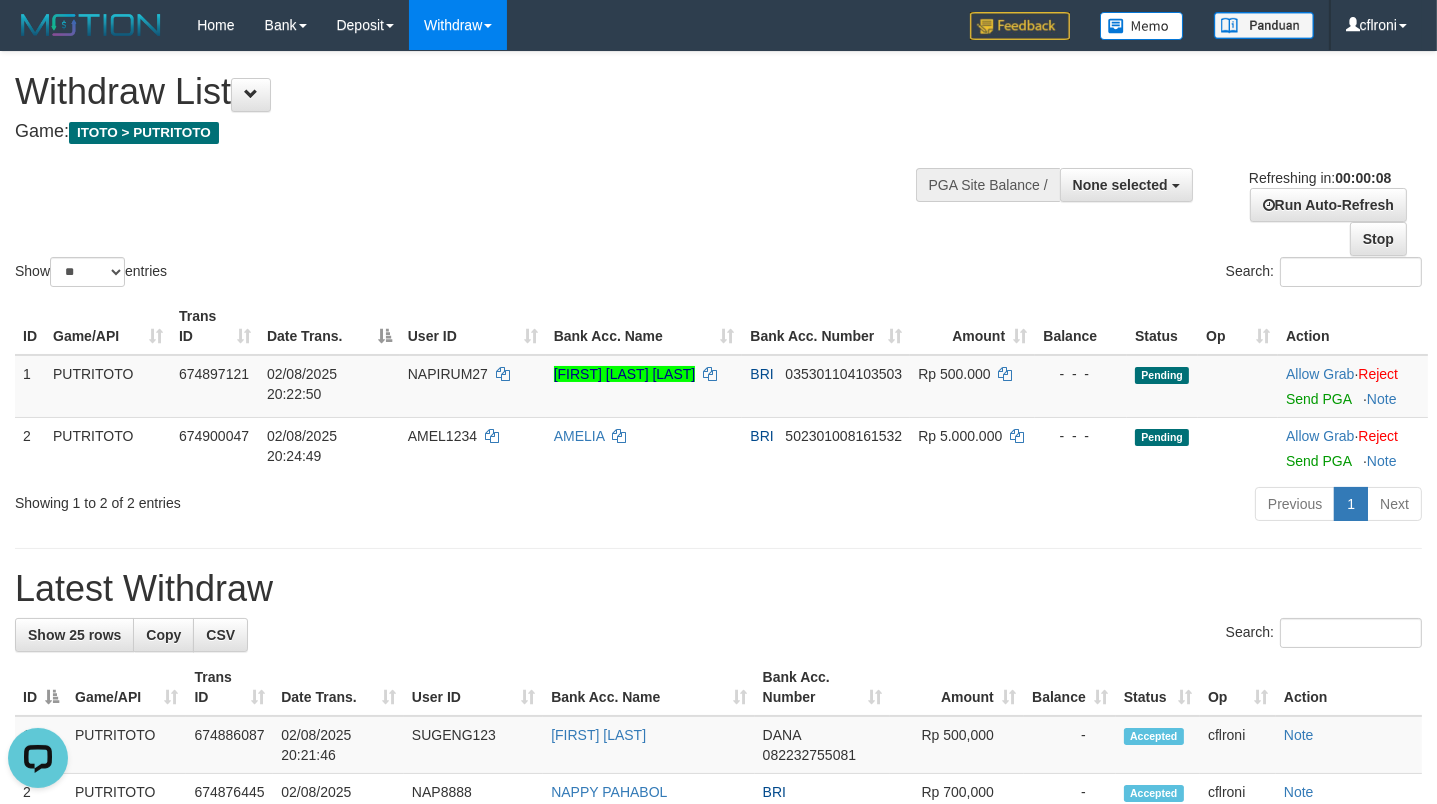 scroll, scrollTop: 0, scrollLeft: 0, axis: both 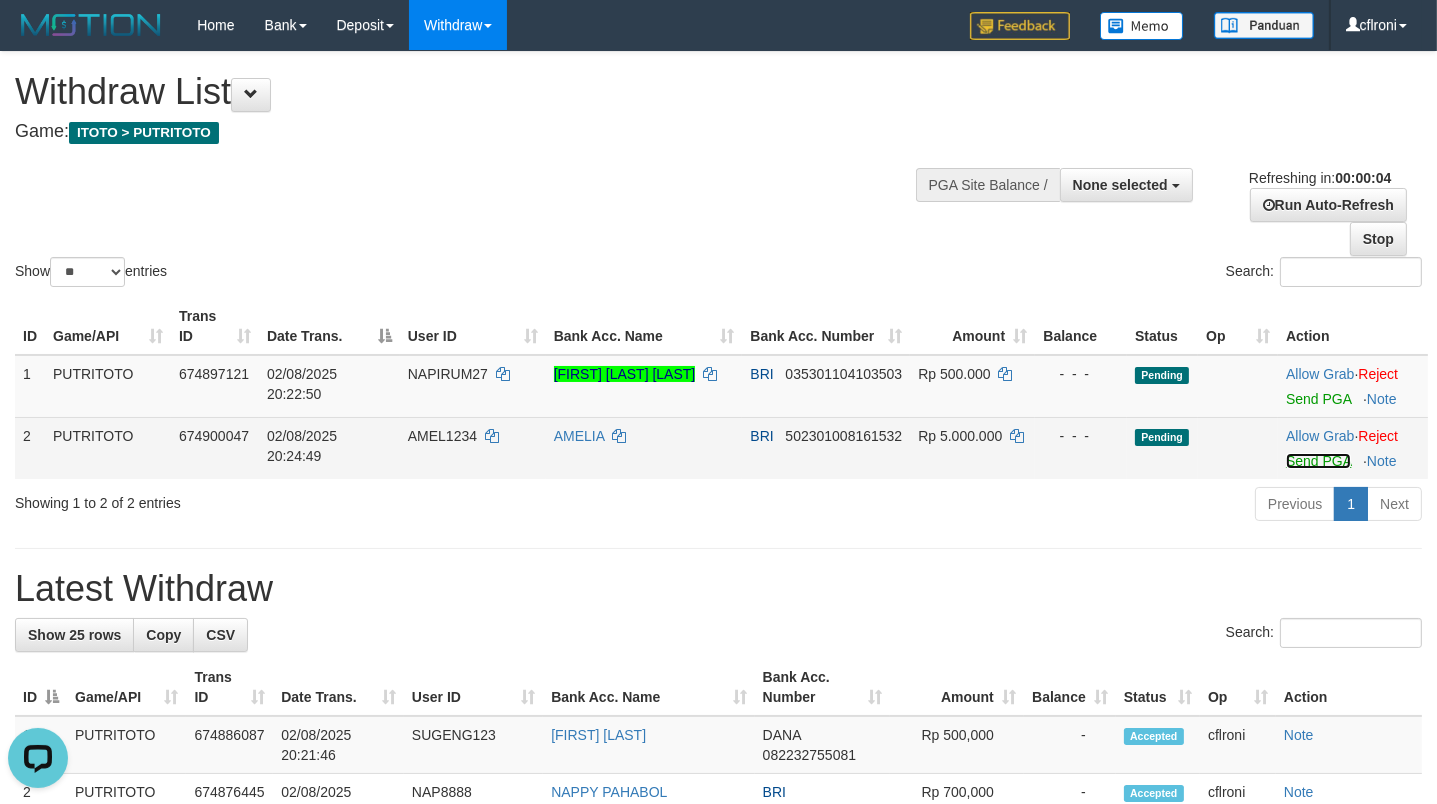 click on "Send PGA" at bounding box center [1318, 461] 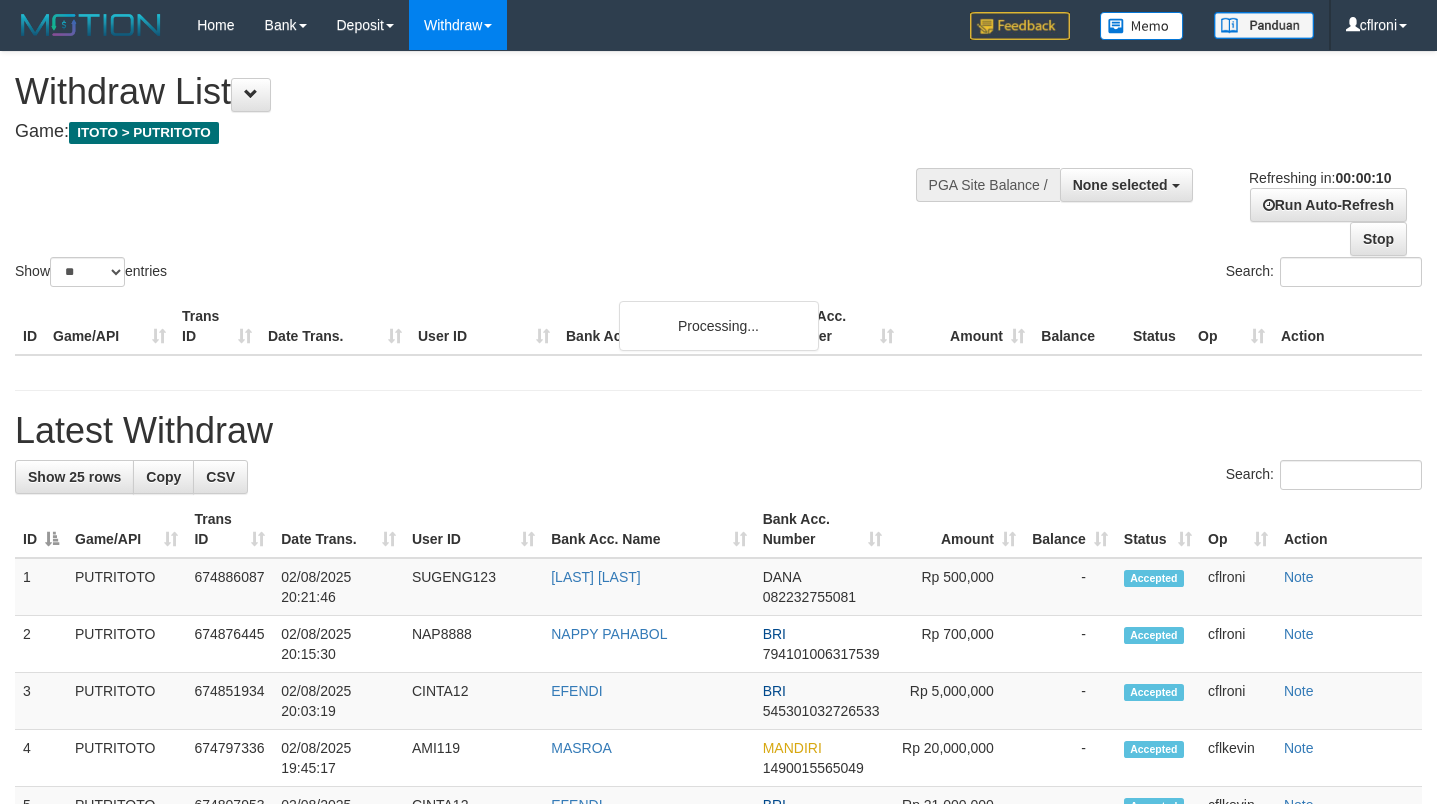 select 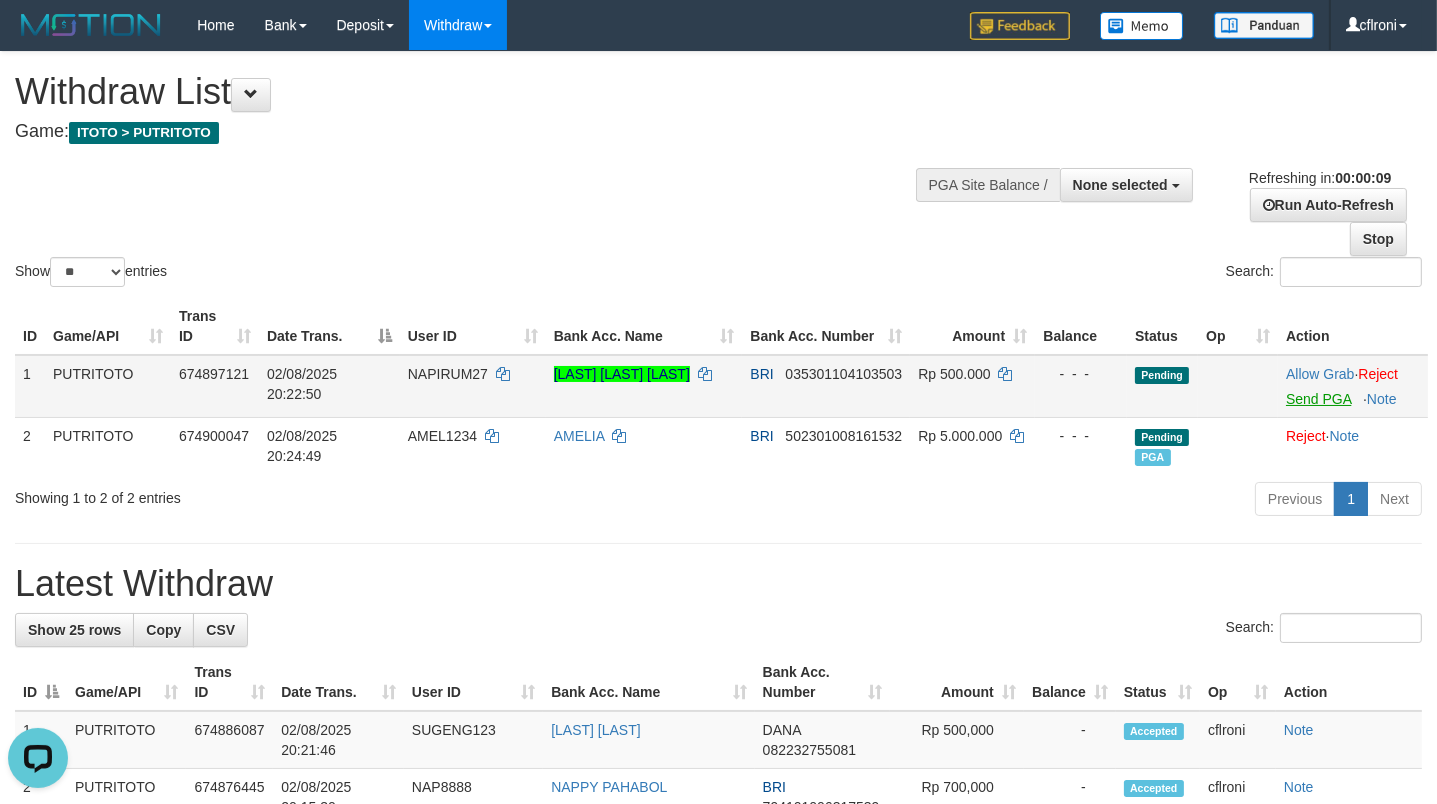 scroll, scrollTop: 0, scrollLeft: 0, axis: both 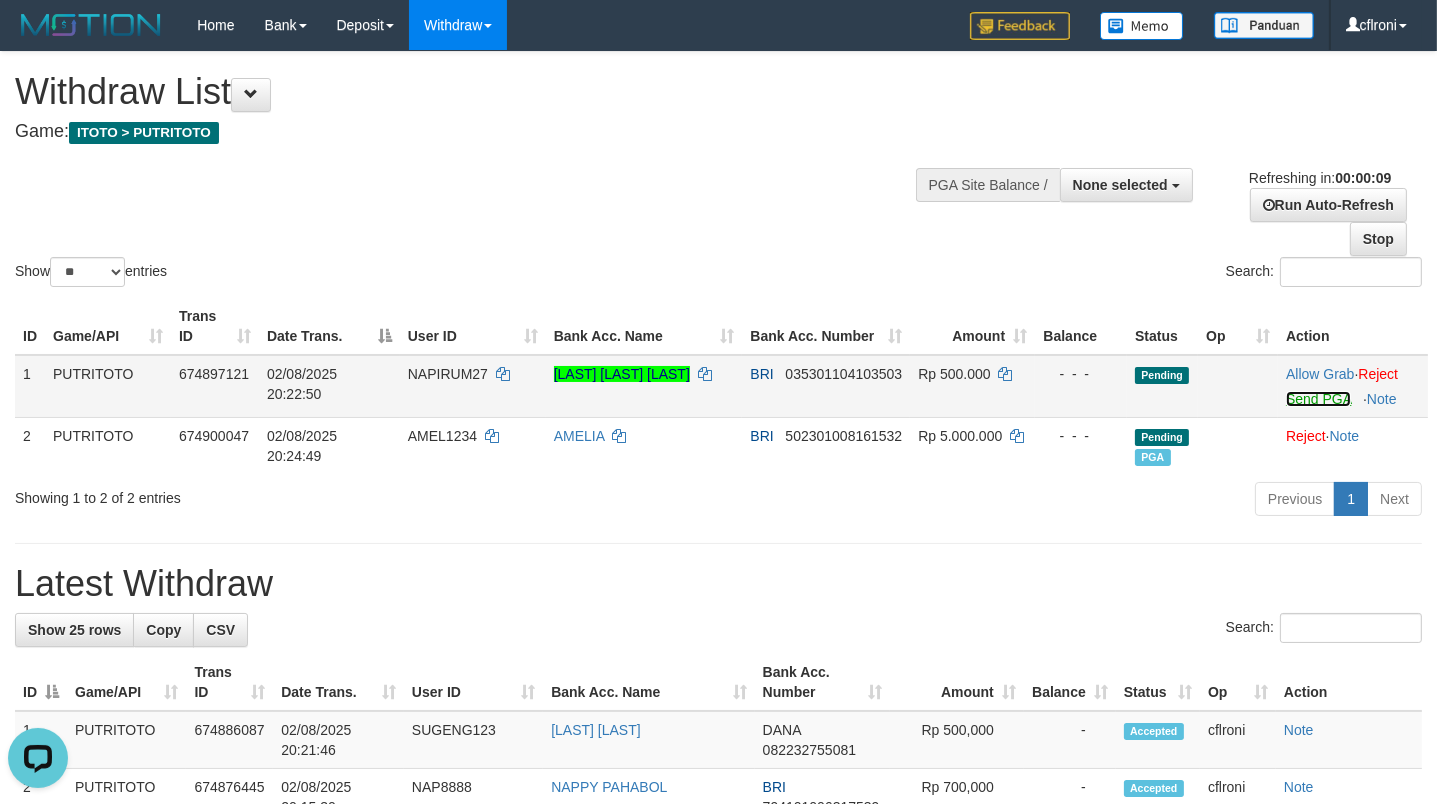 click on "Send PGA" at bounding box center [1318, 399] 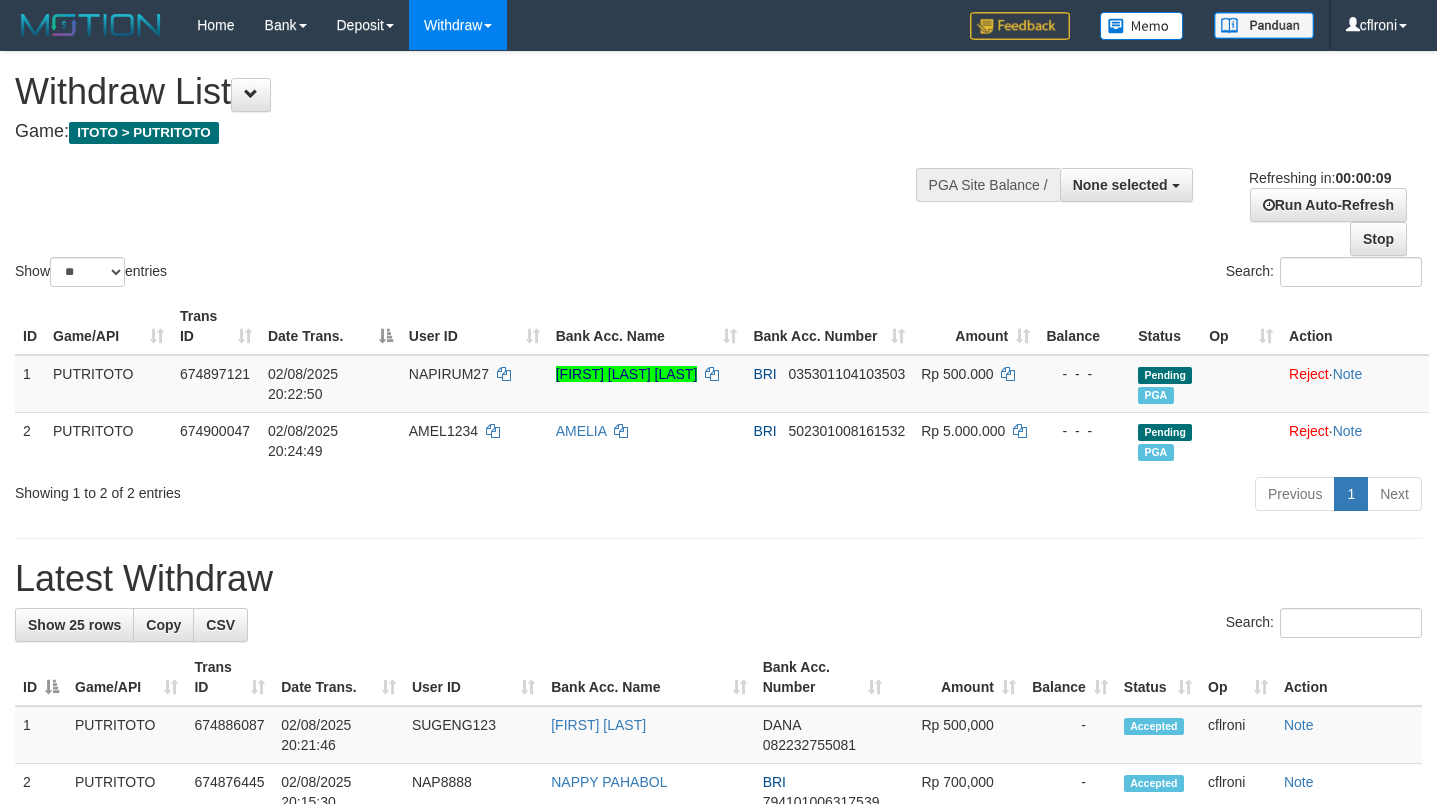select 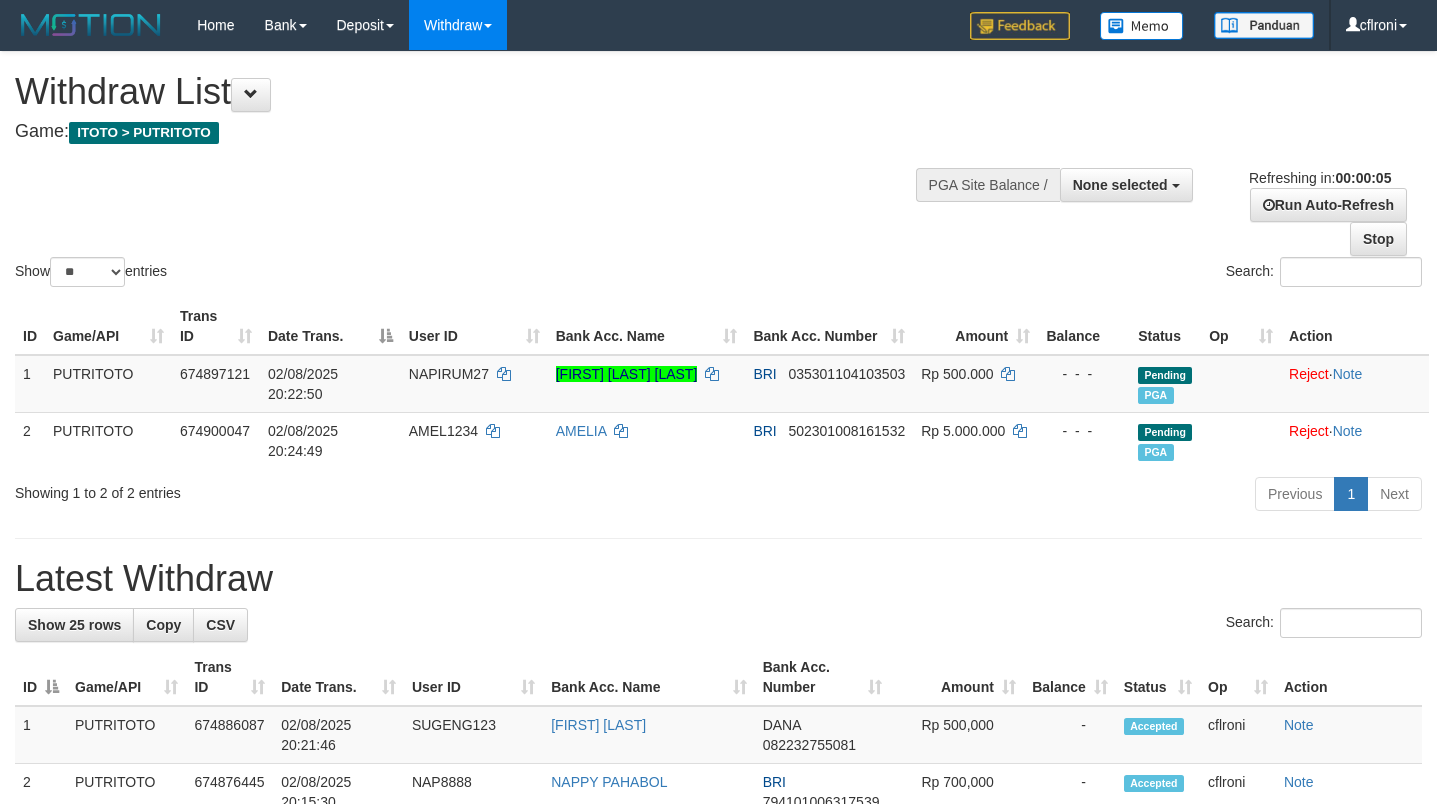 scroll, scrollTop: 0, scrollLeft: 0, axis: both 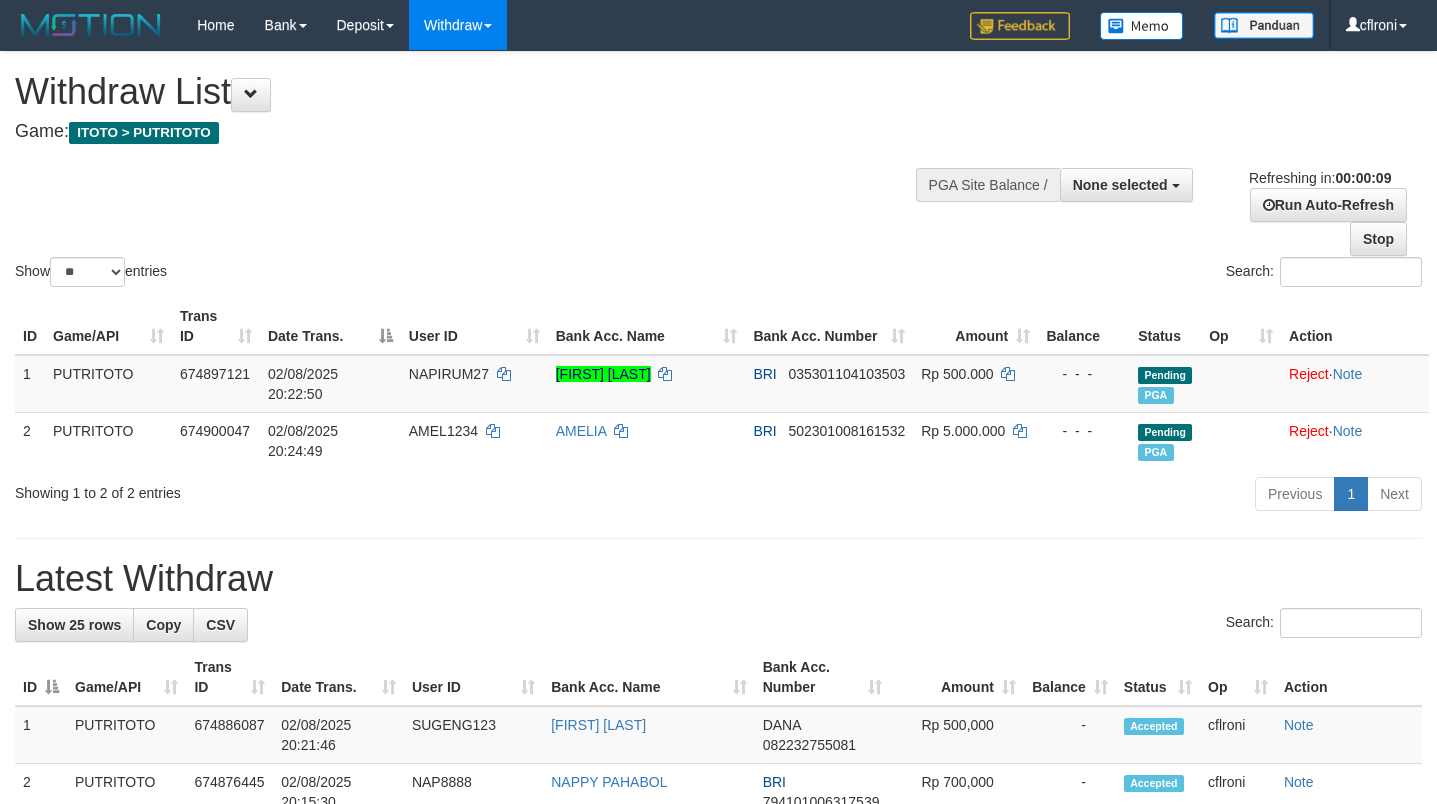 select 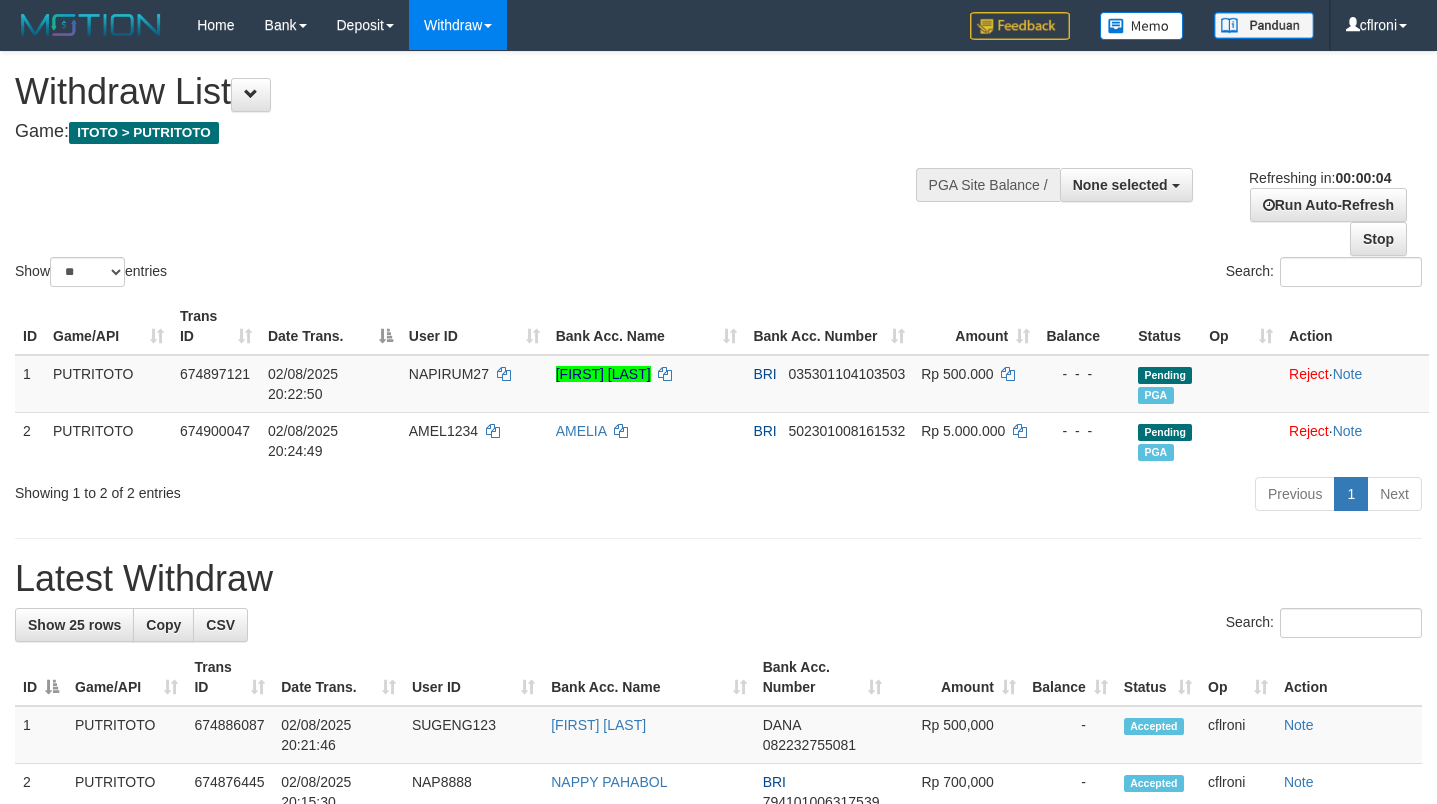 scroll, scrollTop: 0, scrollLeft: 0, axis: both 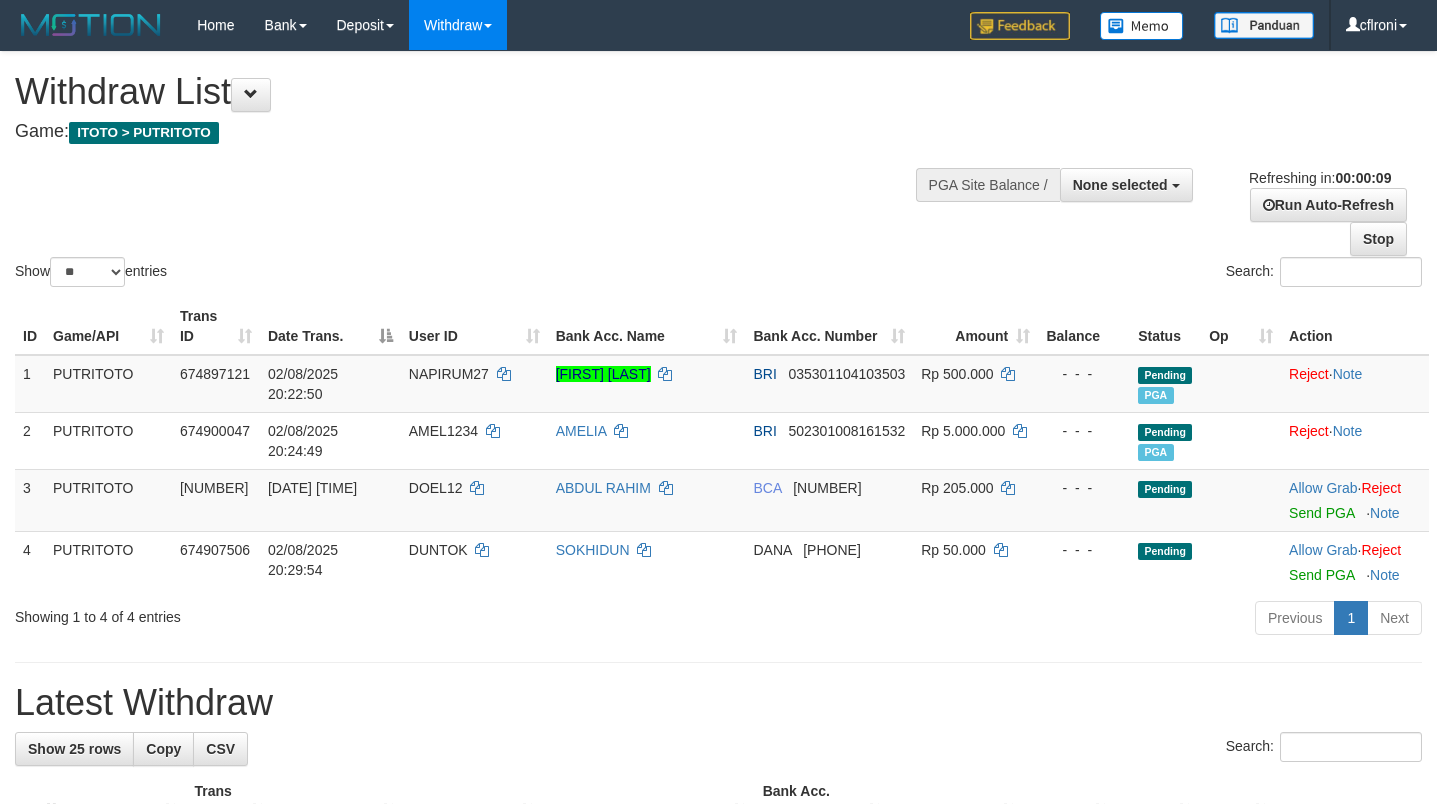 select 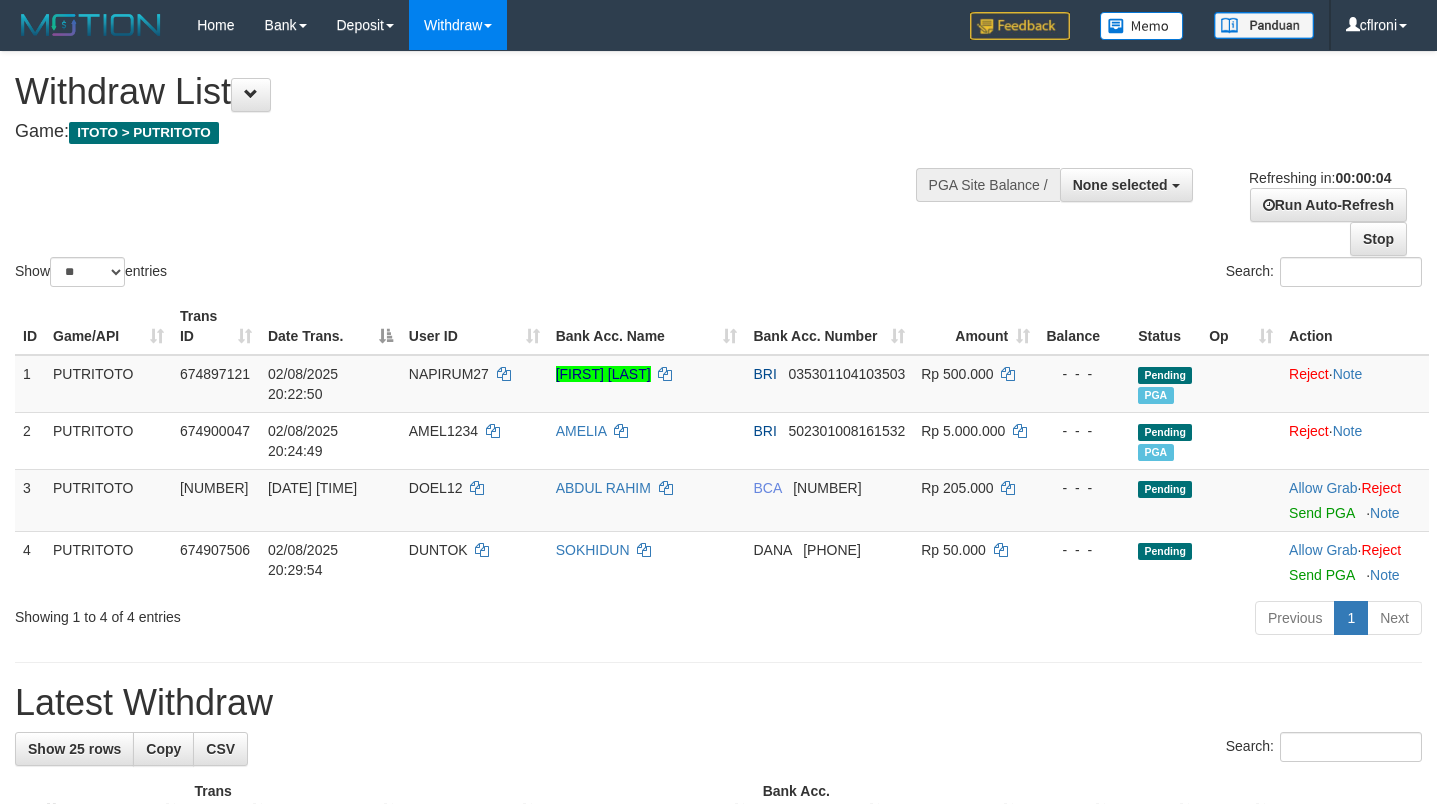 scroll, scrollTop: 0, scrollLeft: 0, axis: both 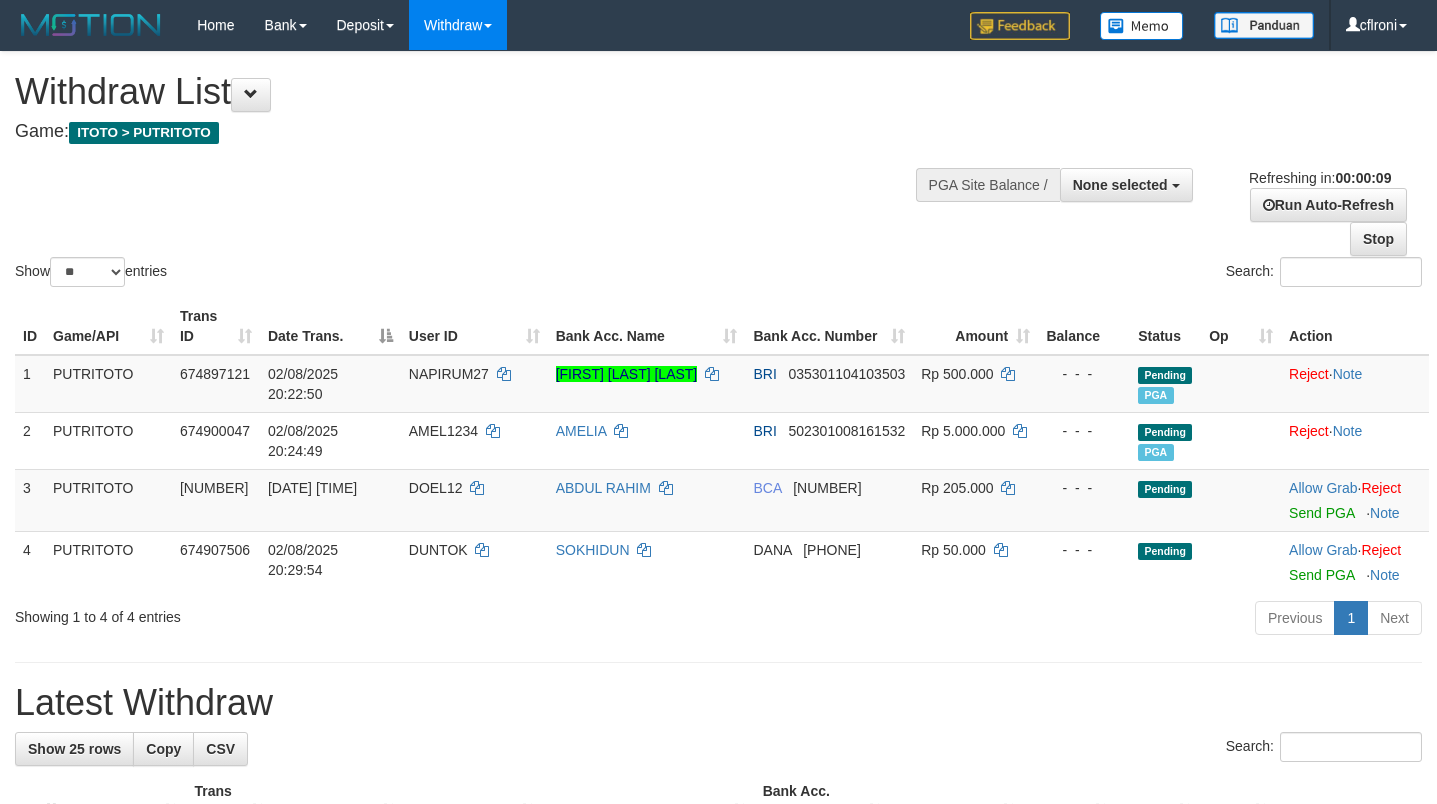 select 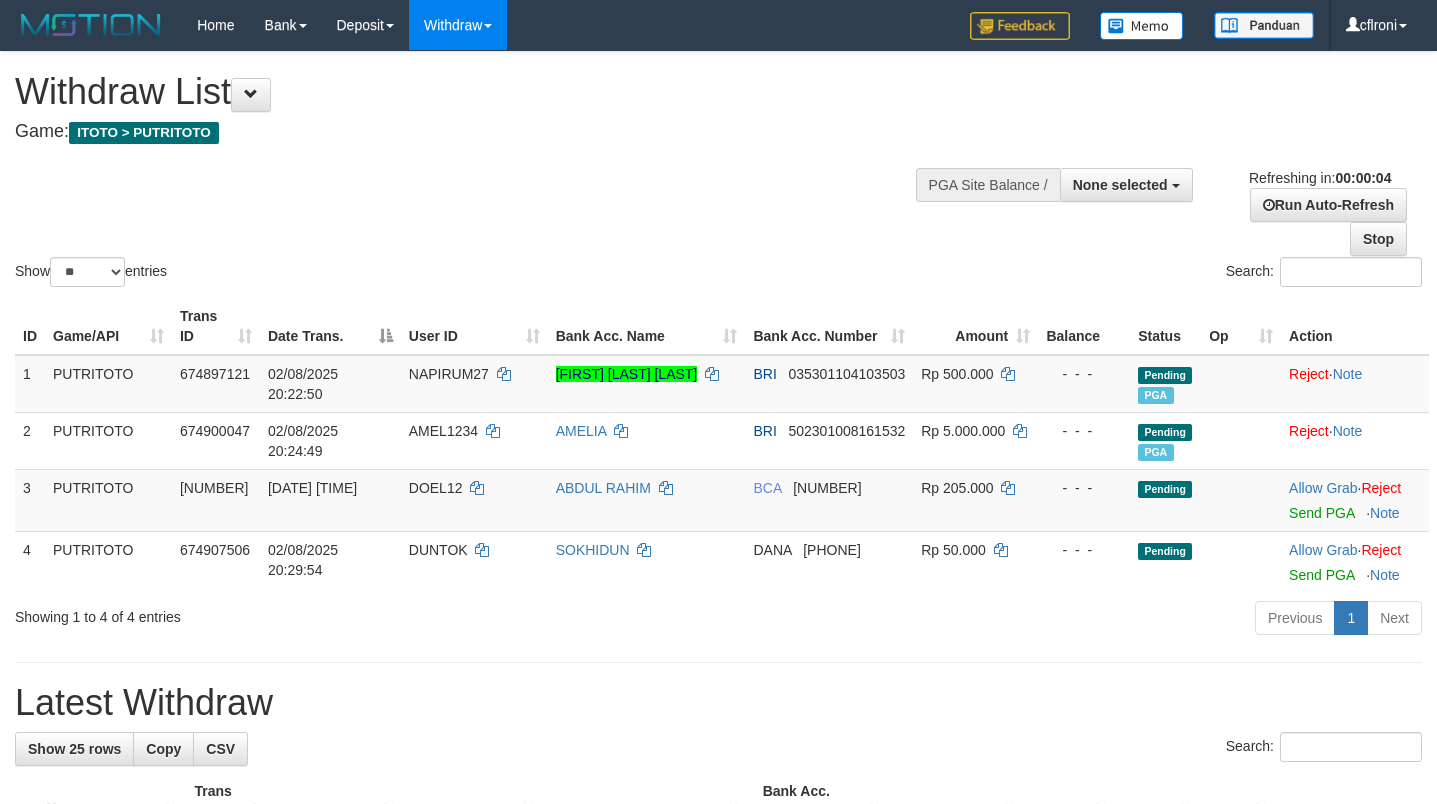 scroll, scrollTop: 0, scrollLeft: 0, axis: both 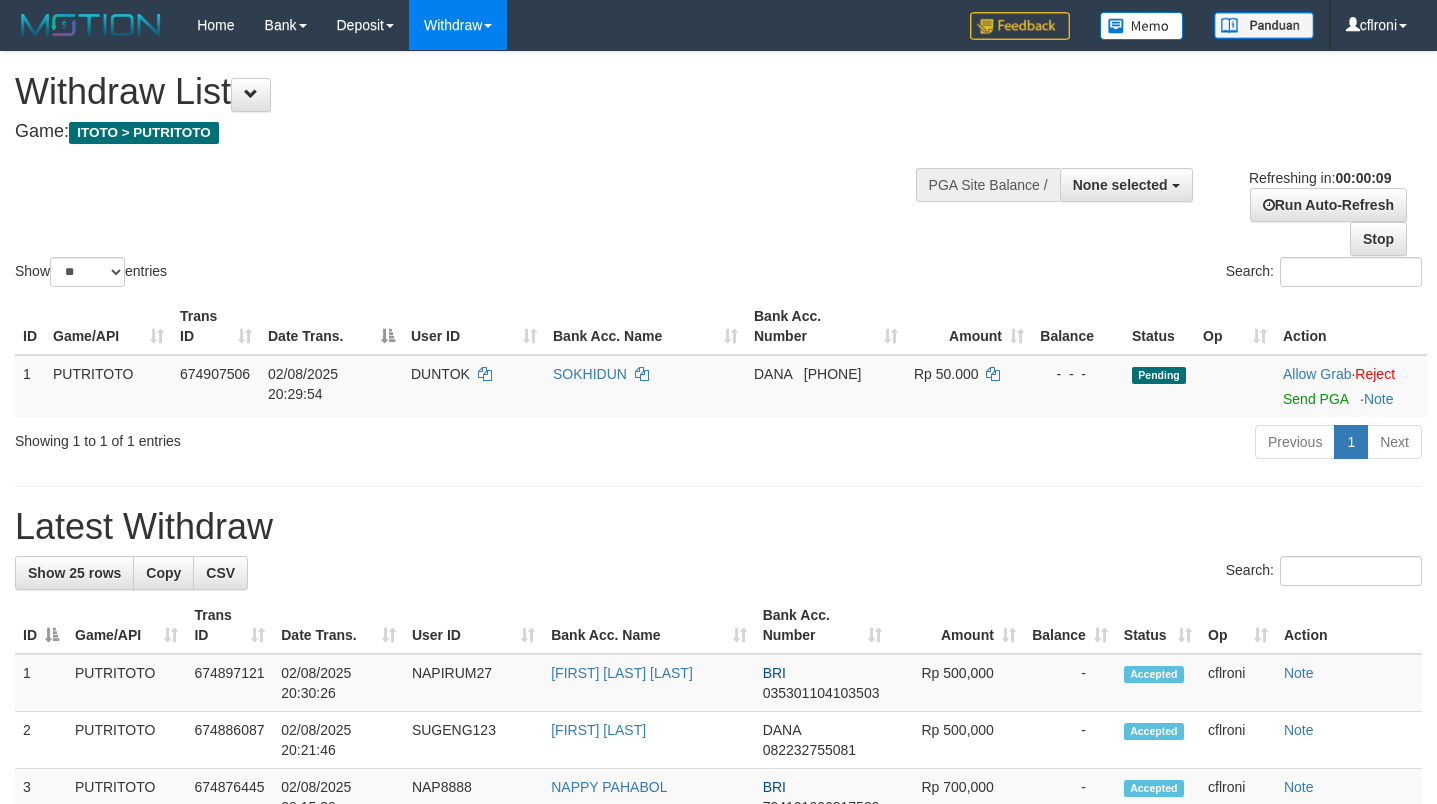 select 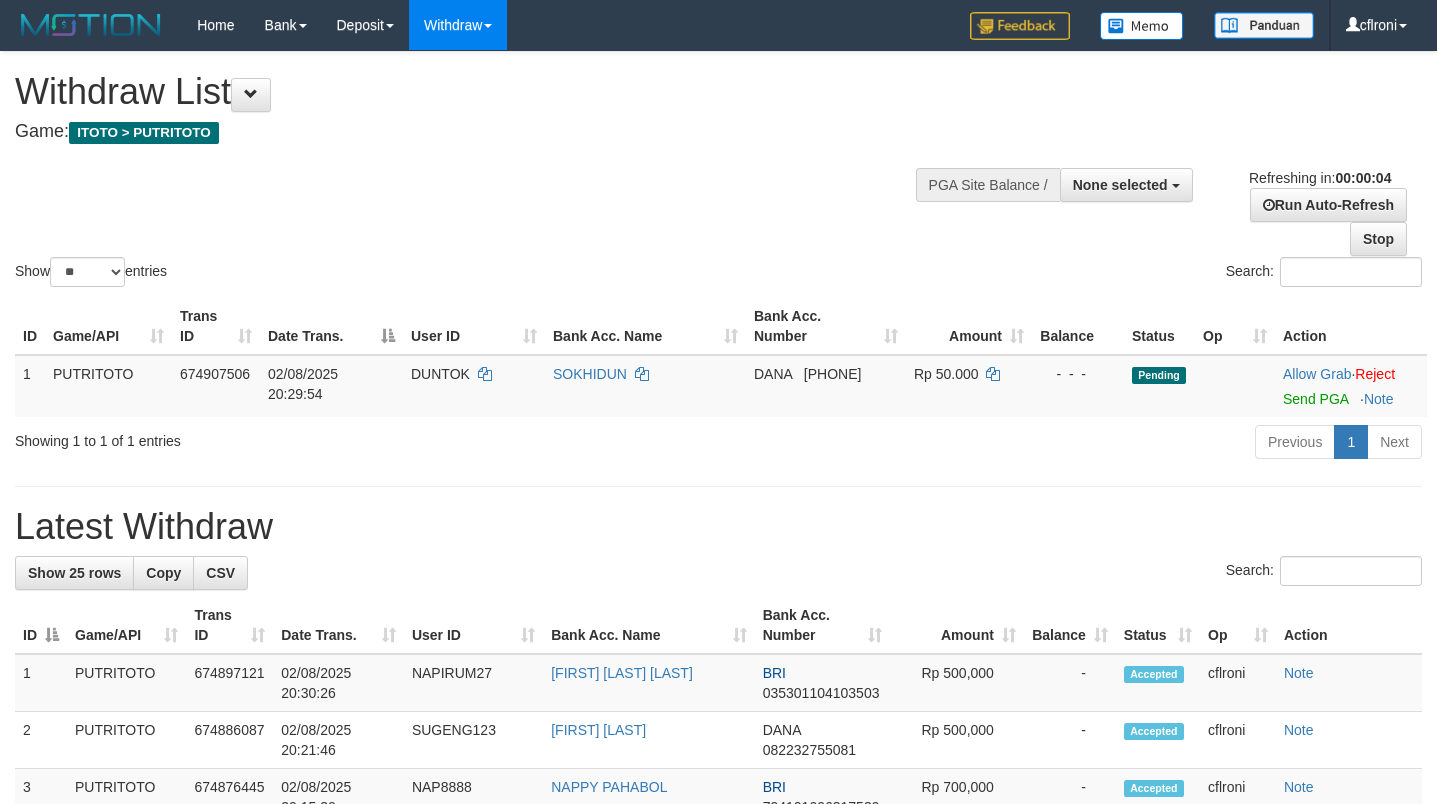 scroll, scrollTop: 0, scrollLeft: 0, axis: both 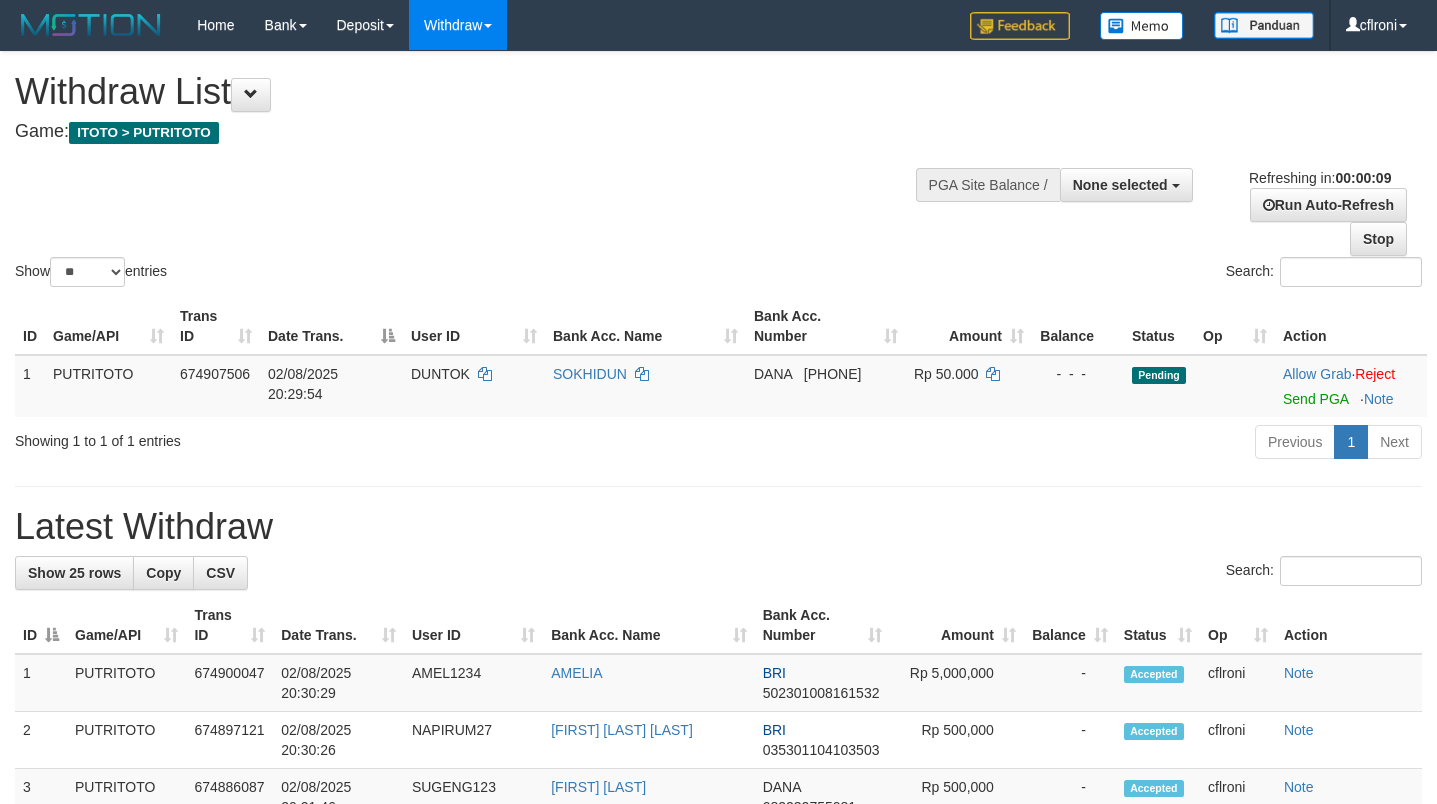 select 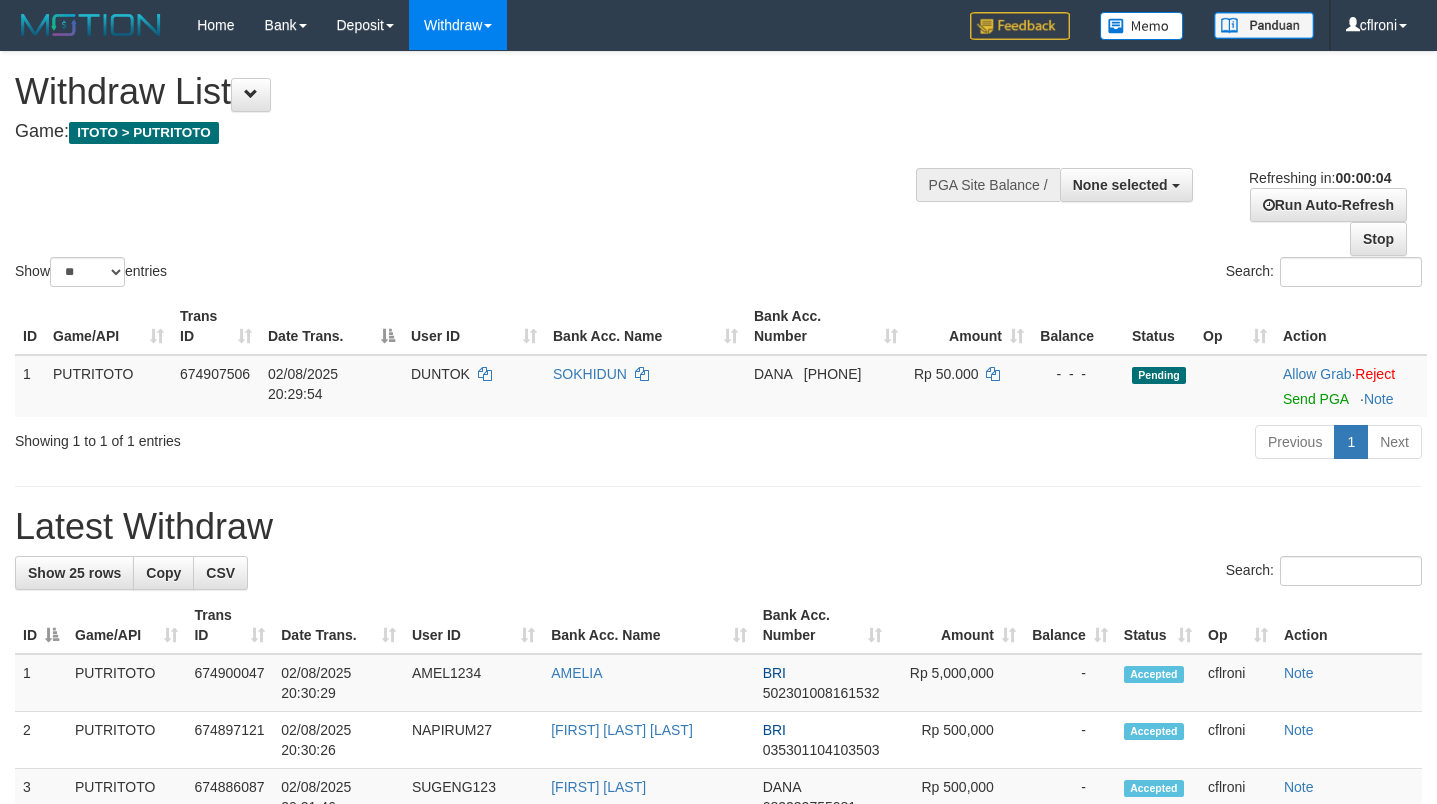 scroll, scrollTop: 0, scrollLeft: 0, axis: both 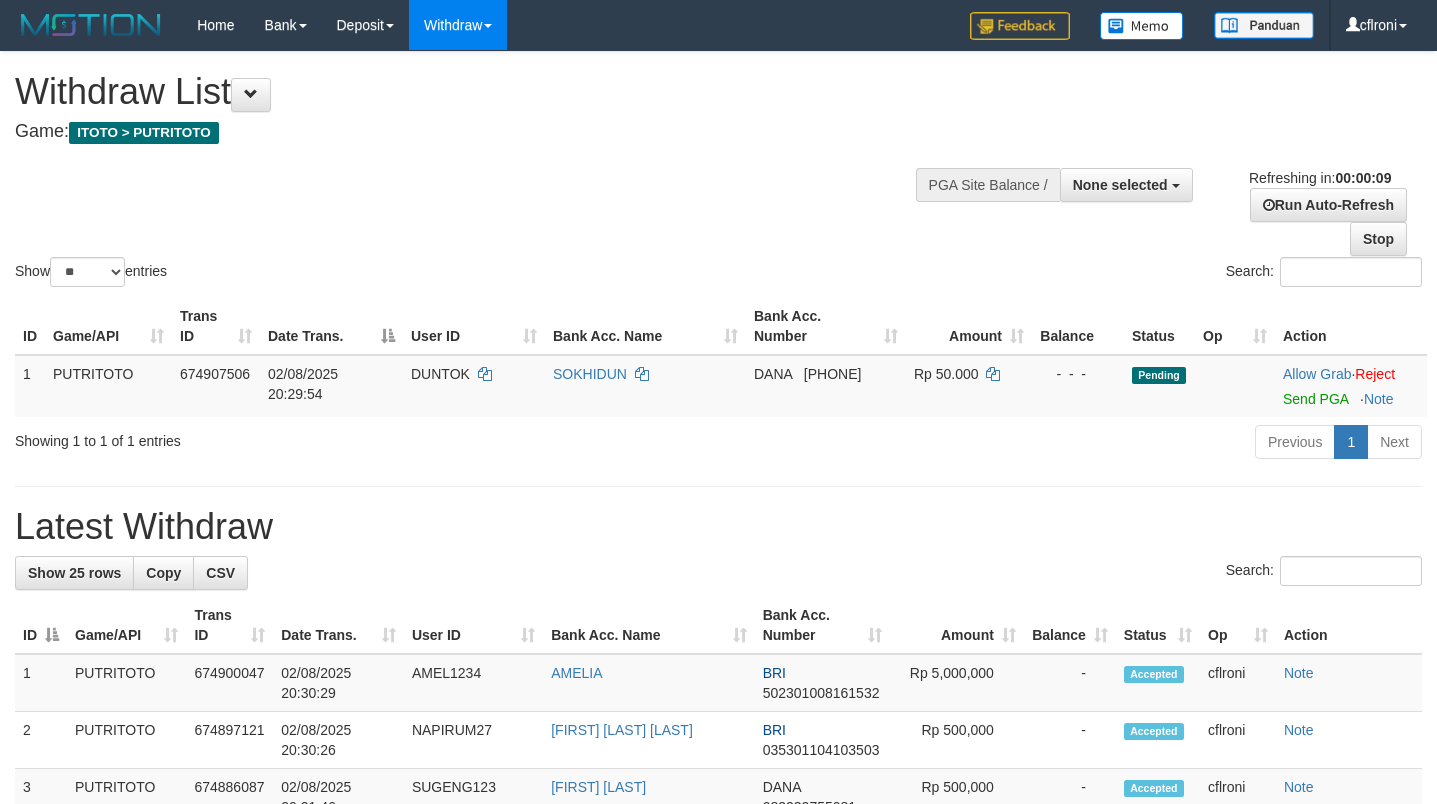 select 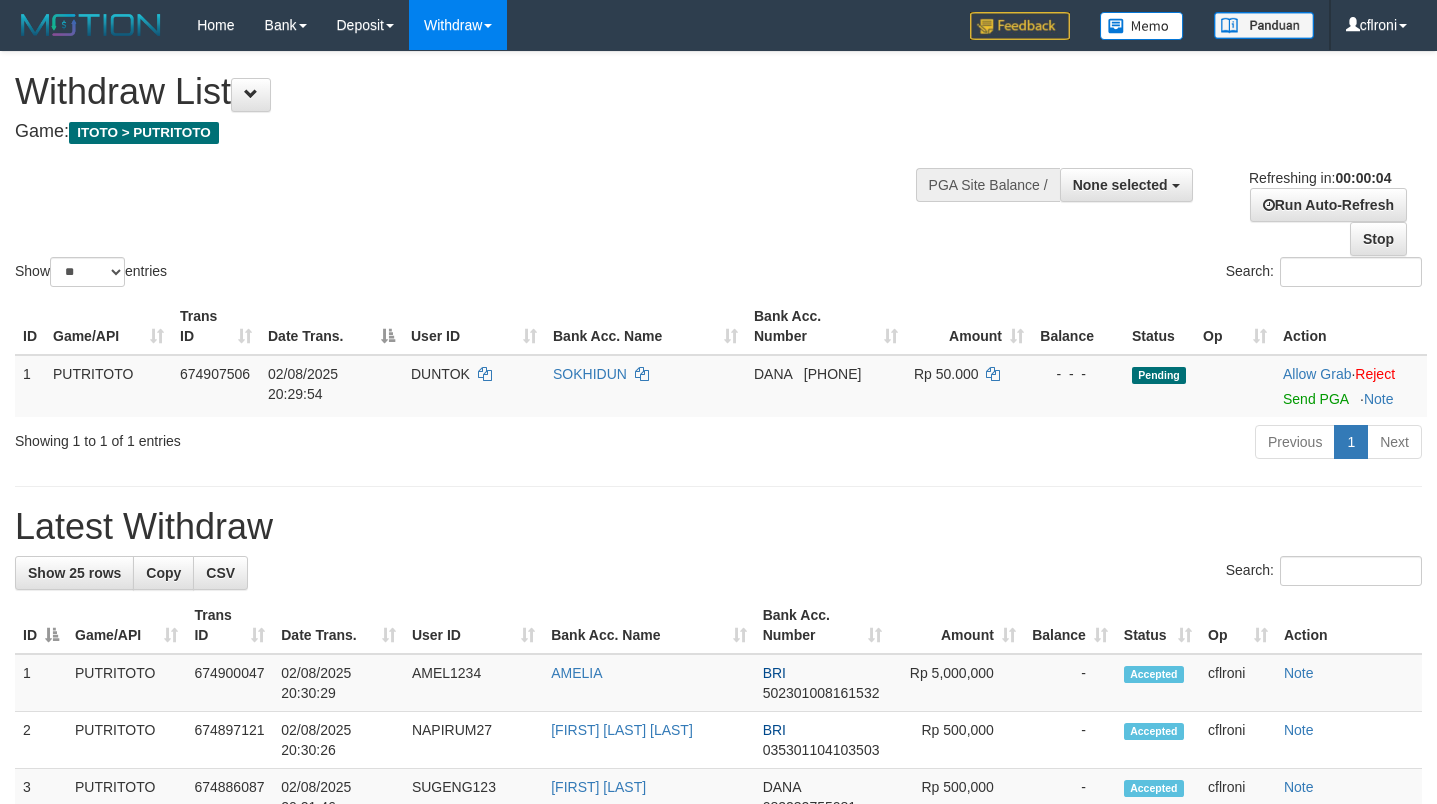scroll, scrollTop: 0, scrollLeft: 0, axis: both 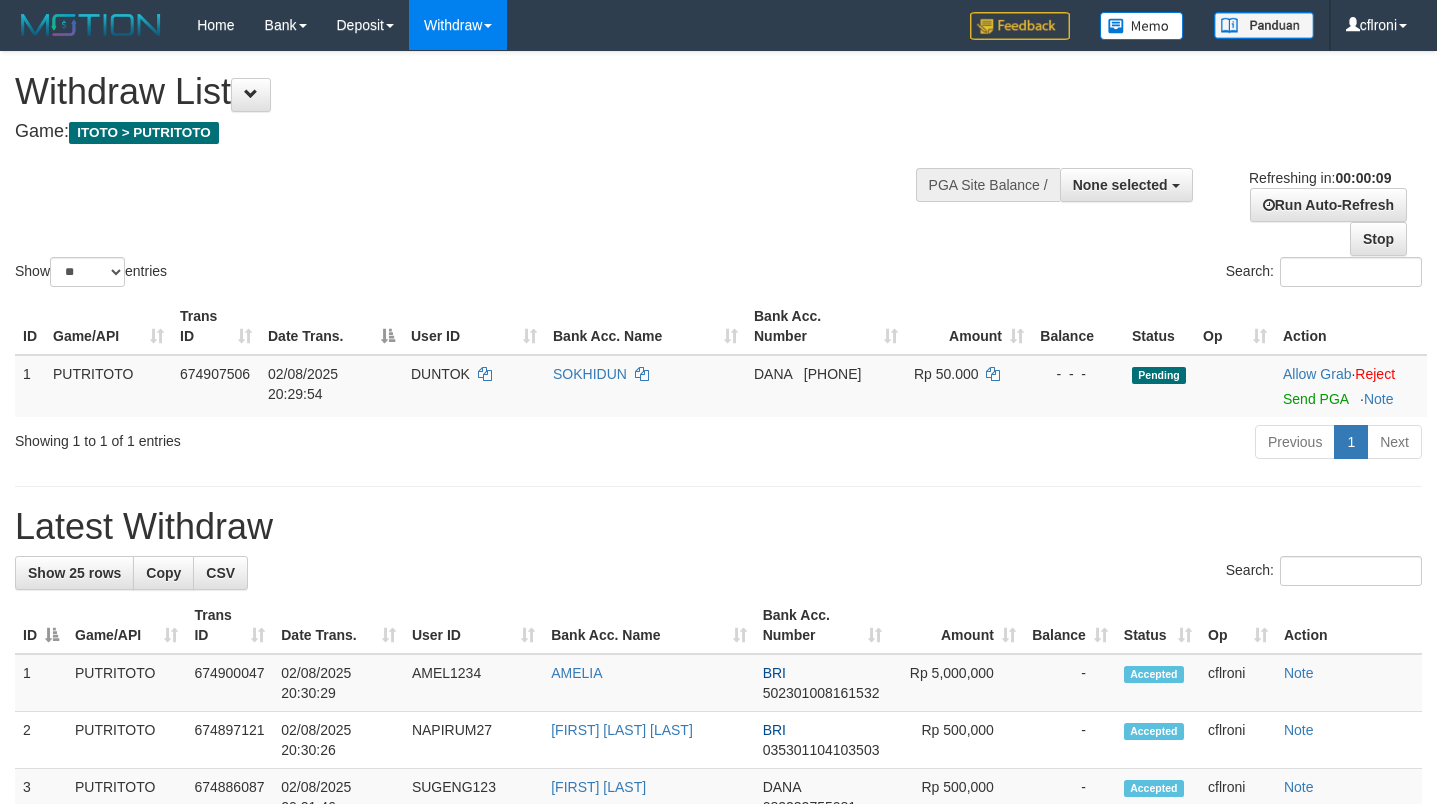 select 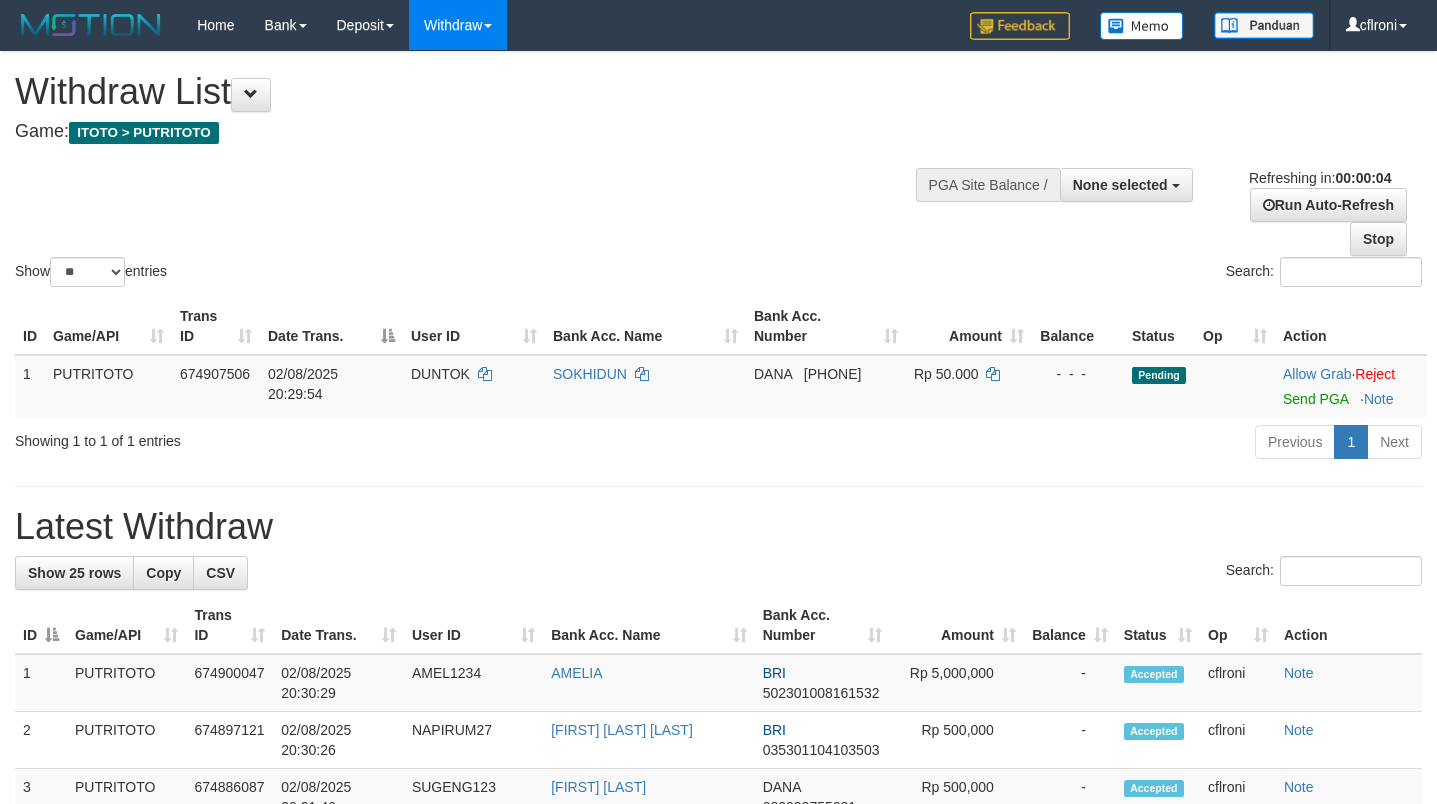 scroll, scrollTop: 0, scrollLeft: 0, axis: both 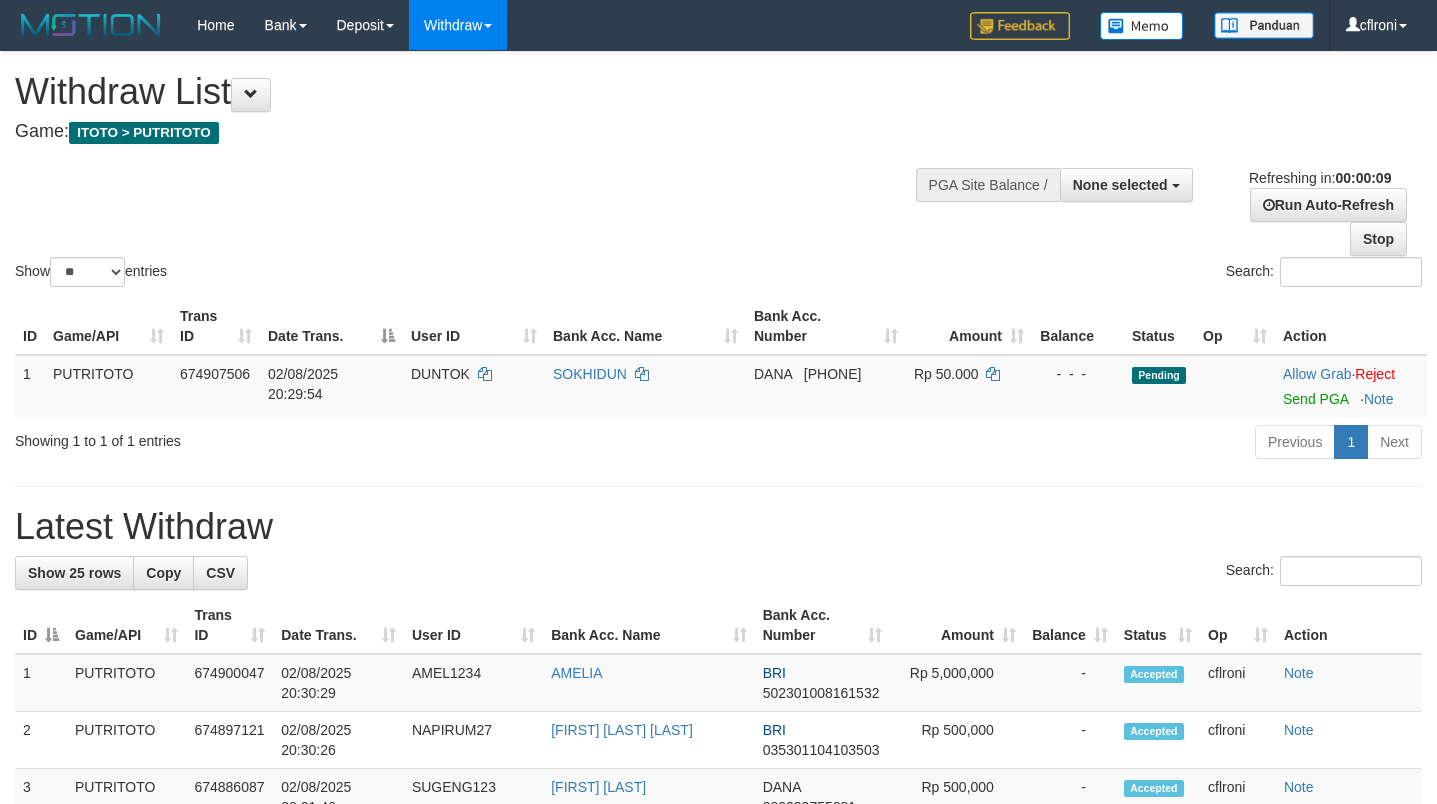 select 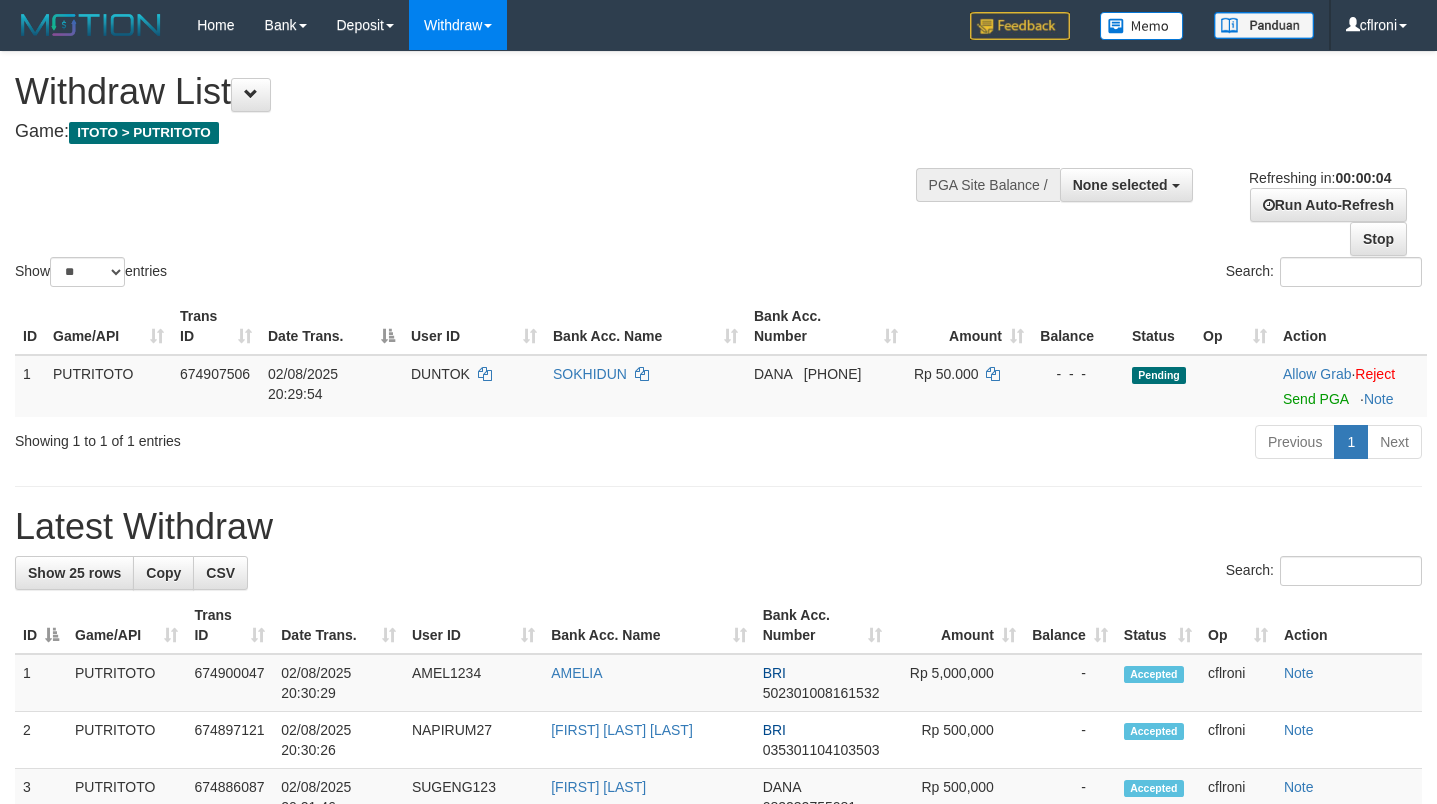 scroll, scrollTop: 0, scrollLeft: 0, axis: both 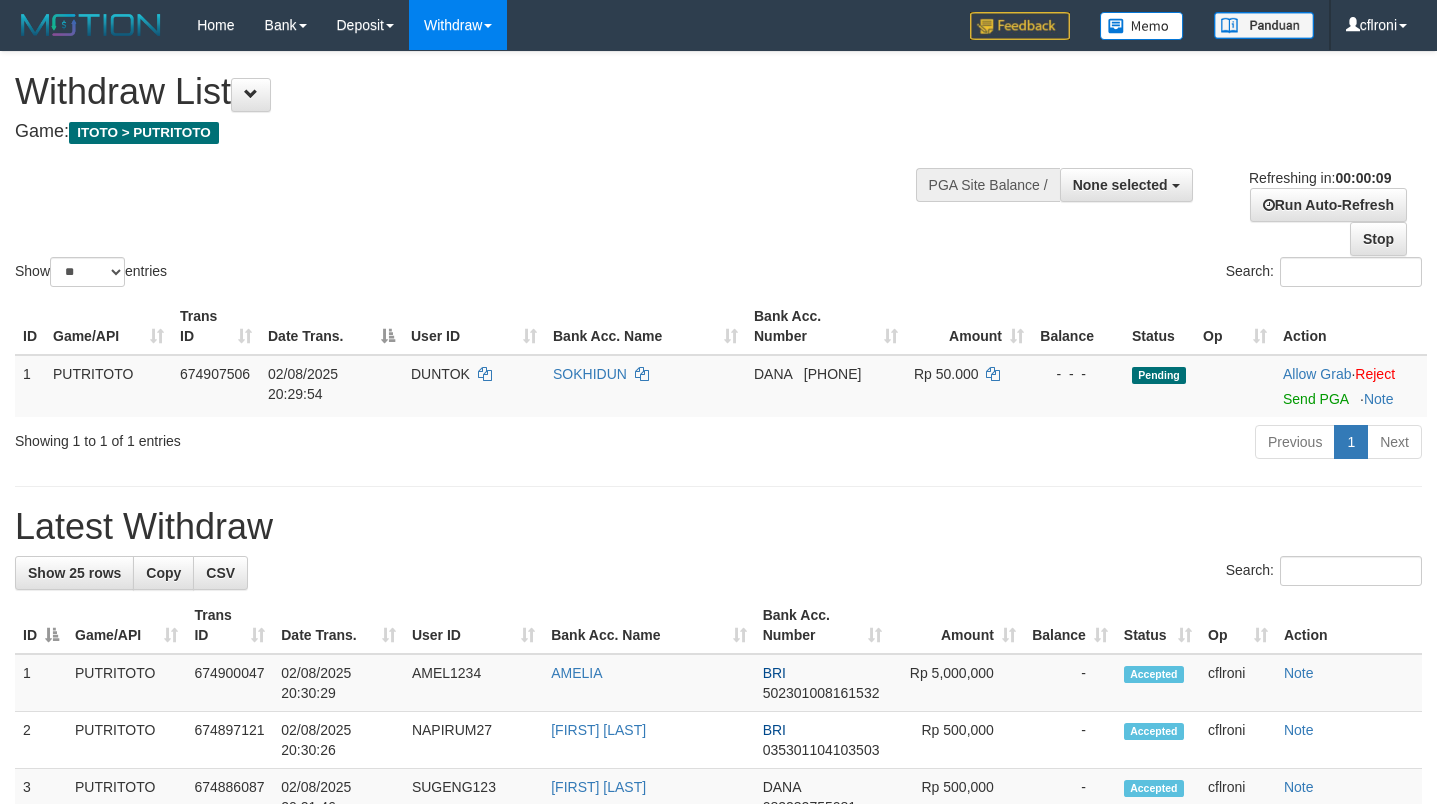 select 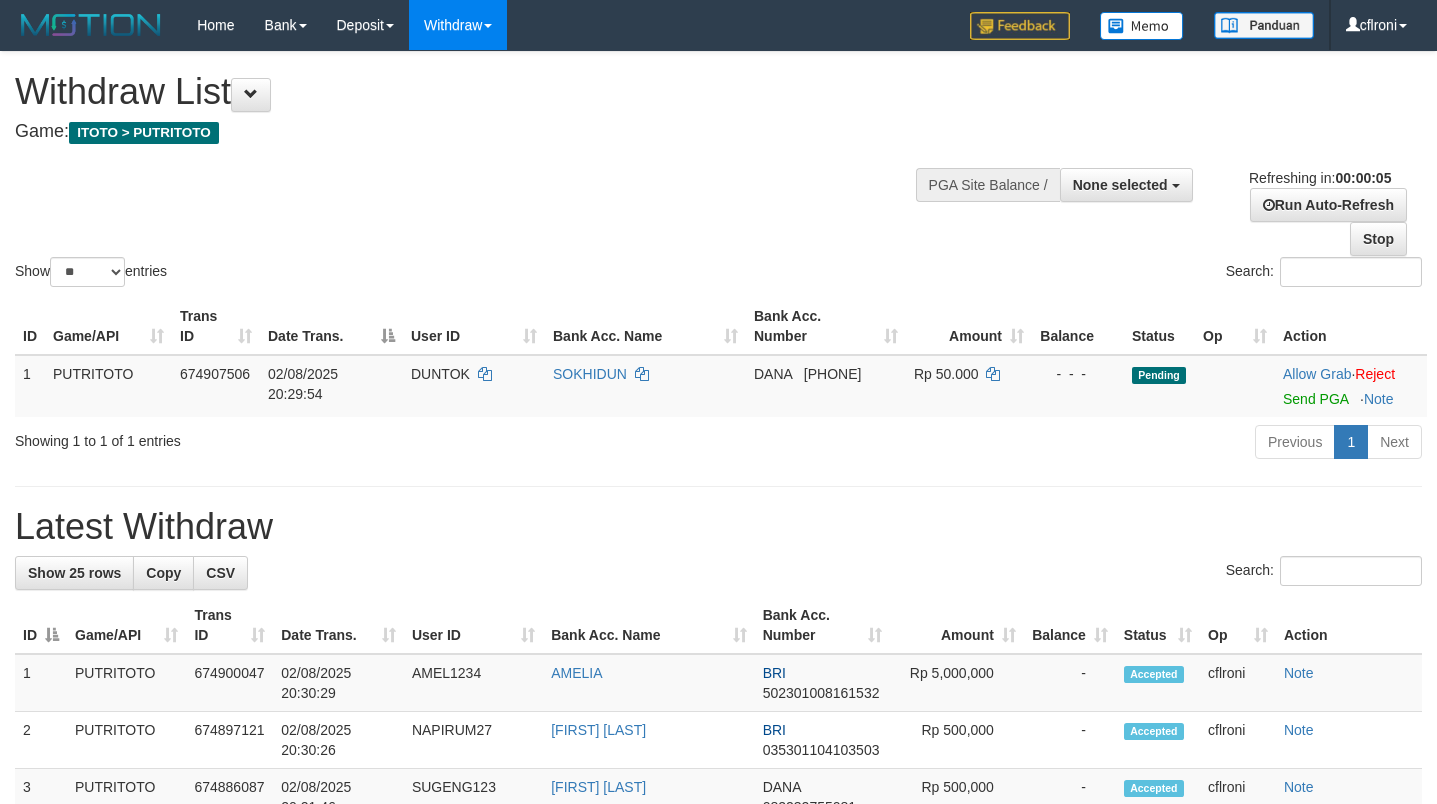scroll, scrollTop: 0, scrollLeft: 0, axis: both 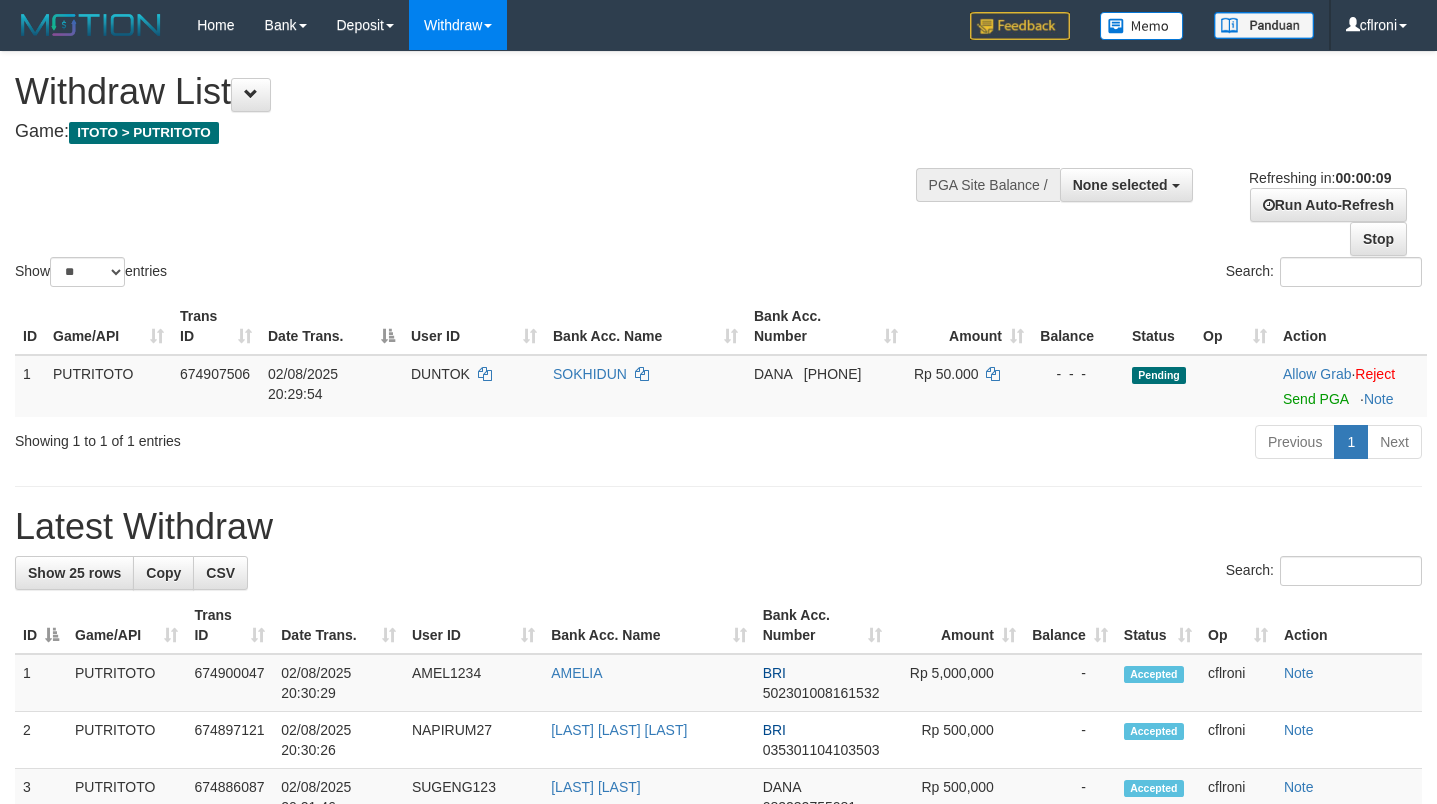 select 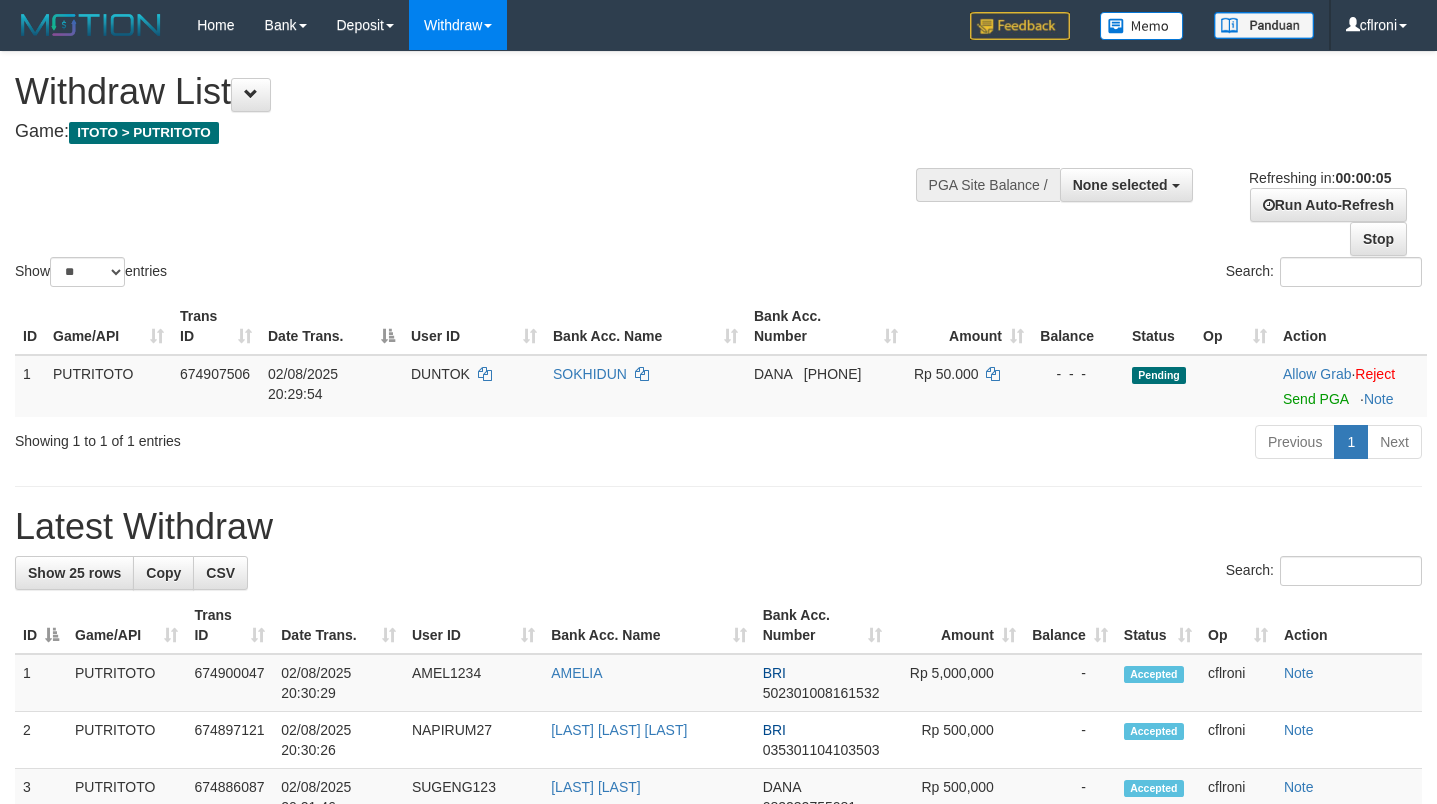 scroll, scrollTop: 0, scrollLeft: 0, axis: both 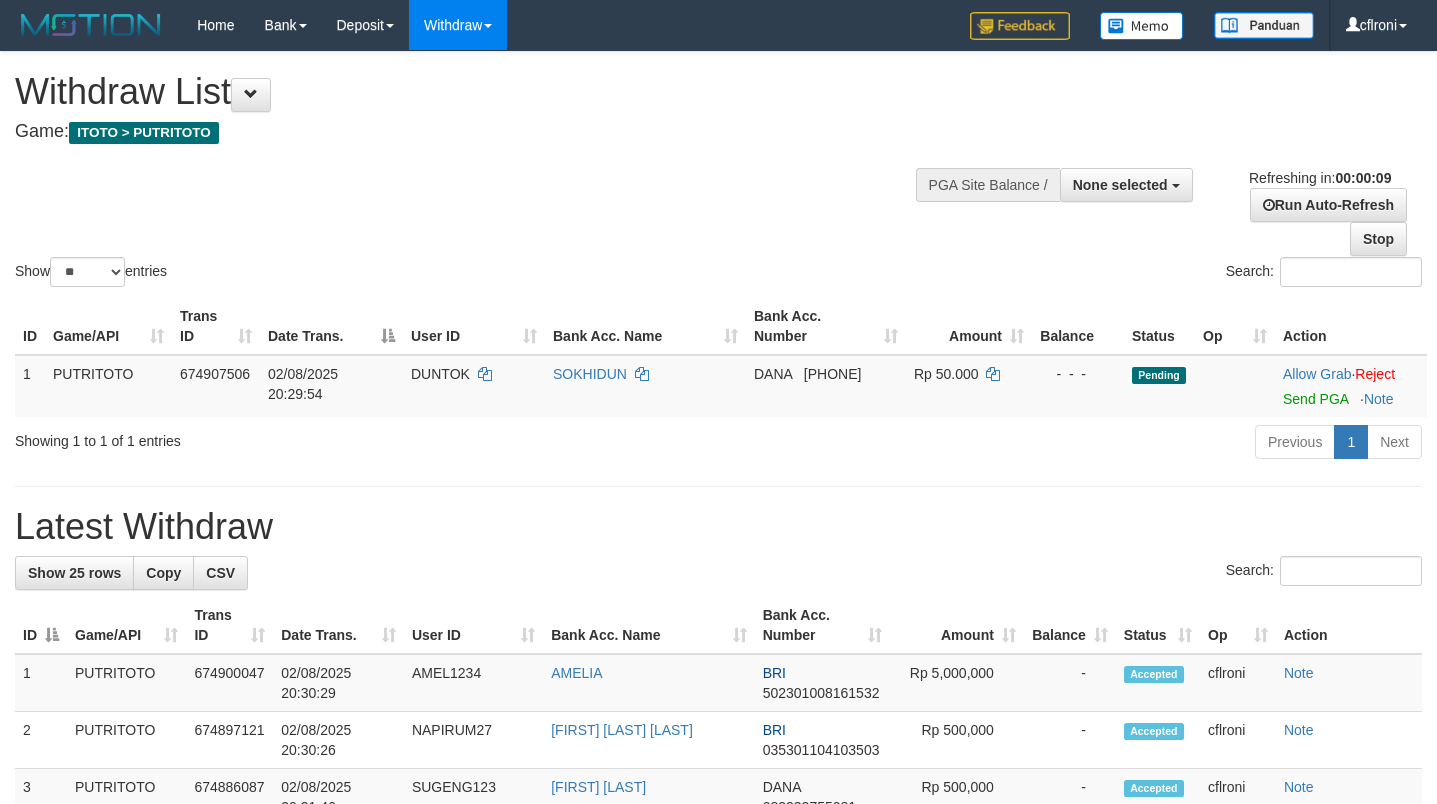 select 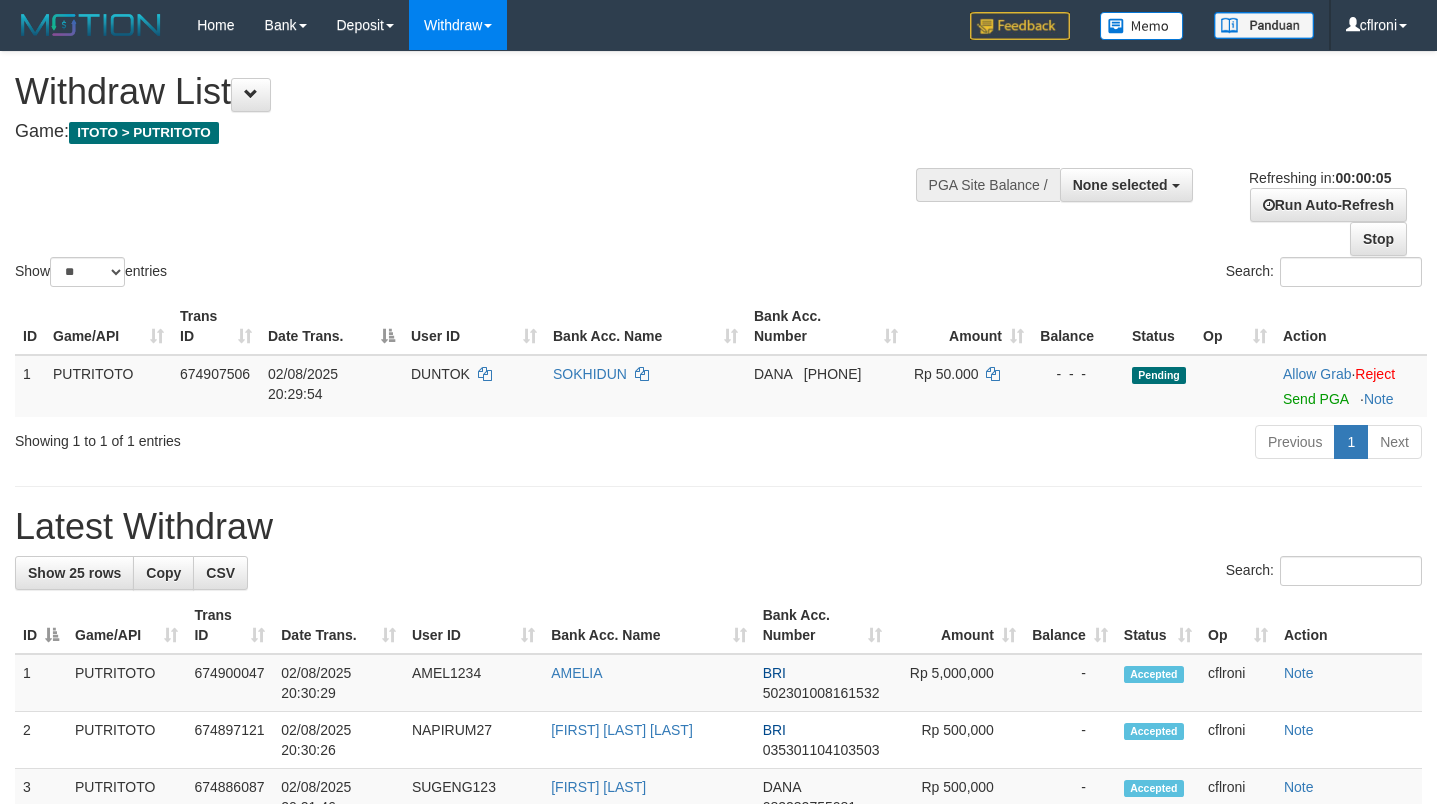 scroll, scrollTop: 0, scrollLeft: 0, axis: both 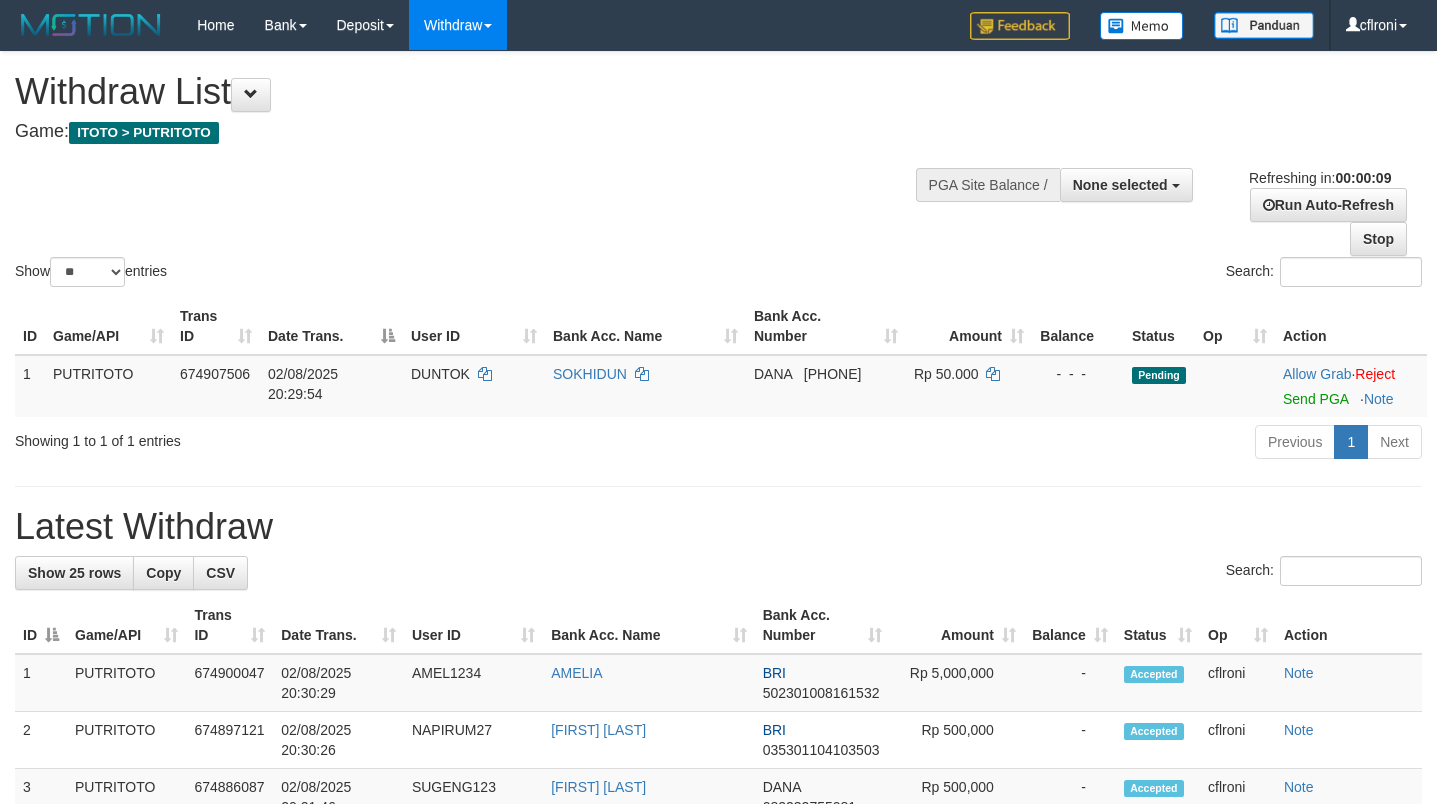 select 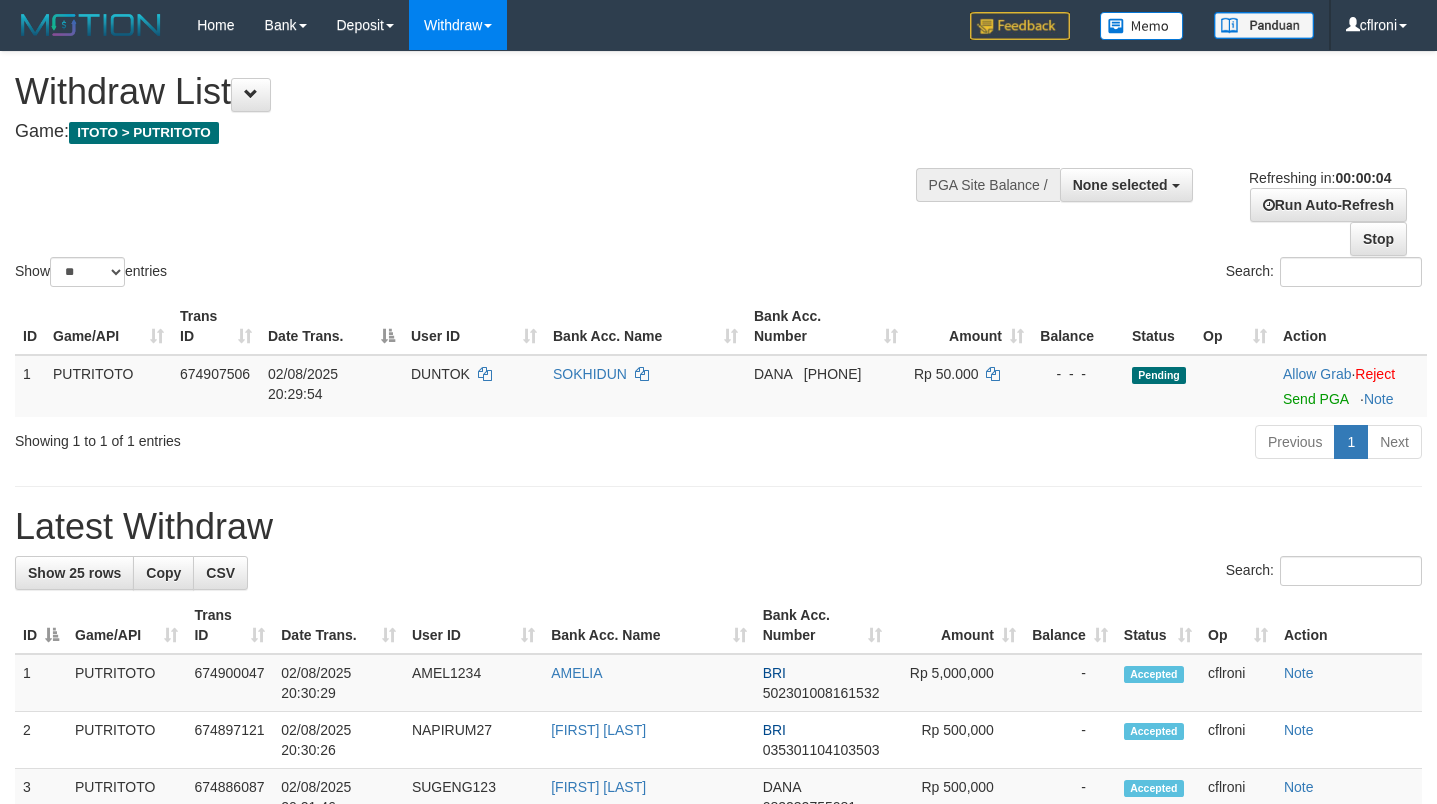 scroll, scrollTop: 0, scrollLeft: 0, axis: both 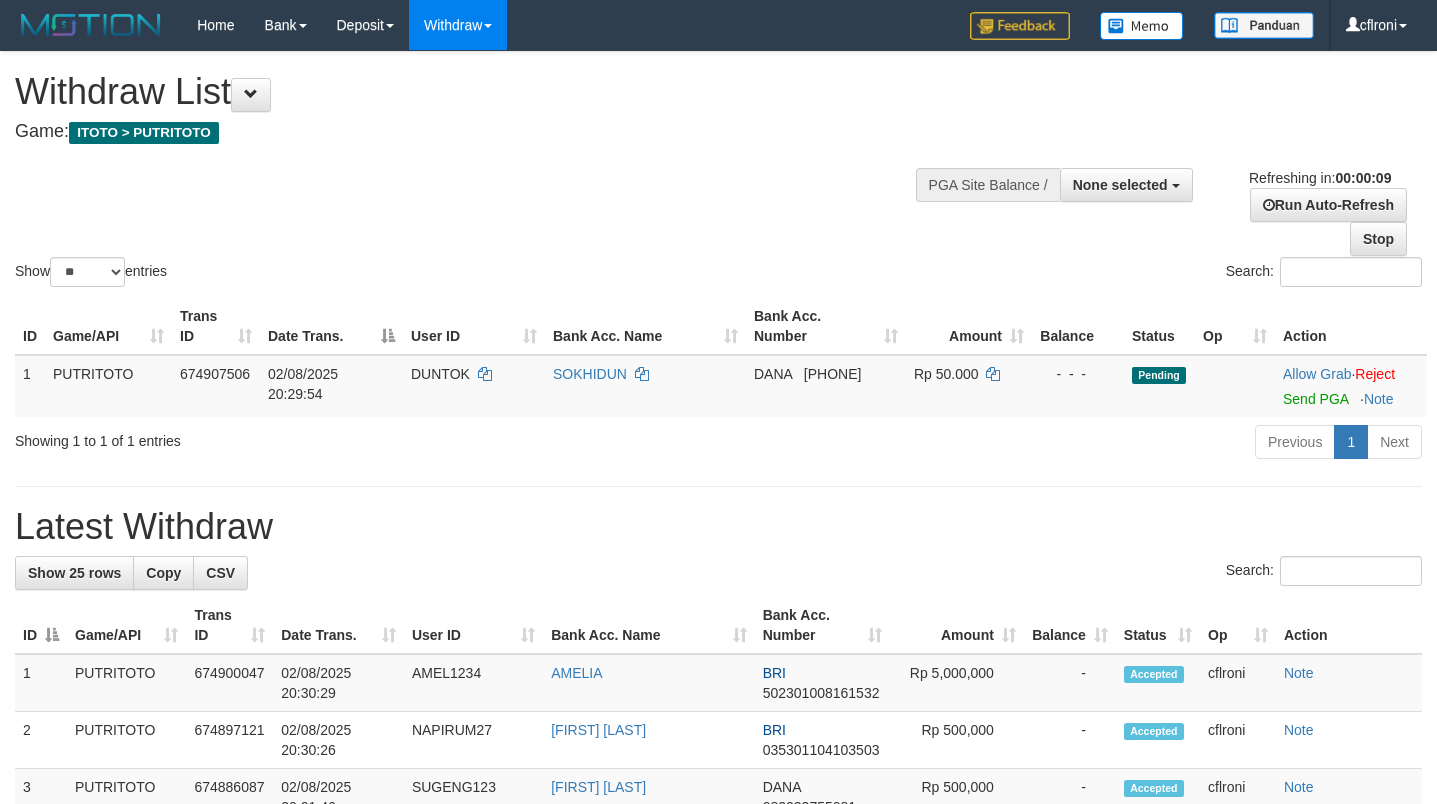 select 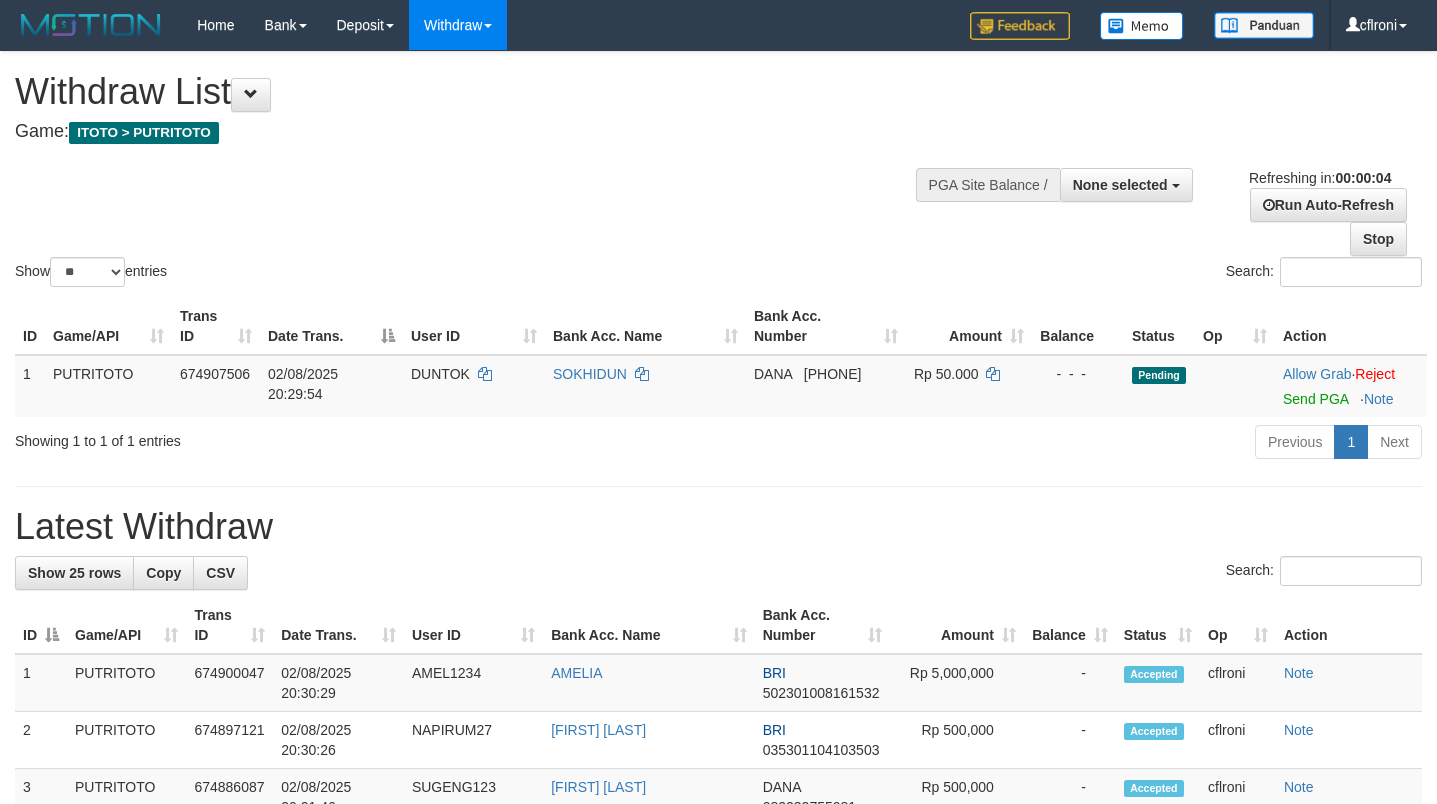 scroll, scrollTop: 0, scrollLeft: 0, axis: both 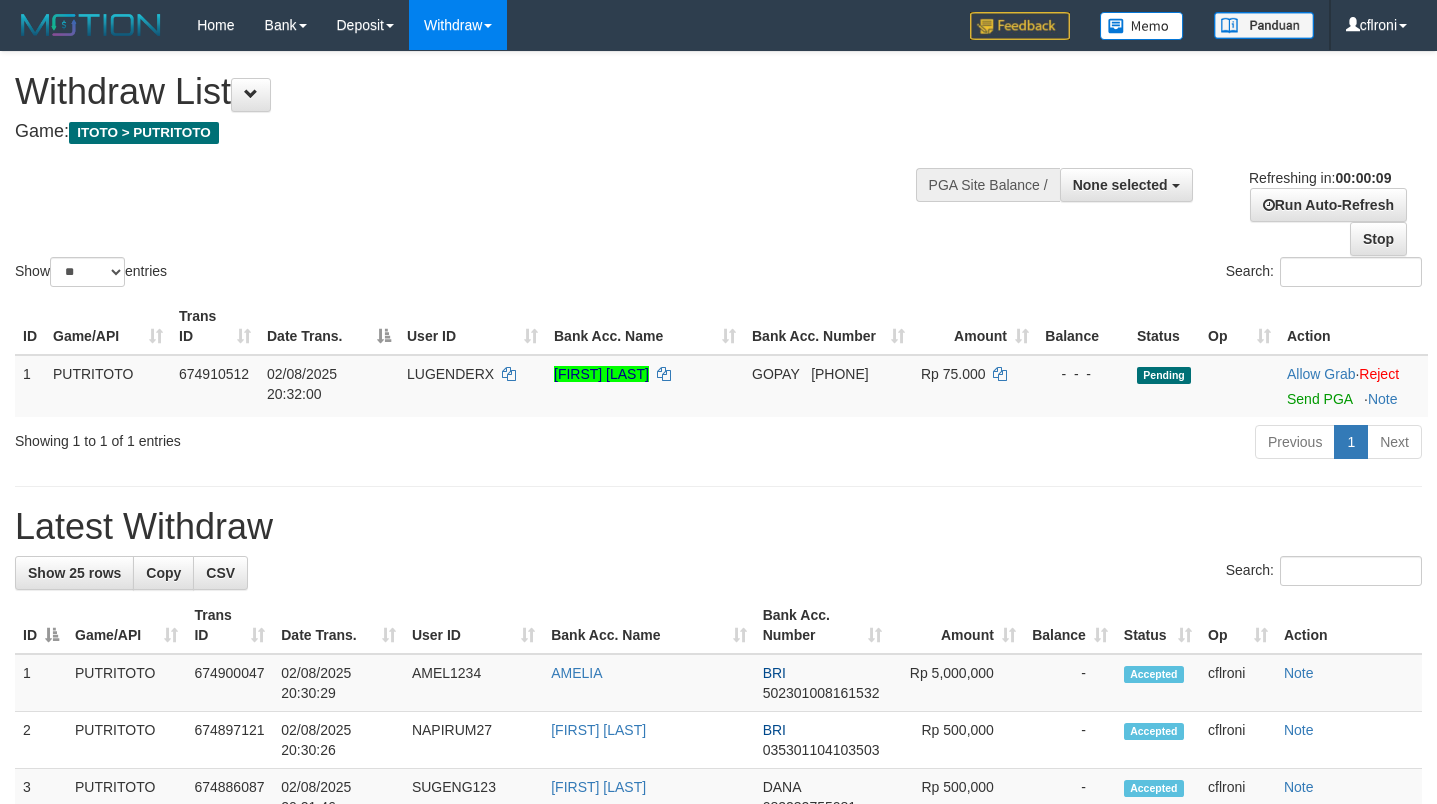 select 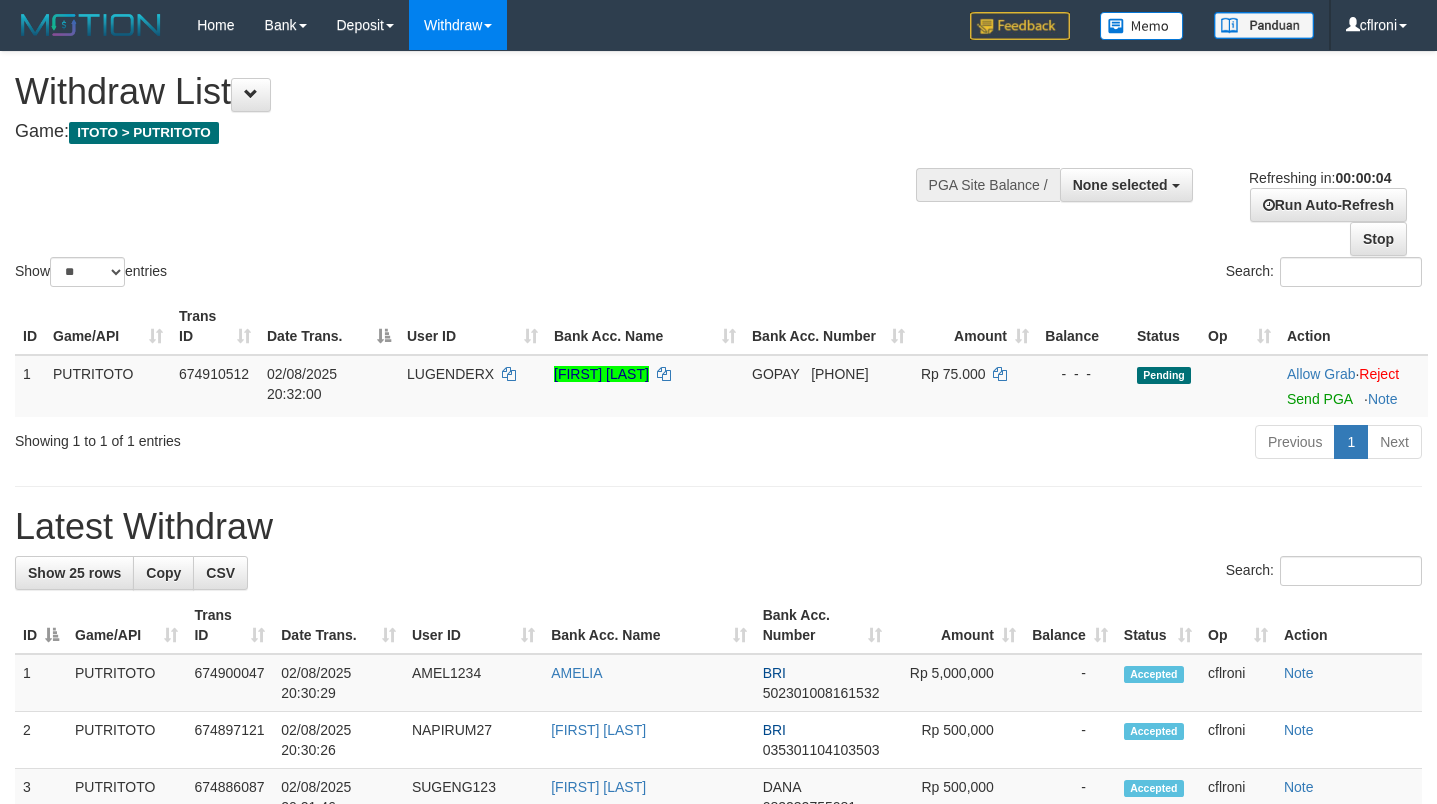 scroll, scrollTop: 0, scrollLeft: 0, axis: both 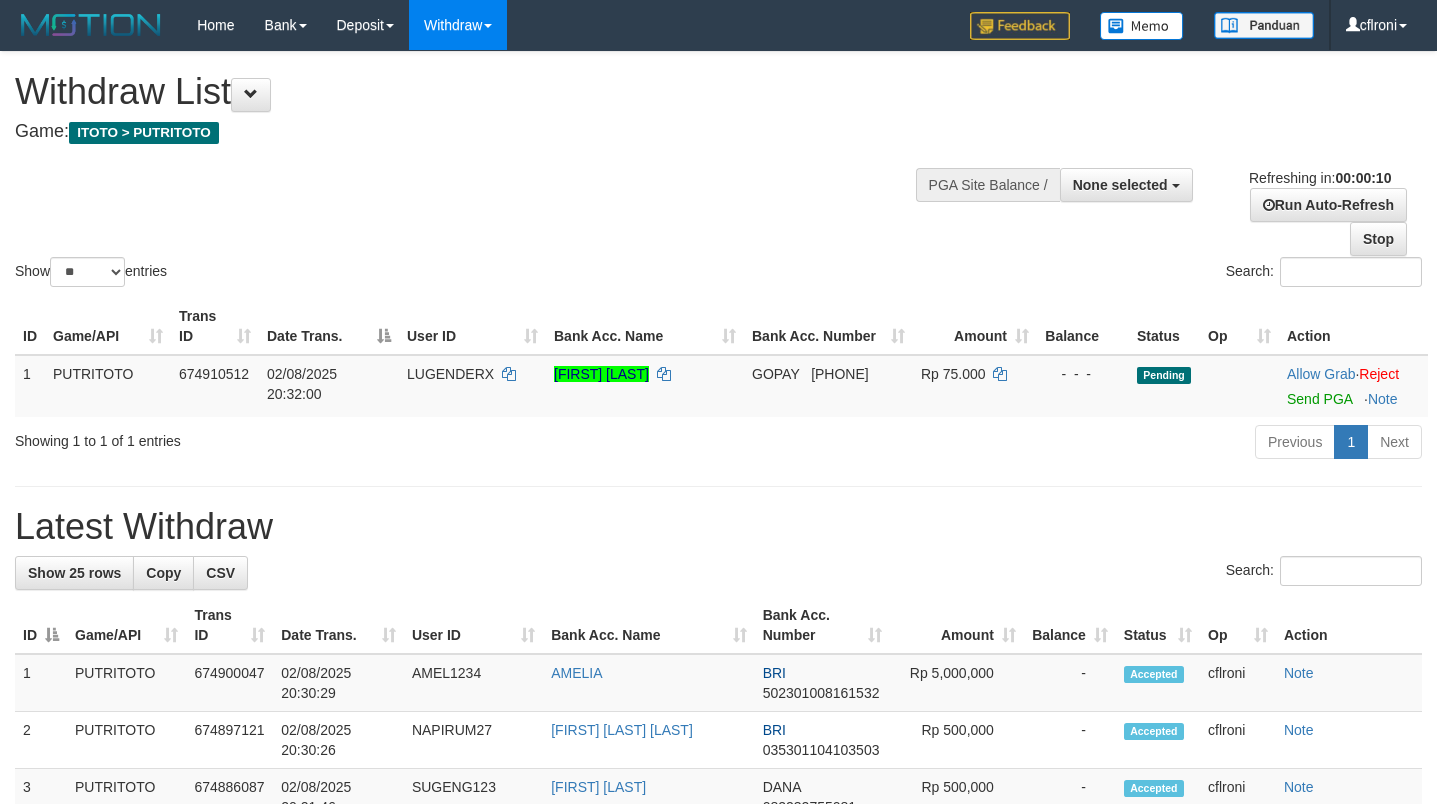 select 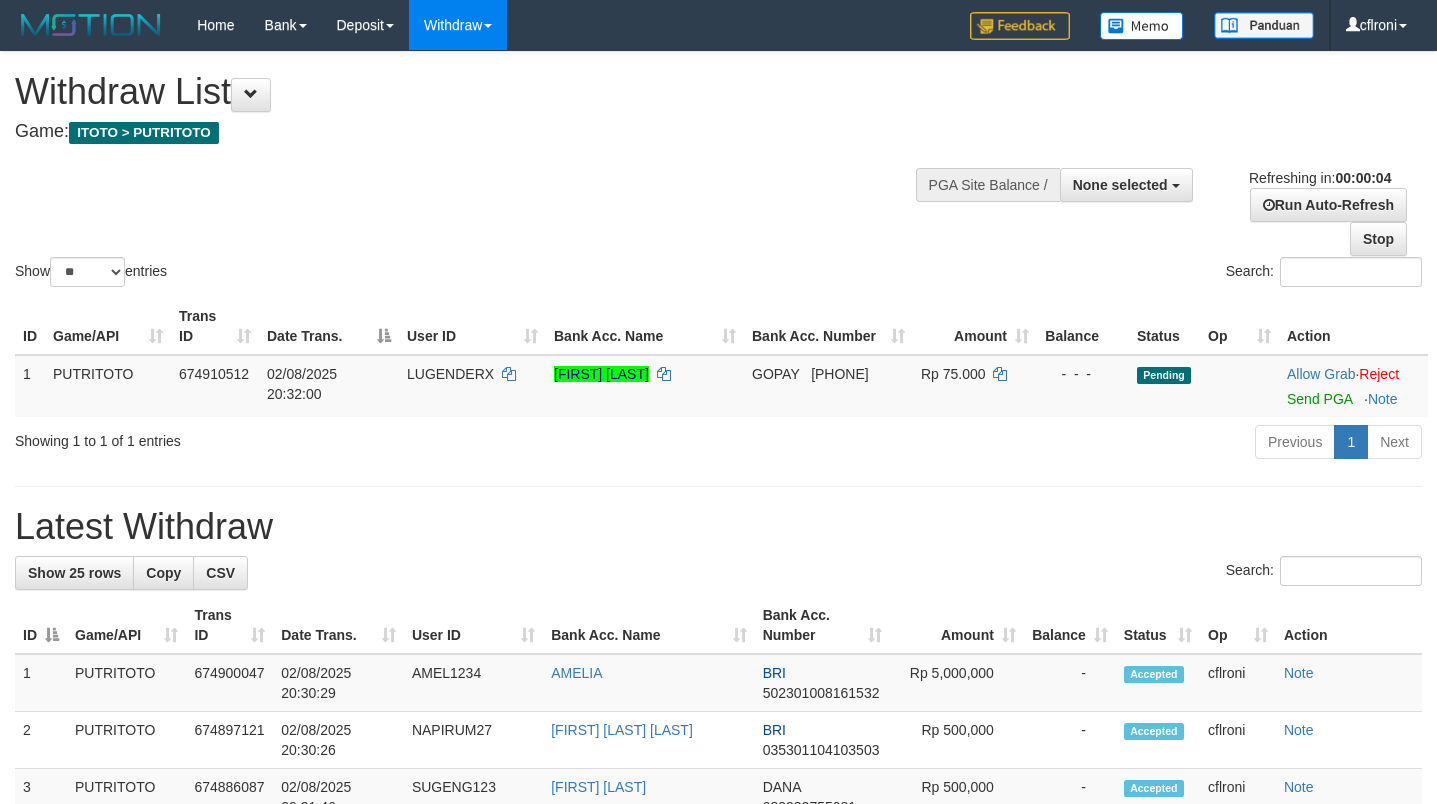 scroll, scrollTop: 0, scrollLeft: 0, axis: both 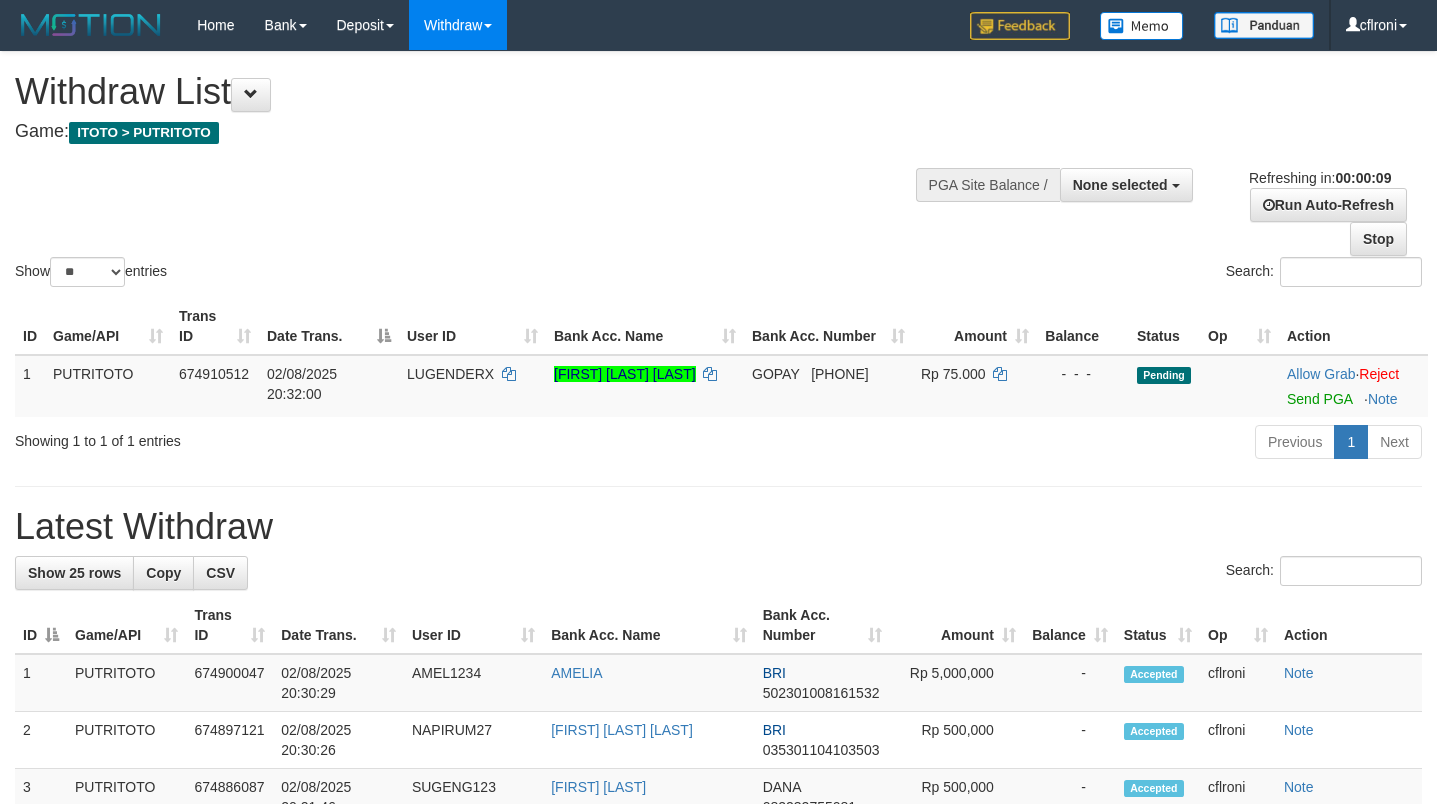 select 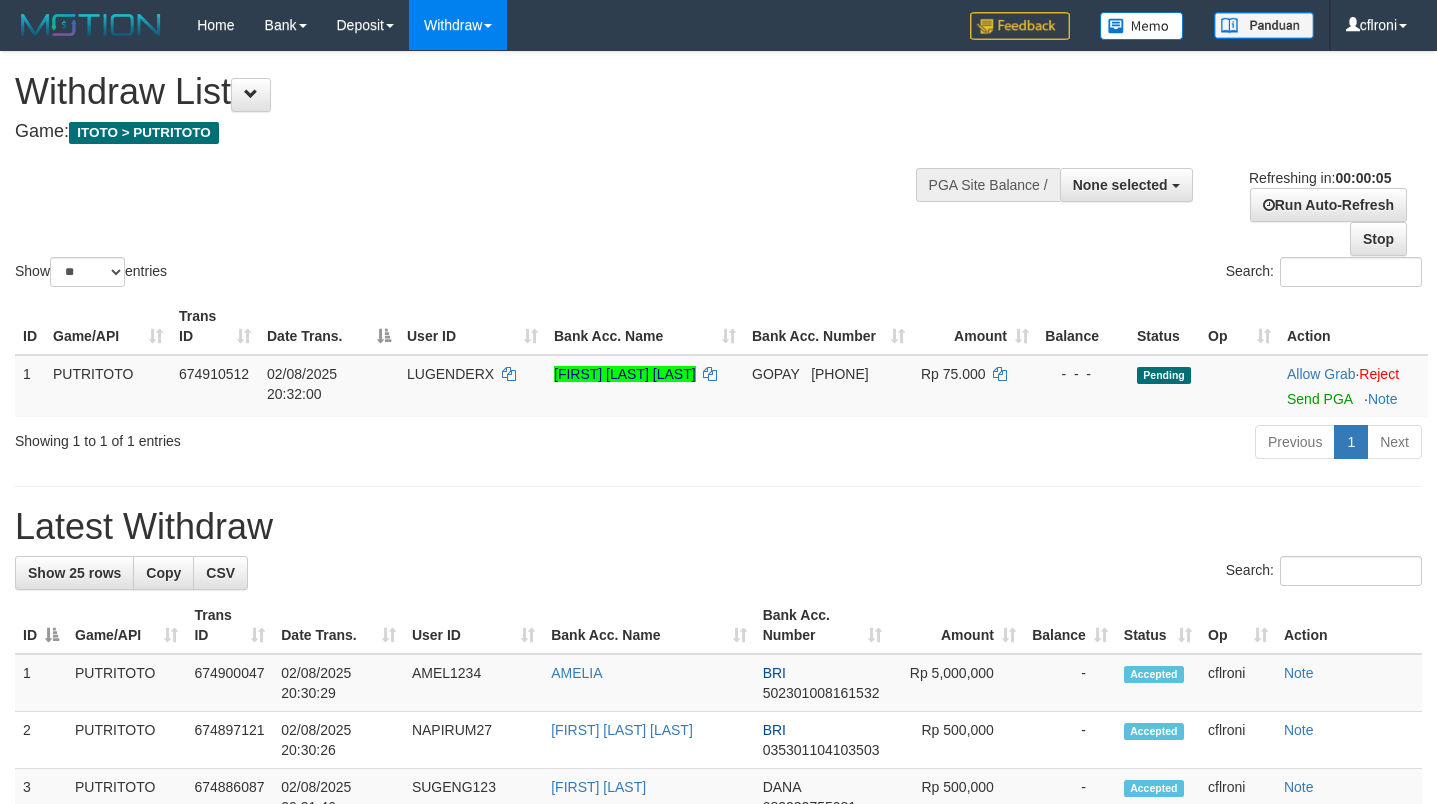 scroll, scrollTop: 0, scrollLeft: 0, axis: both 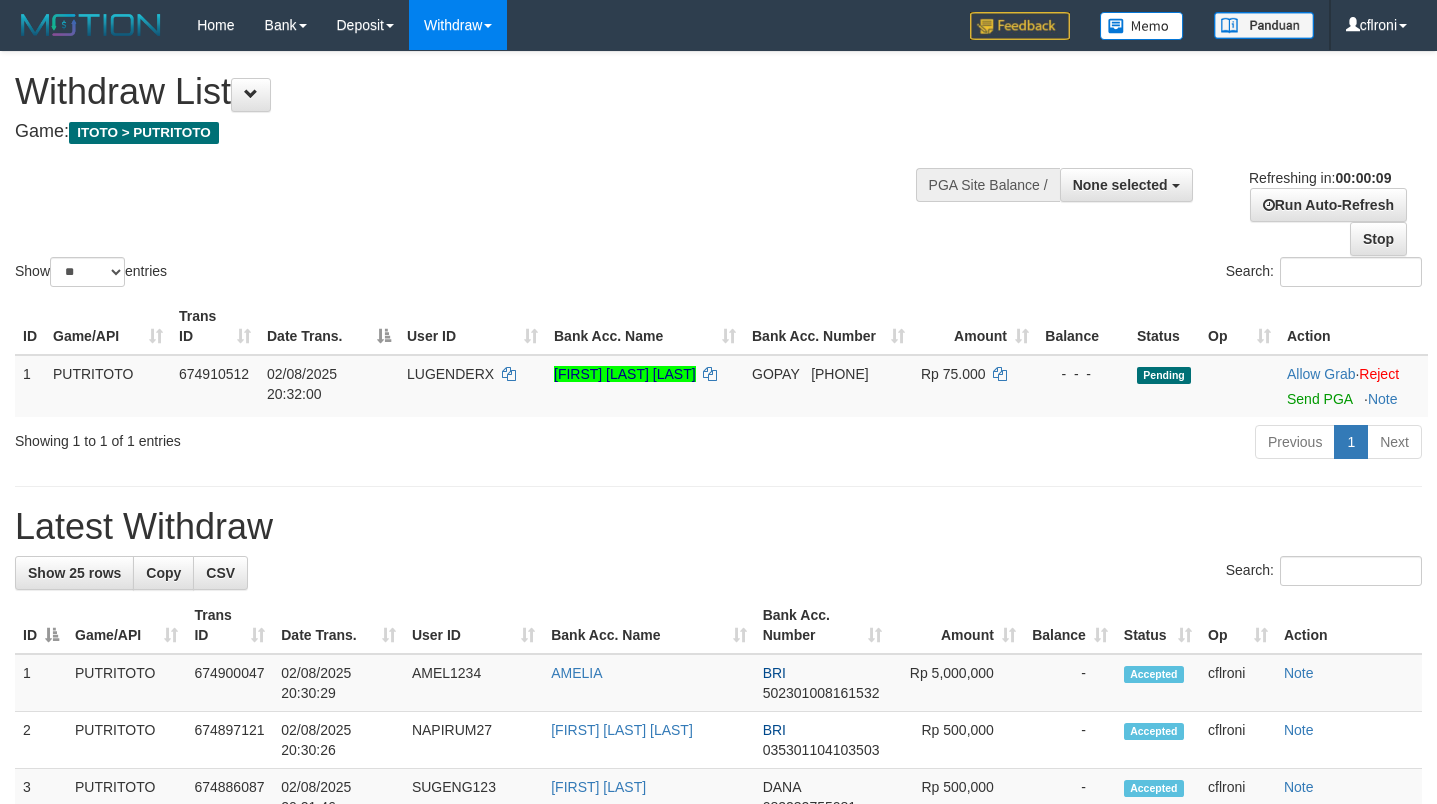 select 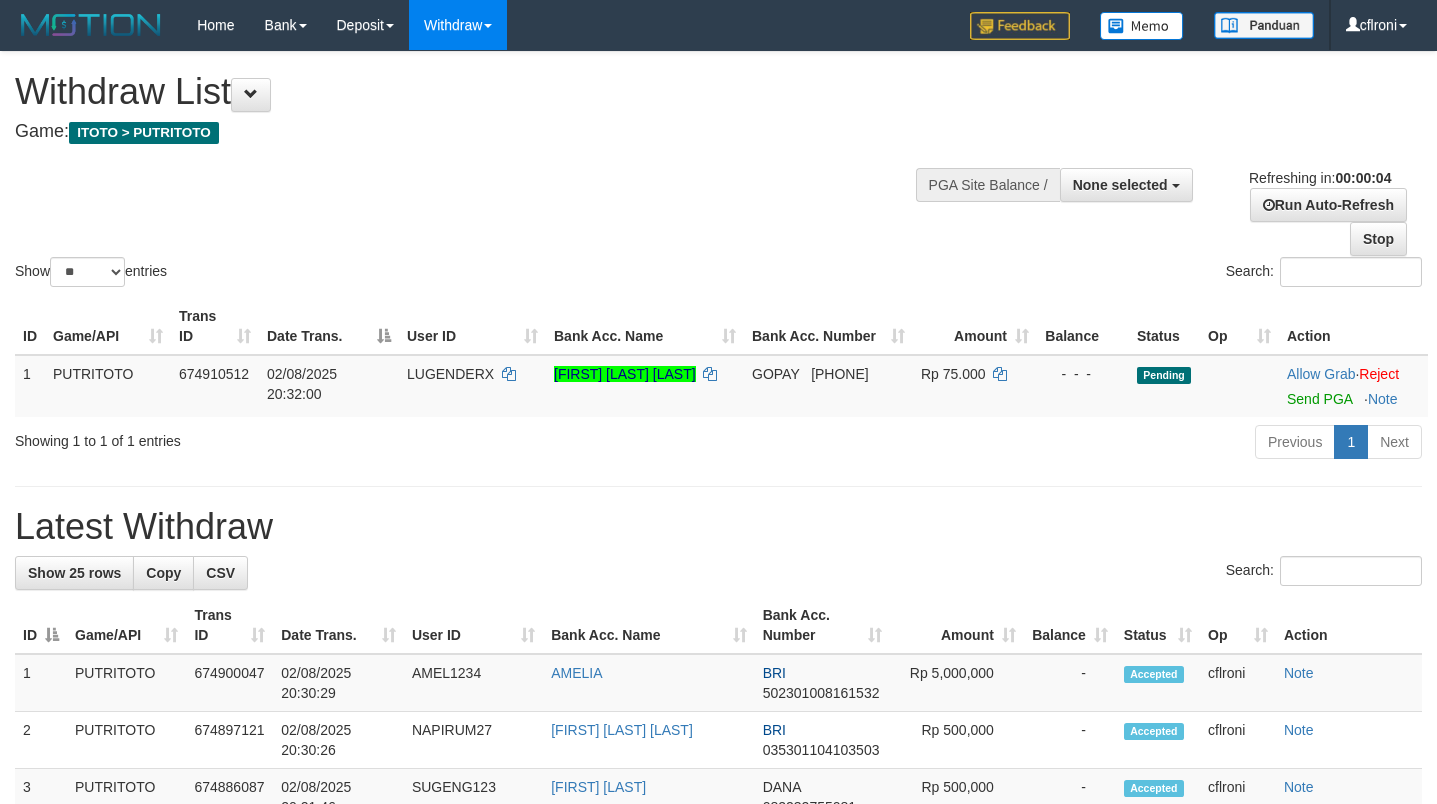 scroll, scrollTop: 0, scrollLeft: 0, axis: both 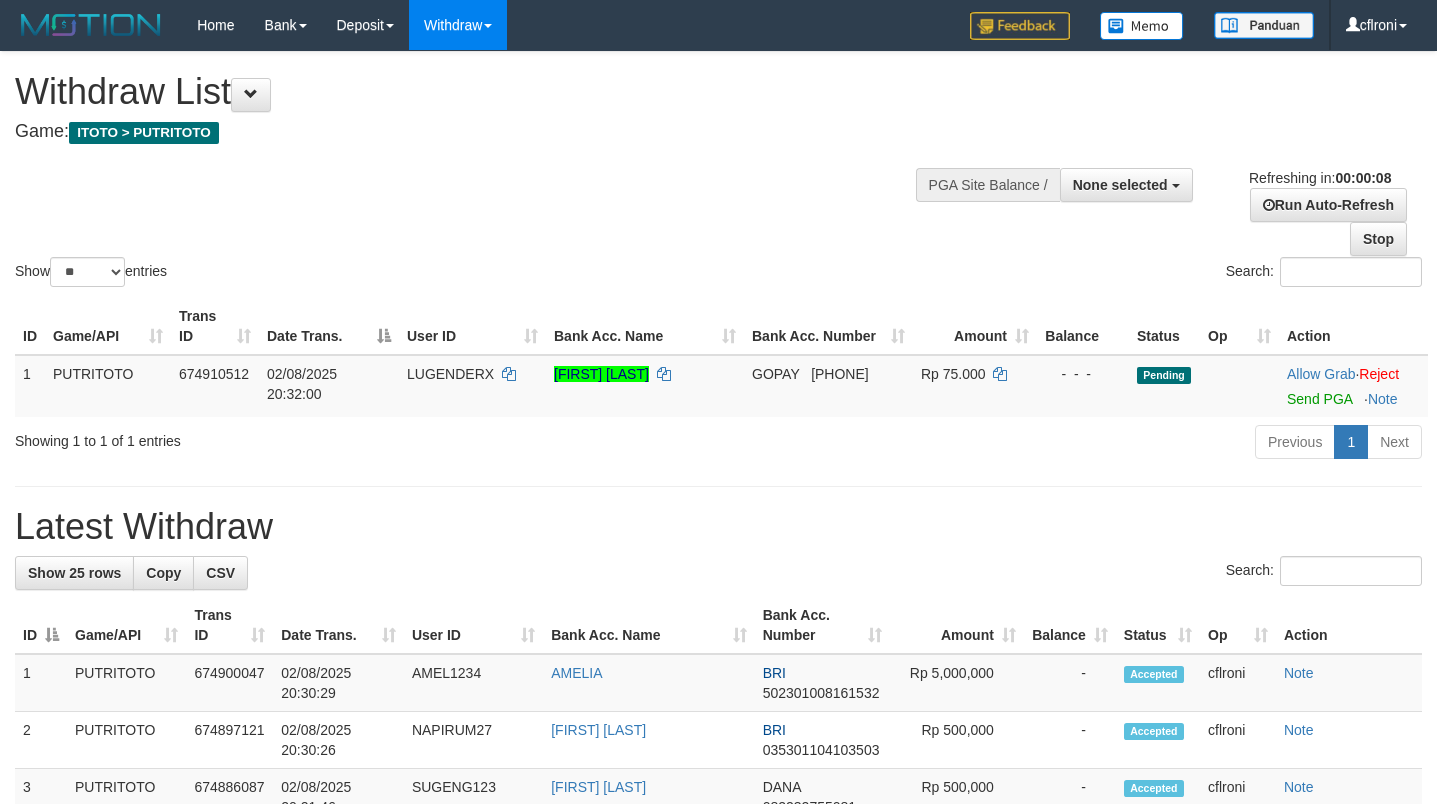 select 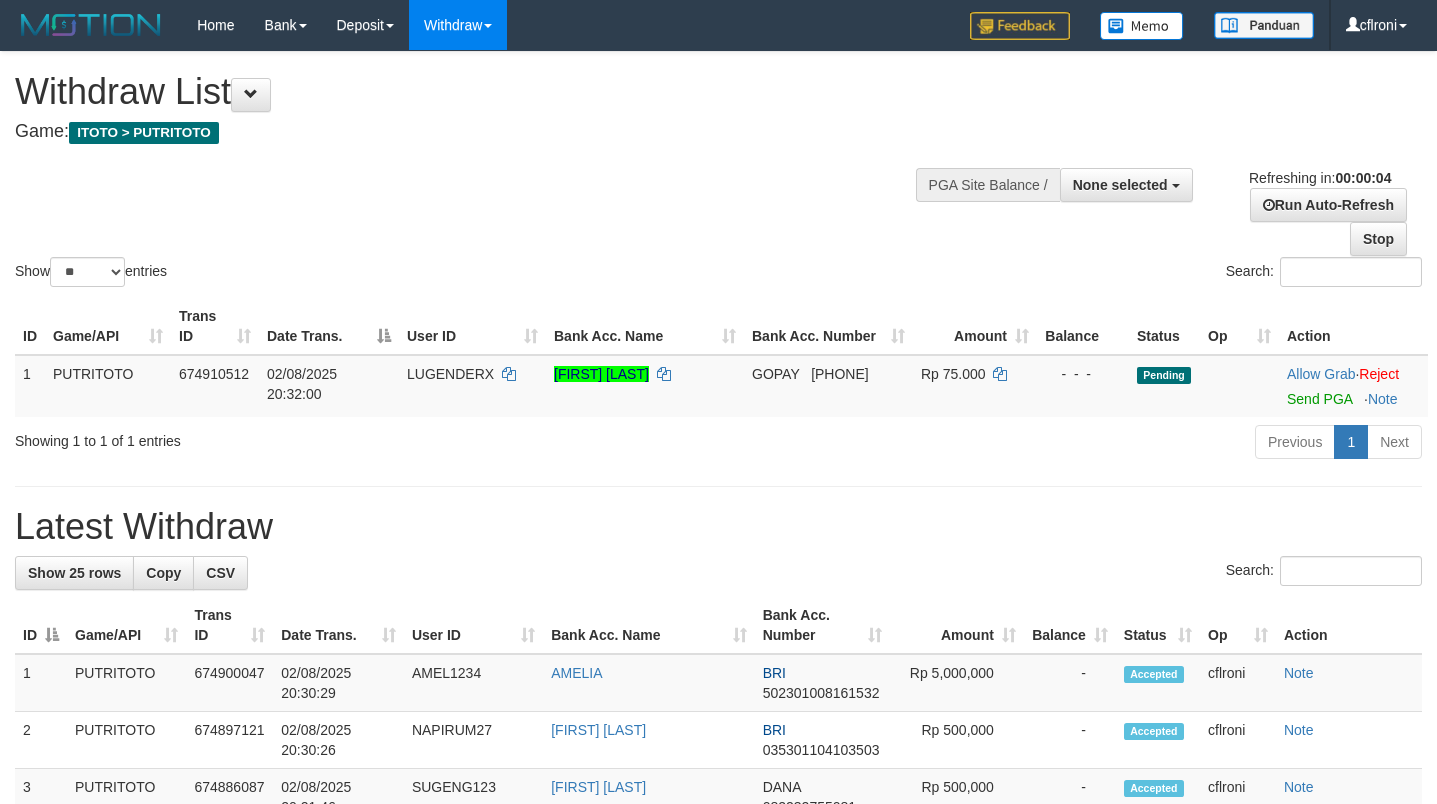 scroll, scrollTop: 0, scrollLeft: 0, axis: both 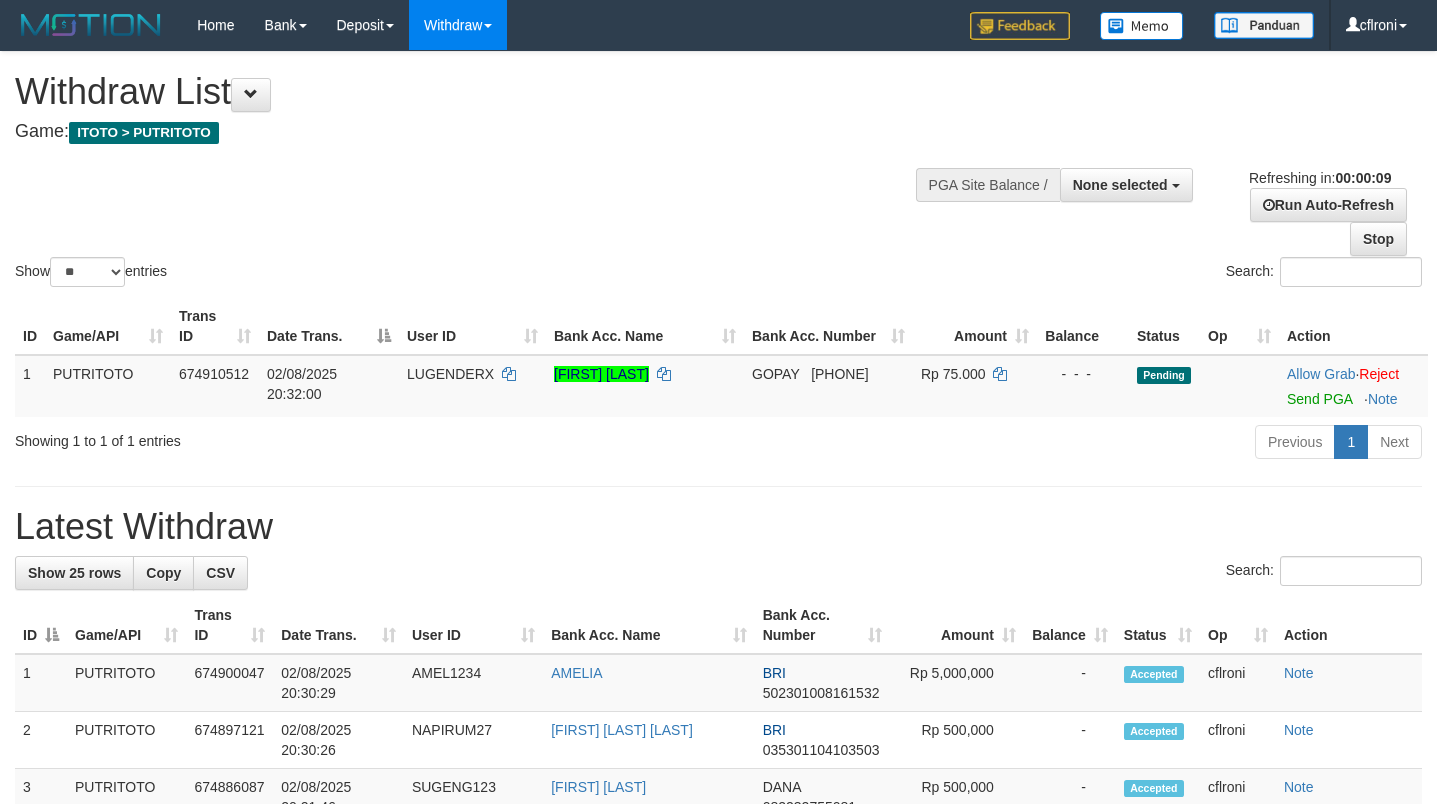 select 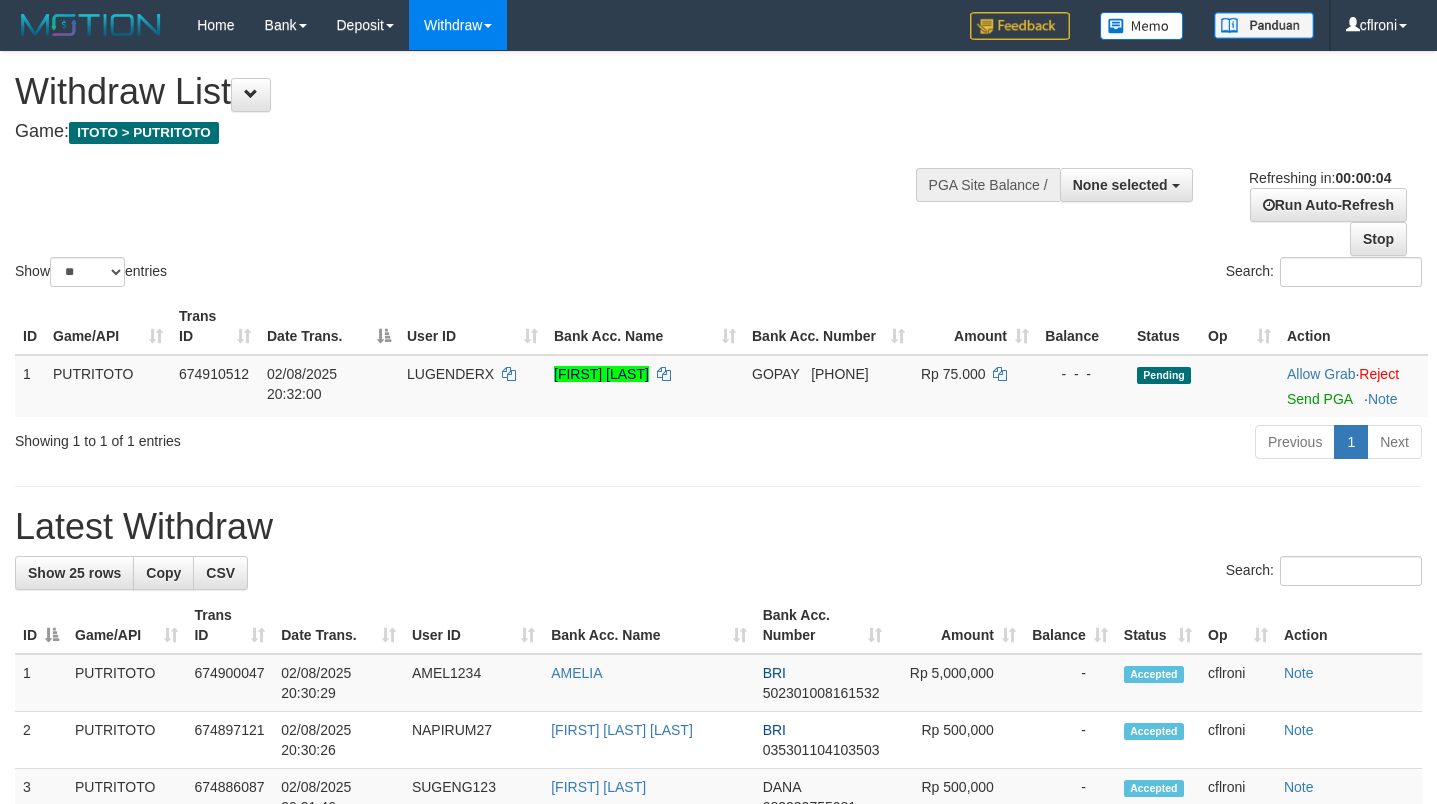 scroll, scrollTop: 0, scrollLeft: 0, axis: both 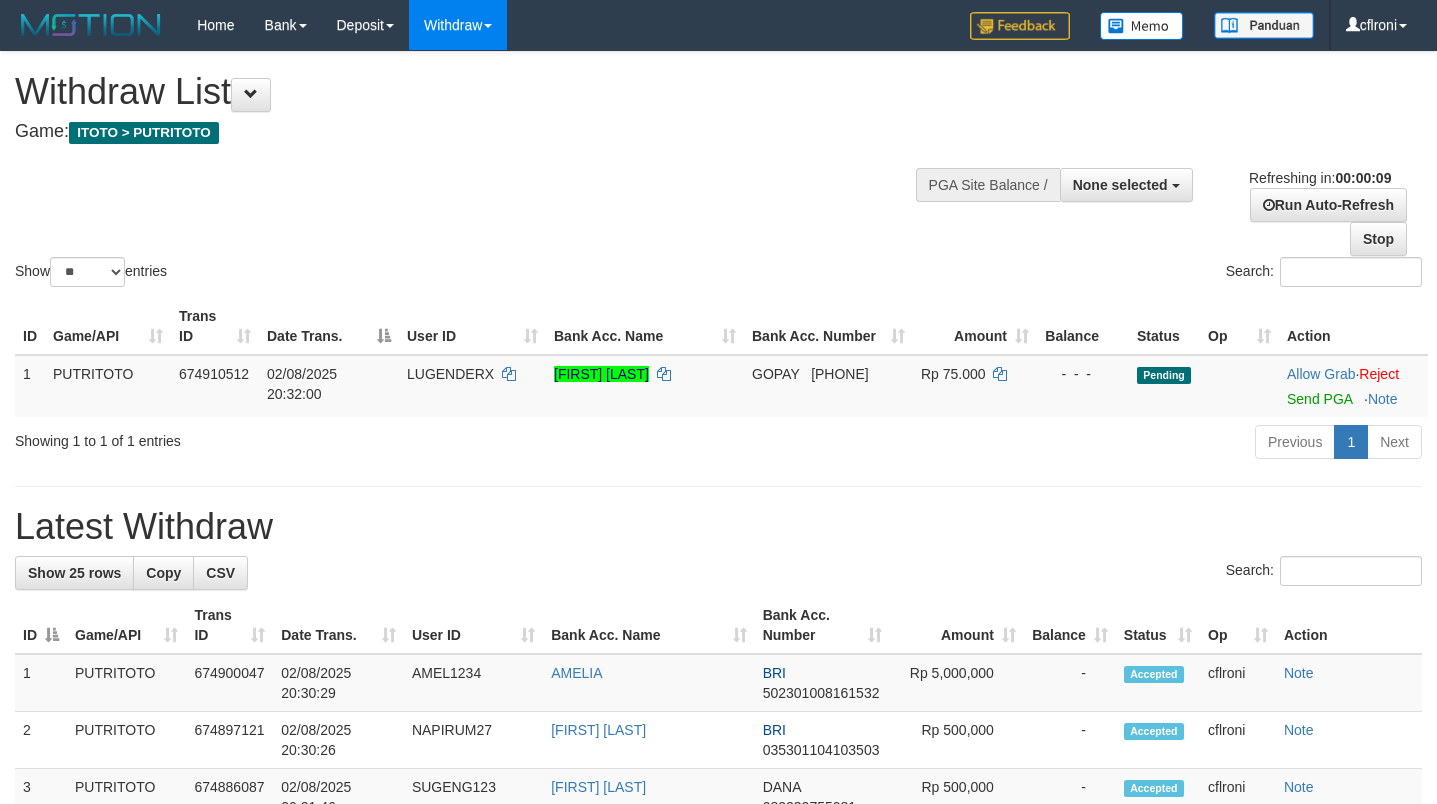 select 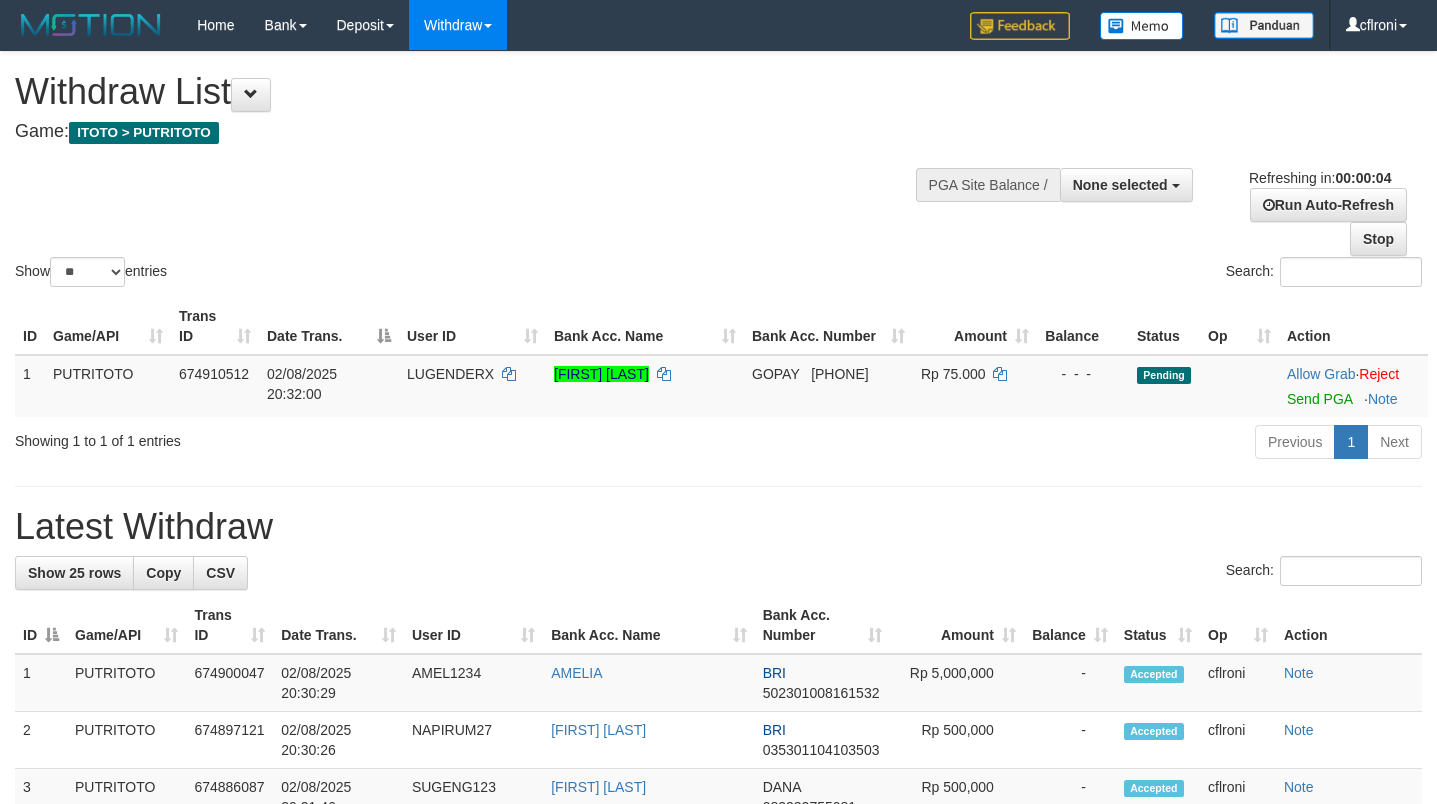 scroll, scrollTop: 0, scrollLeft: 0, axis: both 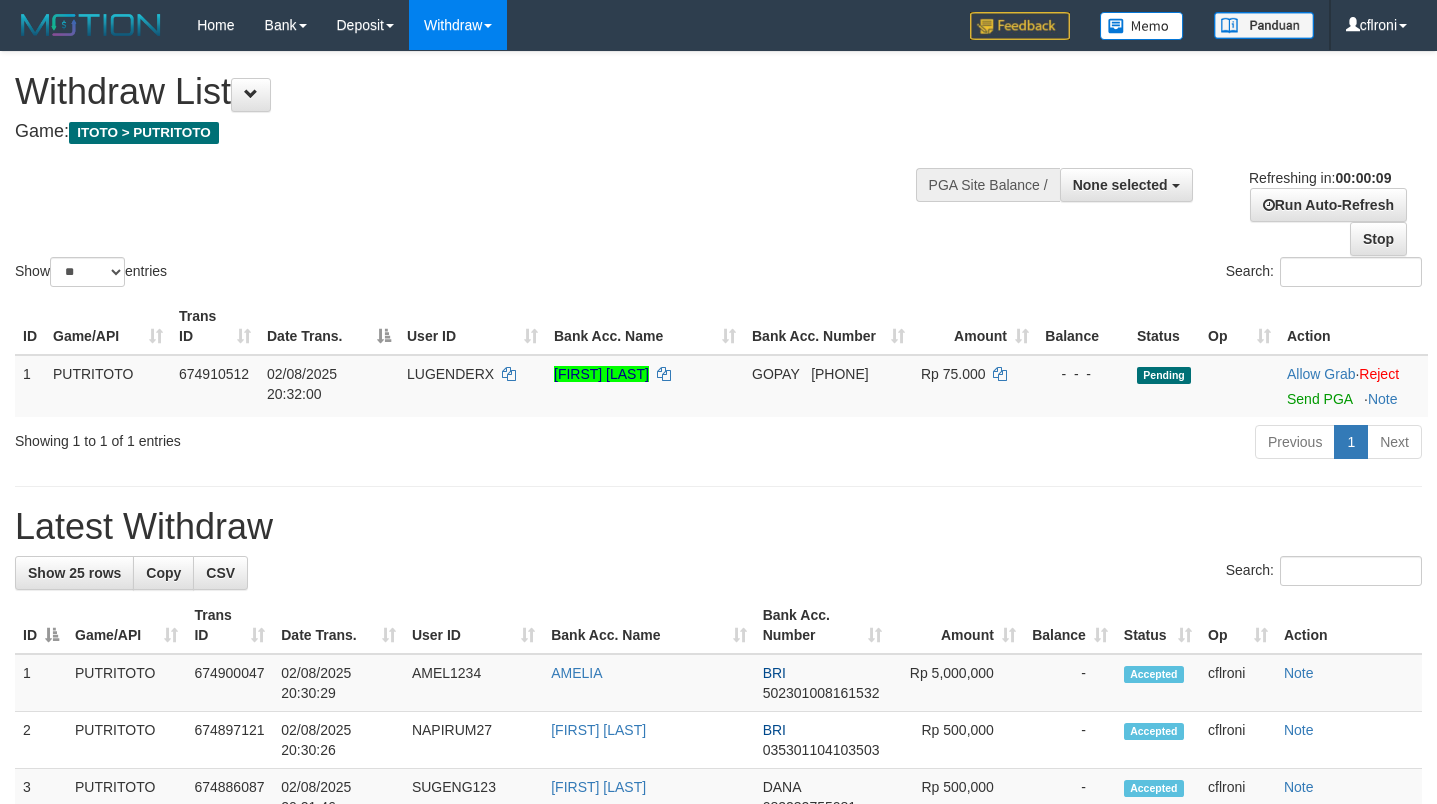 select 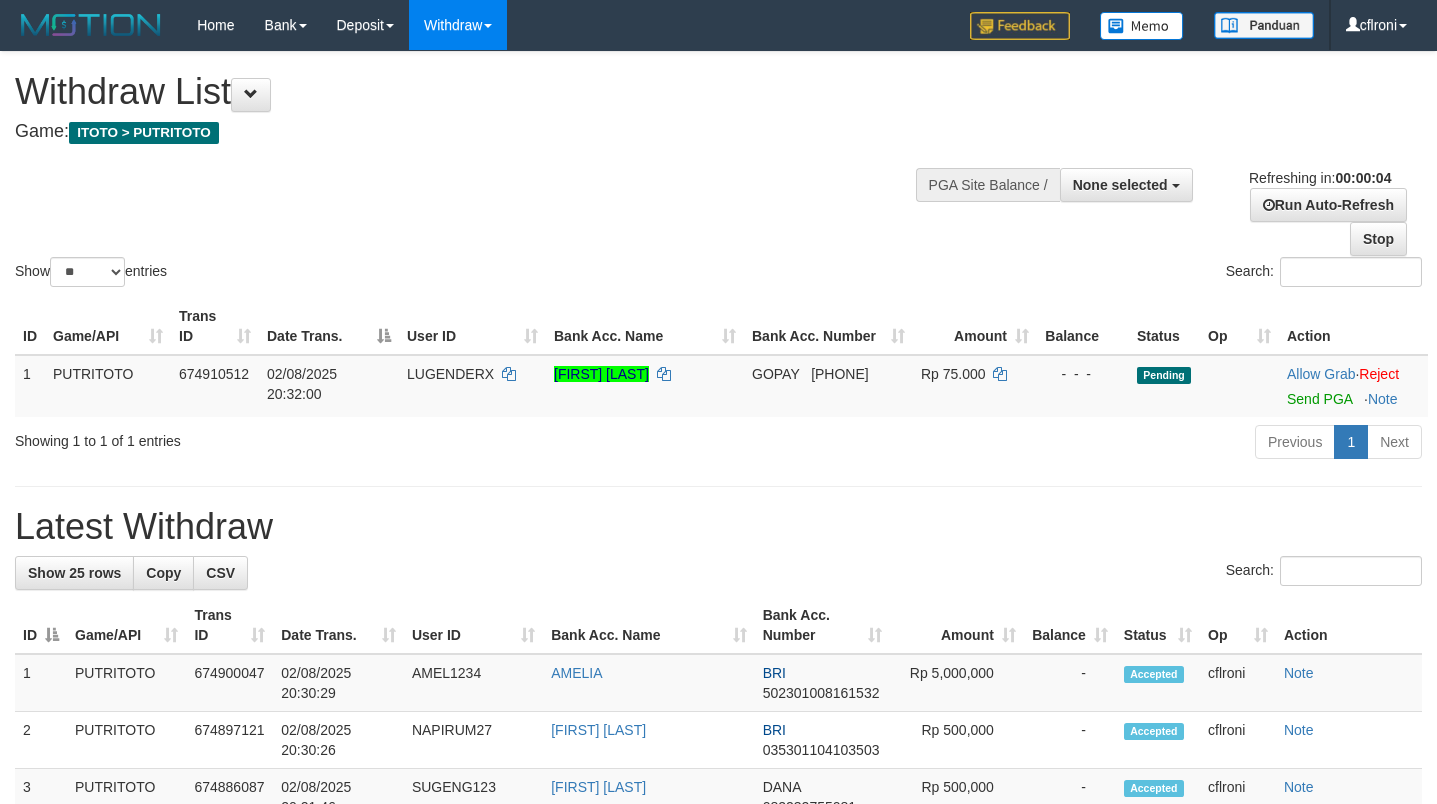 scroll, scrollTop: 0, scrollLeft: 0, axis: both 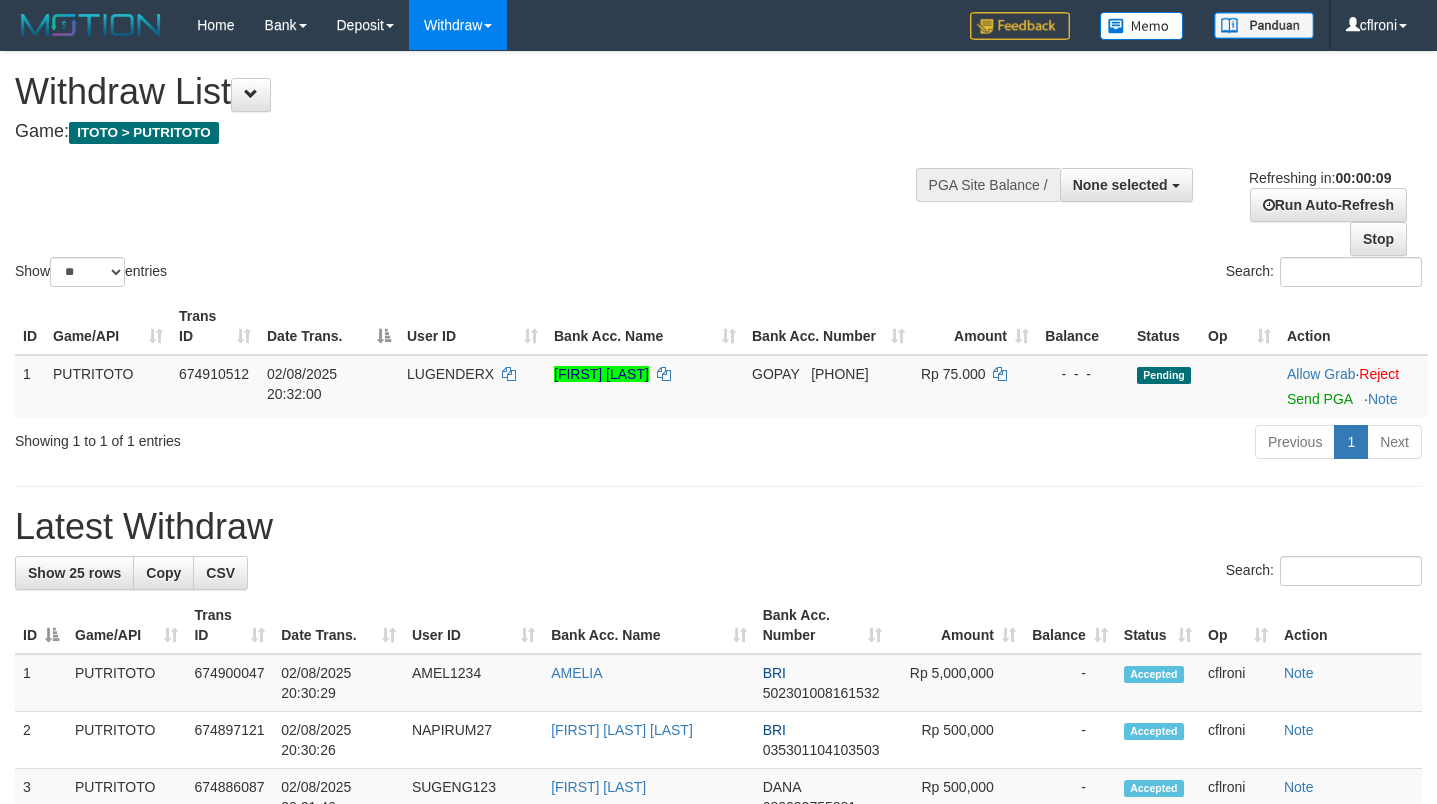 select 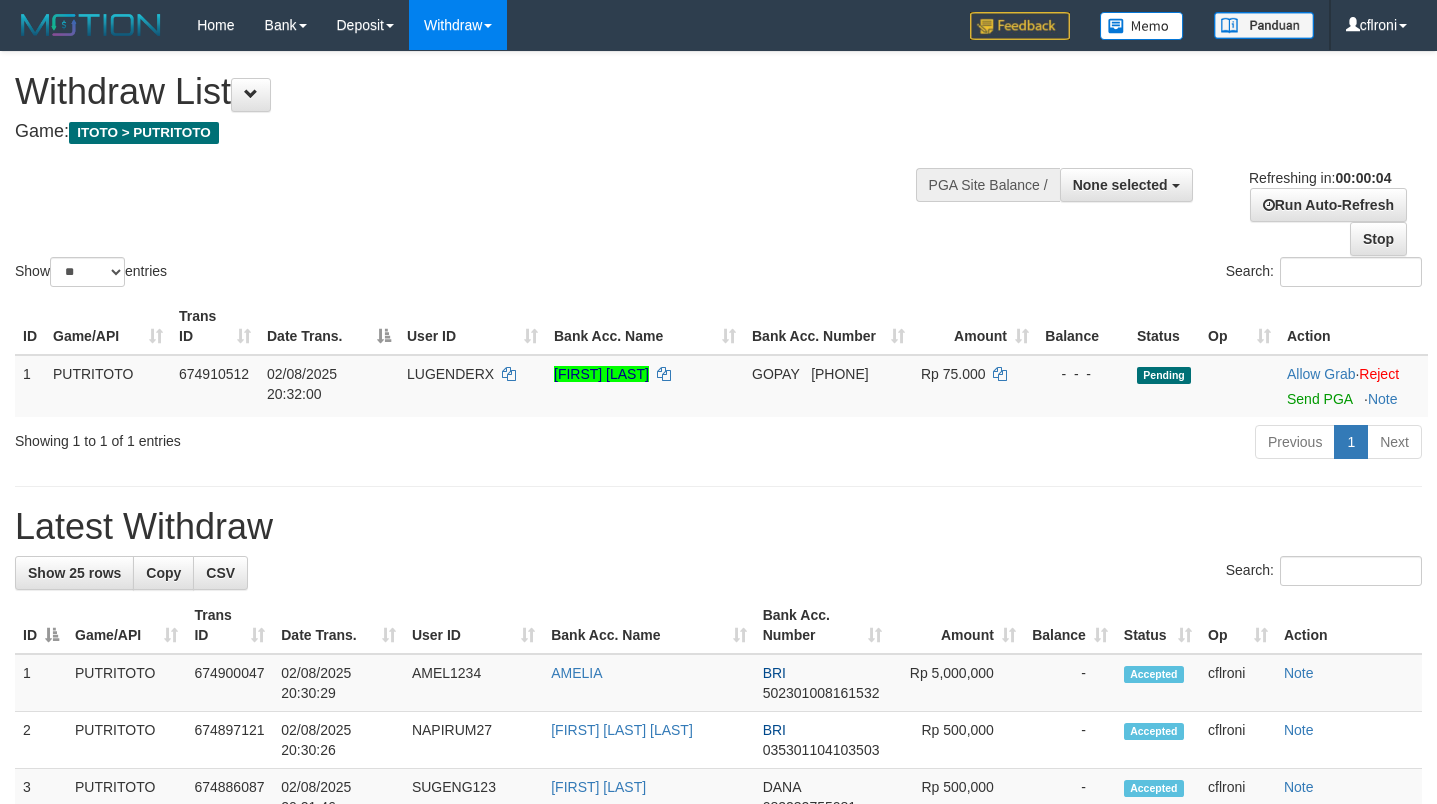scroll, scrollTop: 0, scrollLeft: 0, axis: both 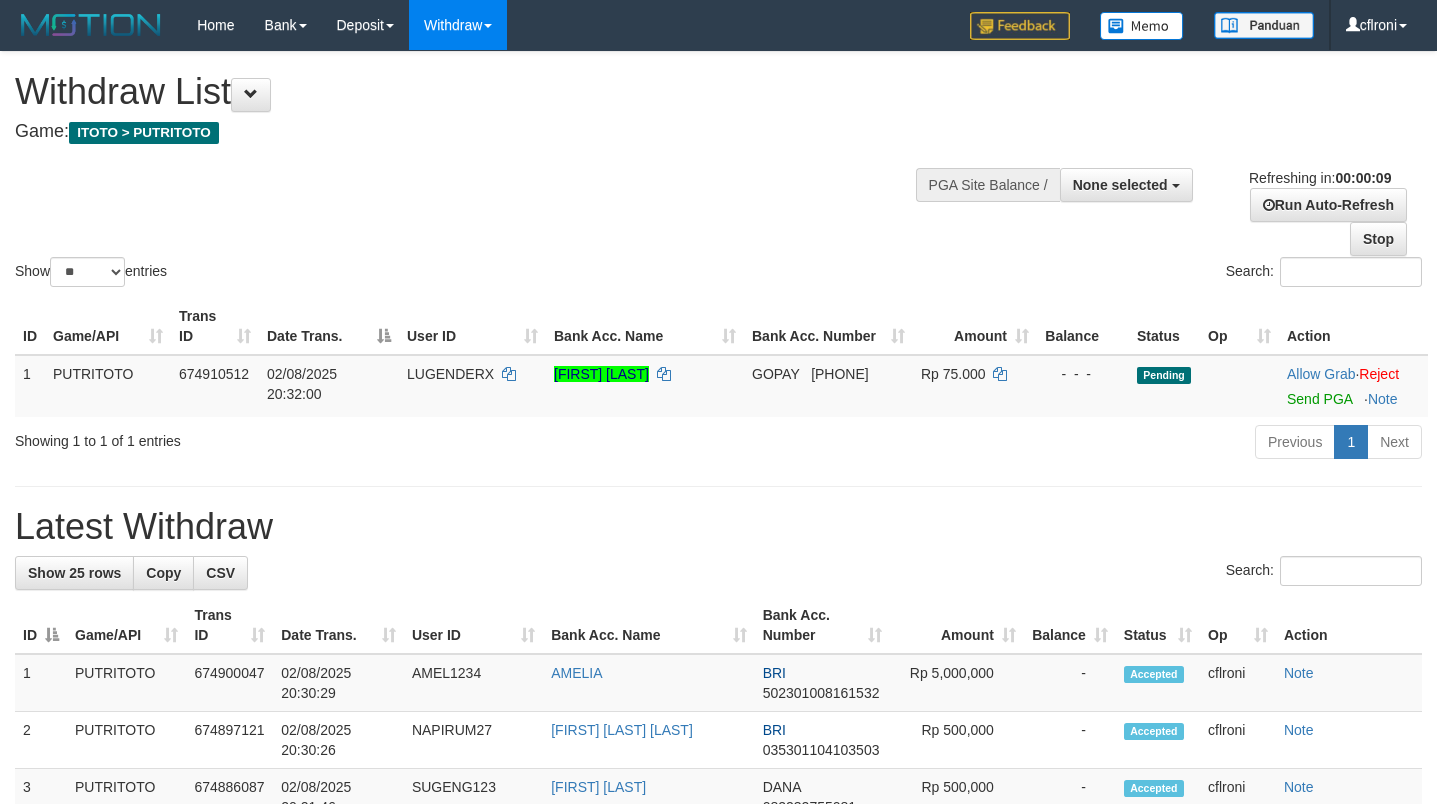 select 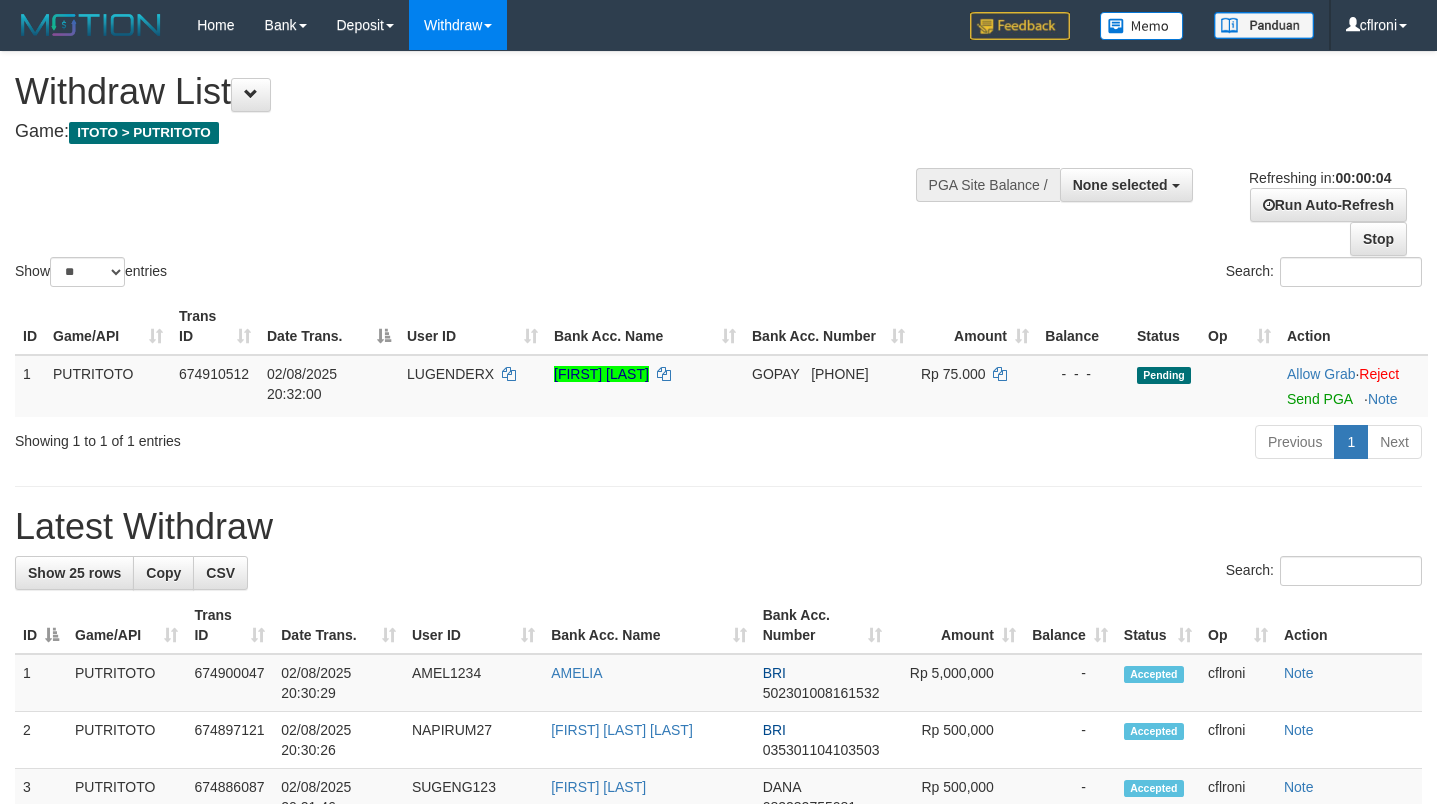 scroll, scrollTop: 0, scrollLeft: 0, axis: both 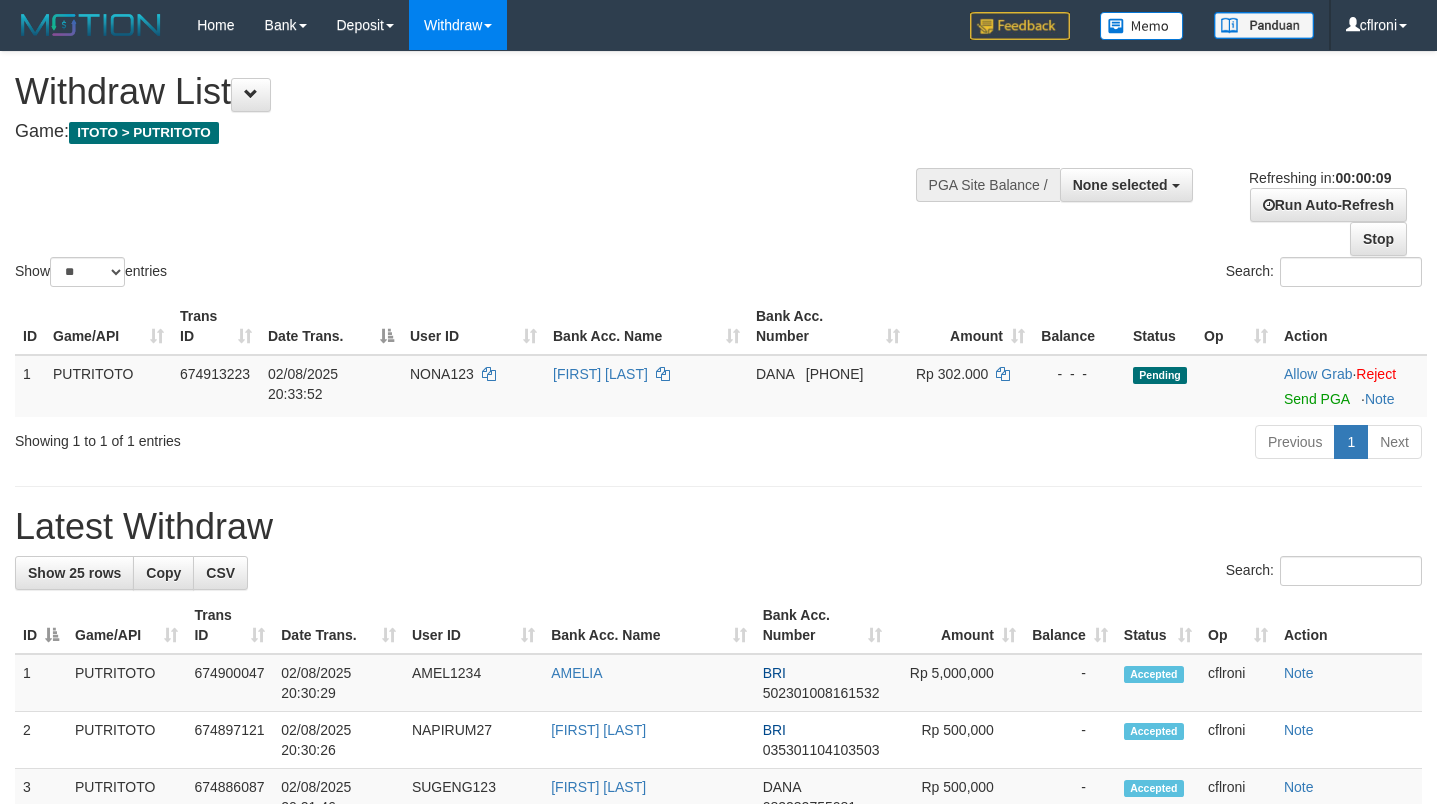 select 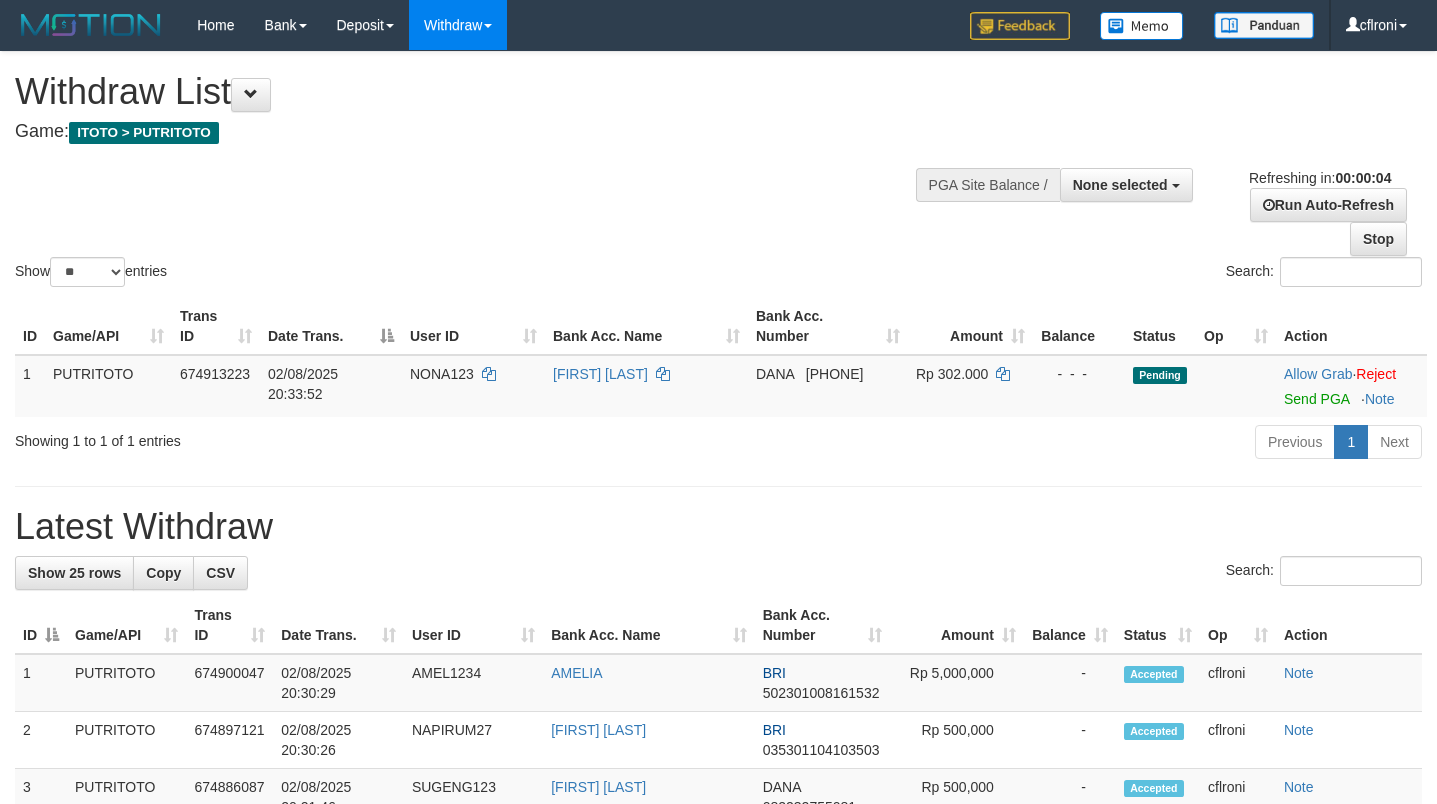 scroll, scrollTop: 0, scrollLeft: 0, axis: both 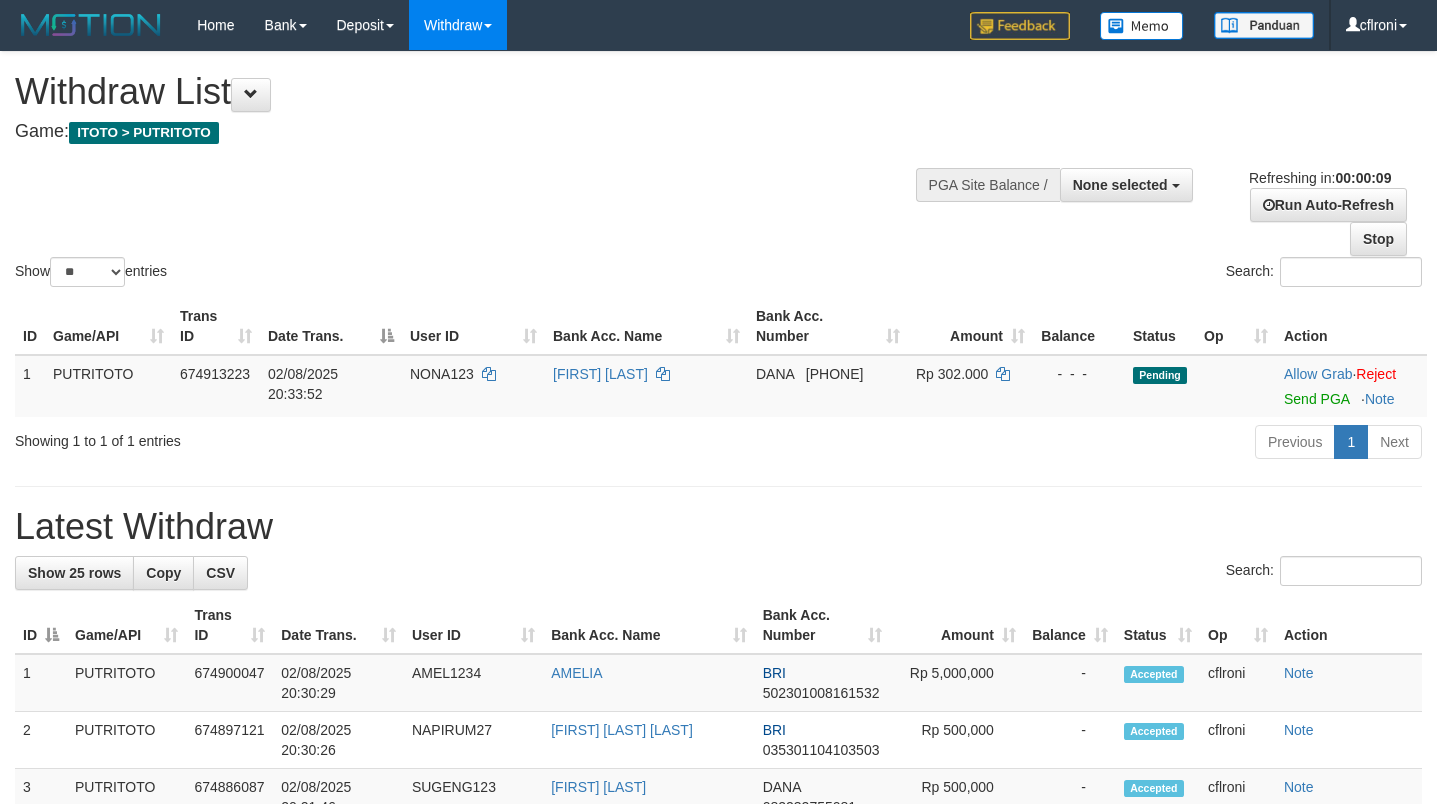 select 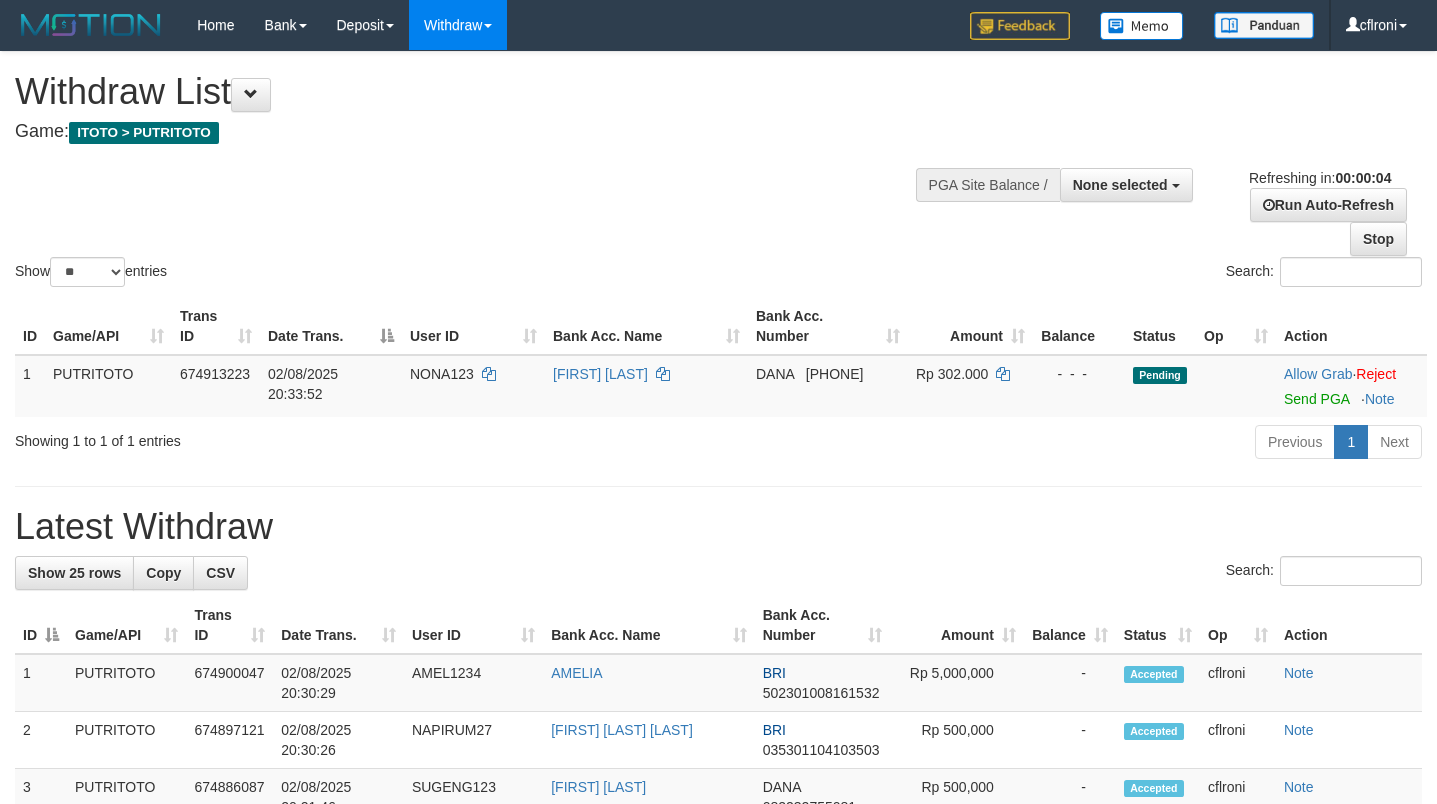 scroll, scrollTop: 0, scrollLeft: 0, axis: both 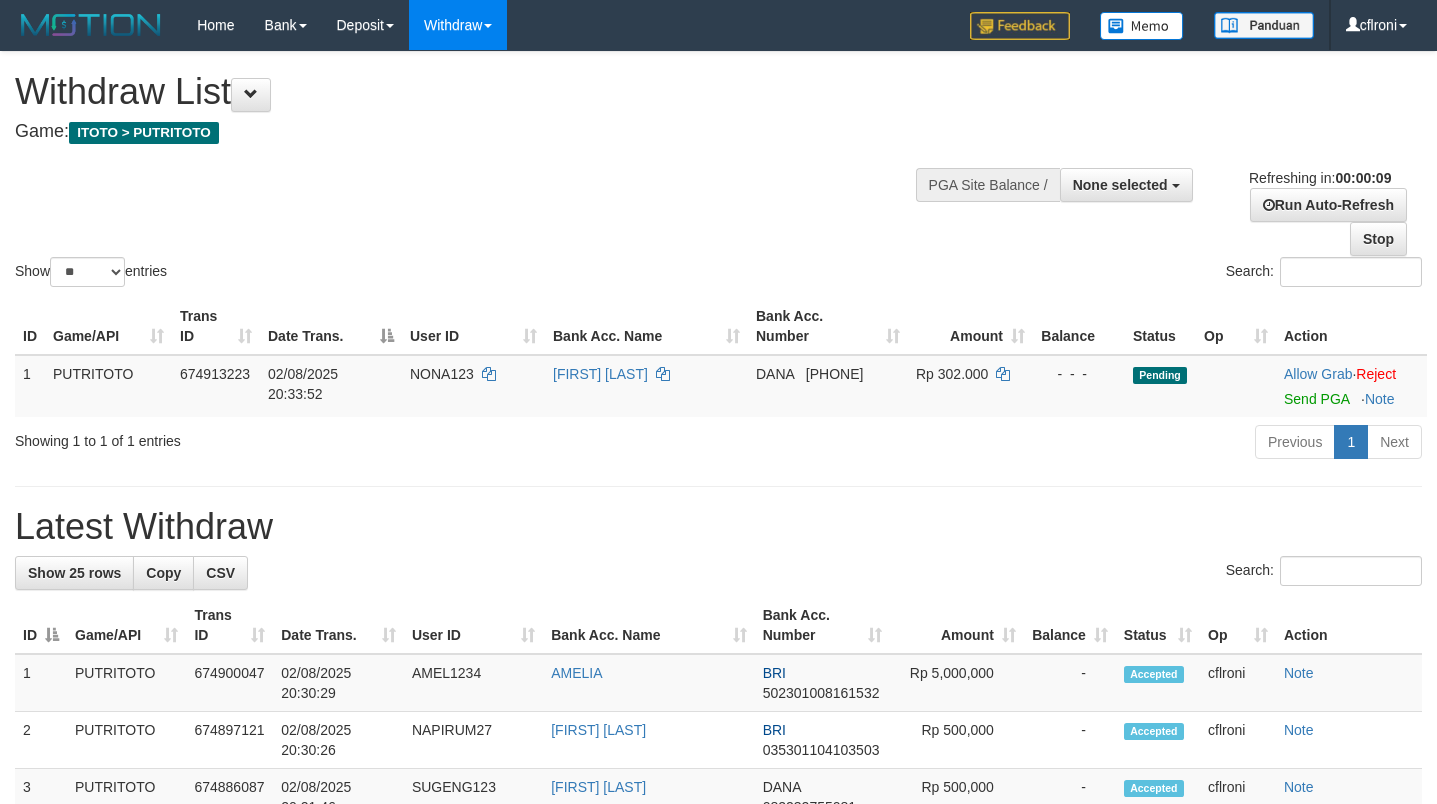 select 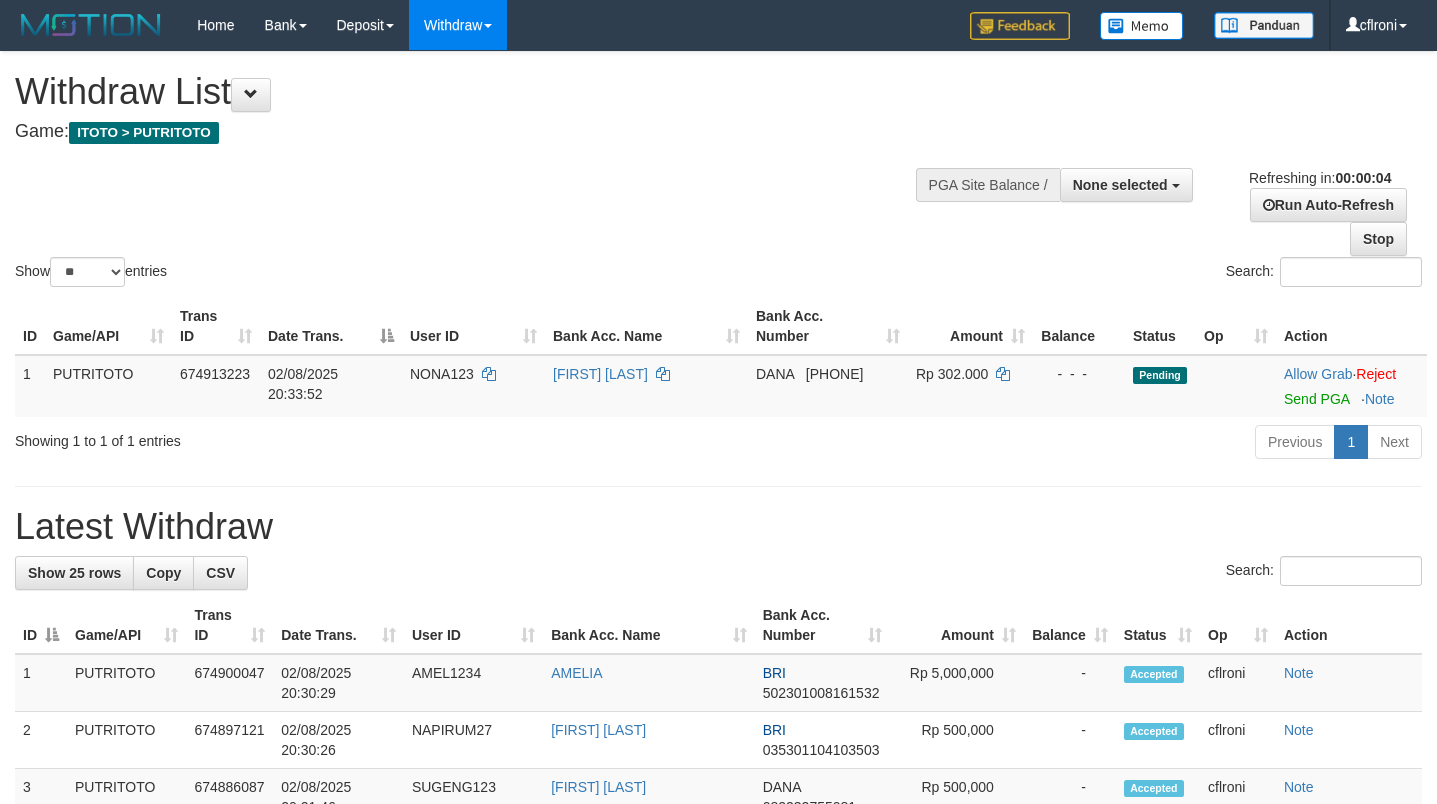 scroll, scrollTop: 0, scrollLeft: 0, axis: both 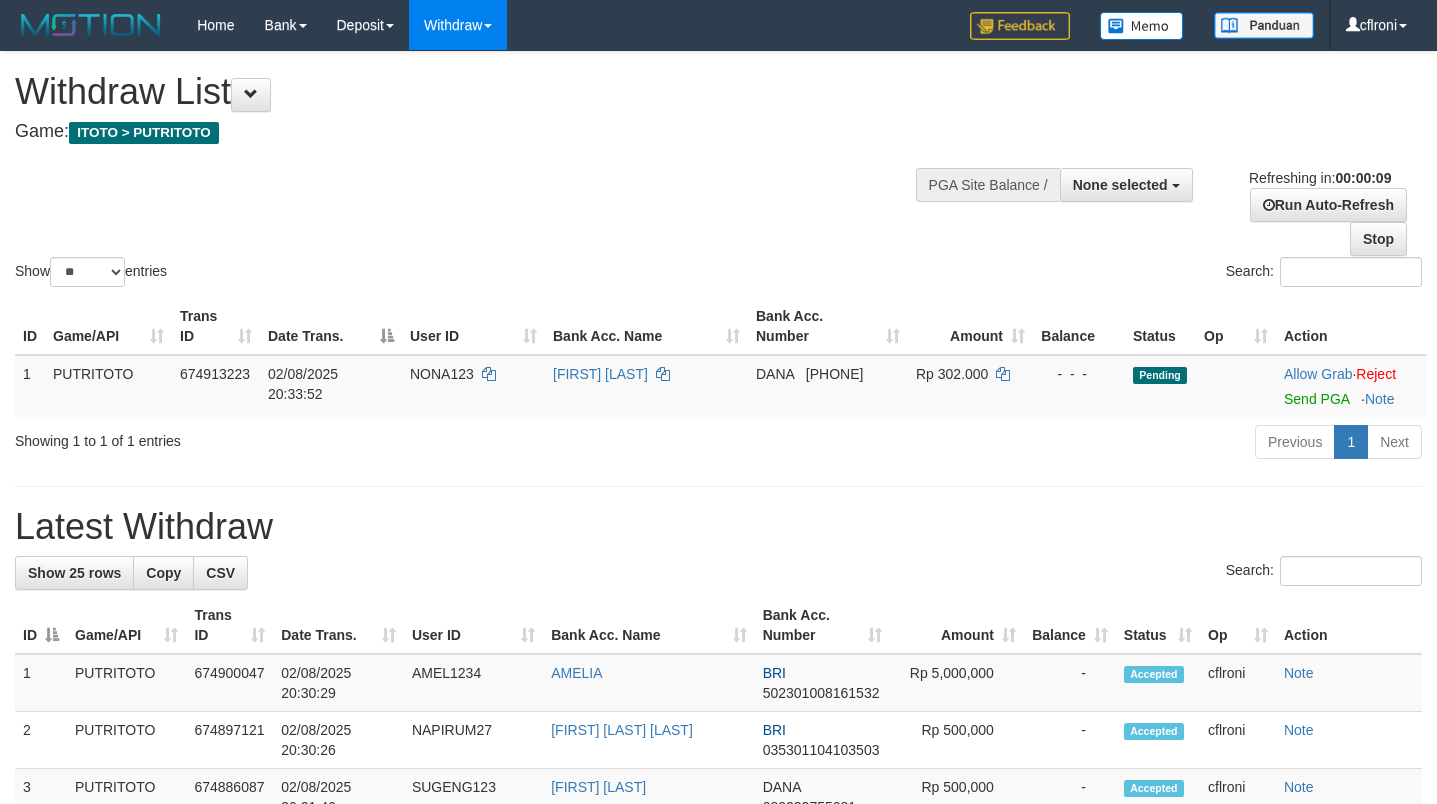 select 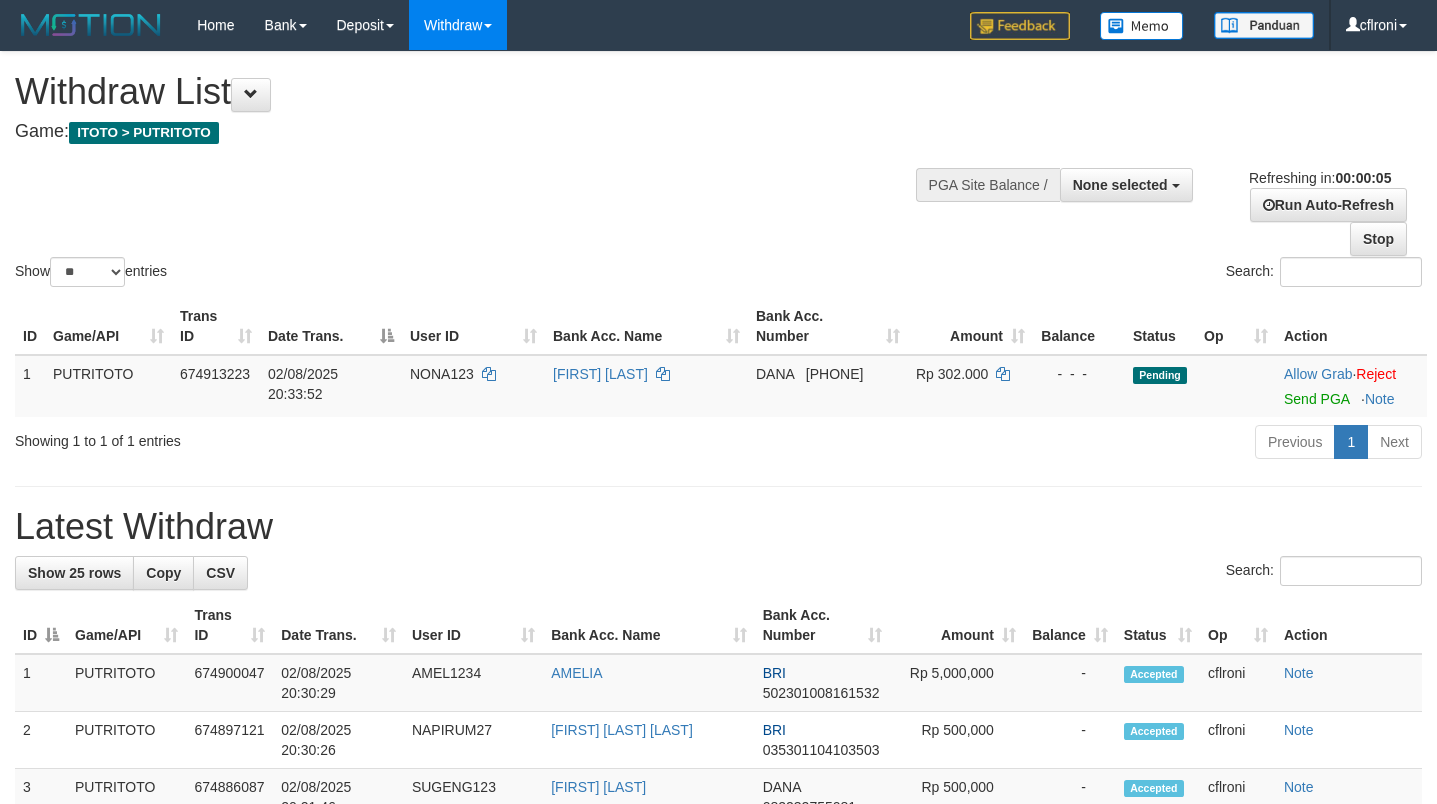 scroll, scrollTop: 0, scrollLeft: 0, axis: both 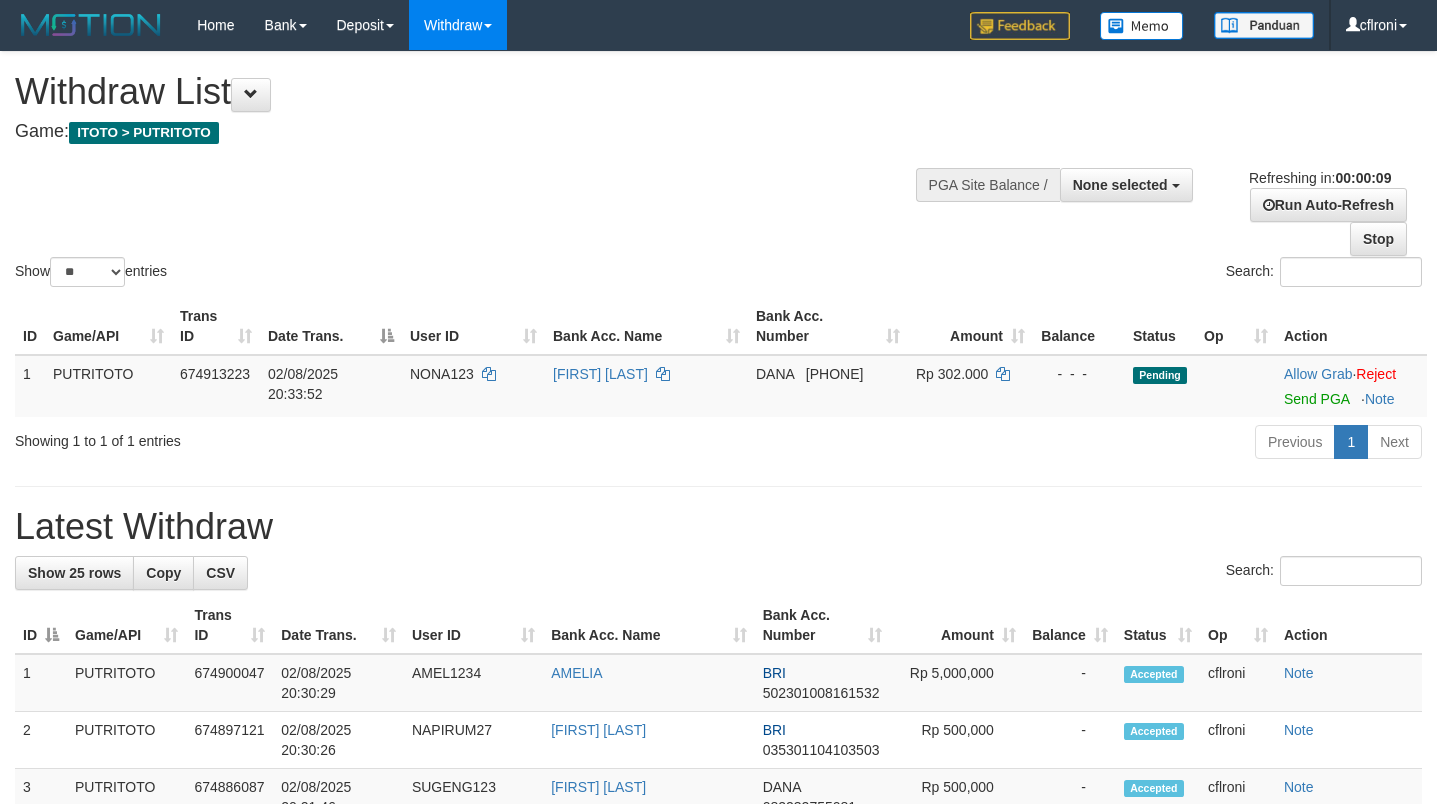 select 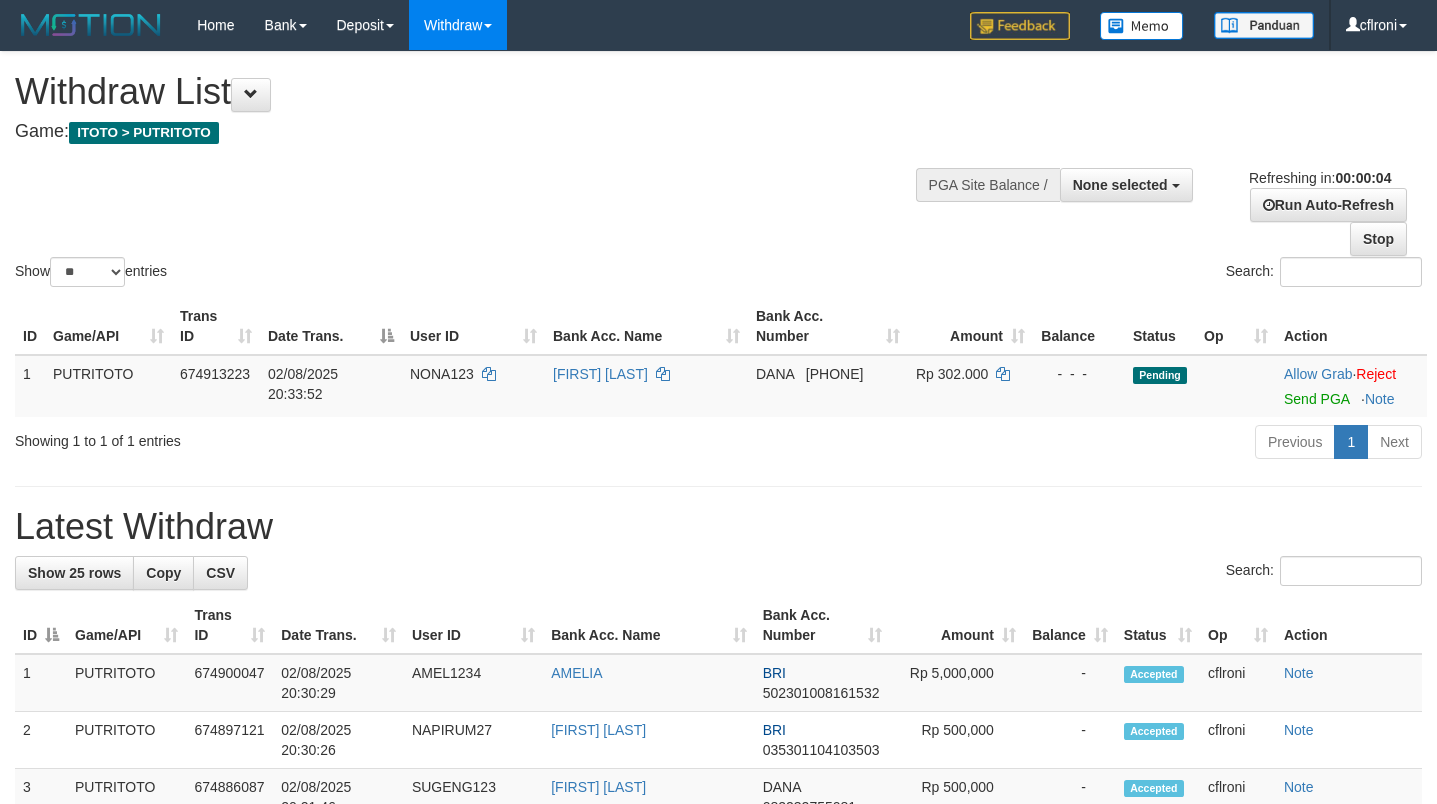 scroll, scrollTop: 0, scrollLeft: 0, axis: both 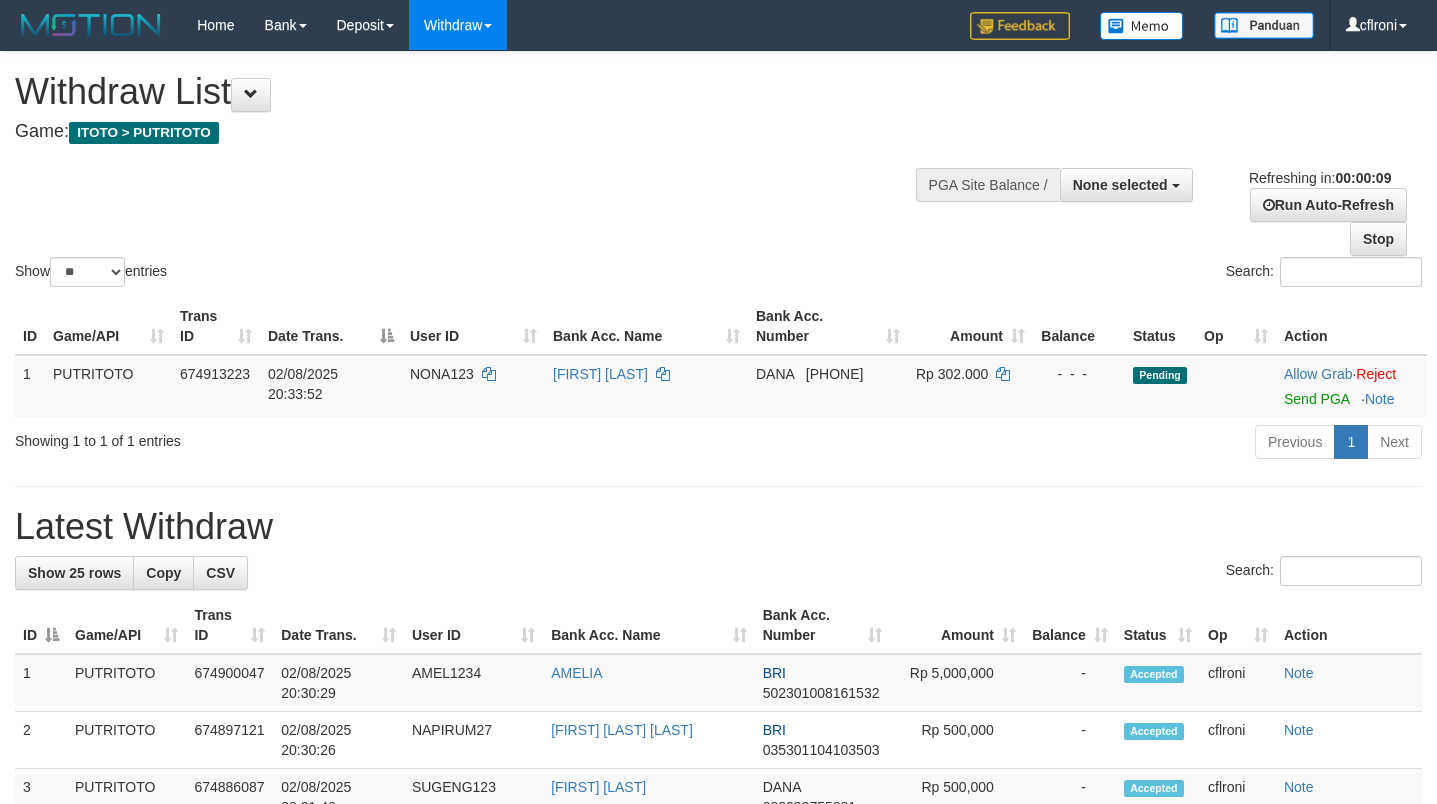 select 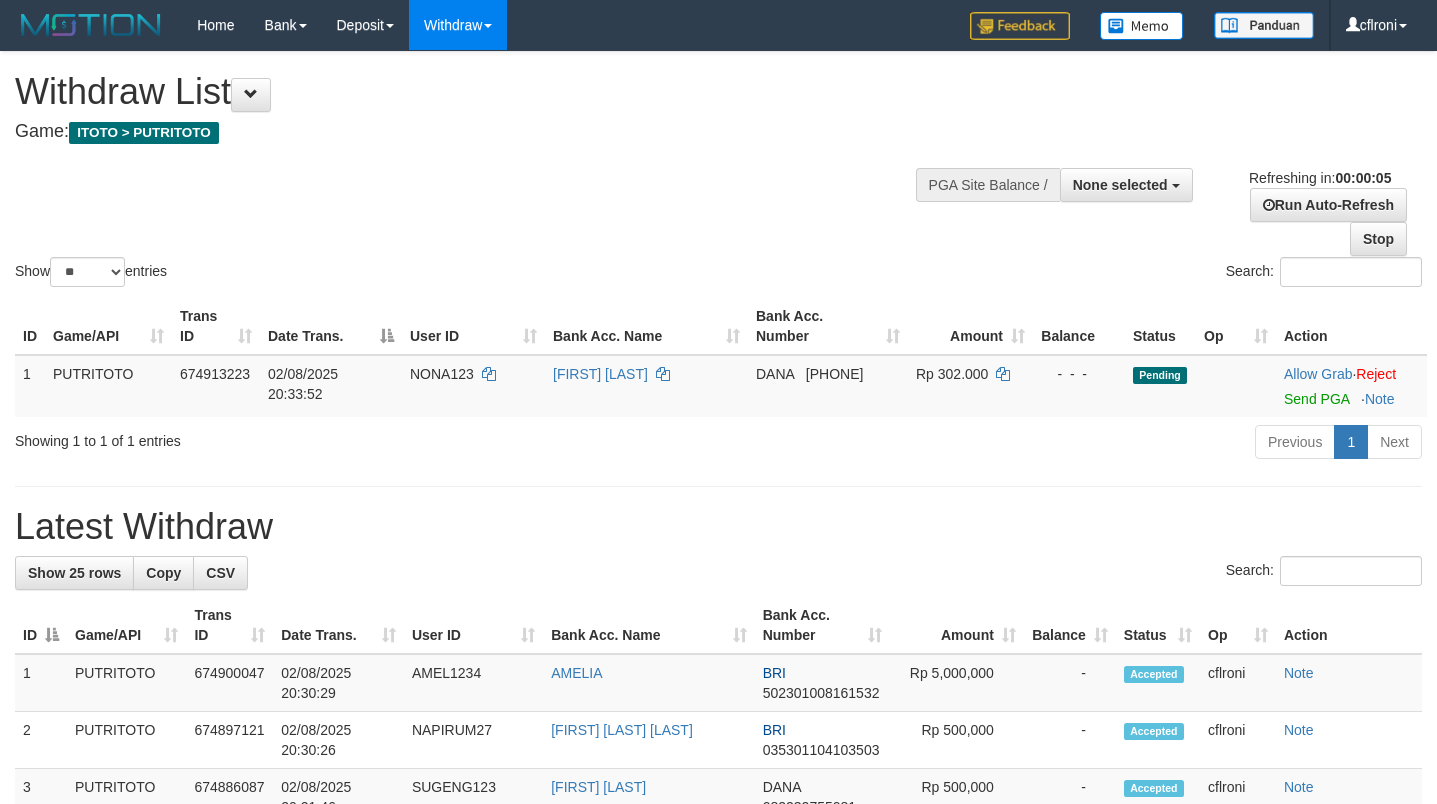 scroll, scrollTop: 0, scrollLeft: 0, axis: both 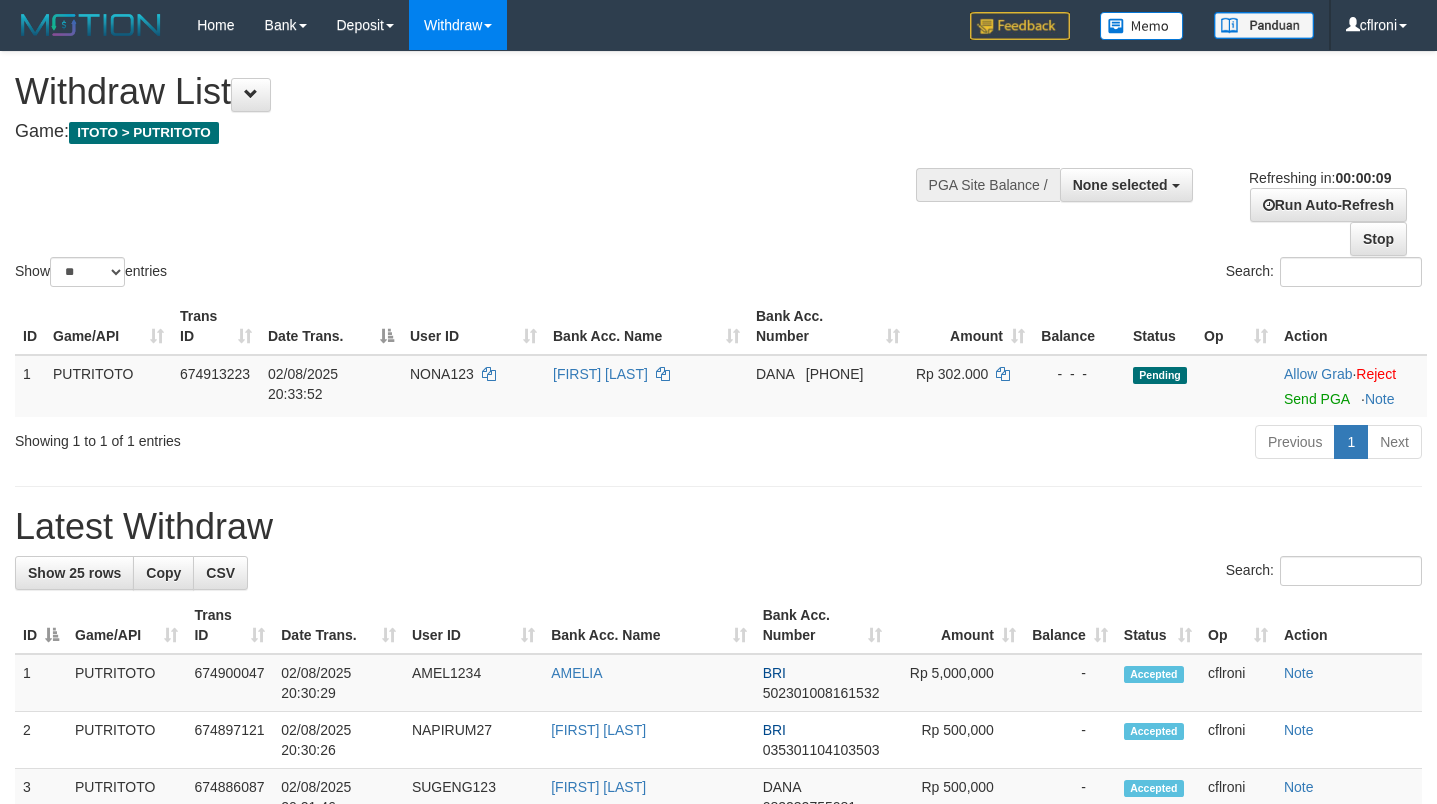 select 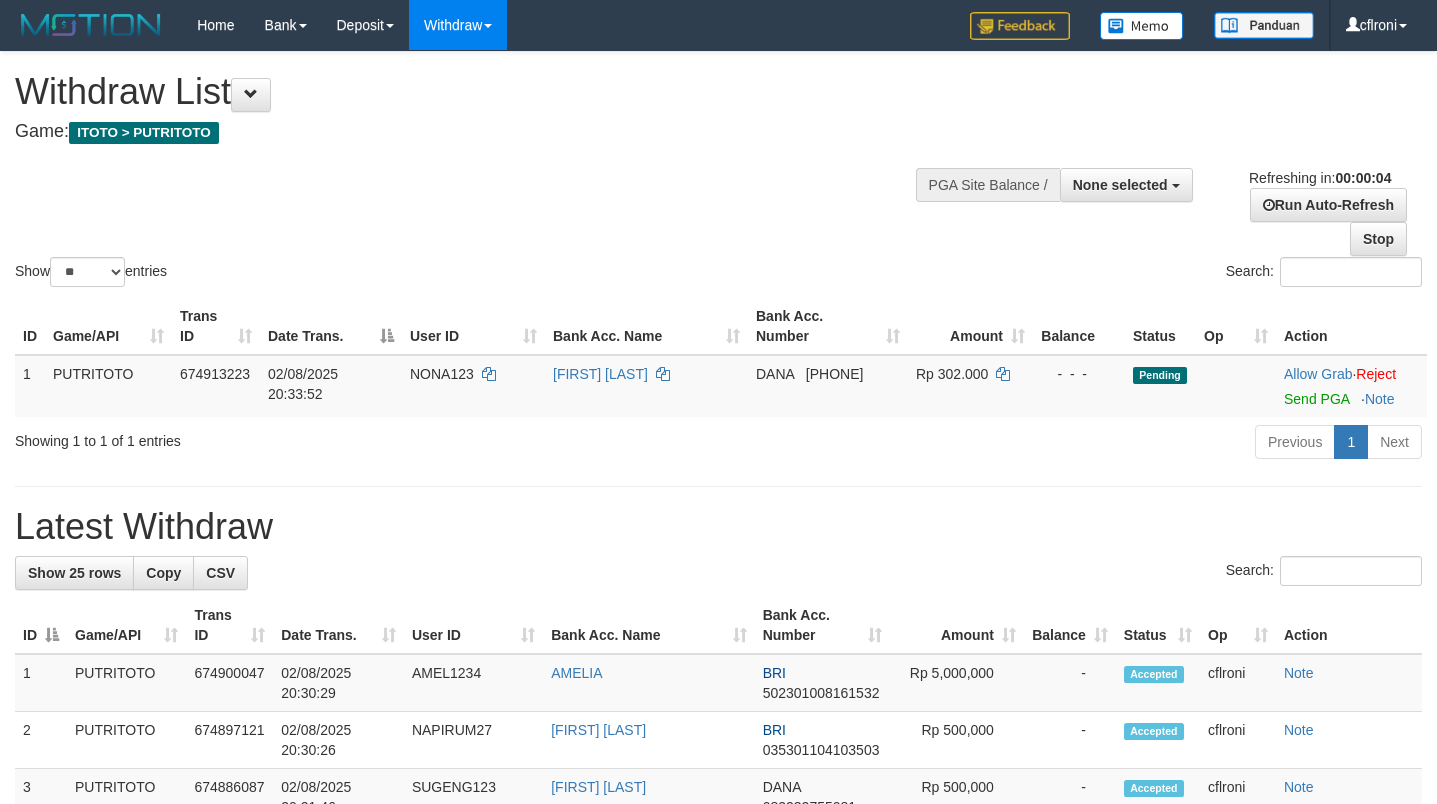 scroll, scrollTop: 0, scrollLeft: 0, axis: both 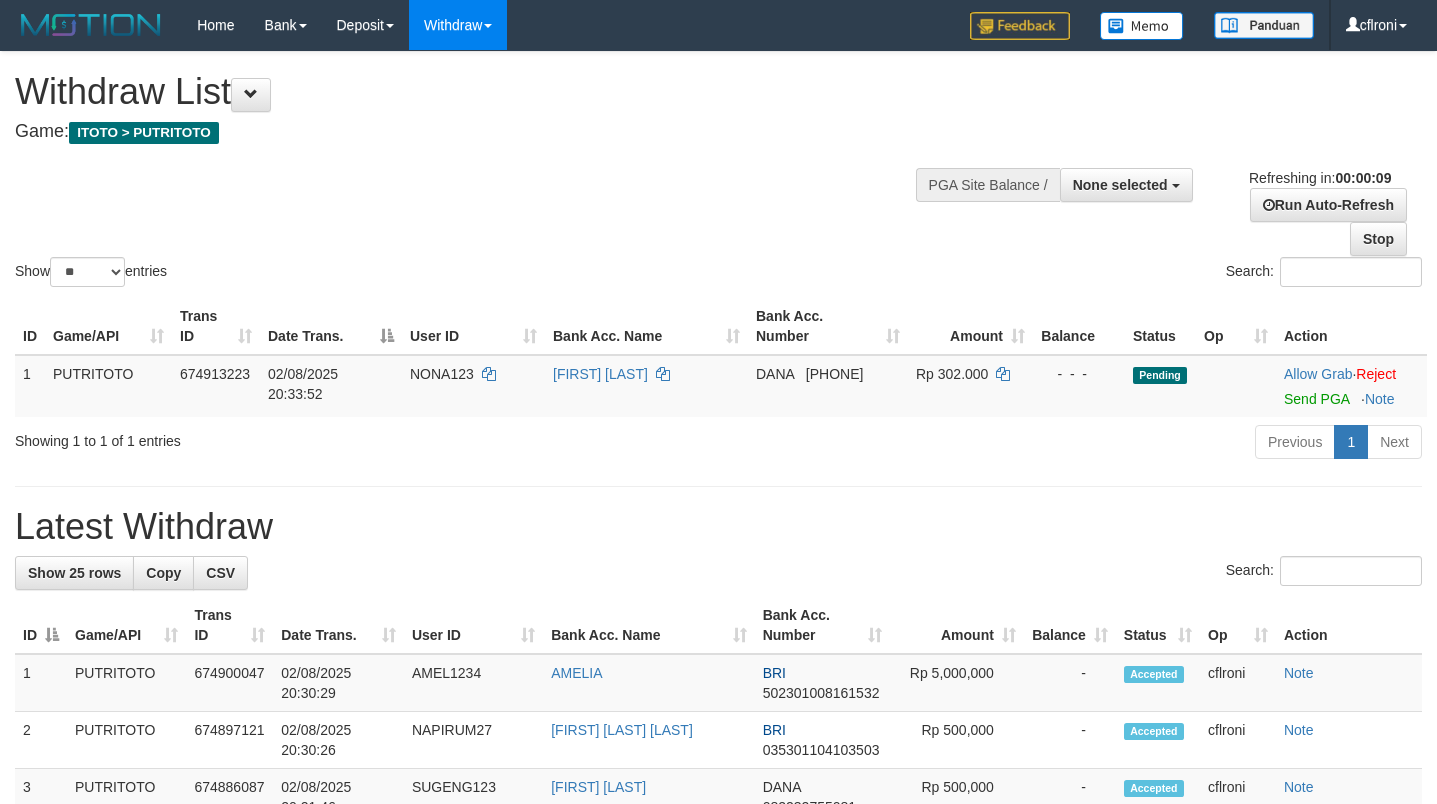 select 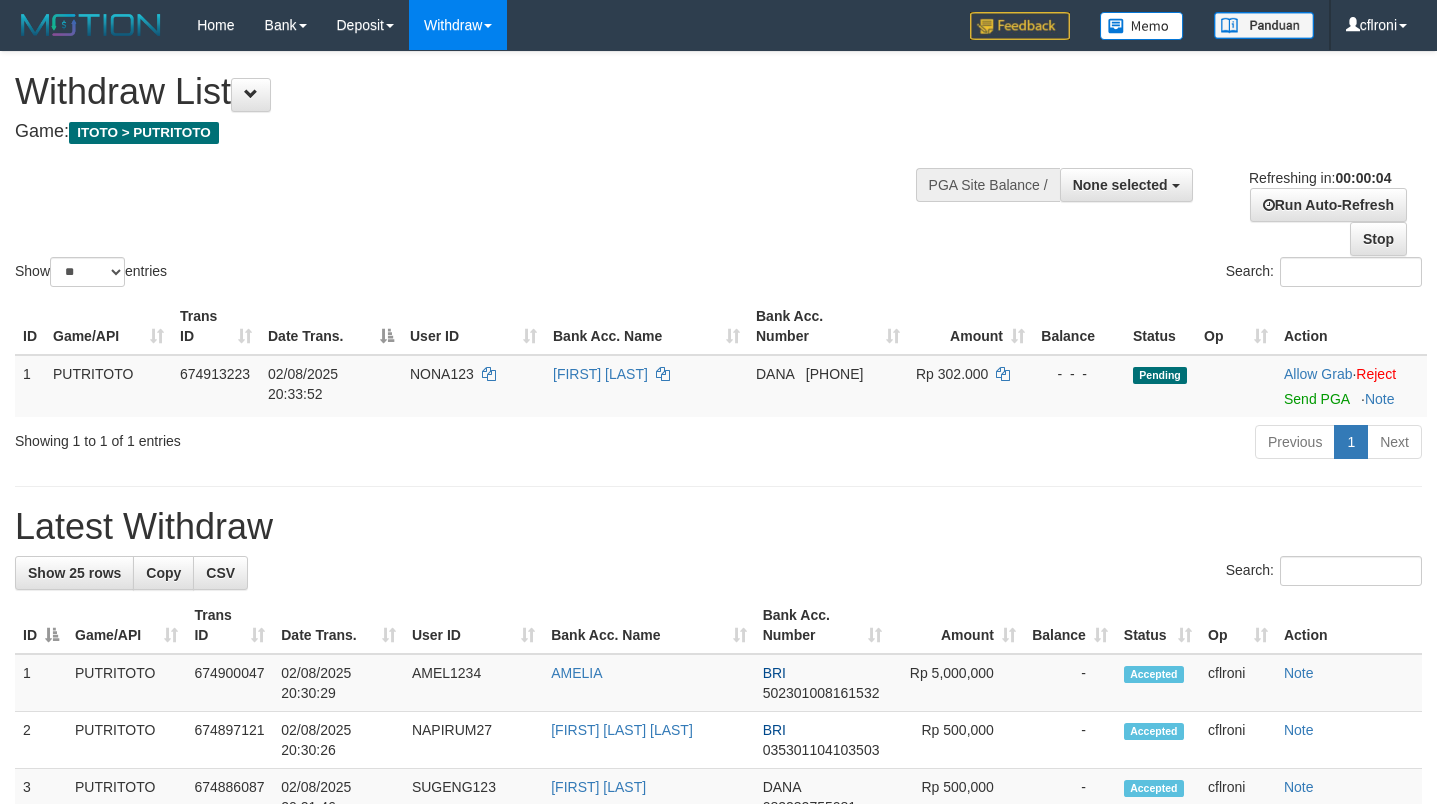 scroll, scrollTop: 0, scrollLeft: 0, axis: both 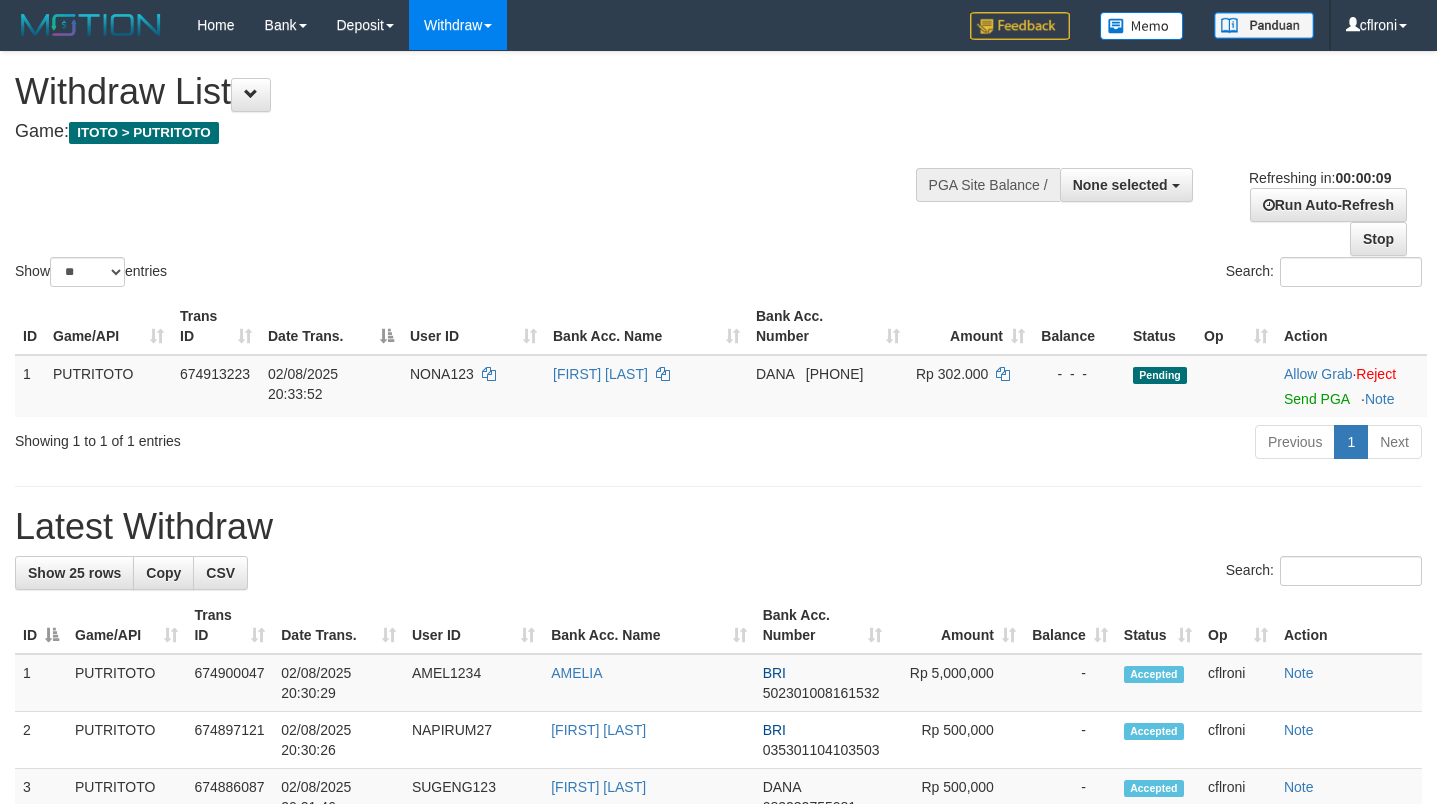 select 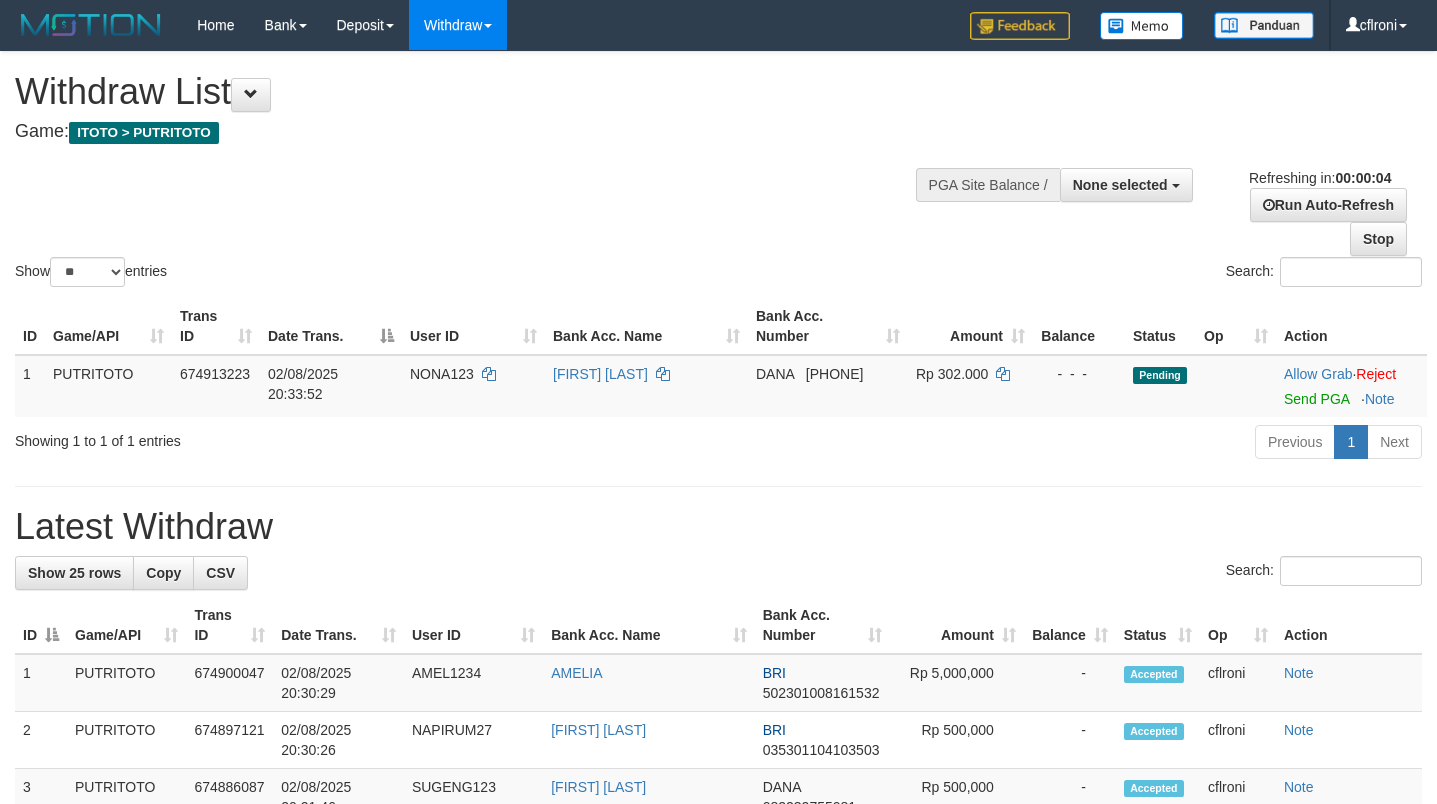 scroll, scrollTop: 0, scrollLeft: 0, axis: both 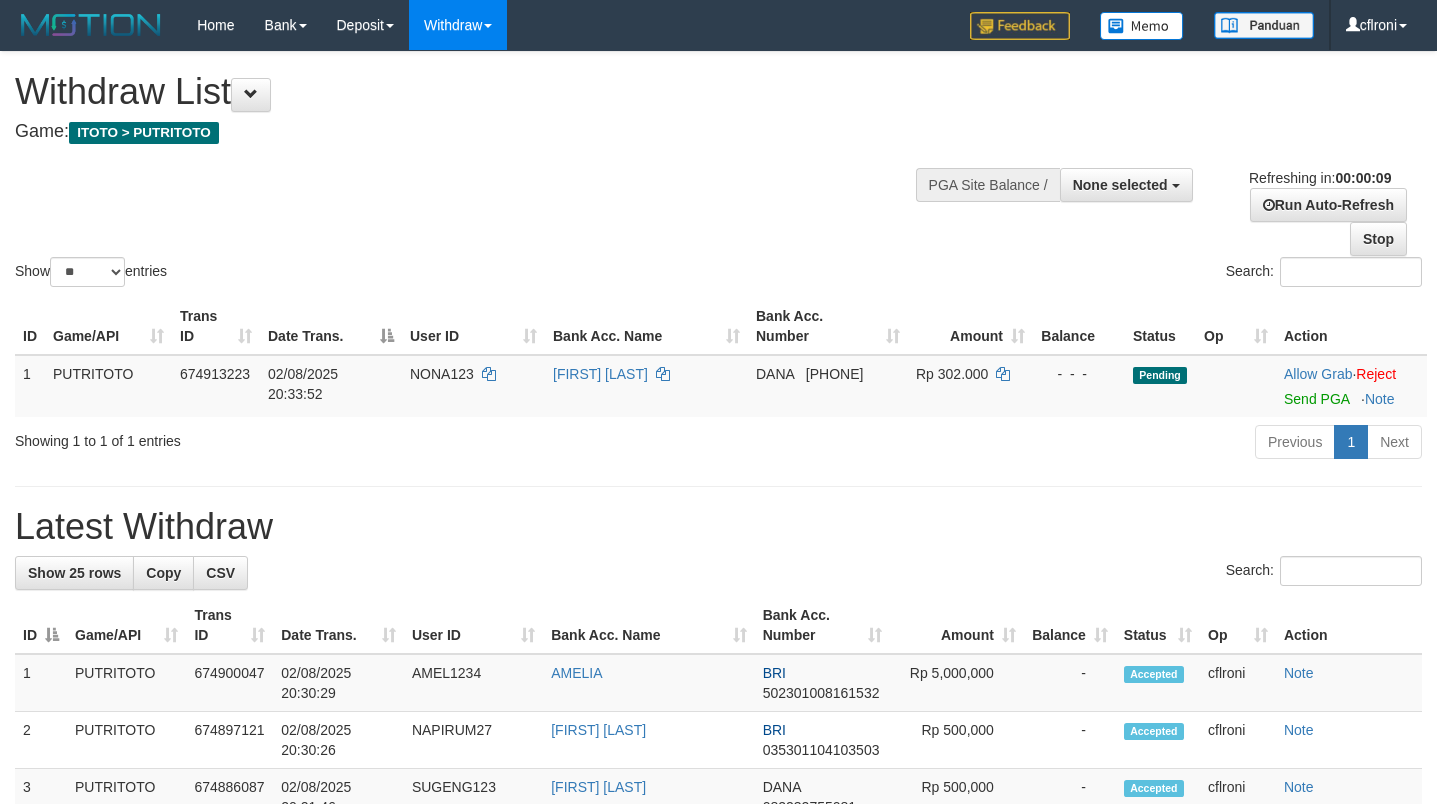 select 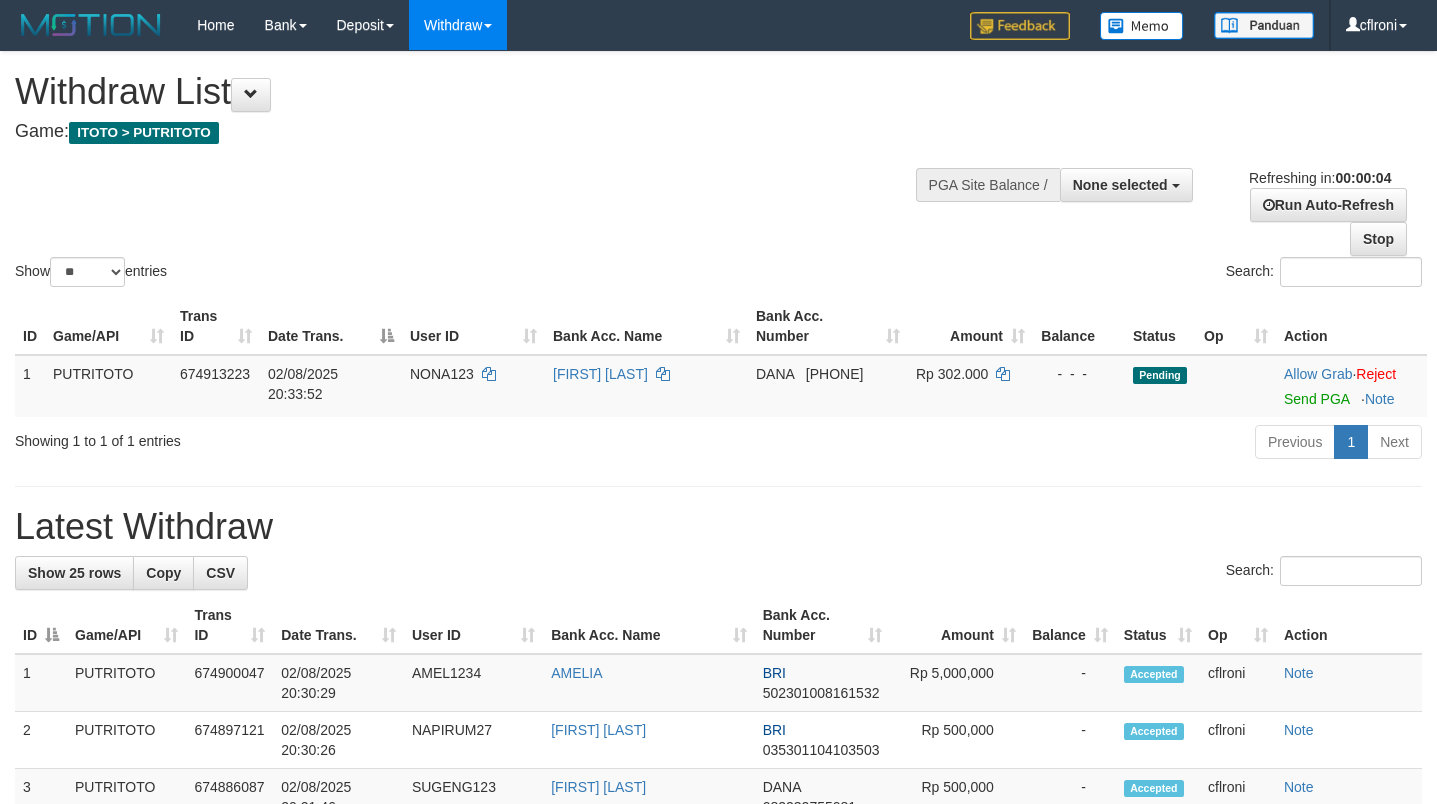 scroll, scrollTop: 0, scrollLeft: 0, axis: both 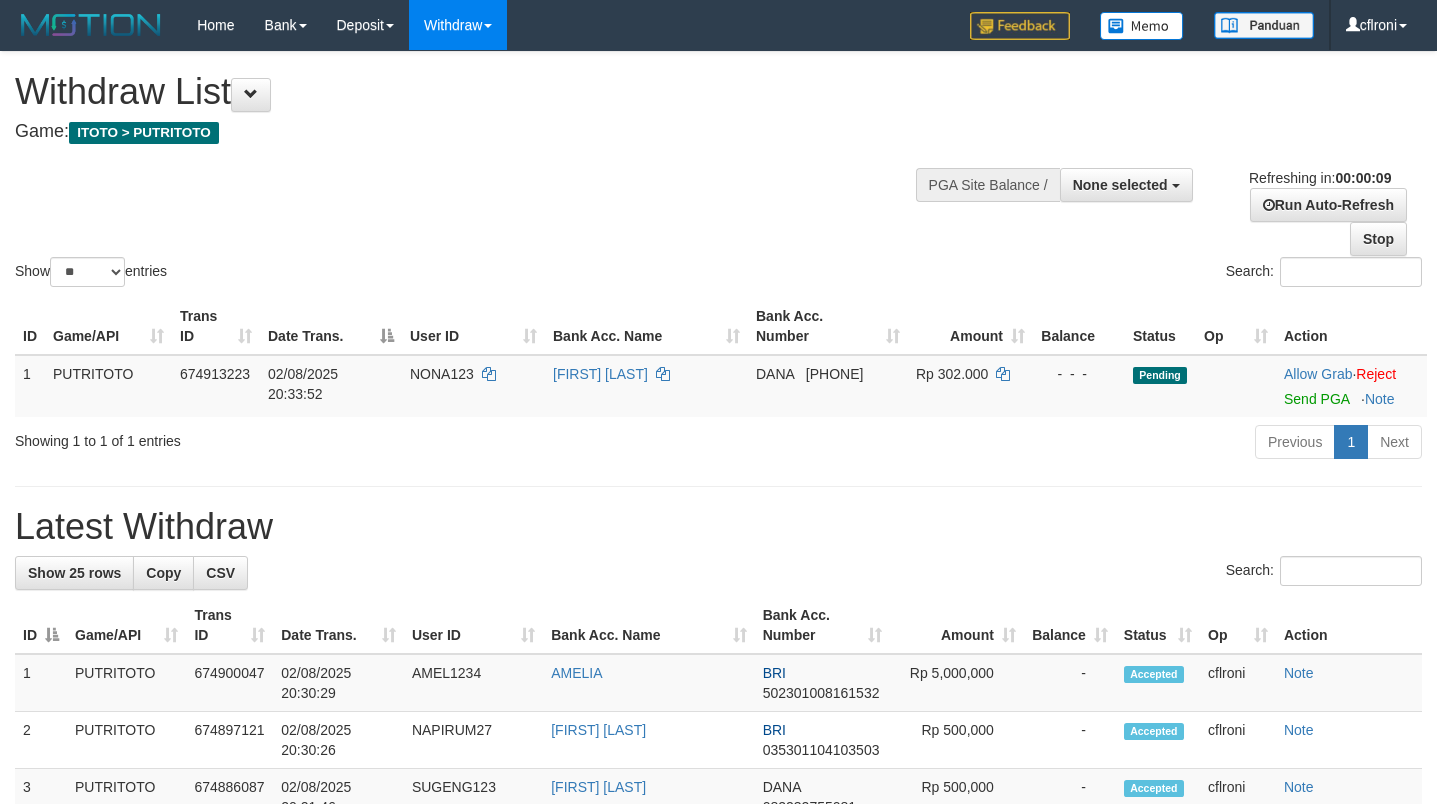 select 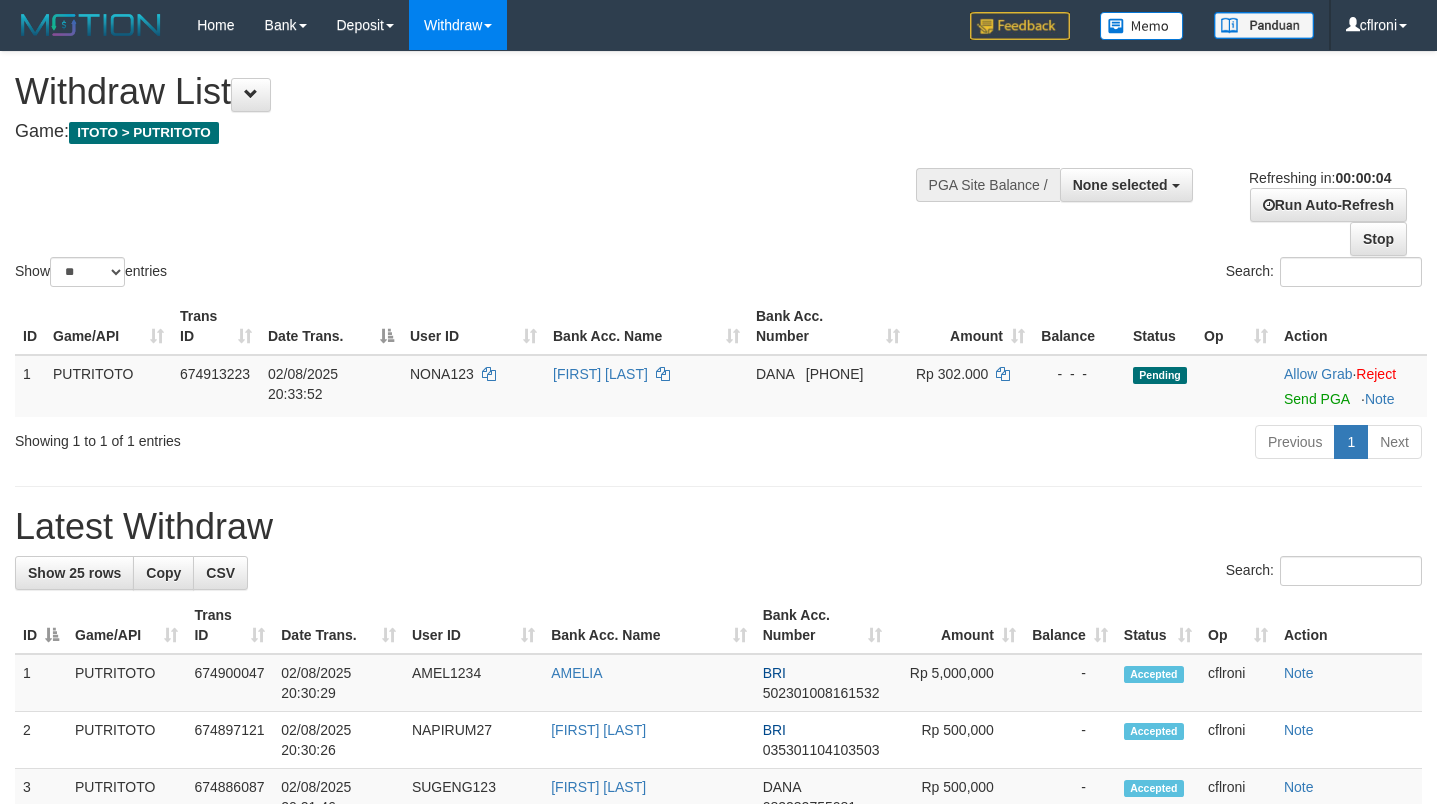 scroll, scrollTop: 0, scrollLeft: 0, axis: both 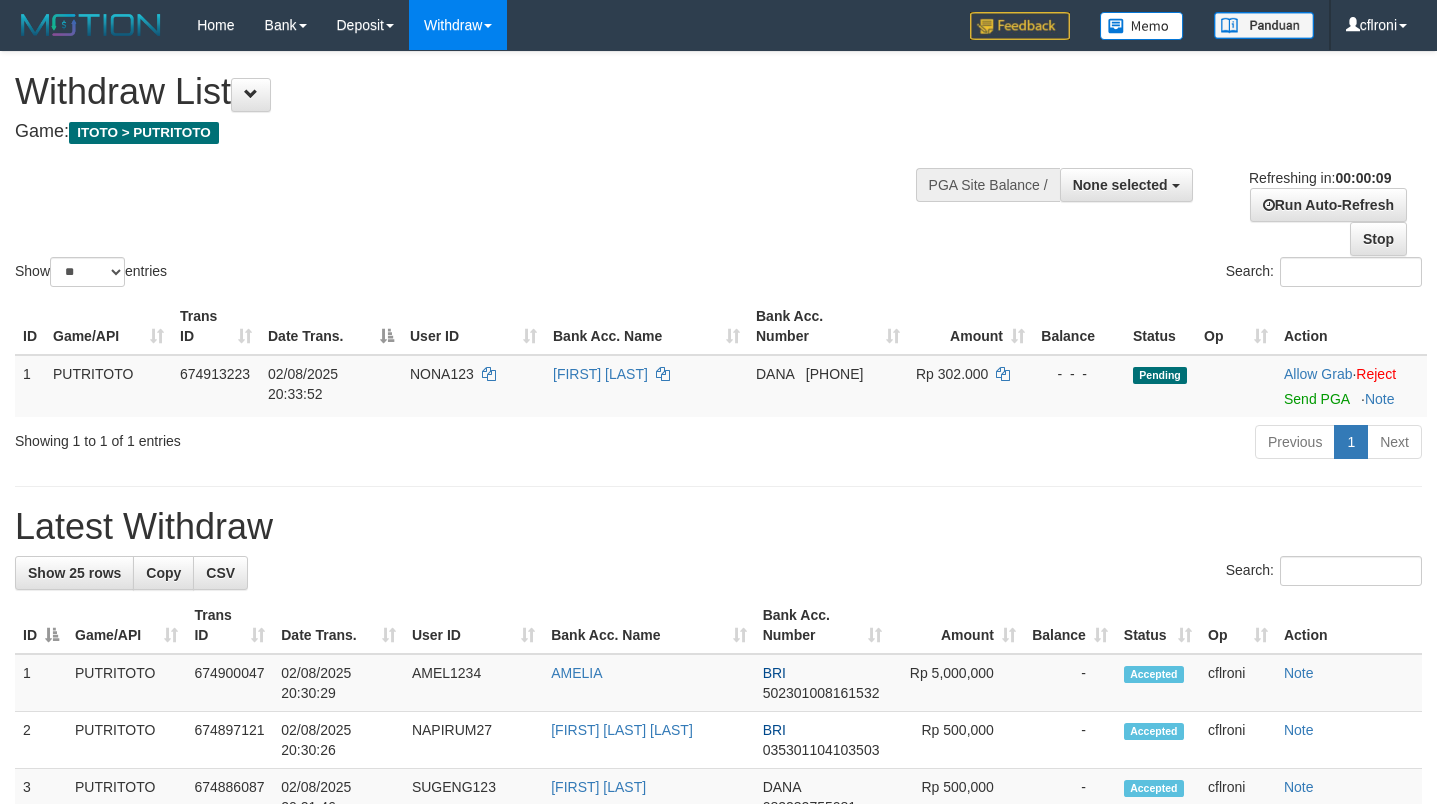 select 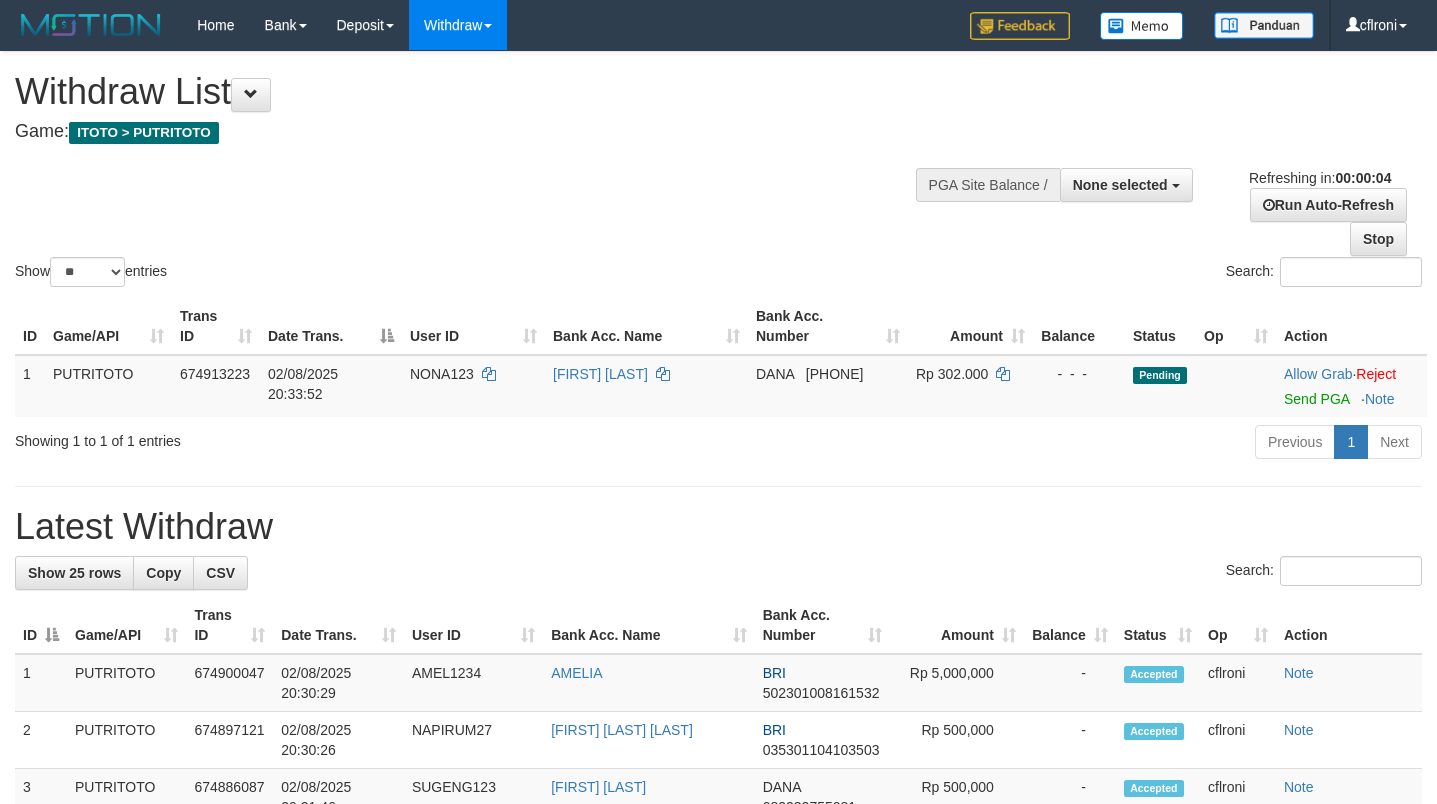 scroll, scrollTop: 0, scrollLeft: 0, axis: both 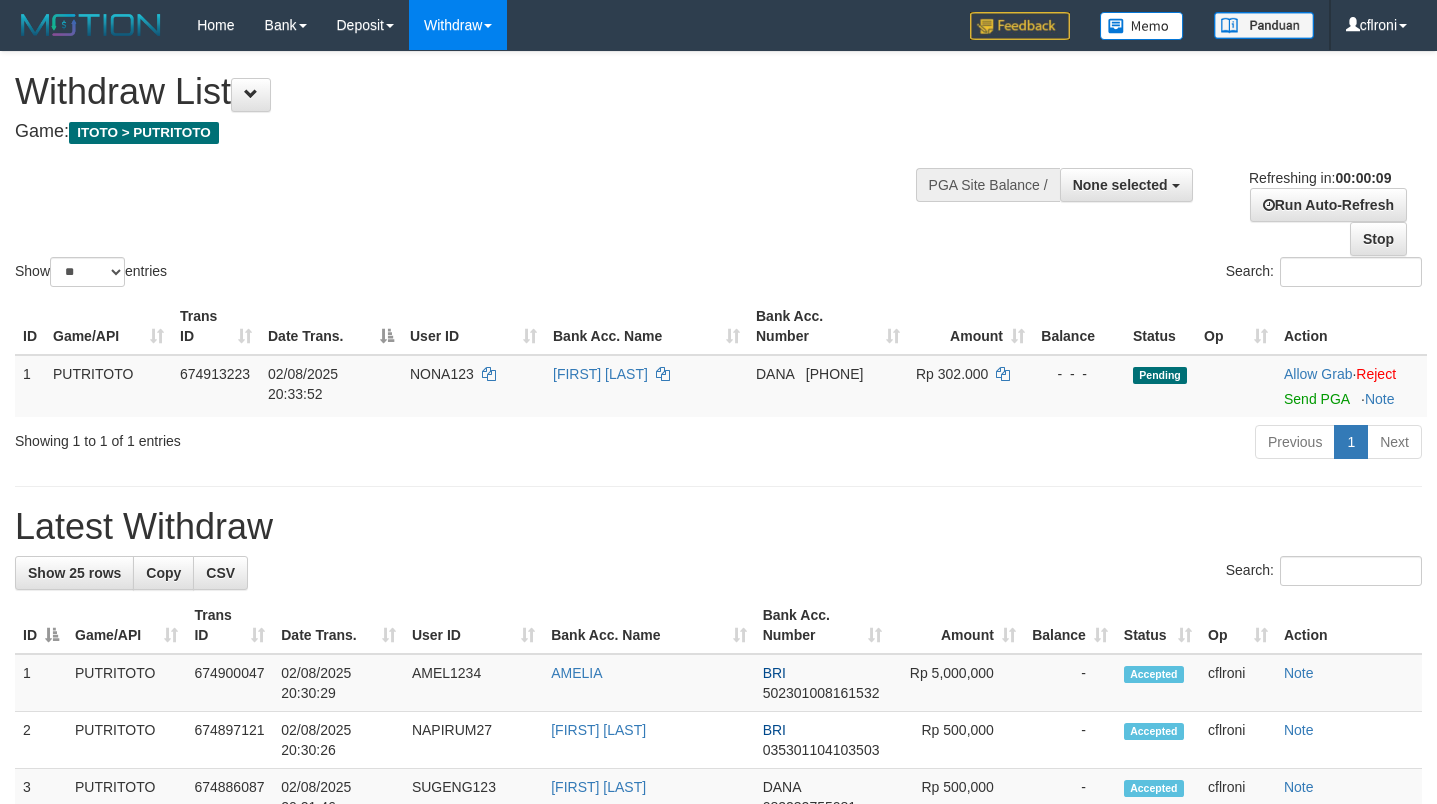 select 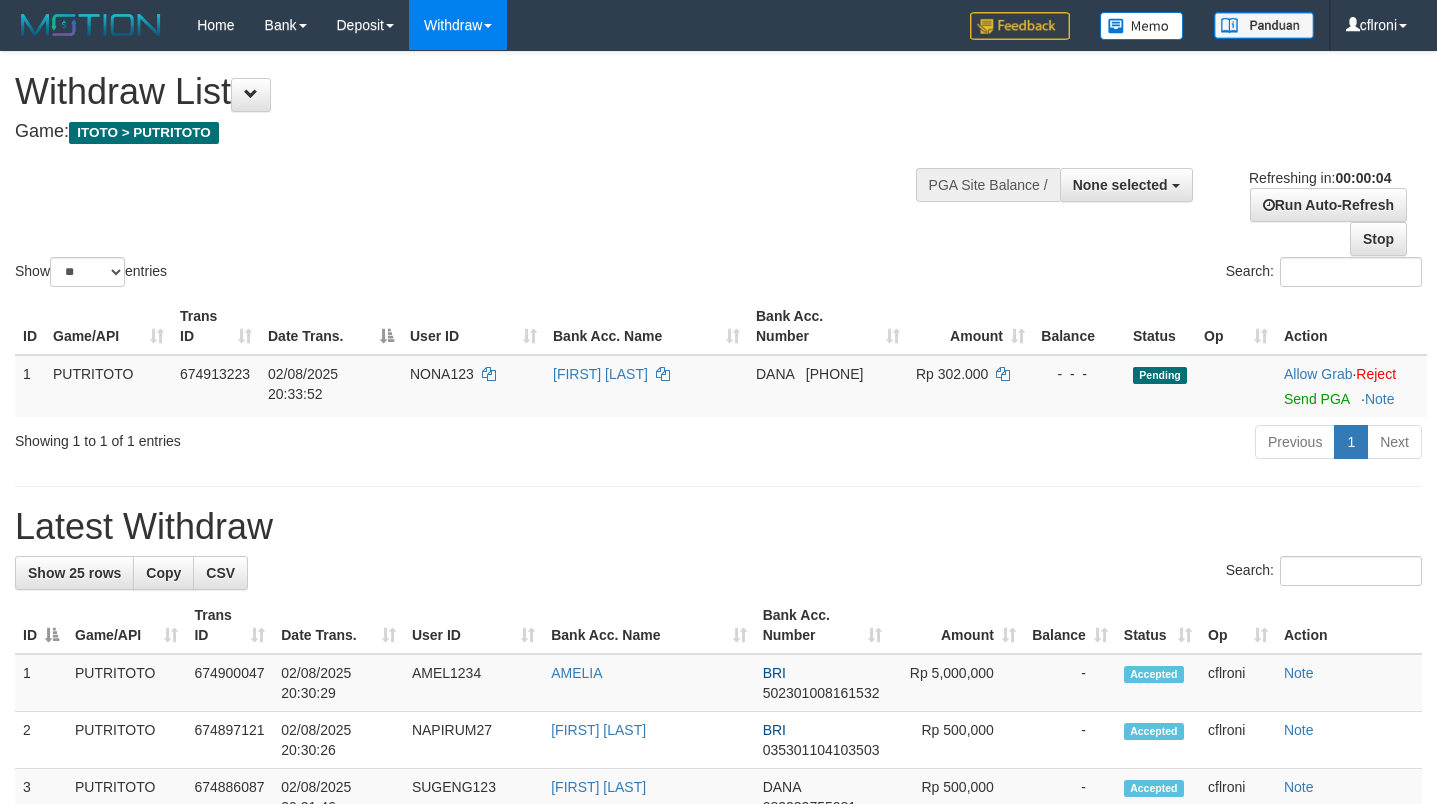scroll, scrollTop: 0, scrollLeft: 0, axis: both 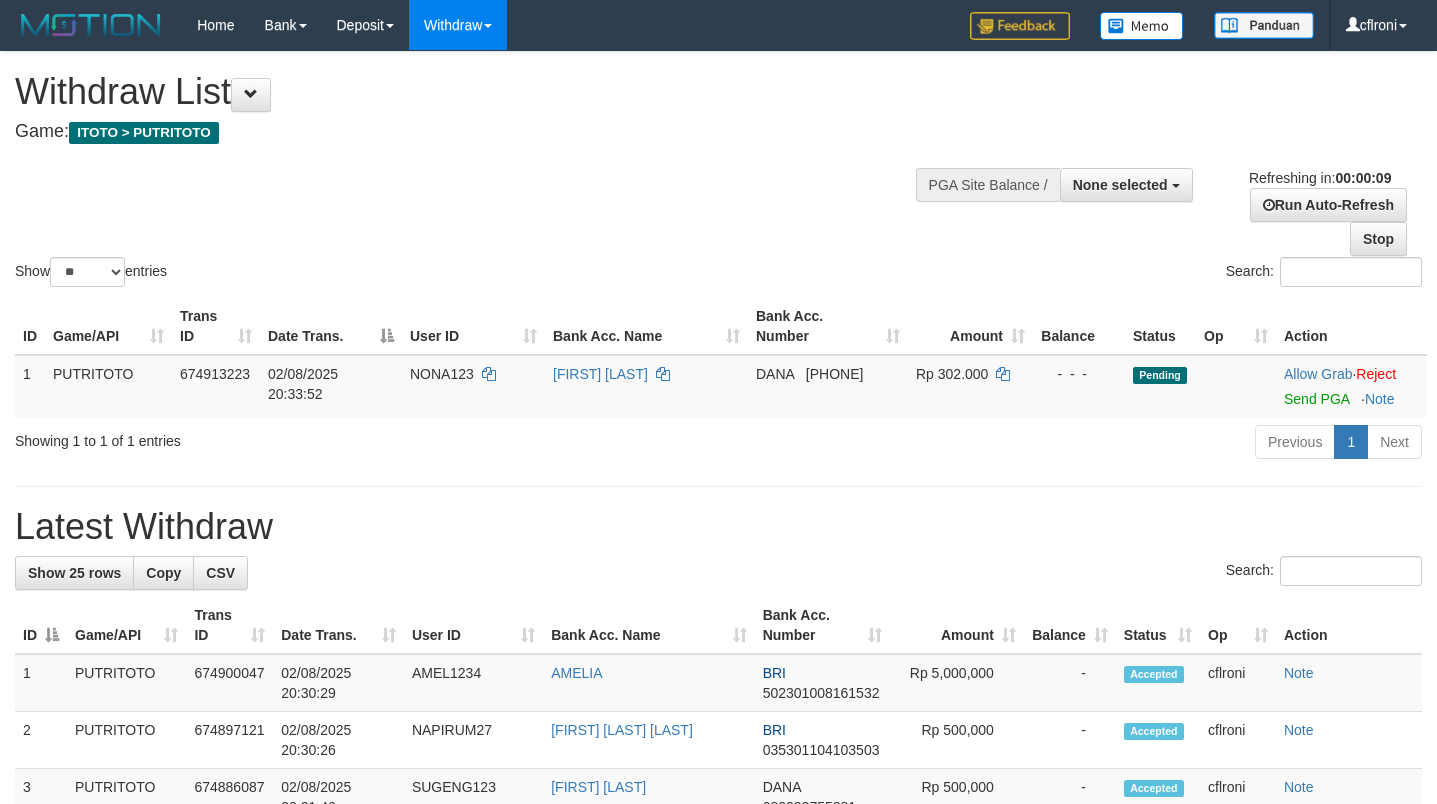 select 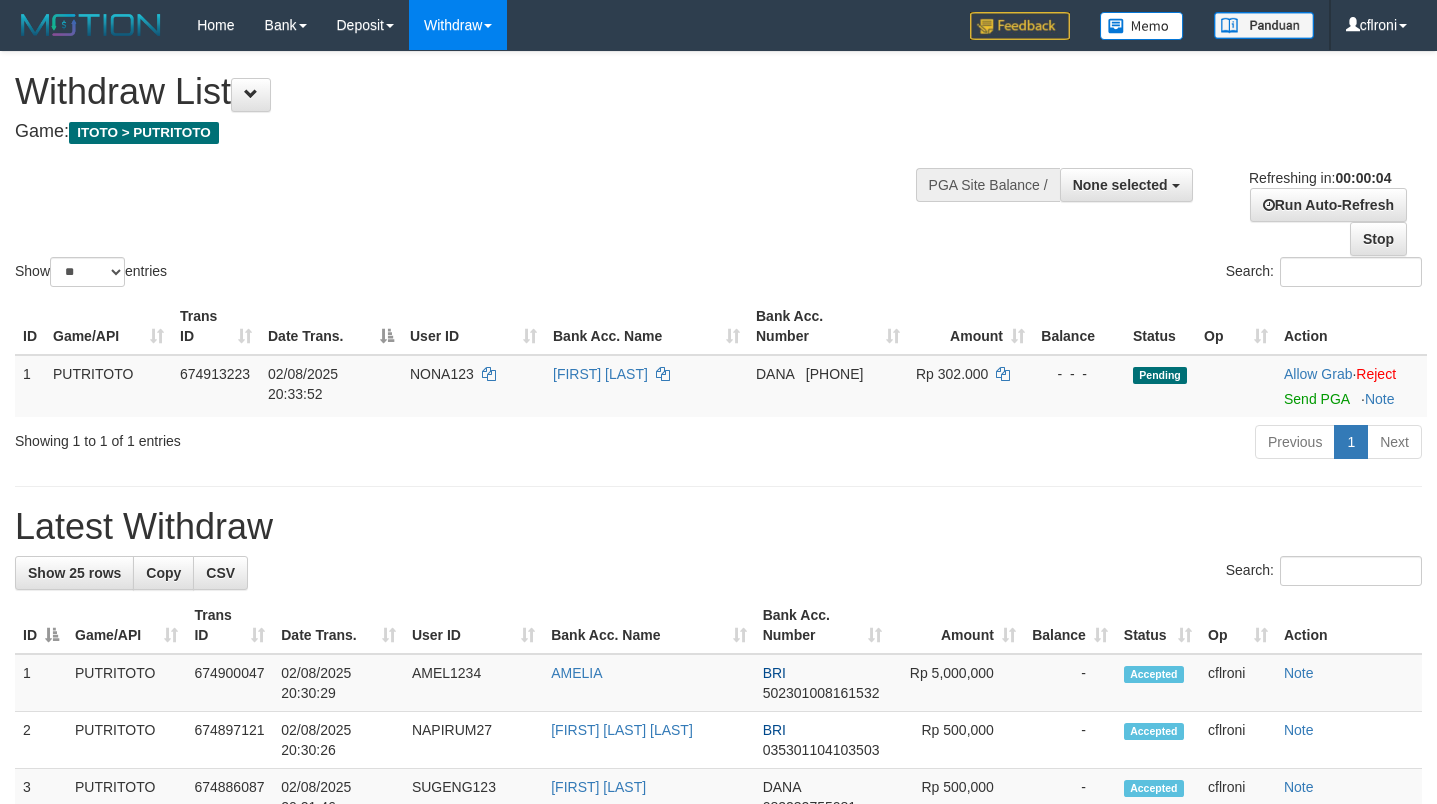 scroll, scrollTop: 0, scrollLeft: 0, axis: both 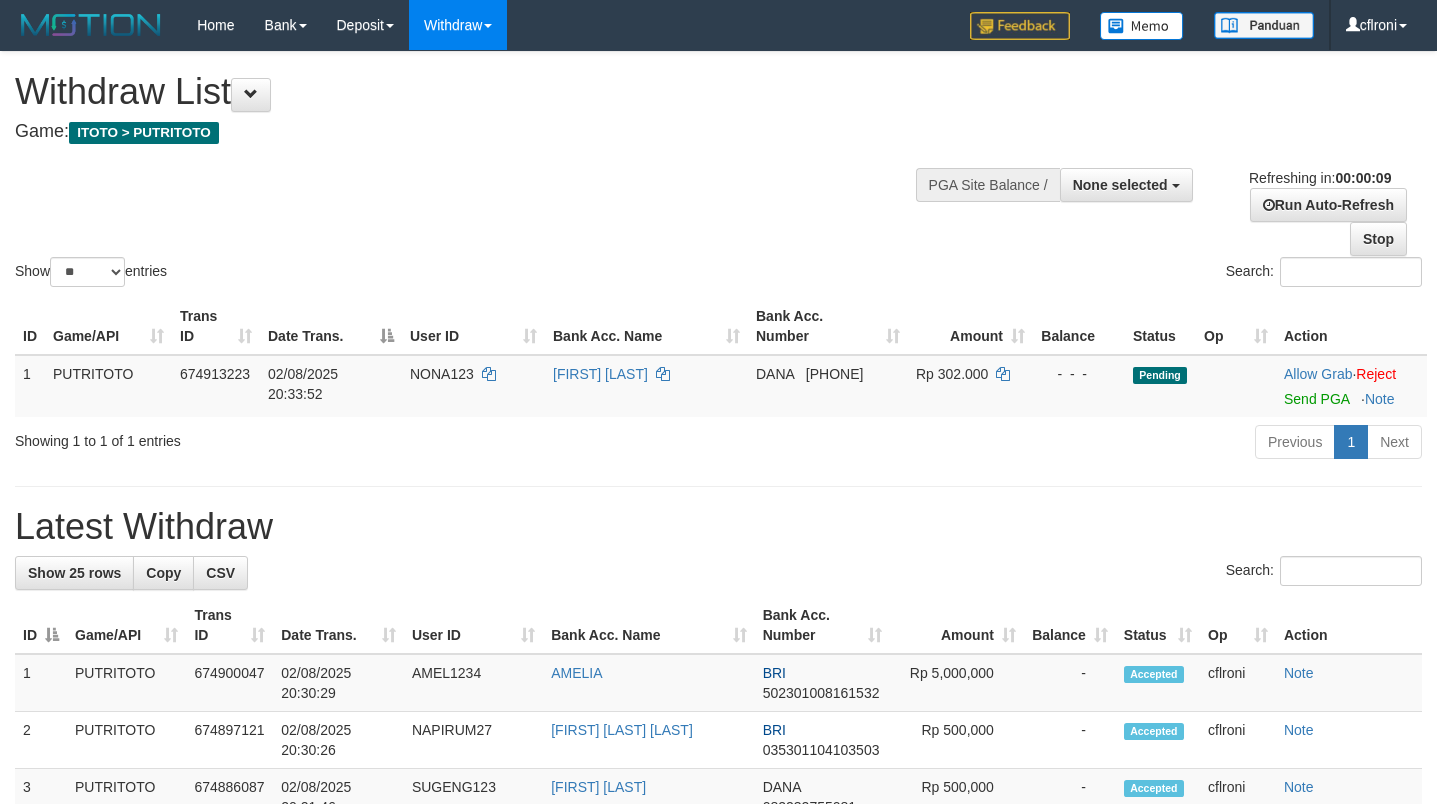 select 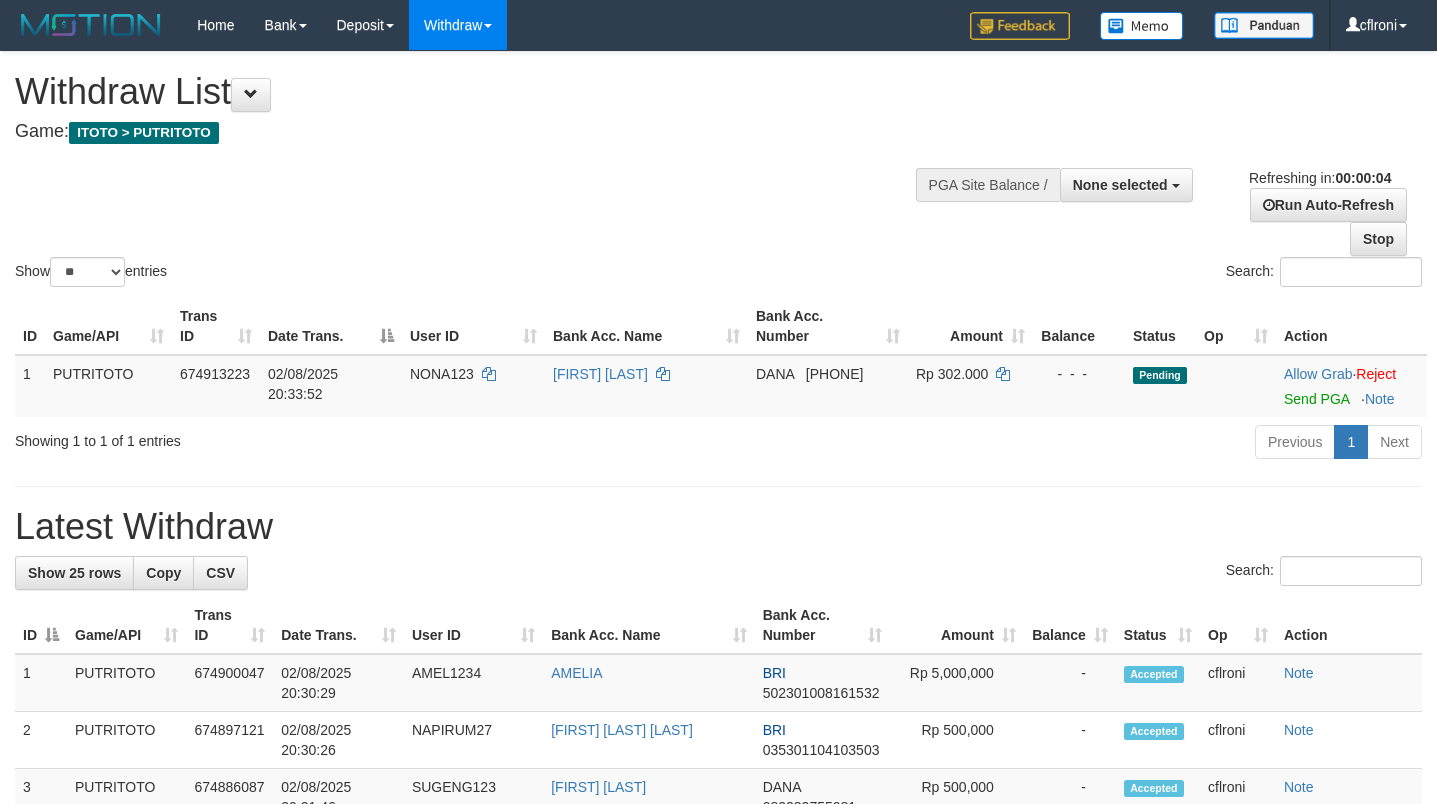 scroll, scrollTop: 0, scrollLeft: 0, axis: both 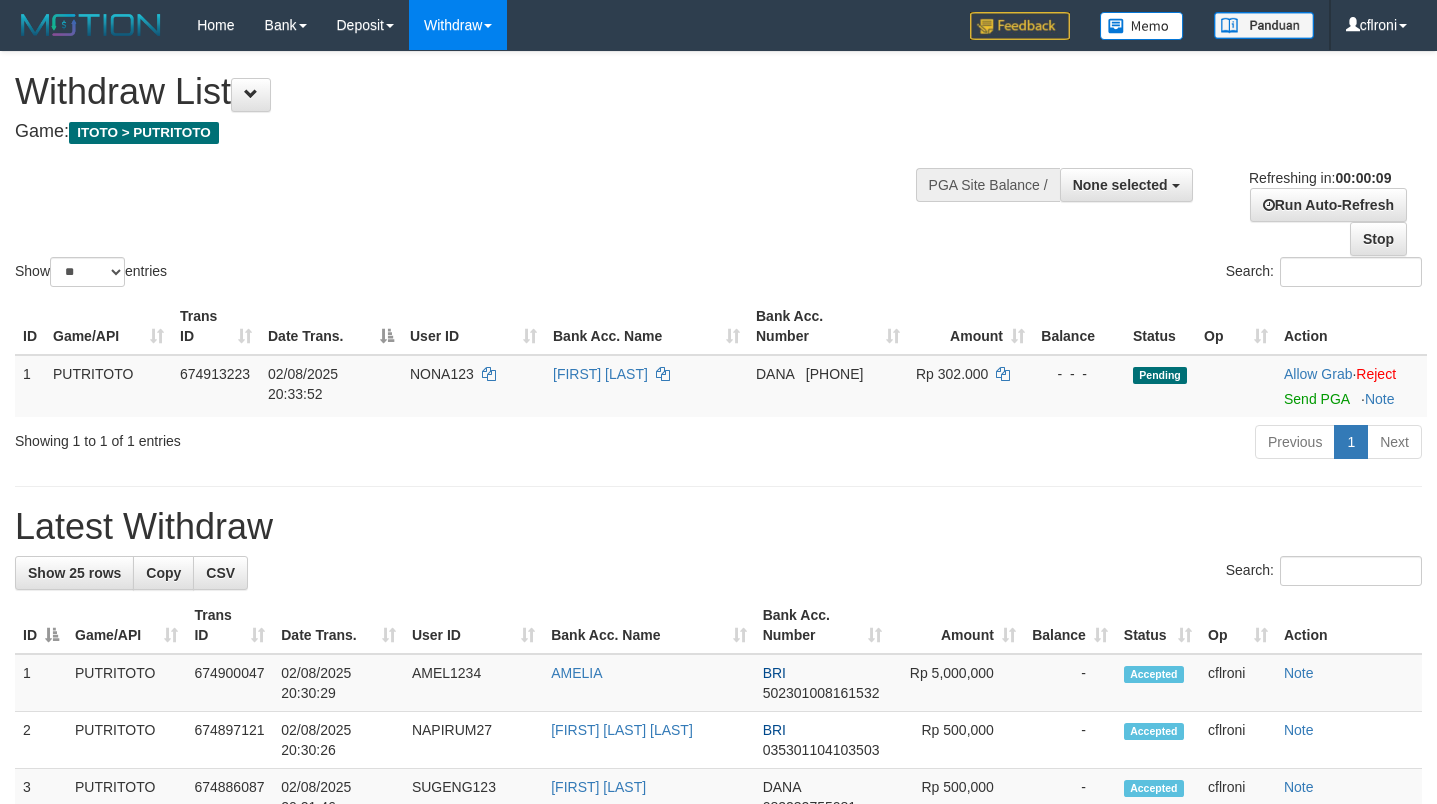 select 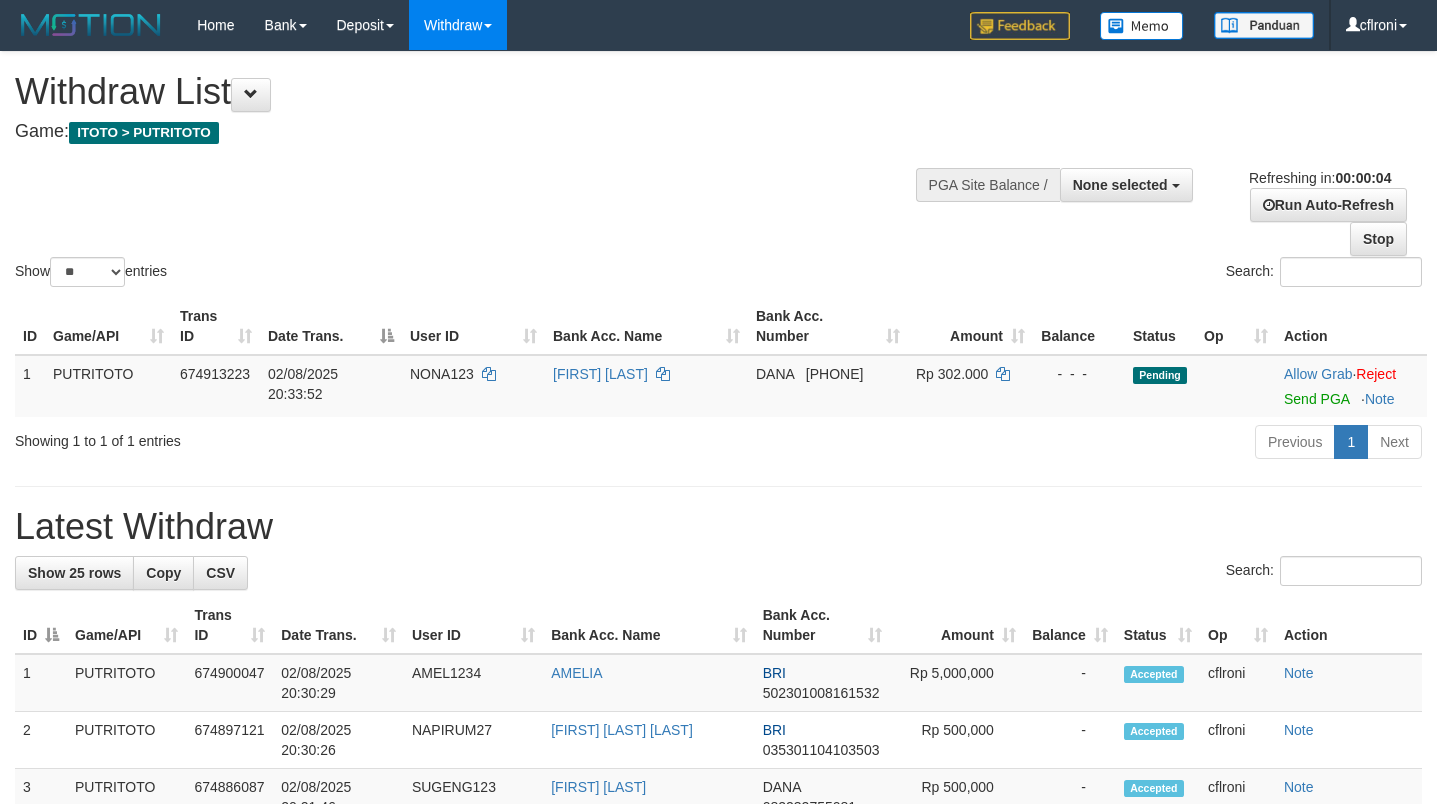 scroll, scrollTop: 0, scrollLeft: 0, axis: both 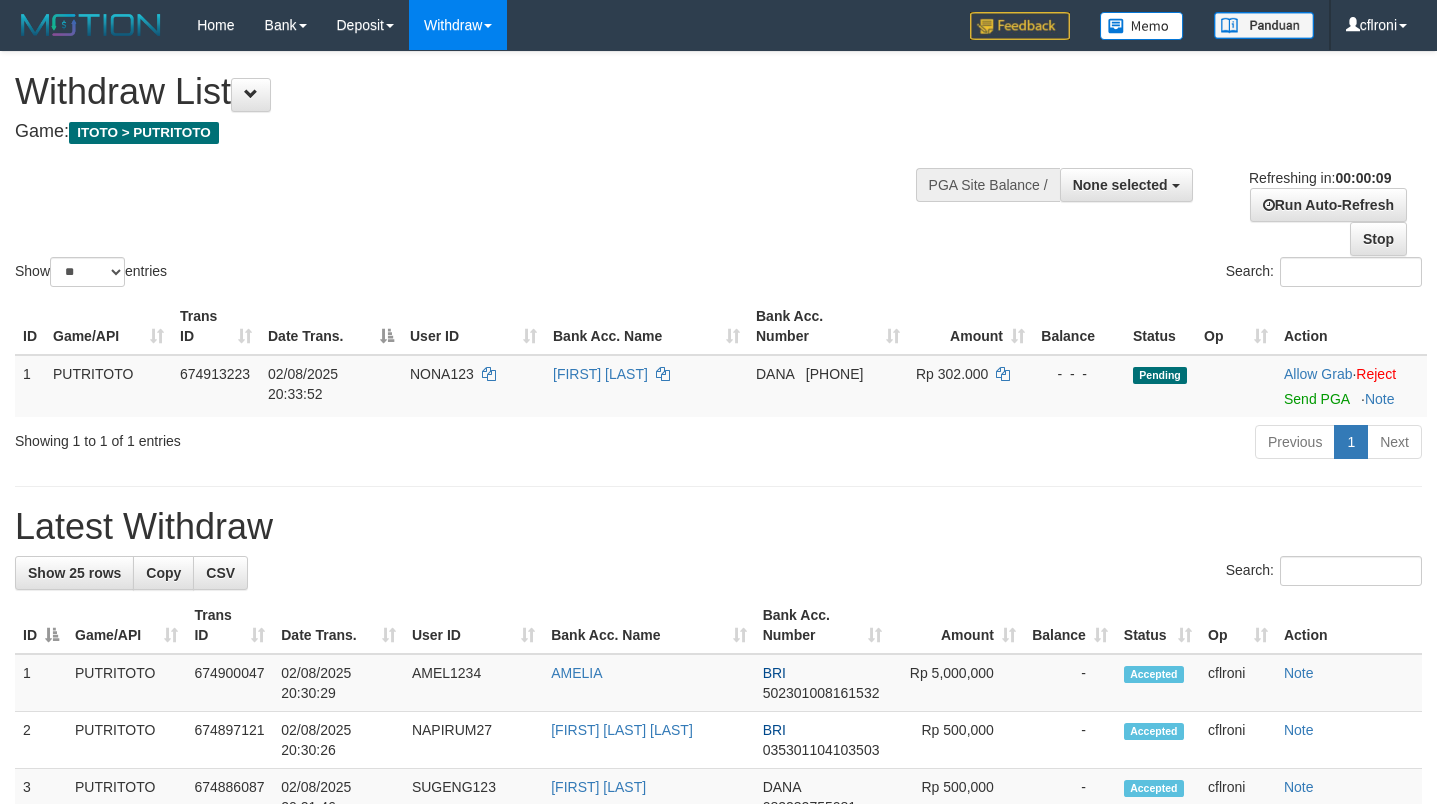 select 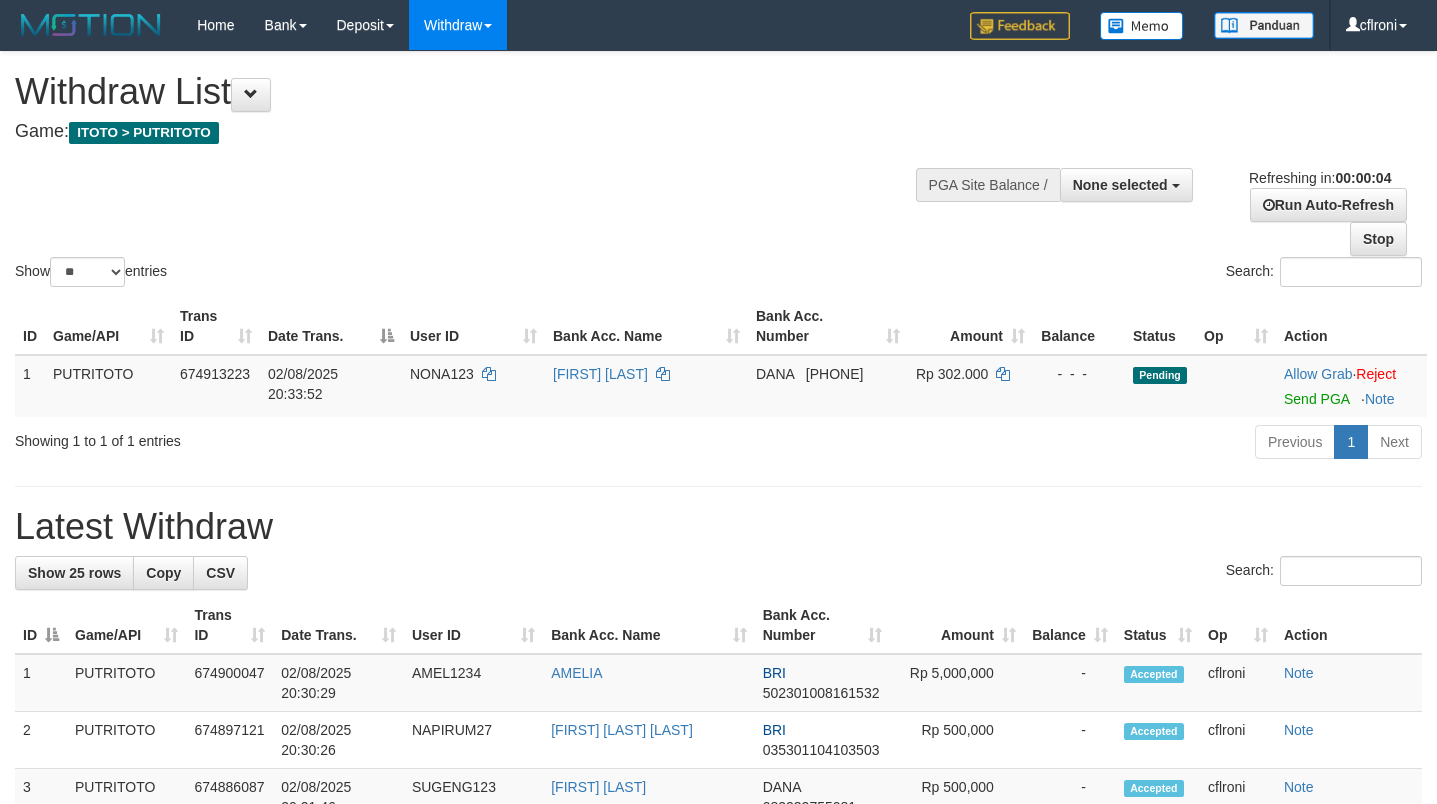 scroll, scrollTop: 0, scrollLeft: 0, axis: both 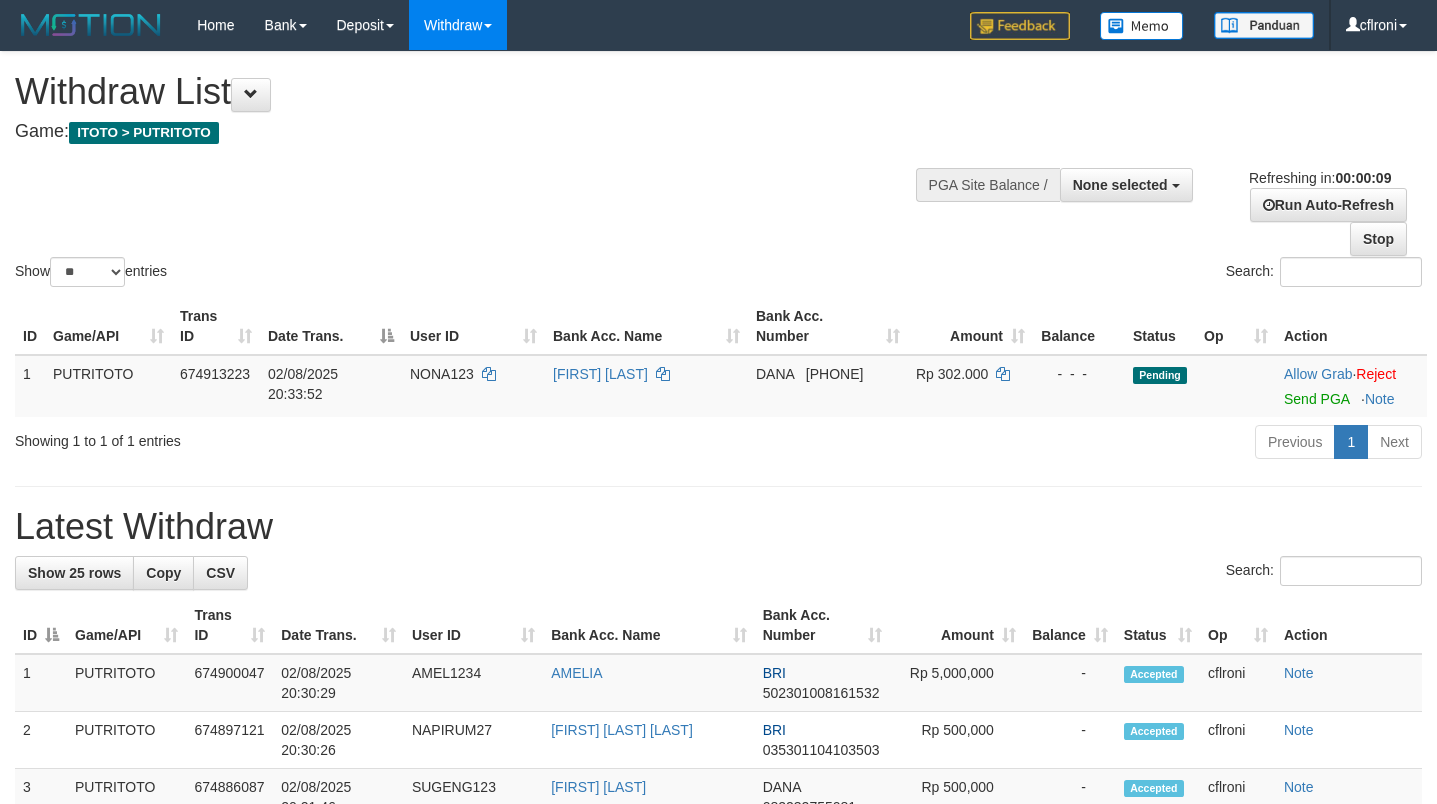 select 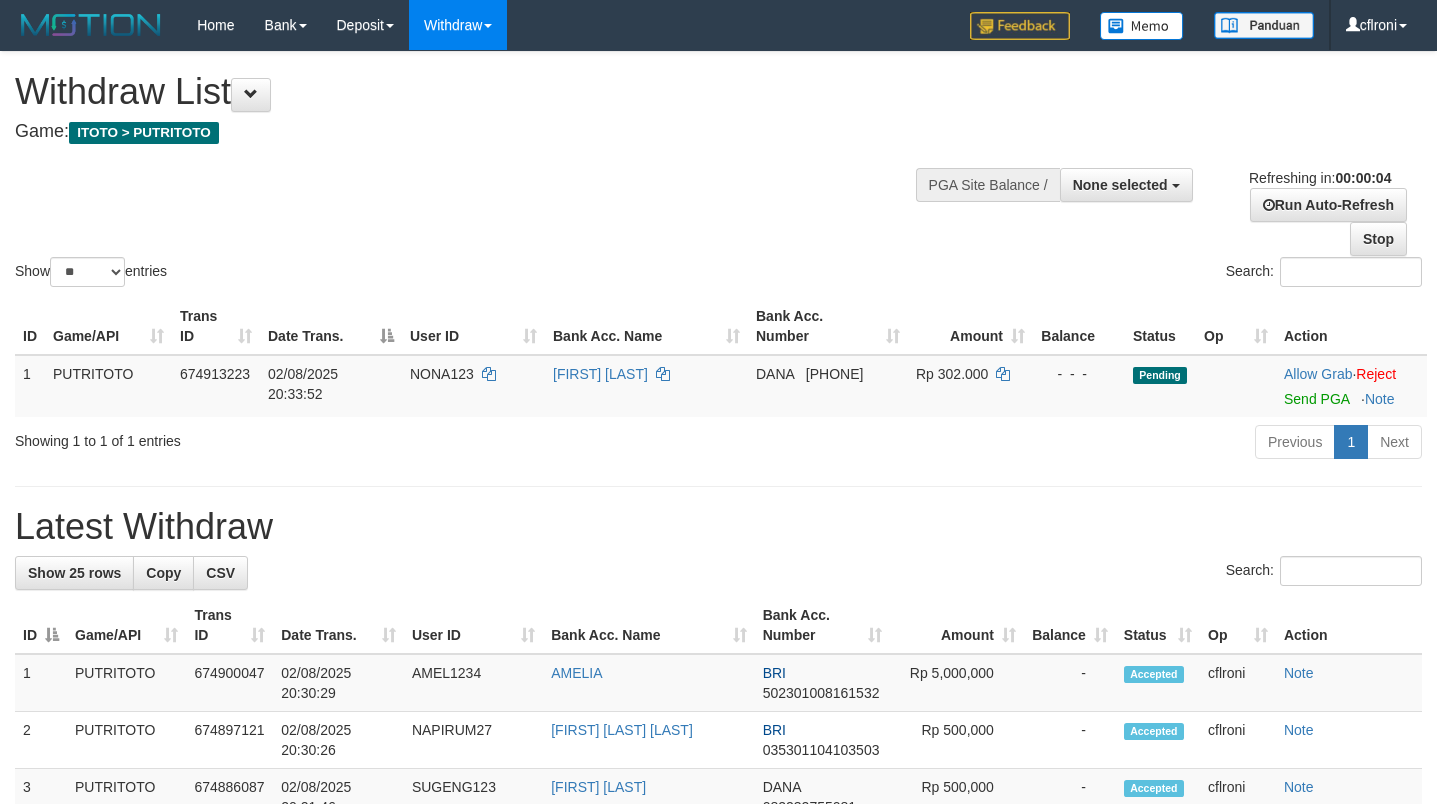 scroll, scrollTop: 0, scrollLeft: 0, axis: both 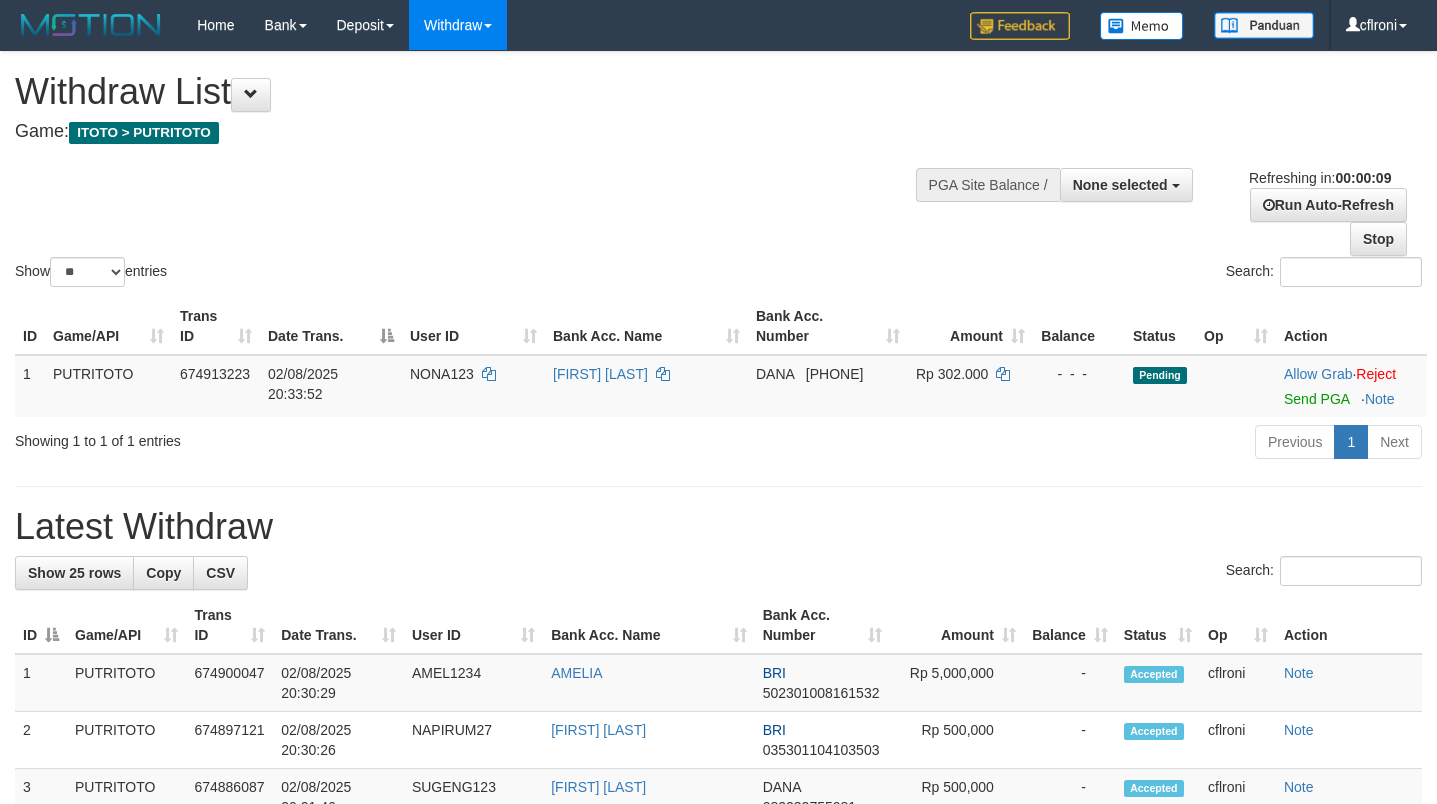 select 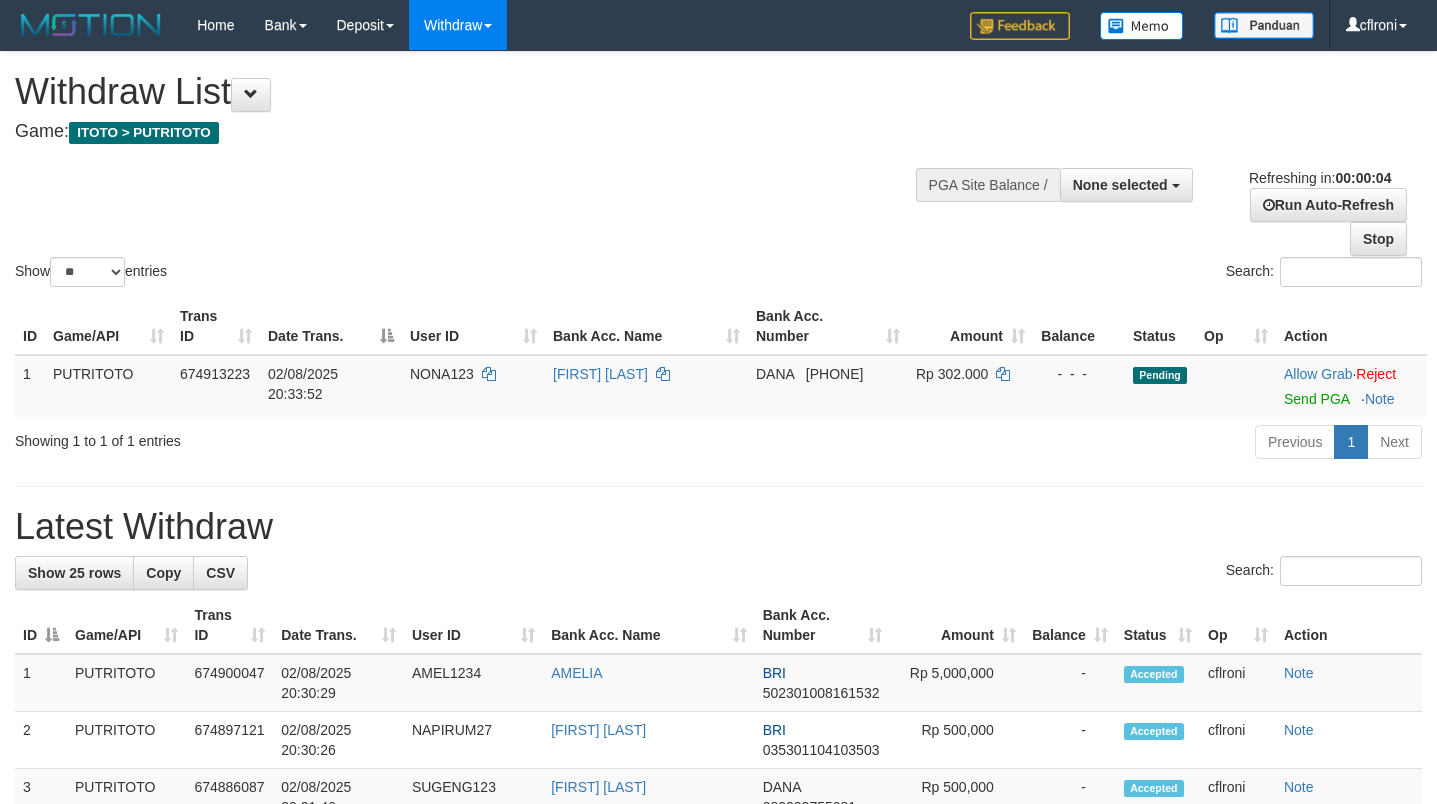scroll, scrollTop: 0, scrollLeft: 0, axis: both 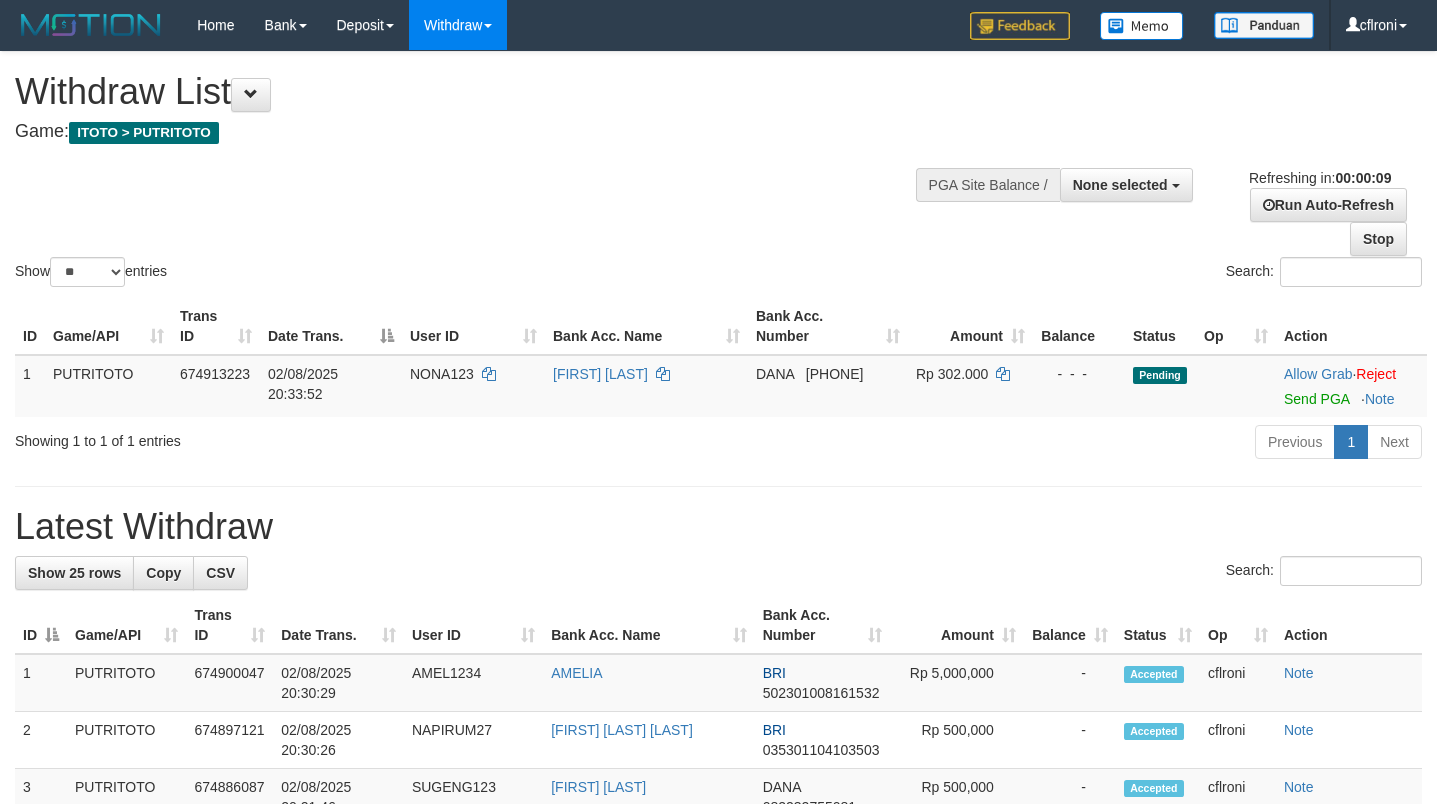 select 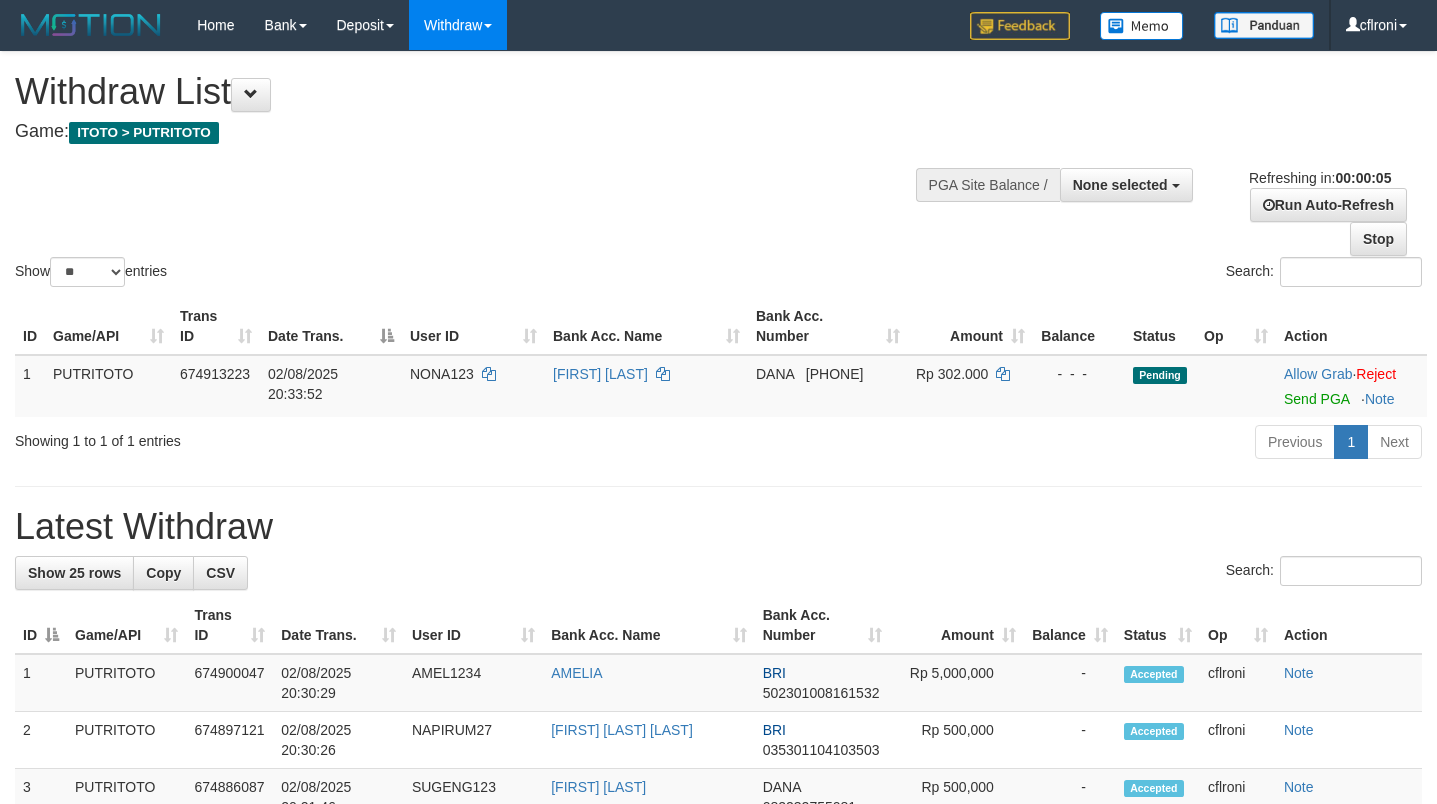 scroll, scrollTop: 0, scrollLeft: 0, axis: both 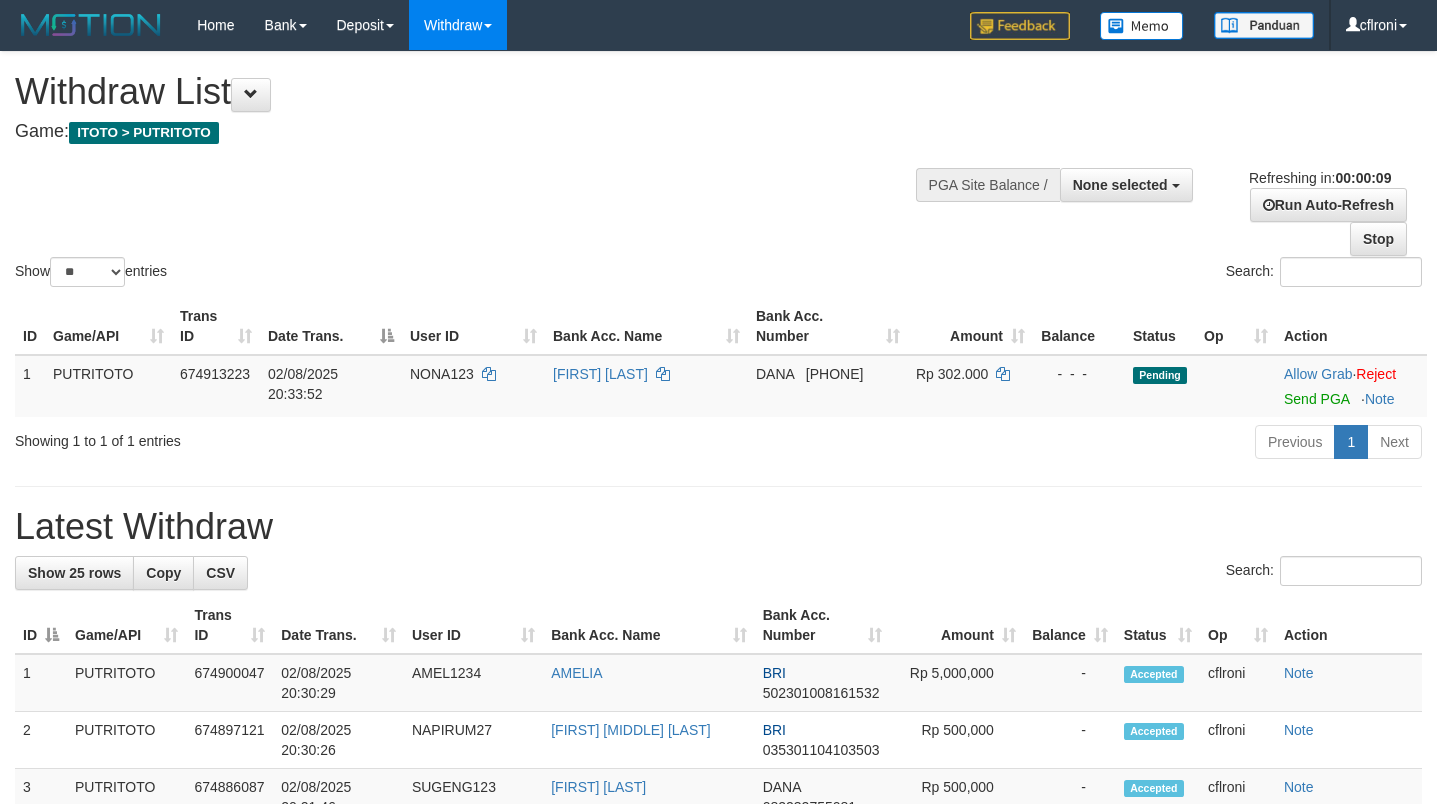 select 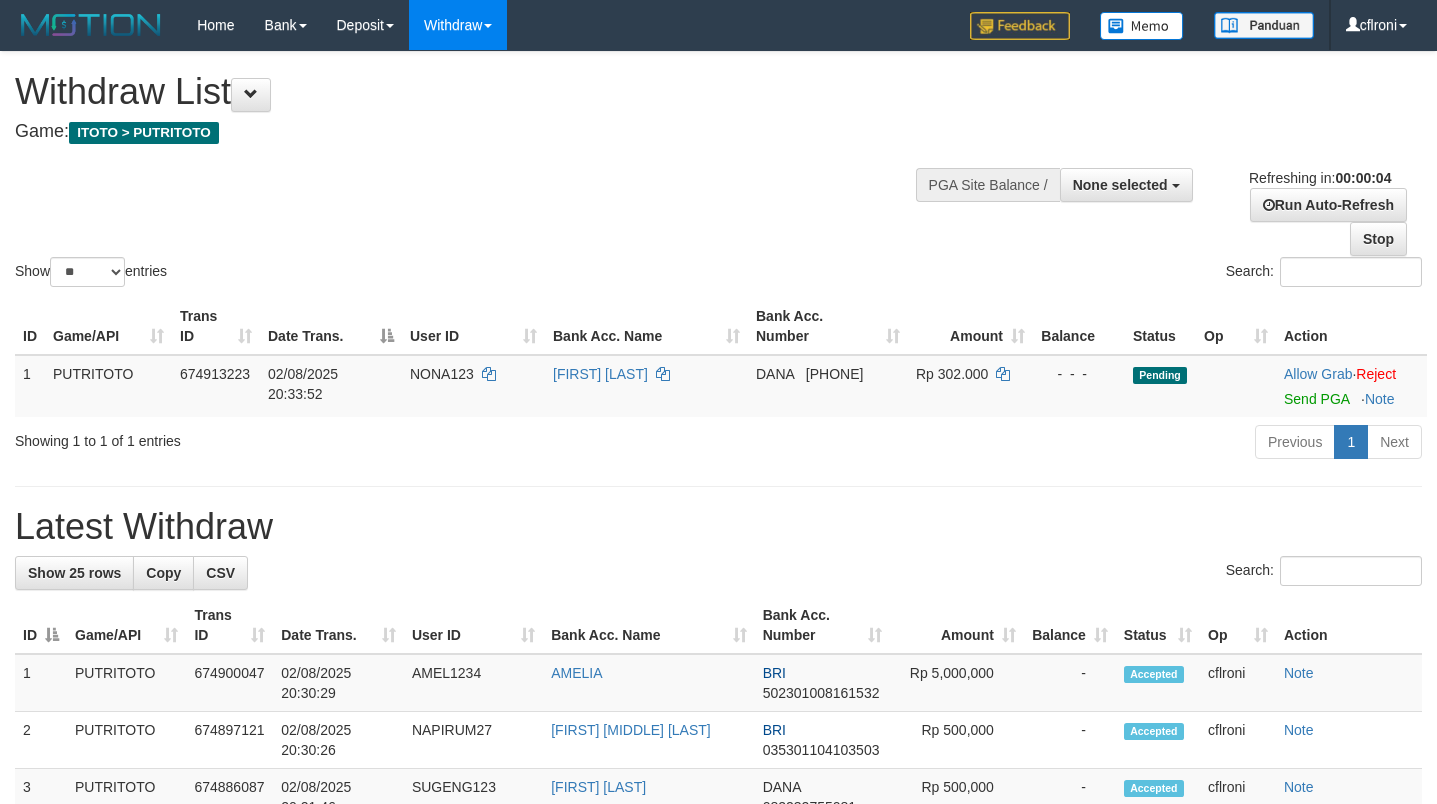 scroll, scrollTop: 0, scrollLeft: 0, axis: both 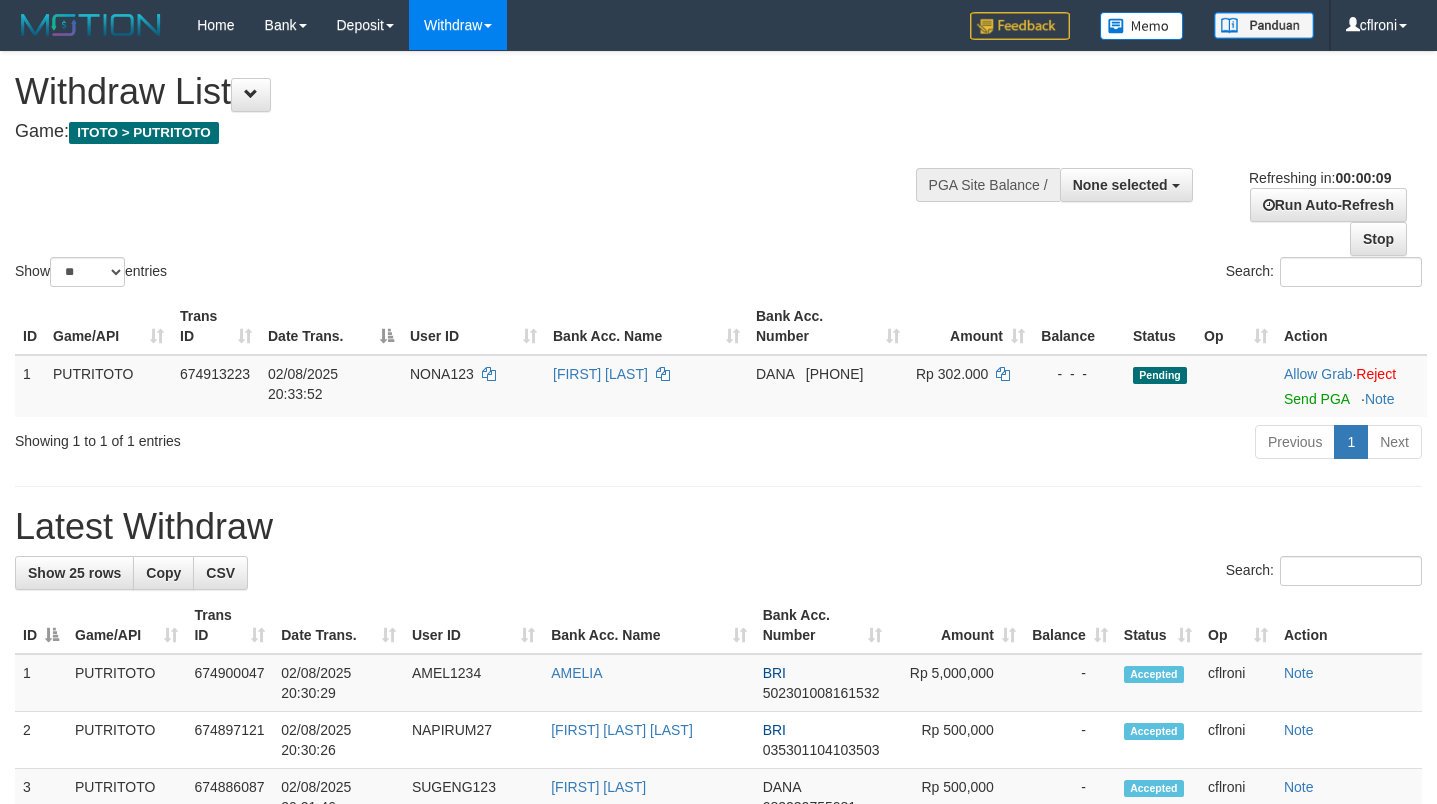 select 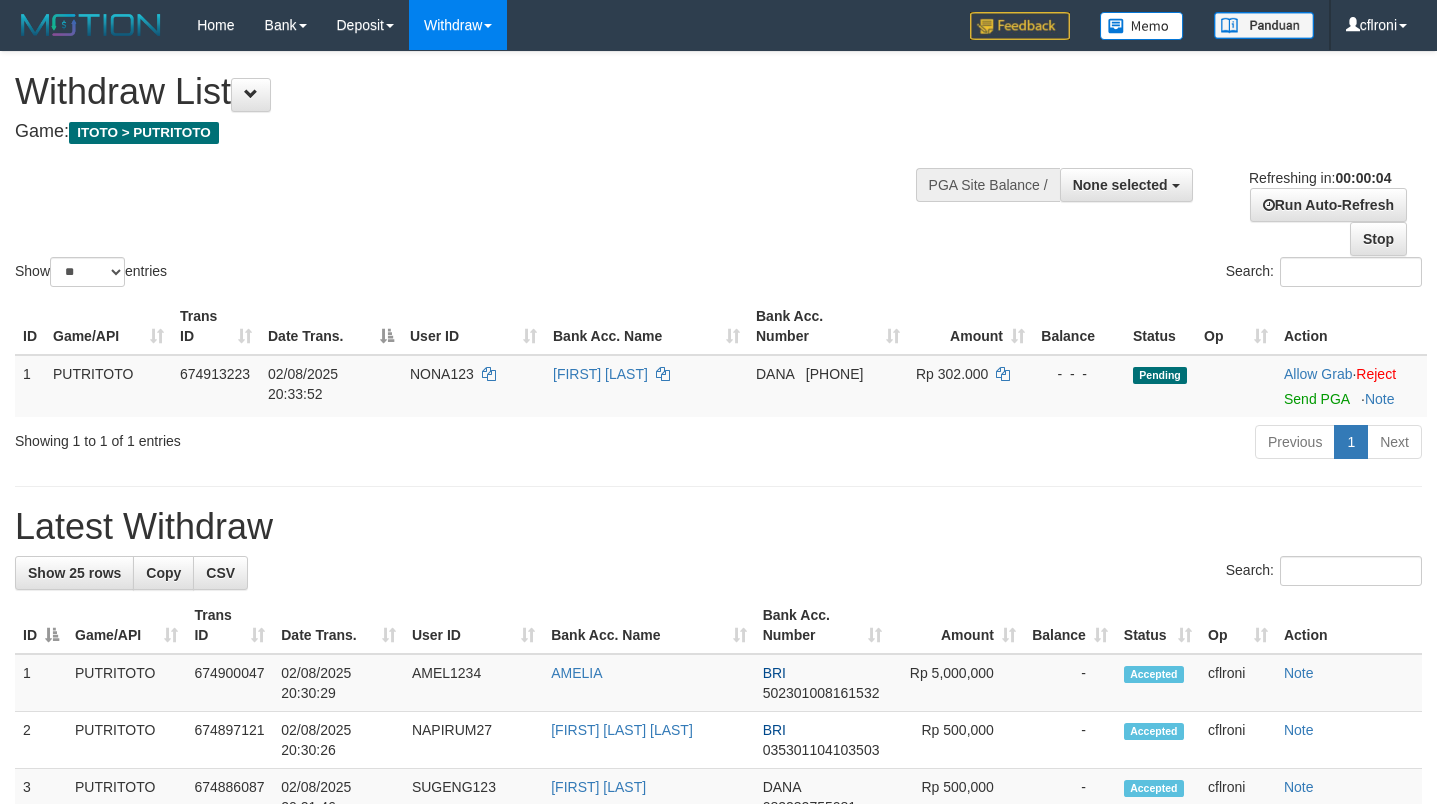 scroll, scrollTop: 0, scrollLeft: 0, axis: both 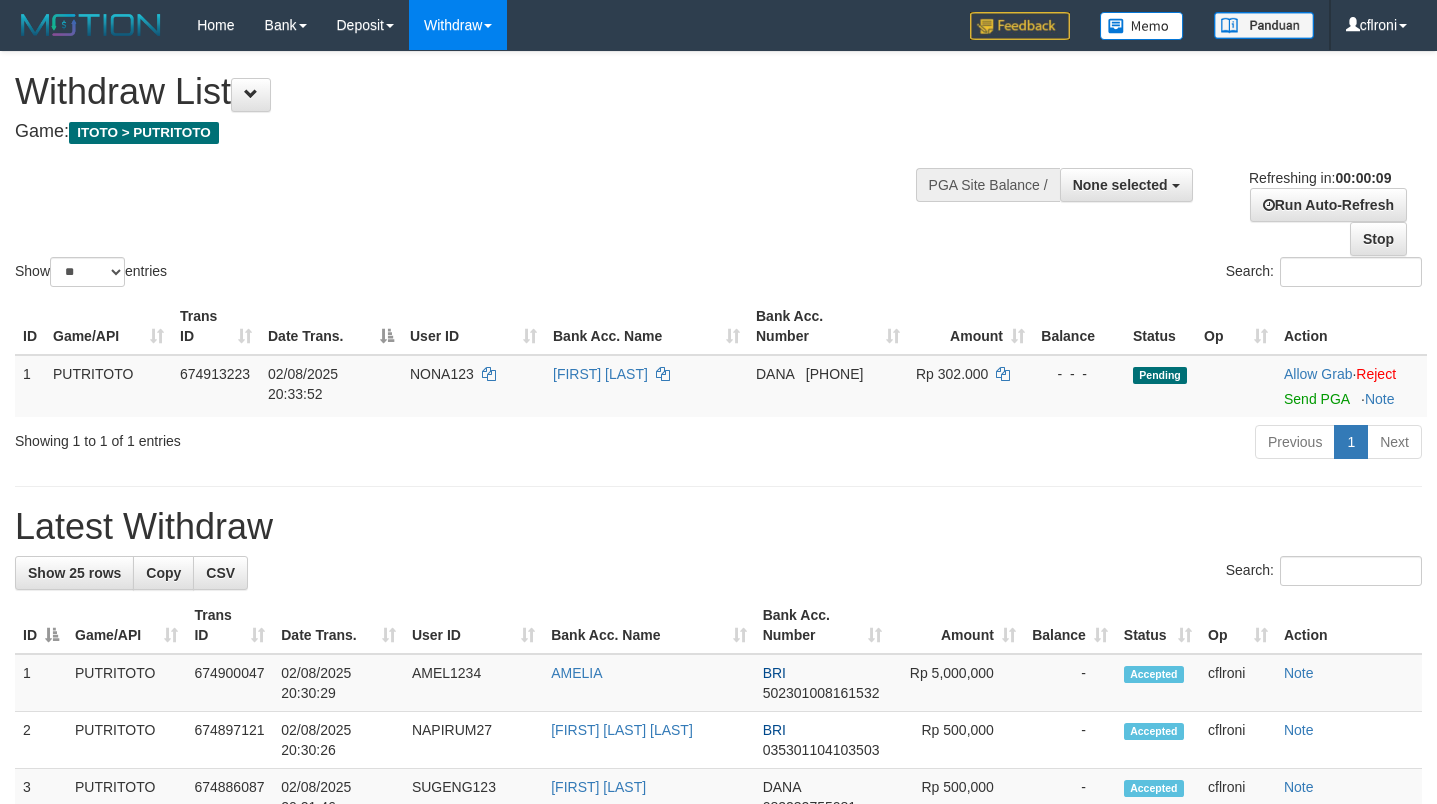 select 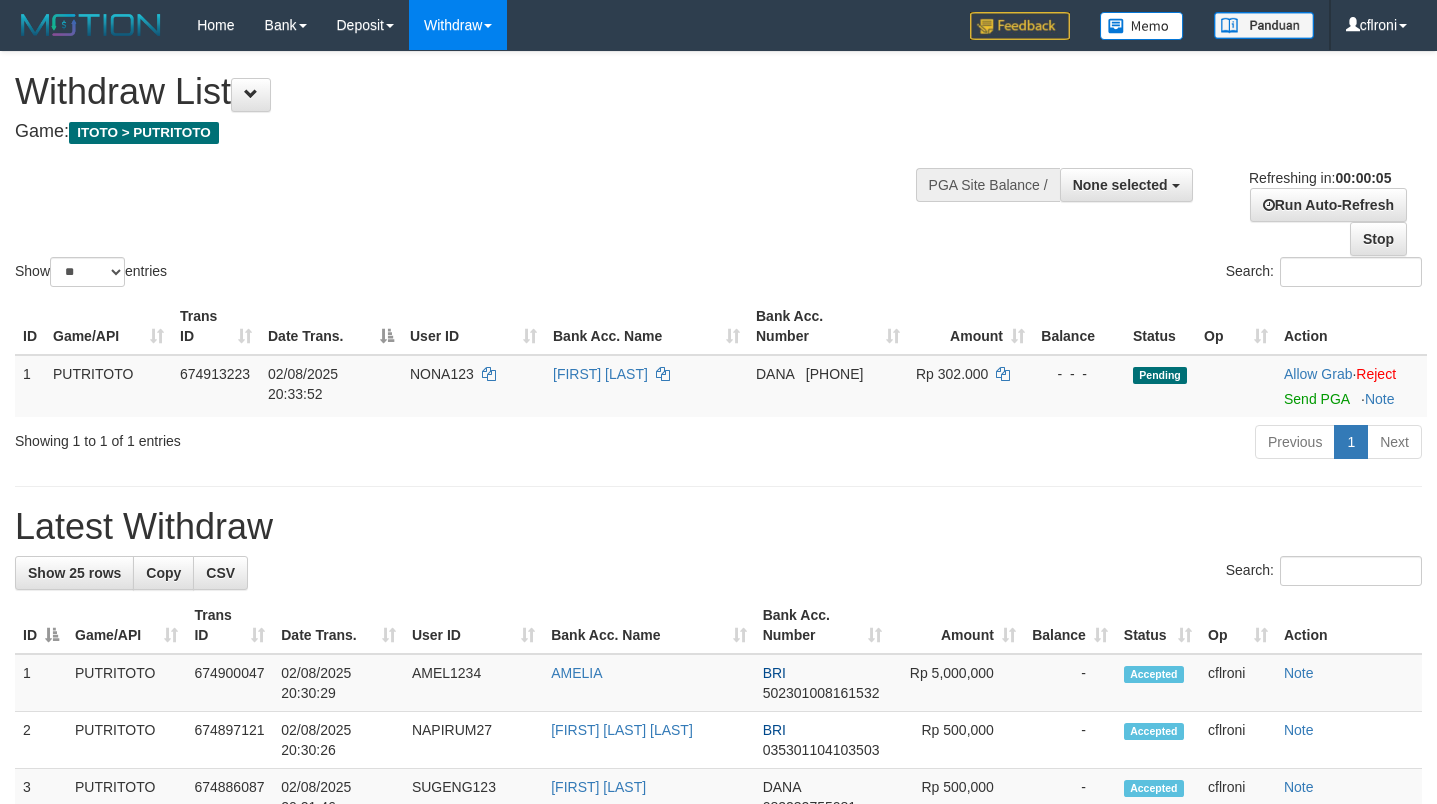 scroll, scrollTop: 0, scrollLeft: 0, axis: both 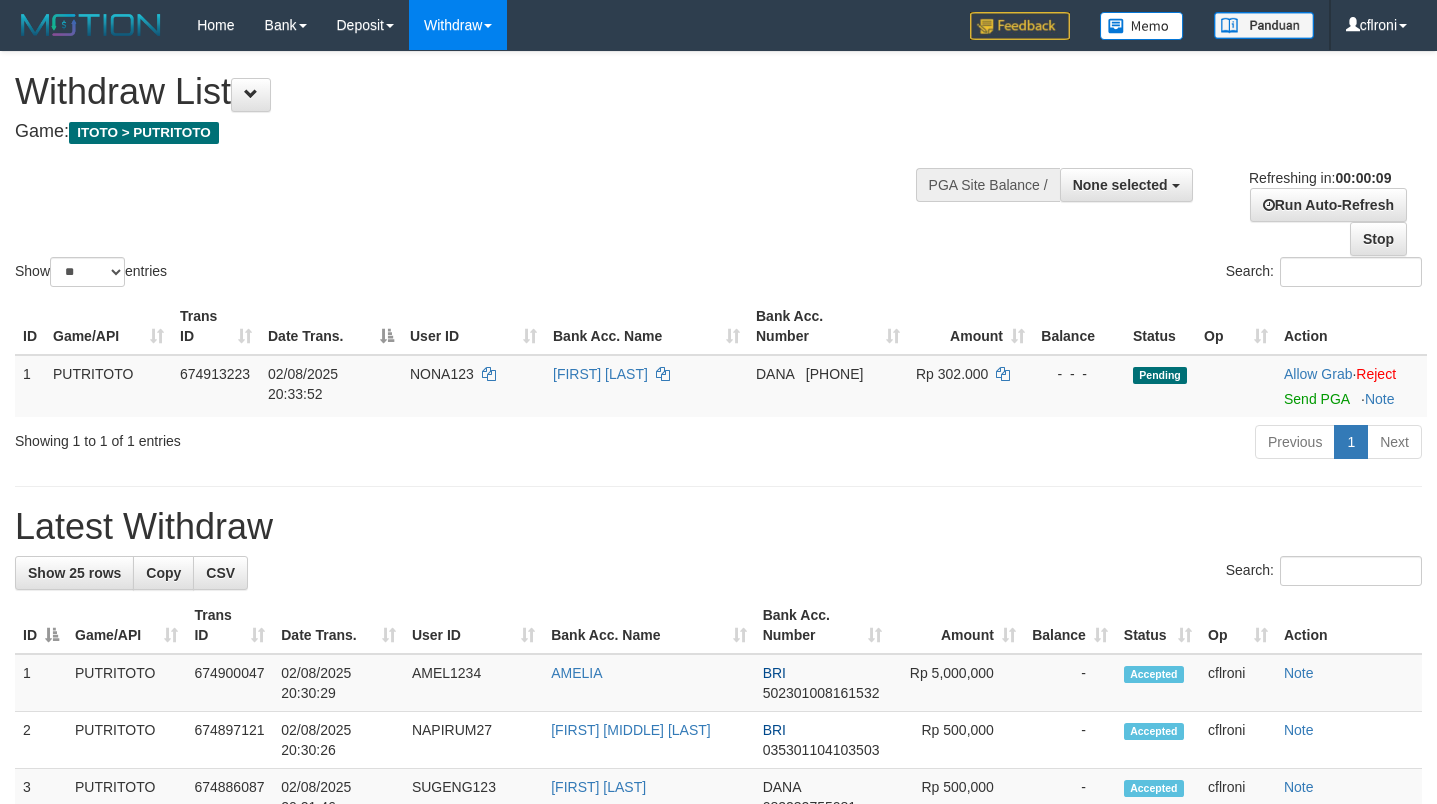 select 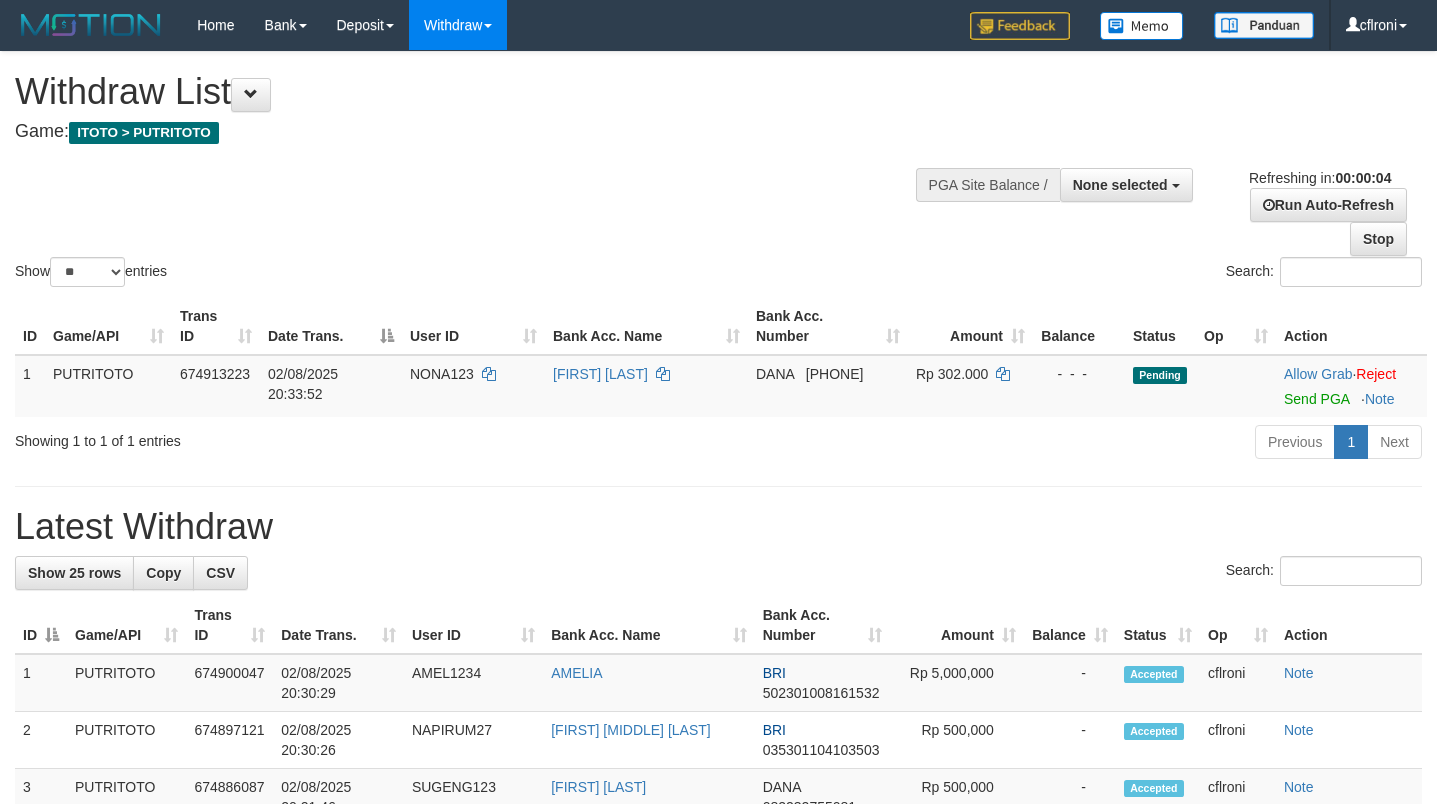scroll, scrollTop: 0, scrollLeft: 0, axis: both 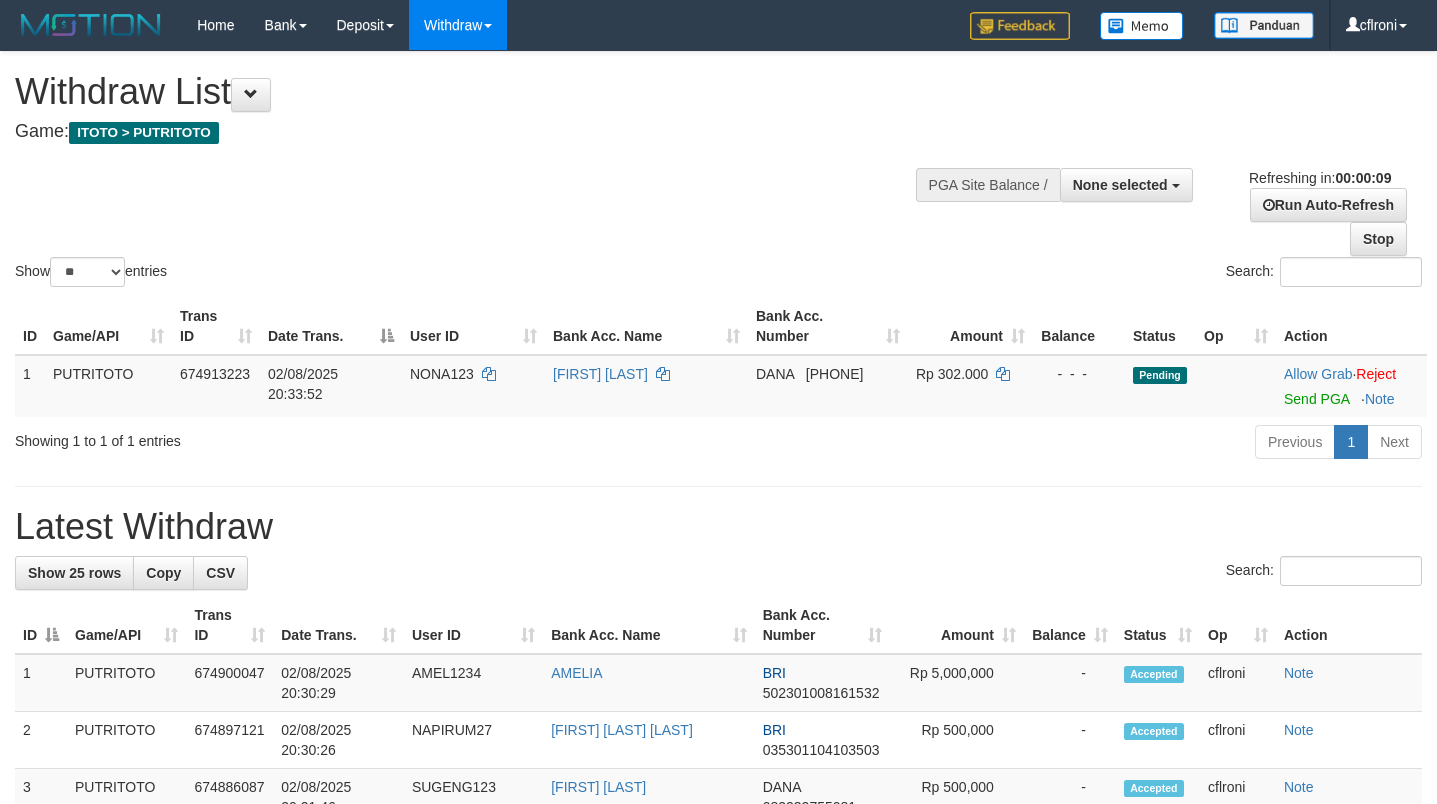 select 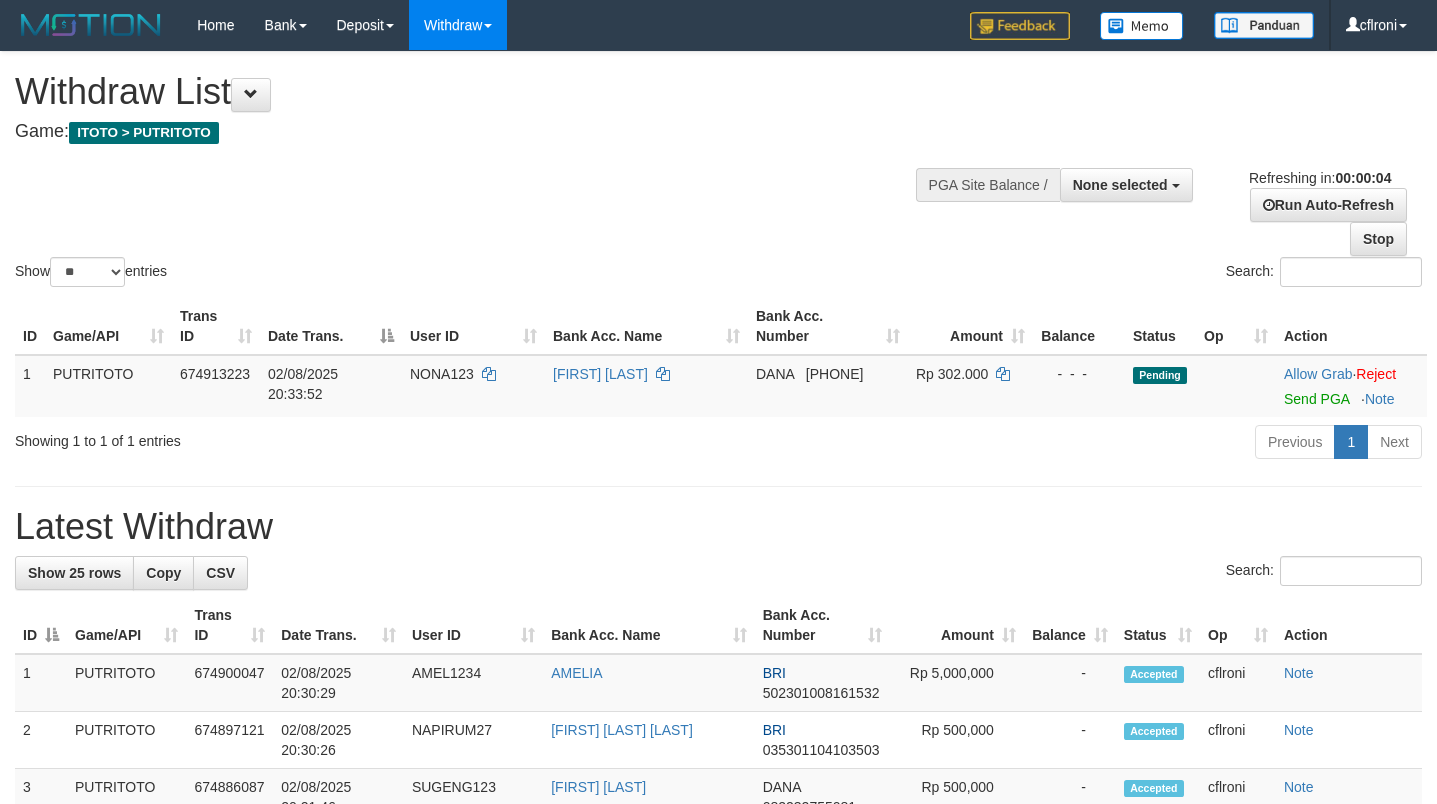 scroll, scrollTop: 0, scrollLeft: 0, axis: both 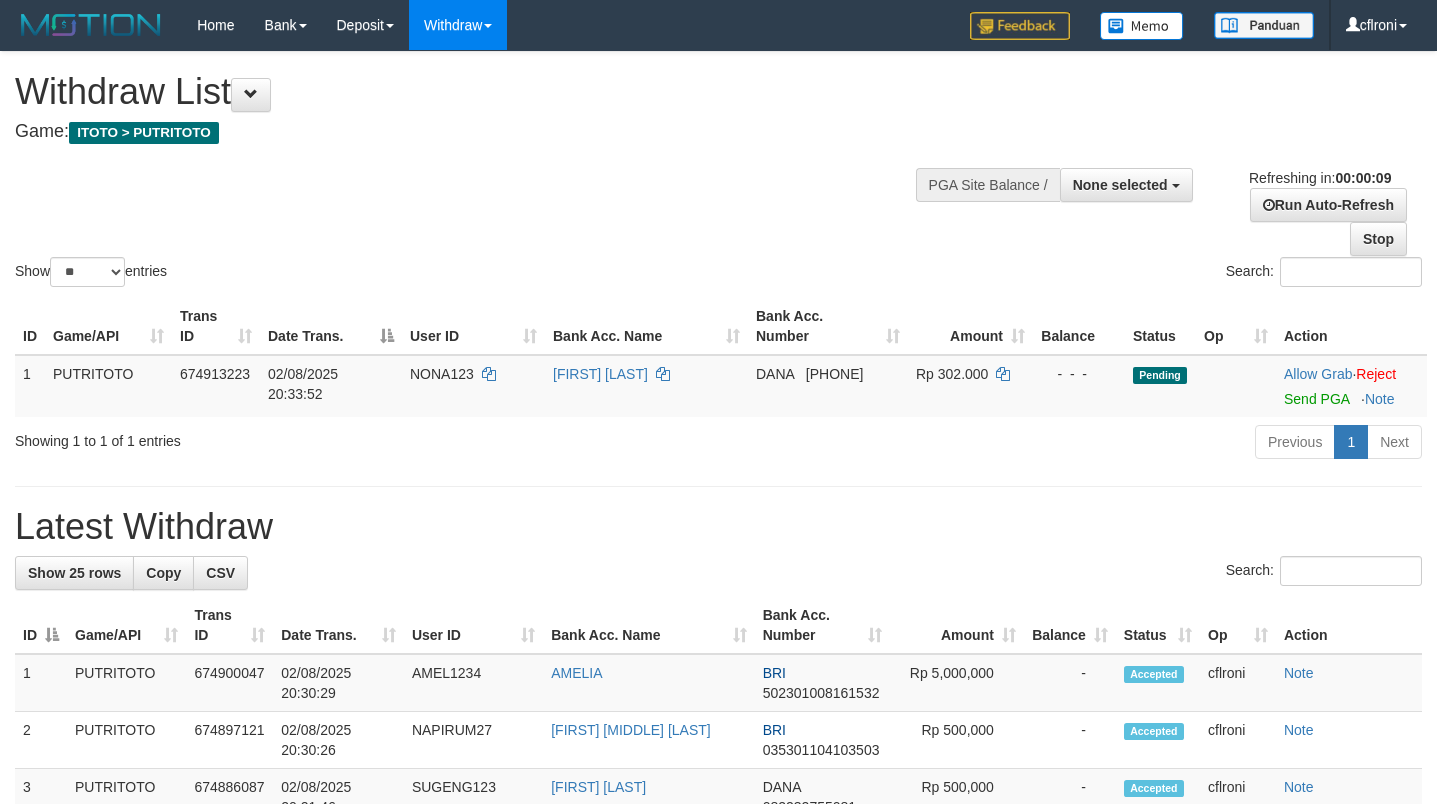 select 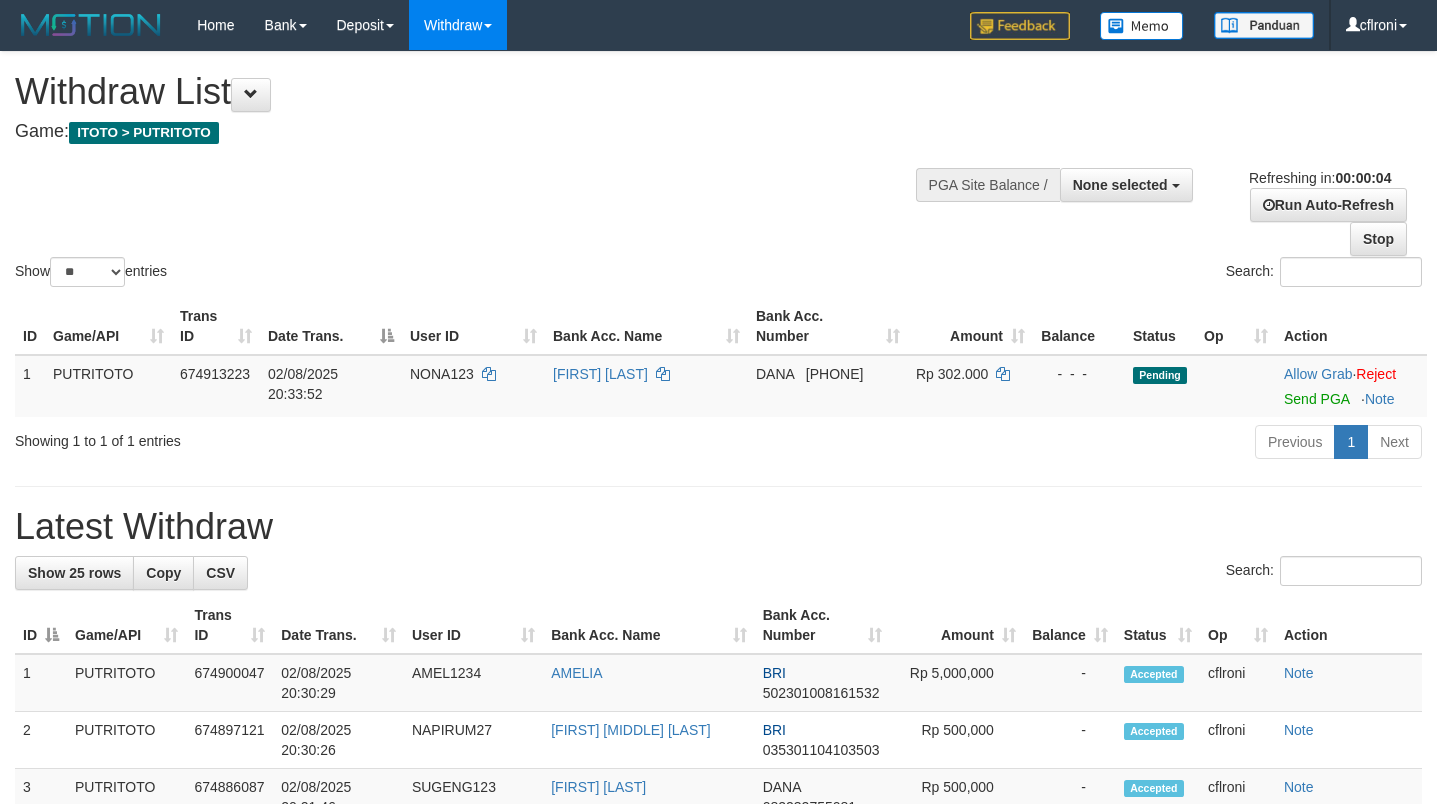 scroll, scrollTop: 0, scrollLeft: 0, axis: both 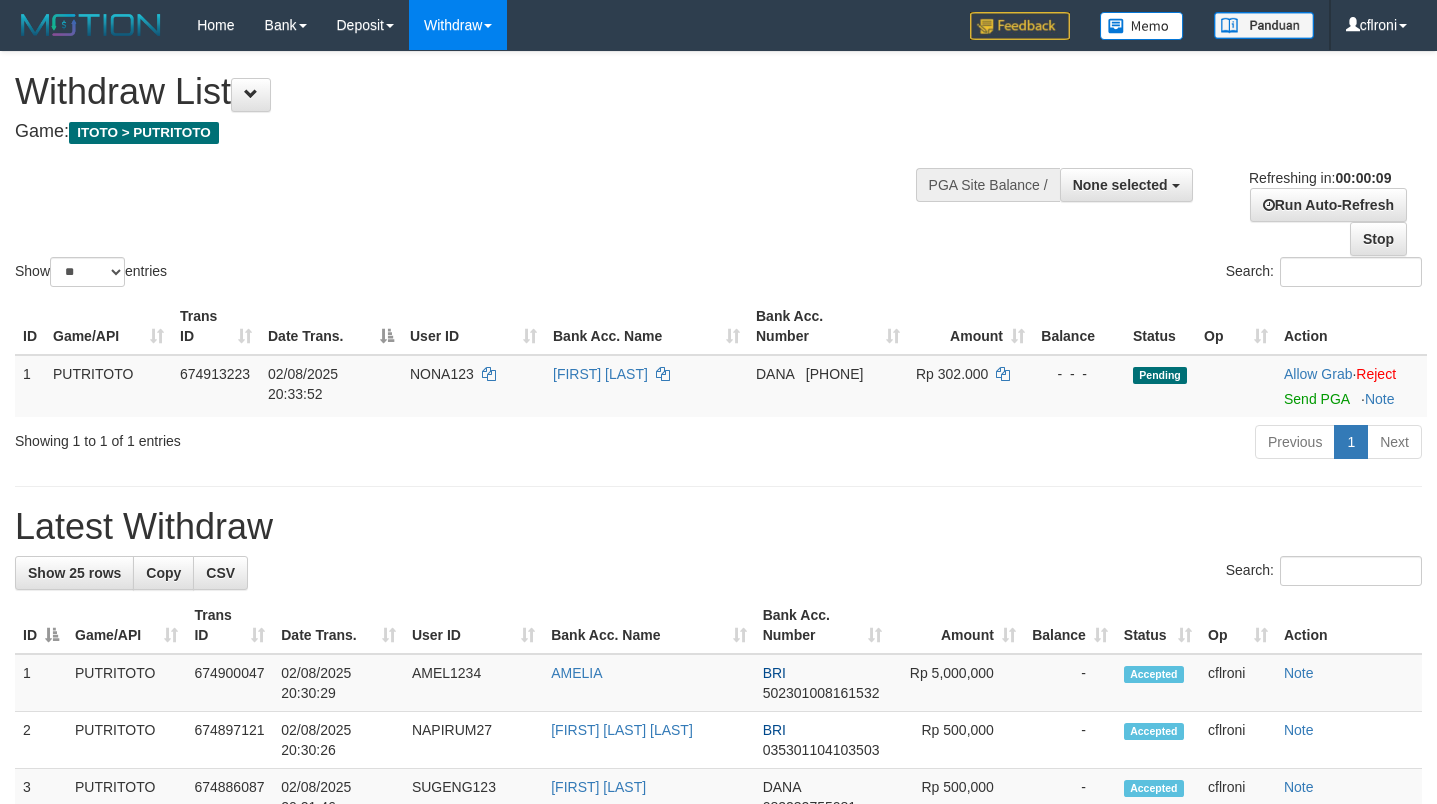 select 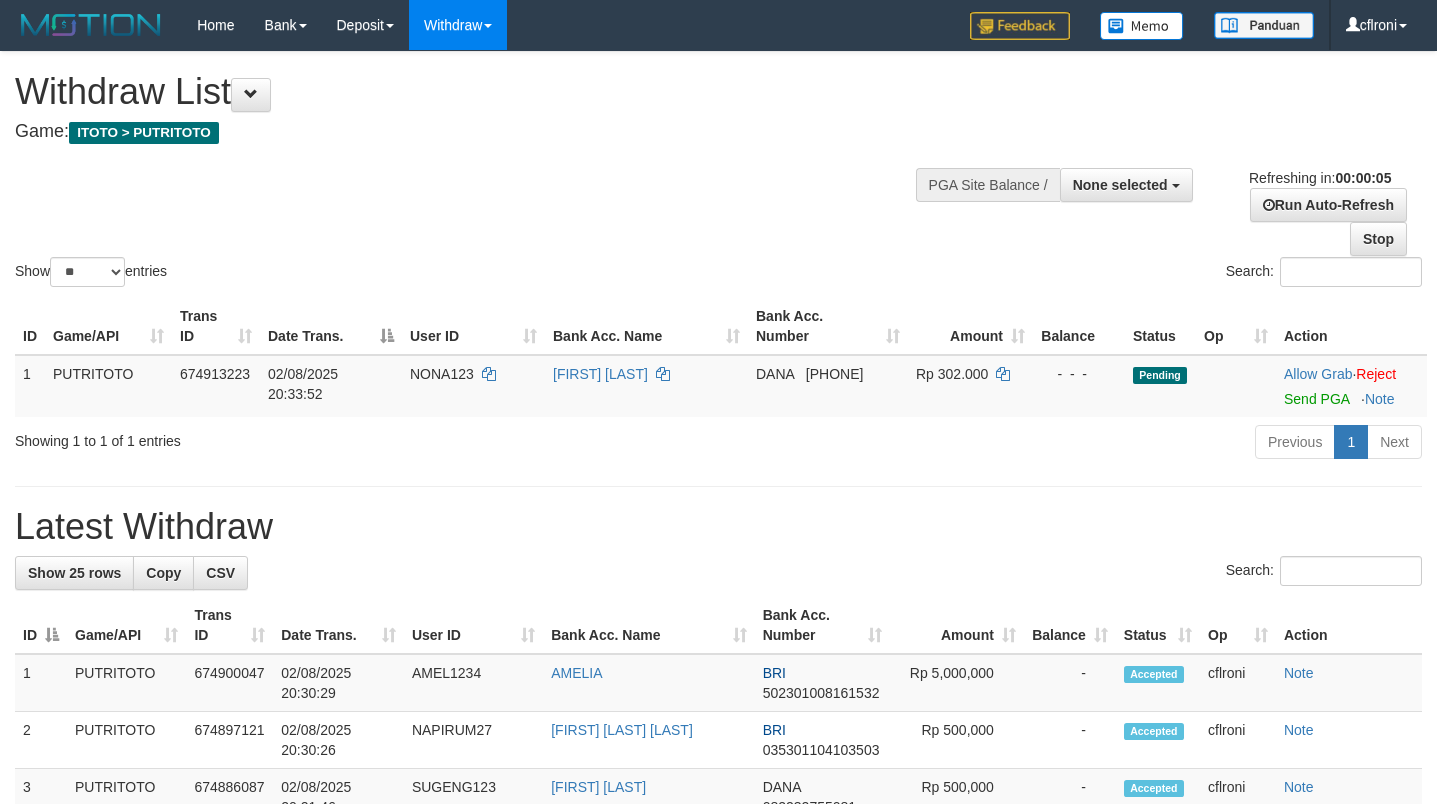 scroll, scrollTop: 0, scrollLeft: 0, axis: both 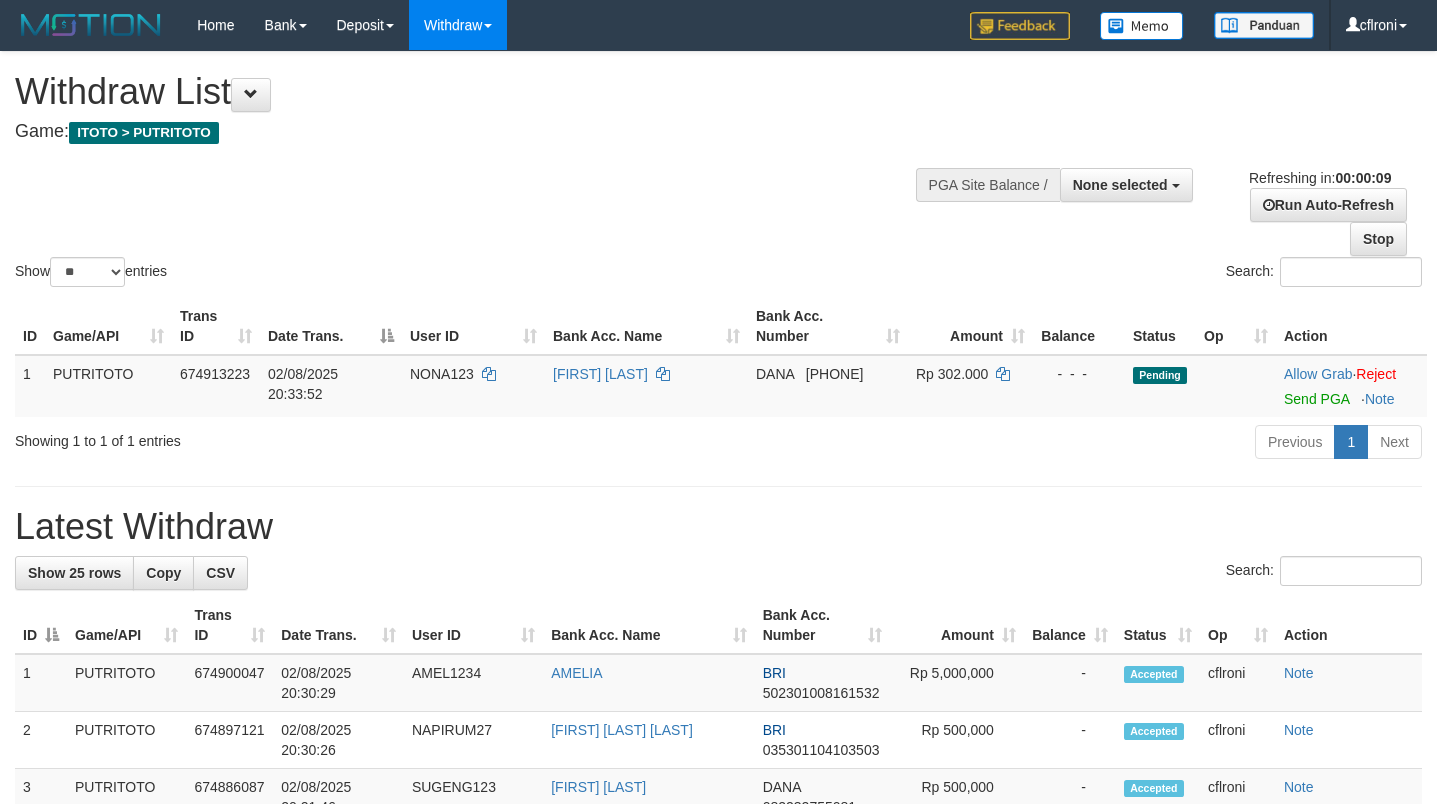 select 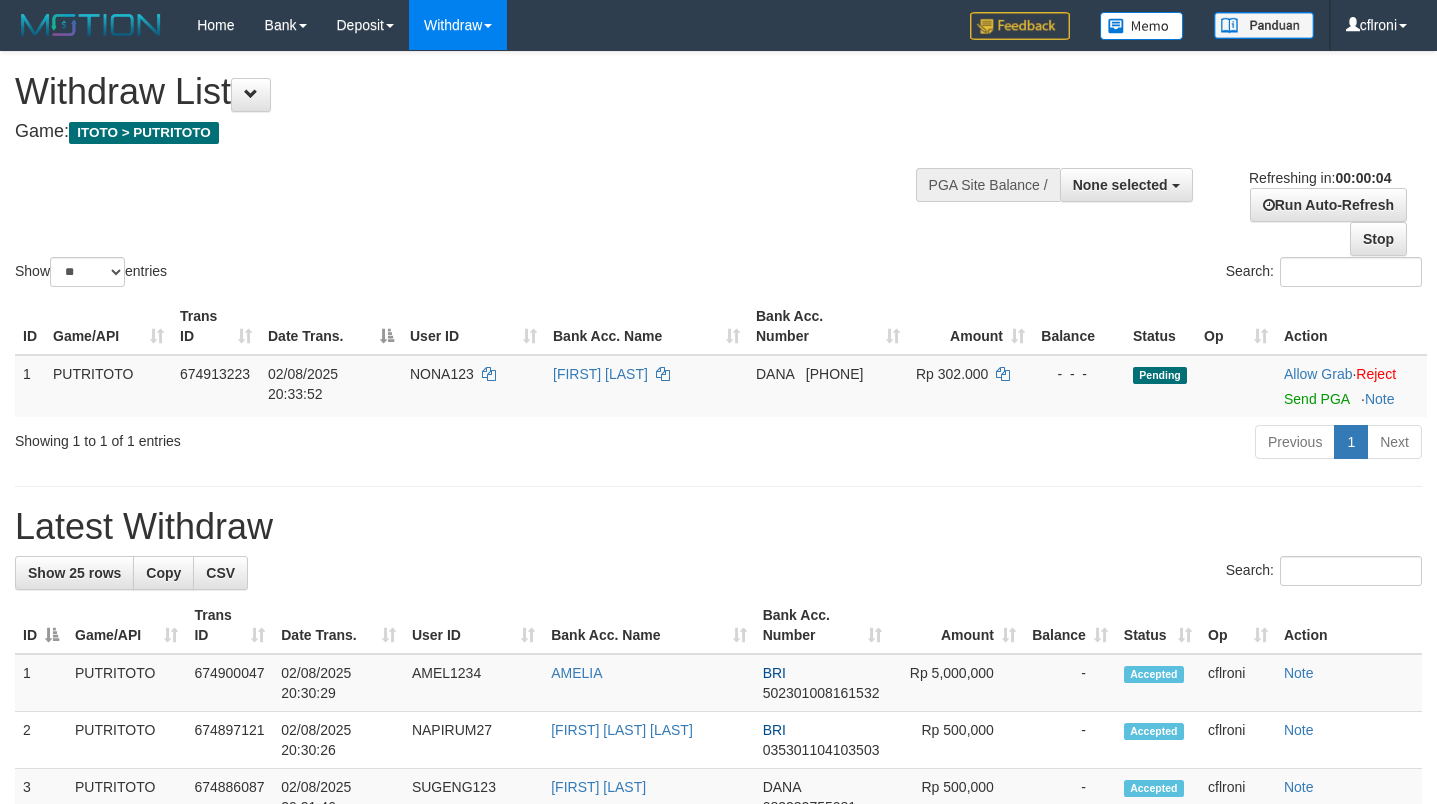 scroll, scrollTop: 0, scrollLeft: 0, axis: both 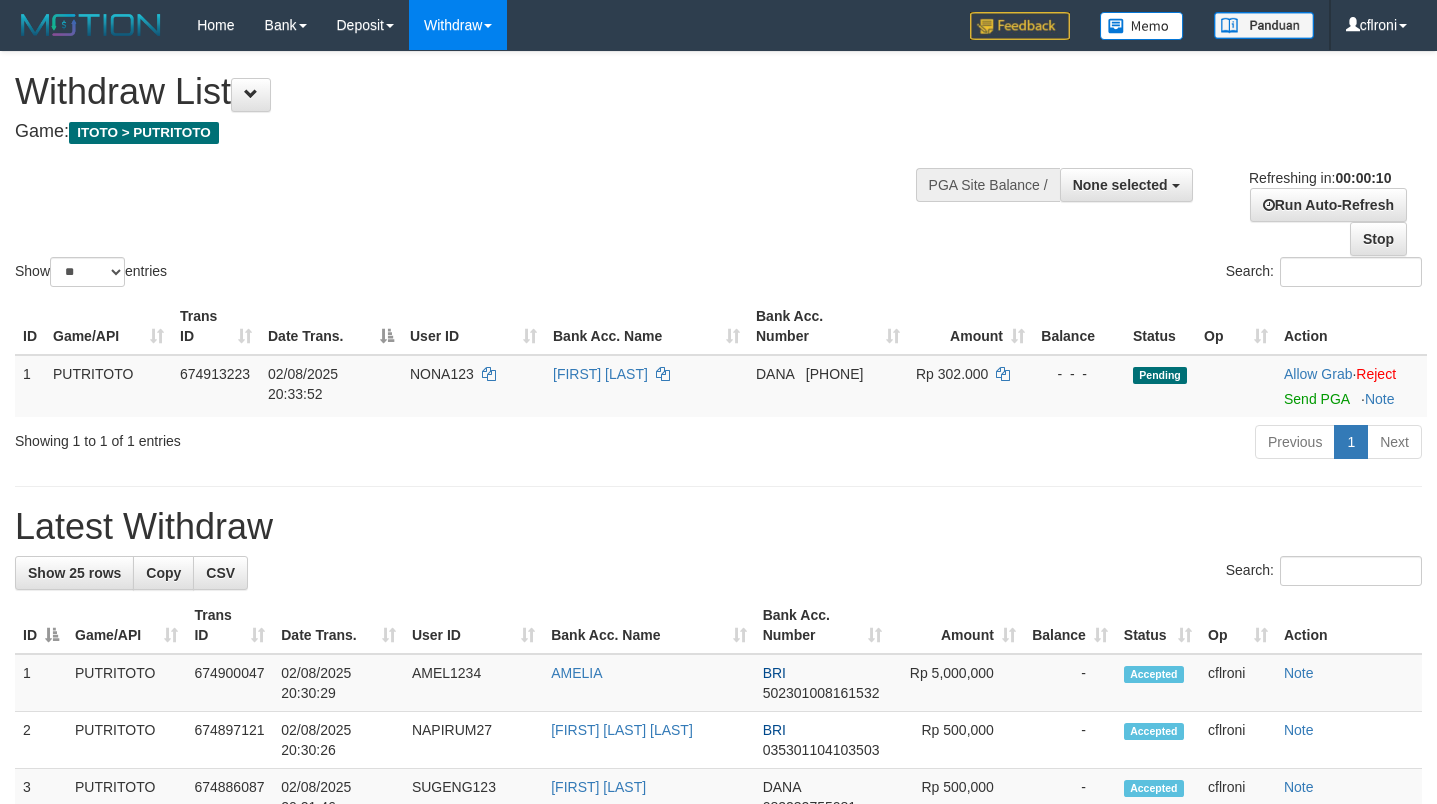 select 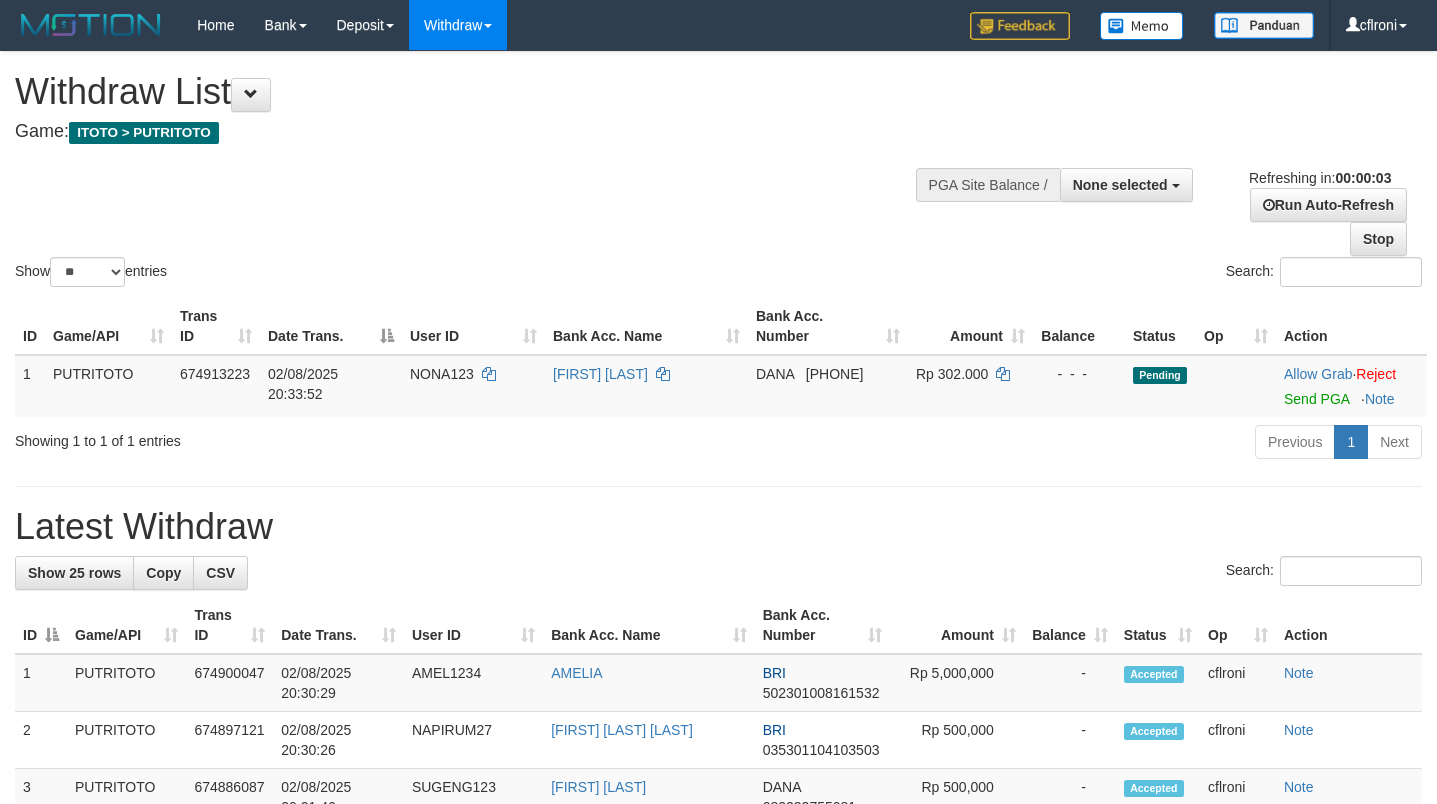 scroll, scrollTop: 0, scrollLeft: 0, axis: both 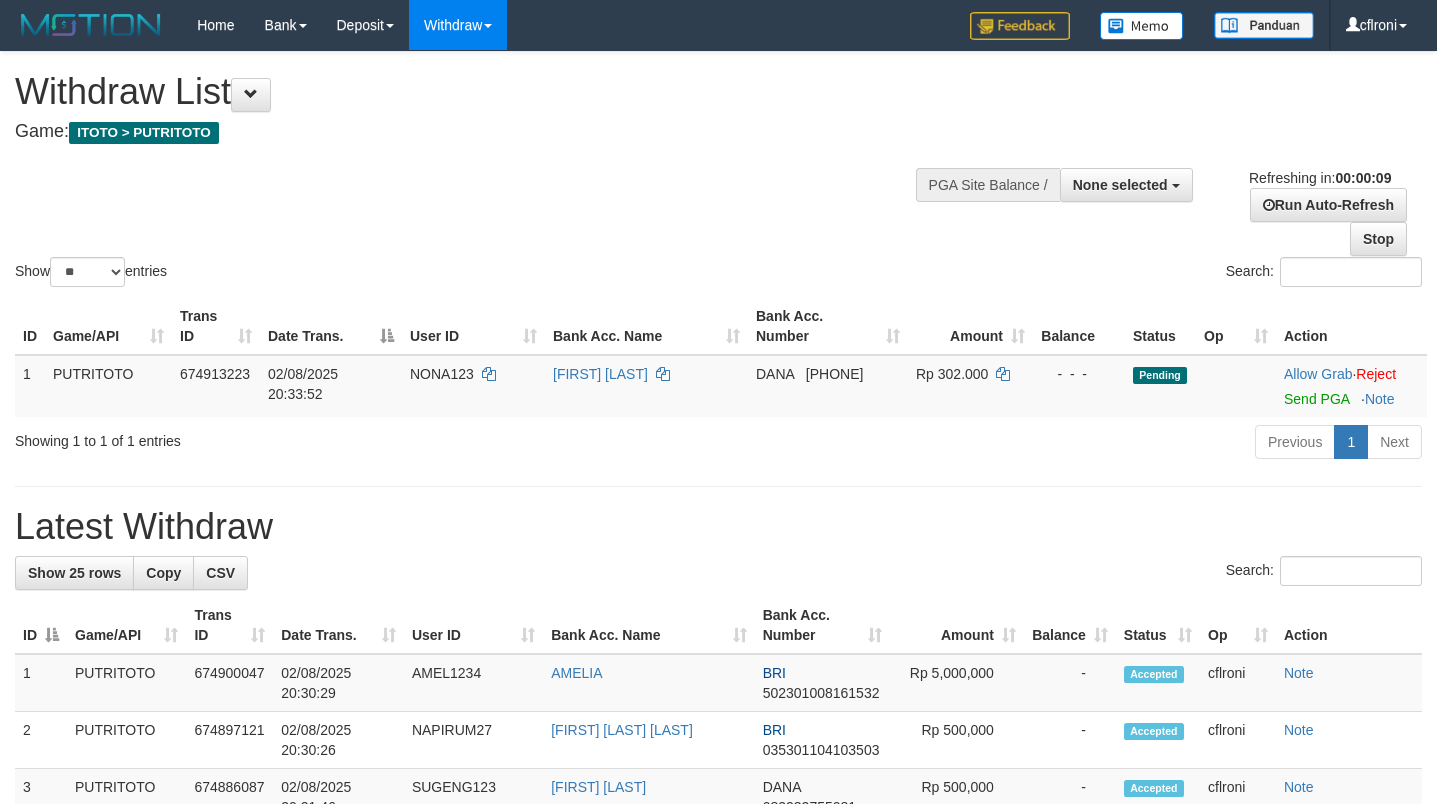 select 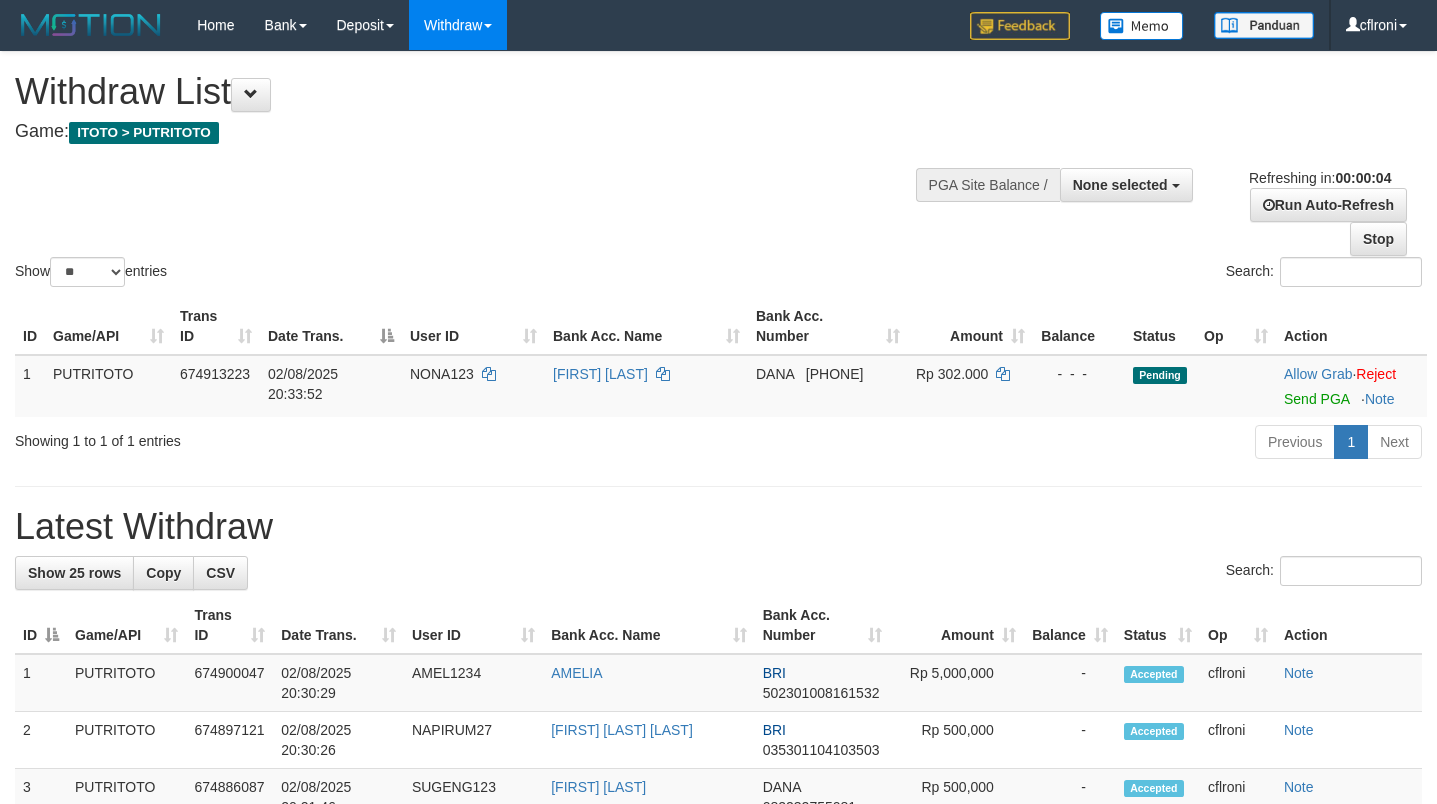 scroll, scrollTop: 0, scrollLeft: 0, axis: both 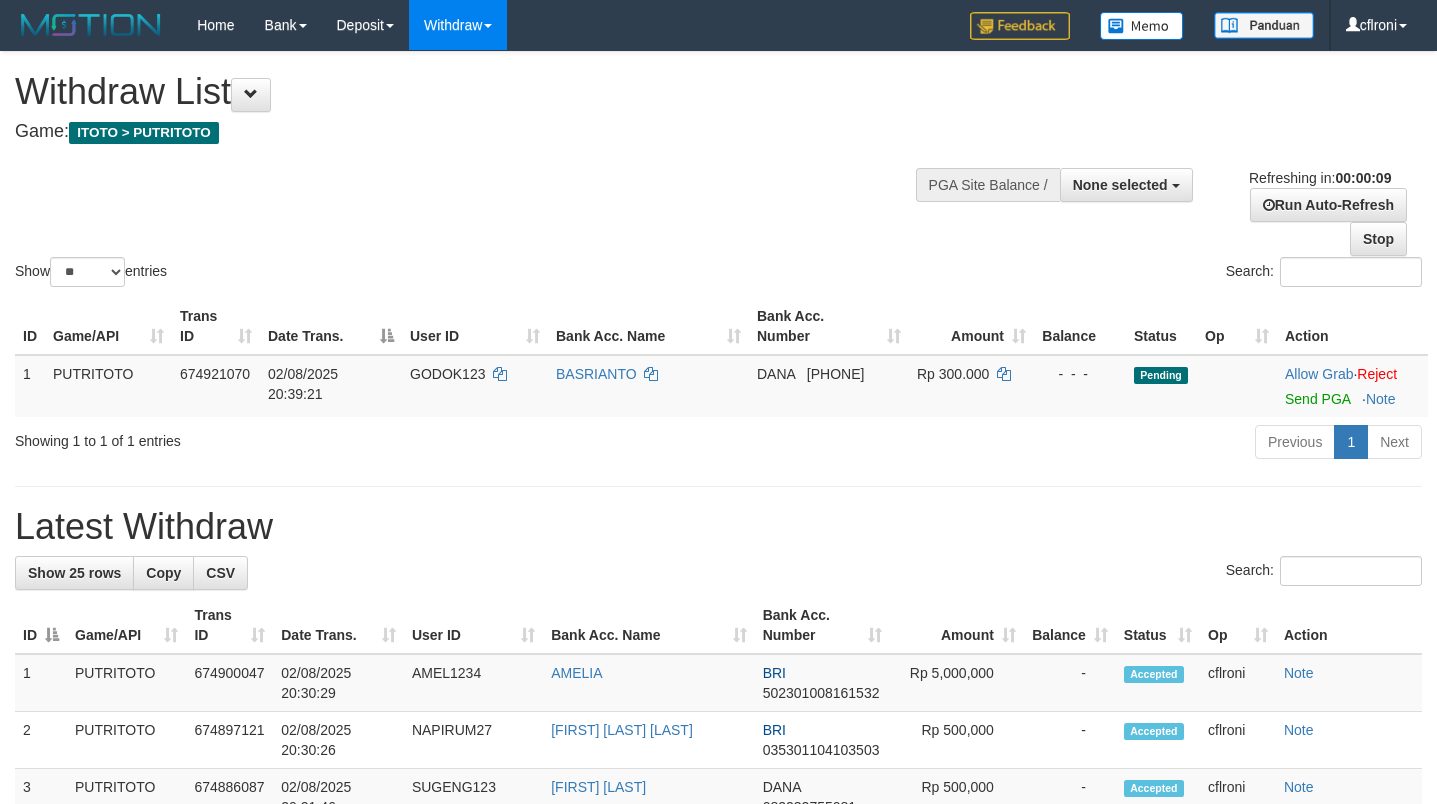 select 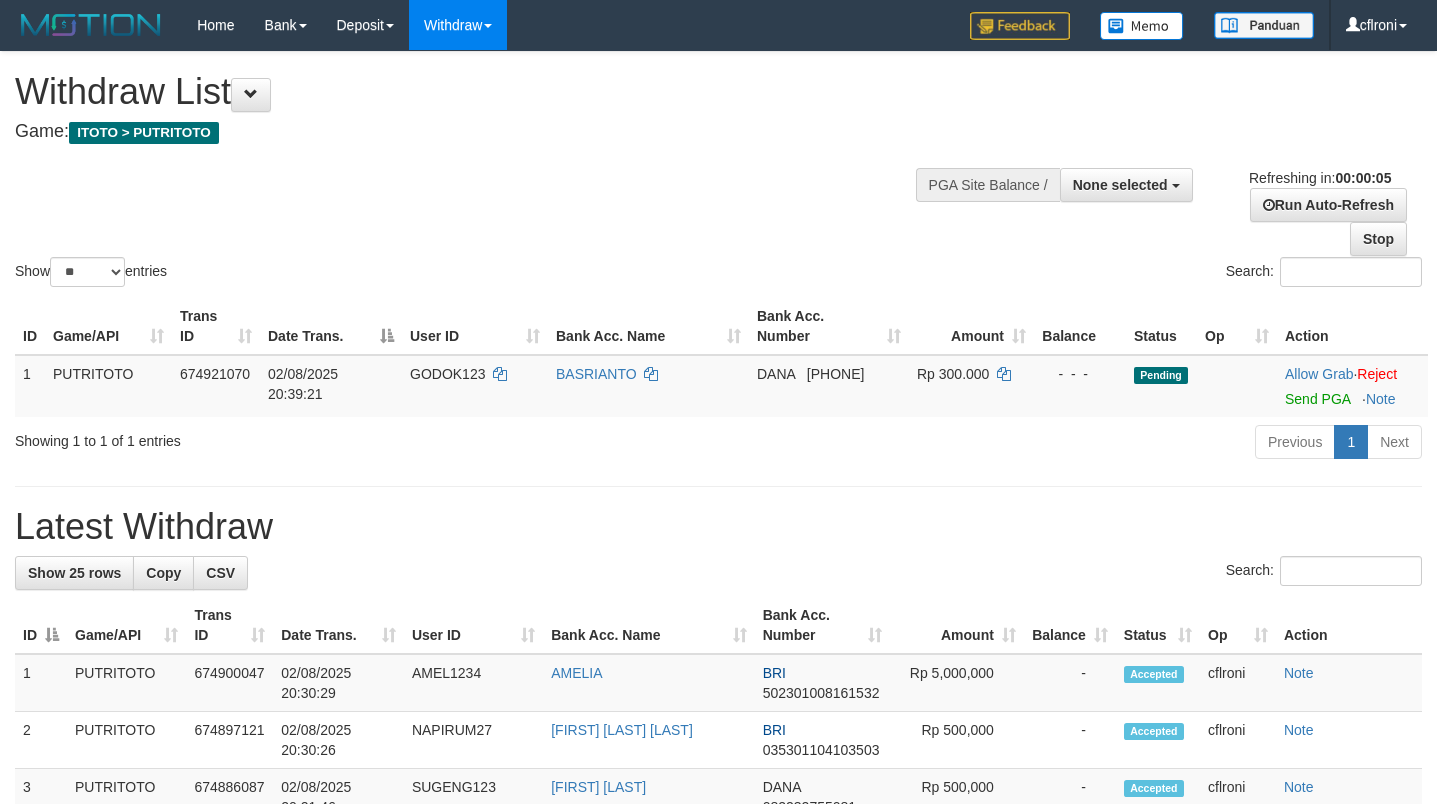 scroll, scrollTop: 0, scrollLeft: 0, axis: both 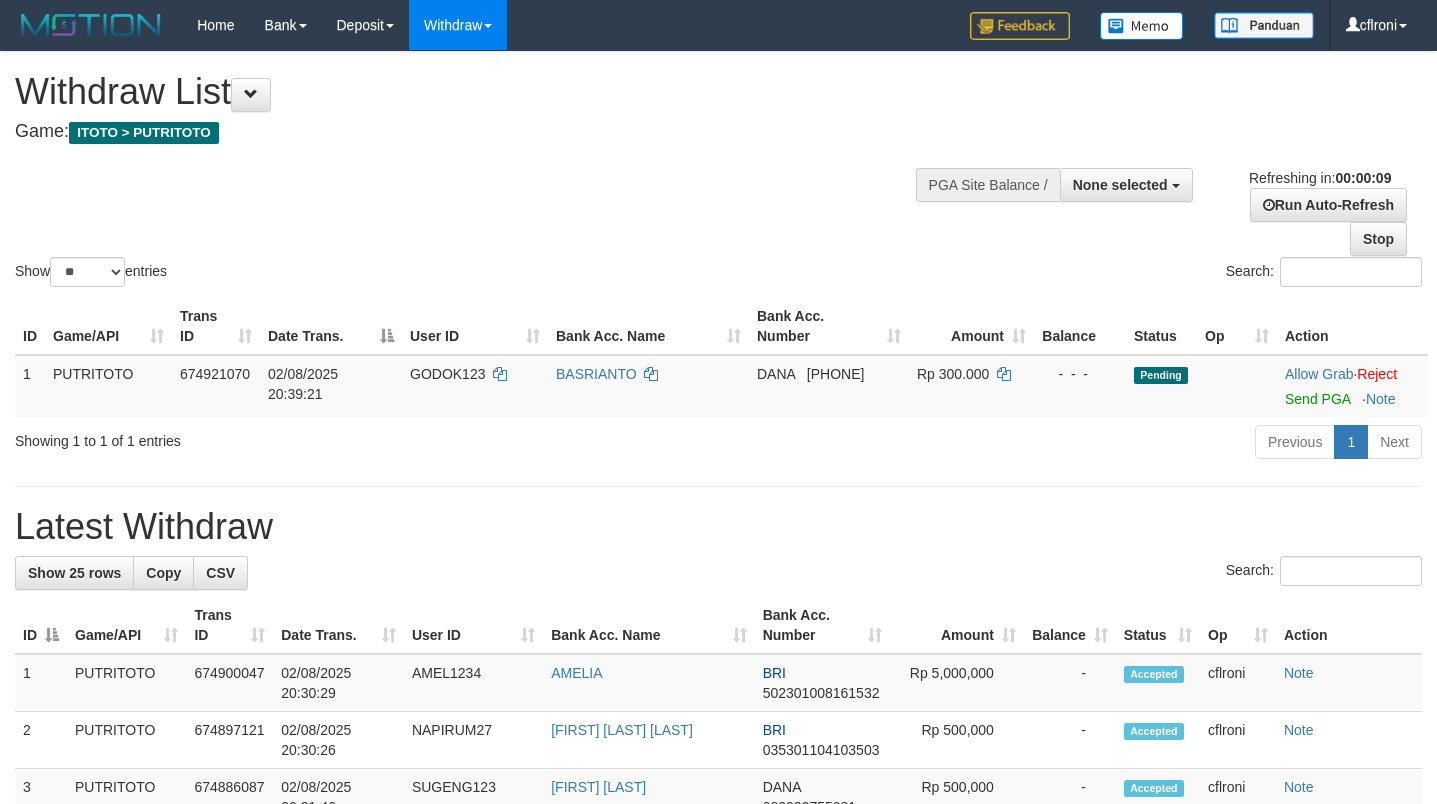 select 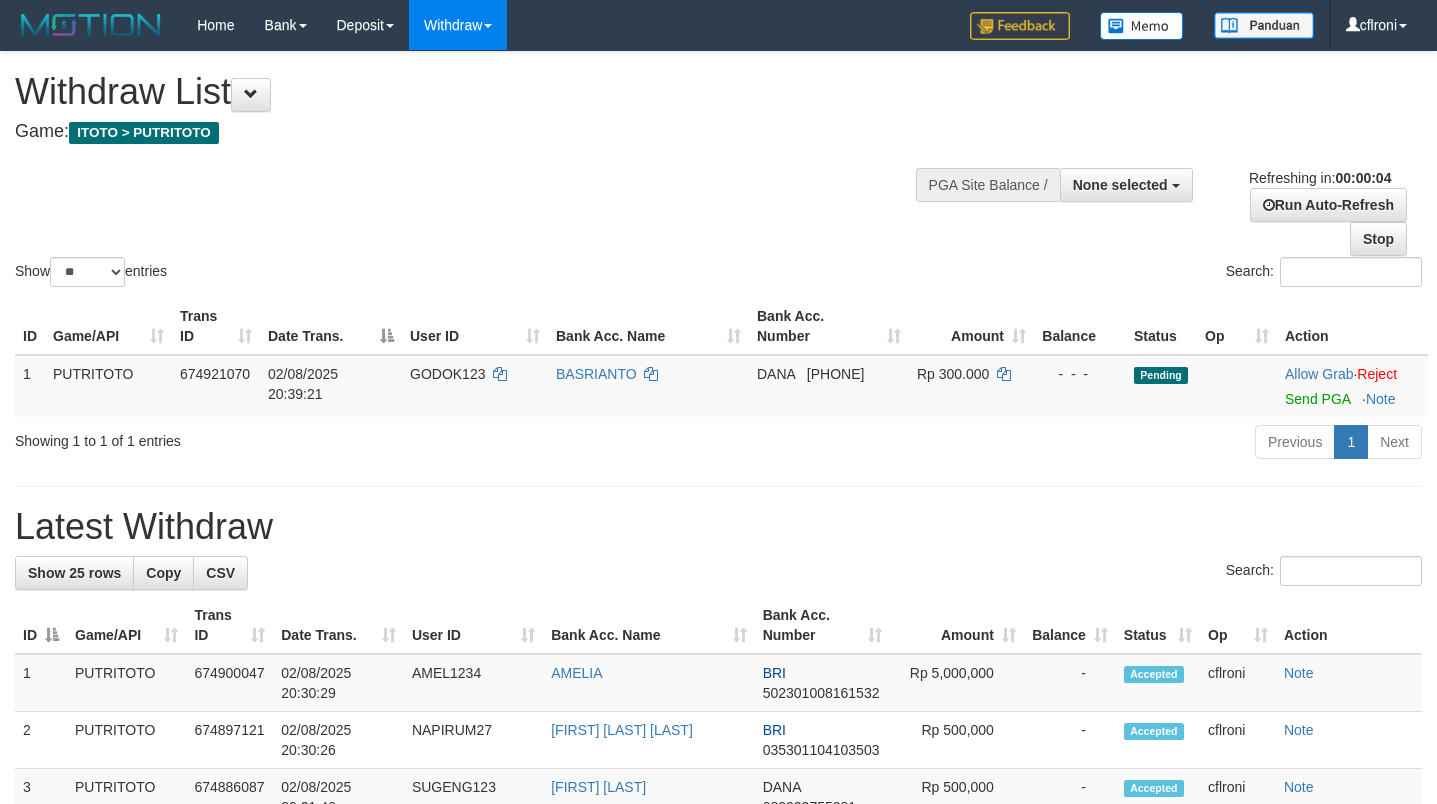 scroll, scrollTop: 0, scrollLeft: 0, axis: both 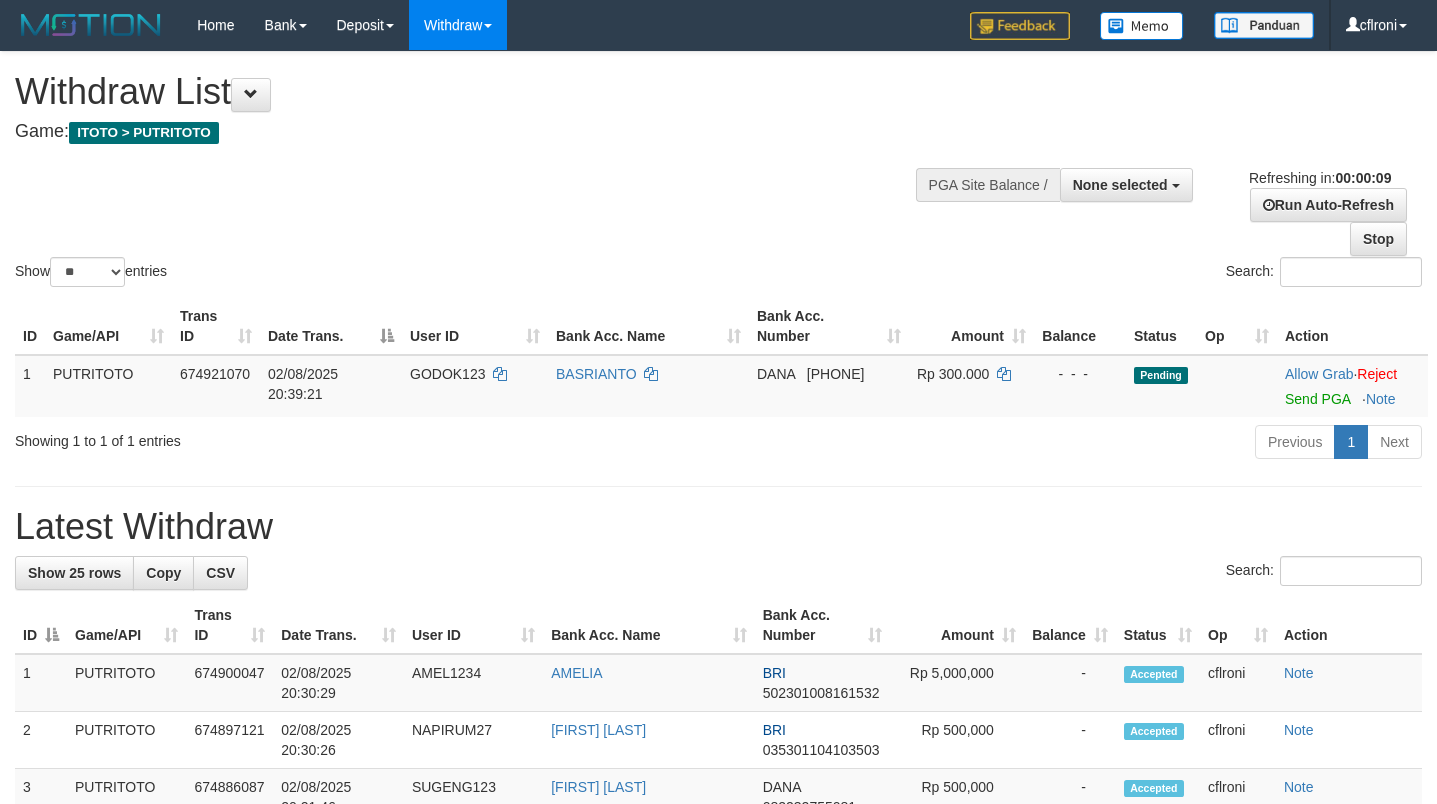select 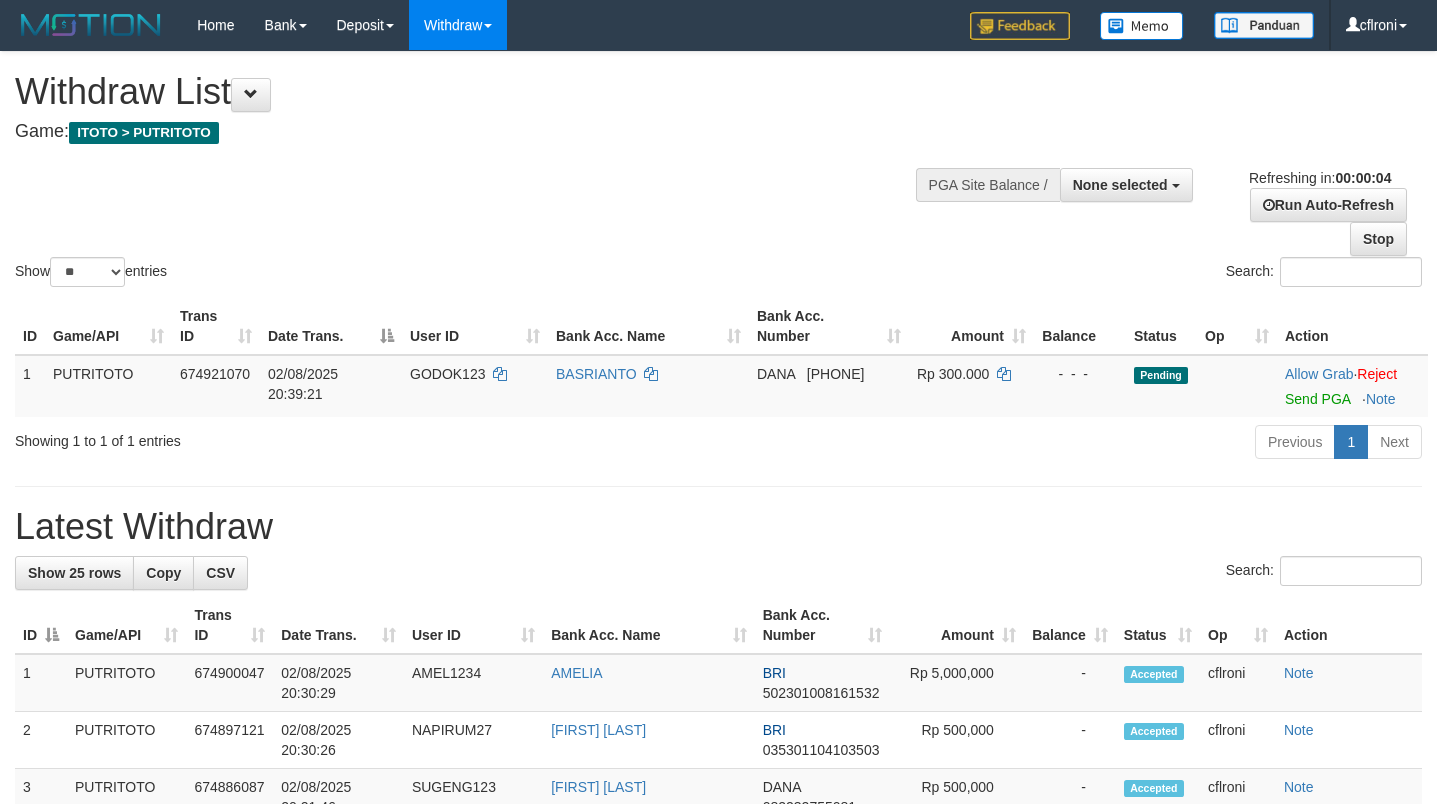 scroll, scrollTop: 0, scrollLeft: 0, axis: both 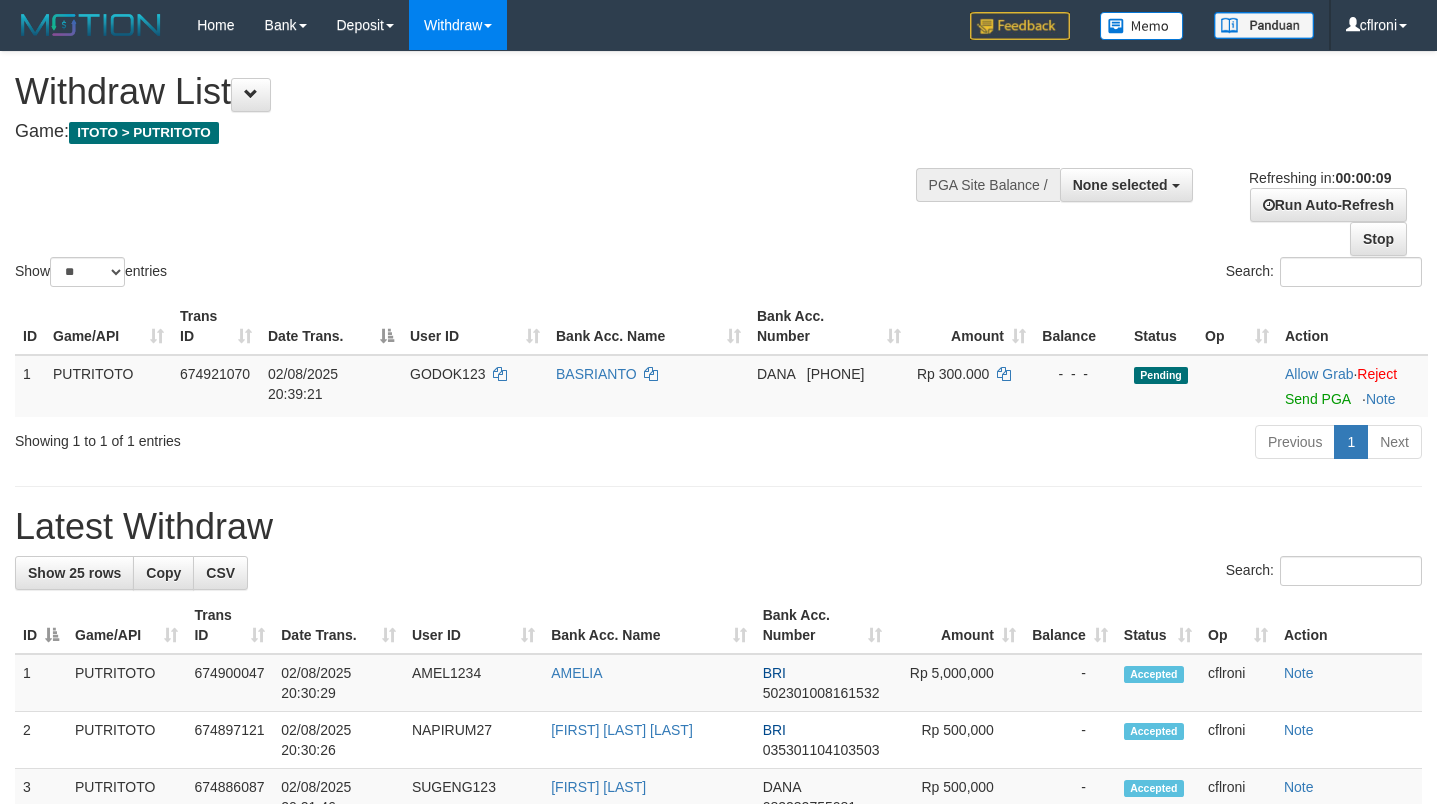 select 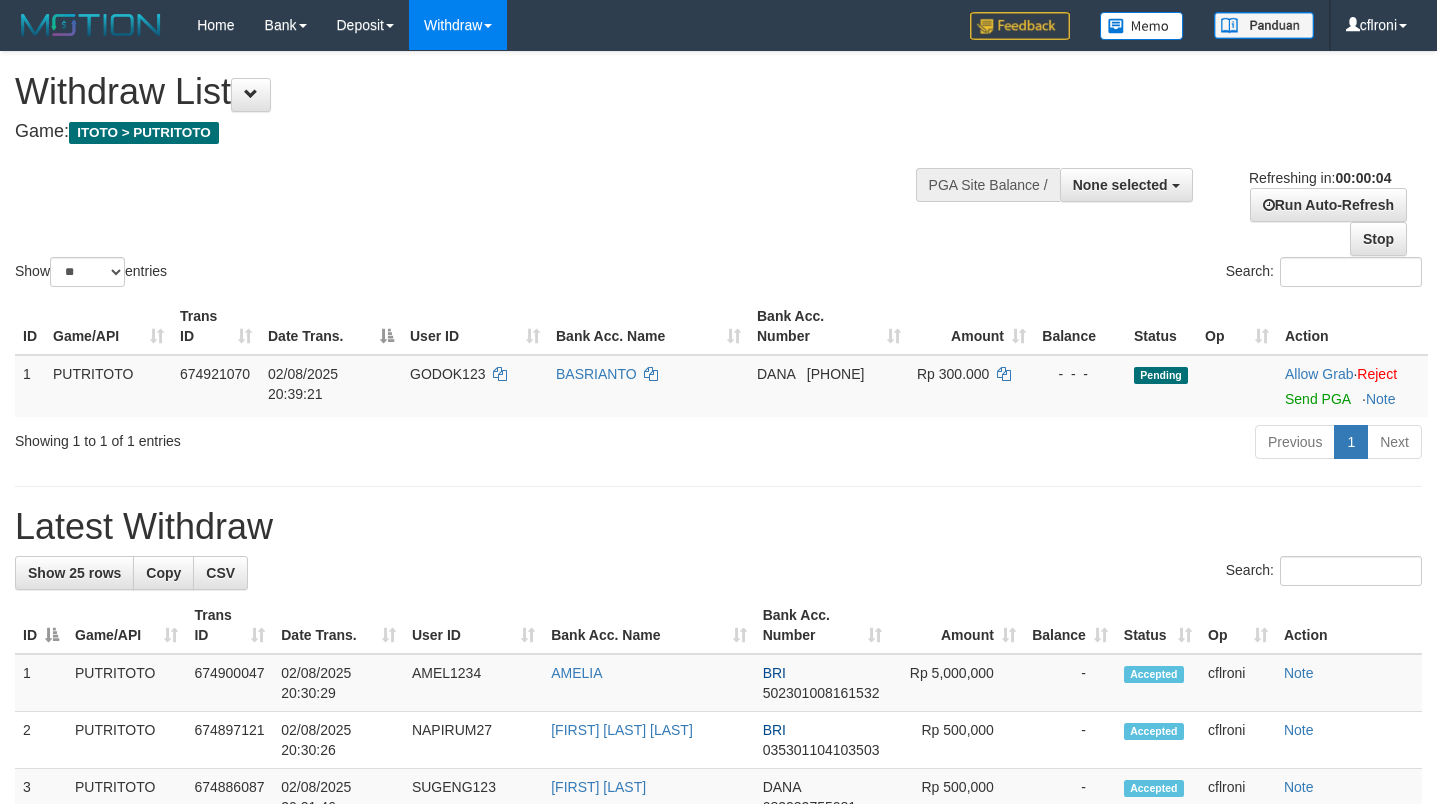 scroll, scrollTop: 0, scrollLeft: 0, axis: both 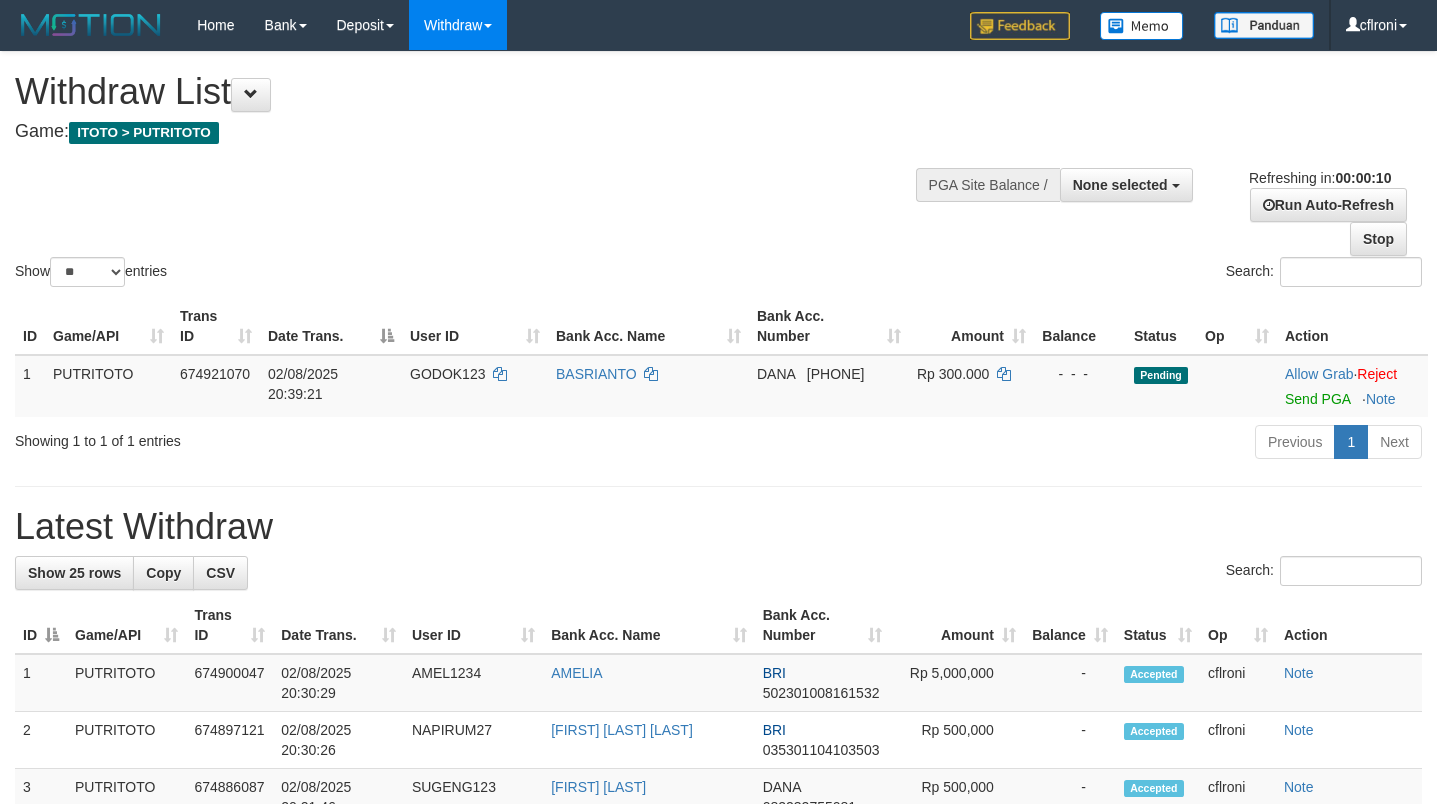 select 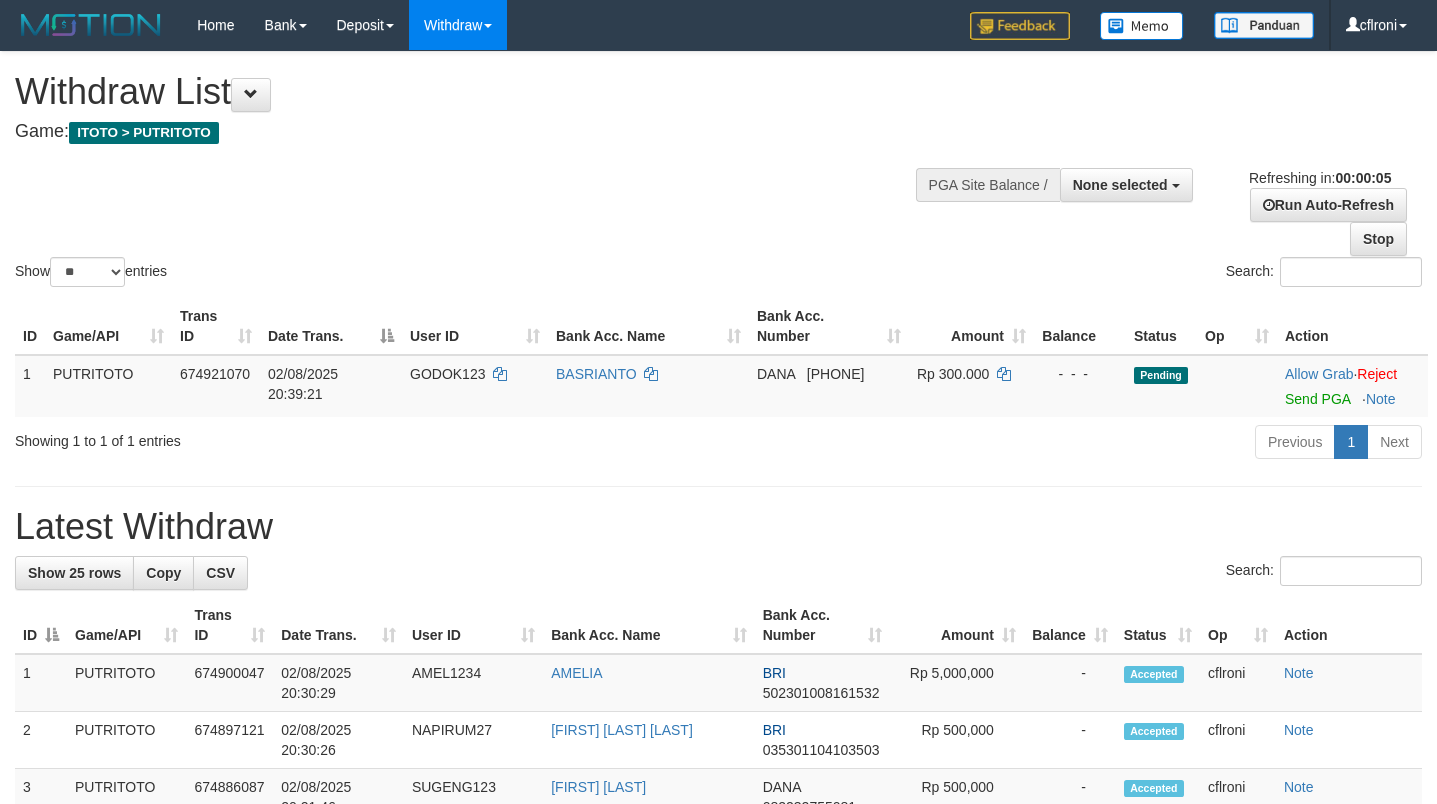 scroll, scrollTop: 0, scrollLeft: 0, axis: both 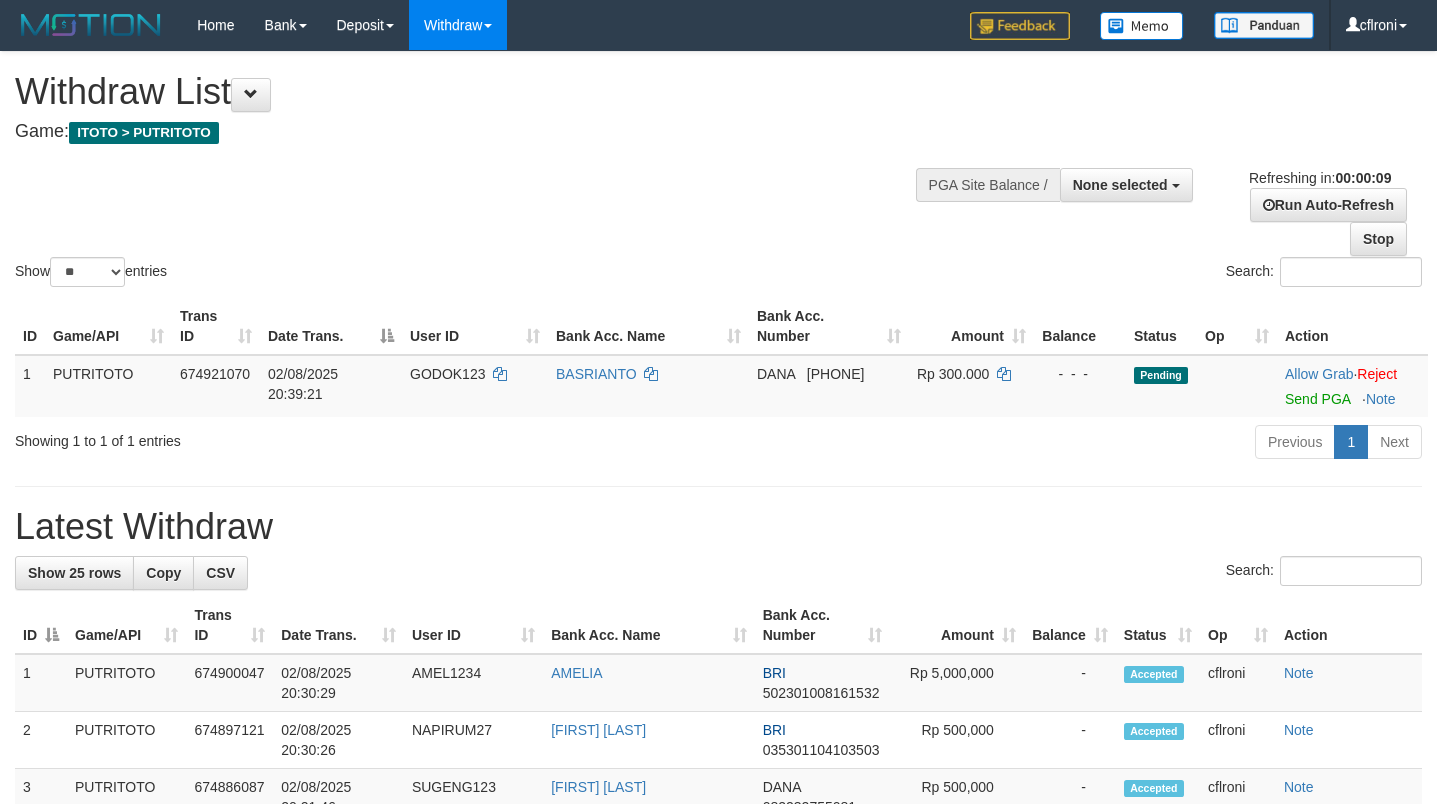 select 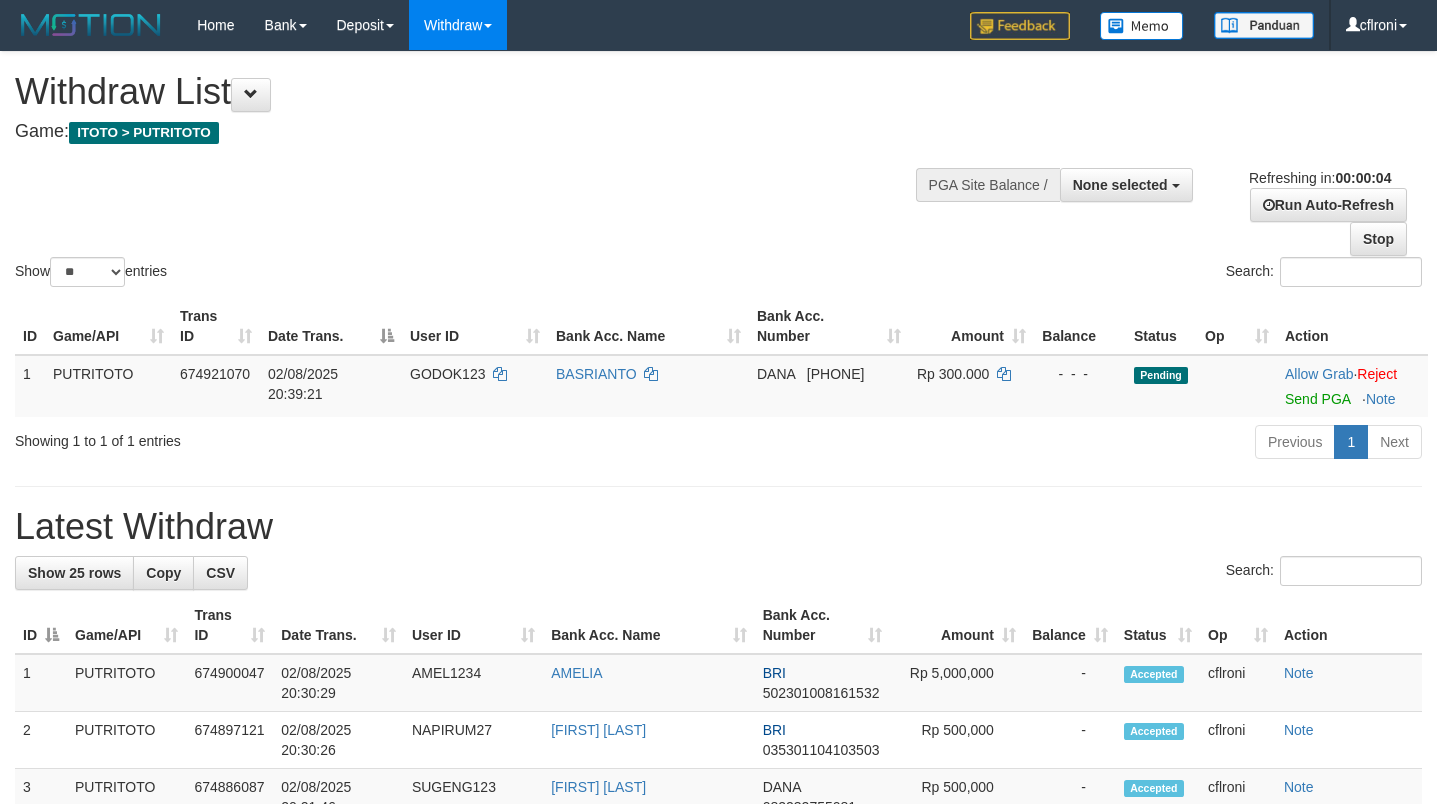 scroll, scrollTop: 0, scrollLeft: 0, axis: both 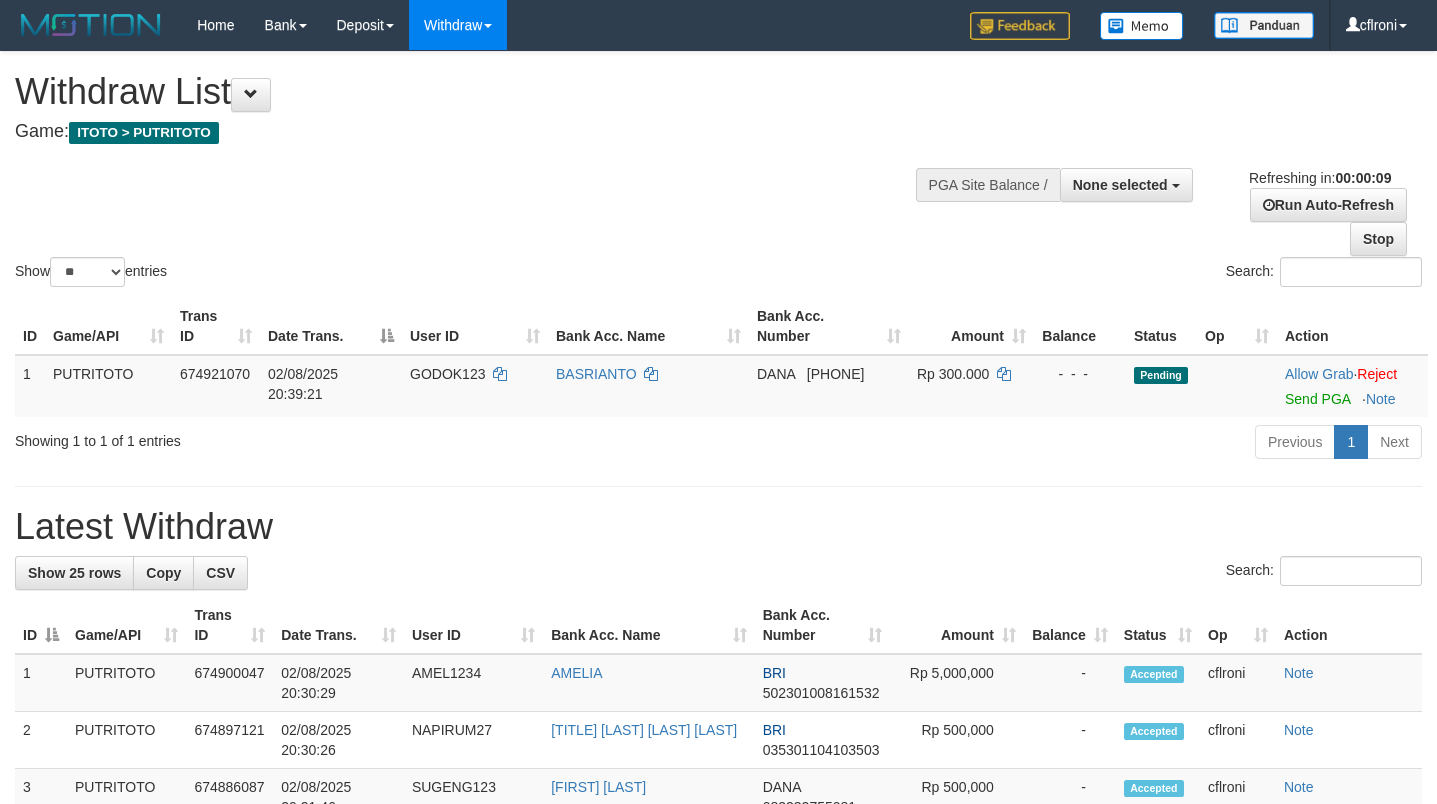 select 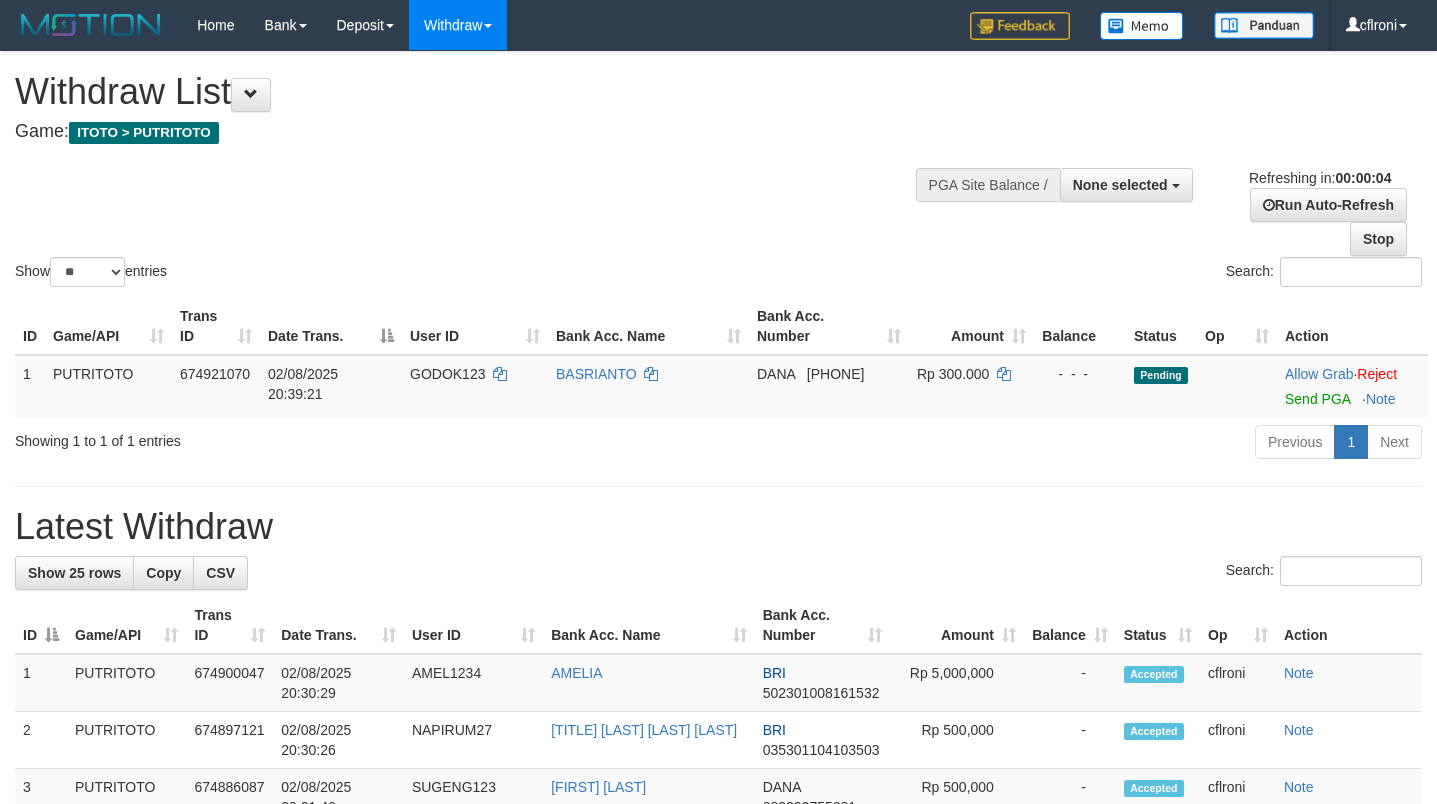 scroll, scrollTop: 0, scrollLeft: 0, axis: both 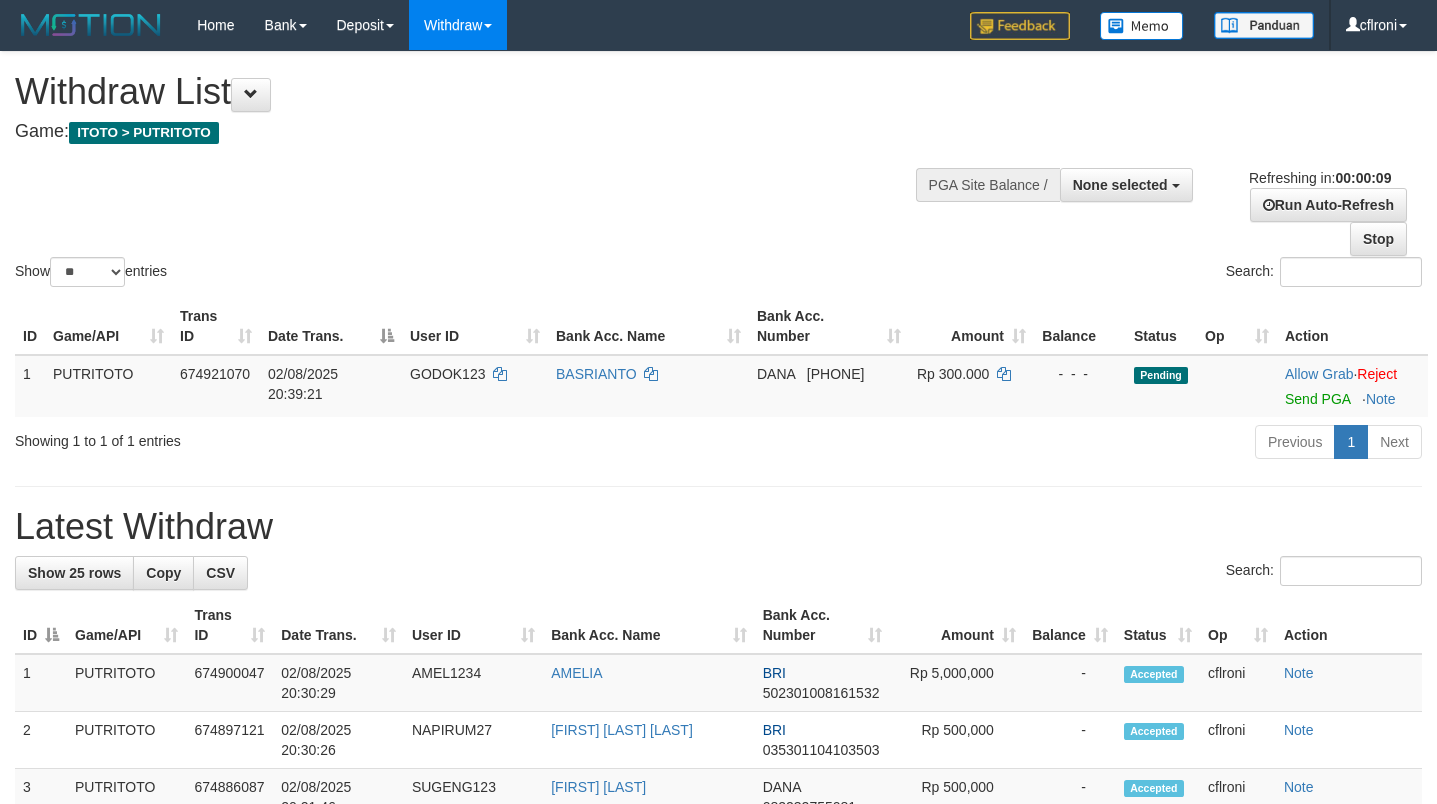 select 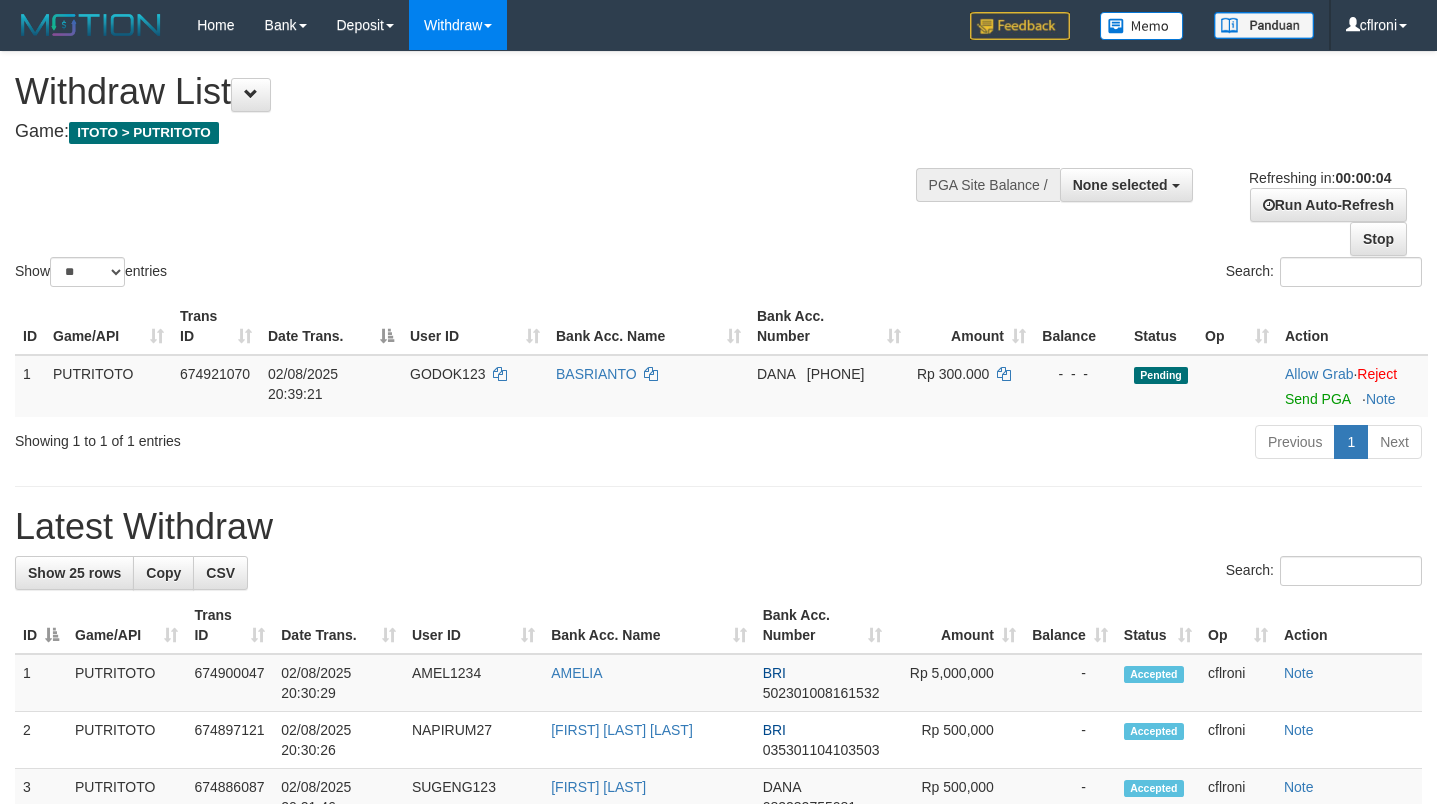 scroll, scrollTop: 0, scrollLeft: 0, axis: both 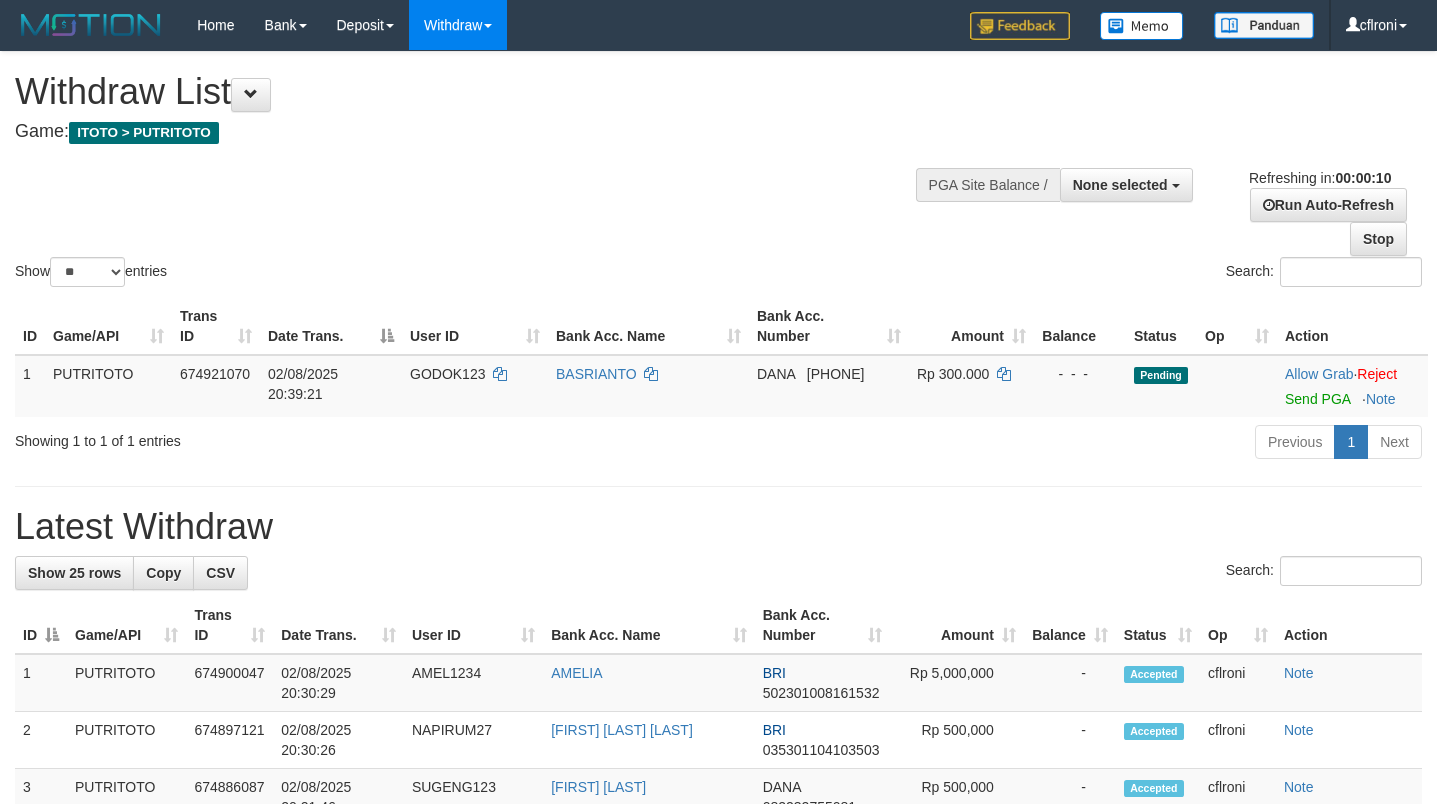 select 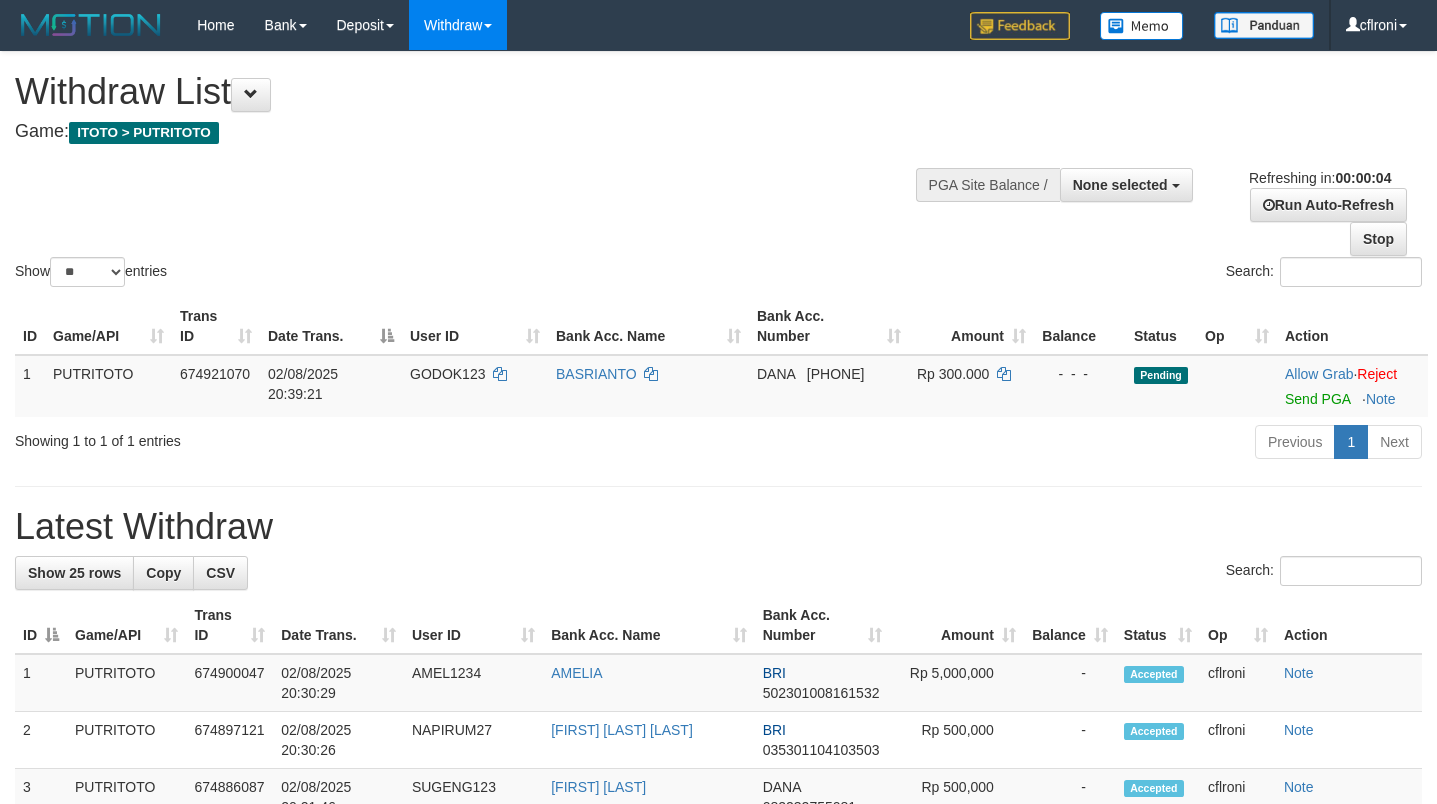 scroll, scrollTop: 0, scrollLeft: 0, axis: both 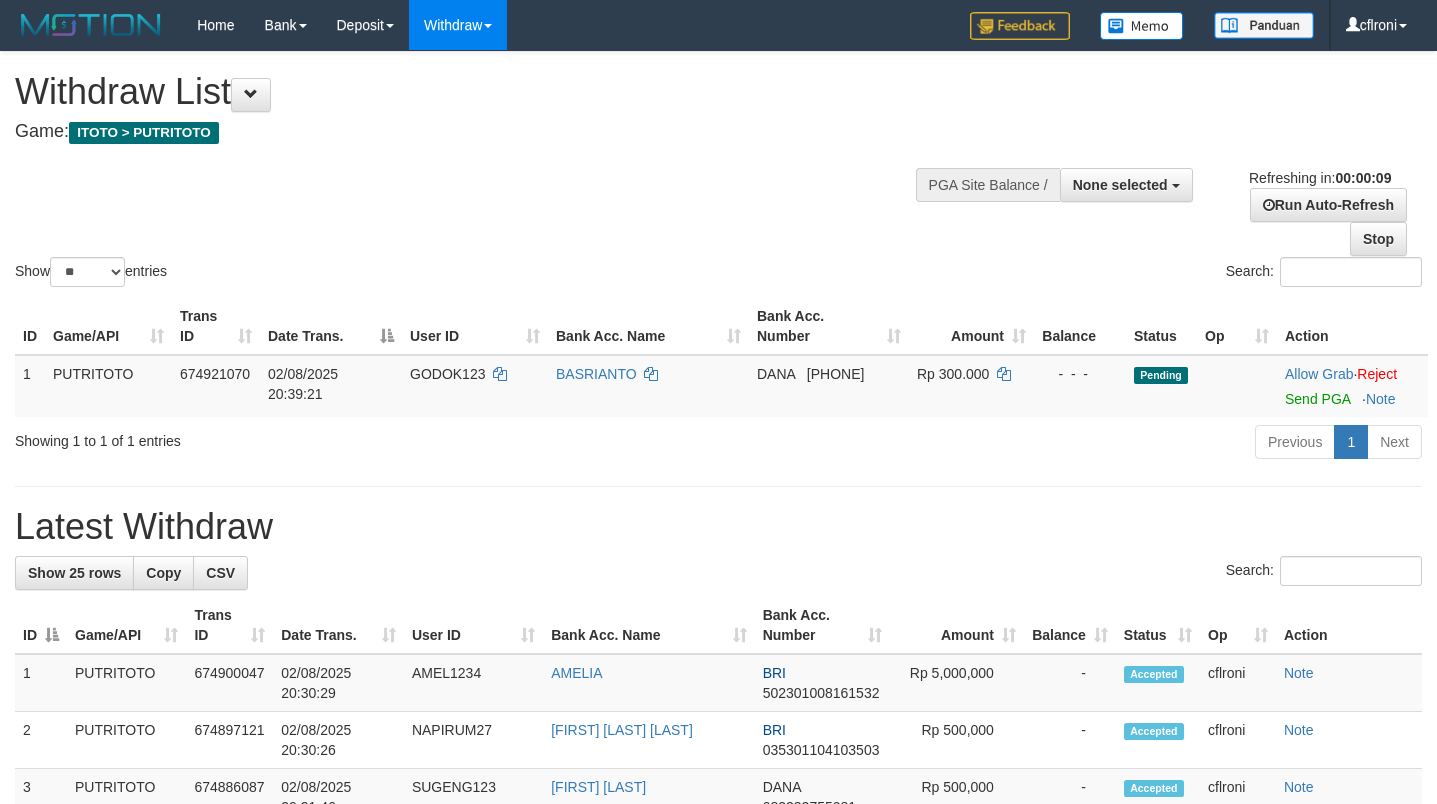 select 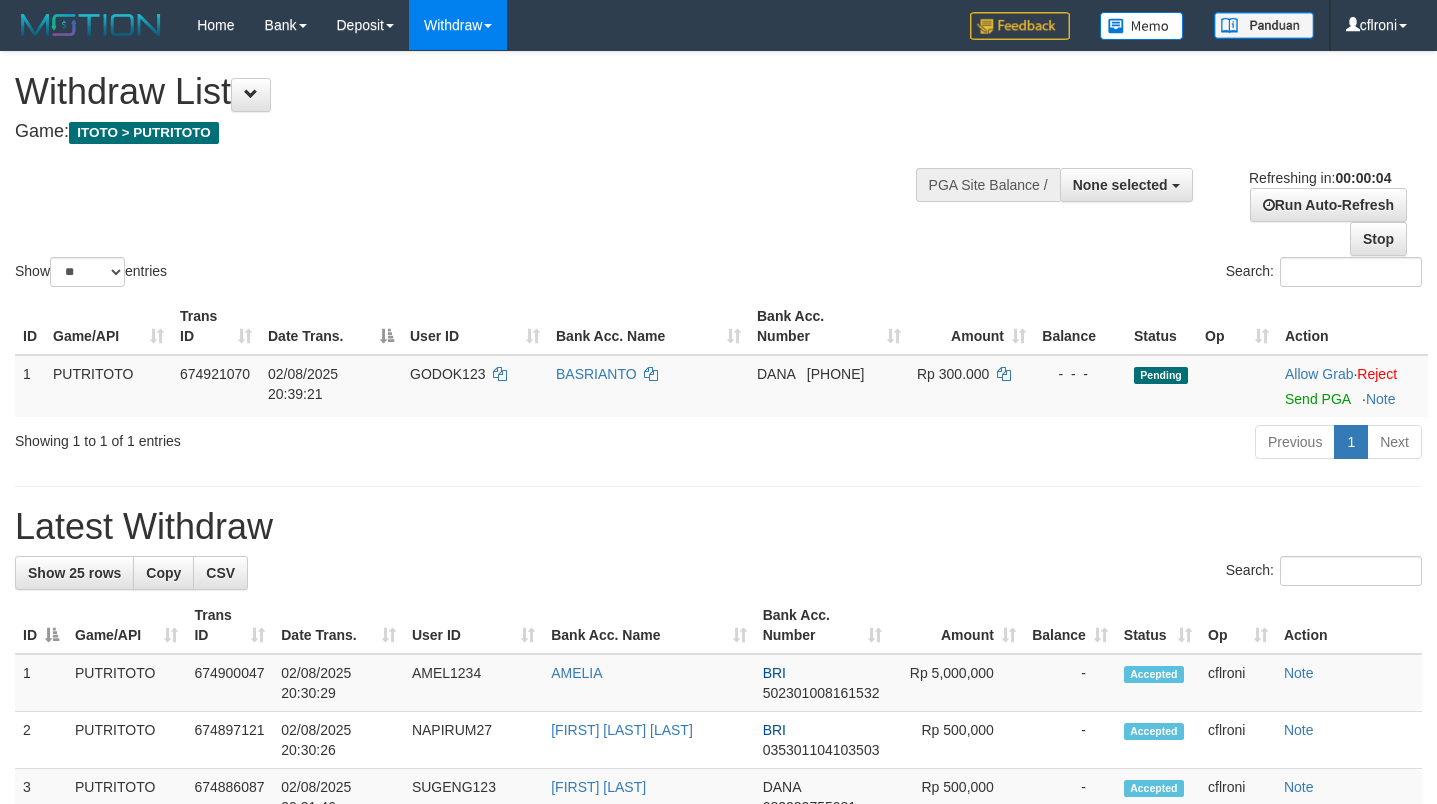 scroll, scrollTop: 0, scrollLeft: 0, axis: both 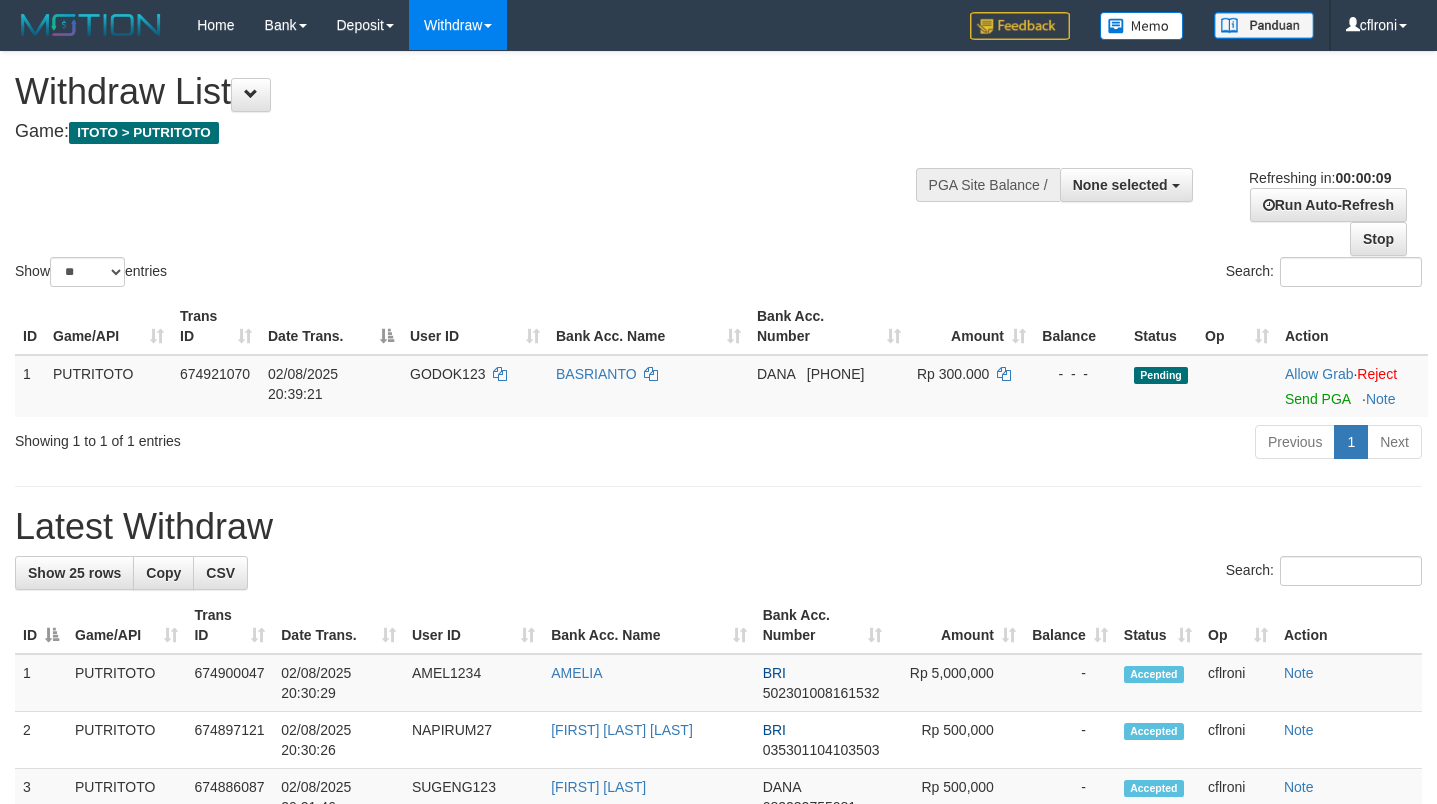 select 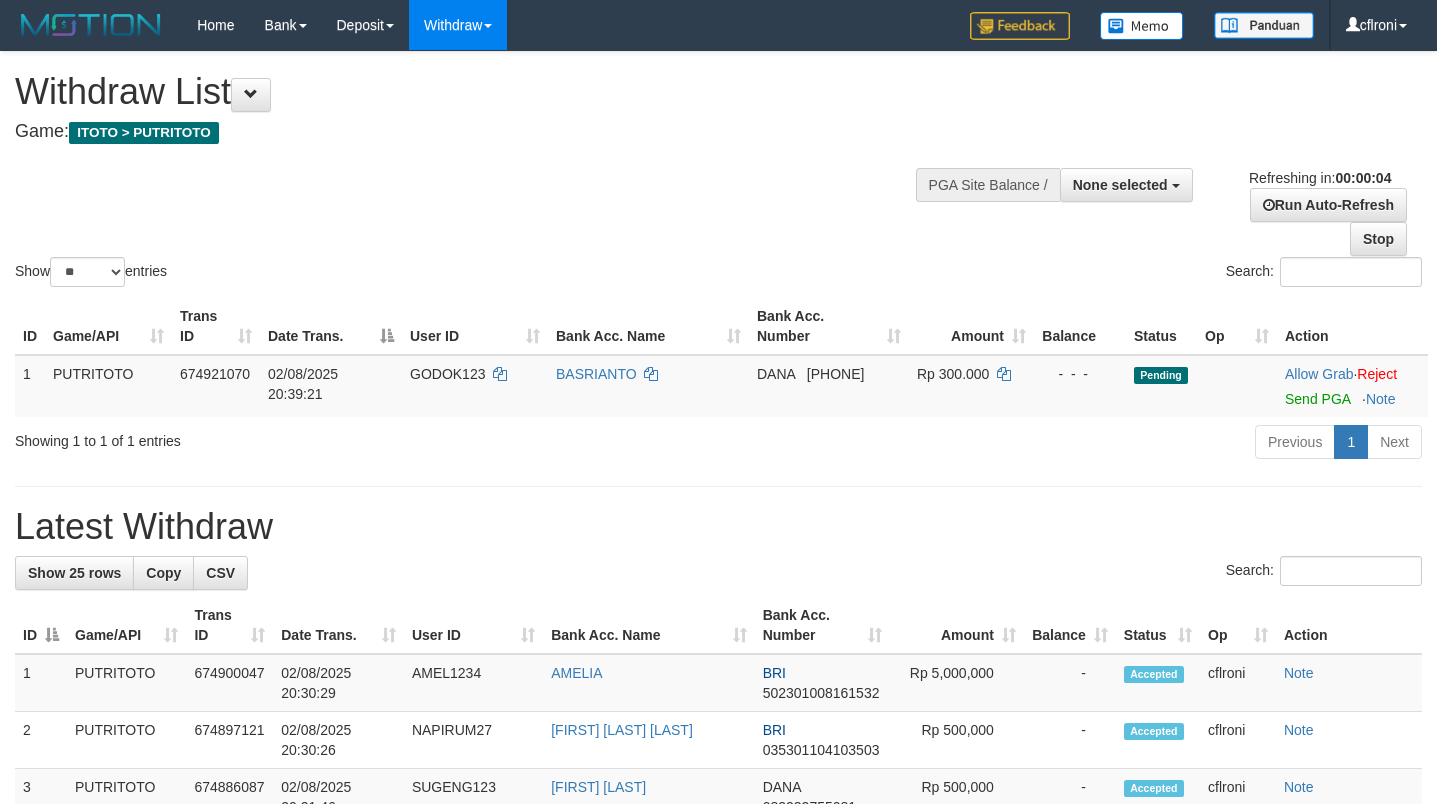 scroll, scrollTop: 0, scrollLeft: 0, axis: both 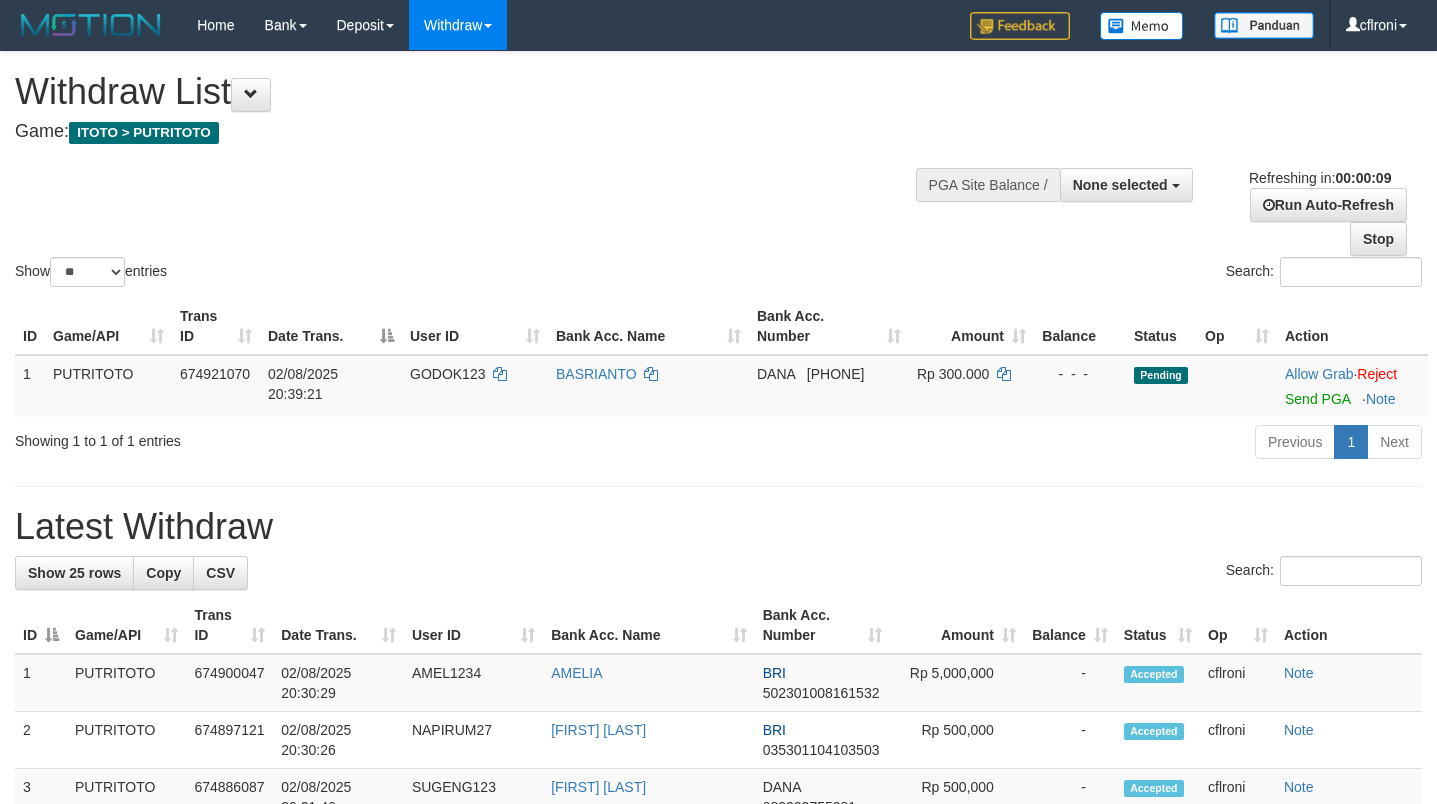 select 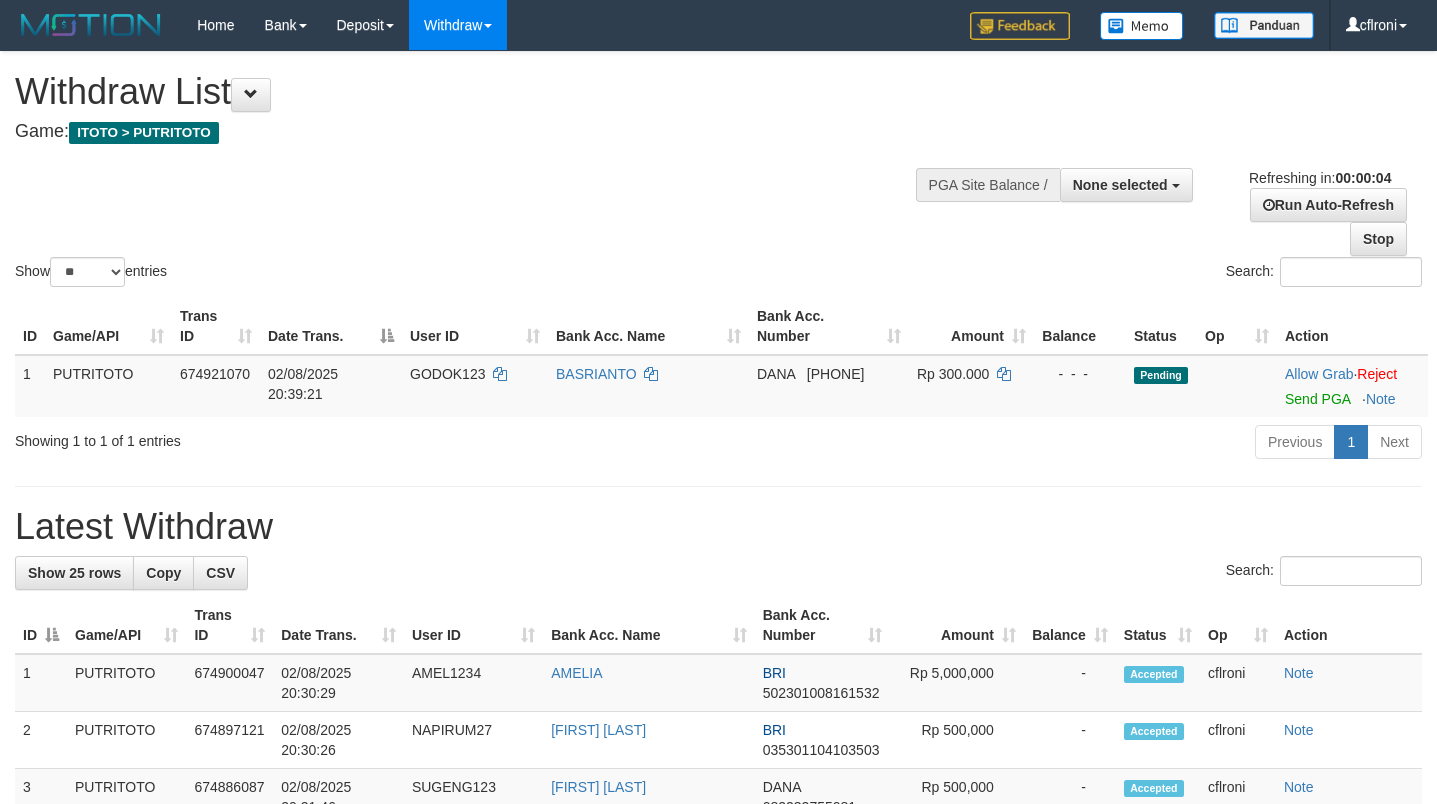 scroll, scrollTop: 0, scrollLeft: 0, axis: both 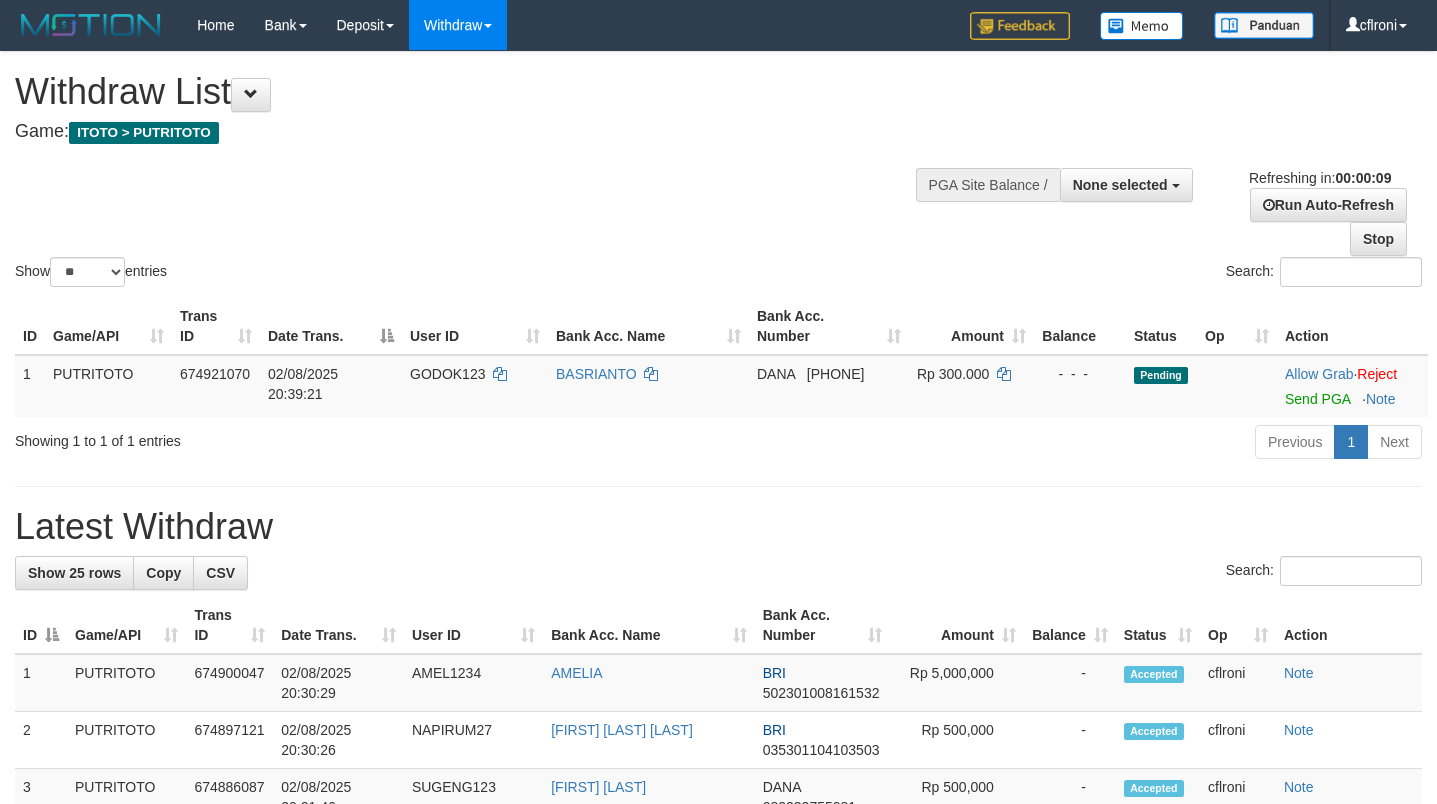 select 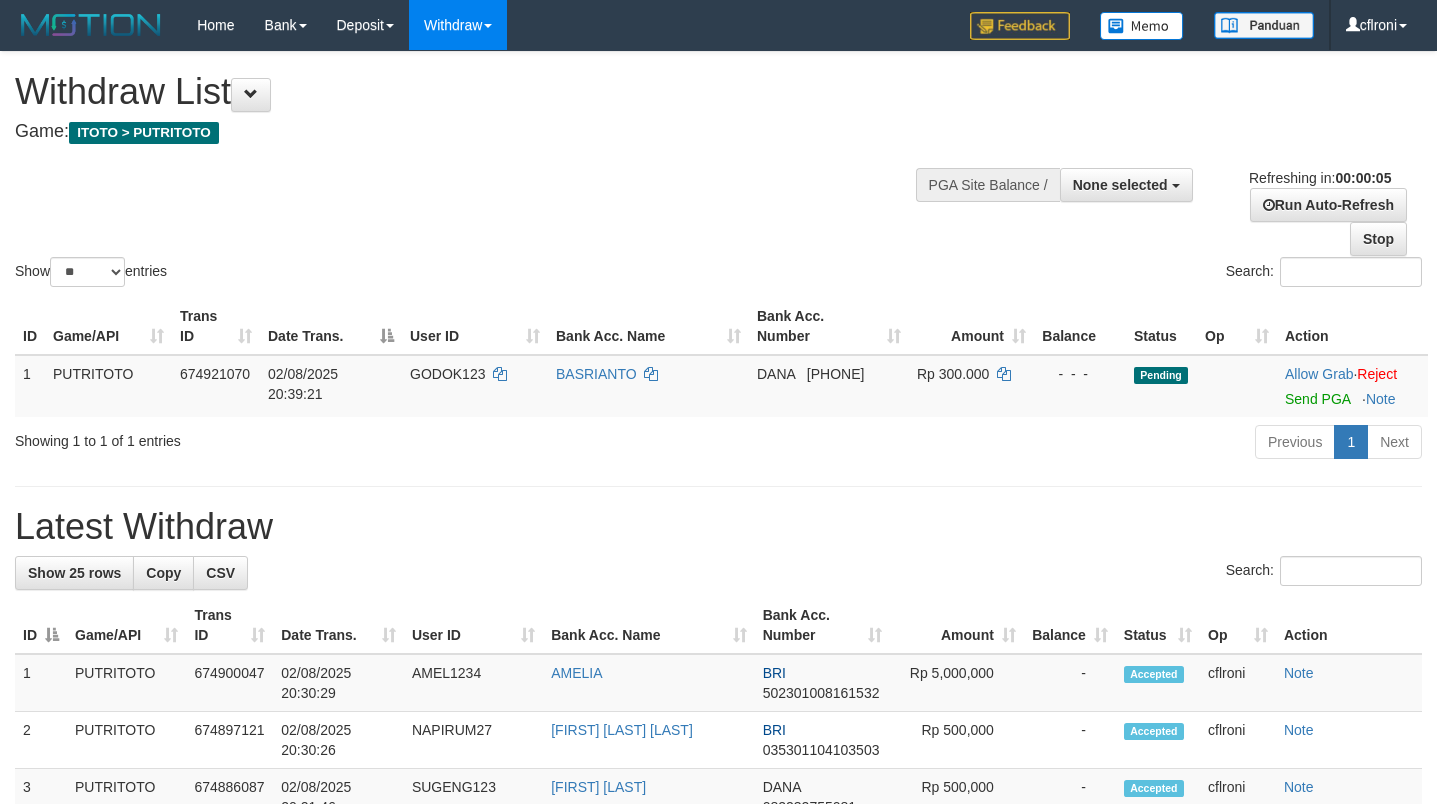 scroll, scrollTop: 0, scrollLeft: 0, axis: both 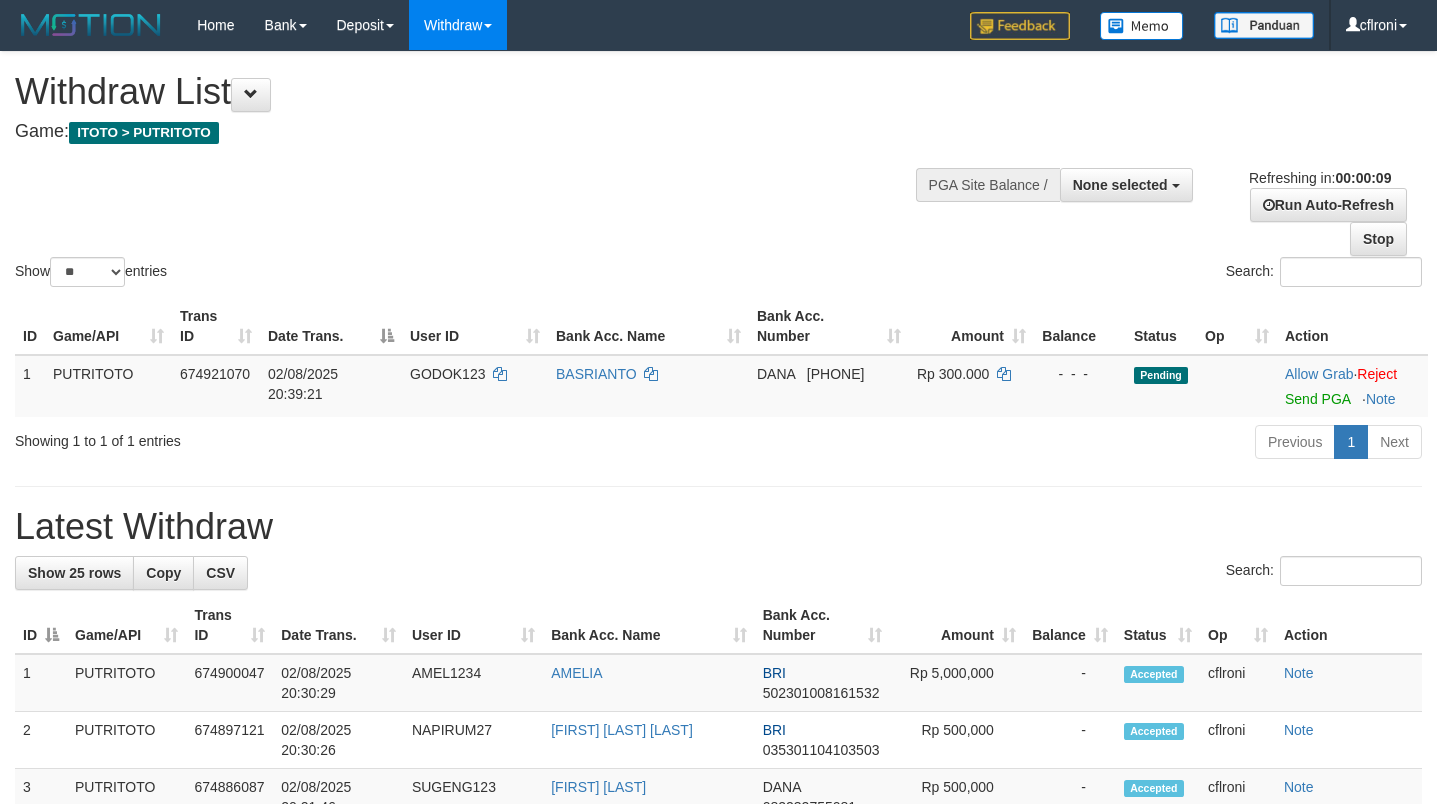 select 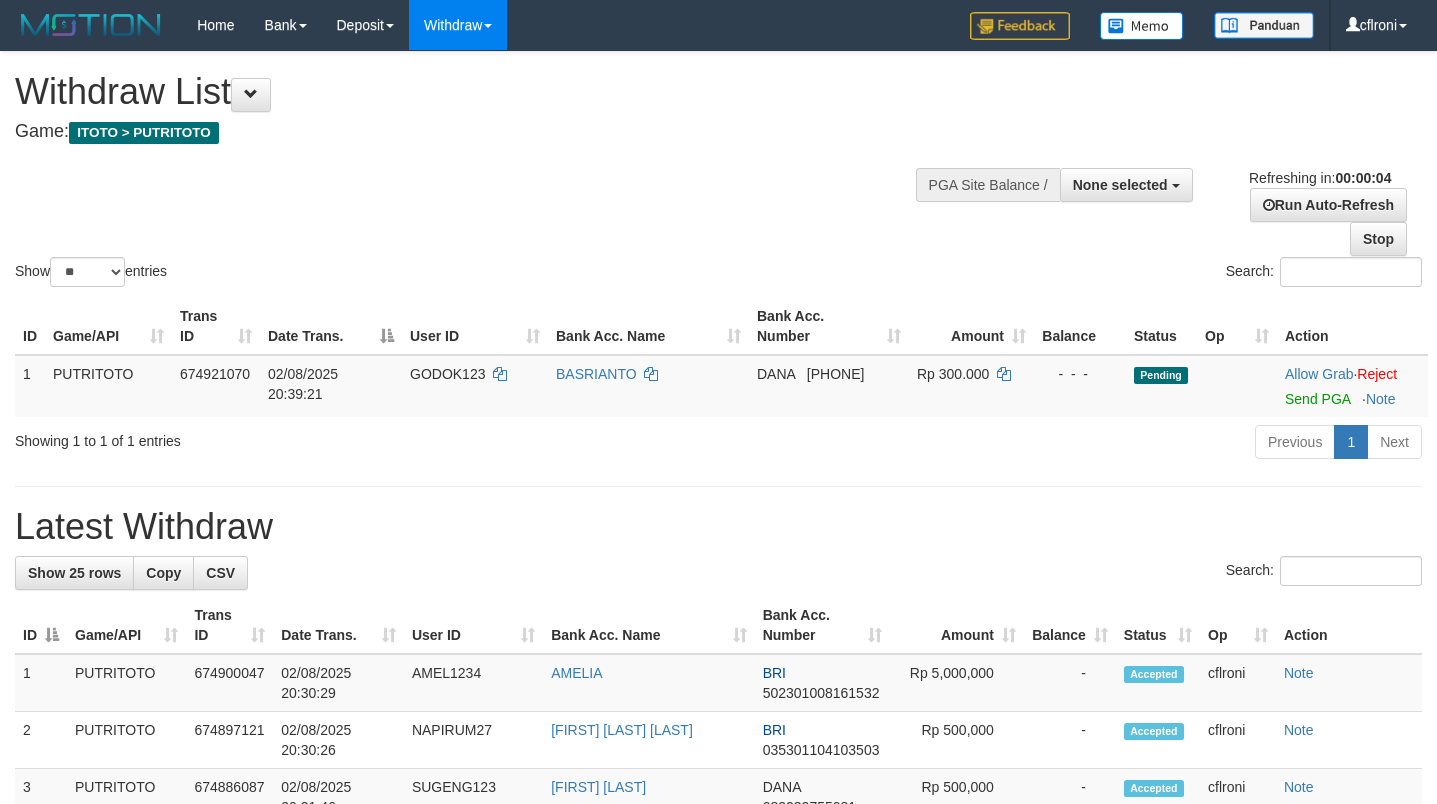 scroll, scrollTop: 0, scrollLeft: 0, axis: both 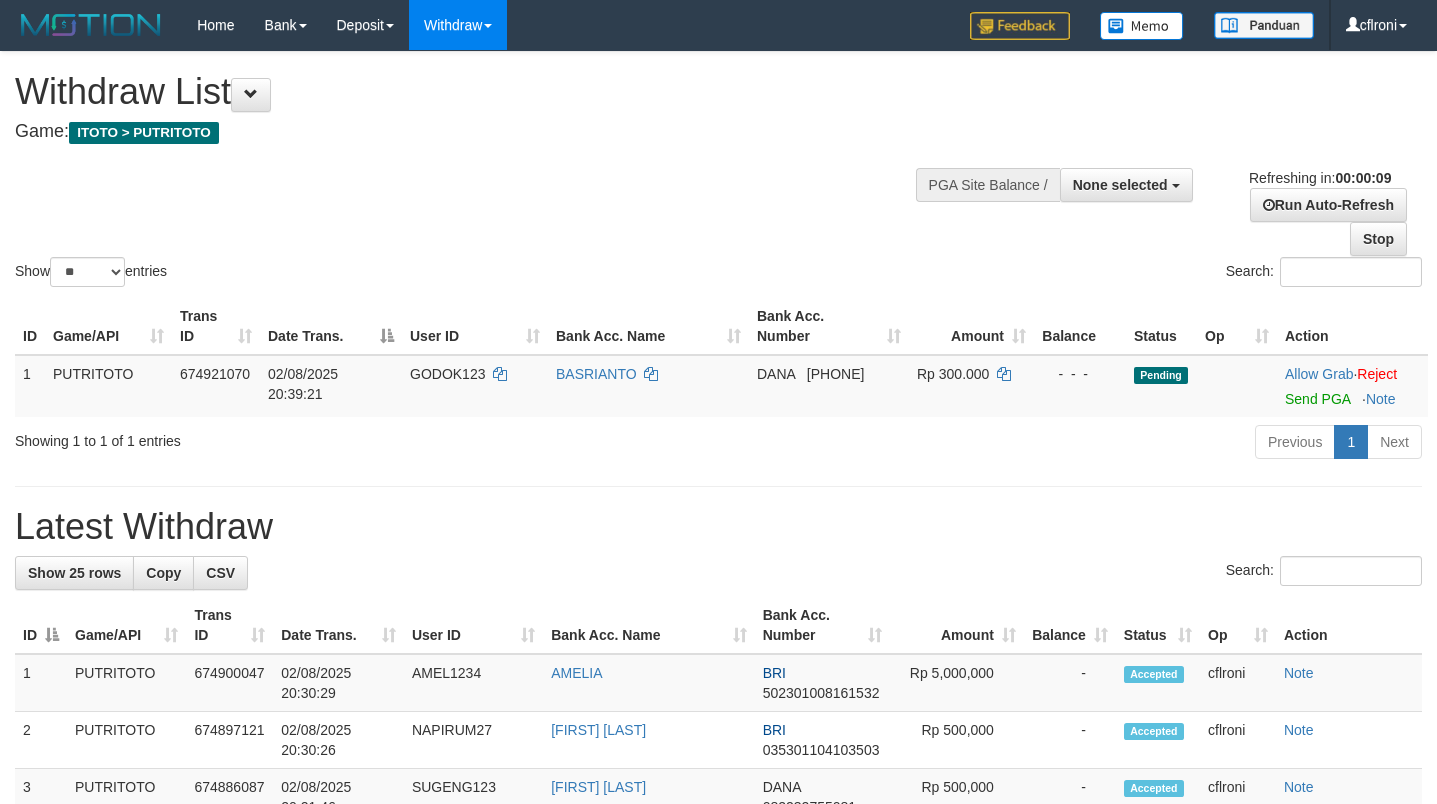 select 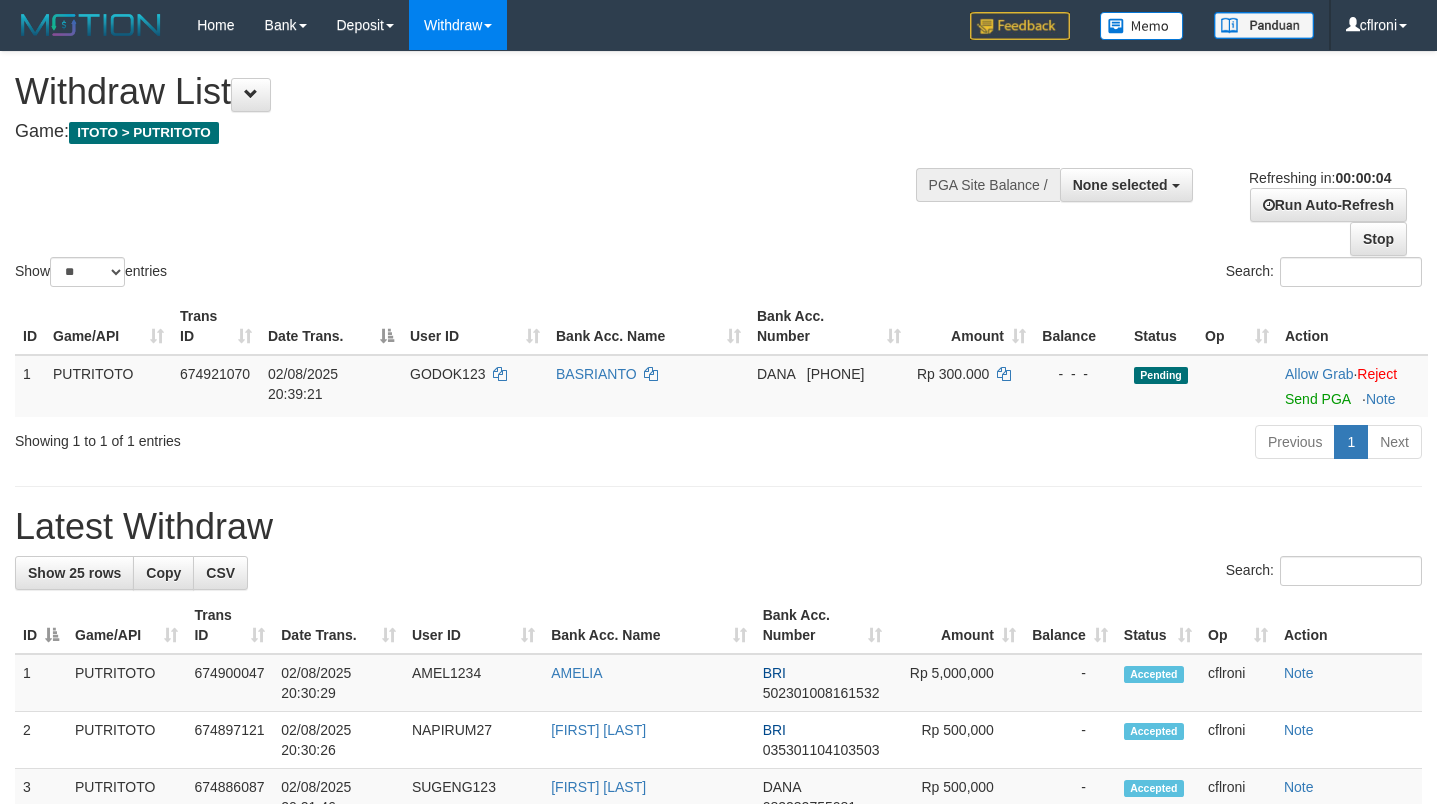 scroll, scrollTop: 0, scrollLeft: 0, axis: both 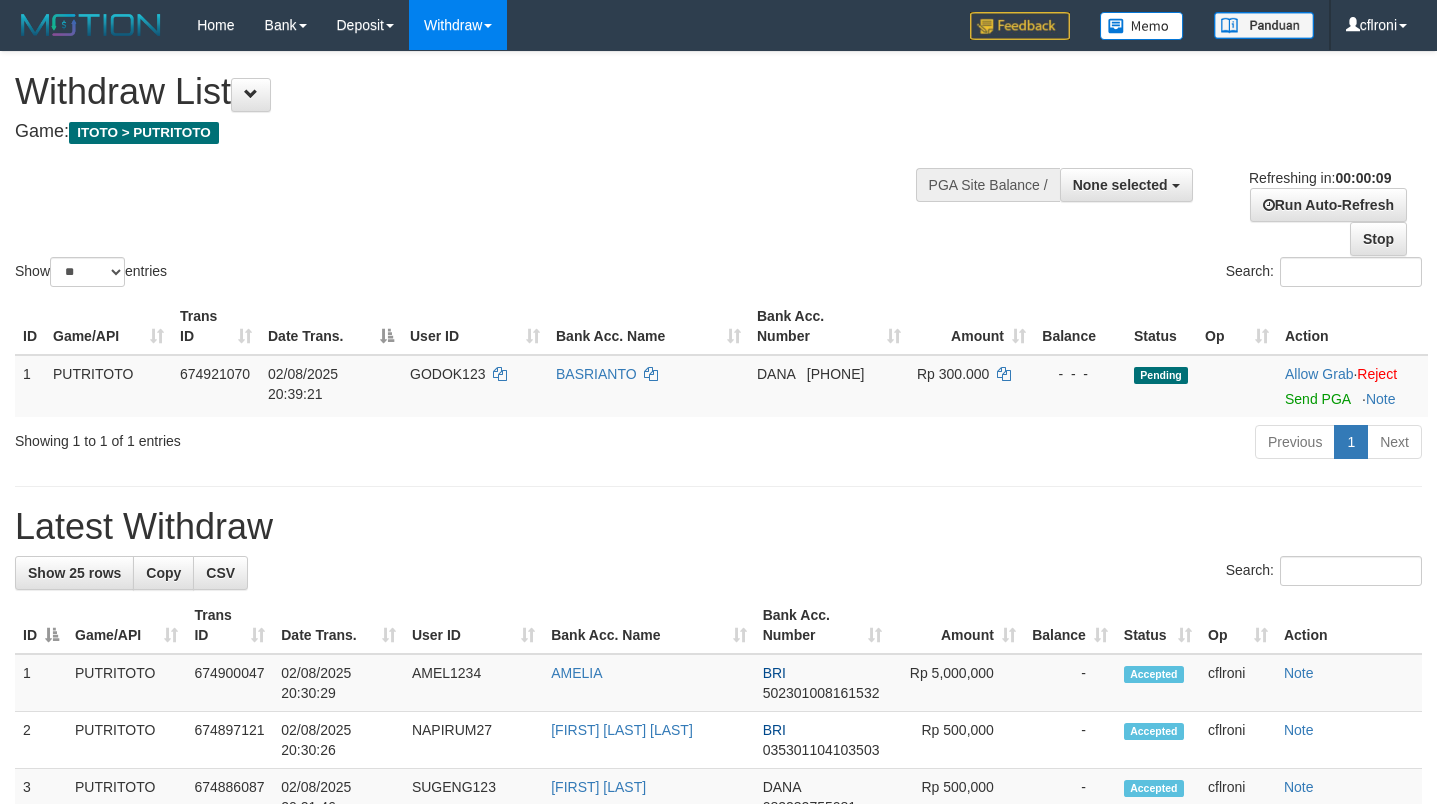 select 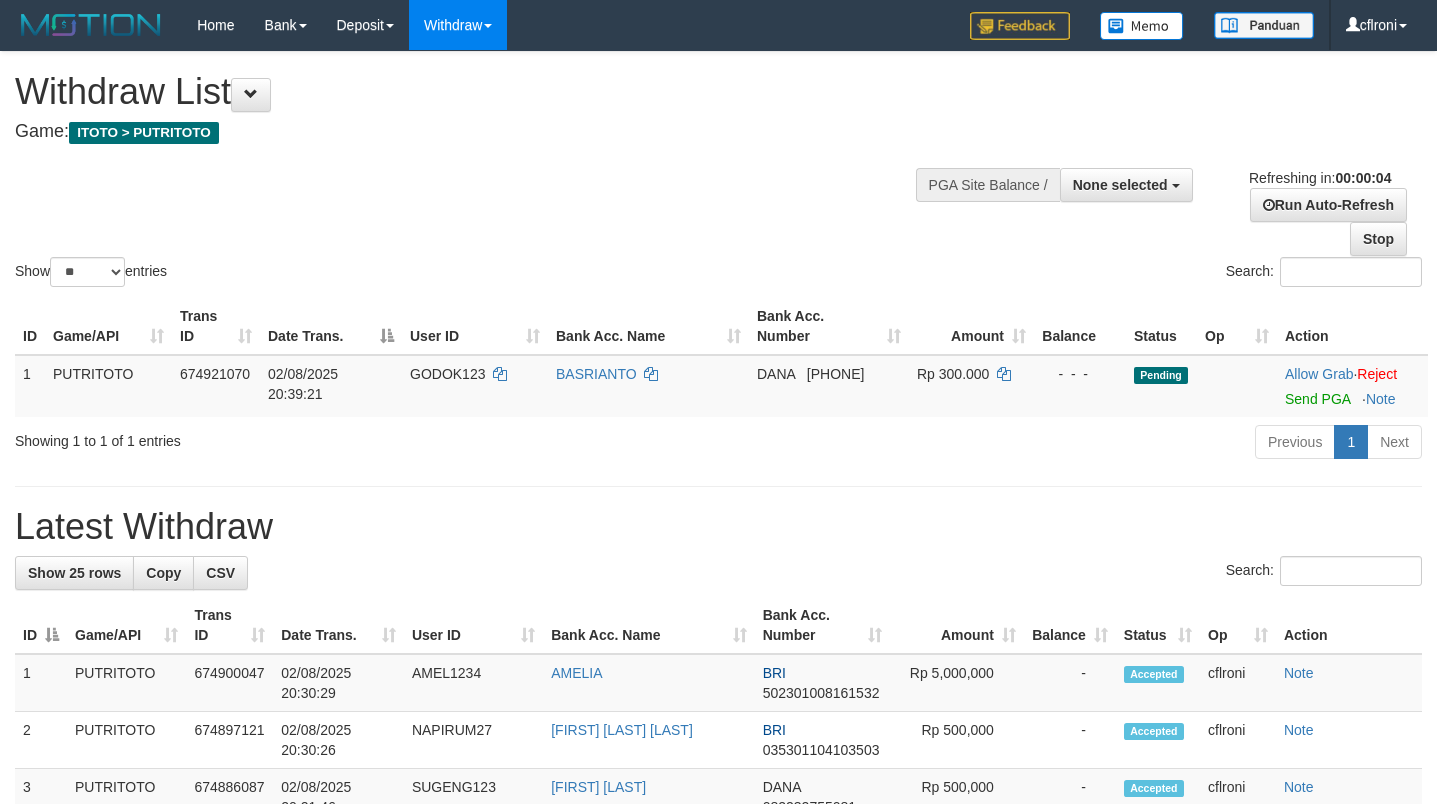 scroll, scrollTop: 0, scrollLeft: 0, axis: both 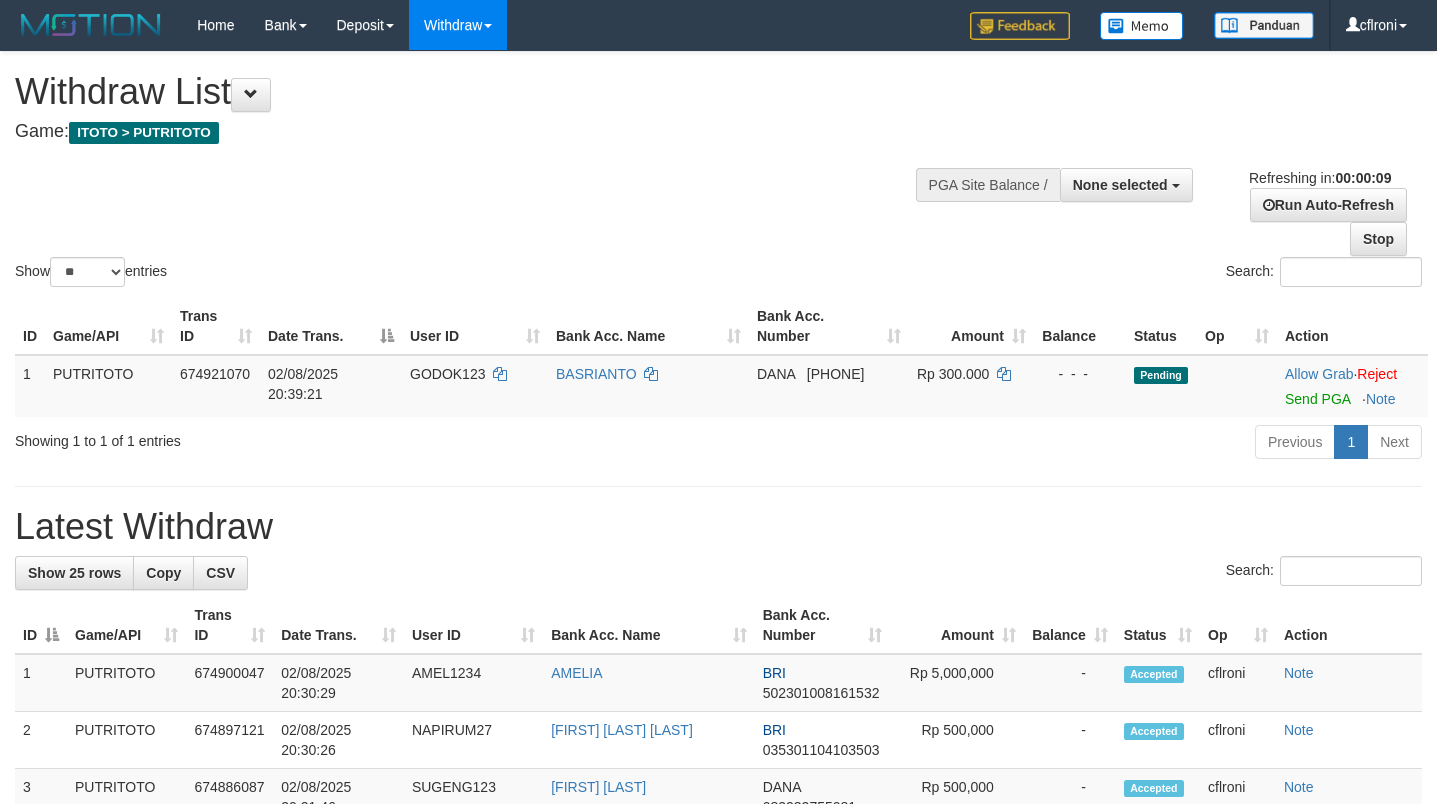 select 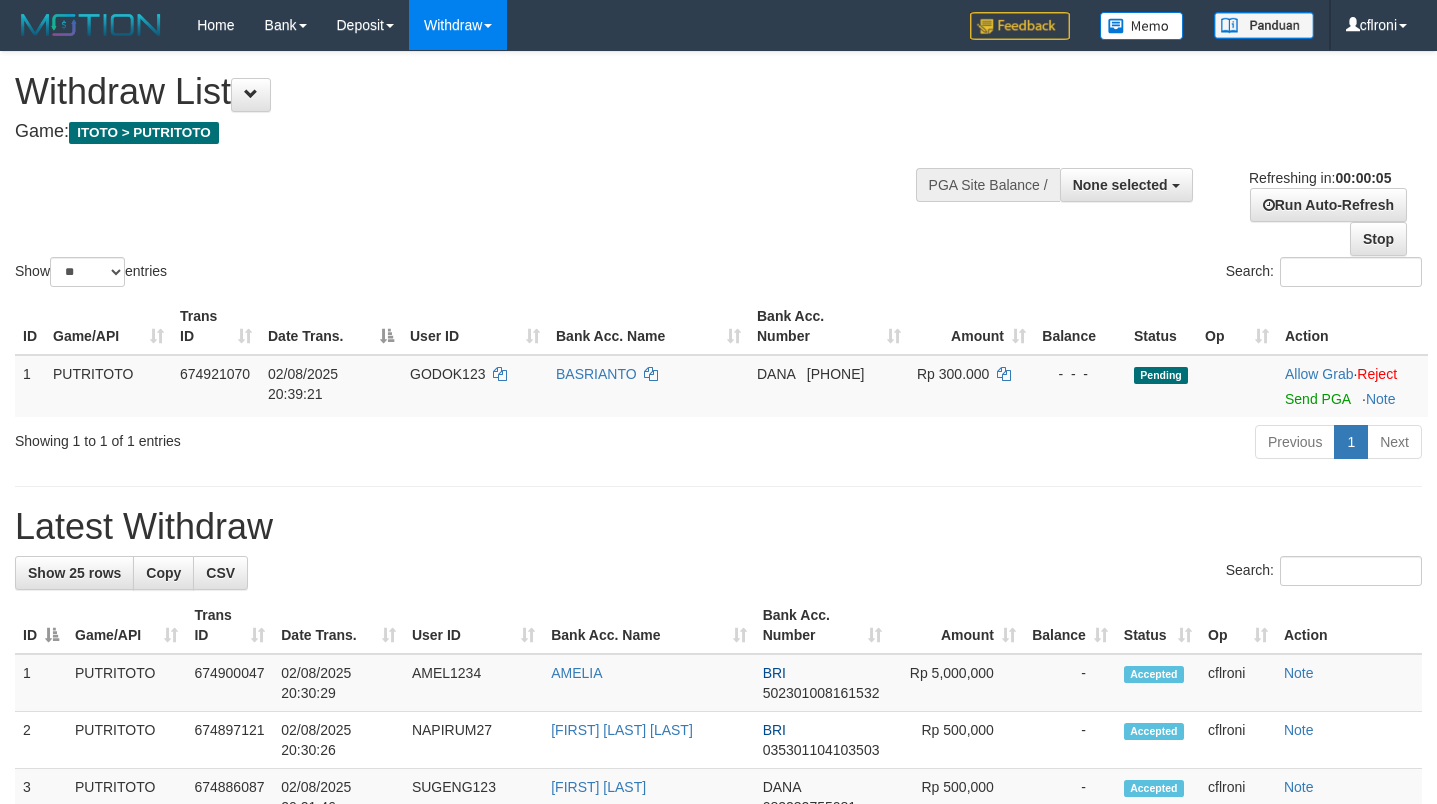 scroll, scrollTop: 0, scrollLeft: 0, axis: both 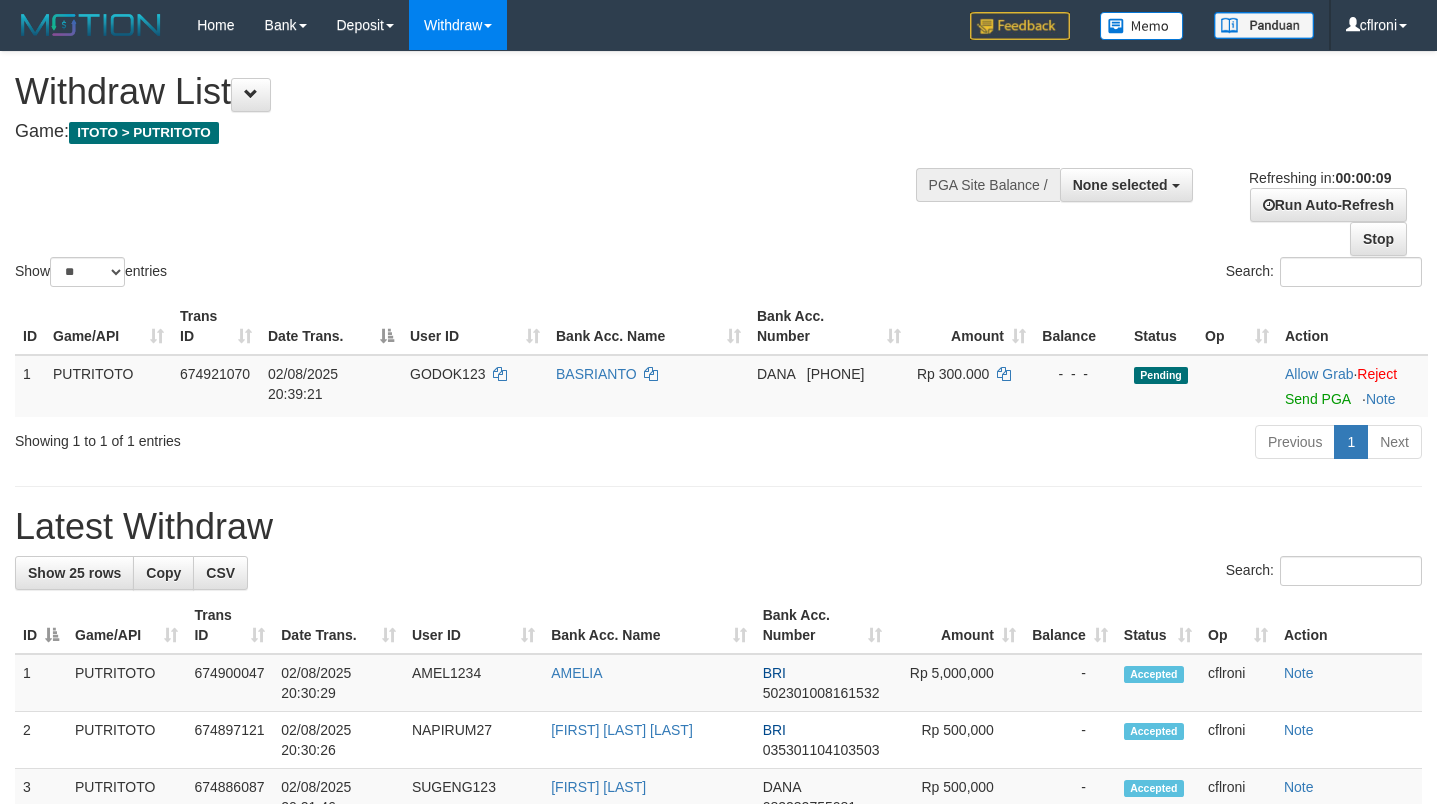 select 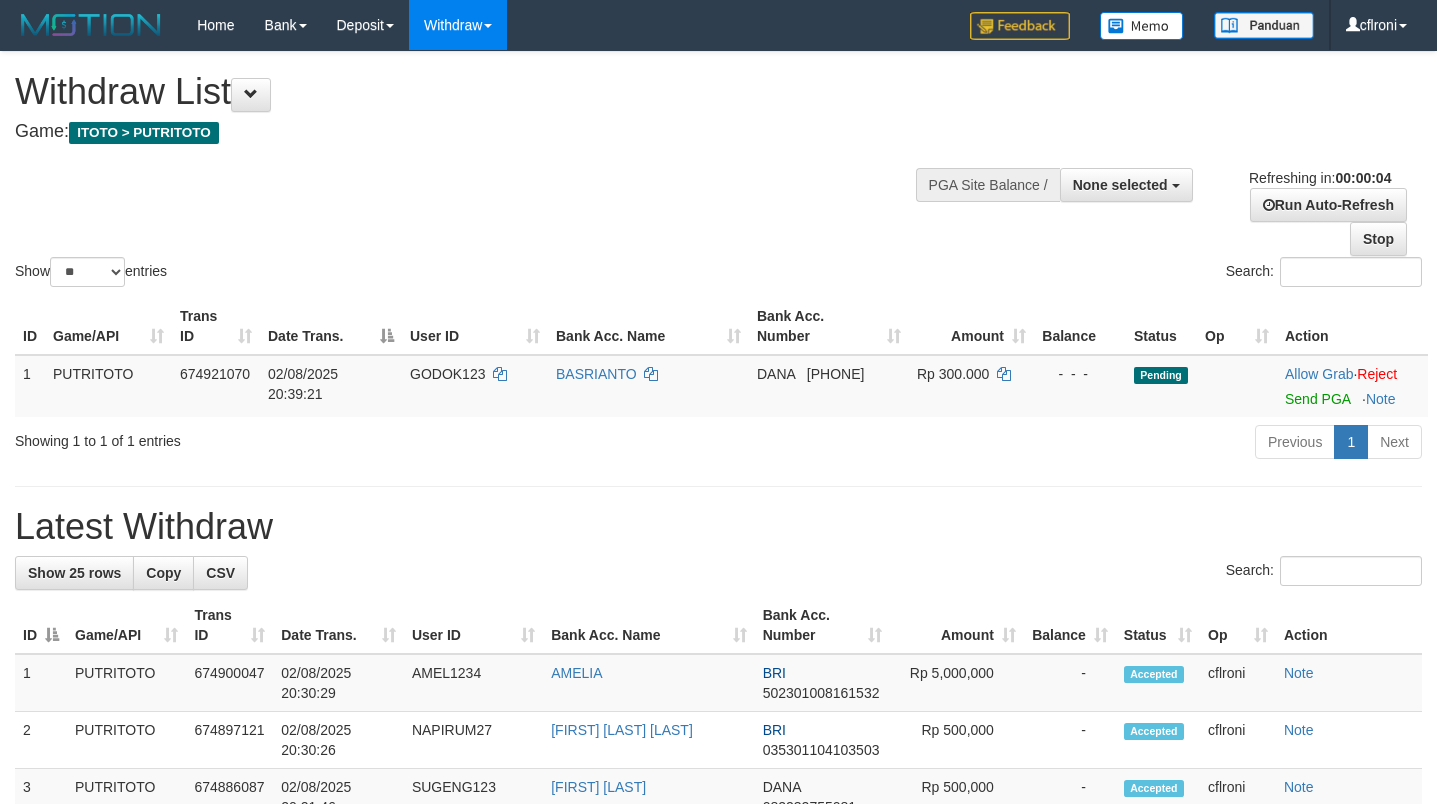 scroll, scrollTop: 0, scrollLeft: 0, axis: both 